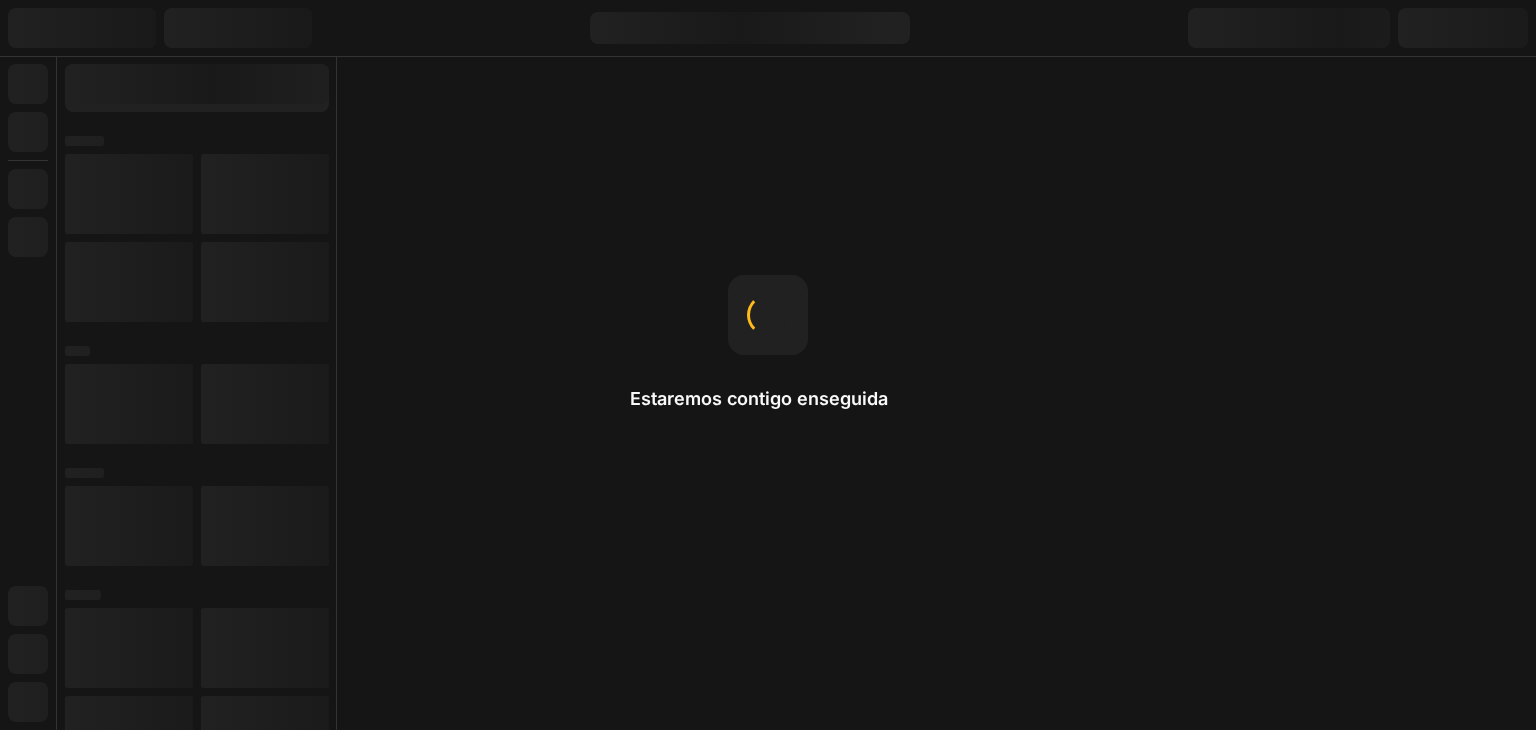 scroll, scrollTop: 0, scrollLeft: 0, axis: both 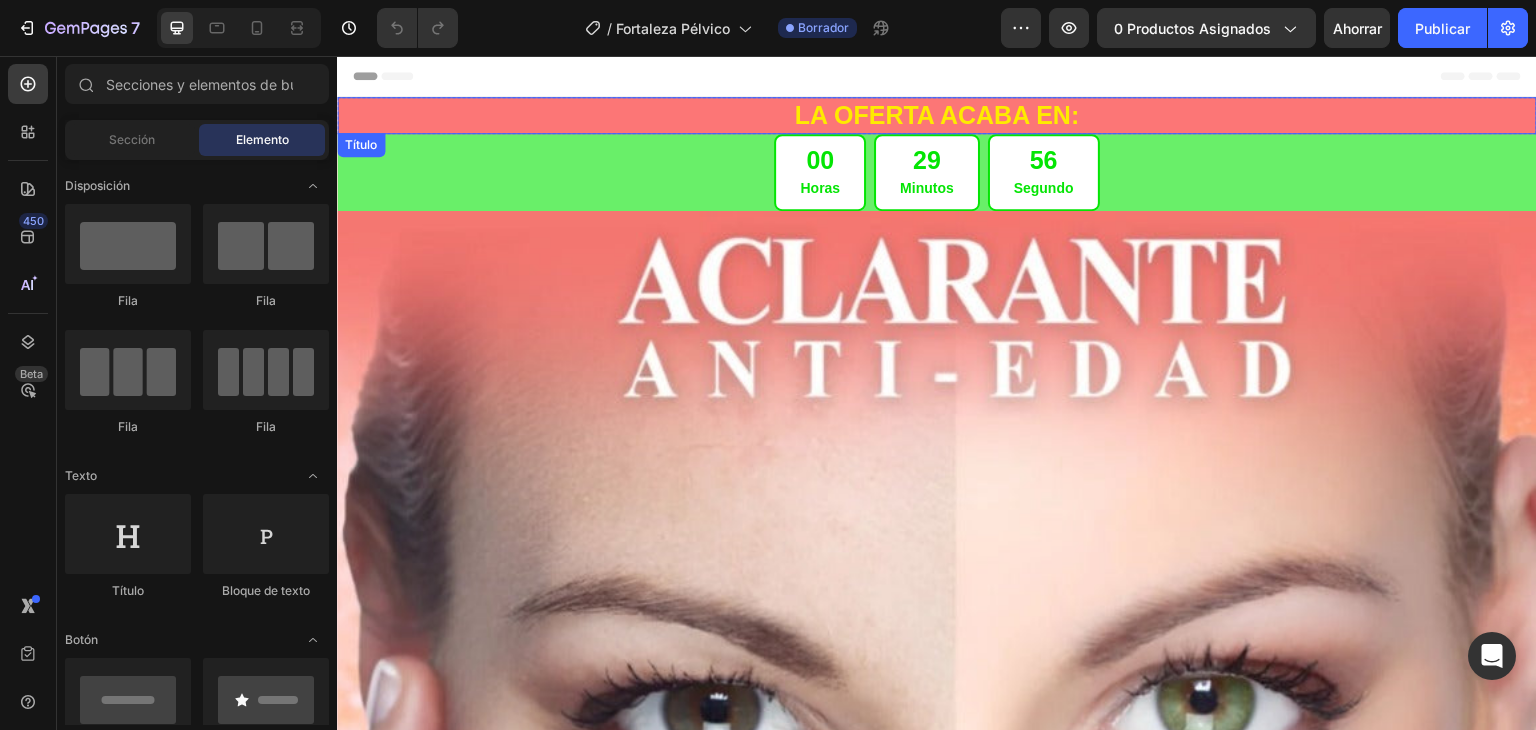 click on "LA OFERTA ACABA EN:" at bounding box center (937, 115) 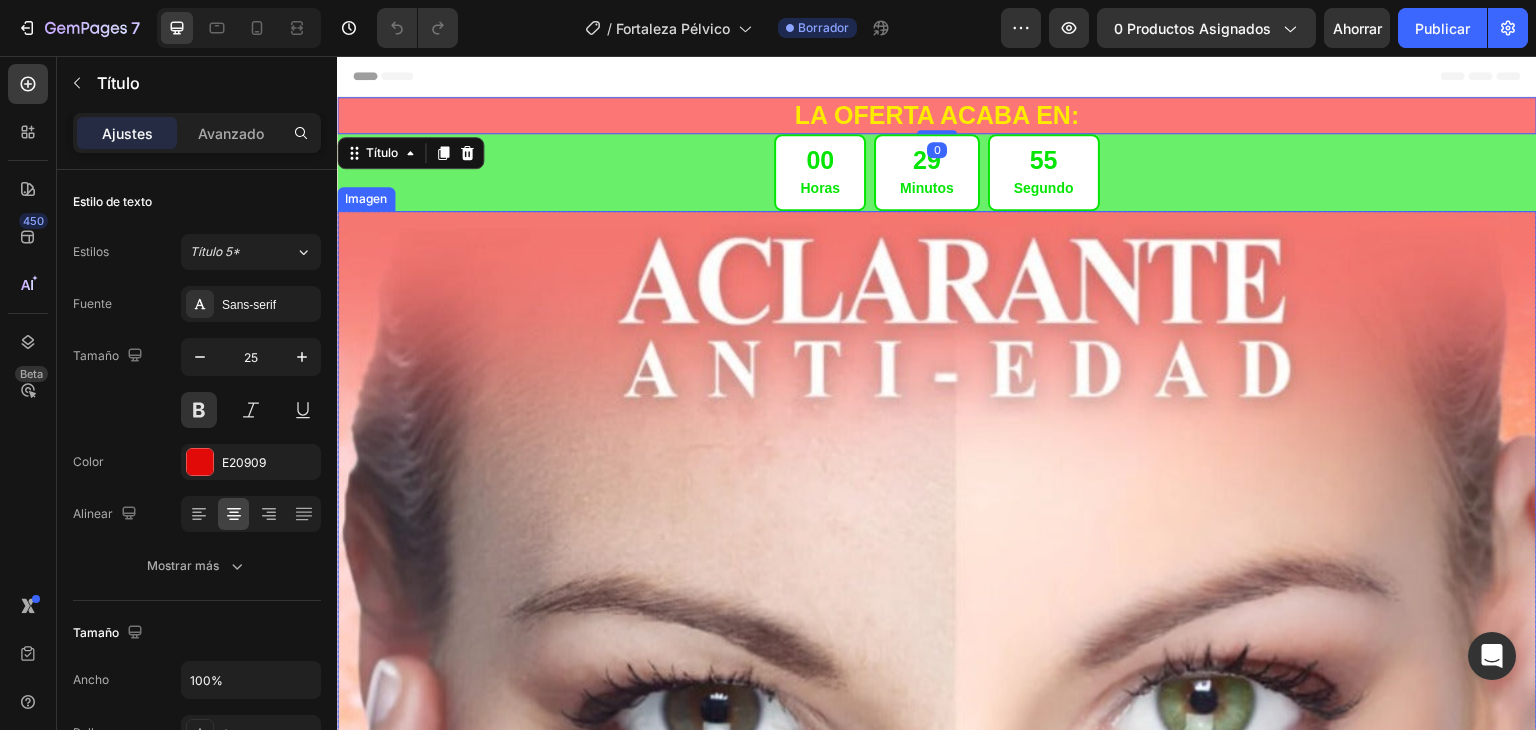 click at bounding box center (937, 1103) 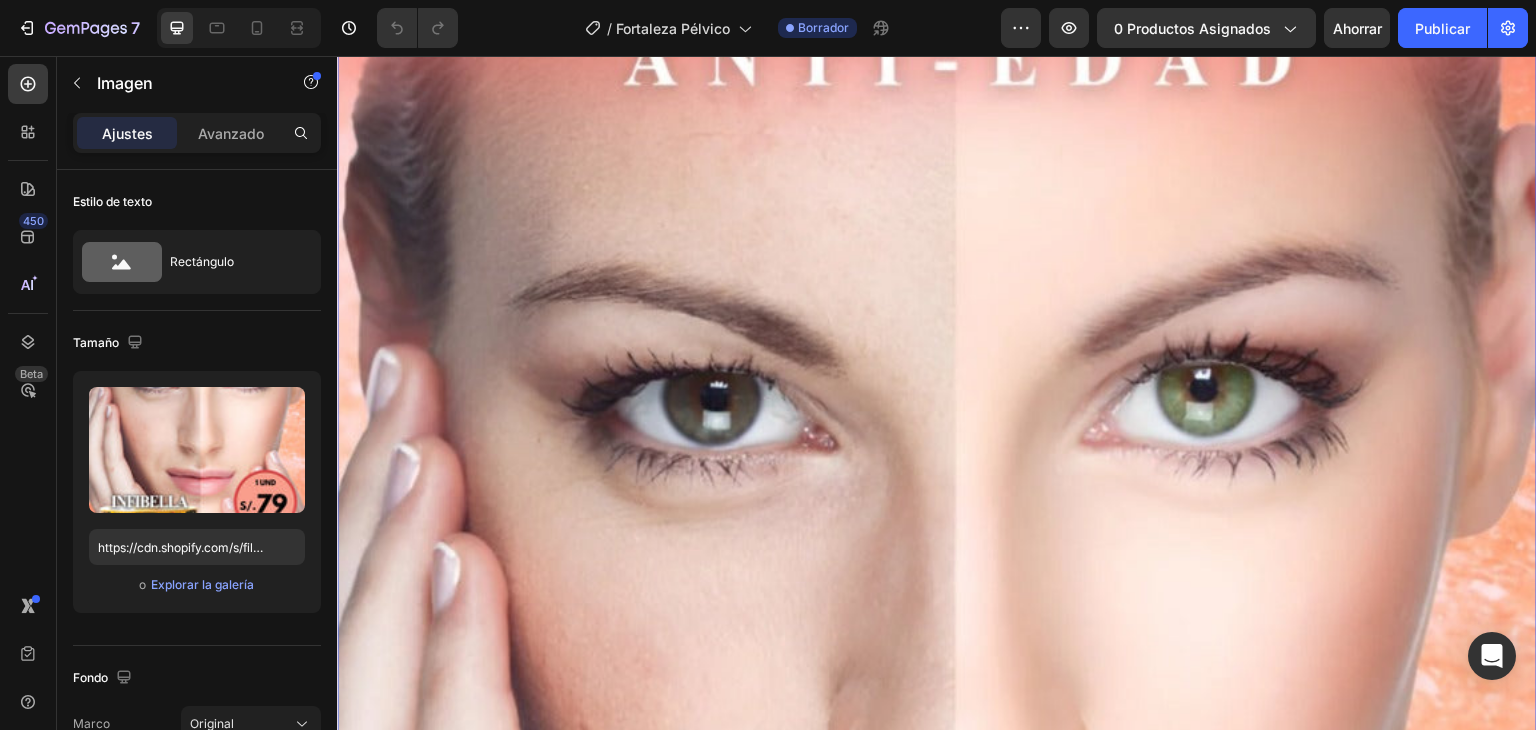 scroll, scrollTop: 0, scrollLeft: 0, axis: both 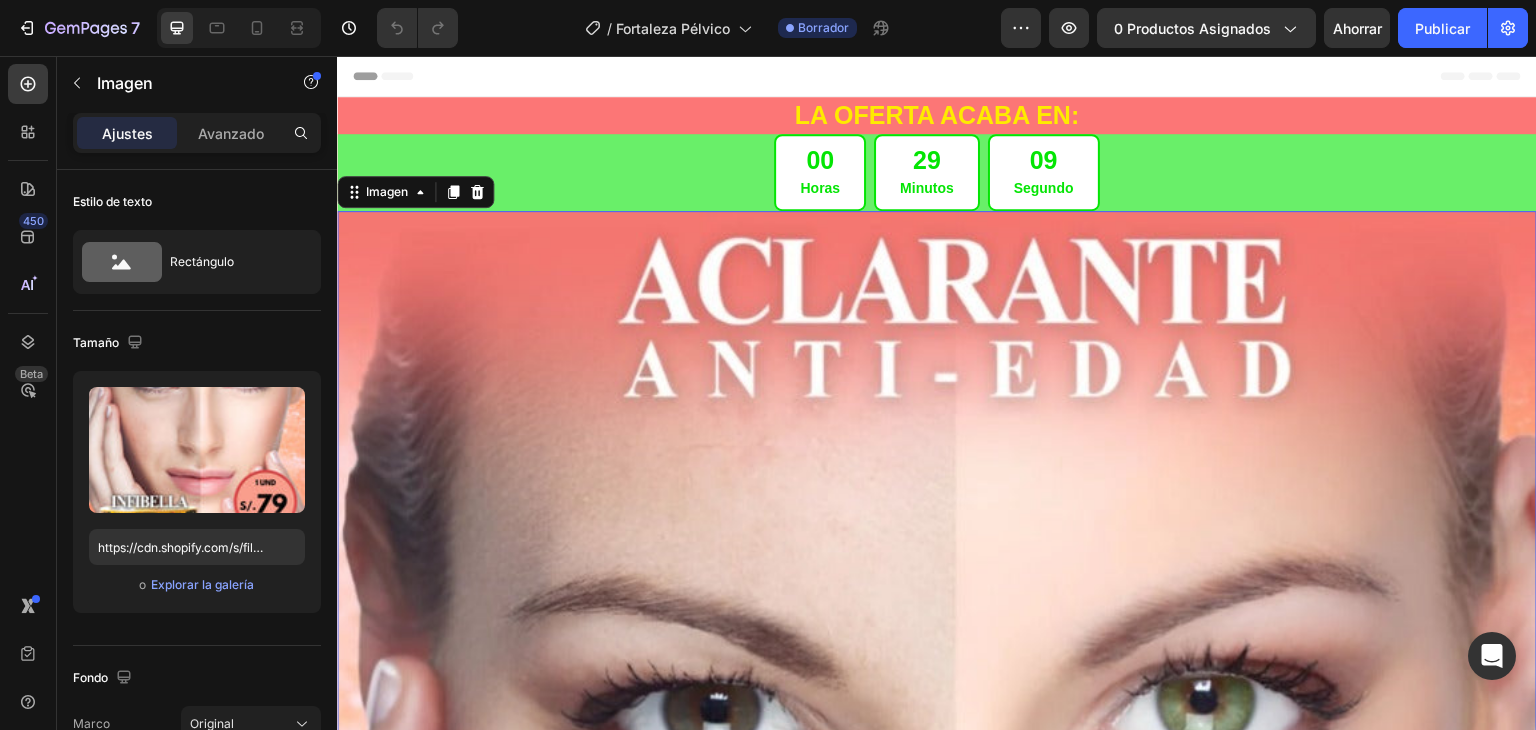 click at bounding box center (937, 1103) 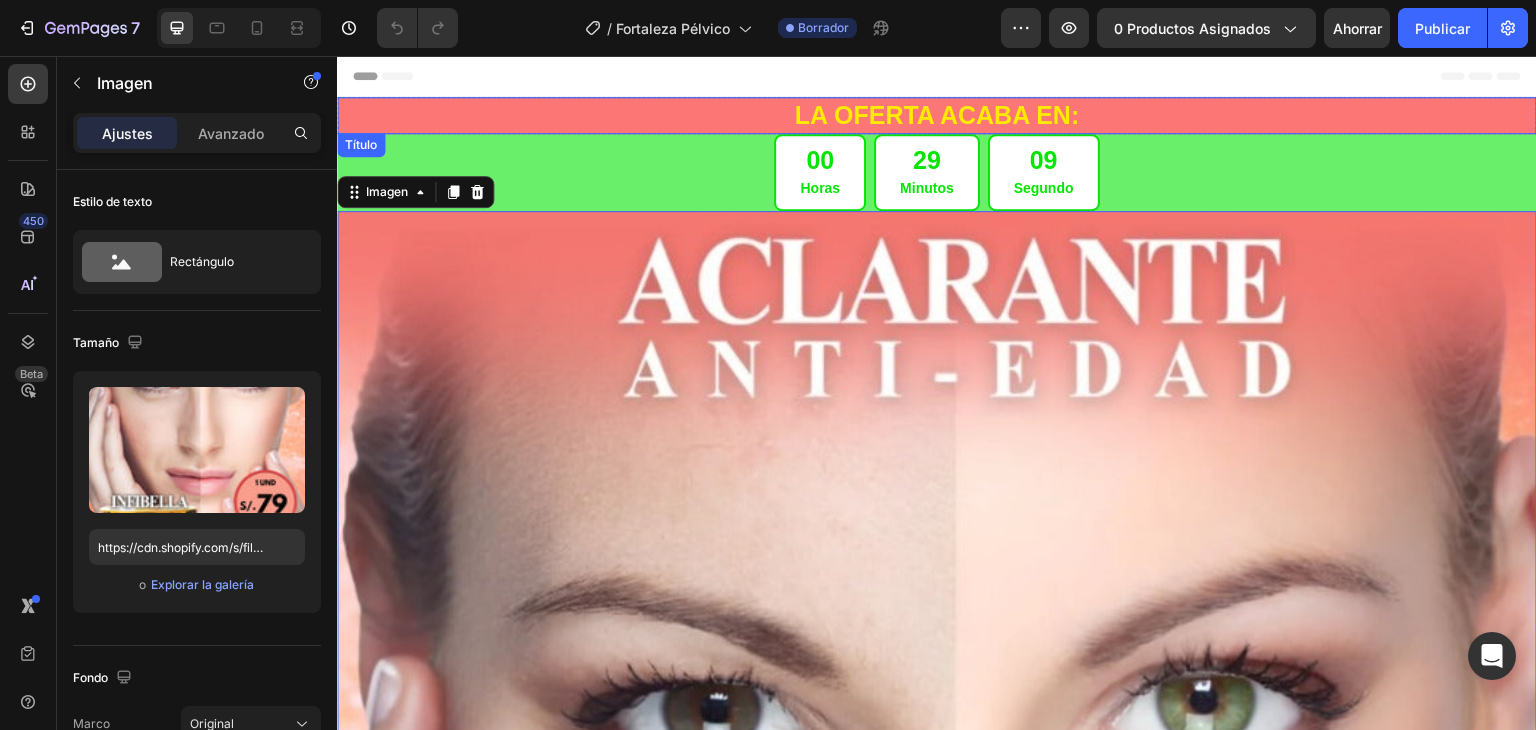 click on "LA OFERTA ACABA EN:" at bounding box center [937, 115] 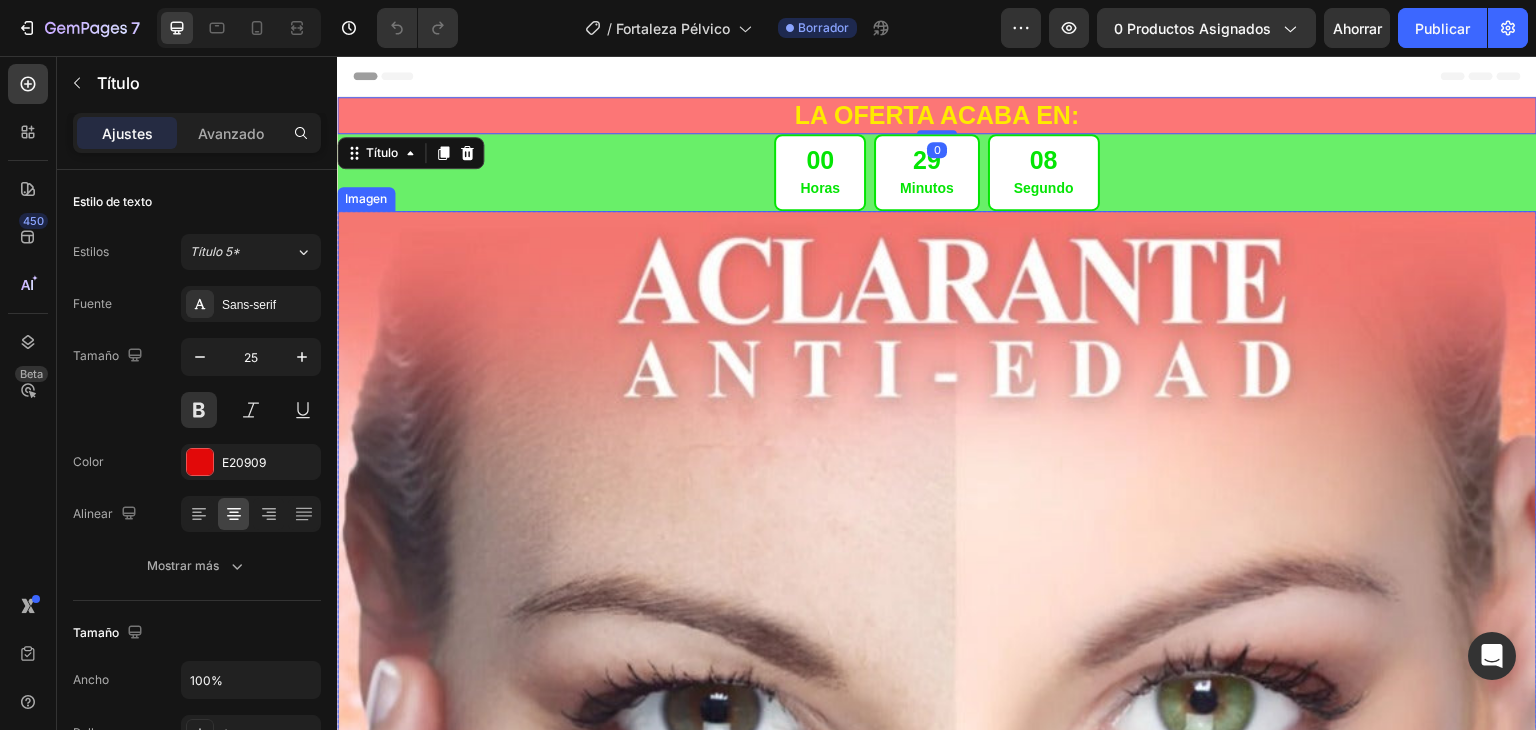click at bounding box center (937, 1103) 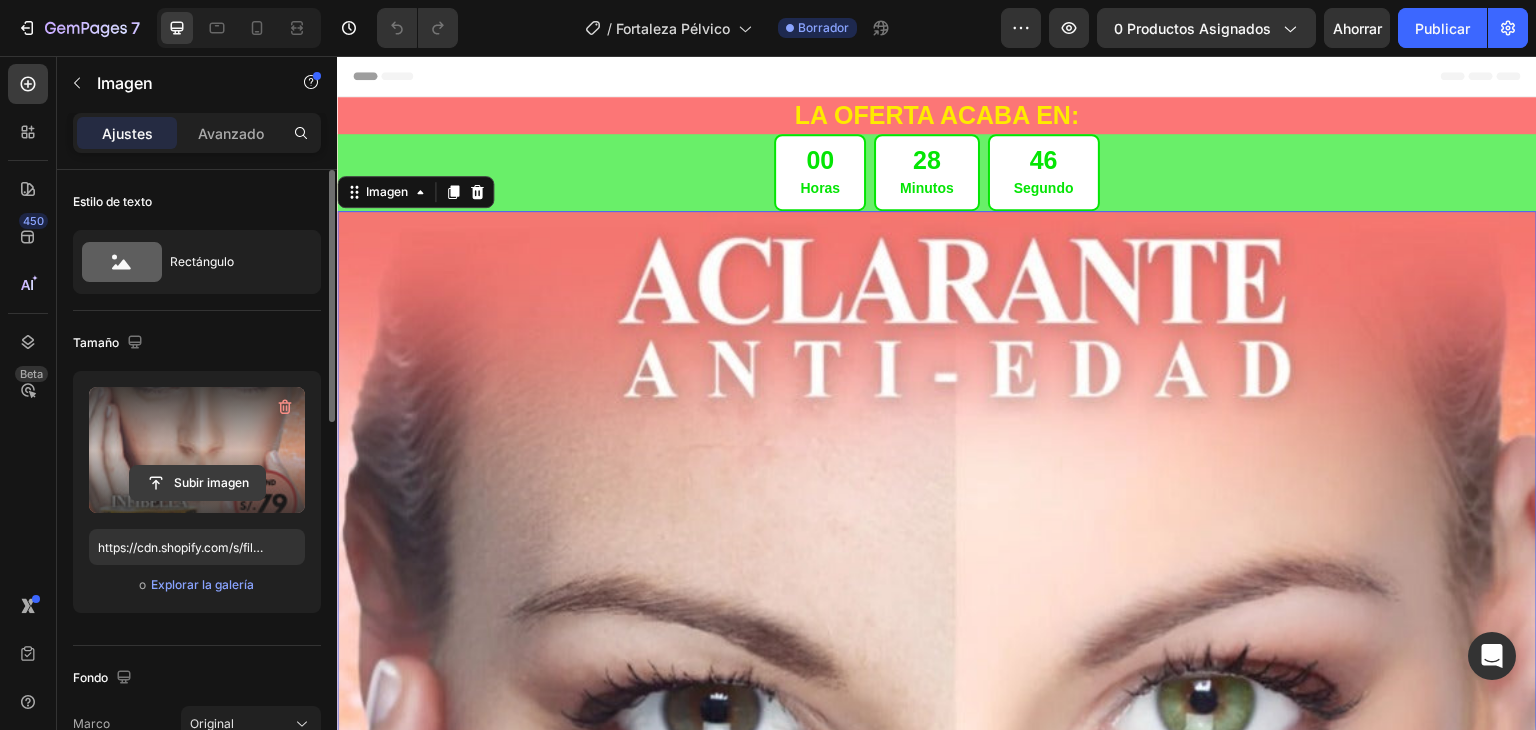 click 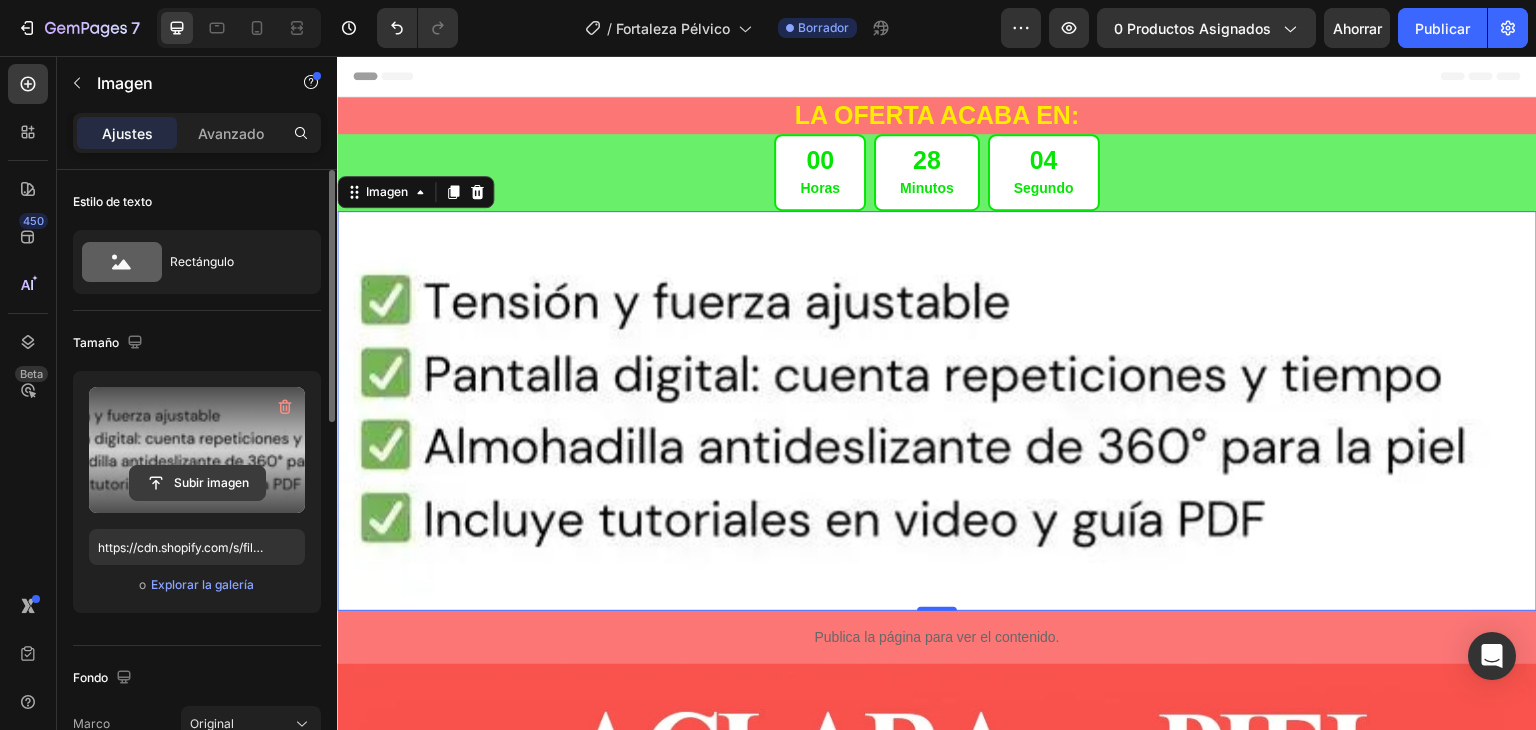 click 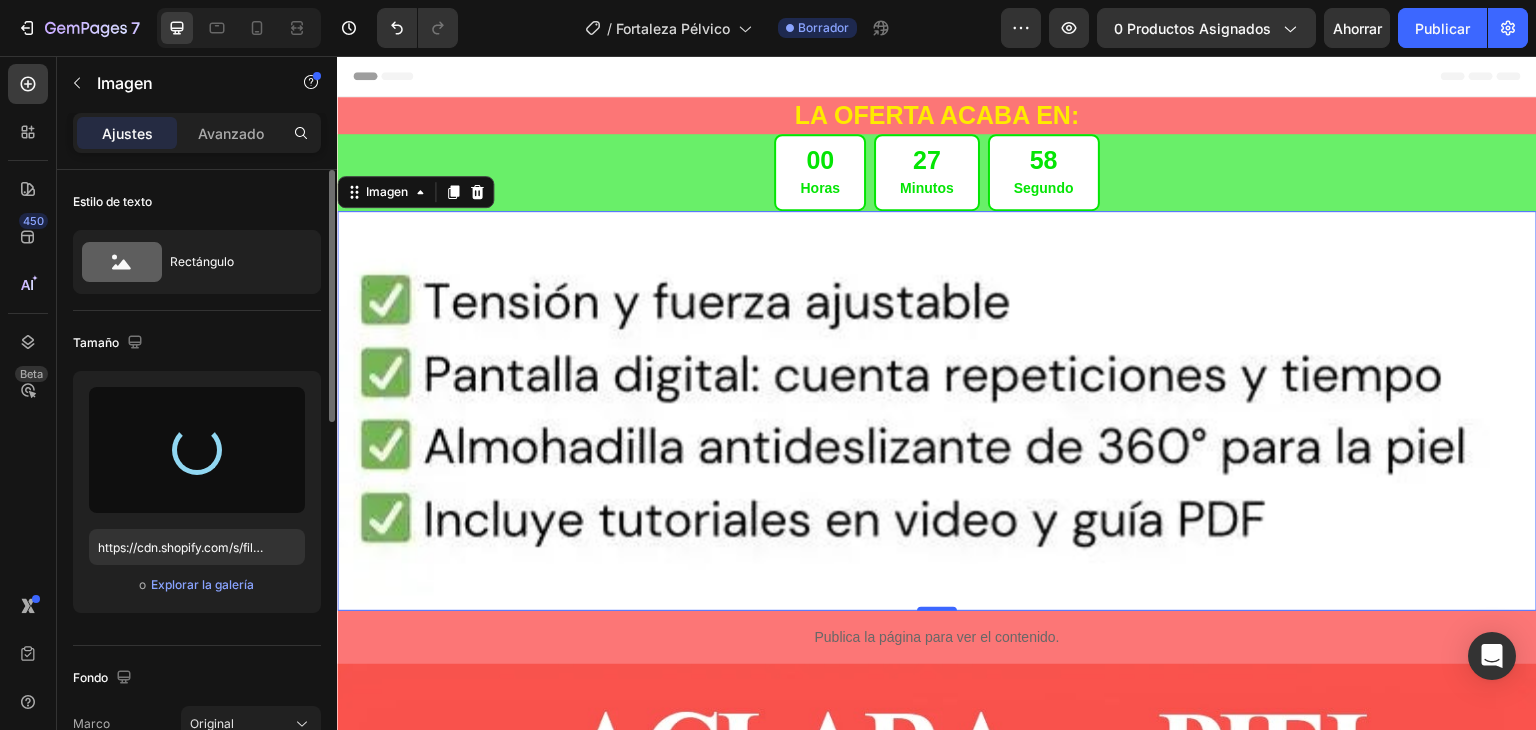 type on "https://cdn.shopify.com/s/files/1/0708/5346/0068/files/gempages_569050837007991829-c5cda379-b359-40d1-8385-19898bfa6367.webp" 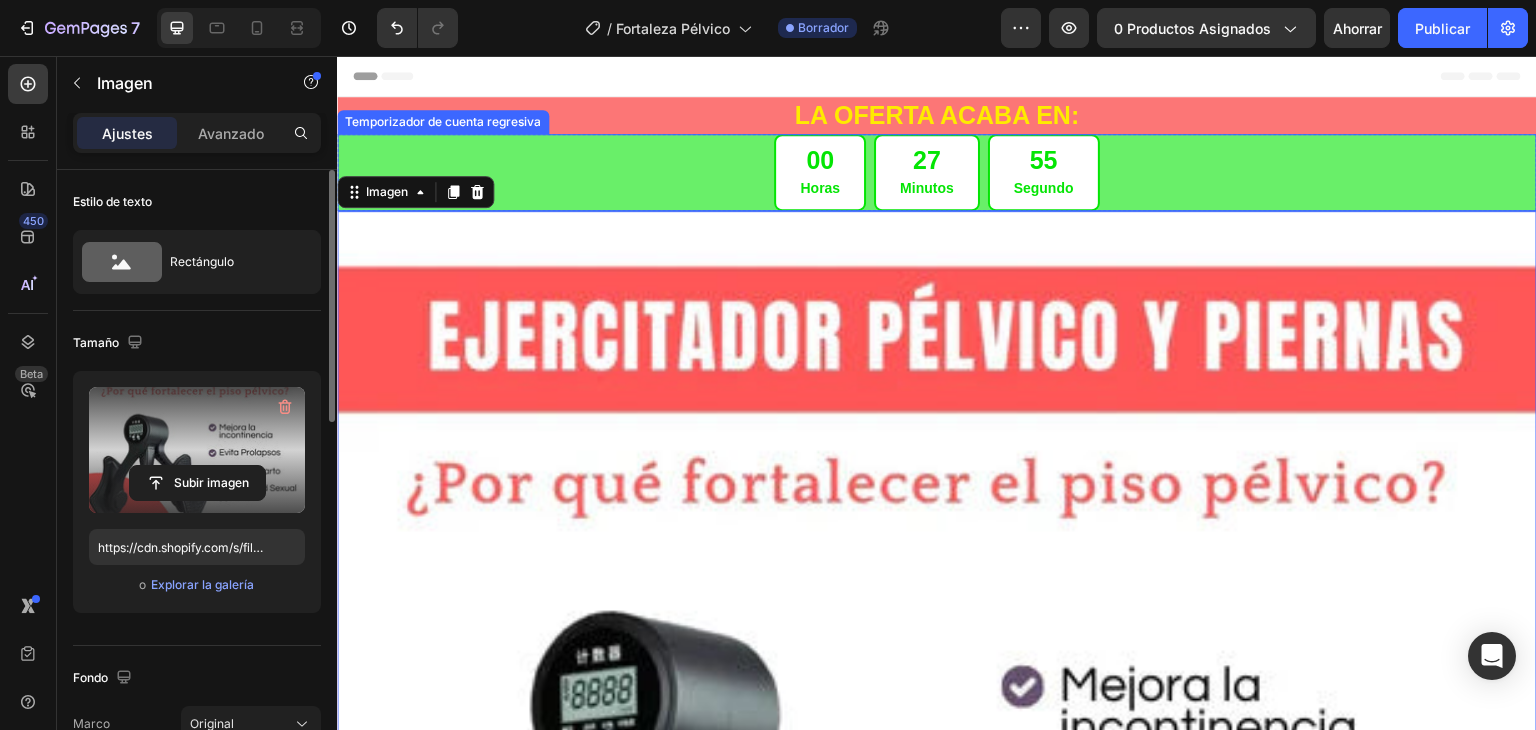 click on "00 Horas 27 Minutos 55 Segundo" at bounding box center (937, 173) 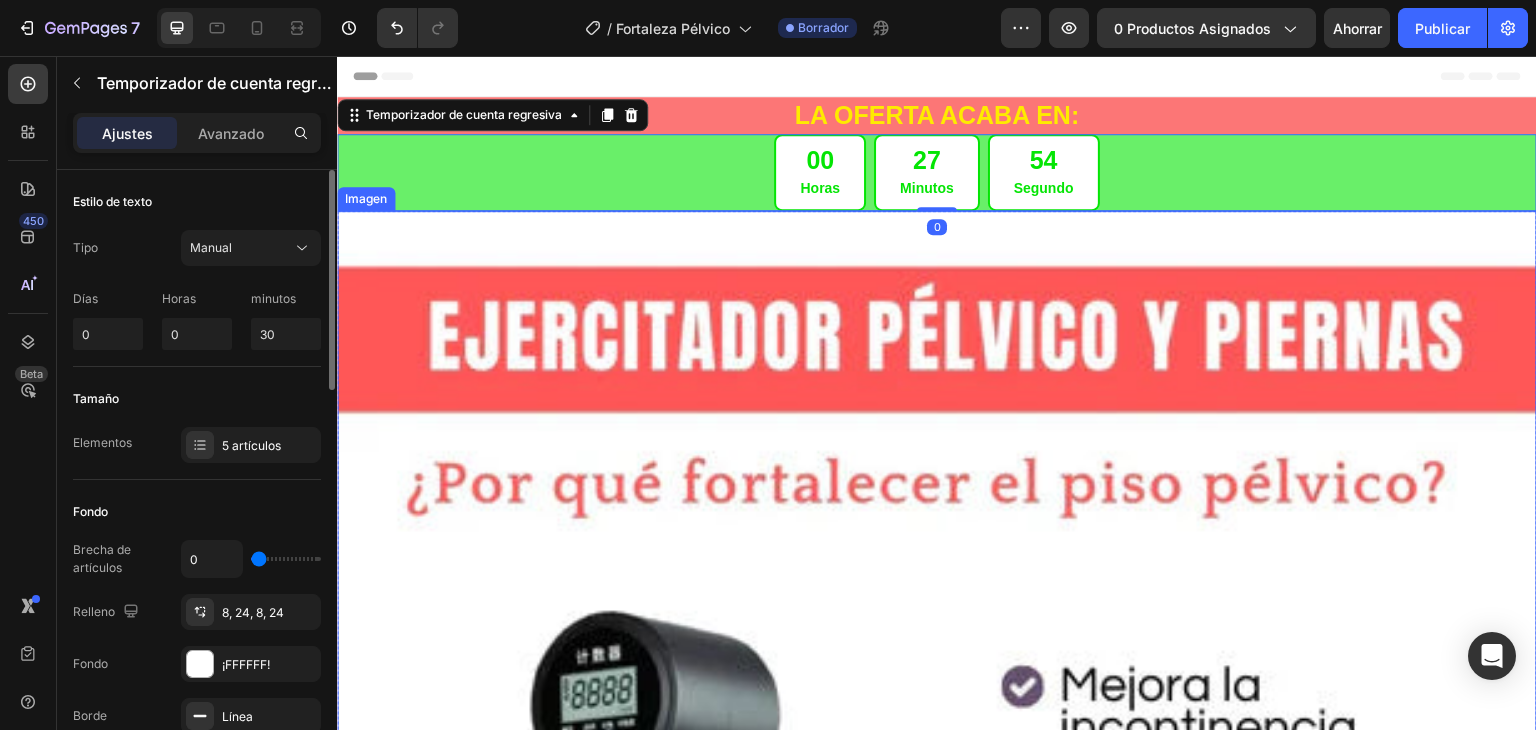 click at bounding box center [937, 811] 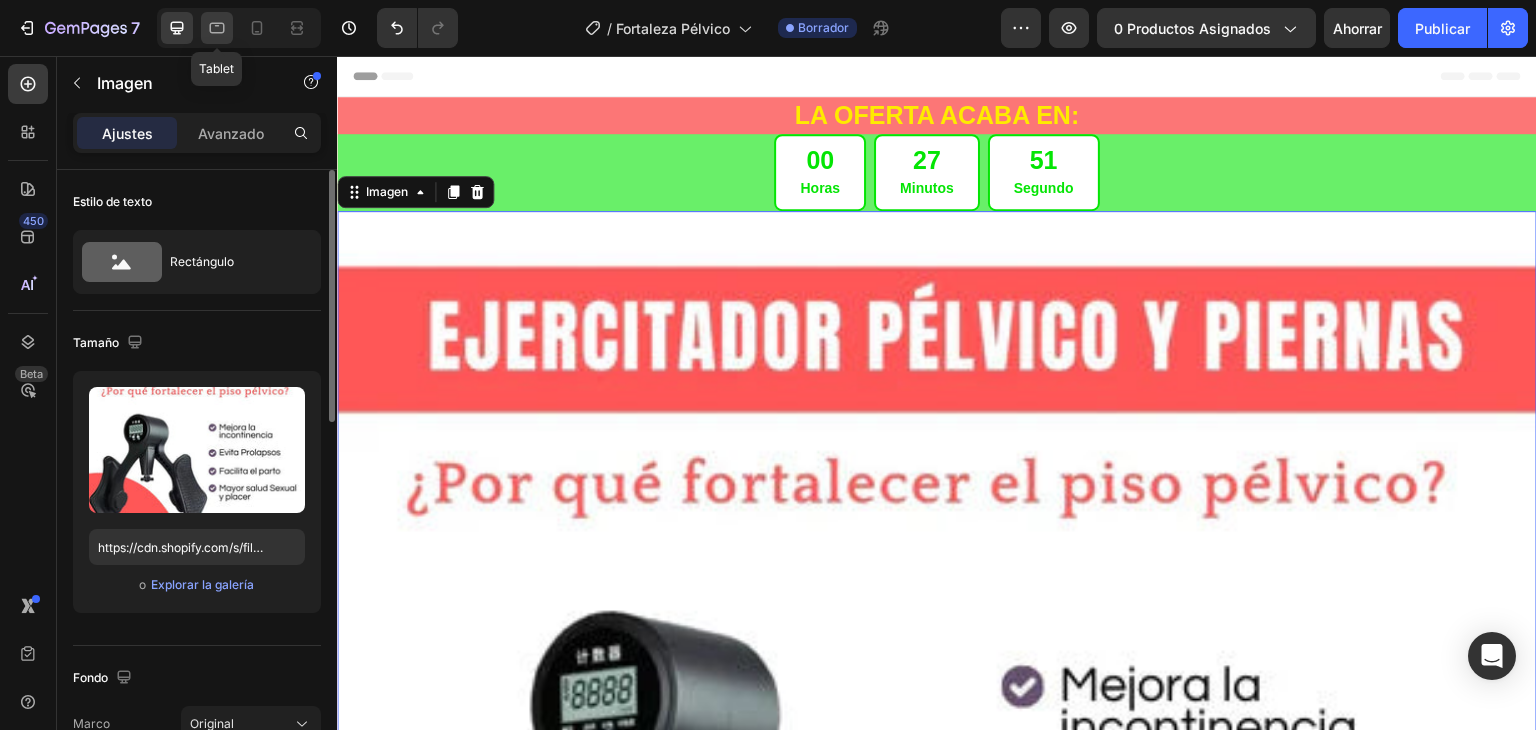 click 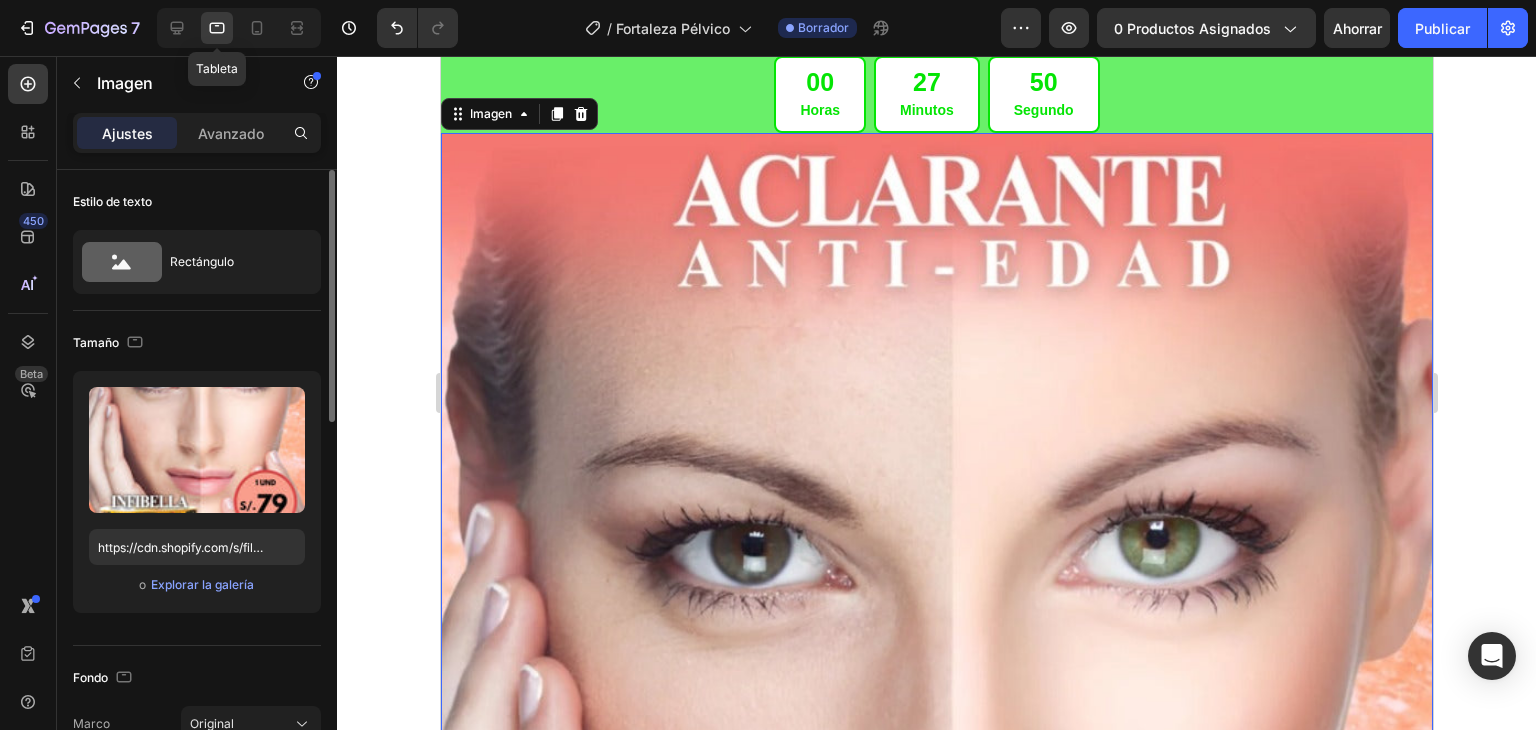 scroll, scrollTop: 62, scrollLeft: 0, axis: vertical 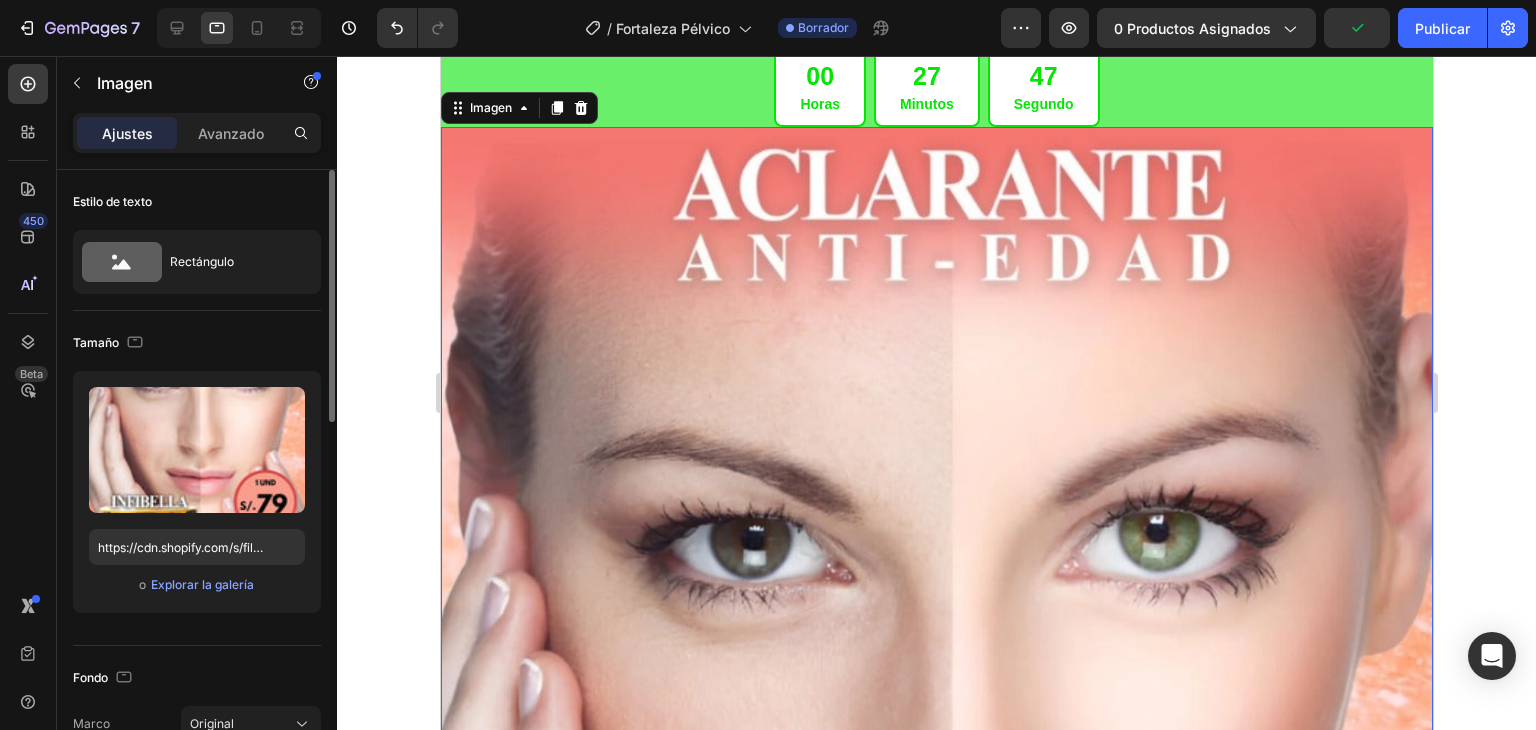 click at bounding box center [936, 865] 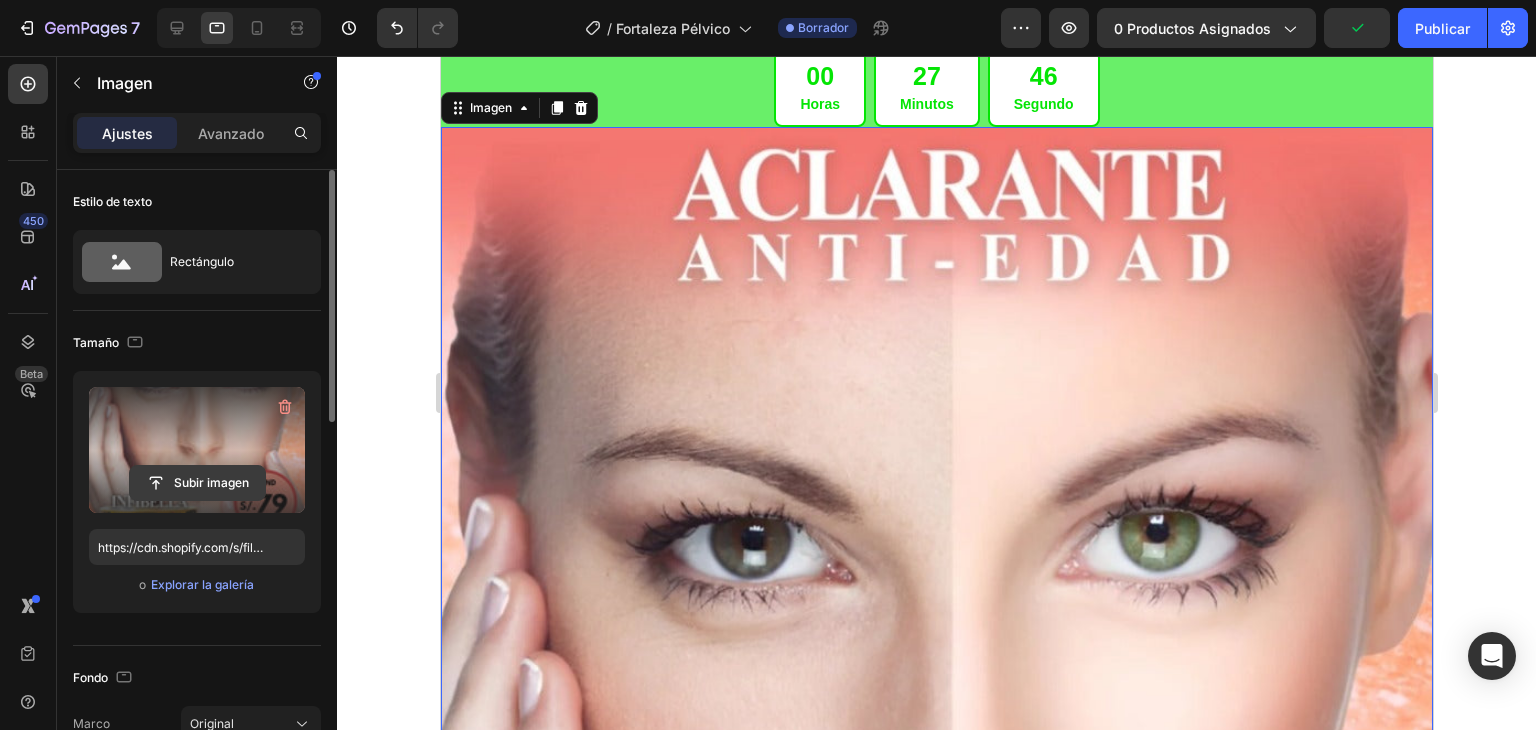 click 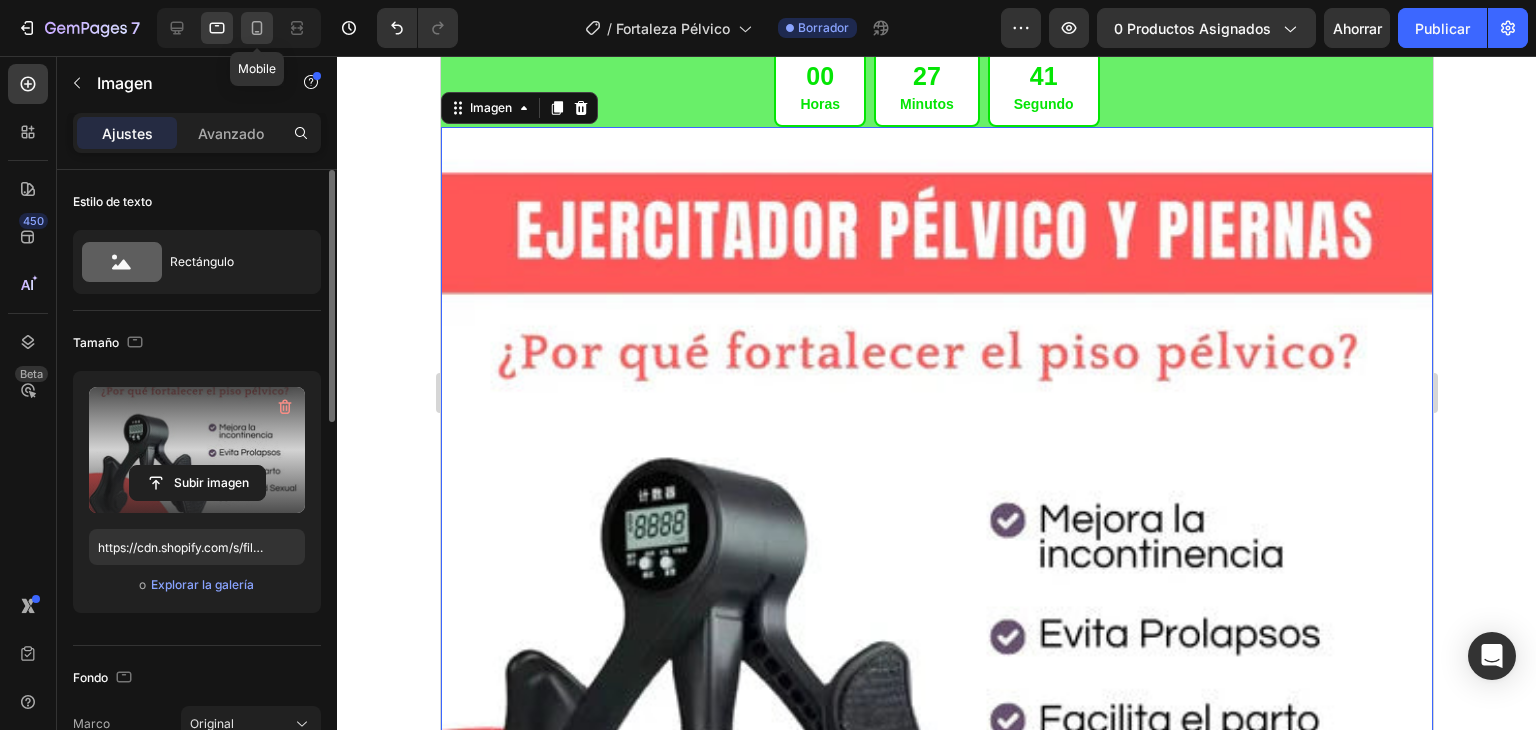 click 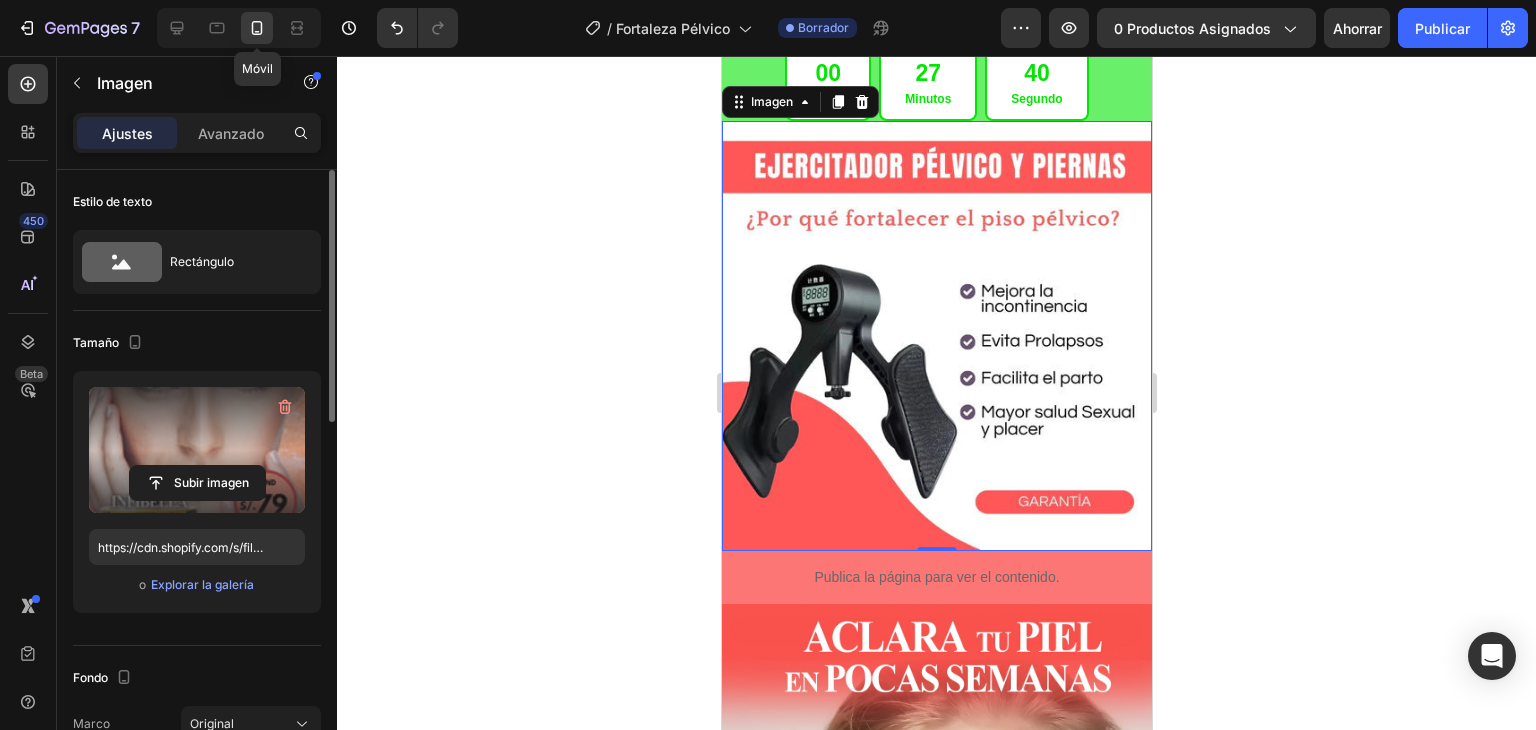 scroll, scrollTop: 57, scrollLeft: 0, axis: vertical 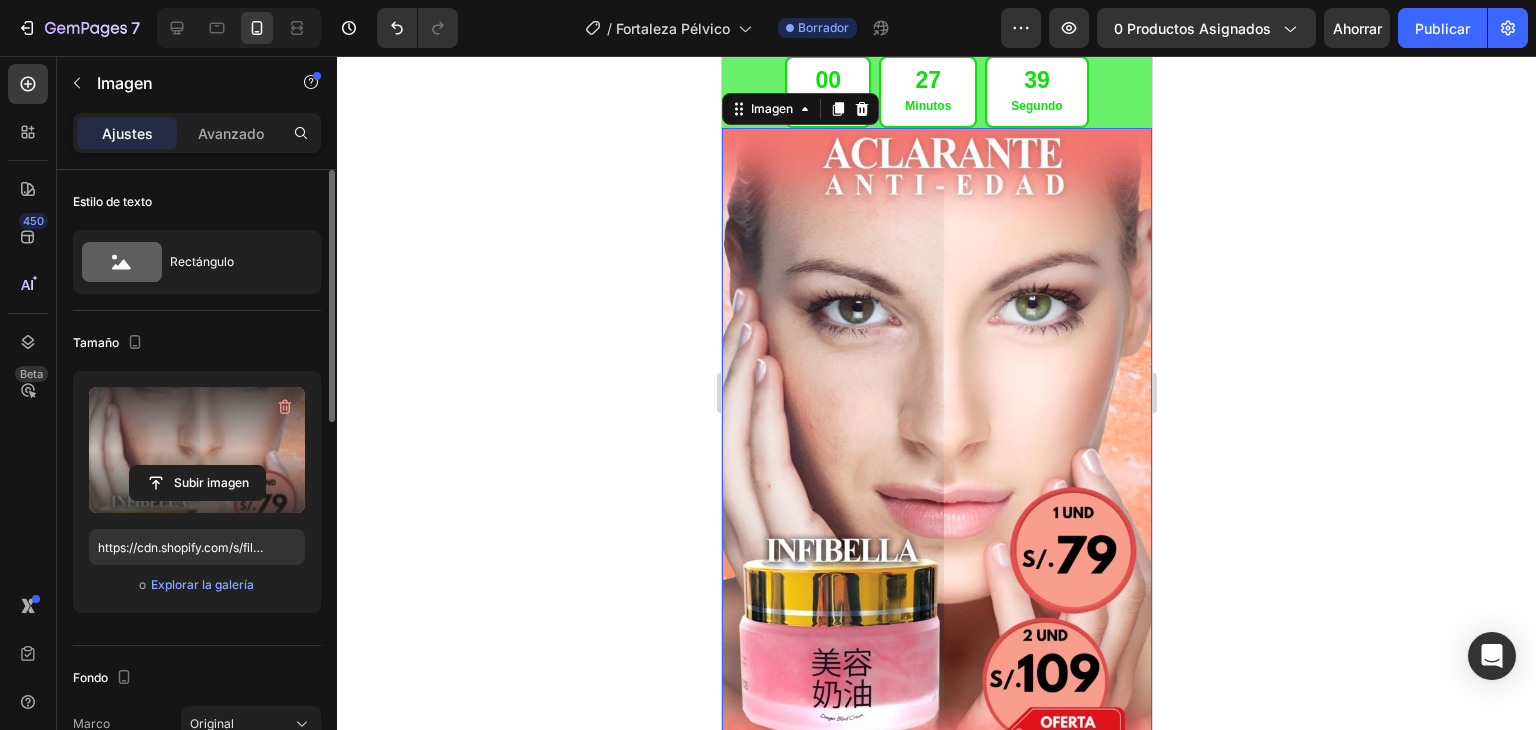 click at bounding box center [936, 448] 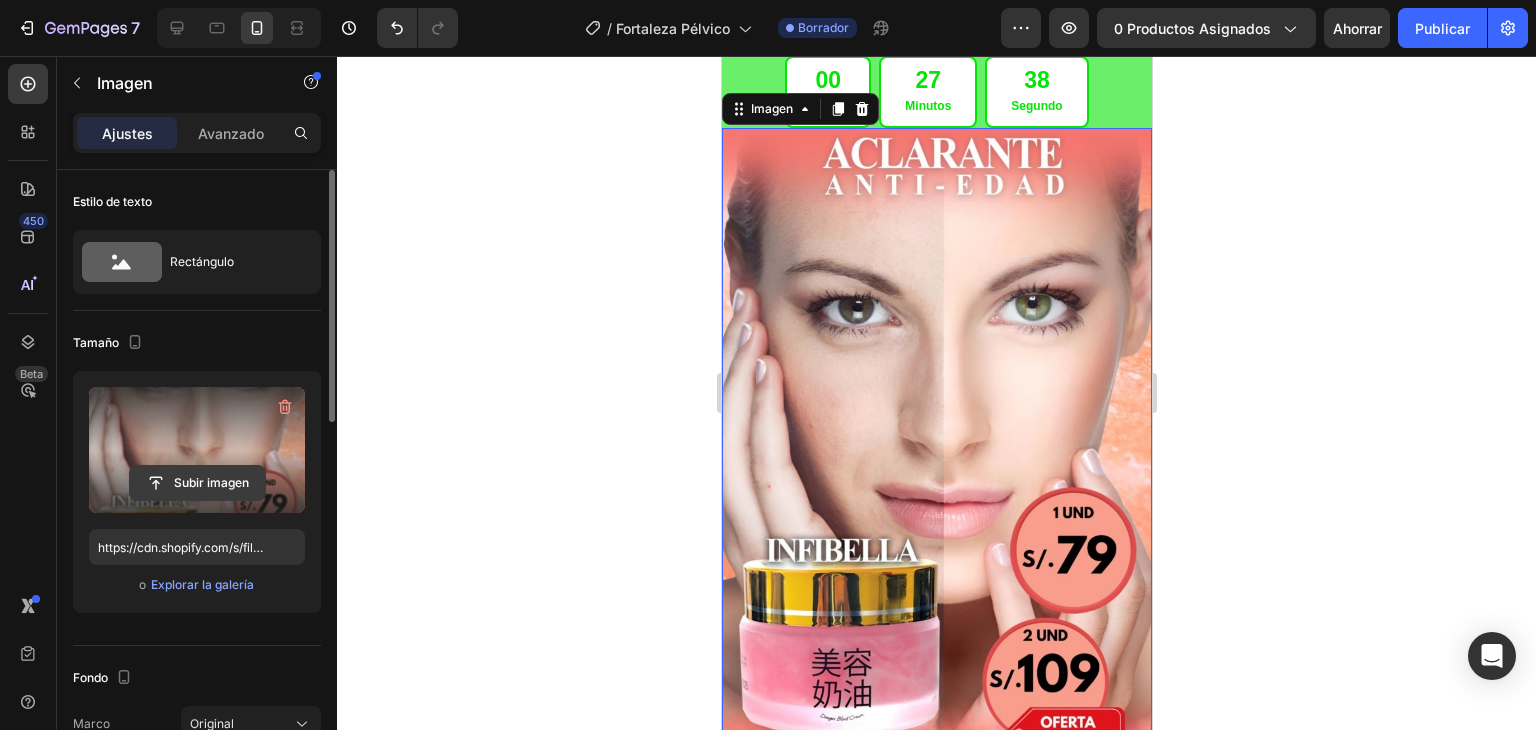 click 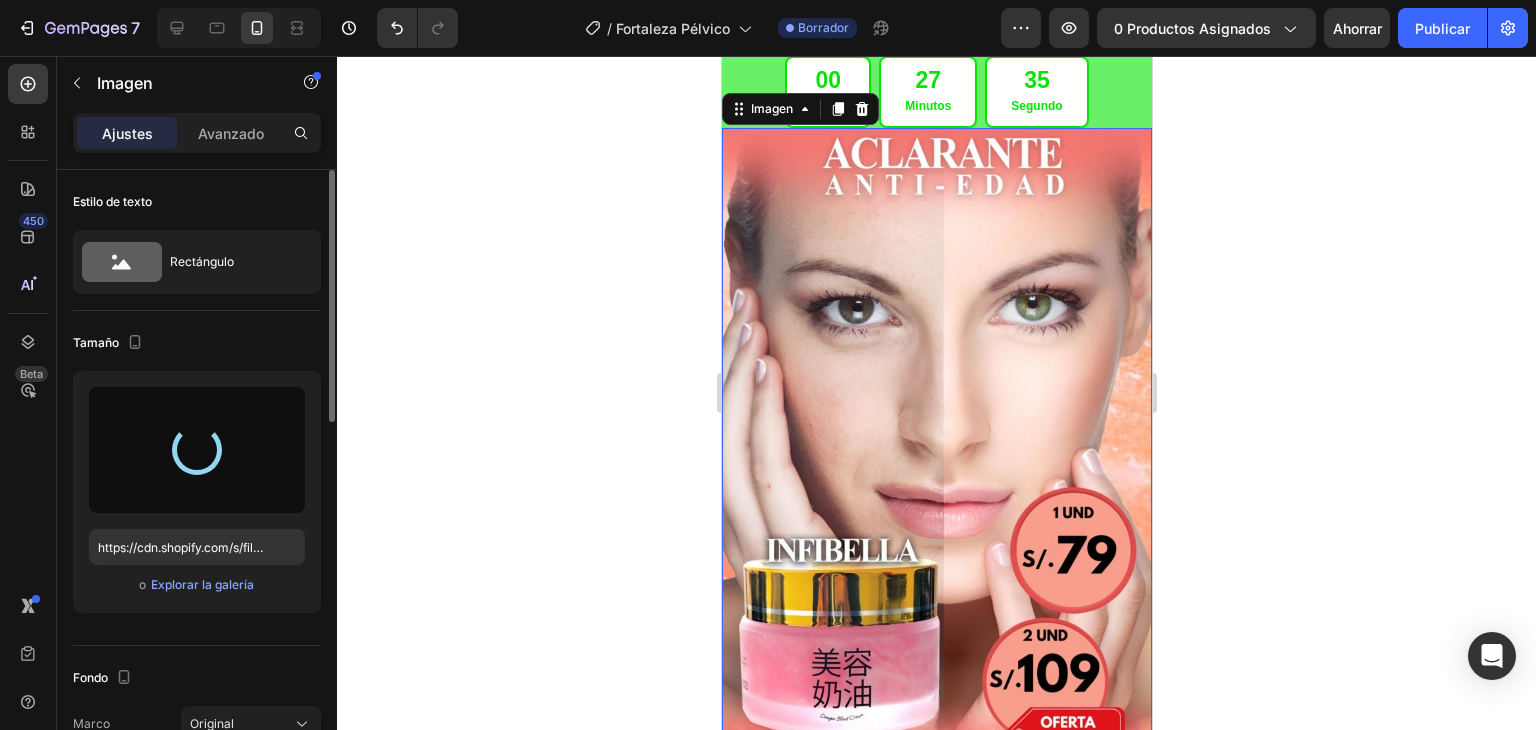 type on "https://cdn.shopify.com/s/files/1/0708/5346/0068/files/gempages_569050837007991829-c5cda379-b359-40d1-8385-19898bfa6367.webp" 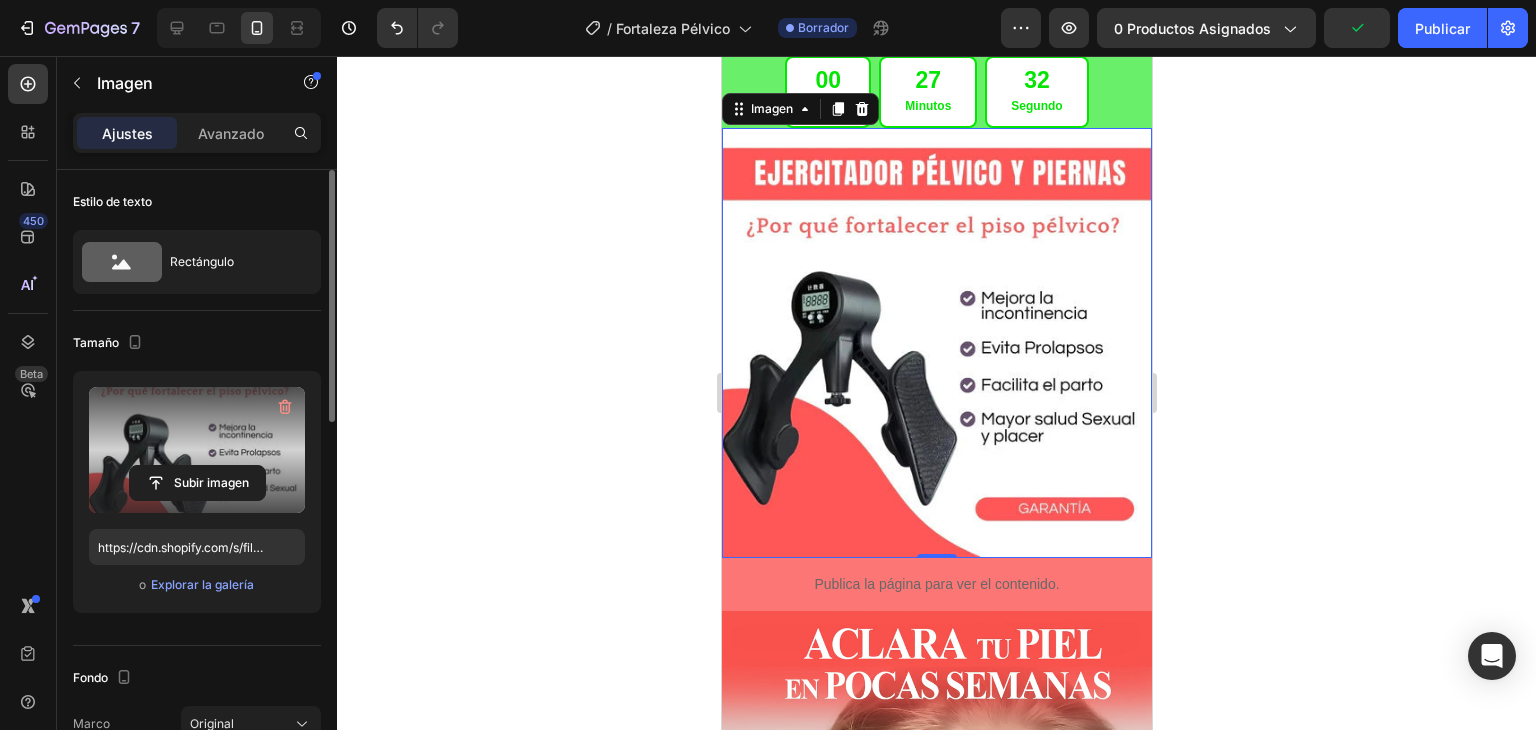 click 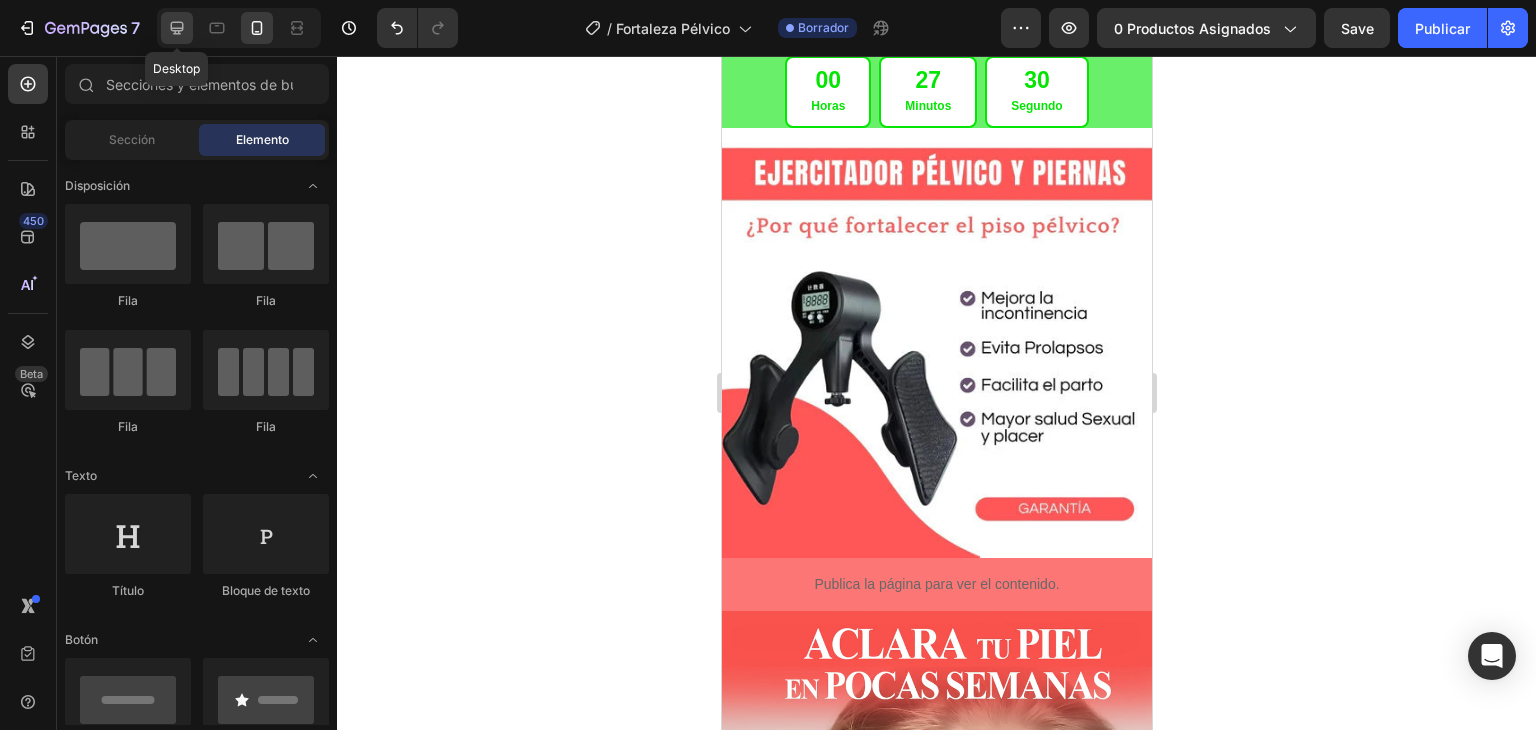 click 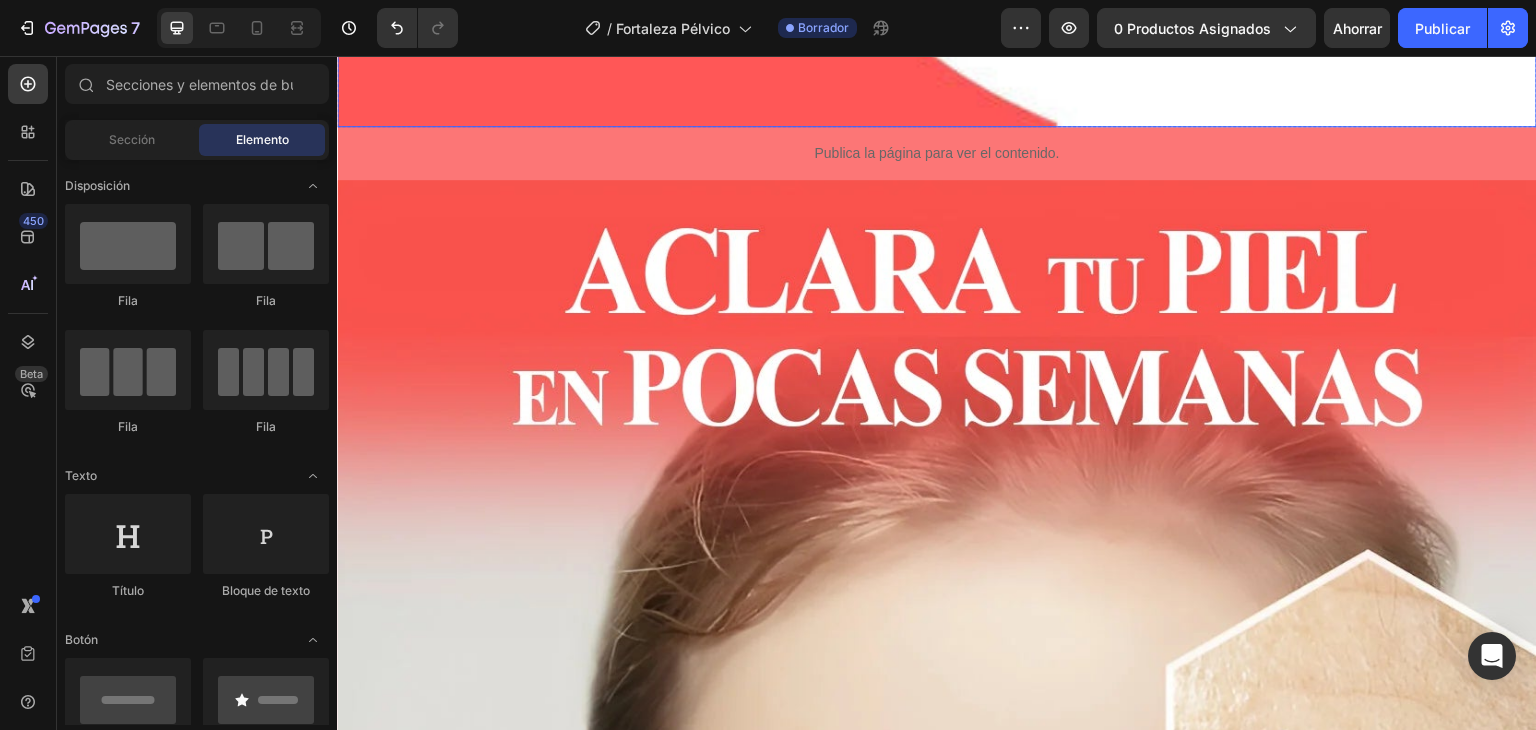 scroll, scrollTop: 1286, scrollLeft: 0, axis: vertical 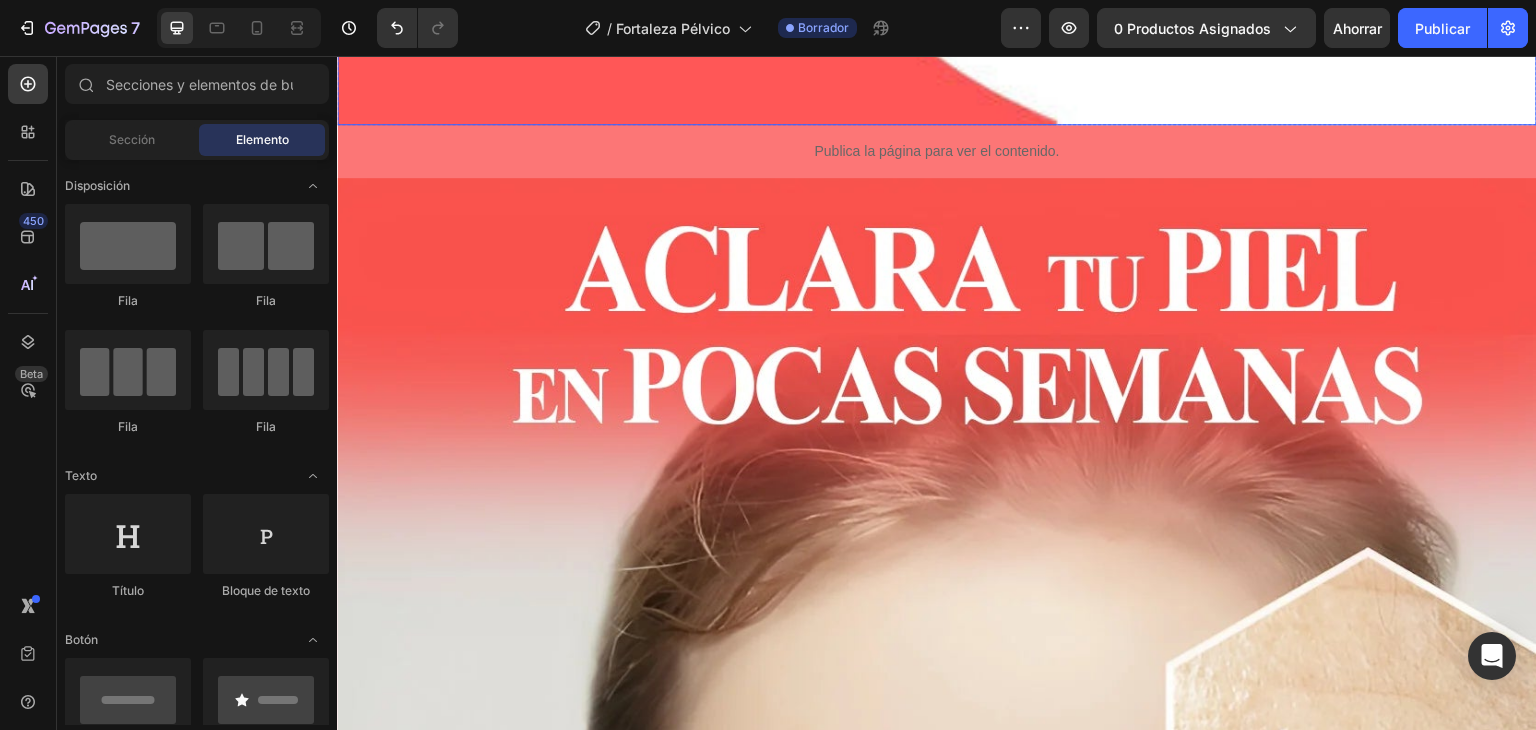 click at bounding box center (937, 1378) 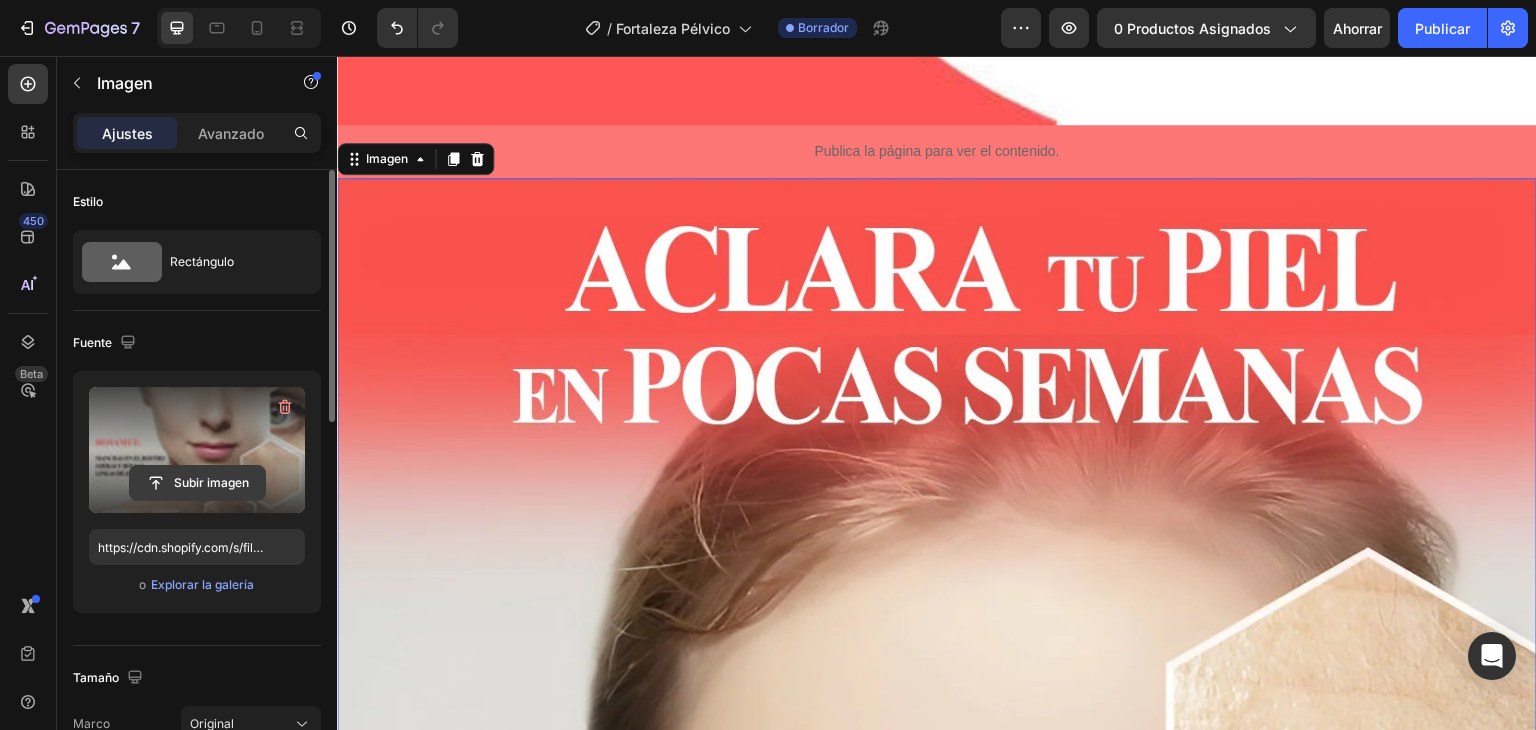 click 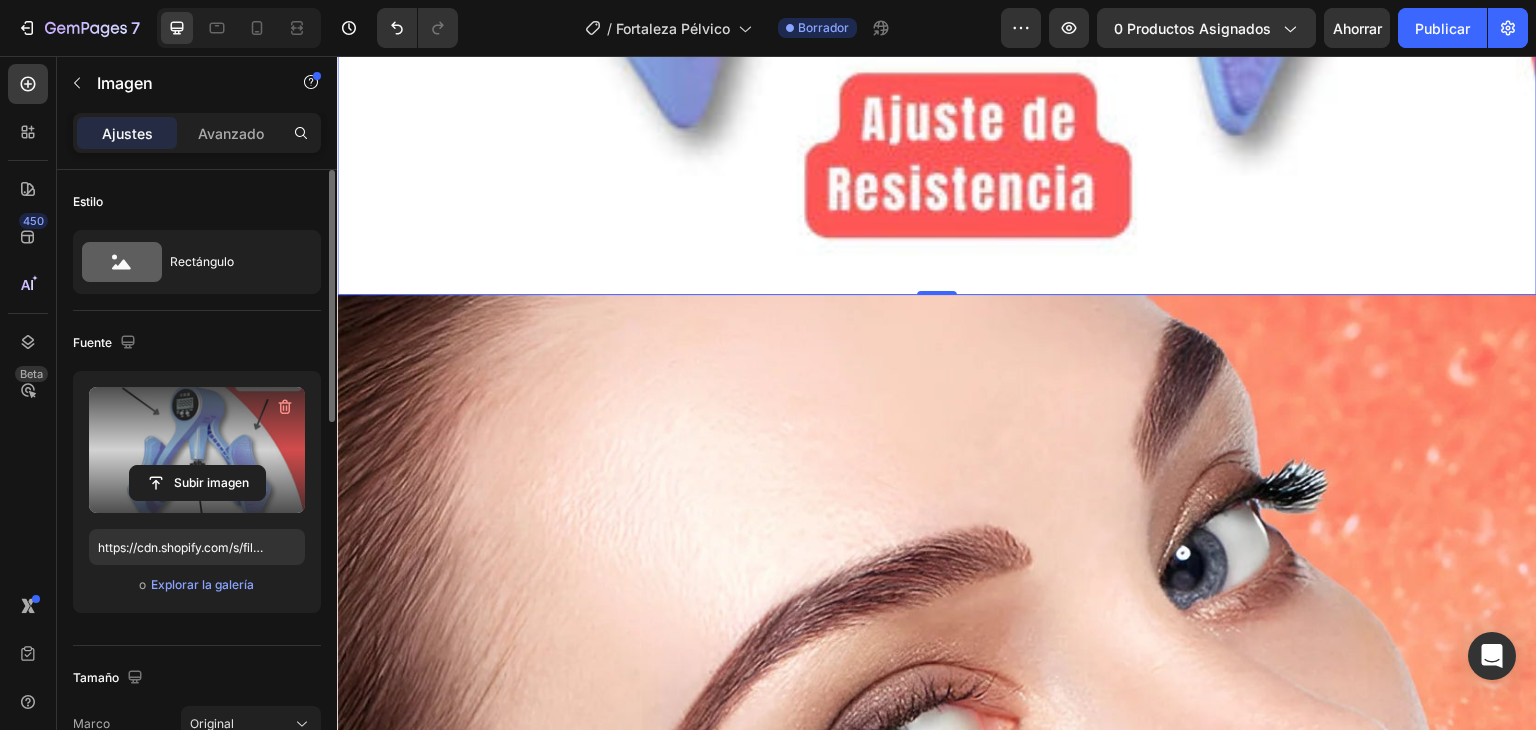 scroll, scrollTop: 2369, scrollLeft: 0, axis: vertical 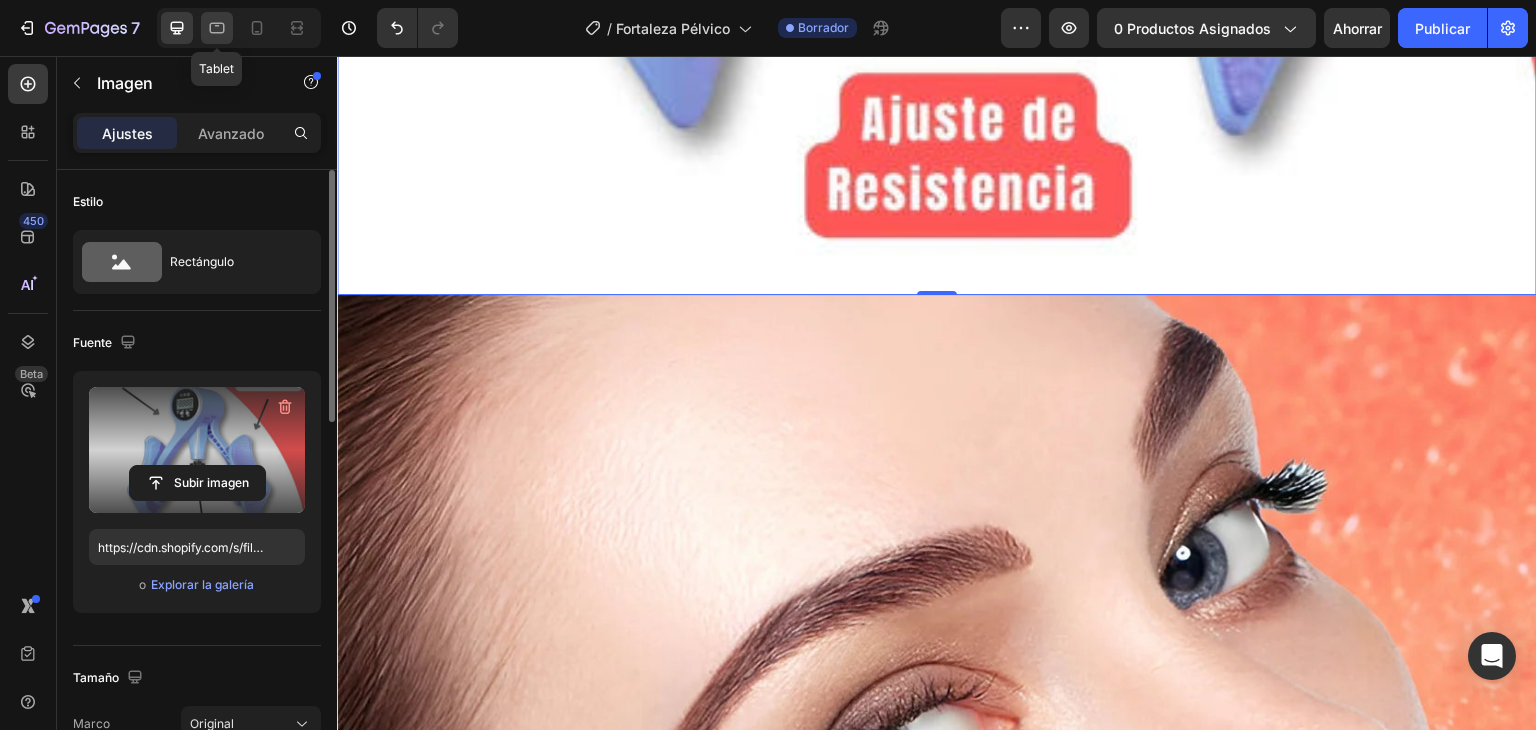 click 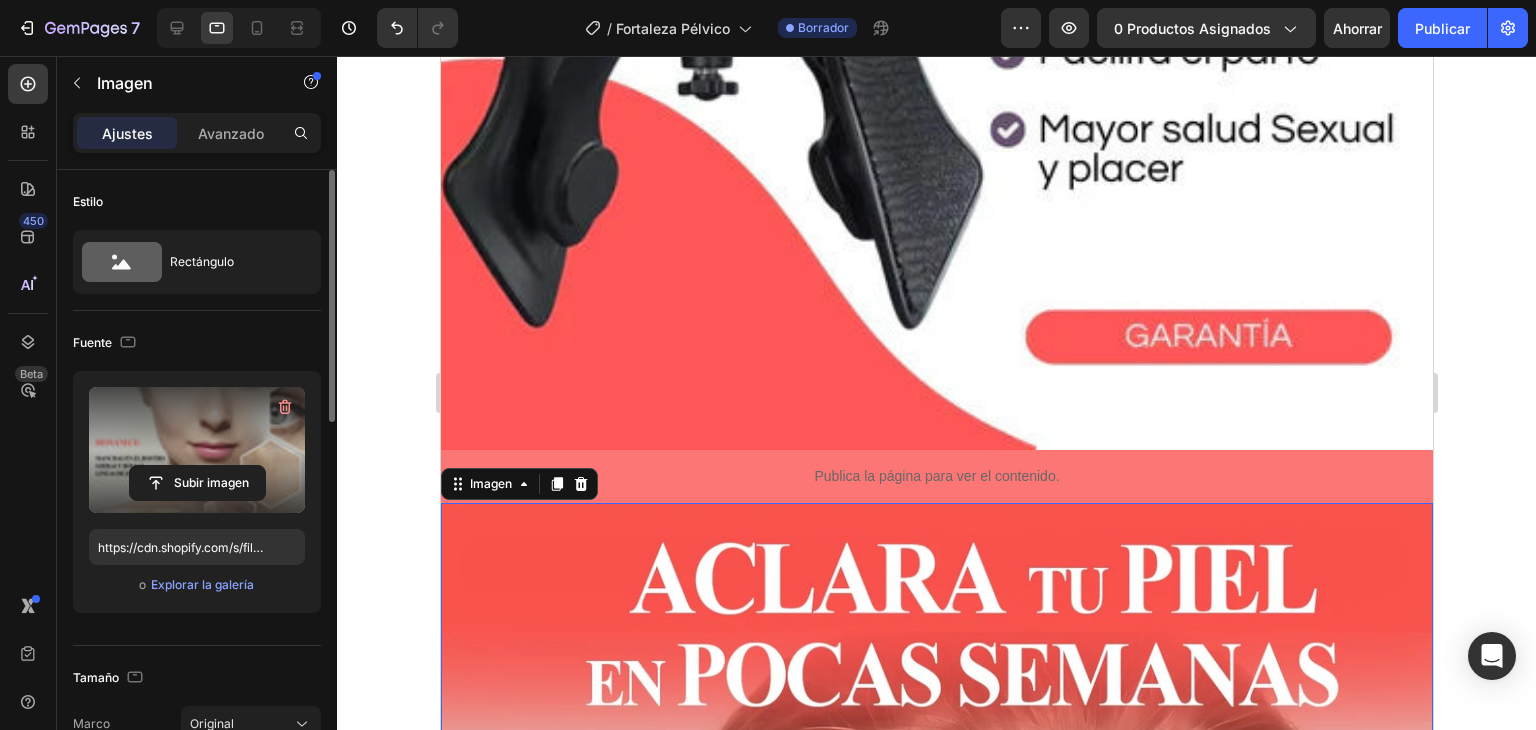 scroll, scrollTop: 963, scrollLeft: 0, axis: vertical 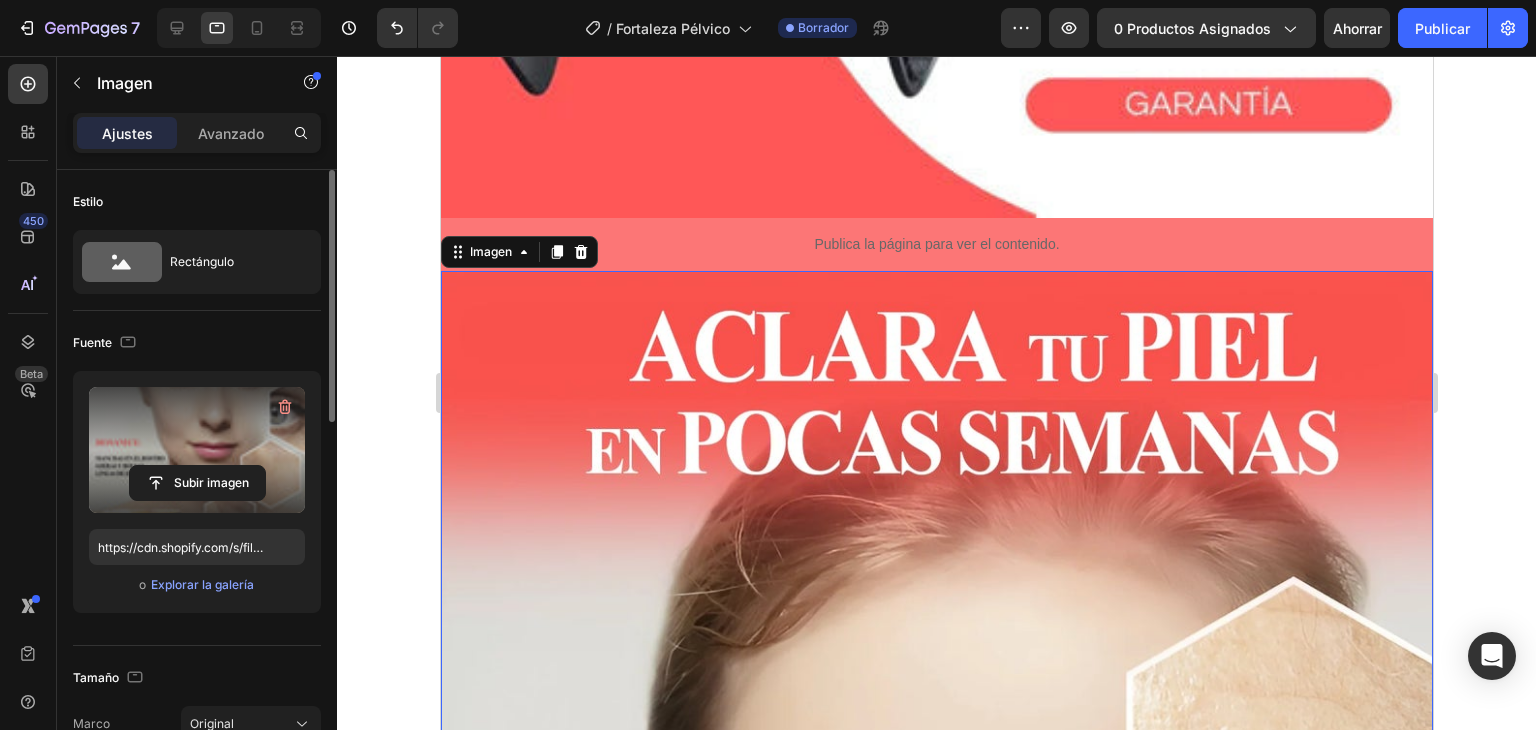 click at bounding box center (936, 1263) 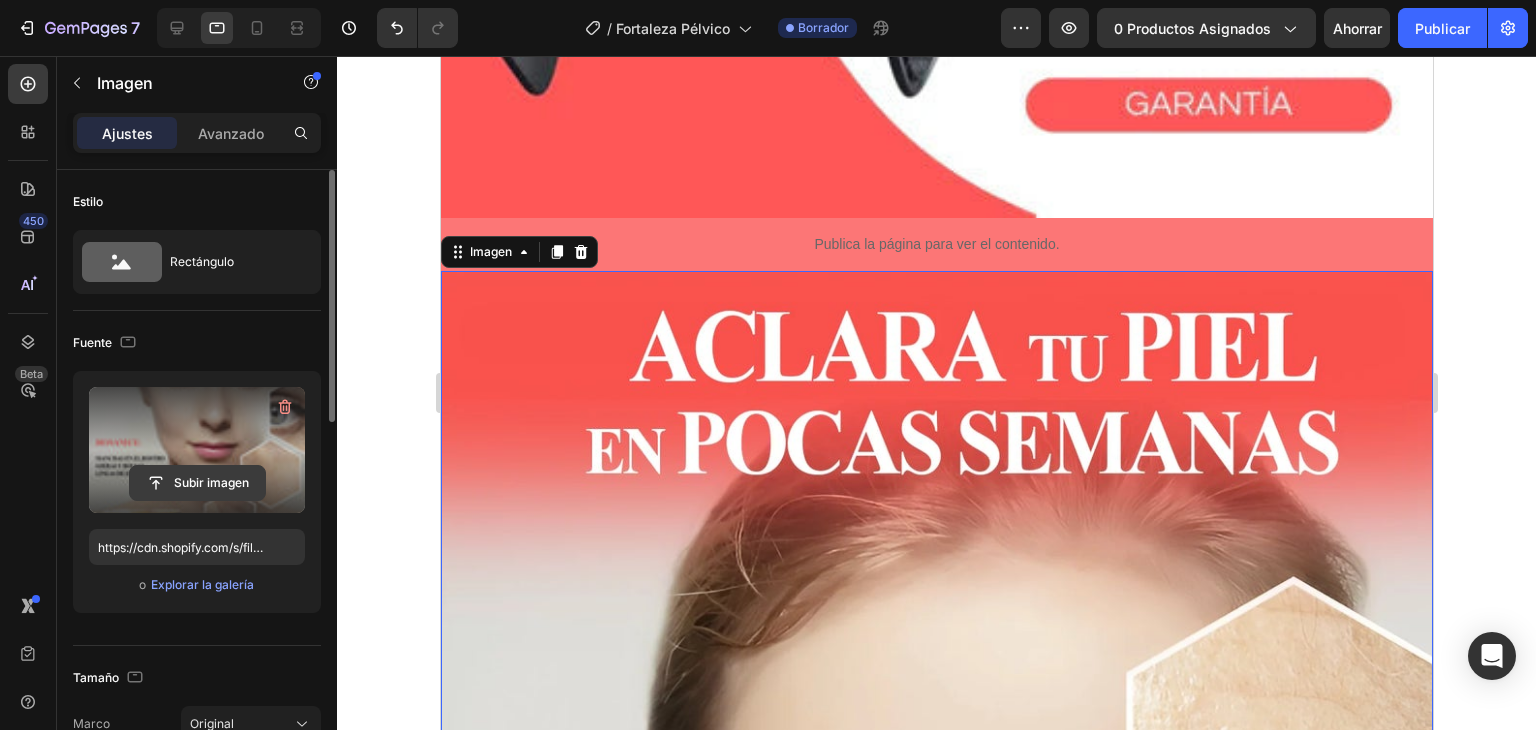 click 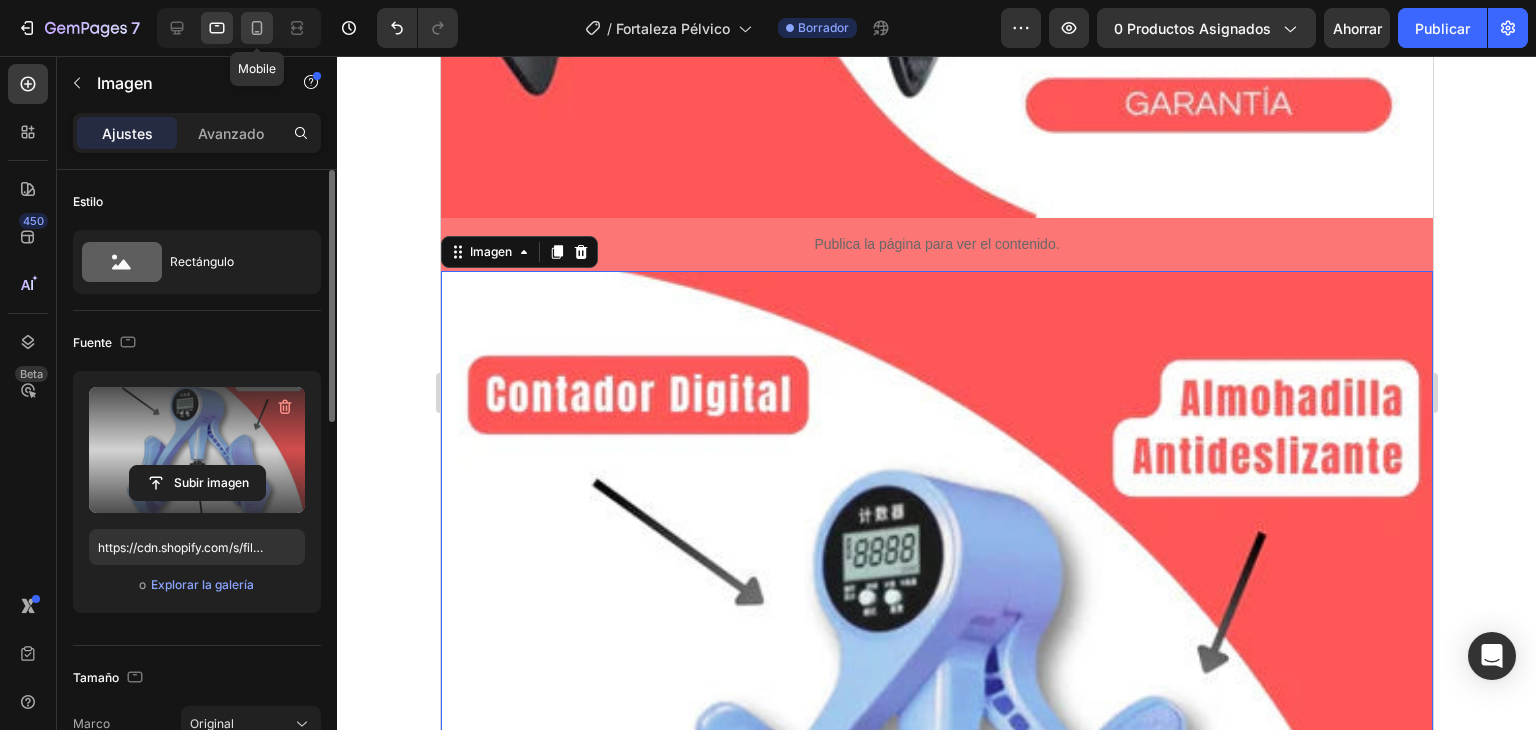 click 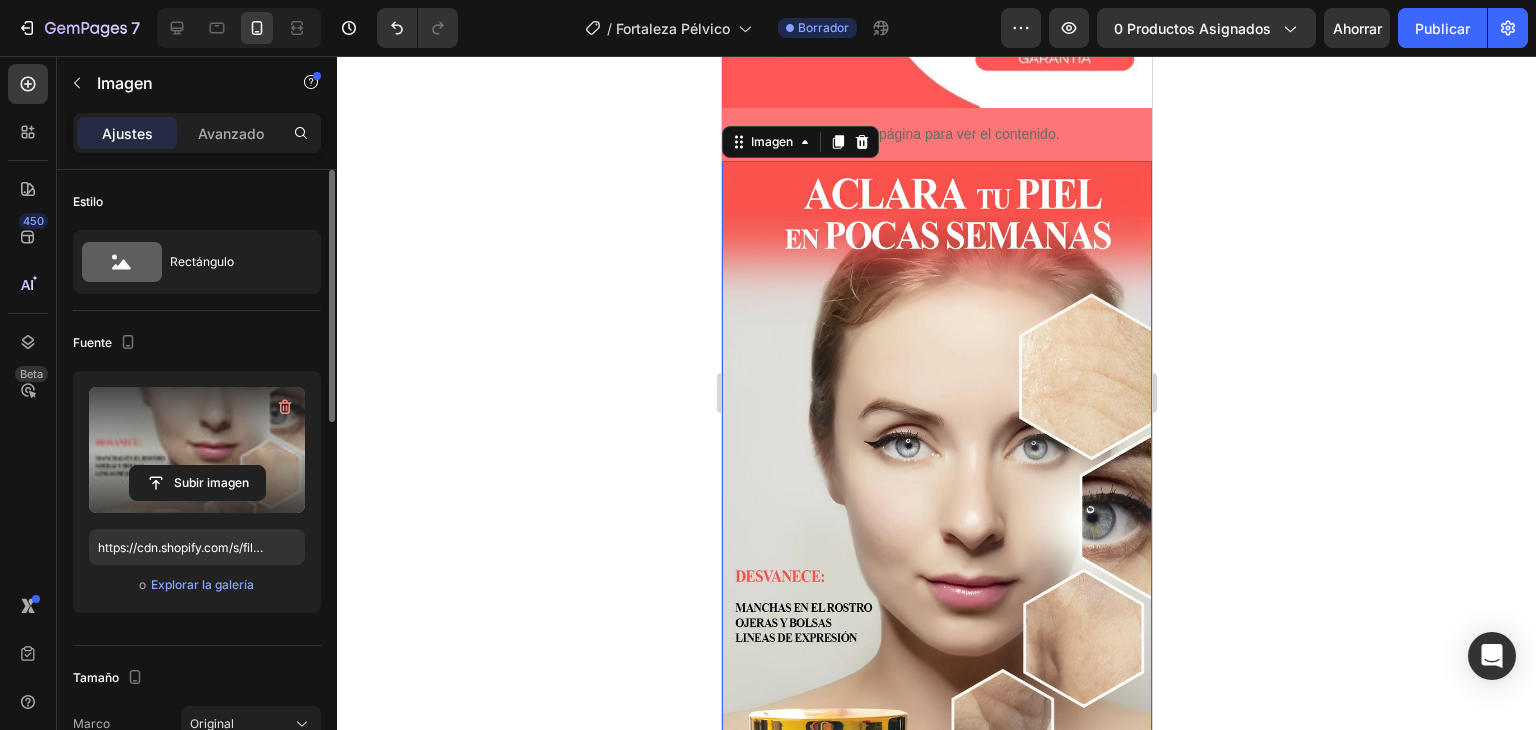 scroll, scrollTop: 516, scrollLeft: 0, axis: vertical 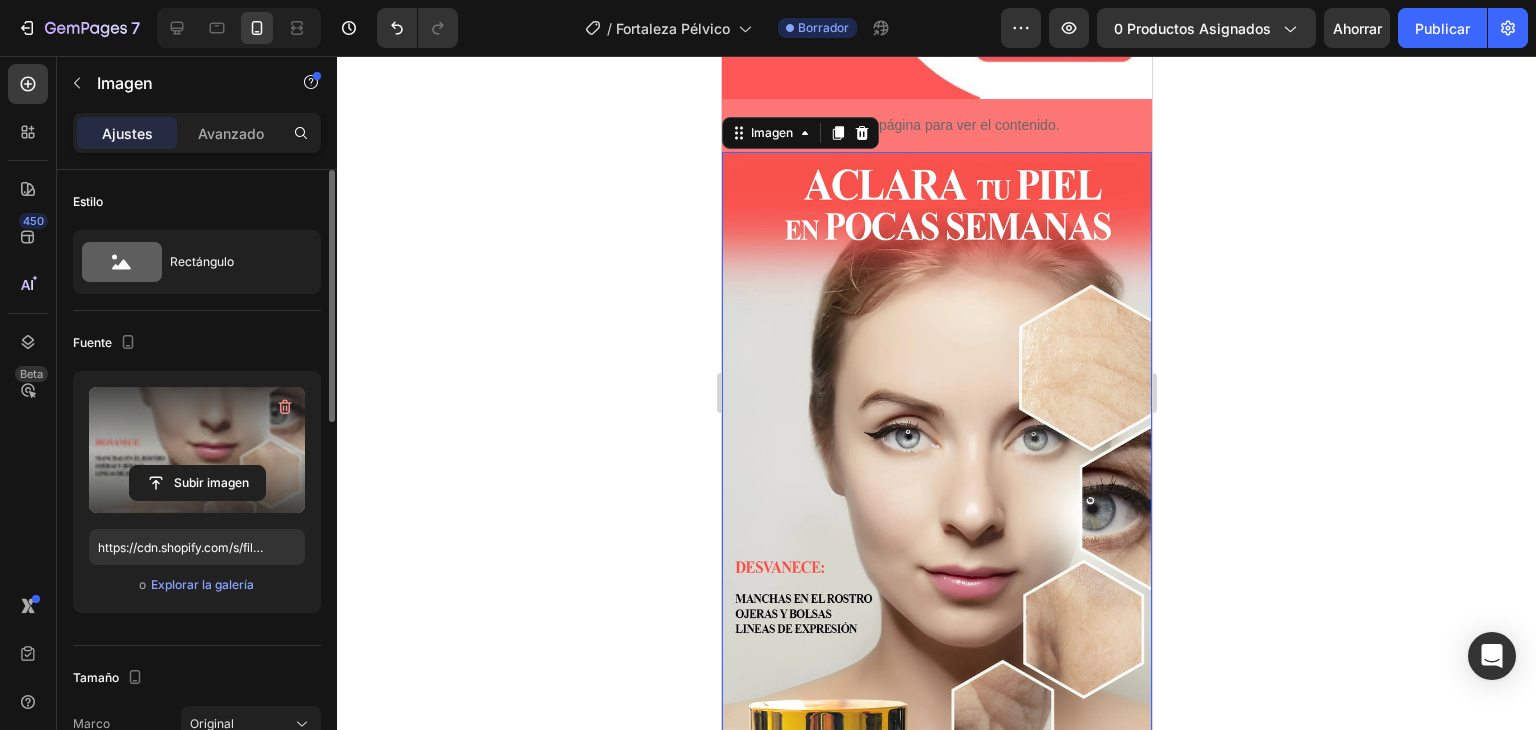 click at bounding box center [936, 582] 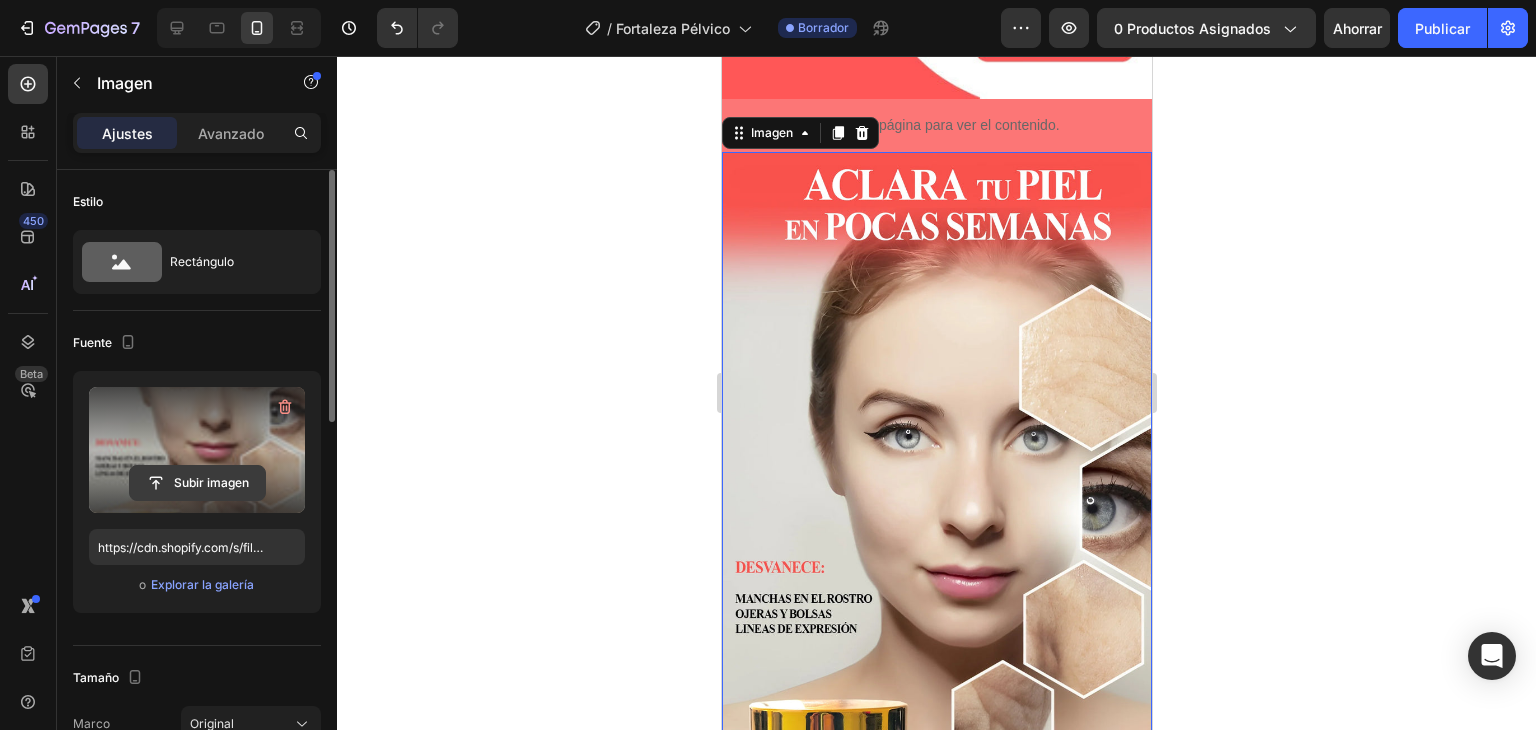 click 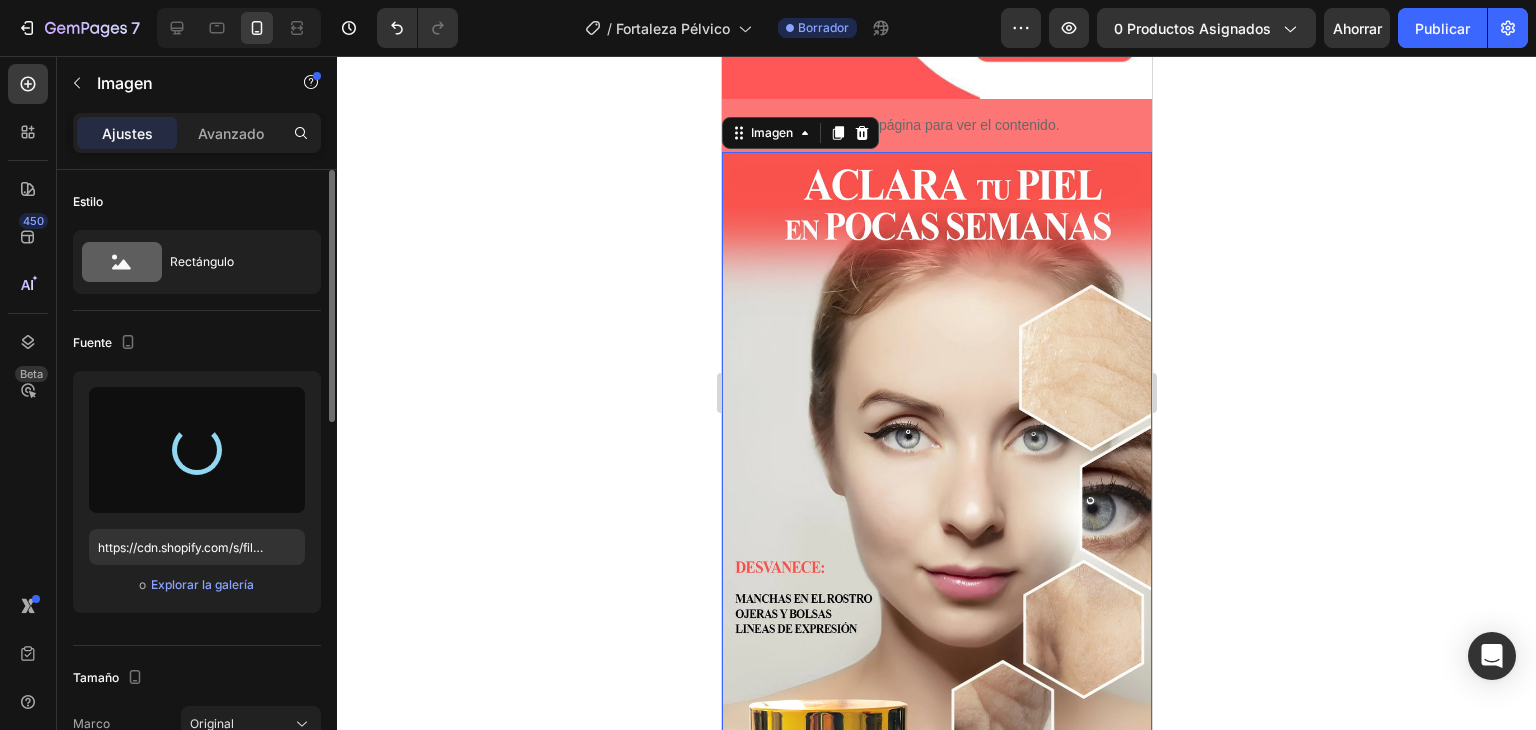 type on "https://cdn.shopify.com/s/files/1/0708/5346/0068/files/gempages_569050837007991829-87da6c6e-7d4d-40fa-91e8-ac343433974a.webp" 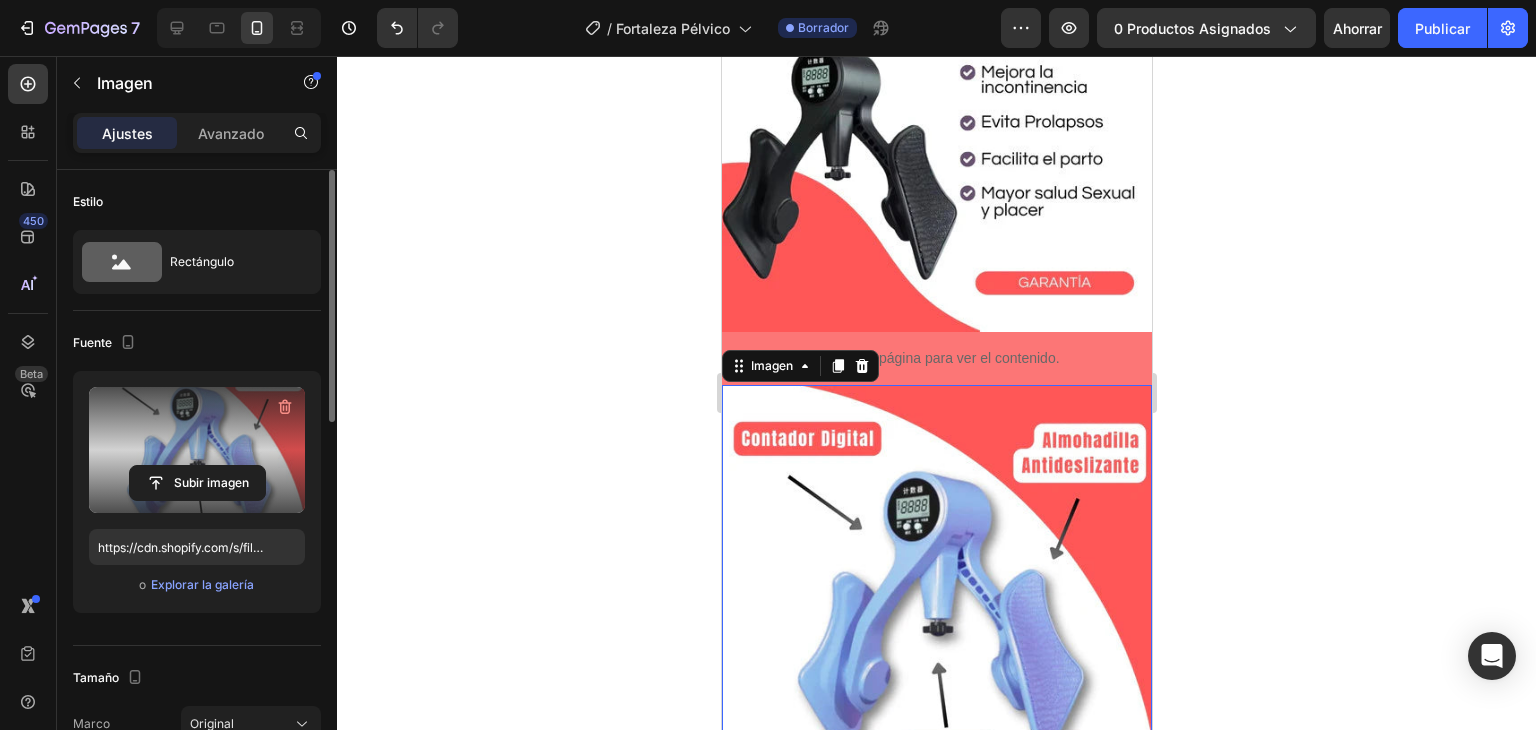 scroll, scrollTop: 338, scrollLeft: 0, axis: vertical 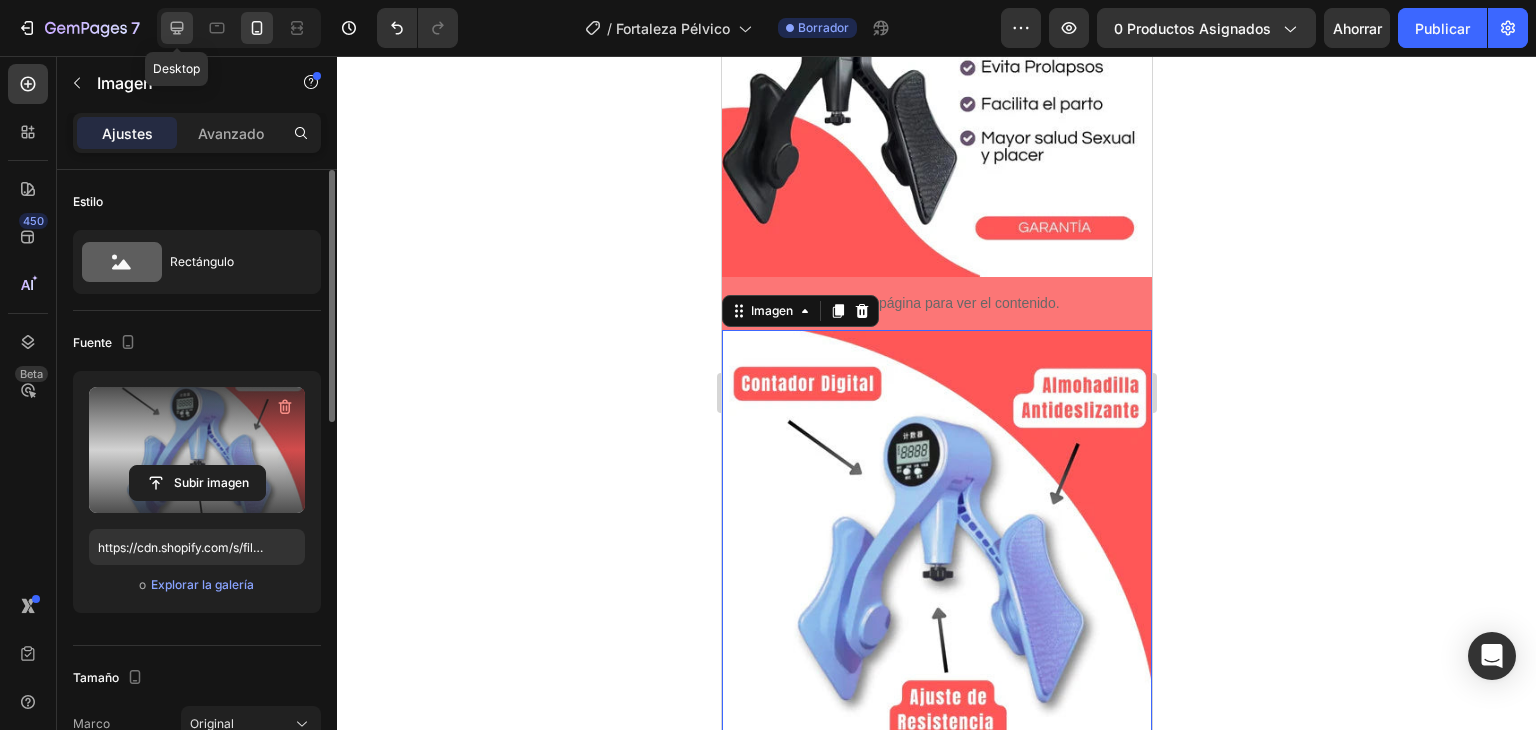 click 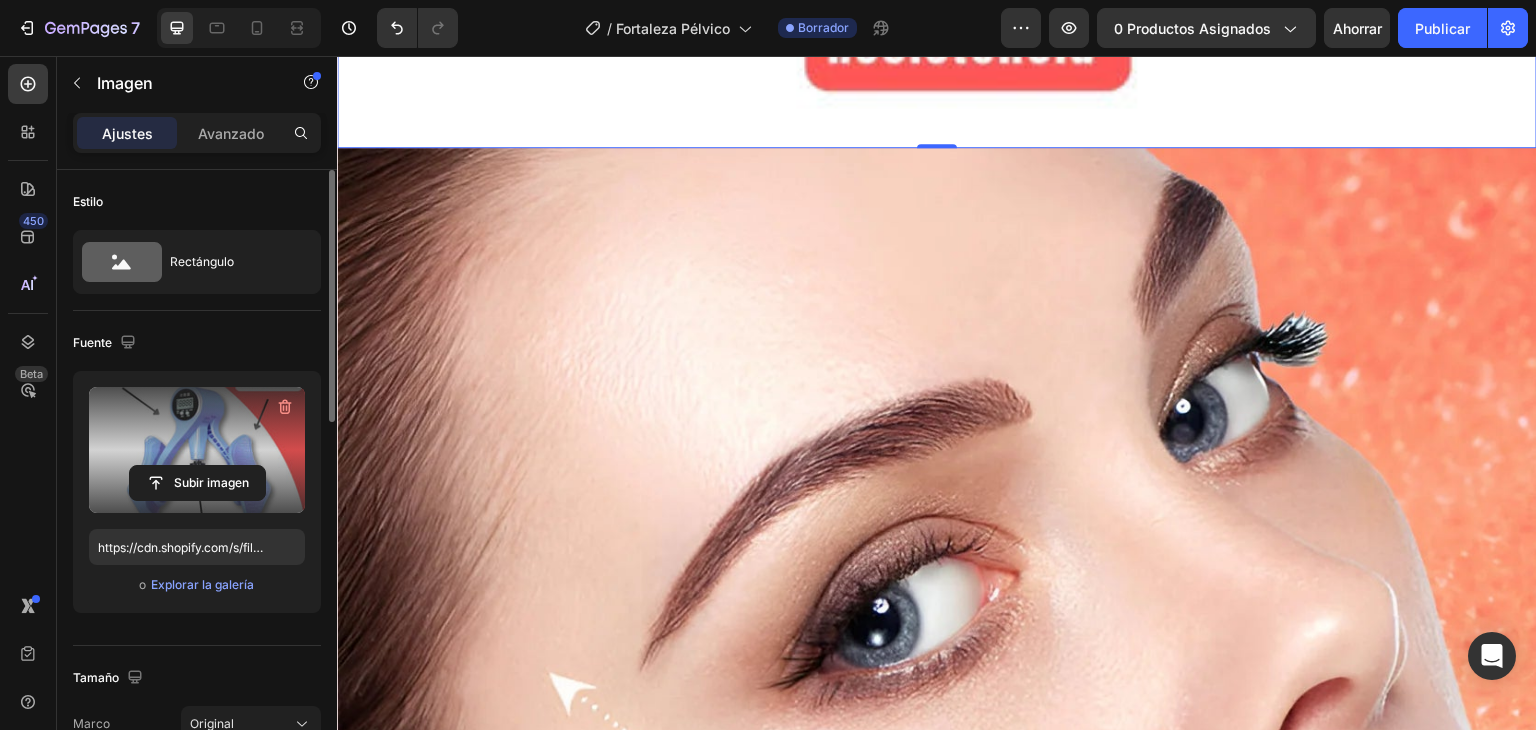 scroll, scrollTop: 2520, scrollLeft: 0, axis: vertical 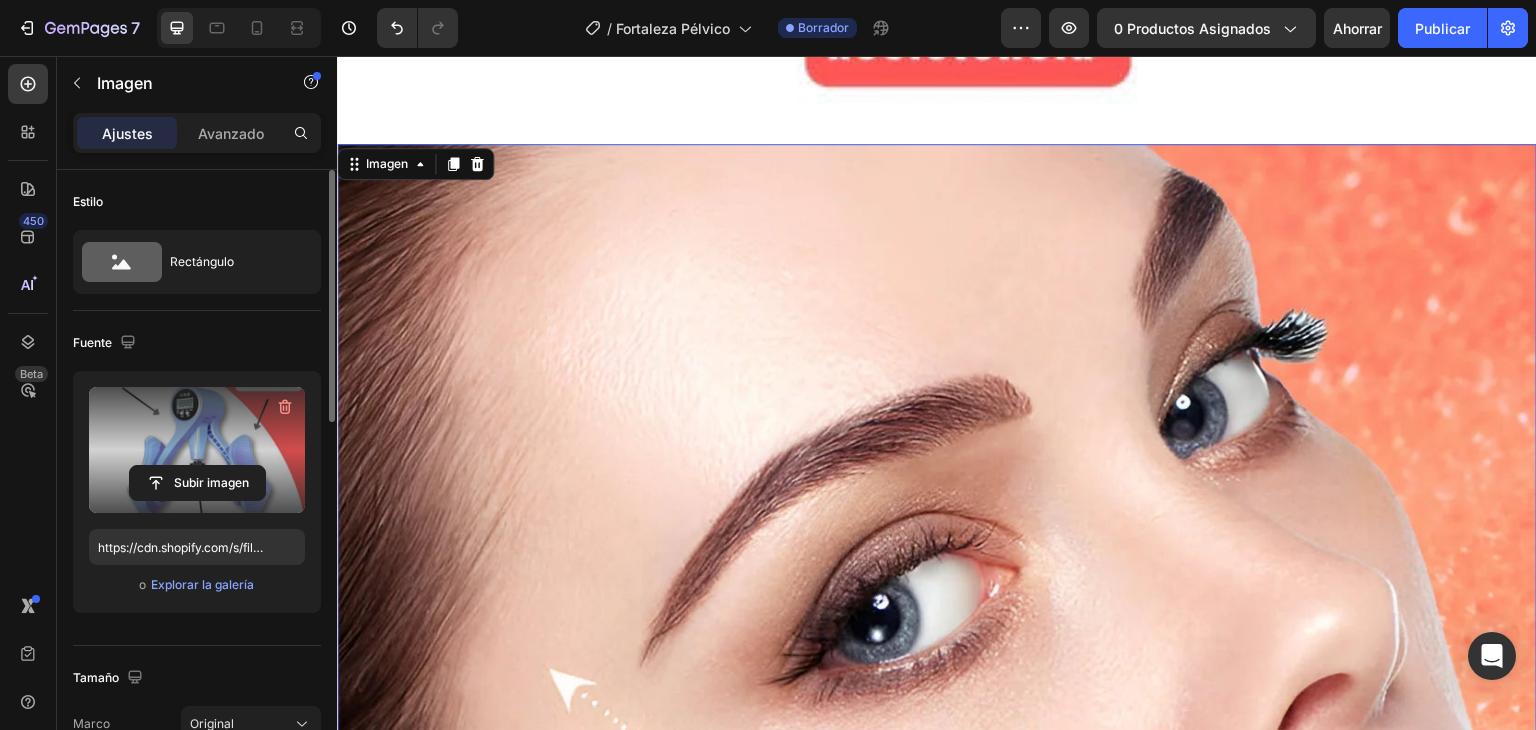 click at bounding box center (937, 1344) 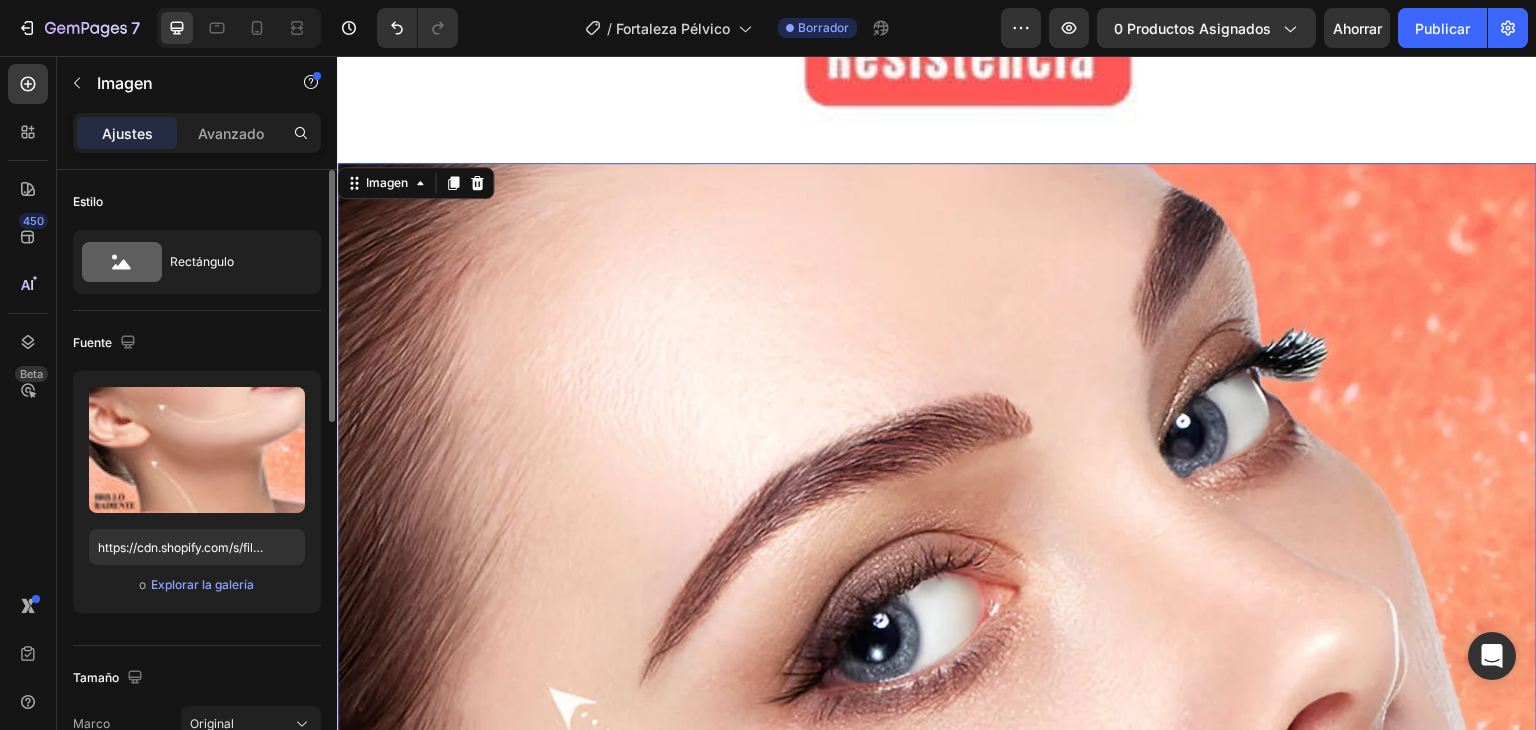scroll, scrollTop: 2505, scrollLeft: 0, axis: vertical 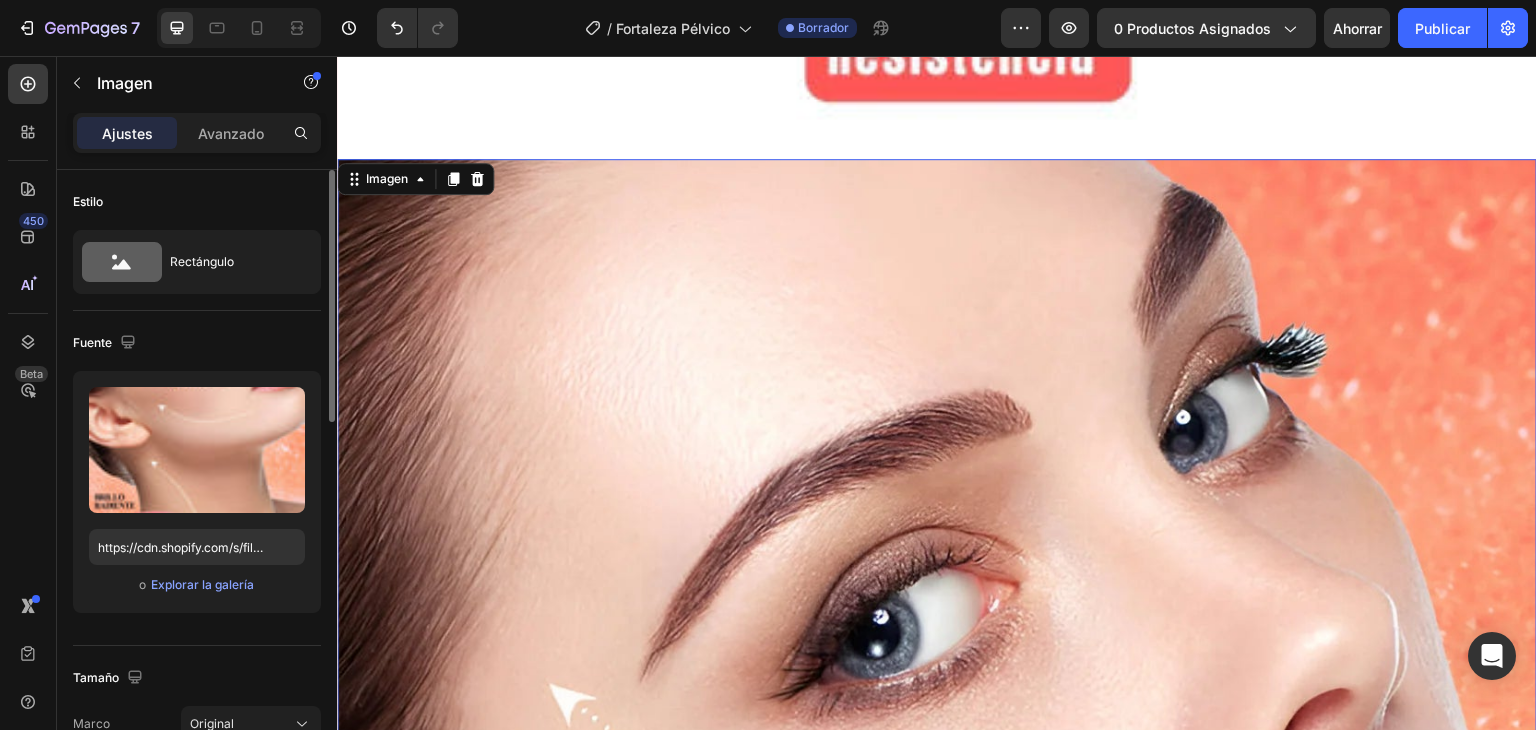 click at bounding box center [937, 1359] 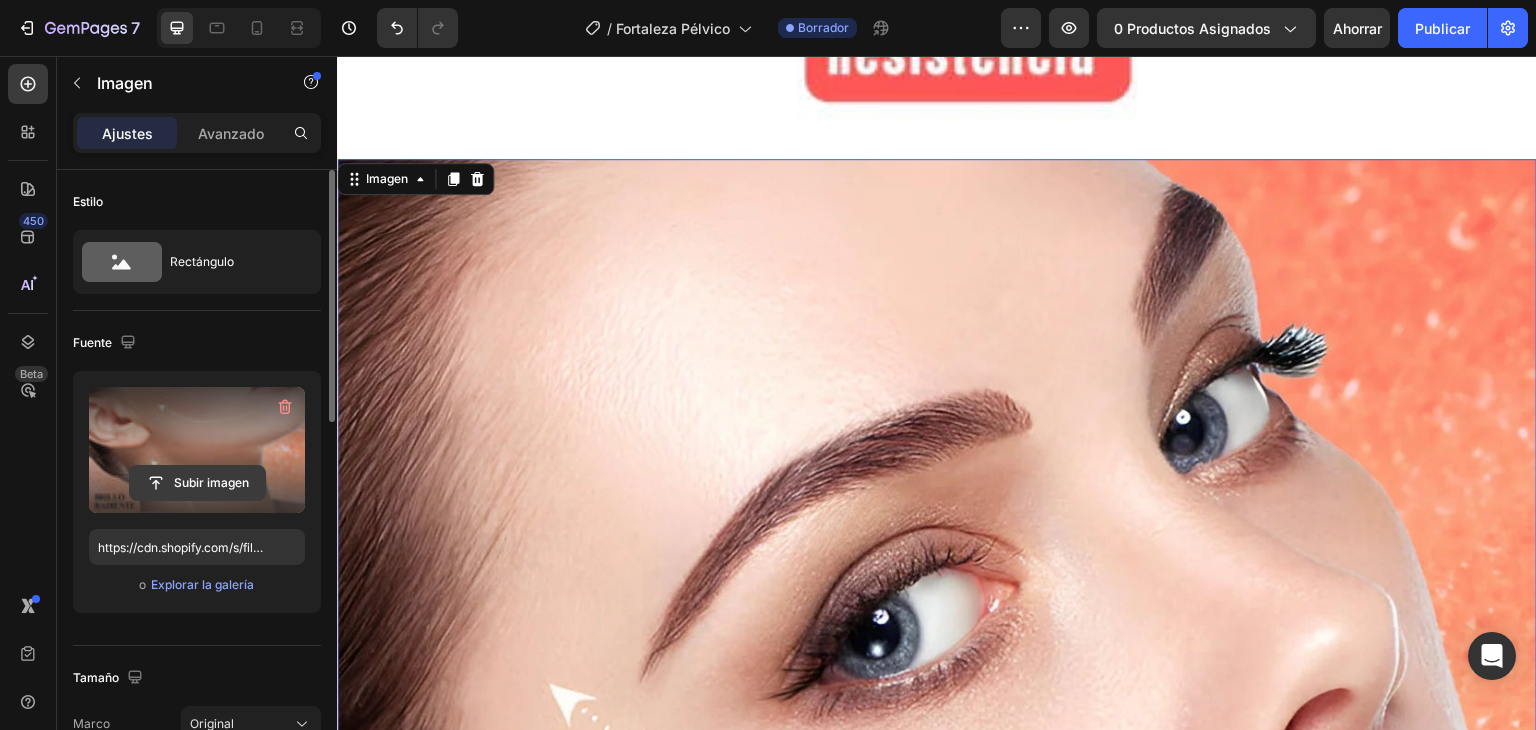 click 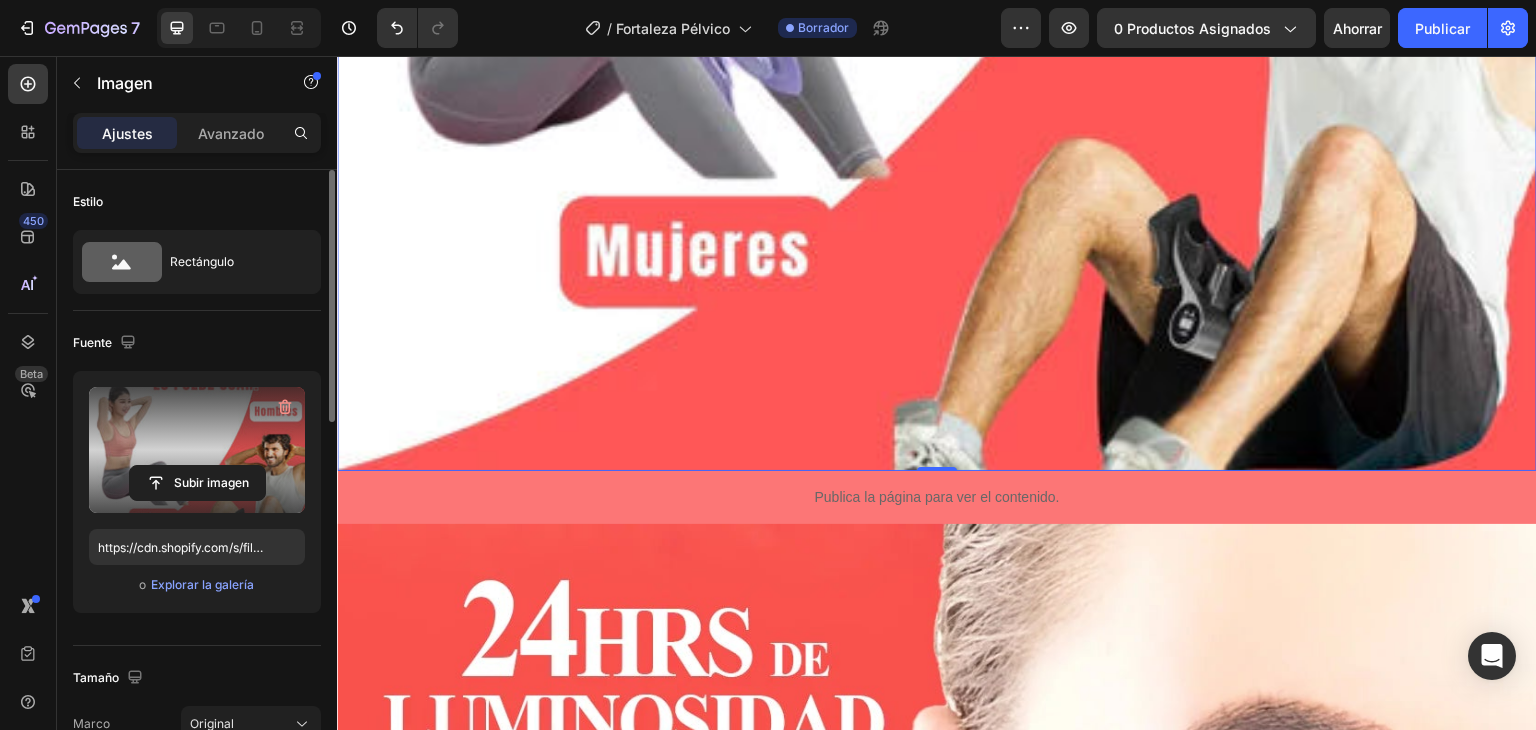 scroll, scrollTop: 3394, scrollLeft: 0, axis: vertical 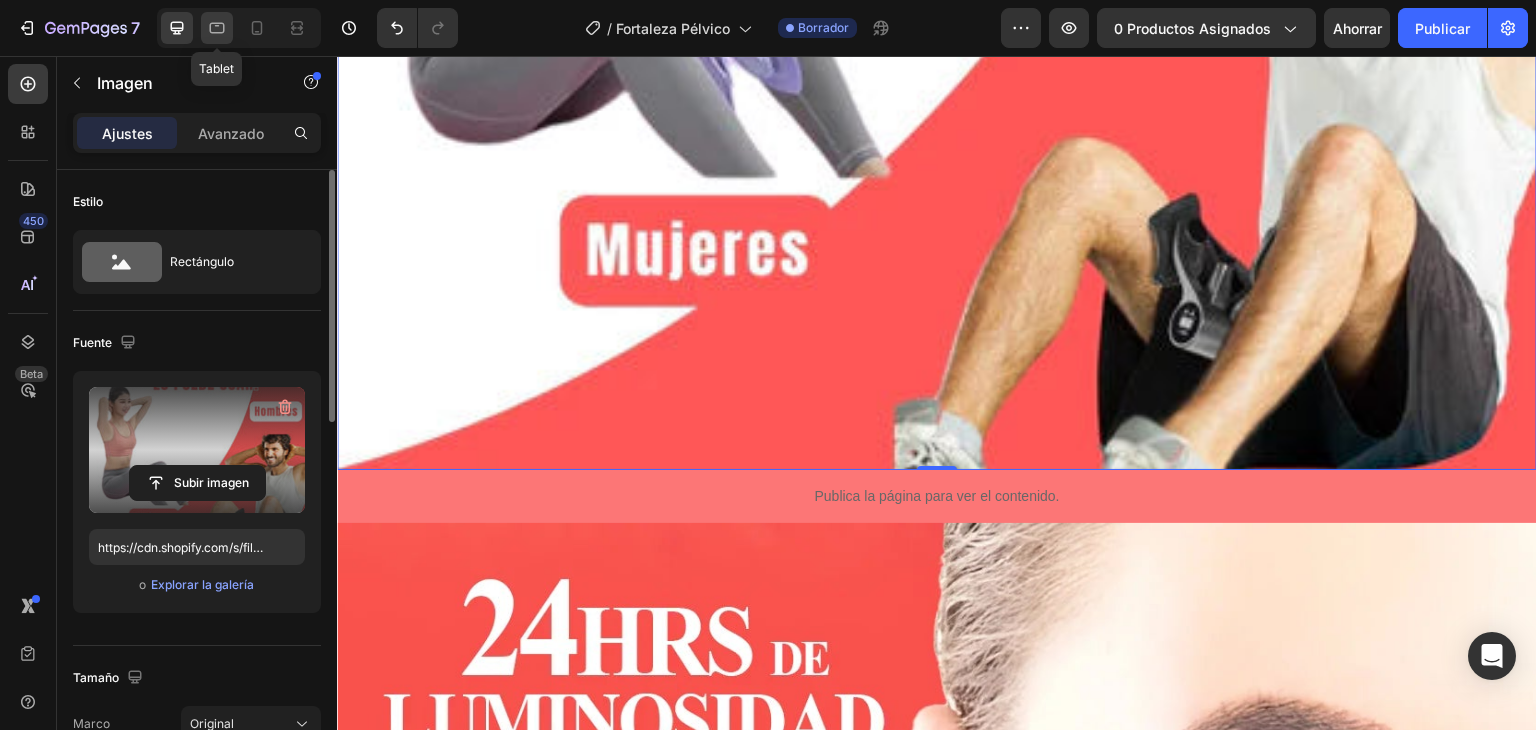 click 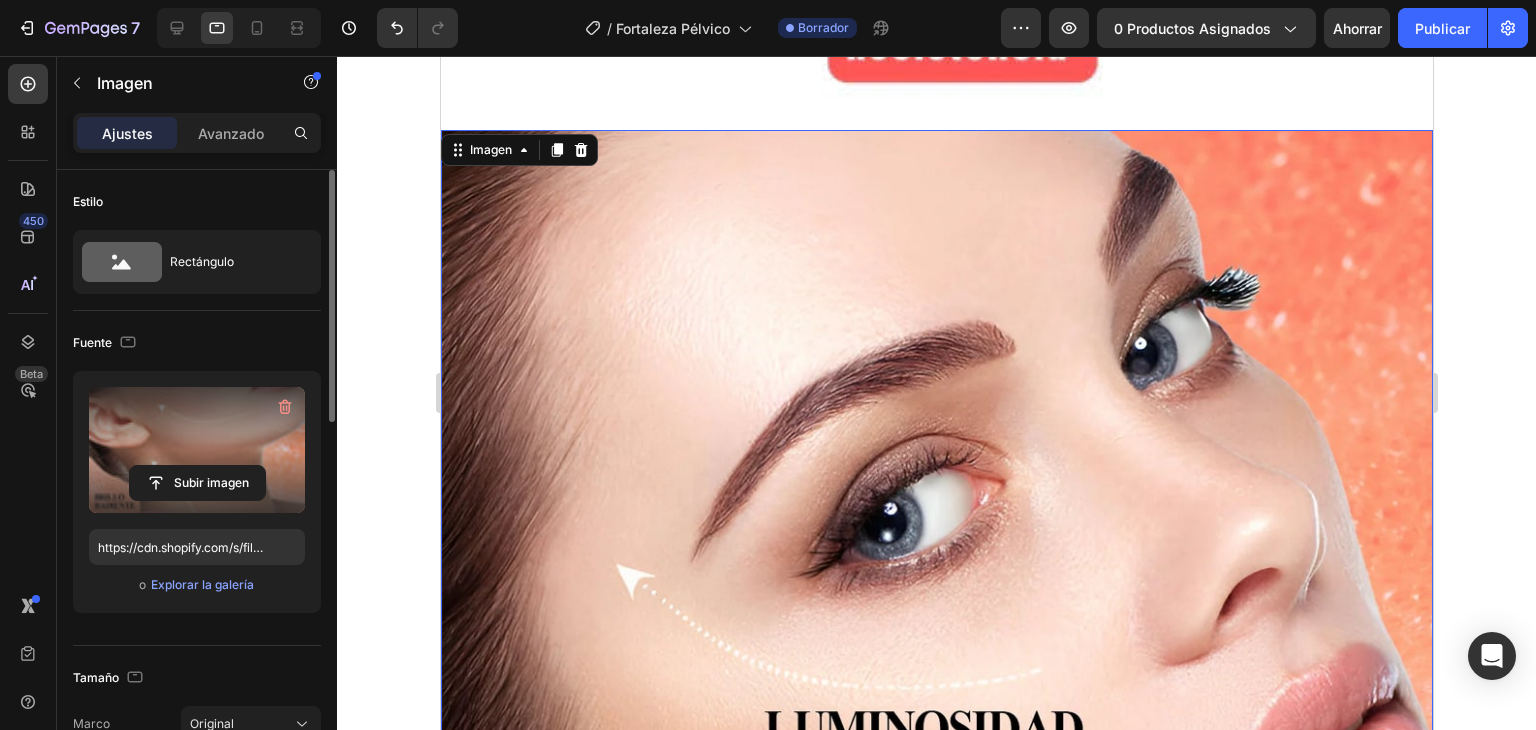 scroll, scrollTop: 2101, scrollLeft: 0, axis: vertical 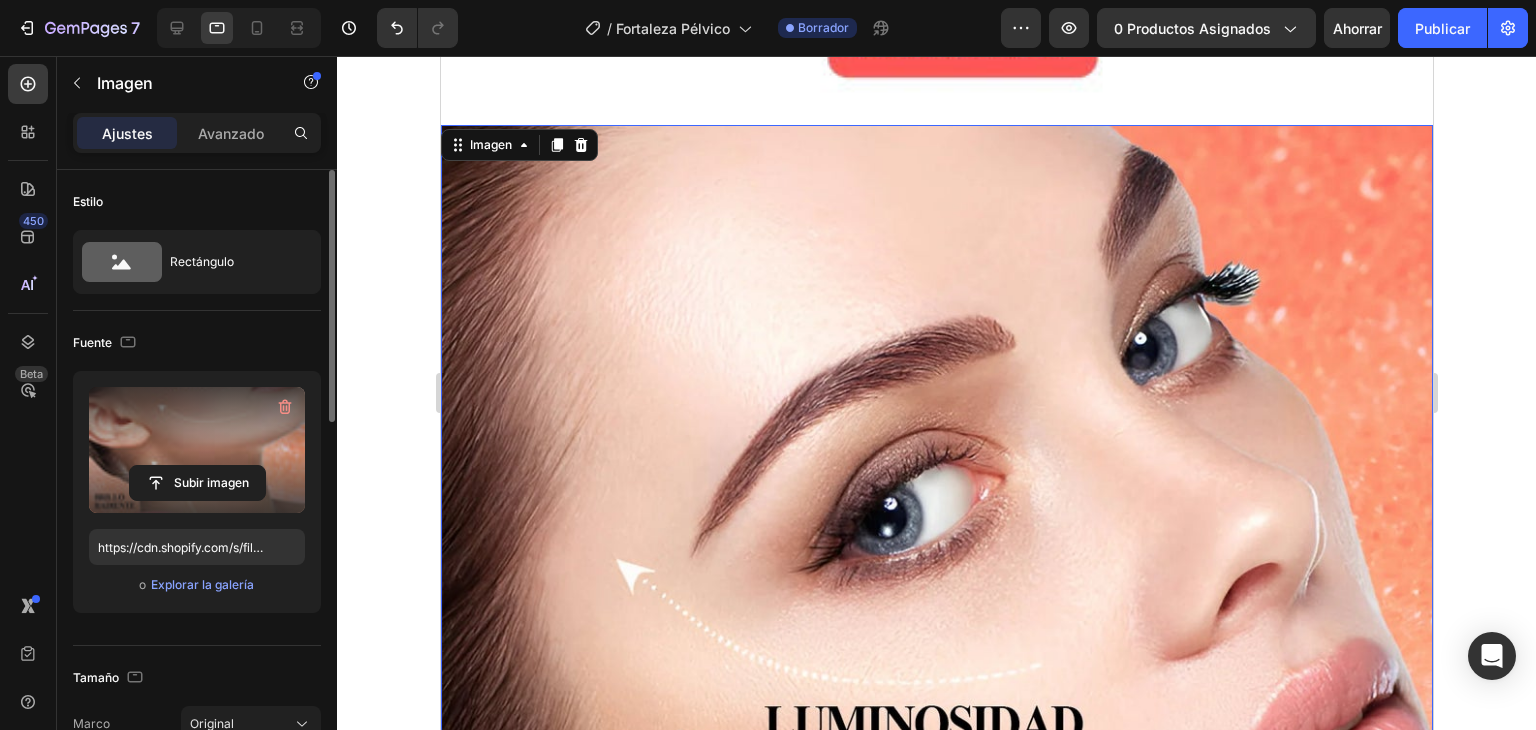 click at bounding box center (936, 1117) 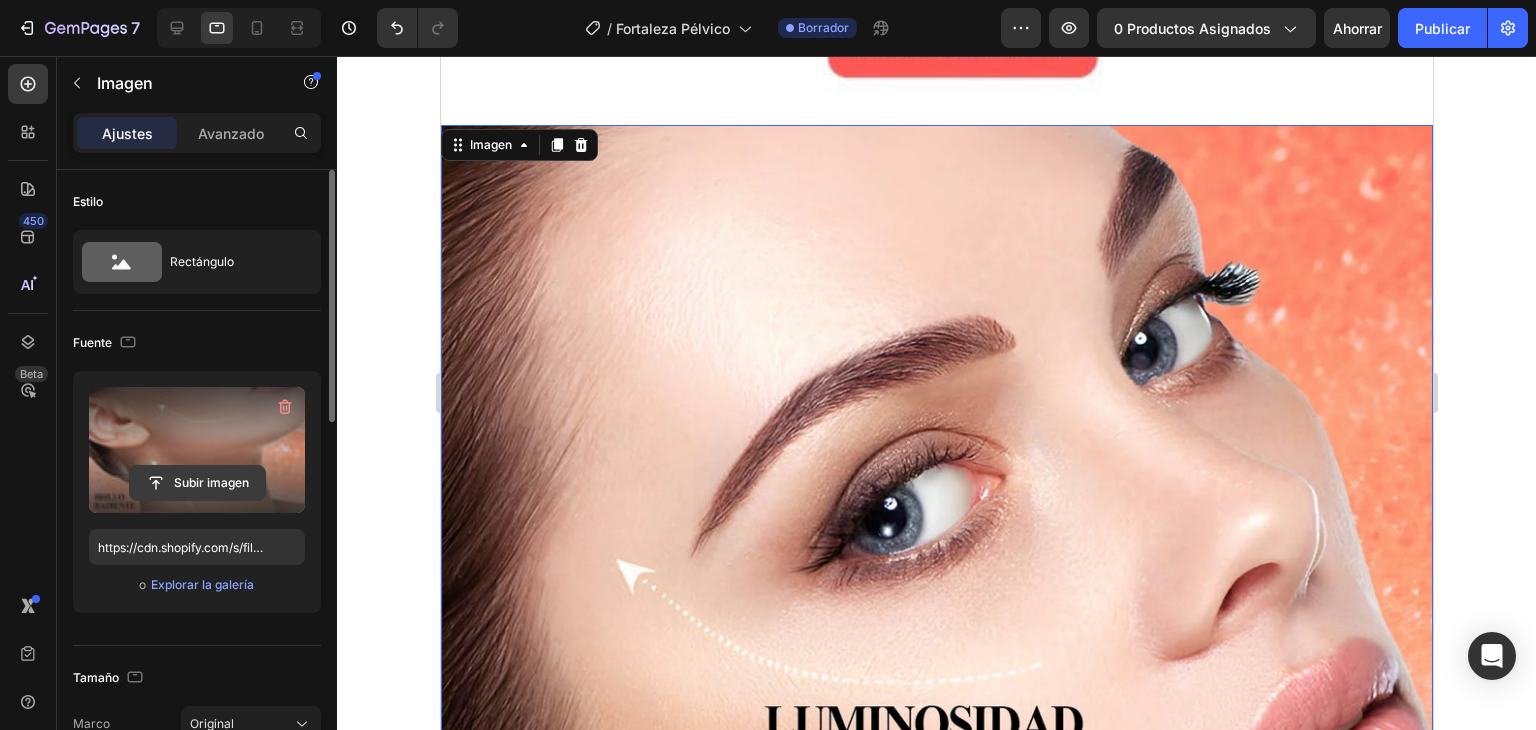 click 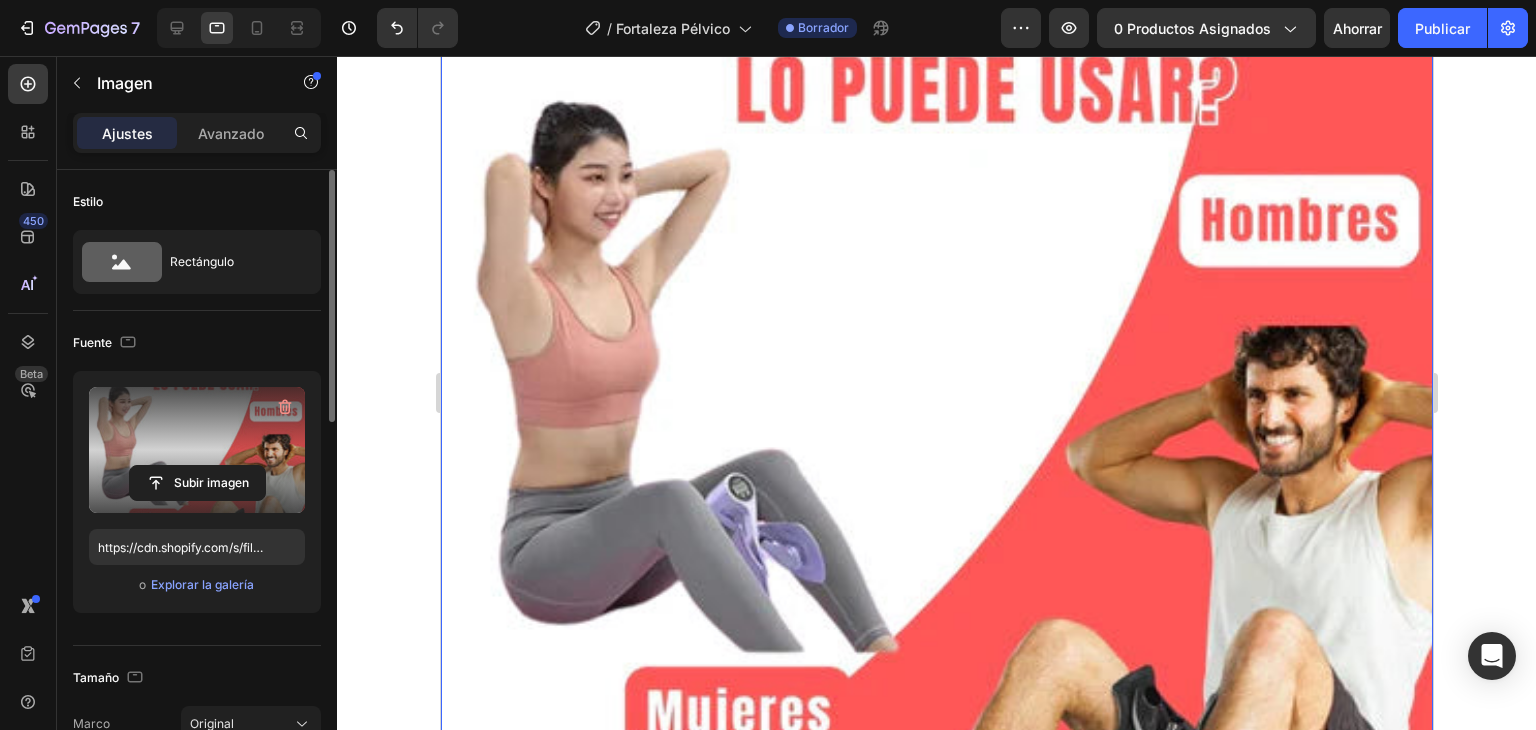 scroll, scrollTop: 2322, scrollLeft: 0, axis: vertical 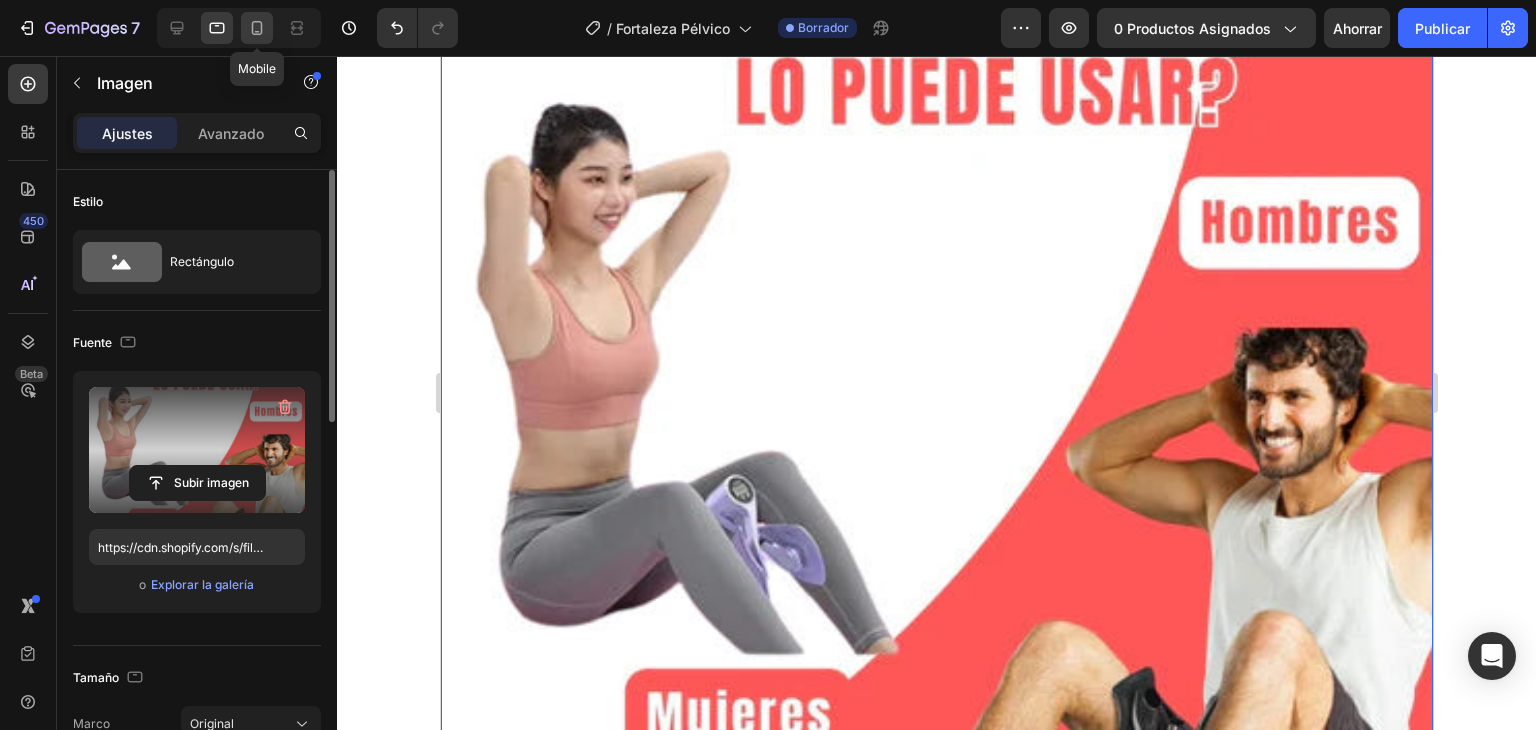 click 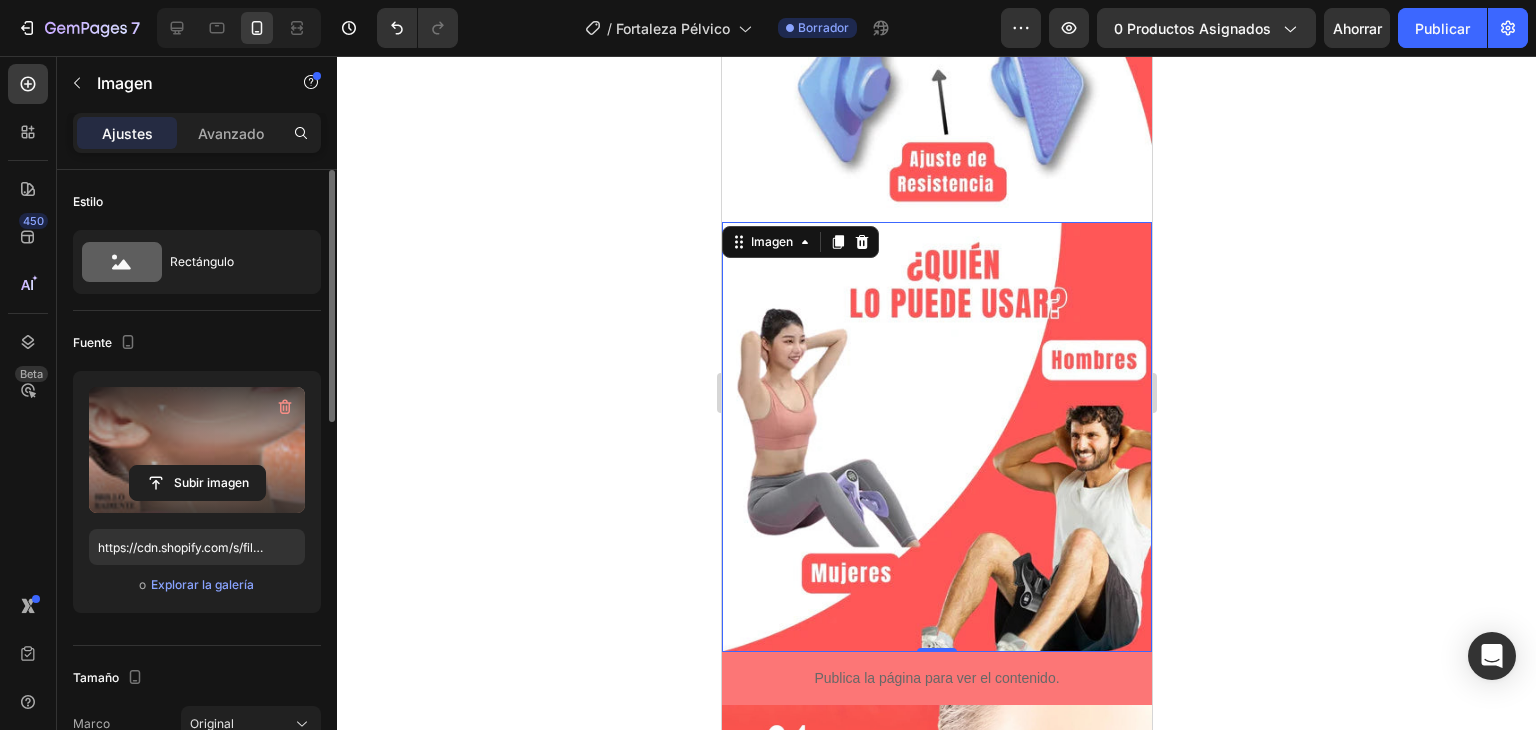 scroll, scrollTop: 904, scrollLeft: 0, axis: vertical 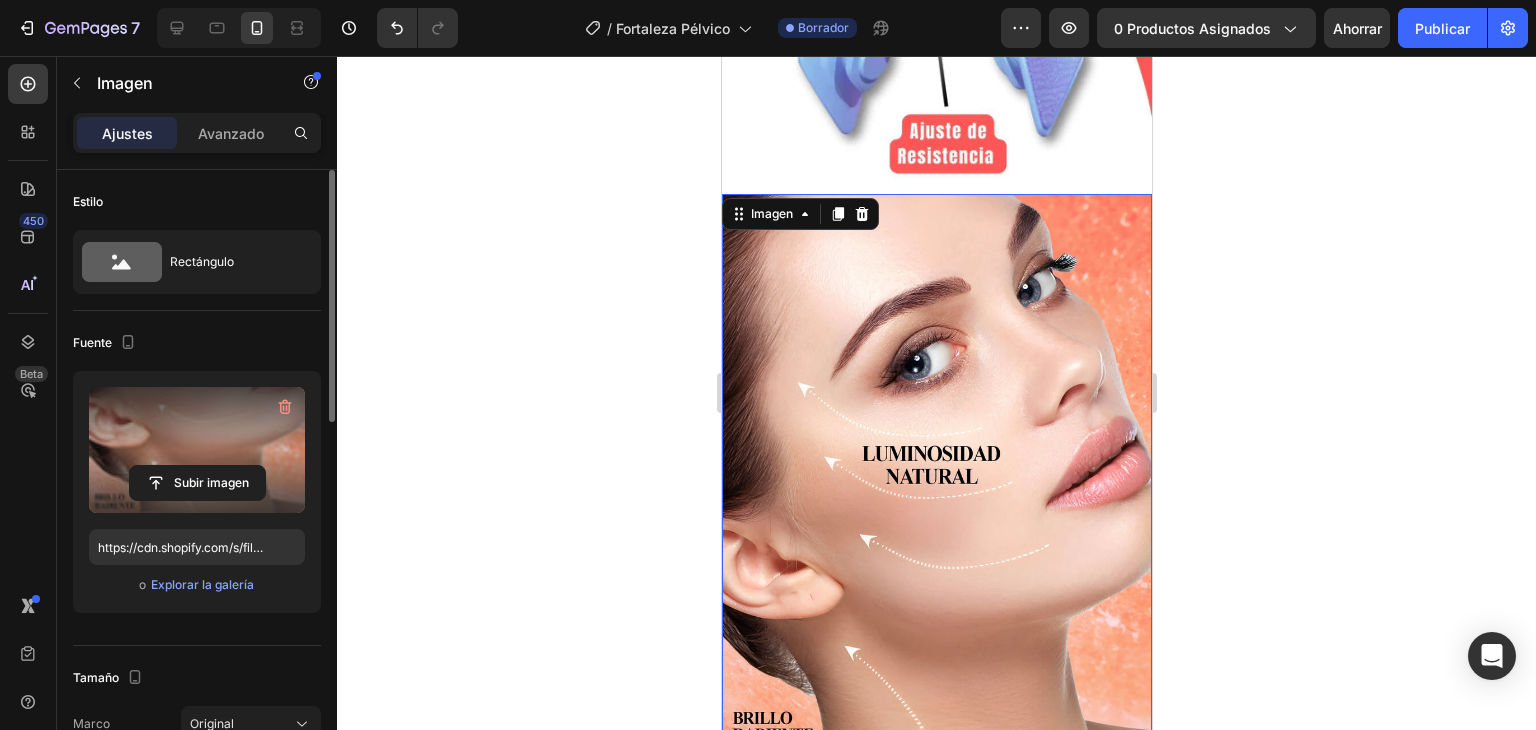 click at bounding box center [936, 624] 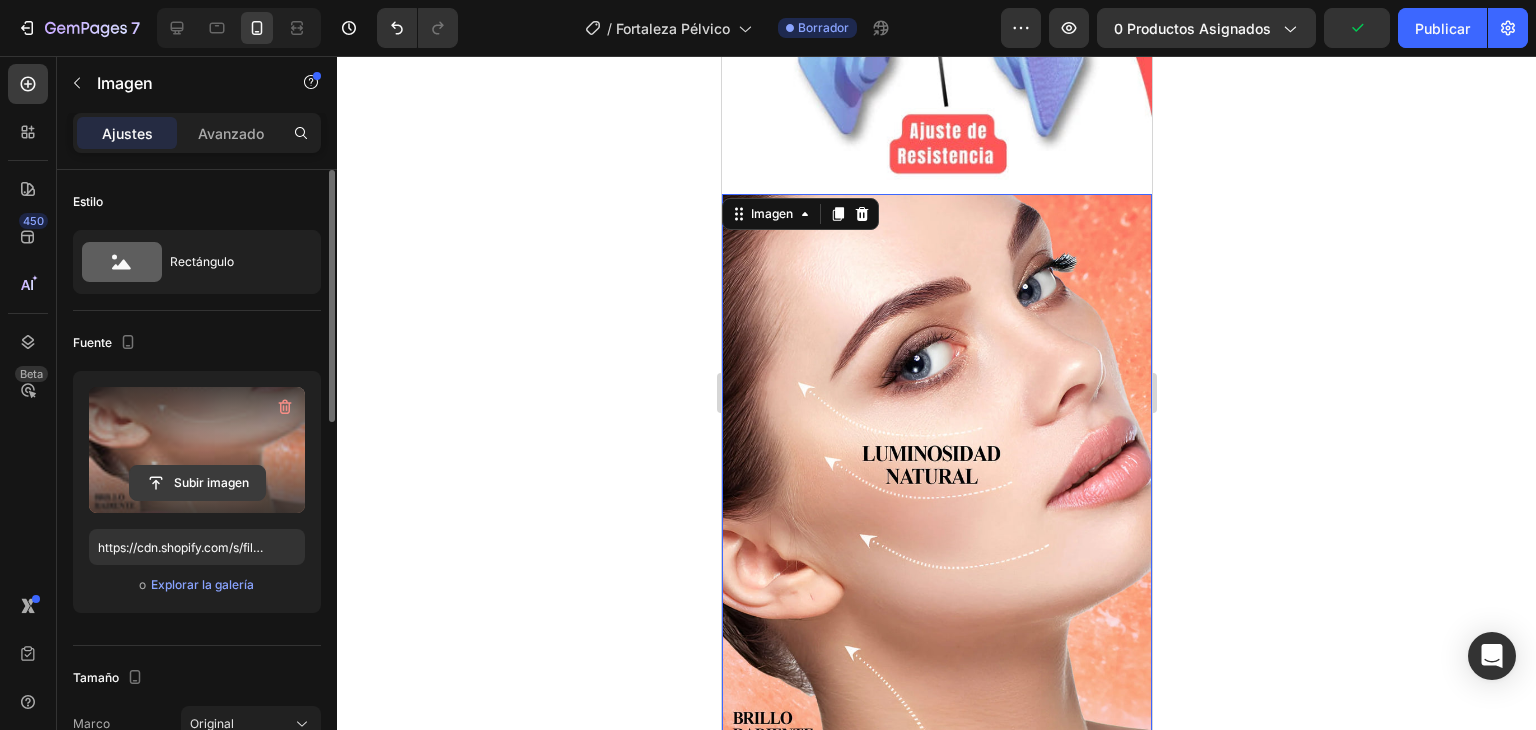 click 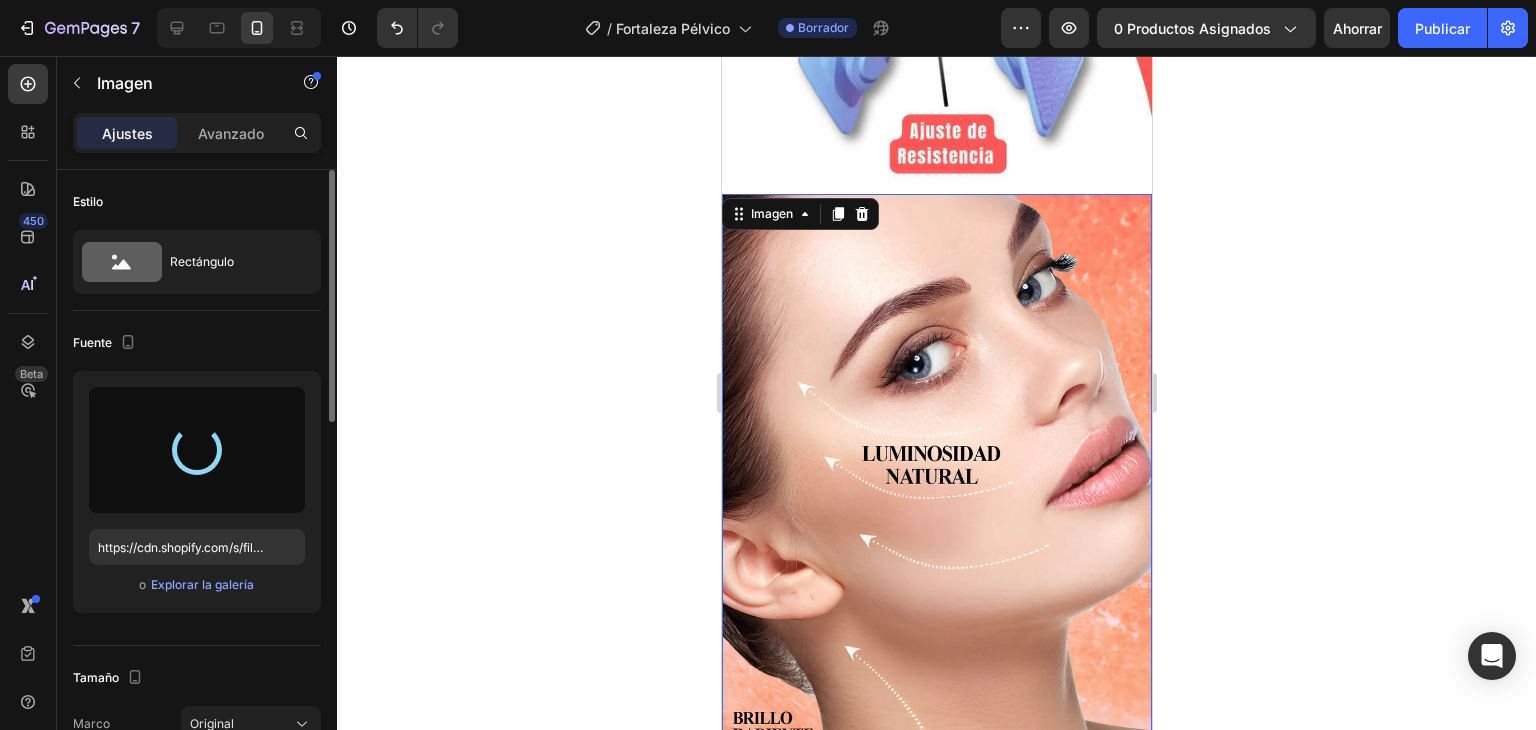 type on "https://cdn.shopify.com/s/files/1/0708/5346/0068/files/gempages_569050837007991829-5e9d099c-84f1-4216-b4c2-2101f77b9b48.webp" 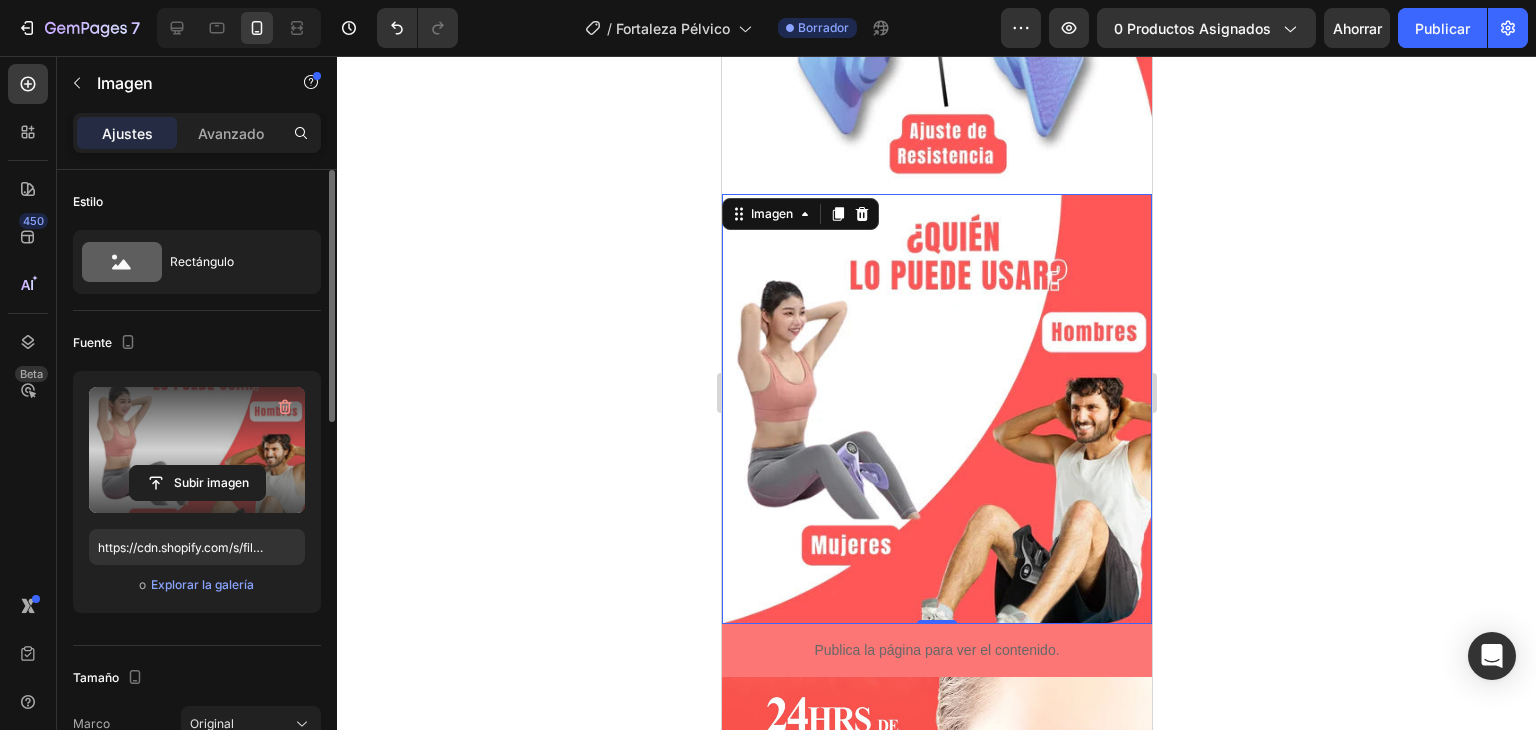 click at bounding box center [936, 409] 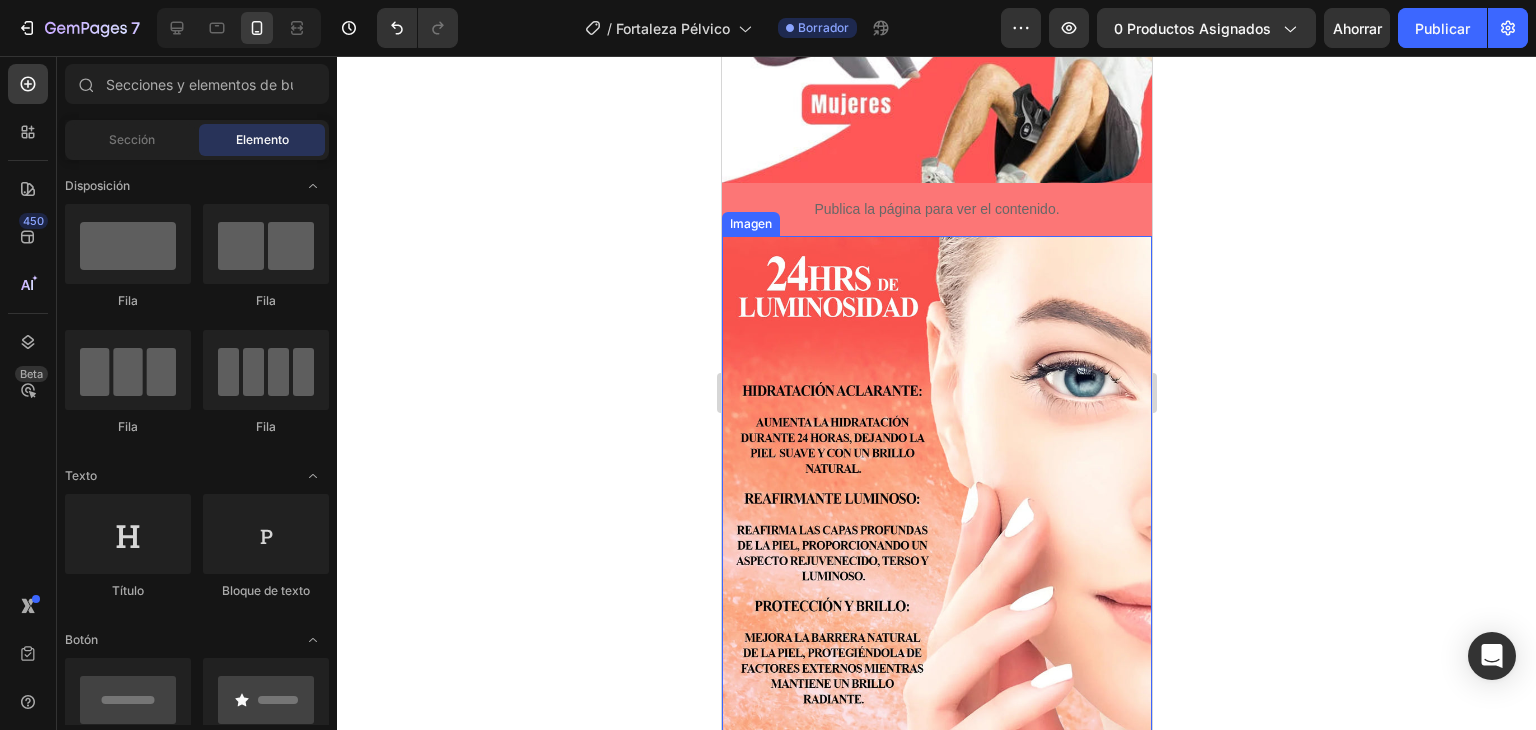 scroll, scrollTop: 1367, scrollLeft: 0, axis: vertical 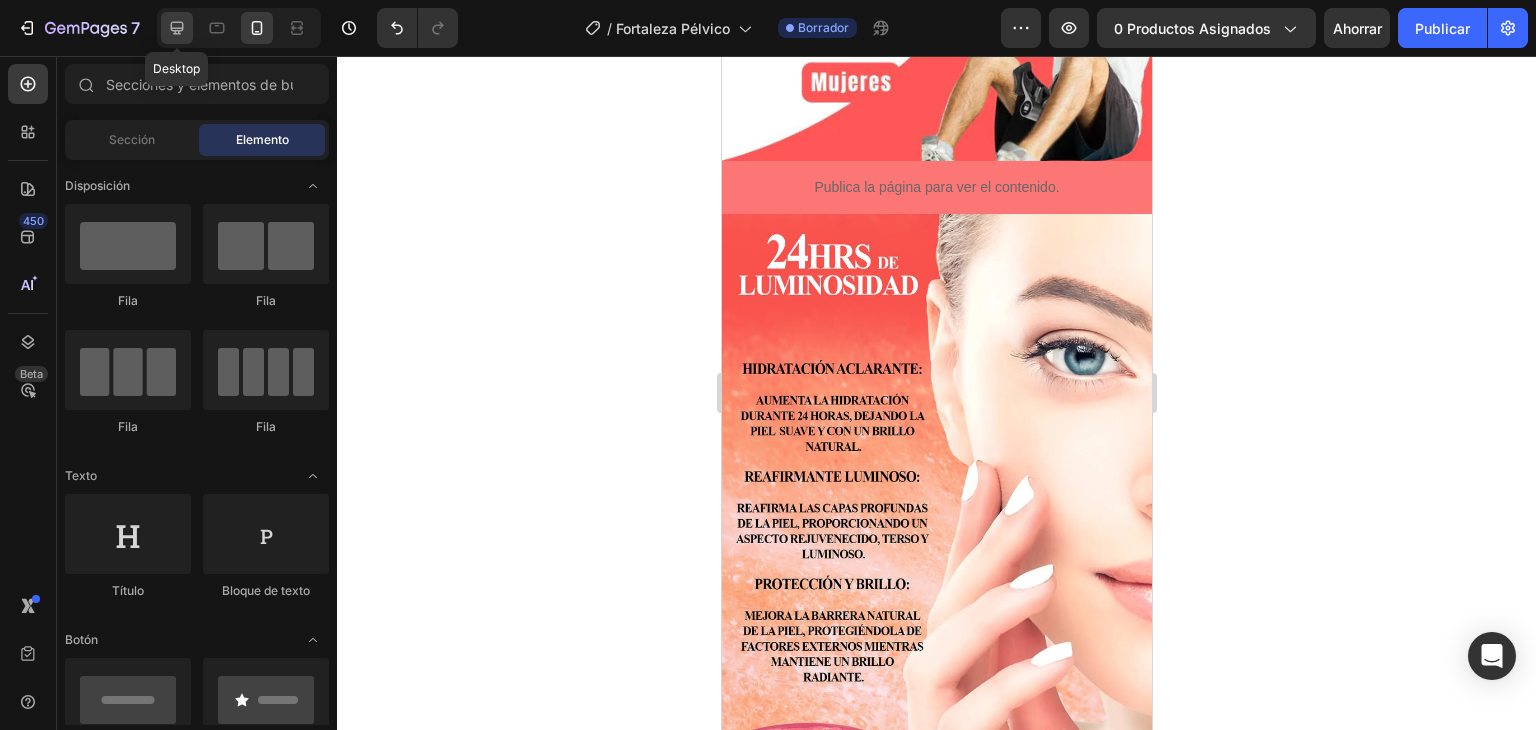 click 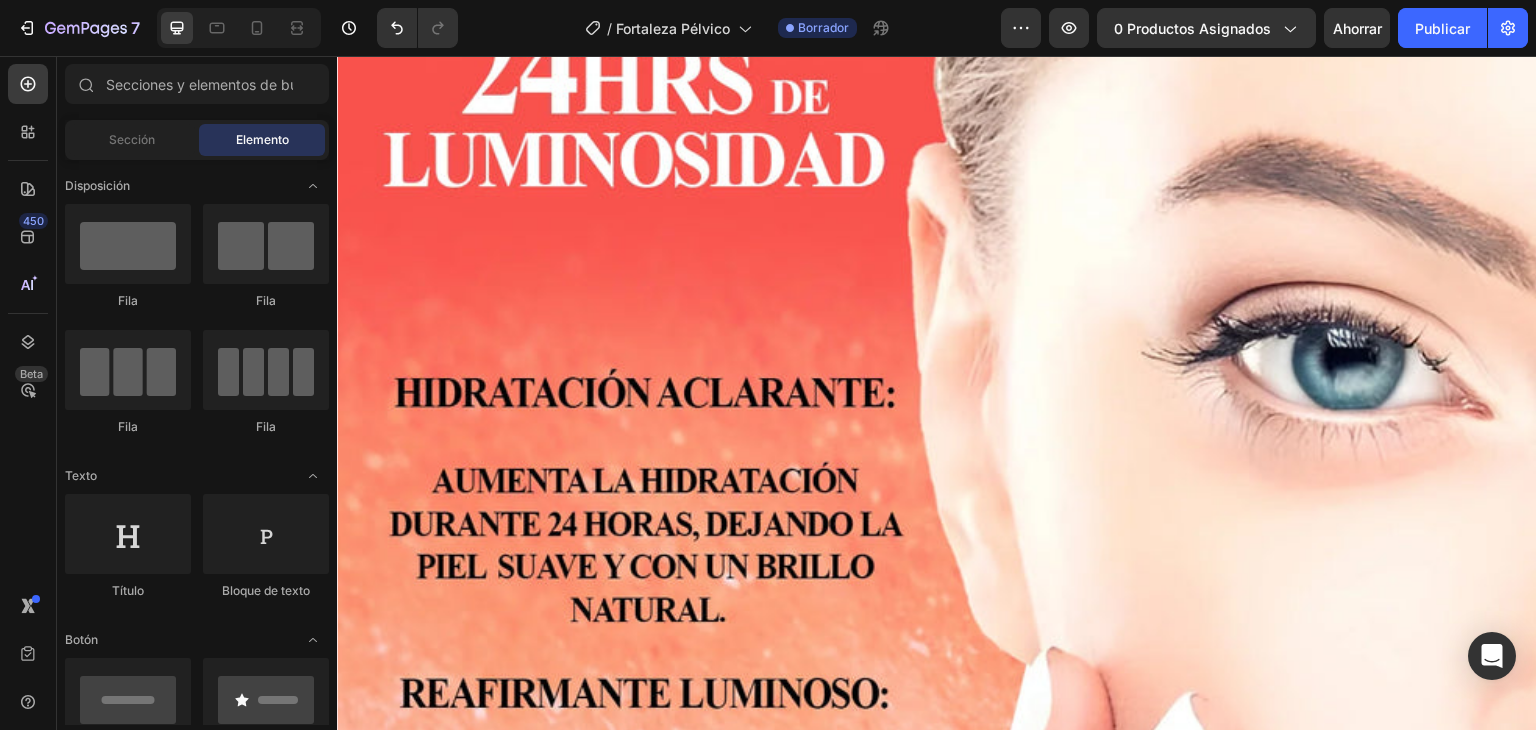 scroll, scrollTop: 4112, scrollLeft: 0, axis: vertical 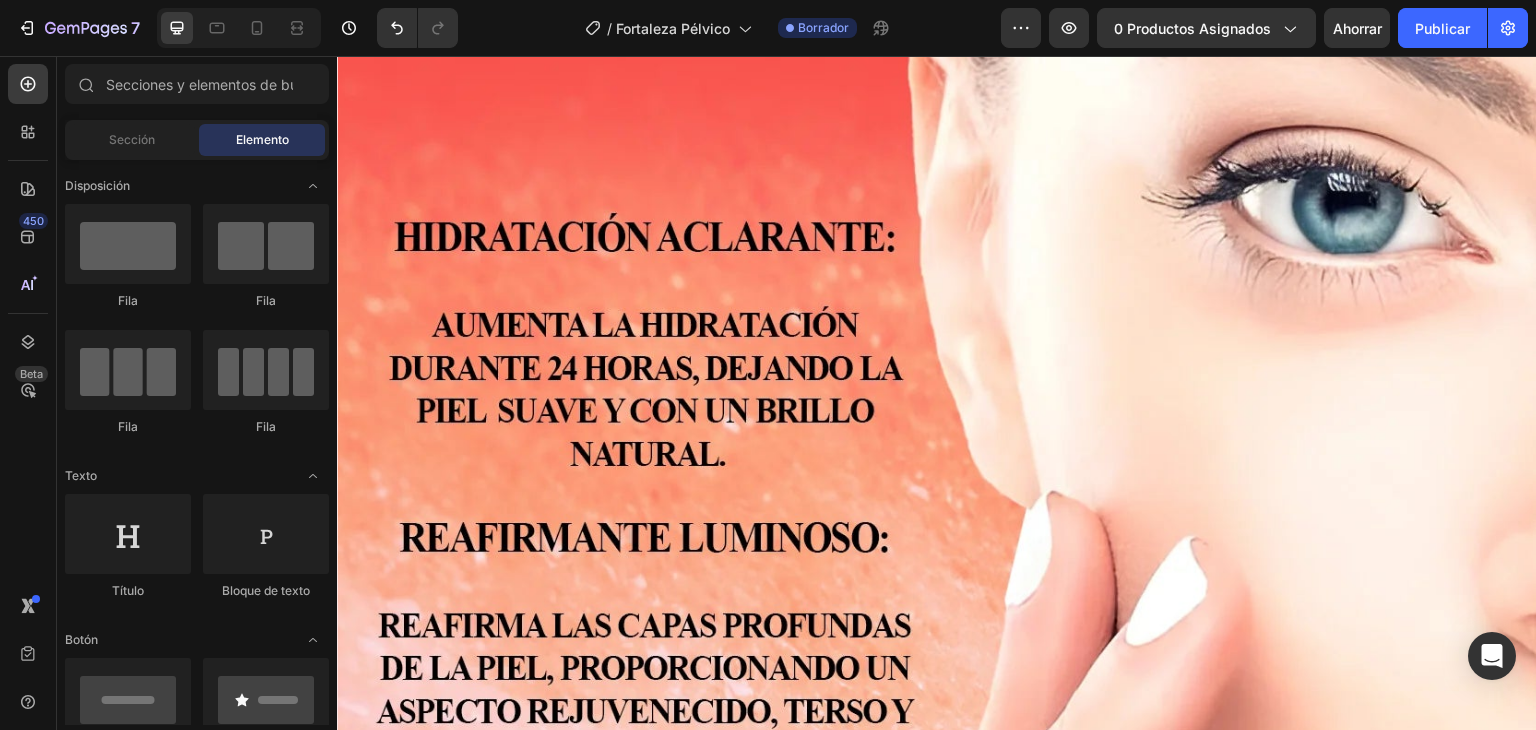 click at bounding box center [937, 1005] 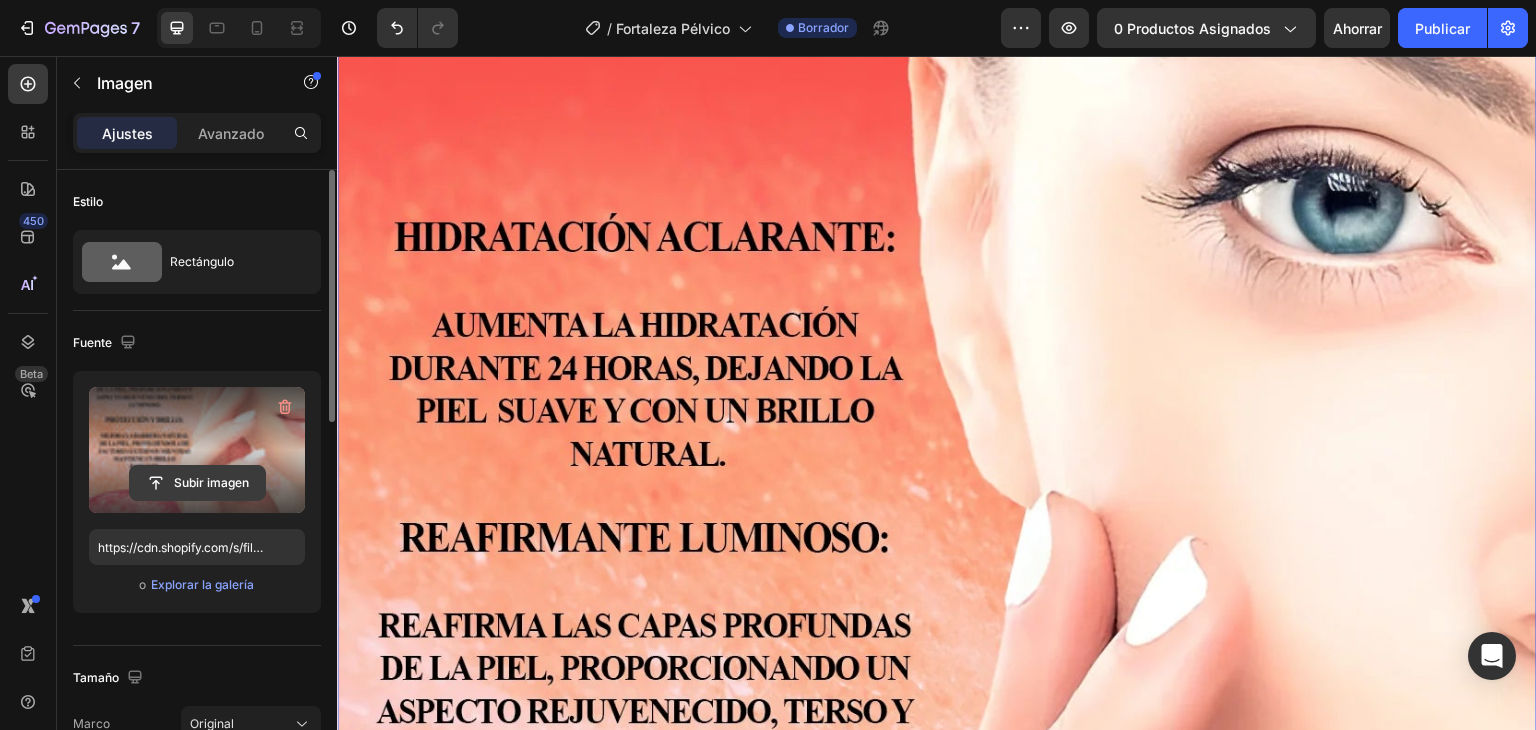 click 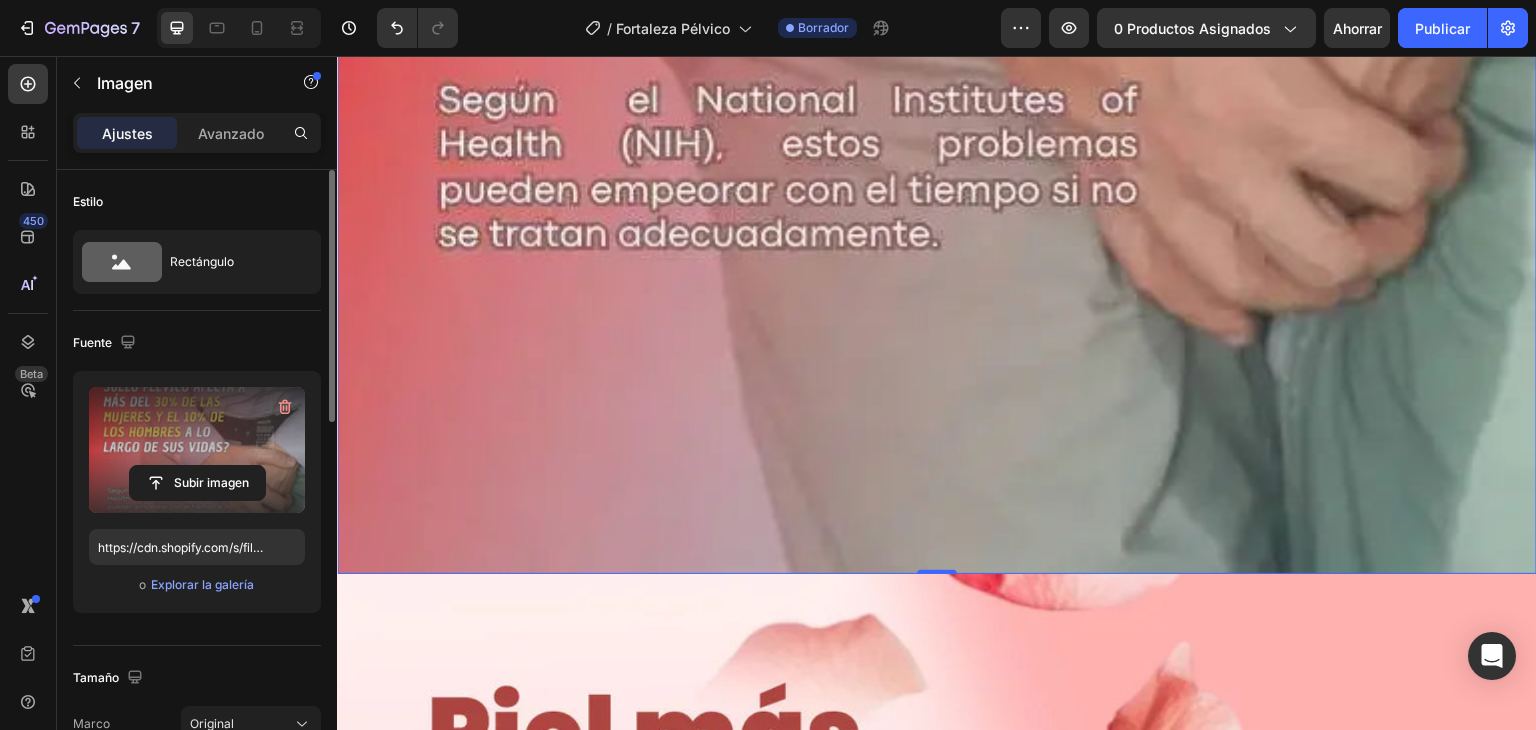scroll, scrollTop: 4710, scrollLeft: 0, axis: vertical 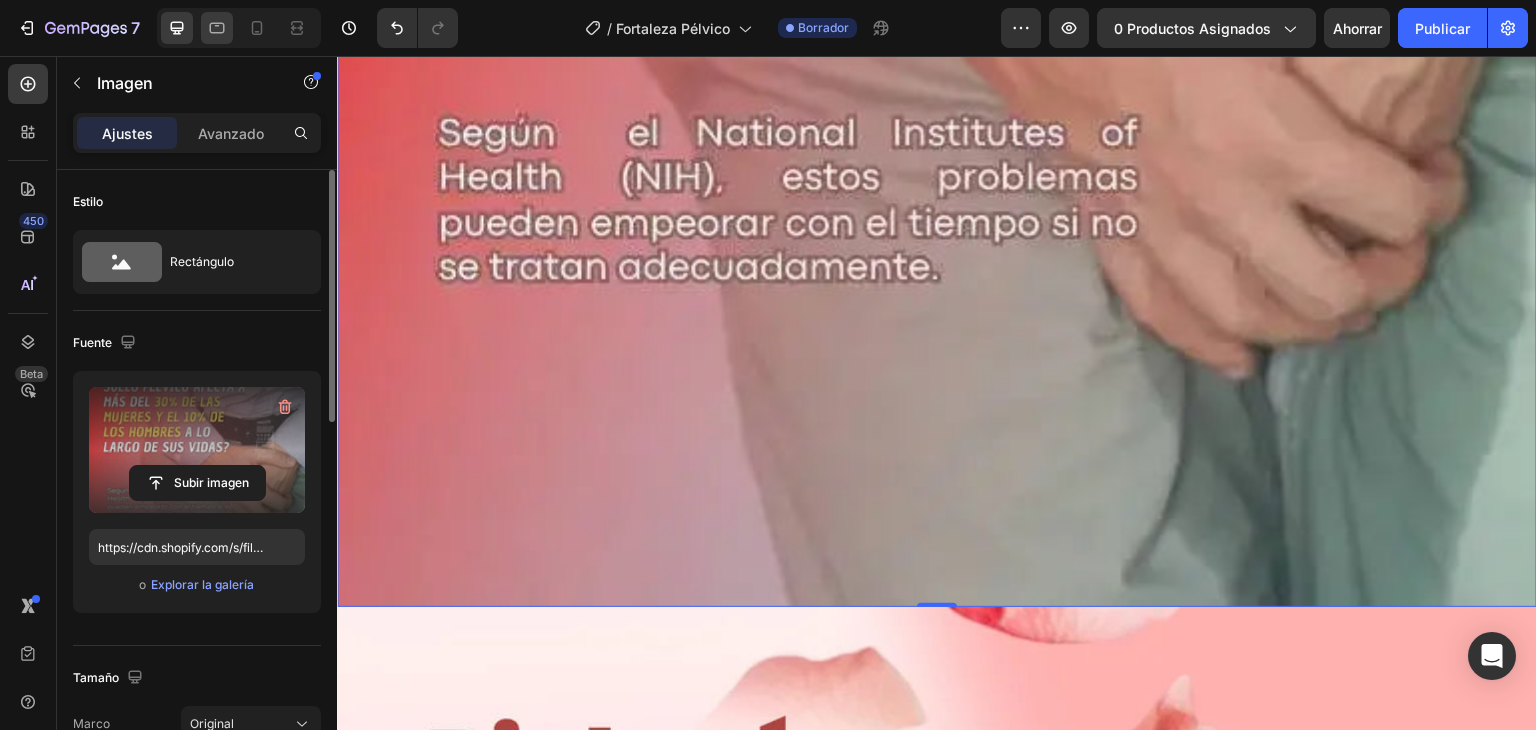 click 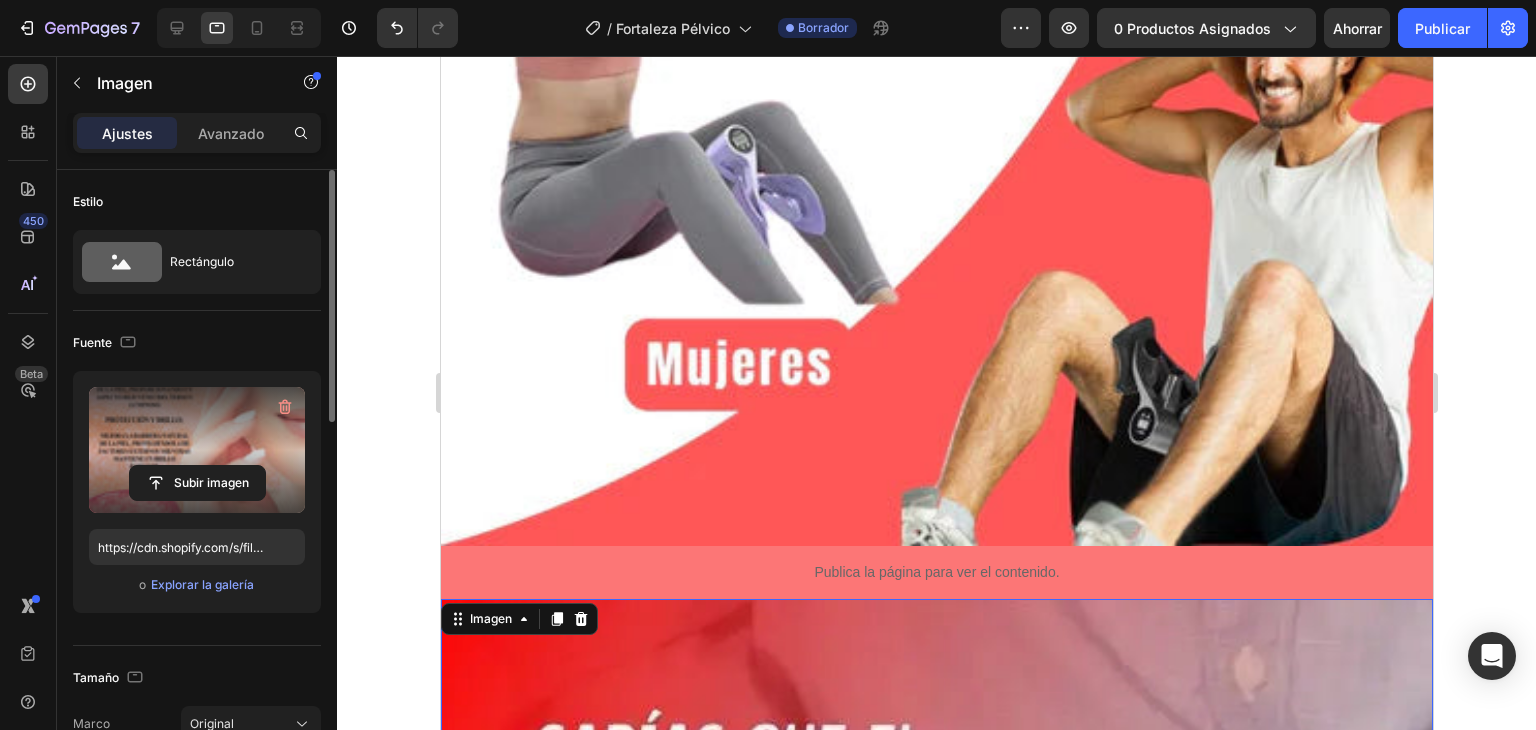 scroll, scrollTop: 3076, scrollLeft: 0, axis: vertical 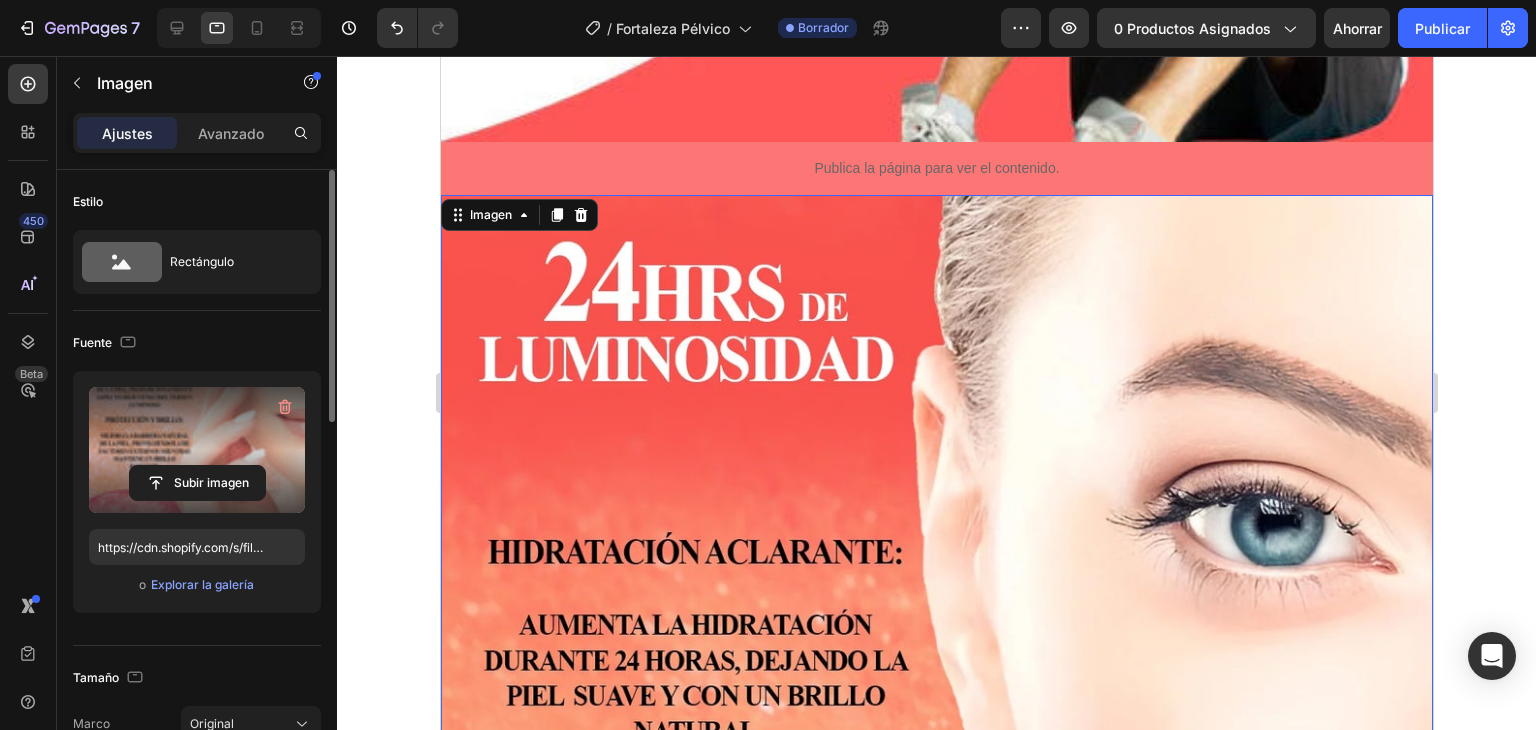 click at bounding box center (936, 1187) 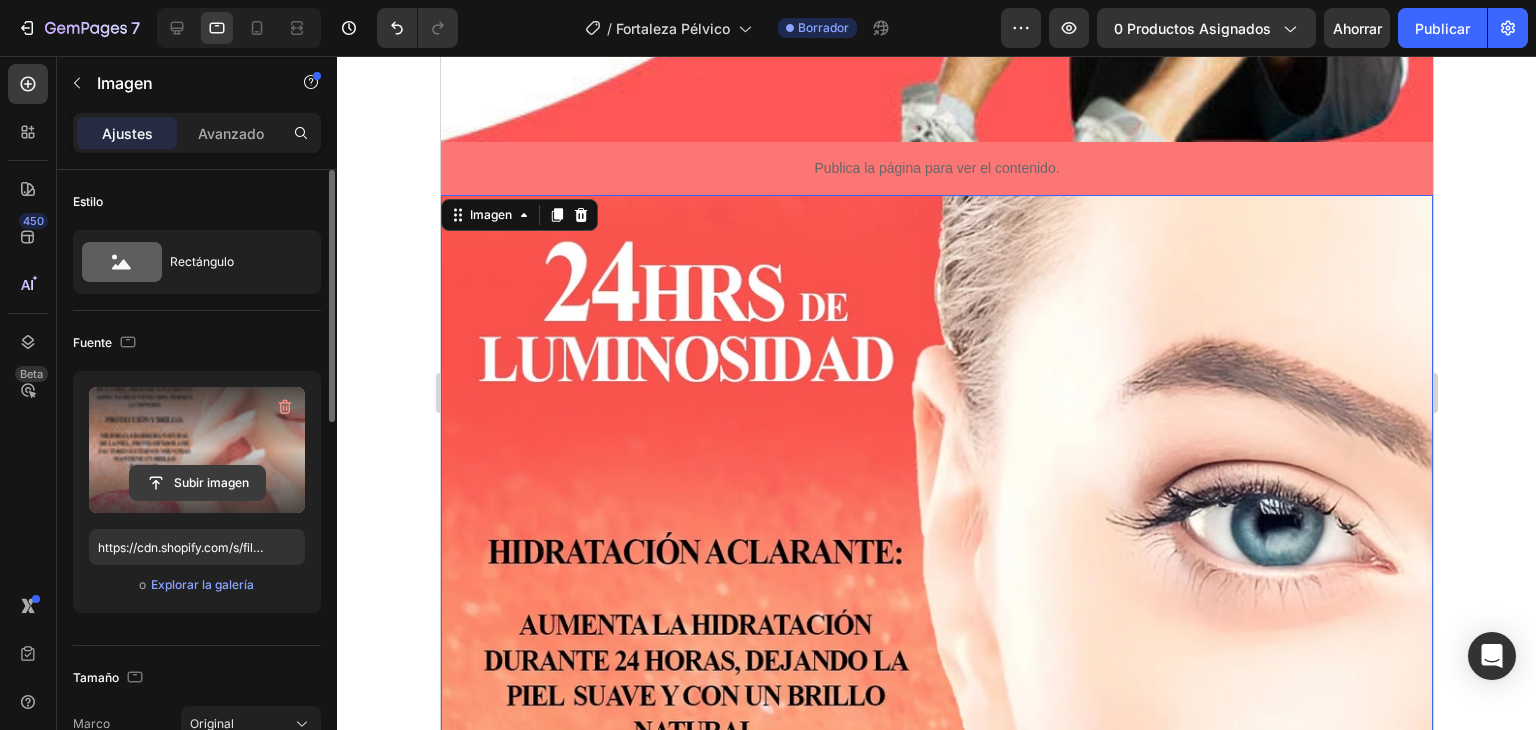 click 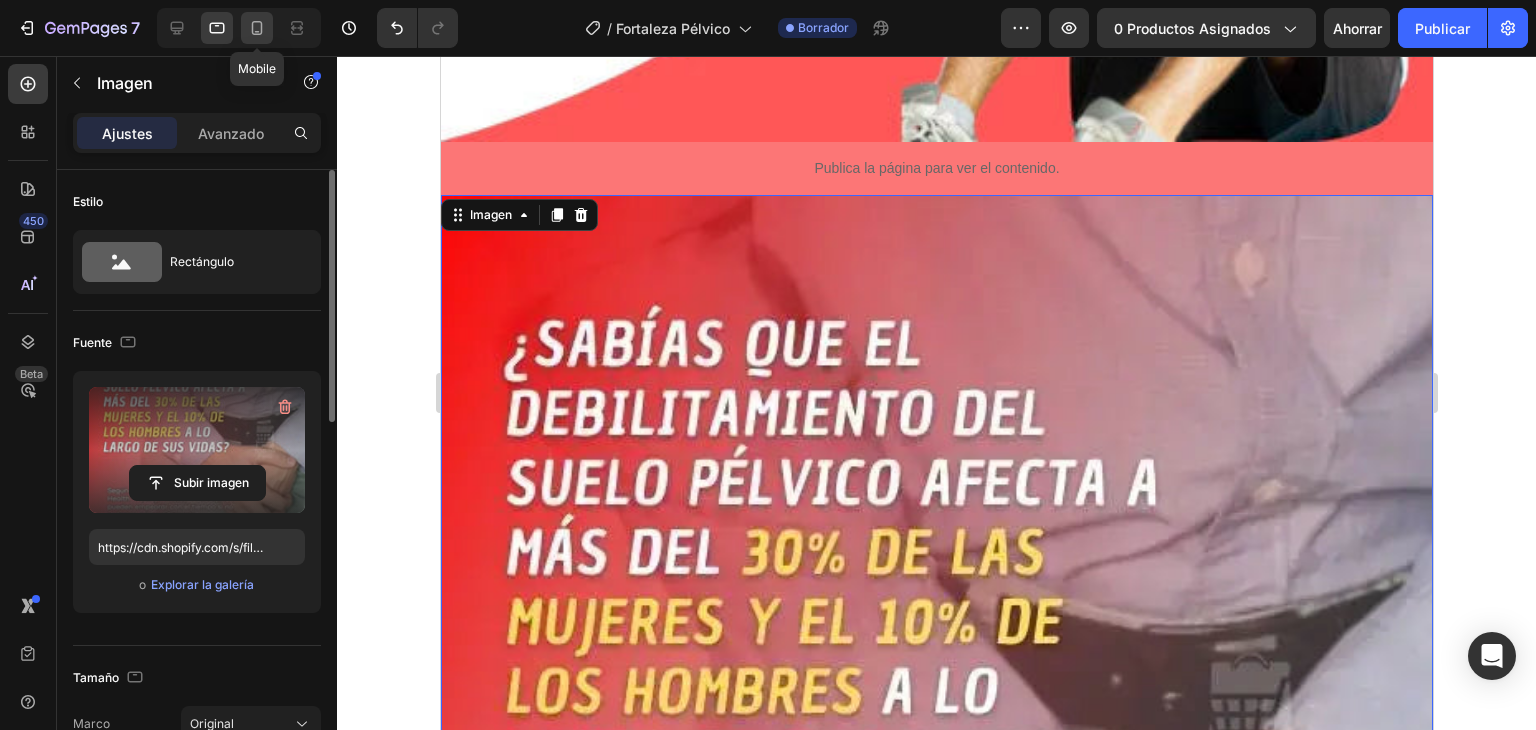 click 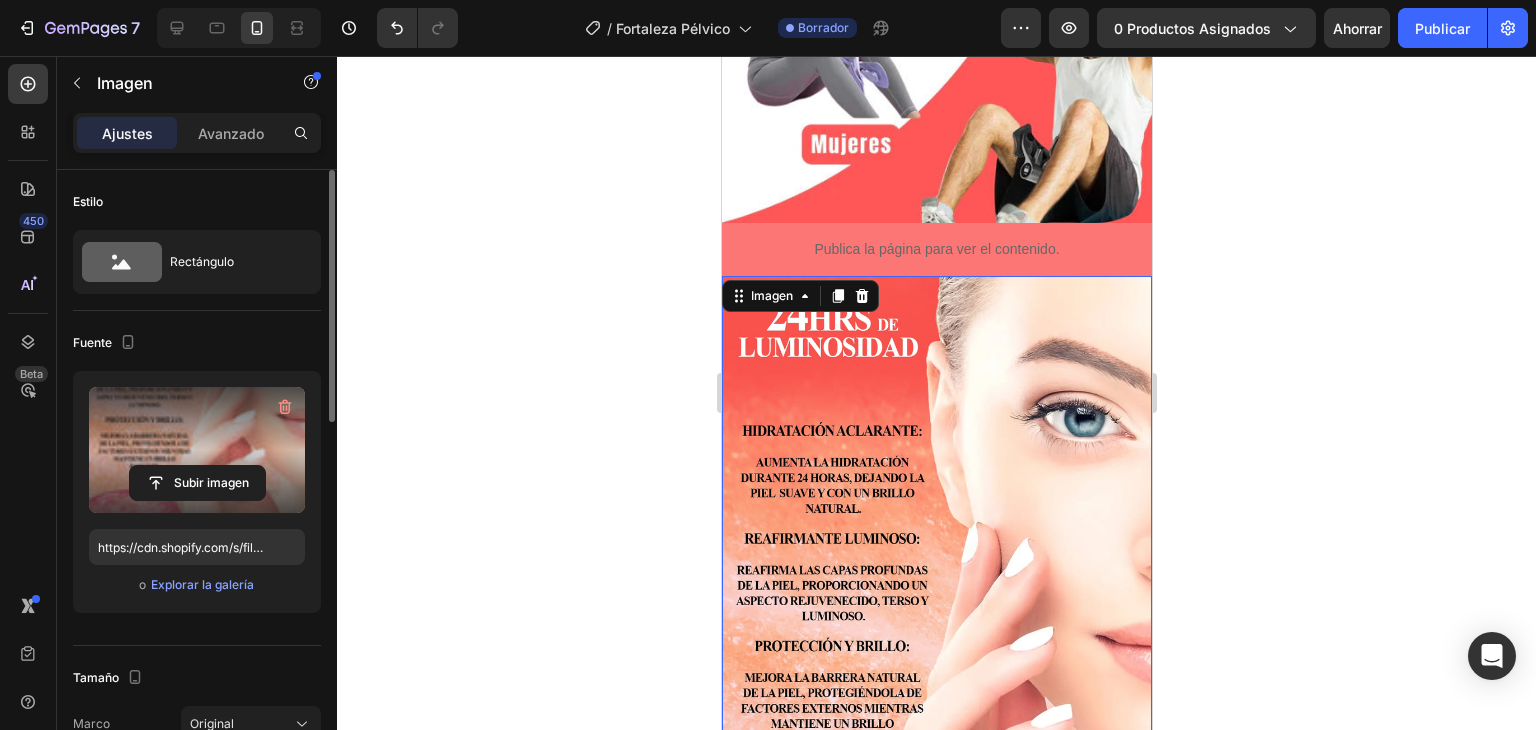 scroll, scrollTop: 1308, scrollLeft: 0, axis: vertical 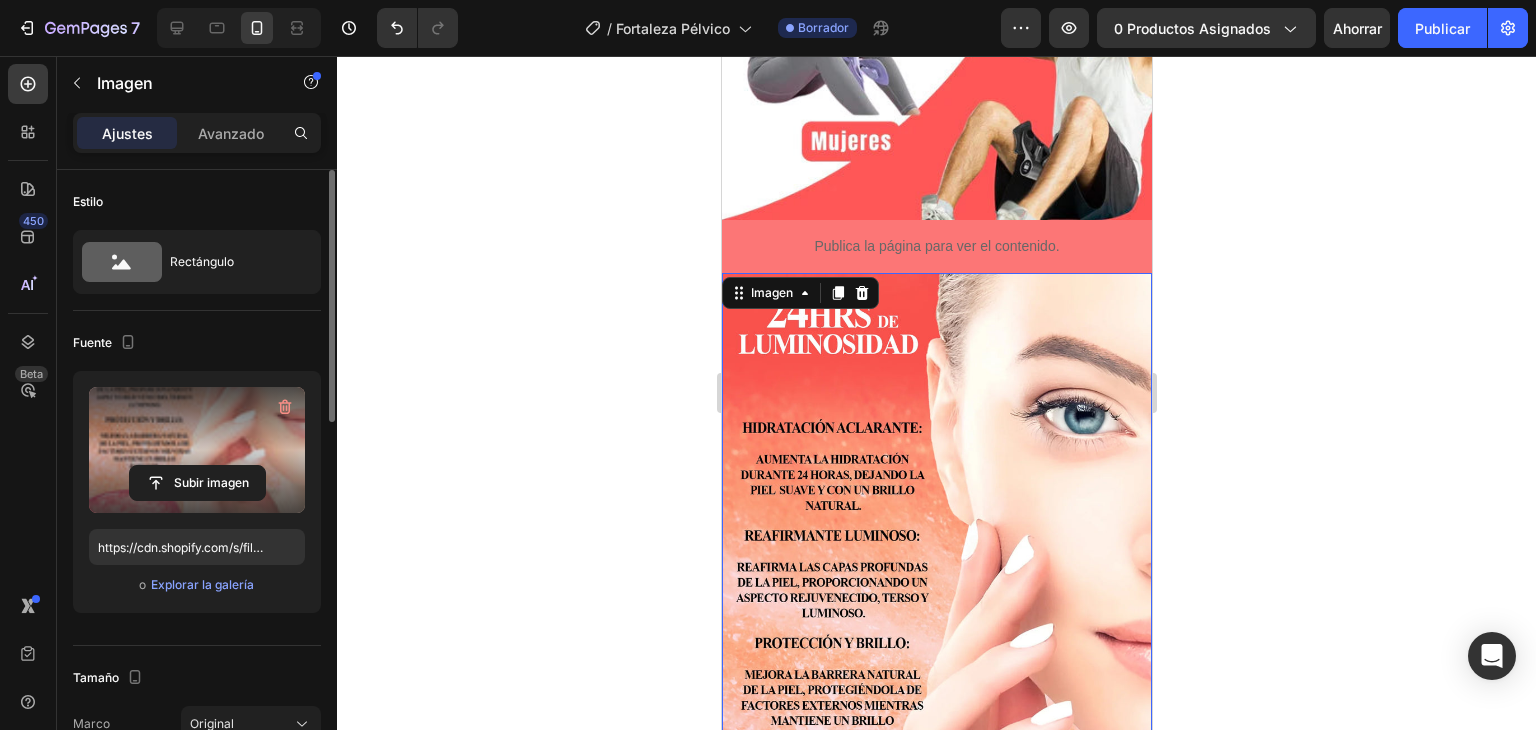 click at bounding box center (936, 703) 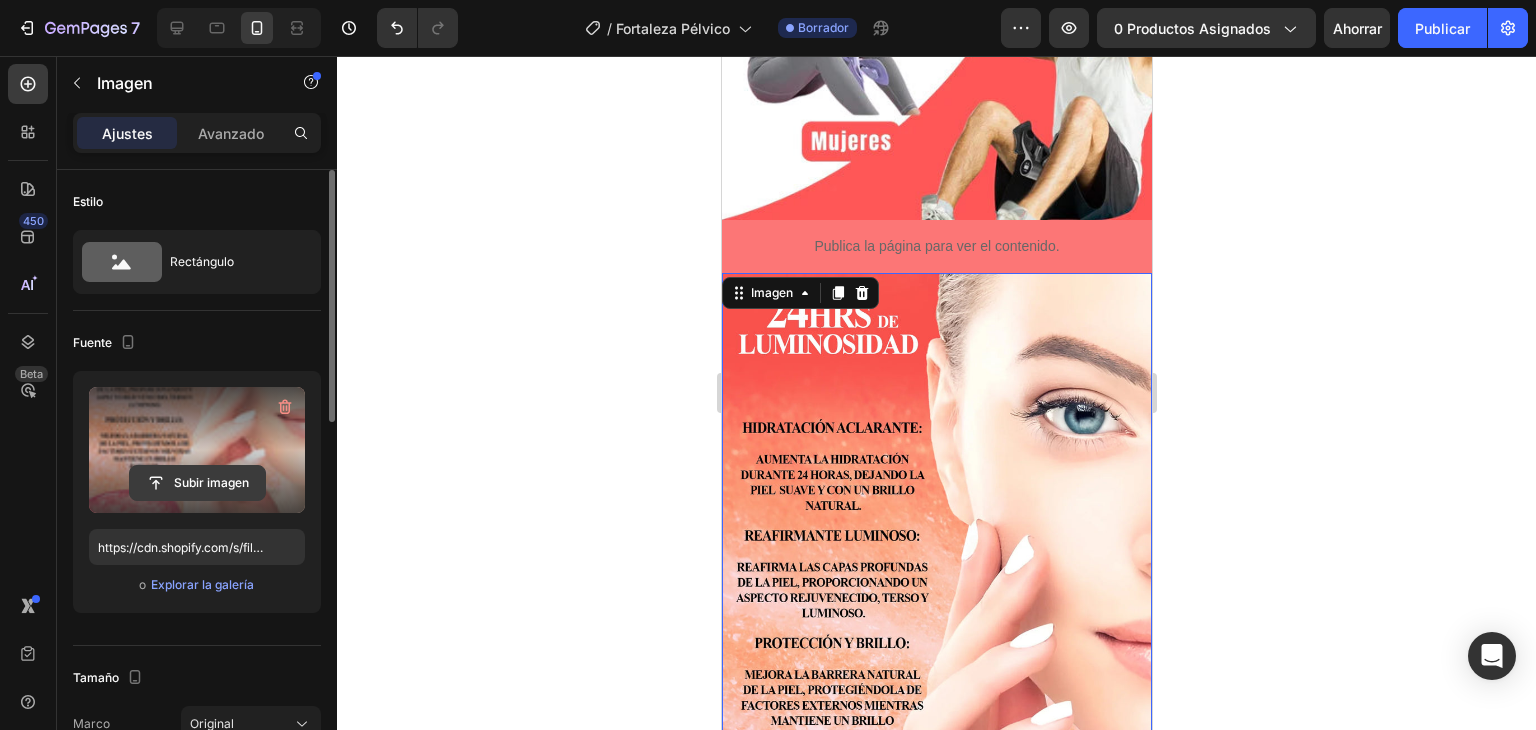 click 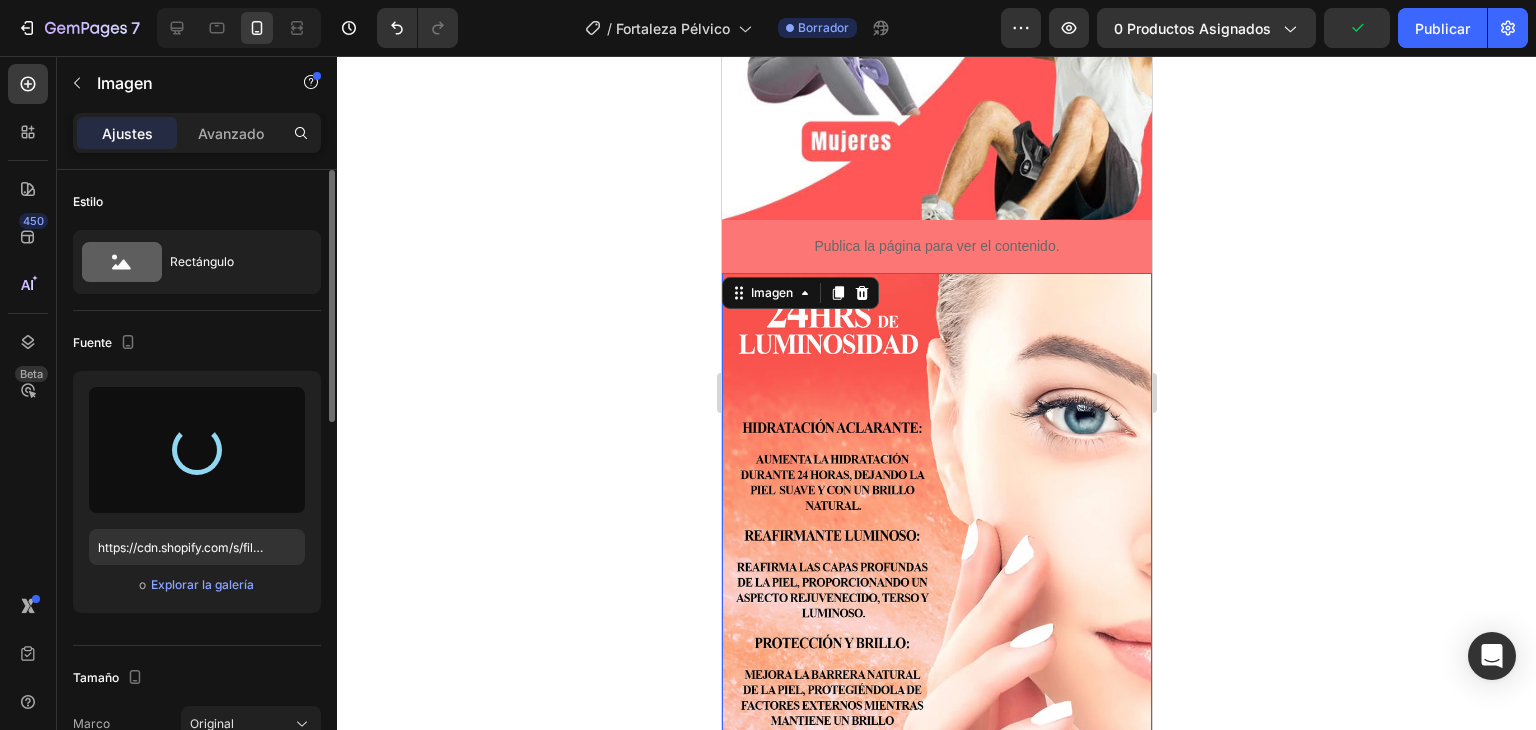 type on "https://cdn.shopify.com/s/files/1/0708/5346/0068/files/gempages_569050837007991829-ebb537b4-7371-4e33-a089-51784ec0974f.webp" 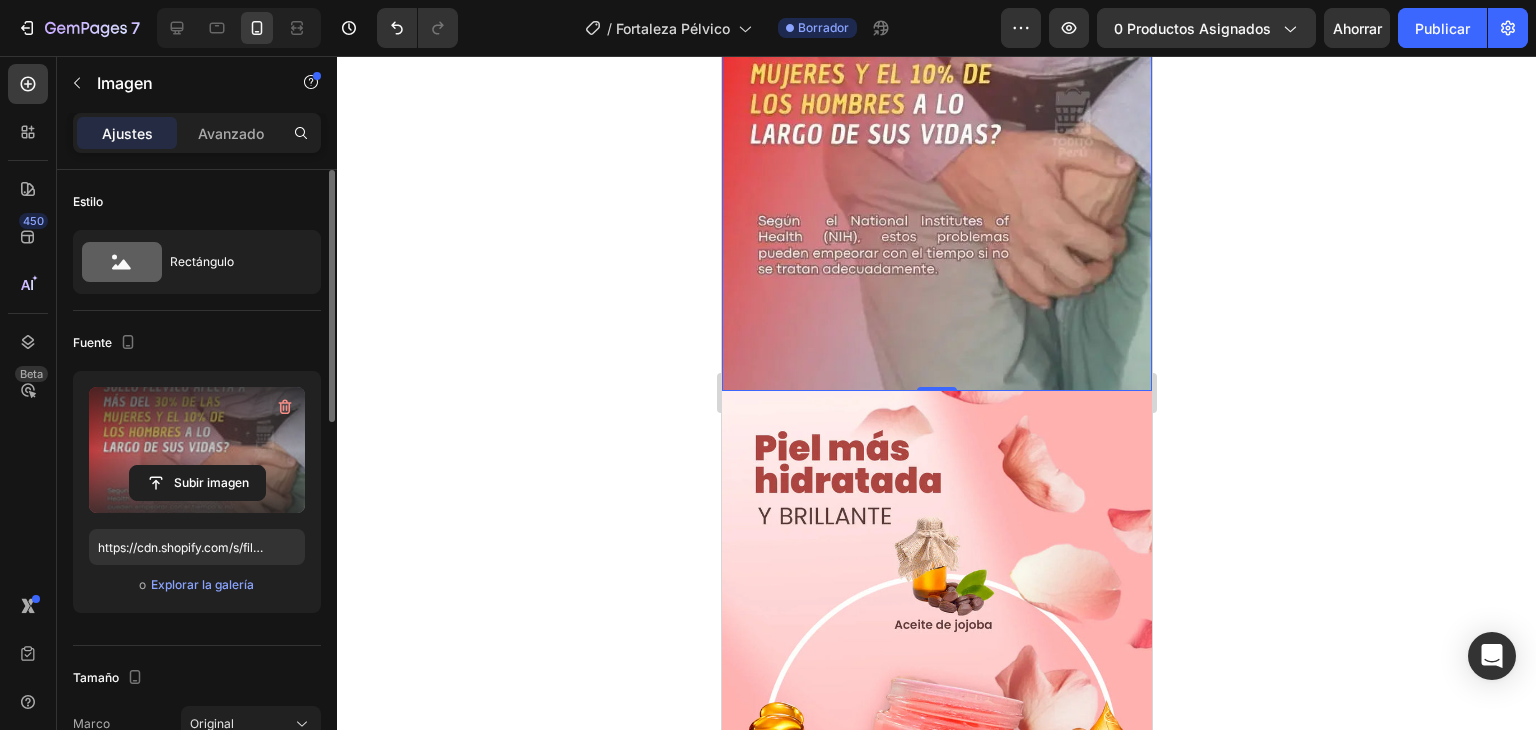scroll, scrollTop: 1692, scrollLeft: 0, axis: vertical 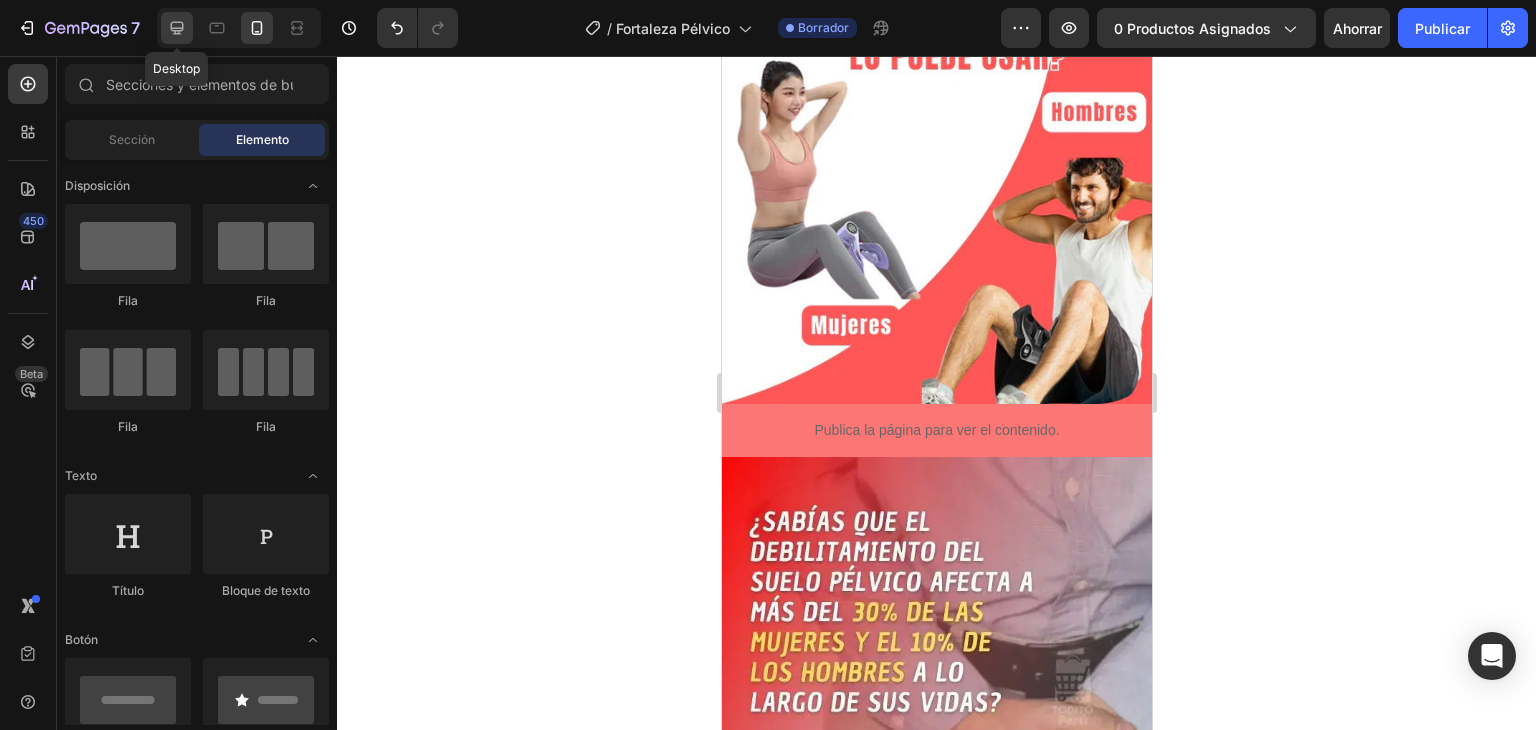 click 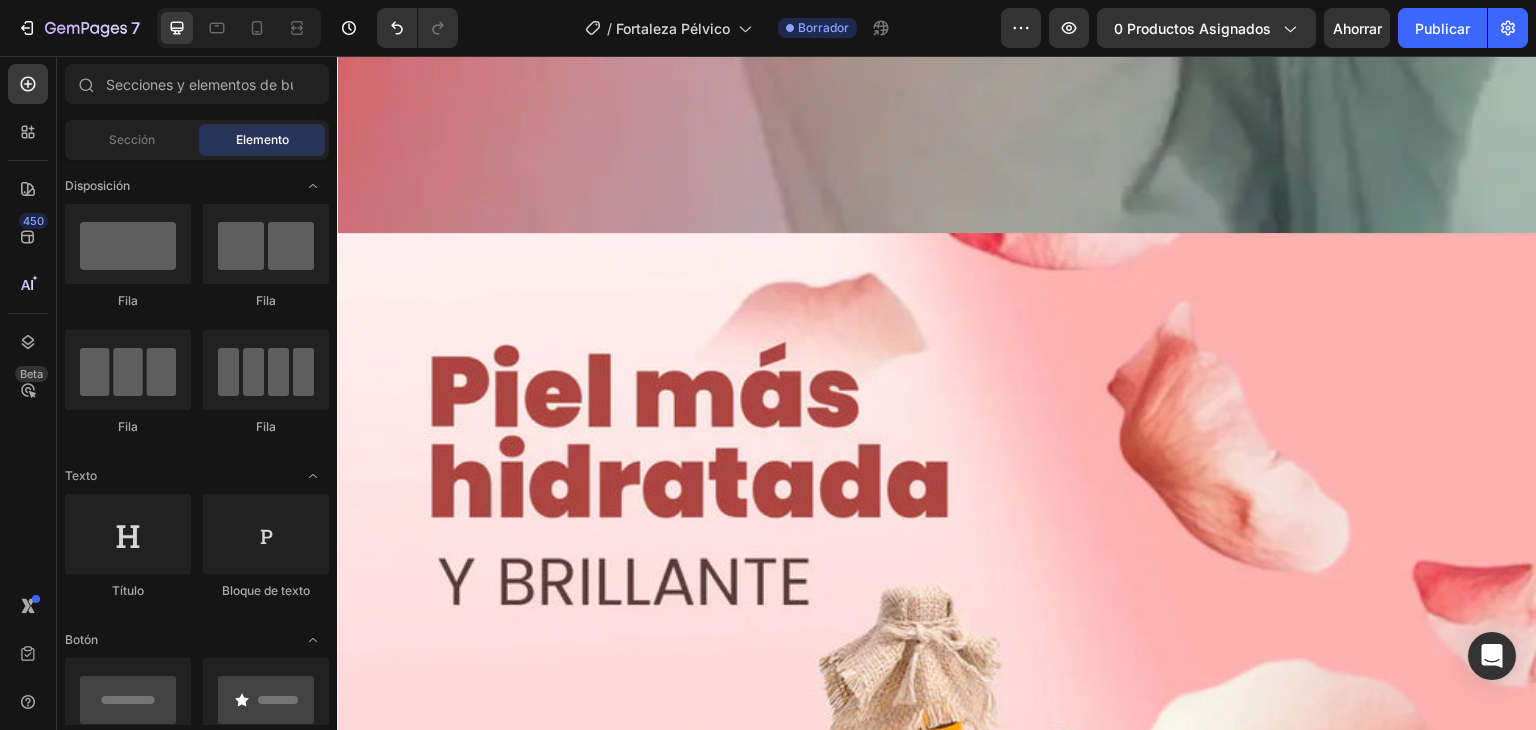 scroll, scrollTop: 5085, scrollLeft: 0, axis: vertical 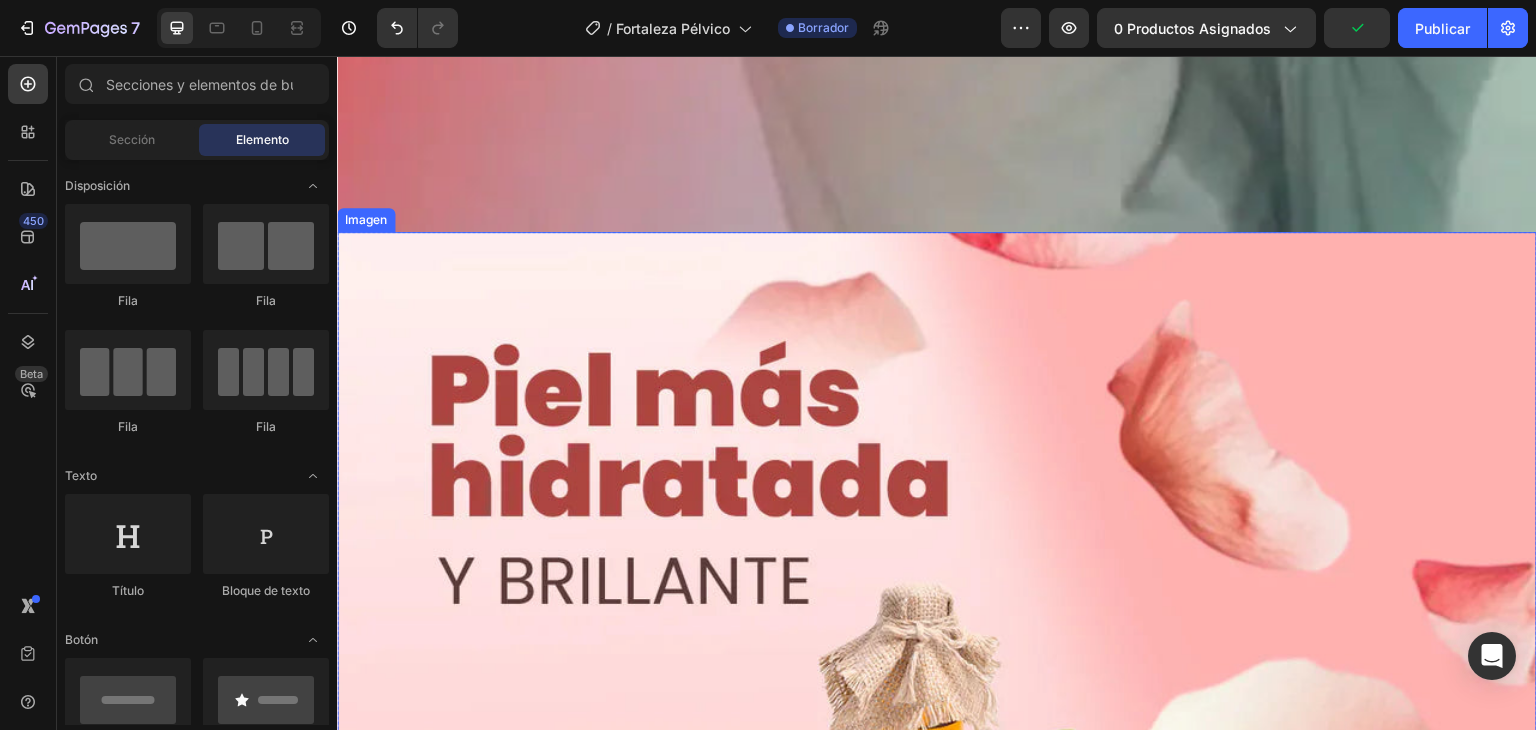 click at bounding box center [937, 1132] 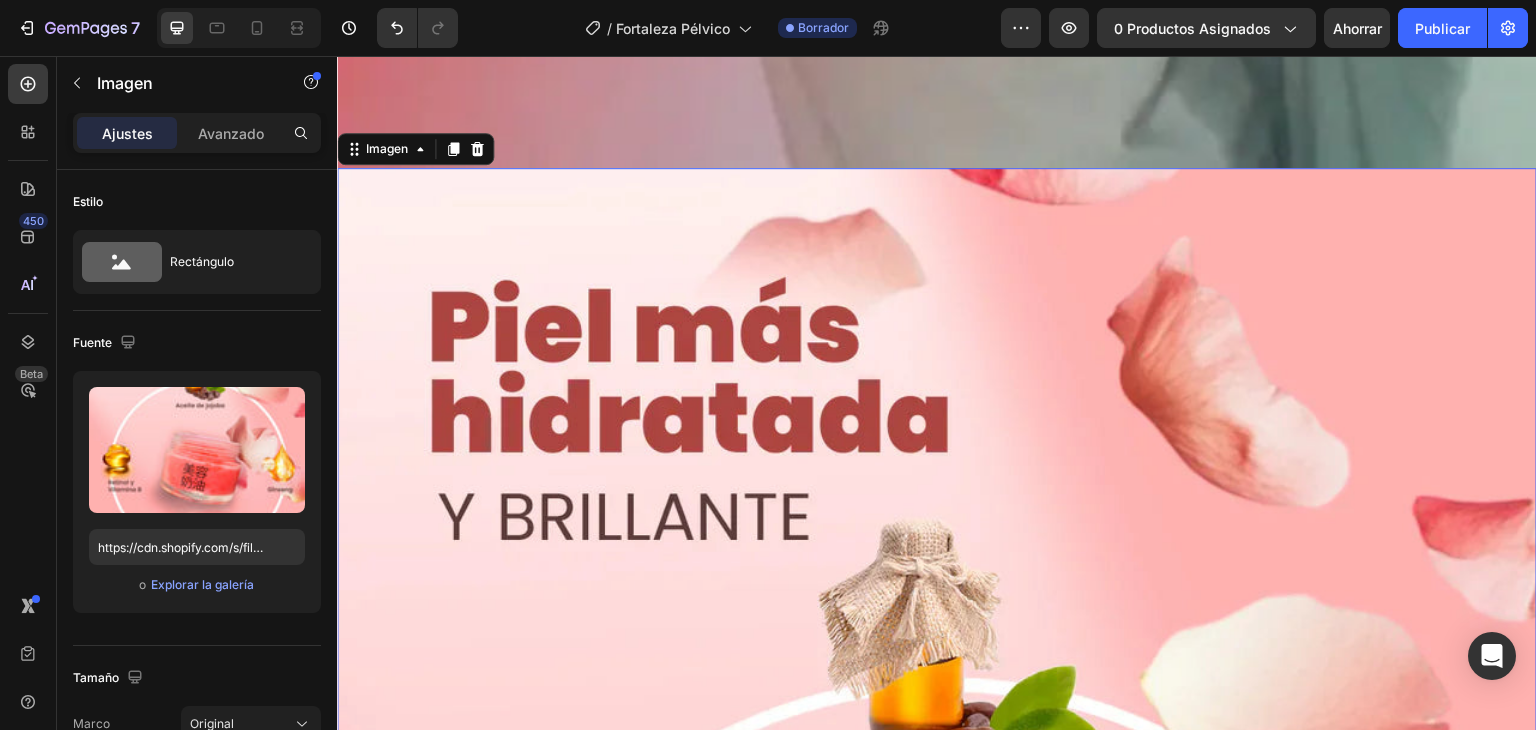 scroll, scrollTop: 5151, scrollLeft: 0, axis: vertical 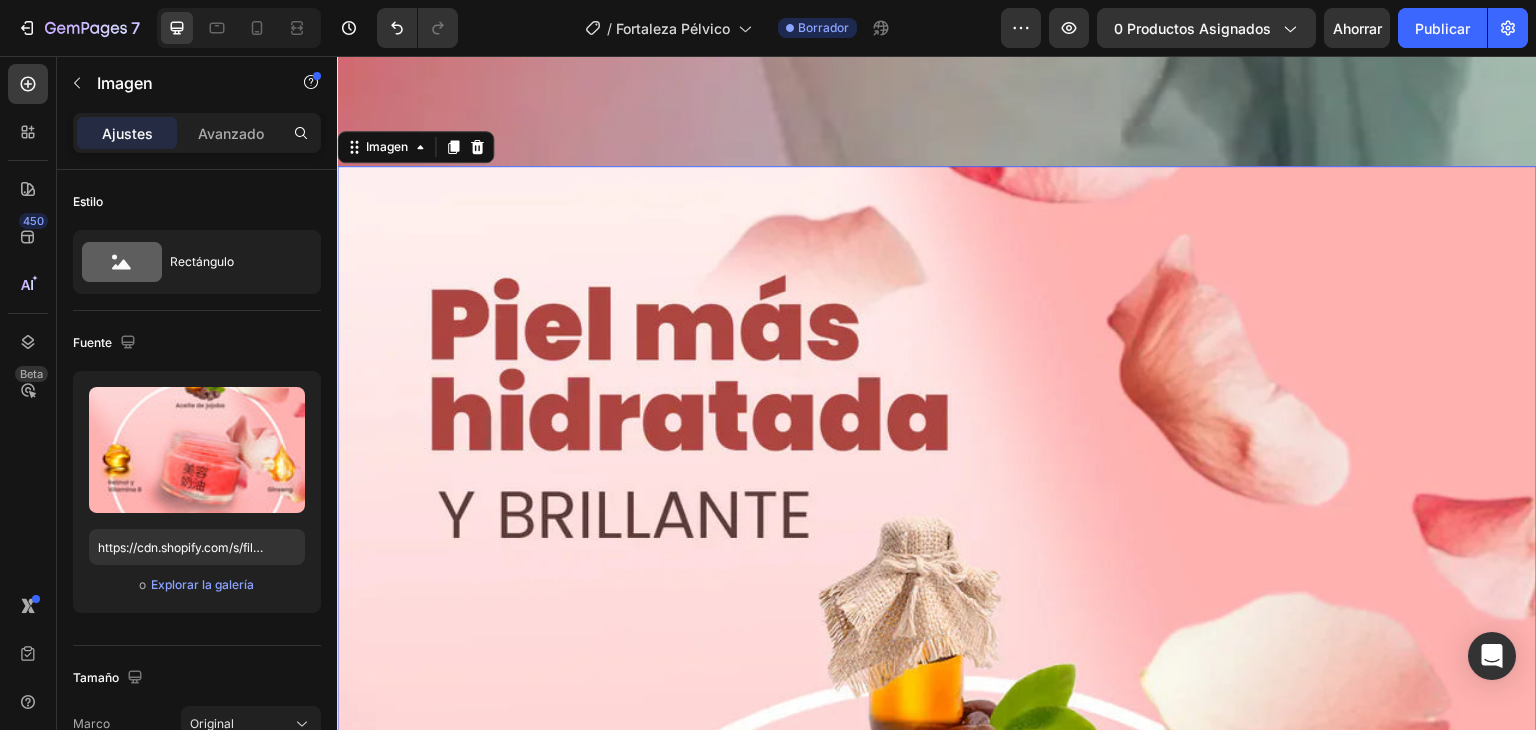 click at bounding box center (937, 1066) 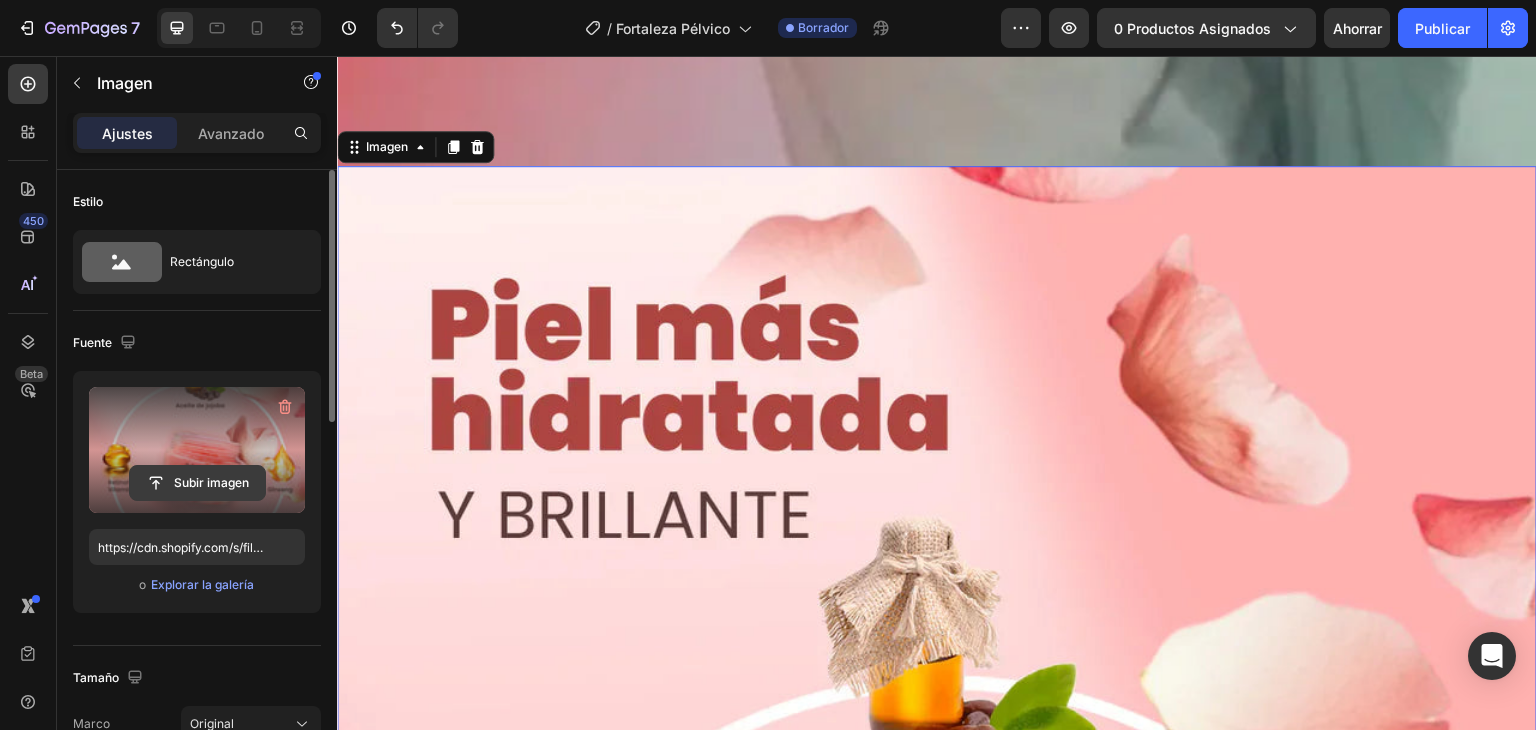 click 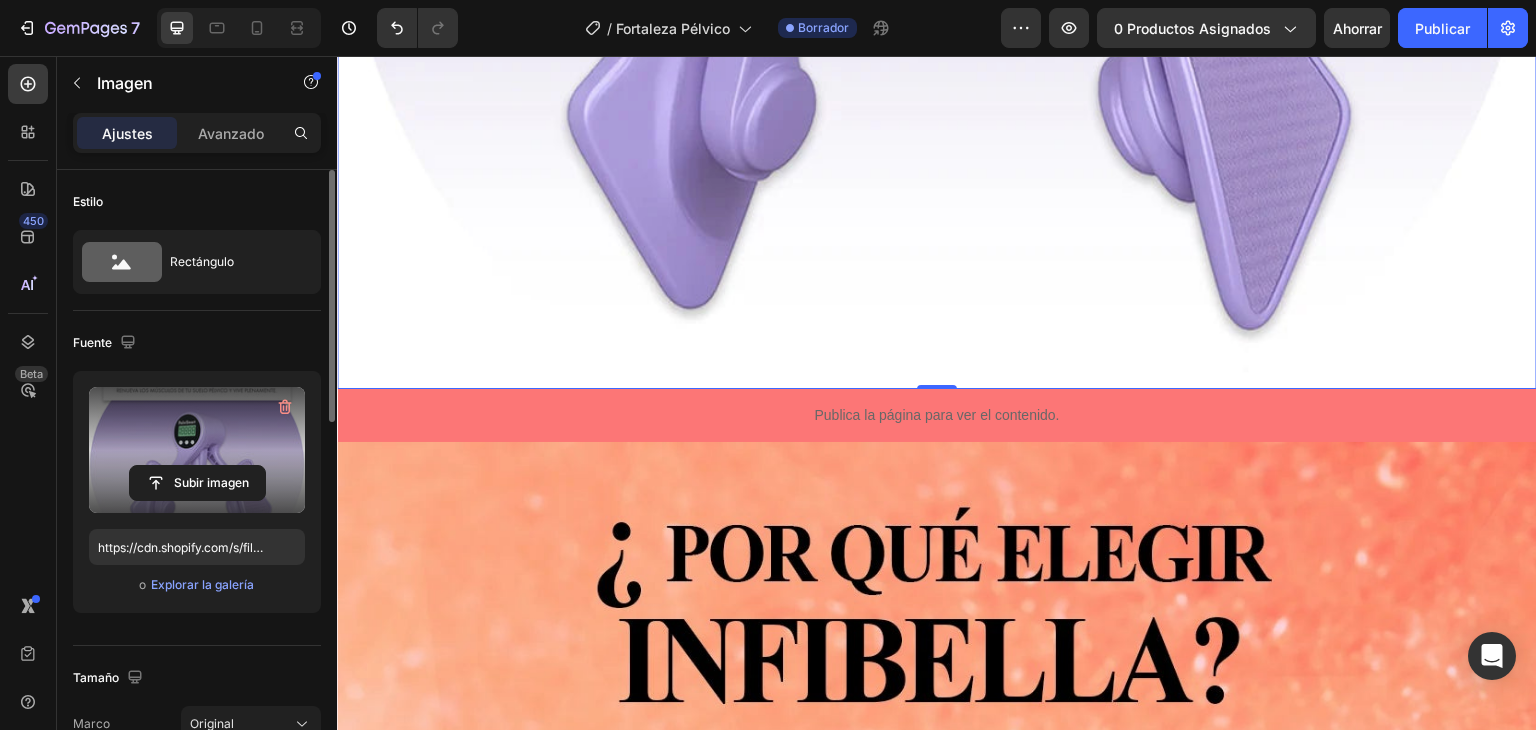 scroll, scrollTop: 6164, scrollLeft: 0, axis: vertical 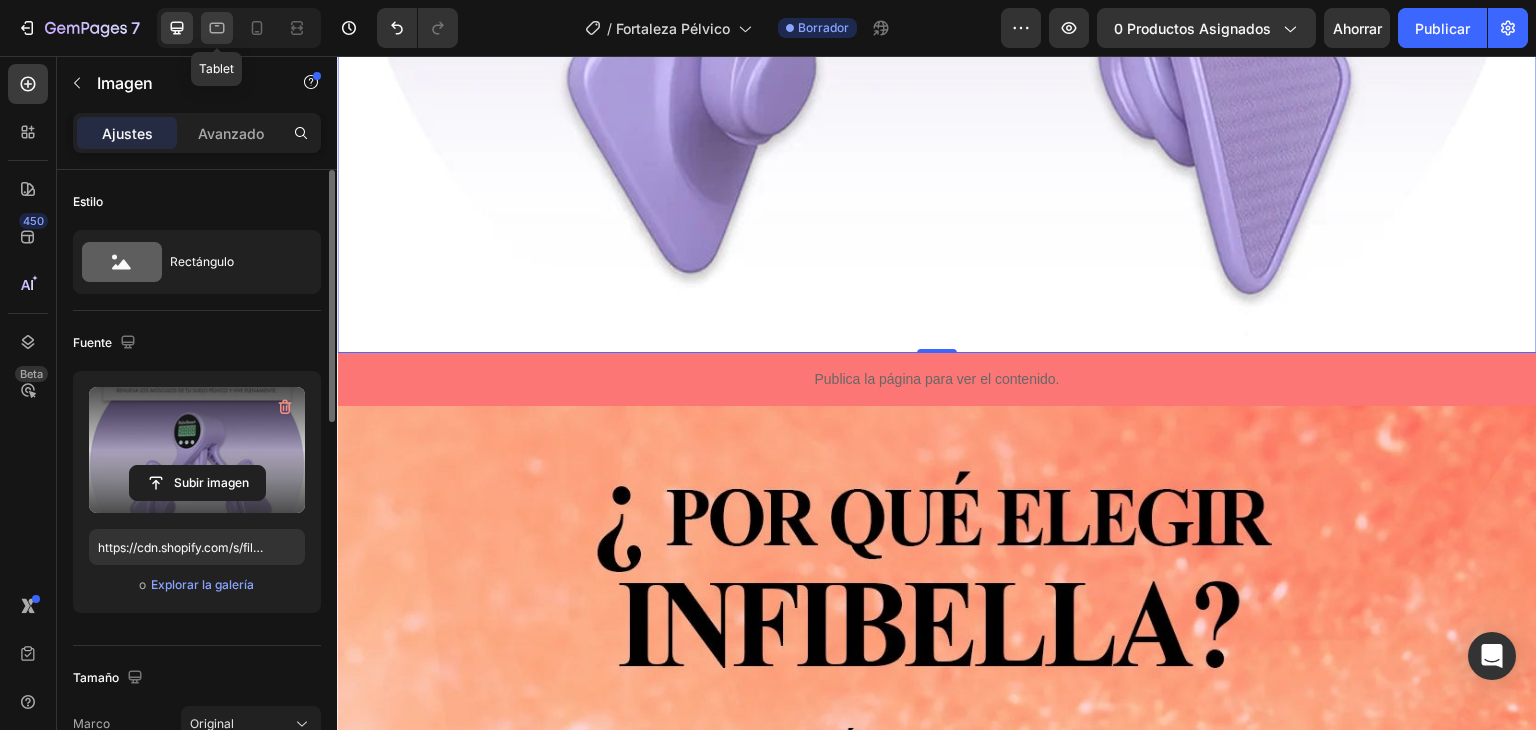 click 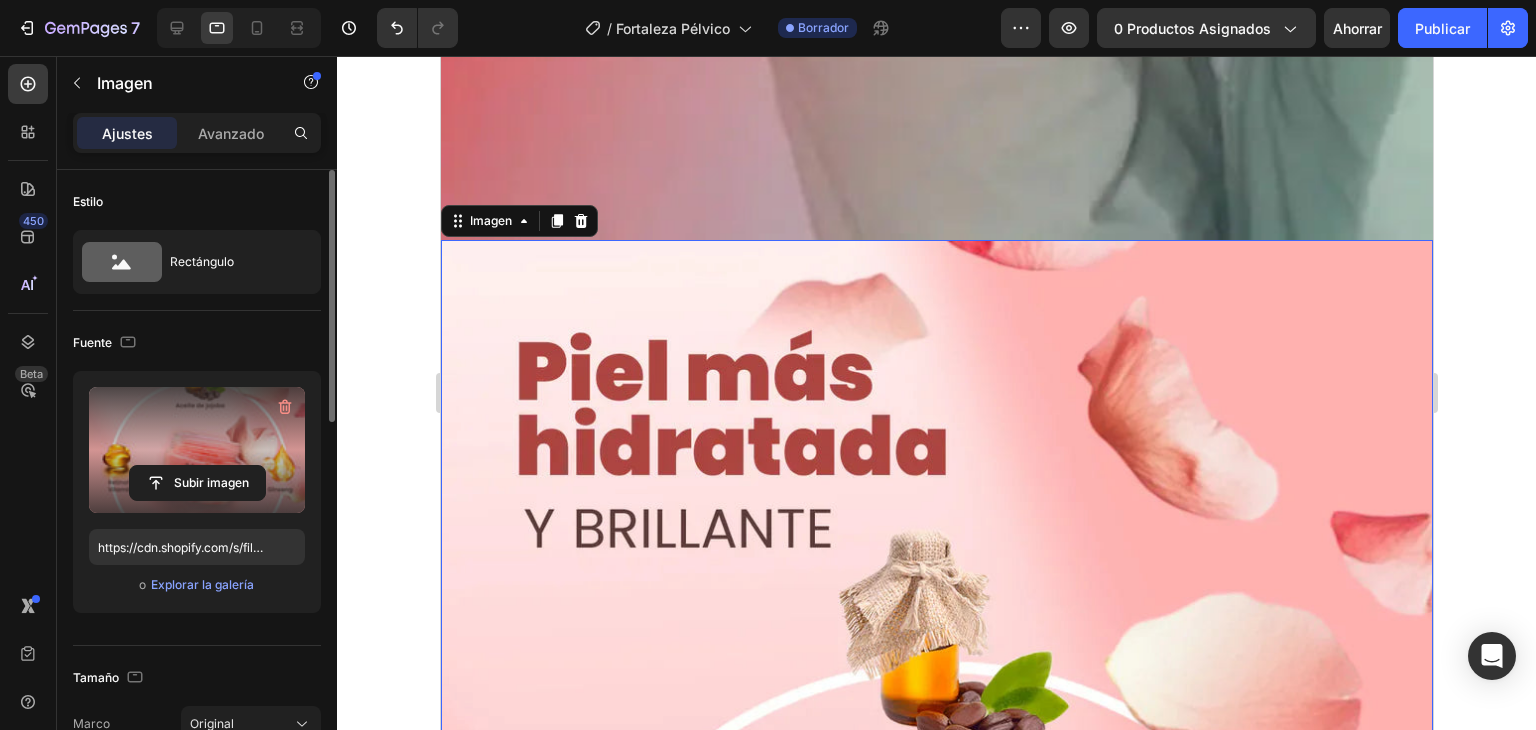 scroll, scrollTop: 4190, scrollLeft: 0, axis: vertical 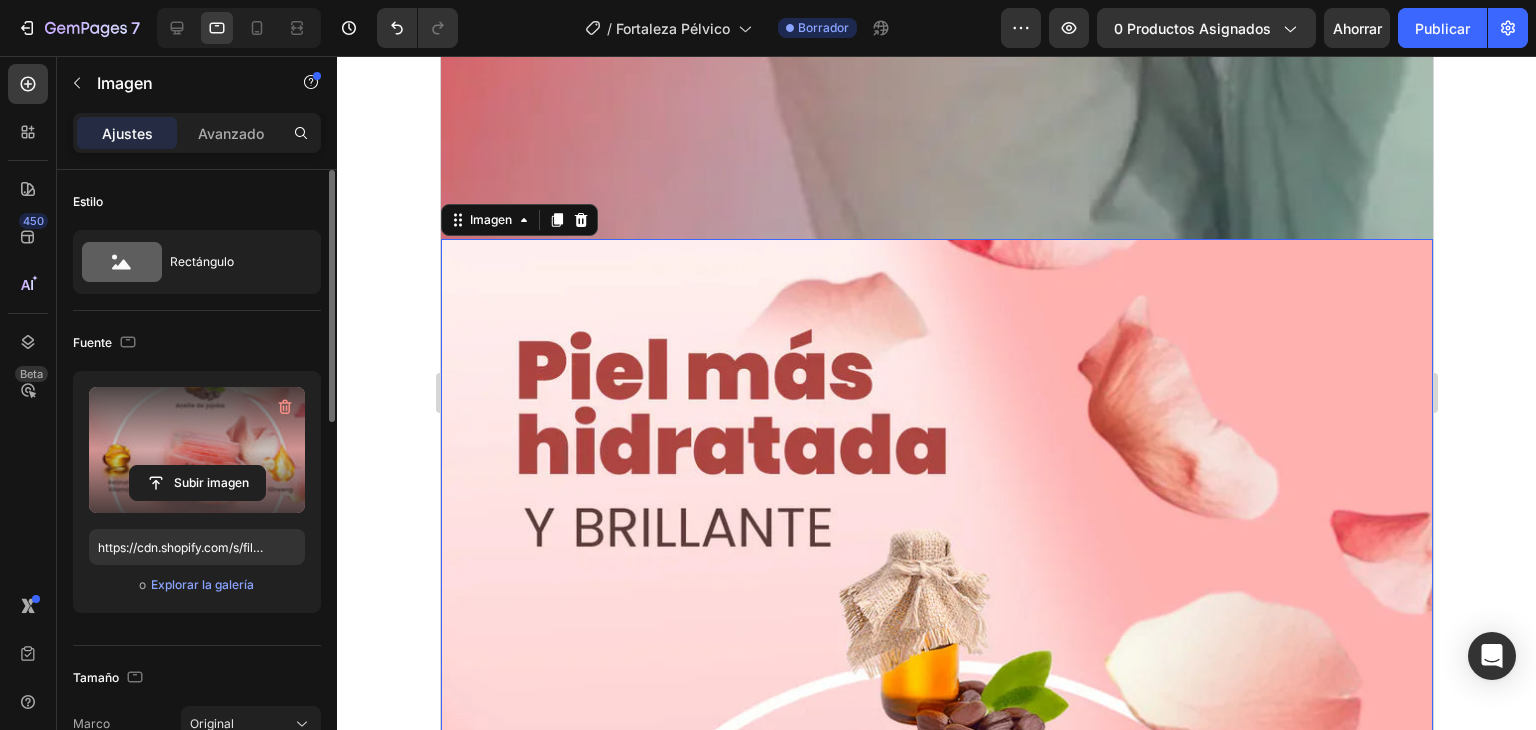 click at bounding box center (936, 983) 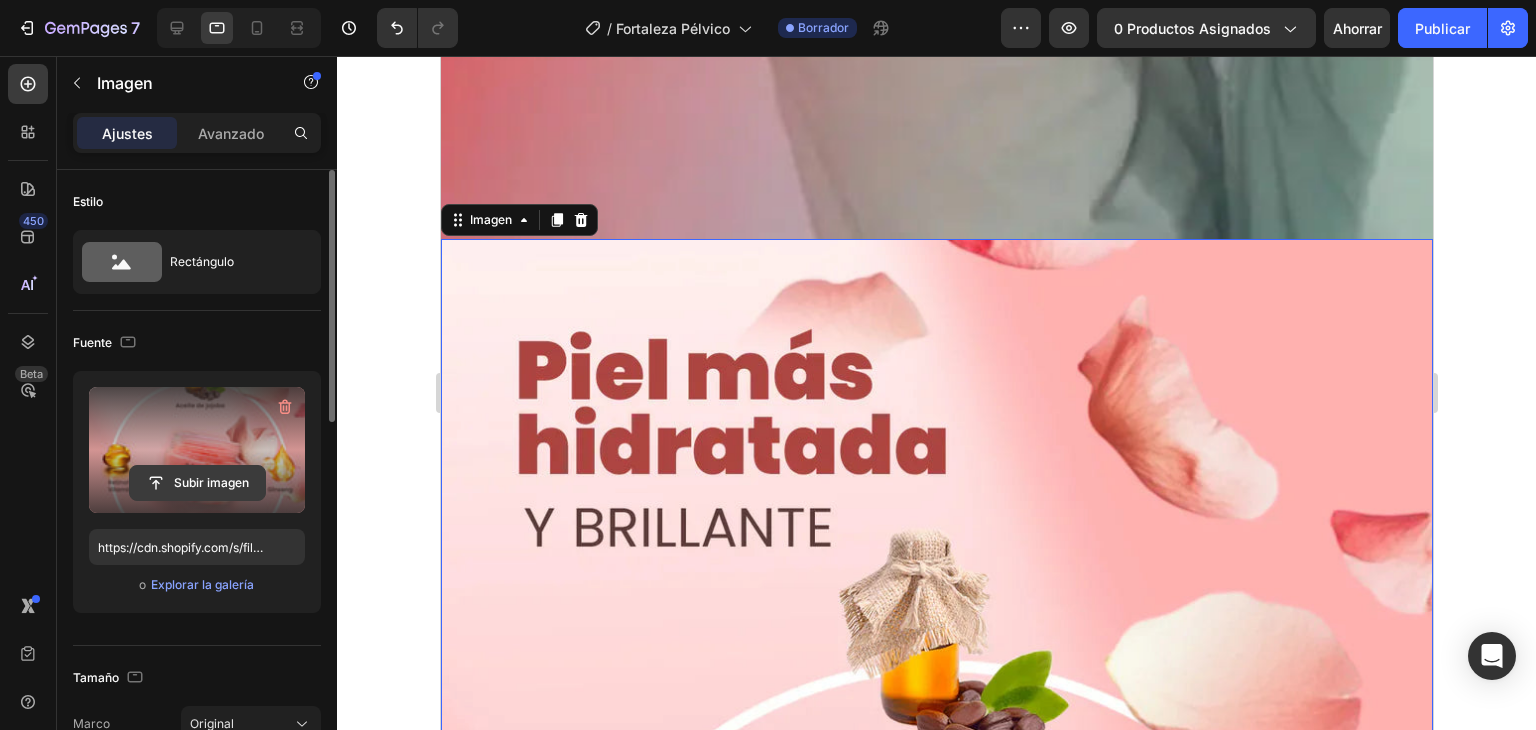 click 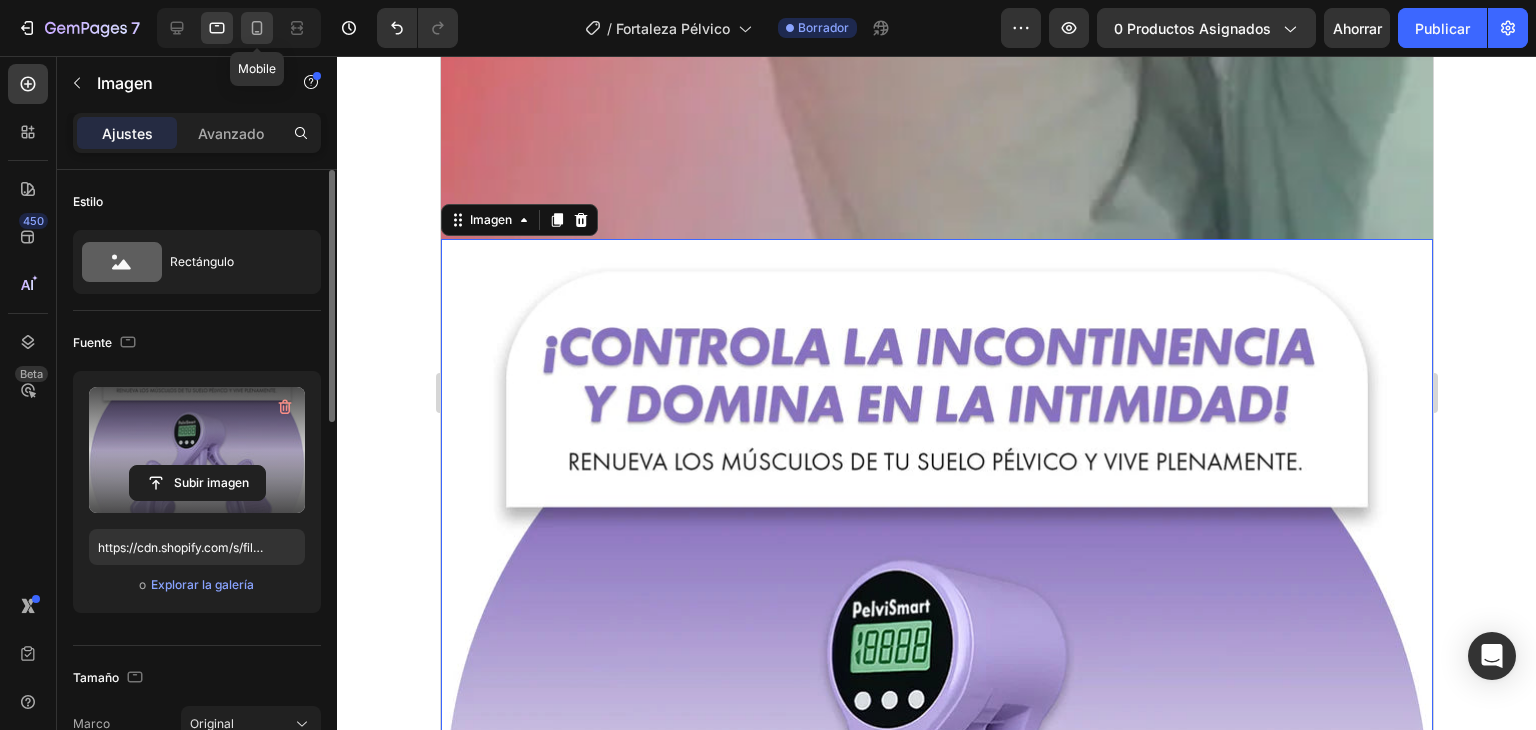 click 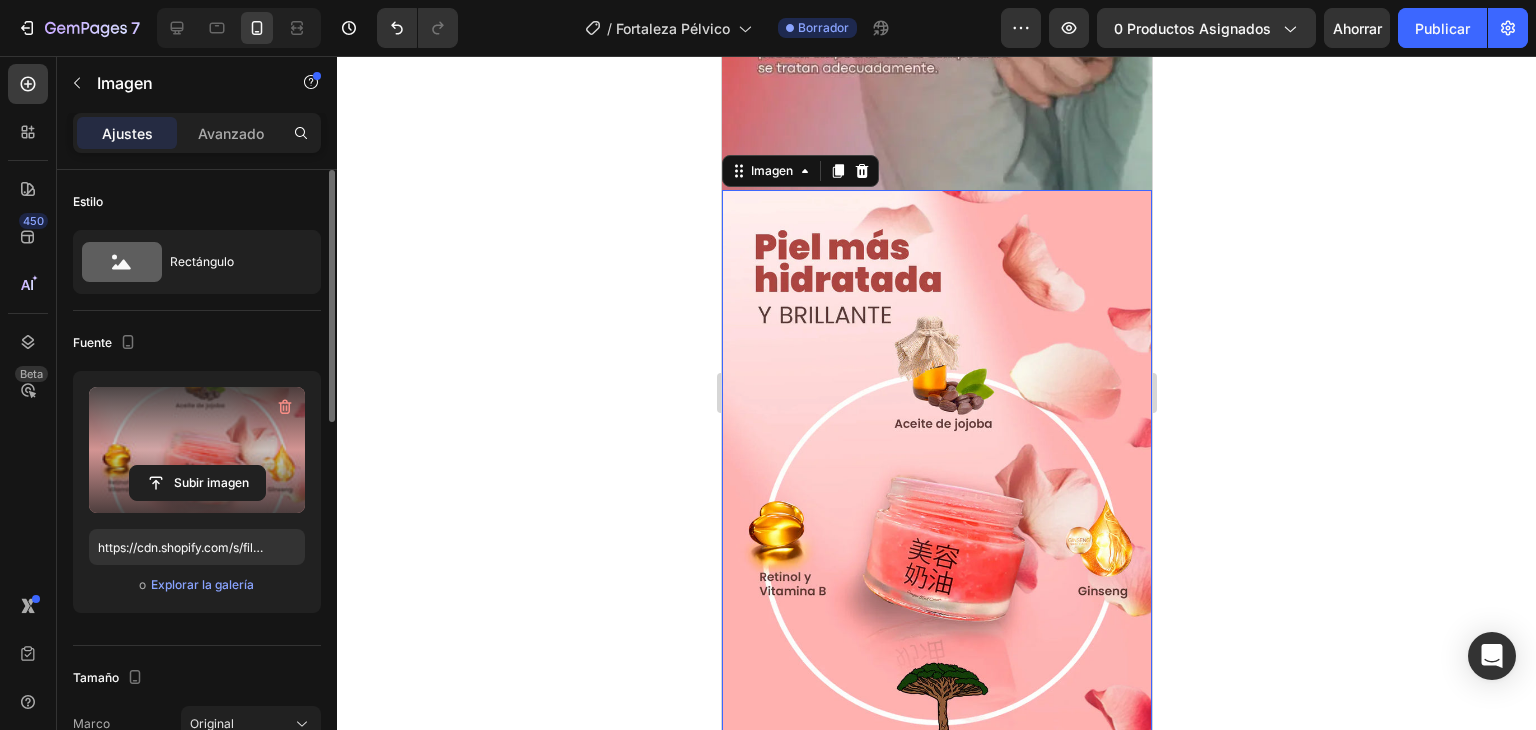 click at bounding box center (936, 512) 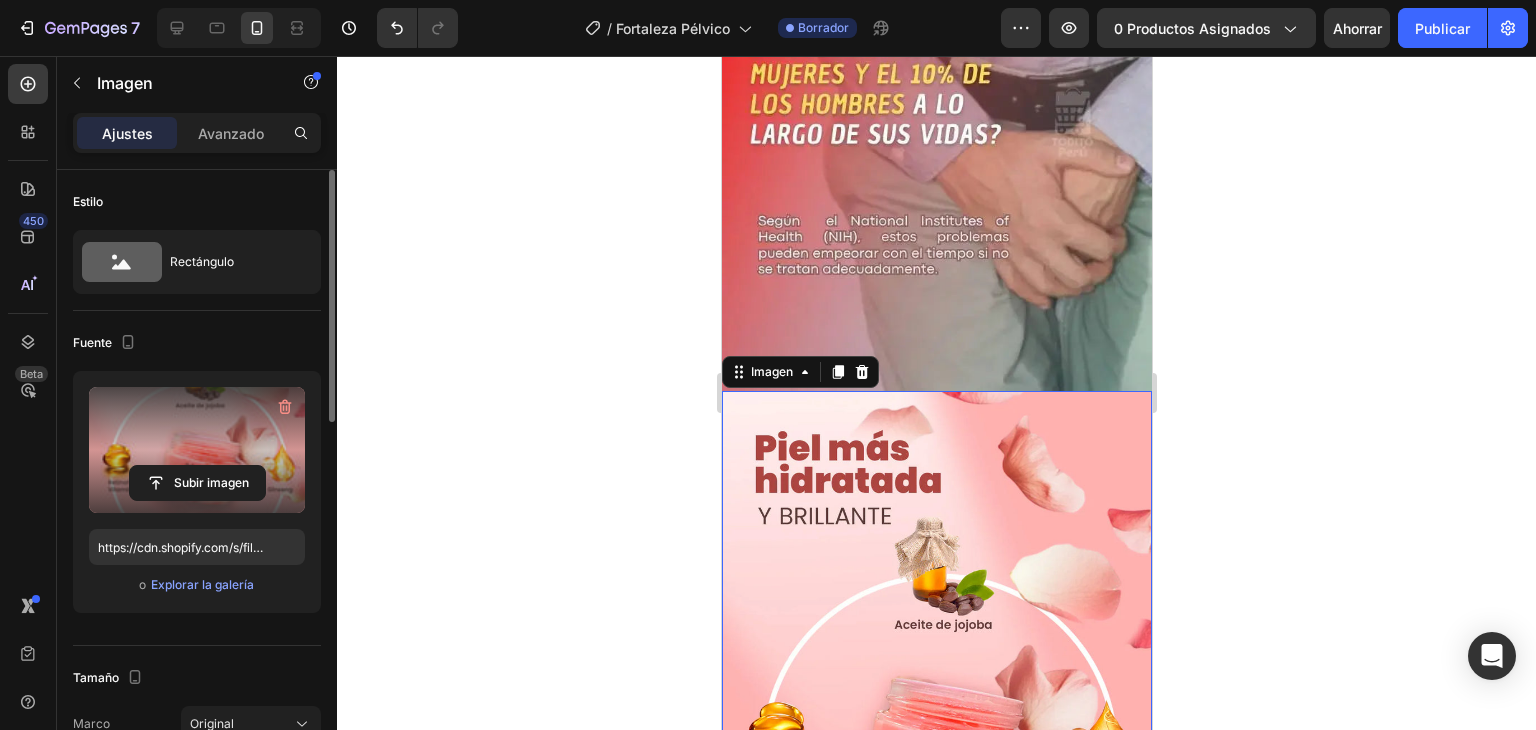 scroll, scrollTop: 1732, scrollLeft: 0, axis: vertical 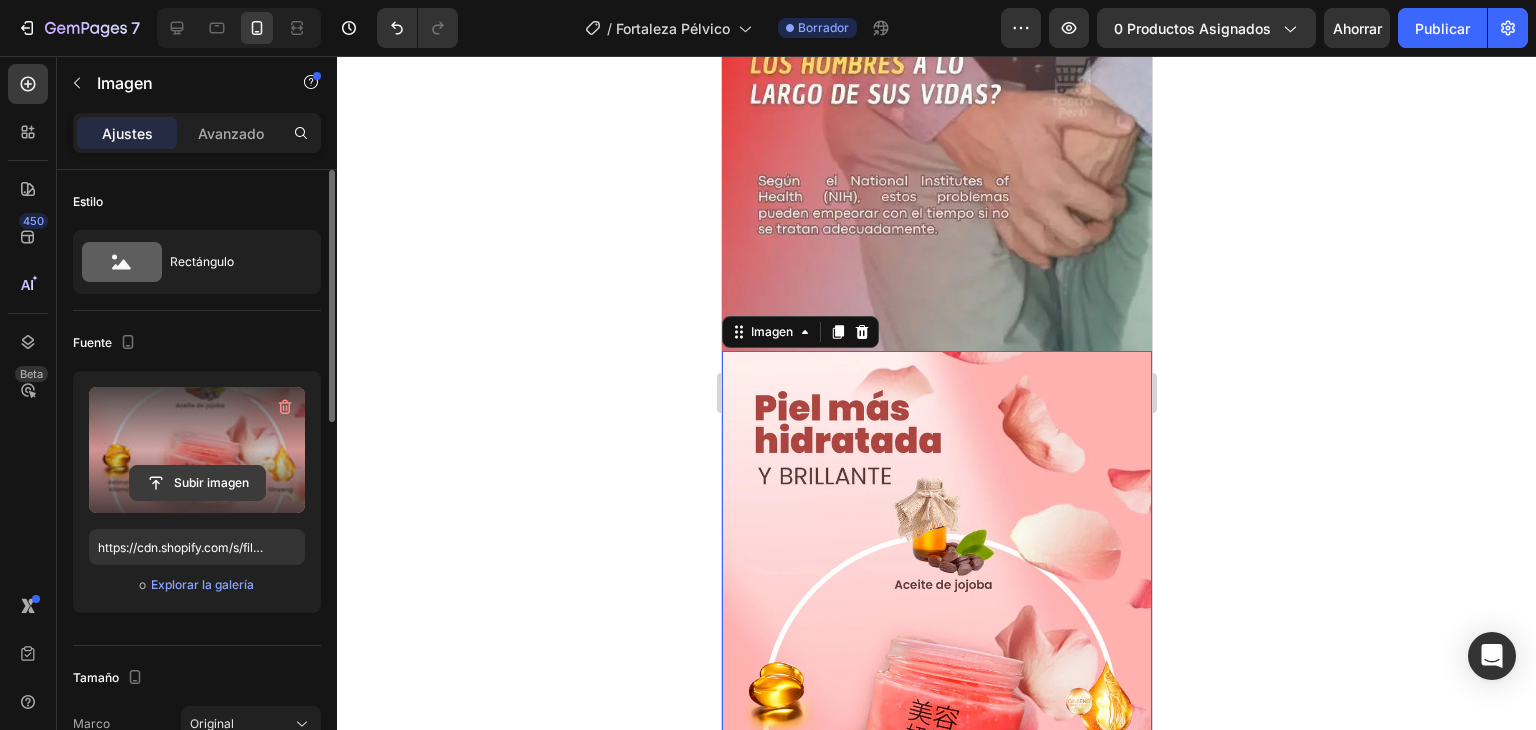 click 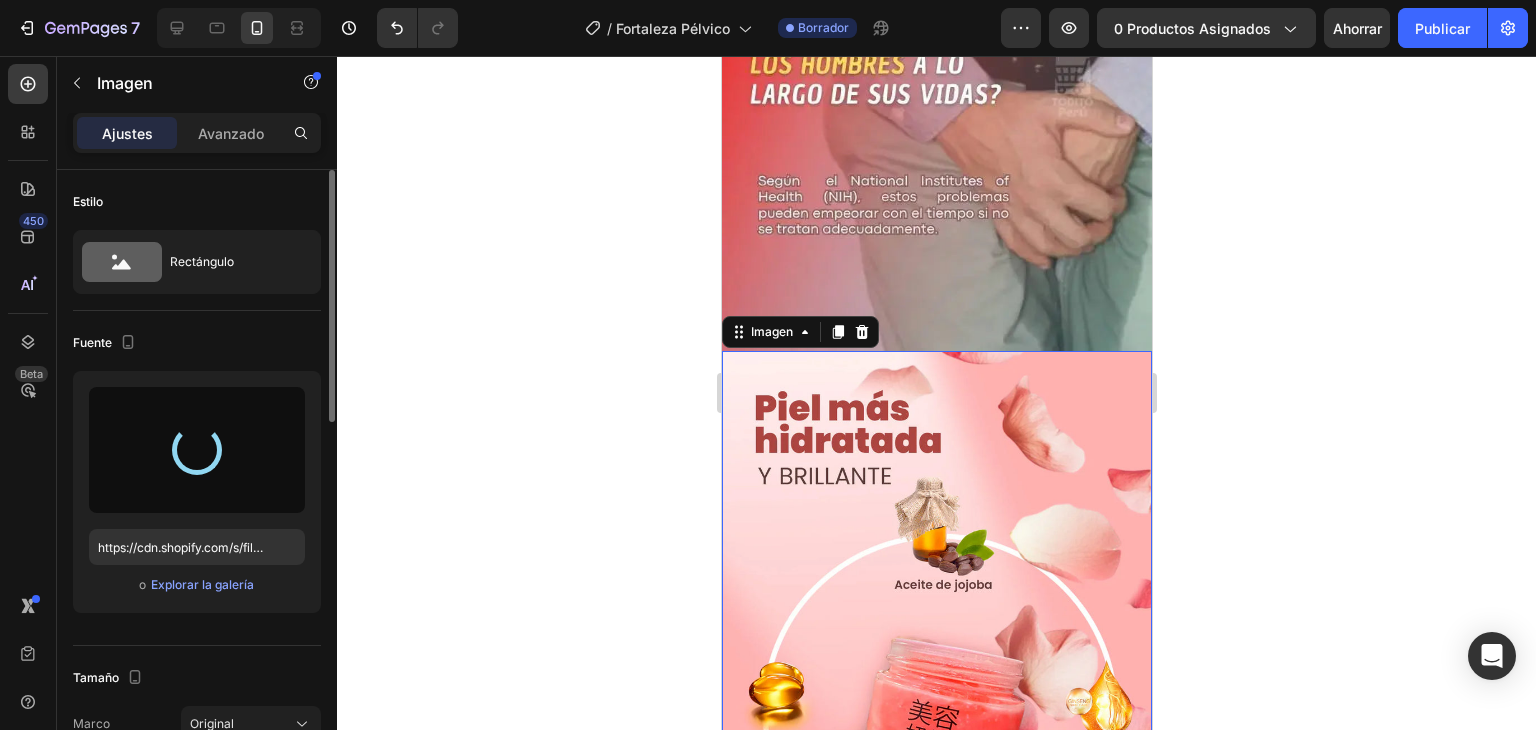 type on "https://cdn.shopify.com/s/files/1/0708/5346/0068/files/gempages_569050837007991829-f87bbacb-fb6f-4271-982e-7c12d5a5bf7f.webp" 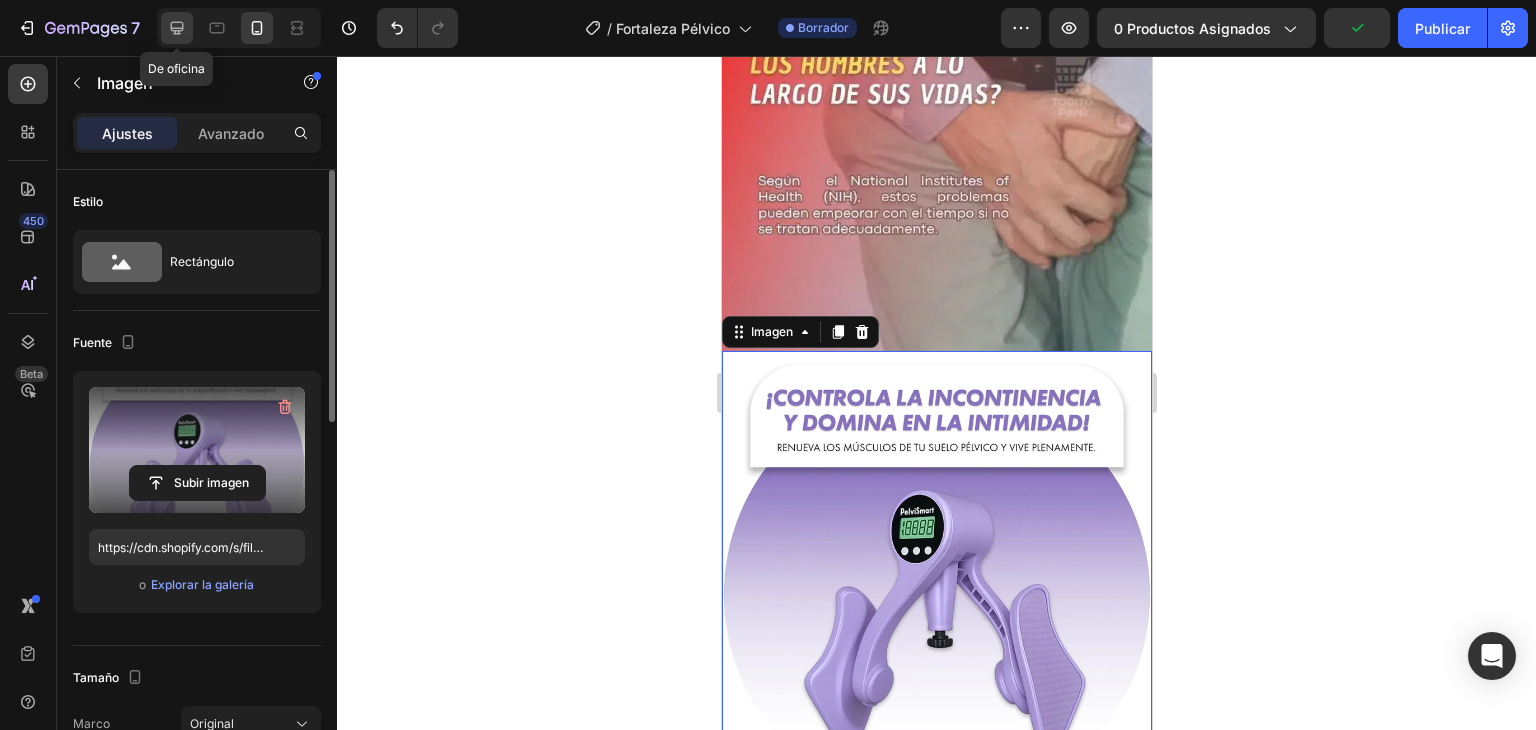 click 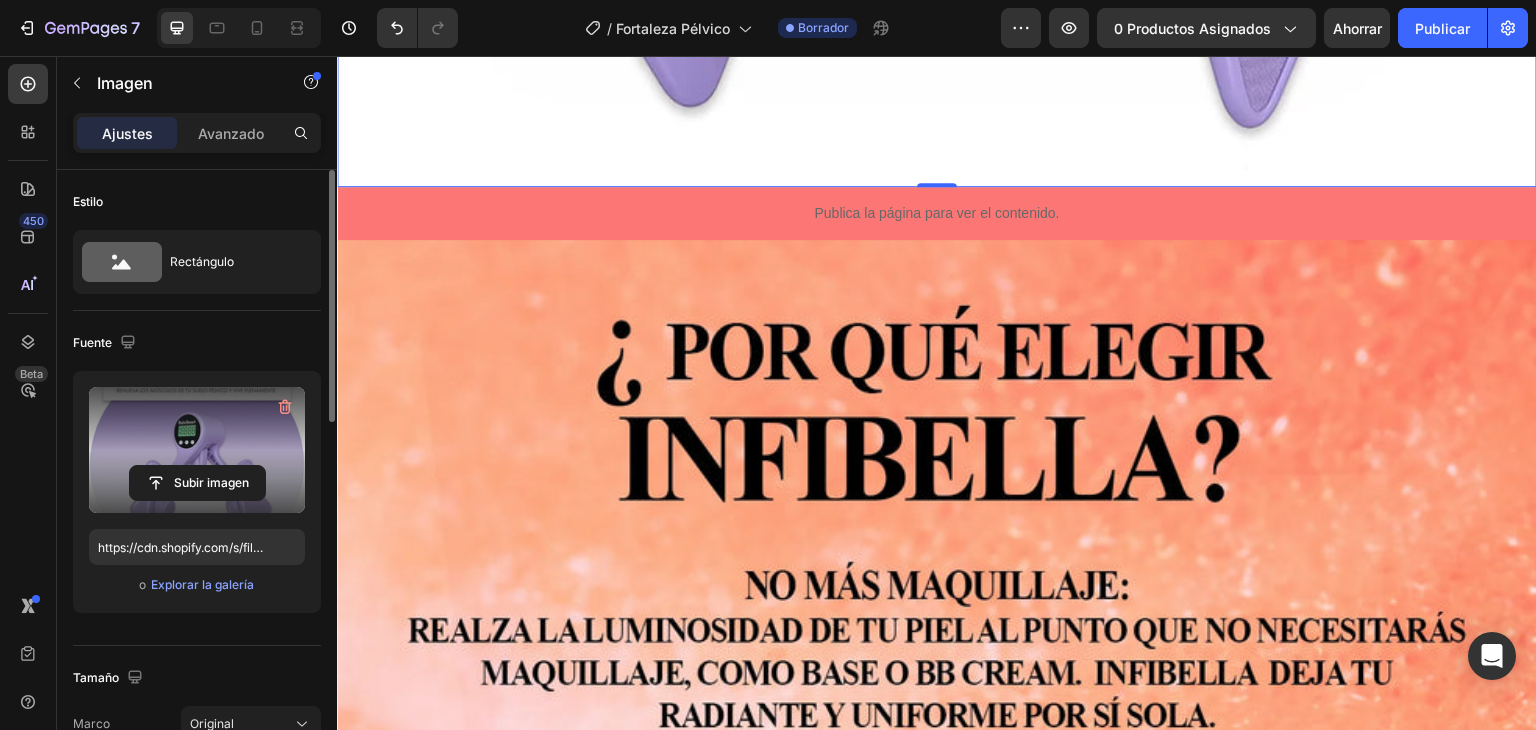 scroll, scrollTop: 6336, scrollLeft: 0, axis: vertical 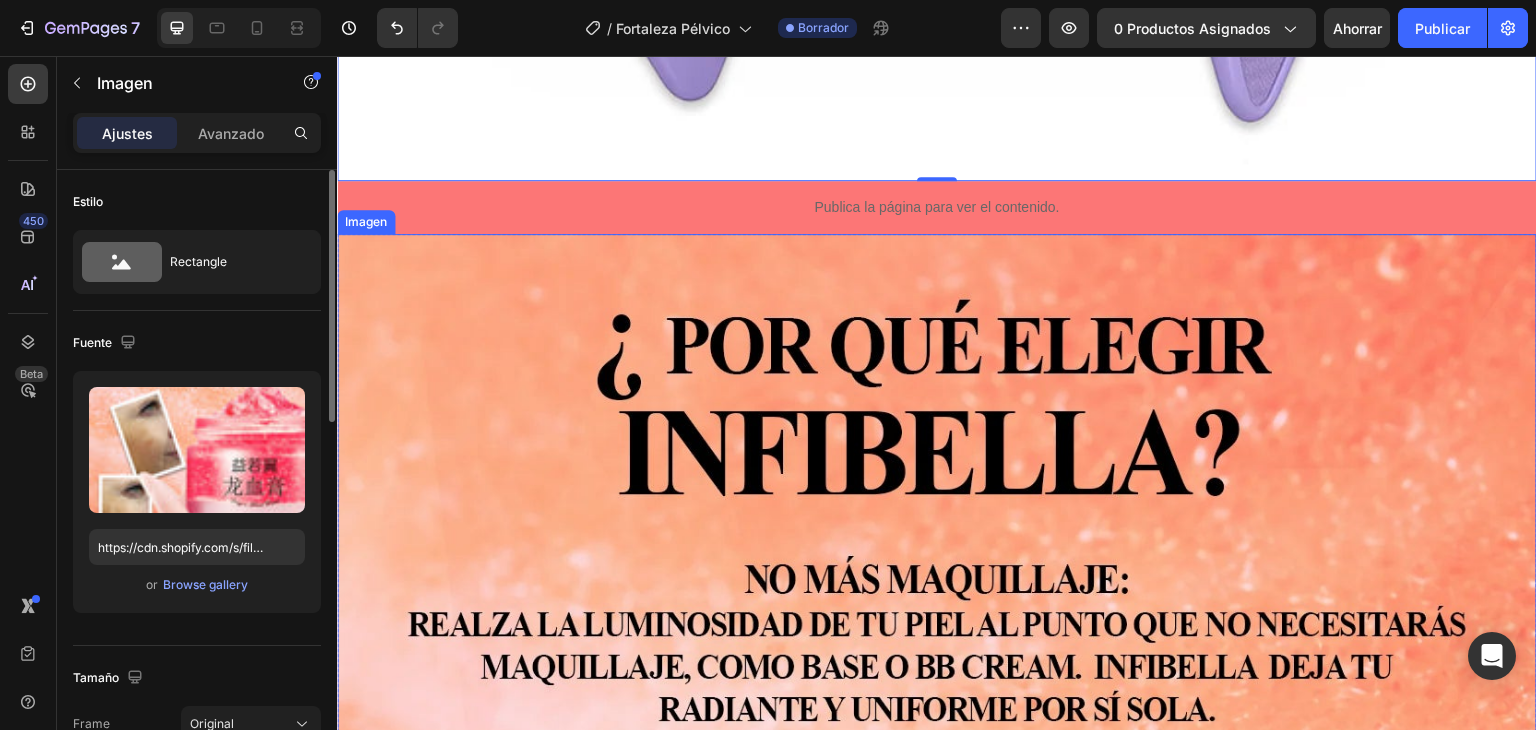 click at bounding box center [937, 1434] 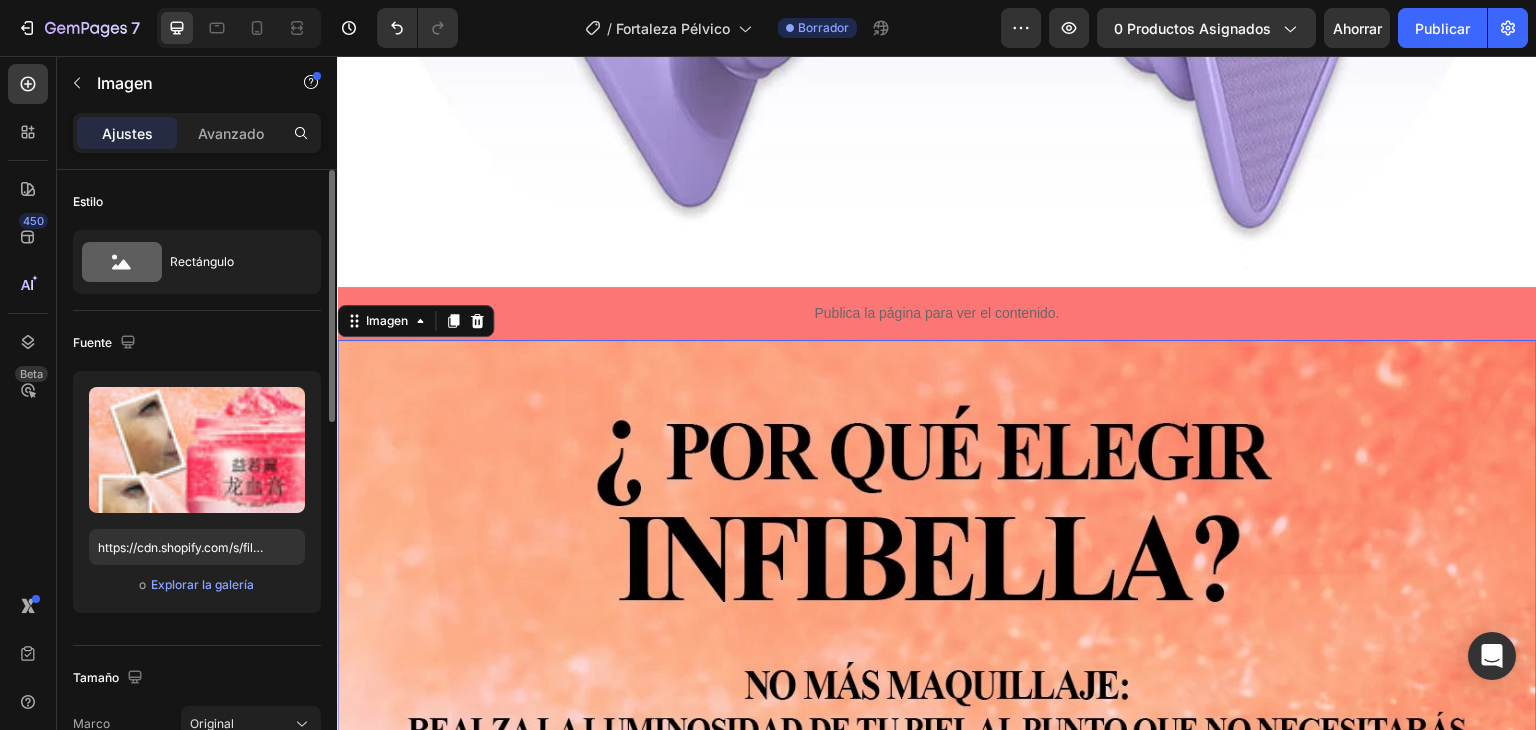 scroll, scrollTop: 6330, scrollLeft: 0, axis: vertical 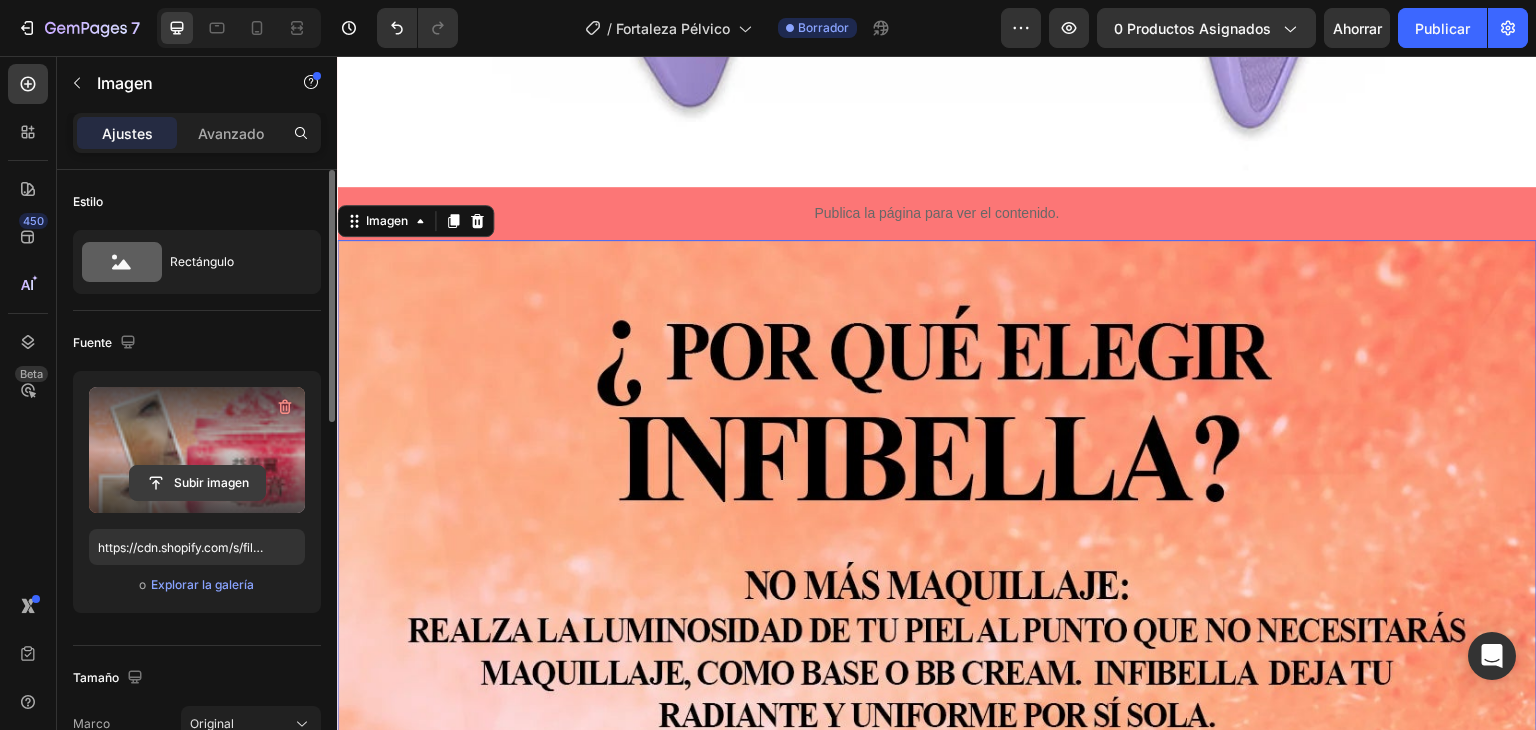 click 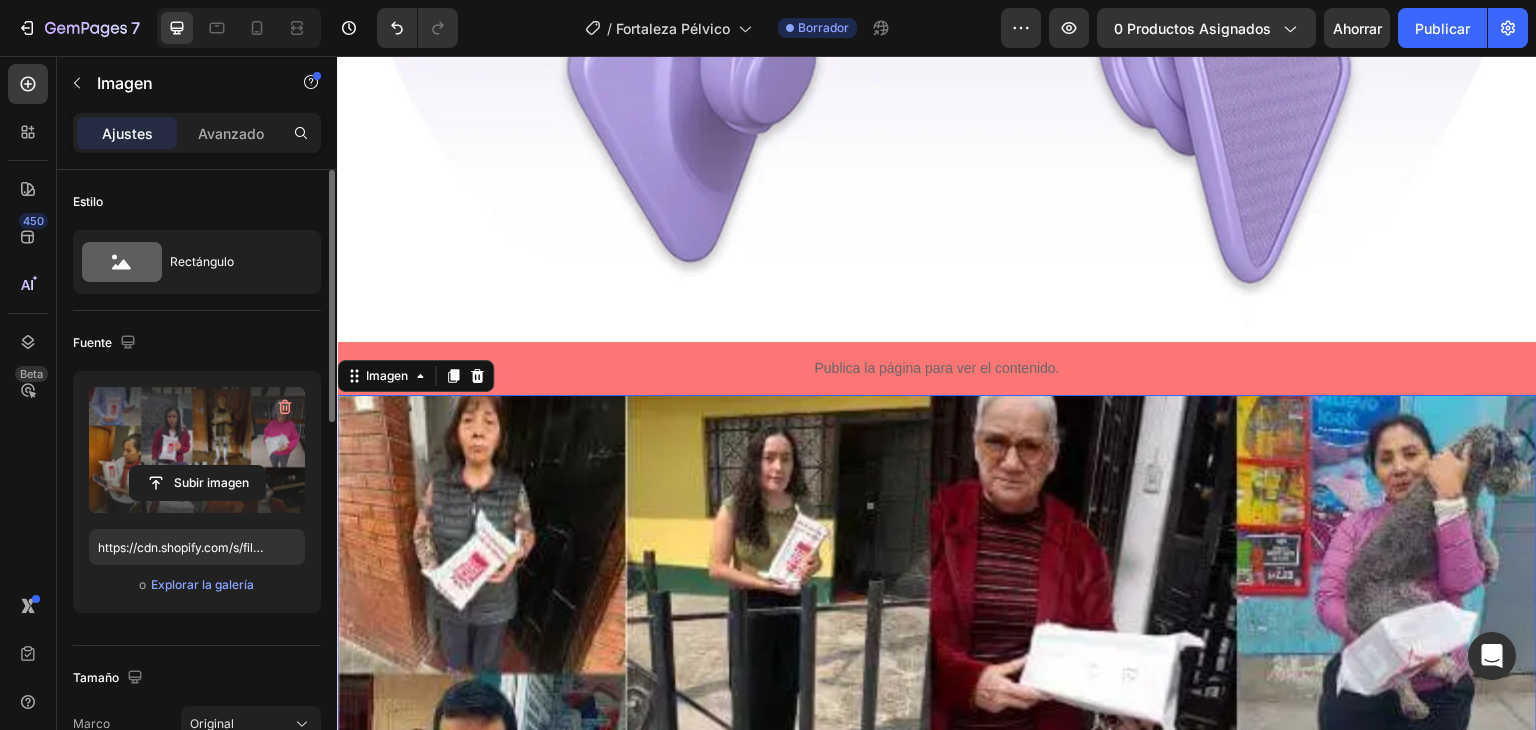 scroll, scrollTop: 6176, scrollLeft: 0, axis: vertical 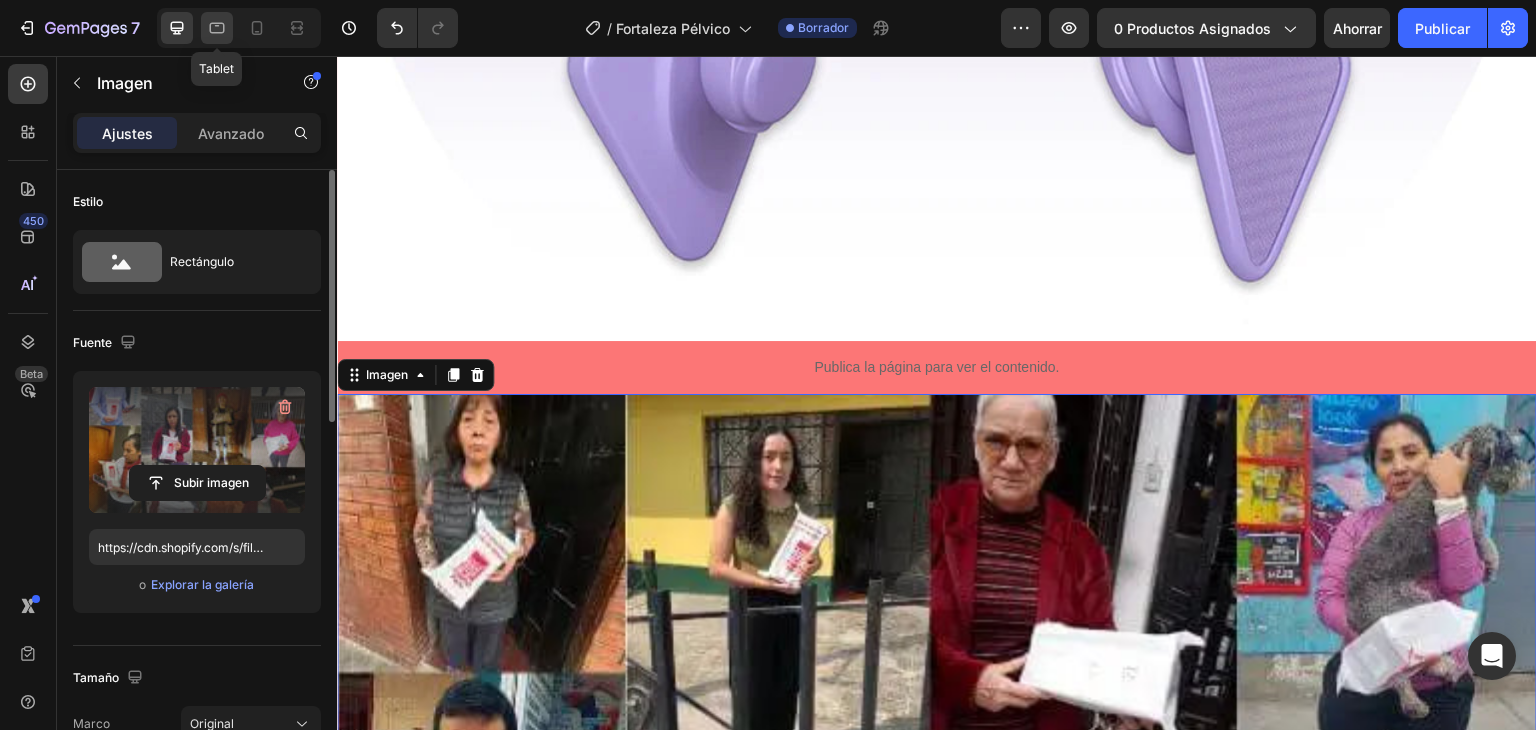 click 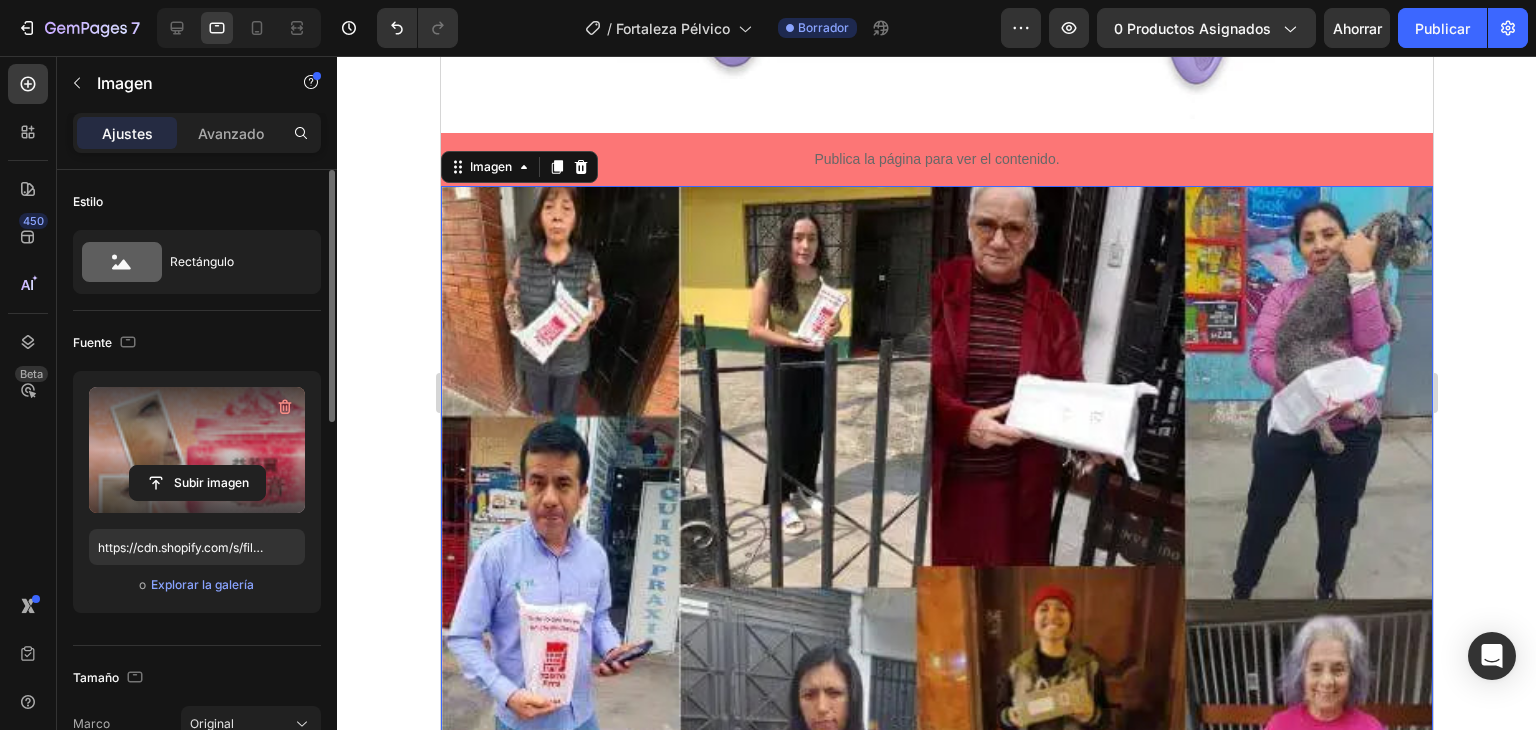 scroll, scrollTop: 5289, scrollLeft: 0, axis: vertical 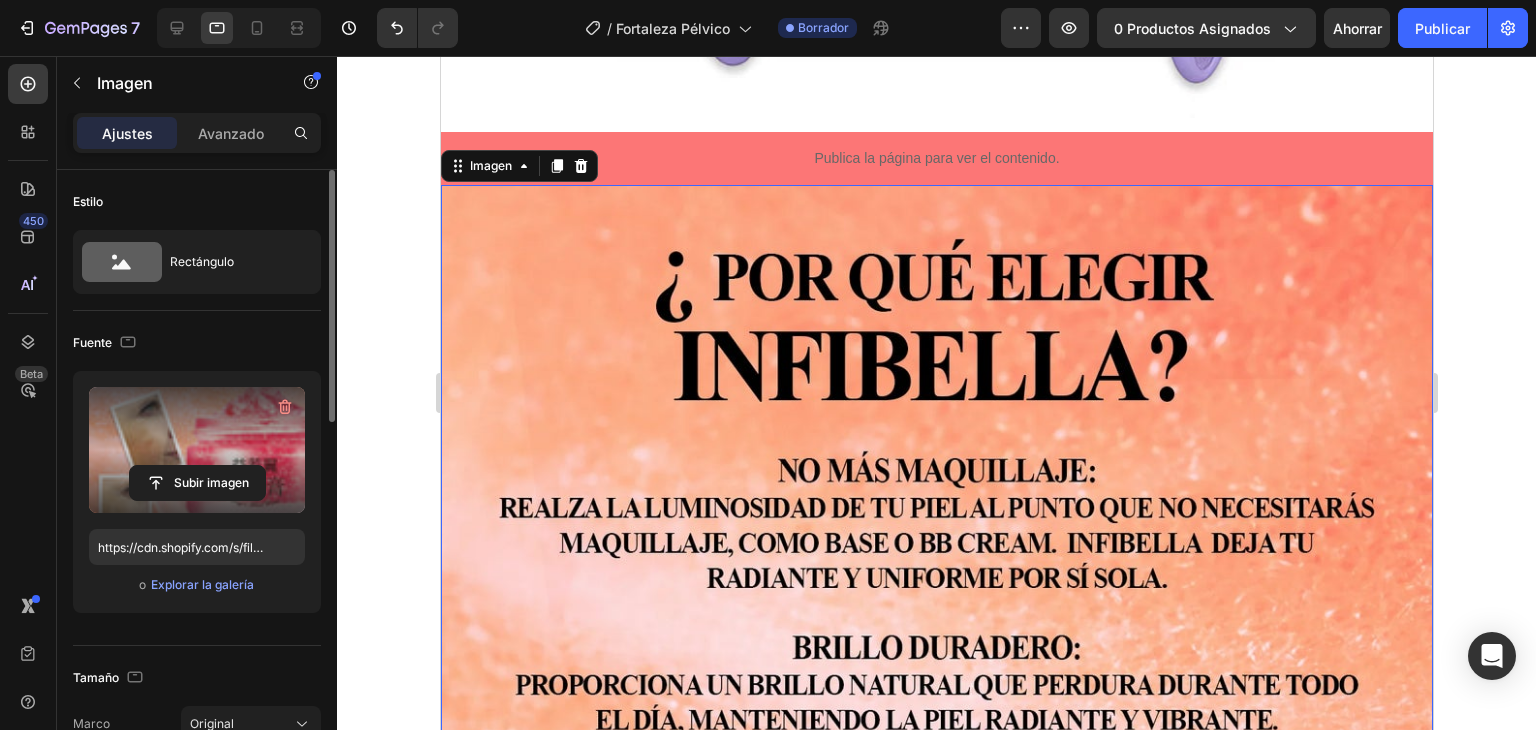 click at bounding box center (936, 1177) 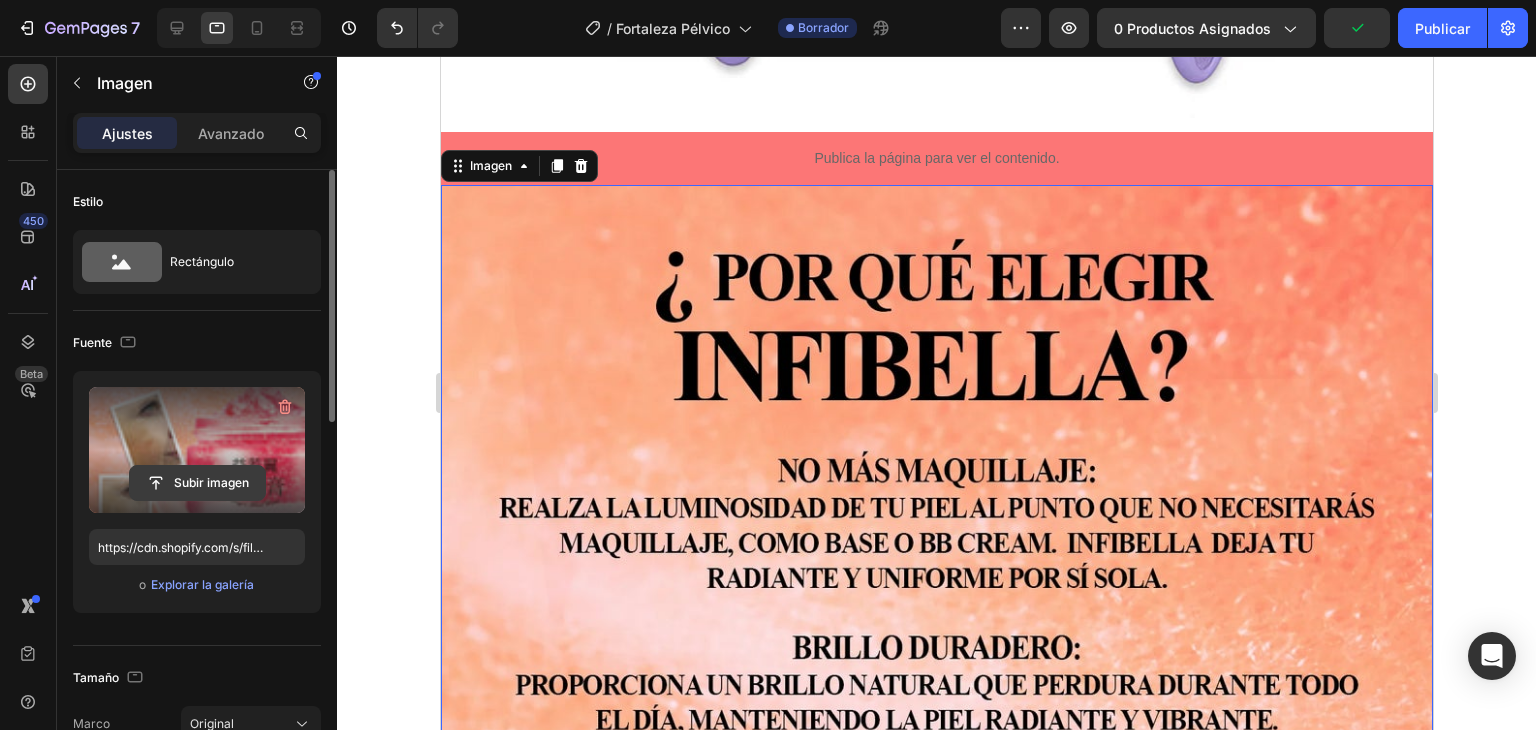 click 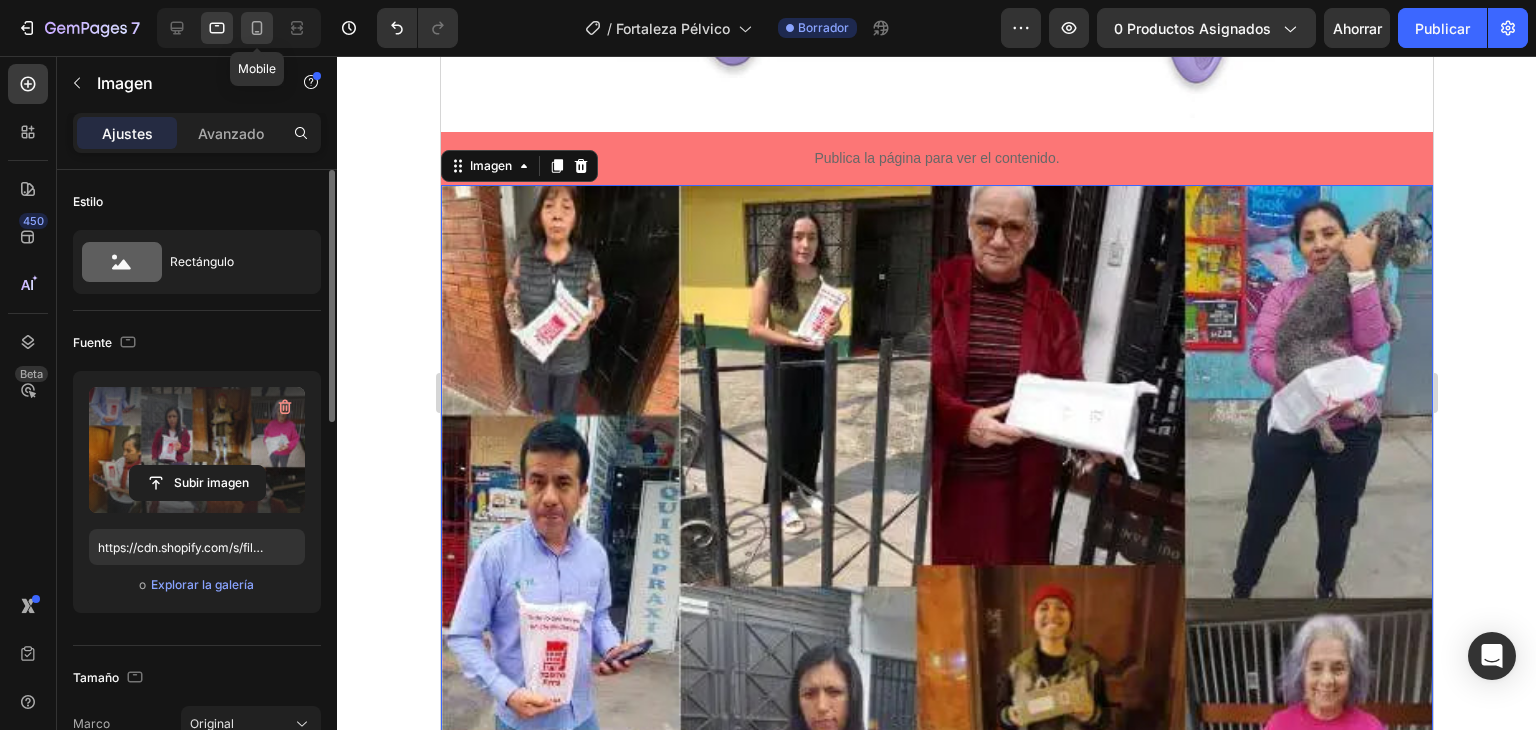 click 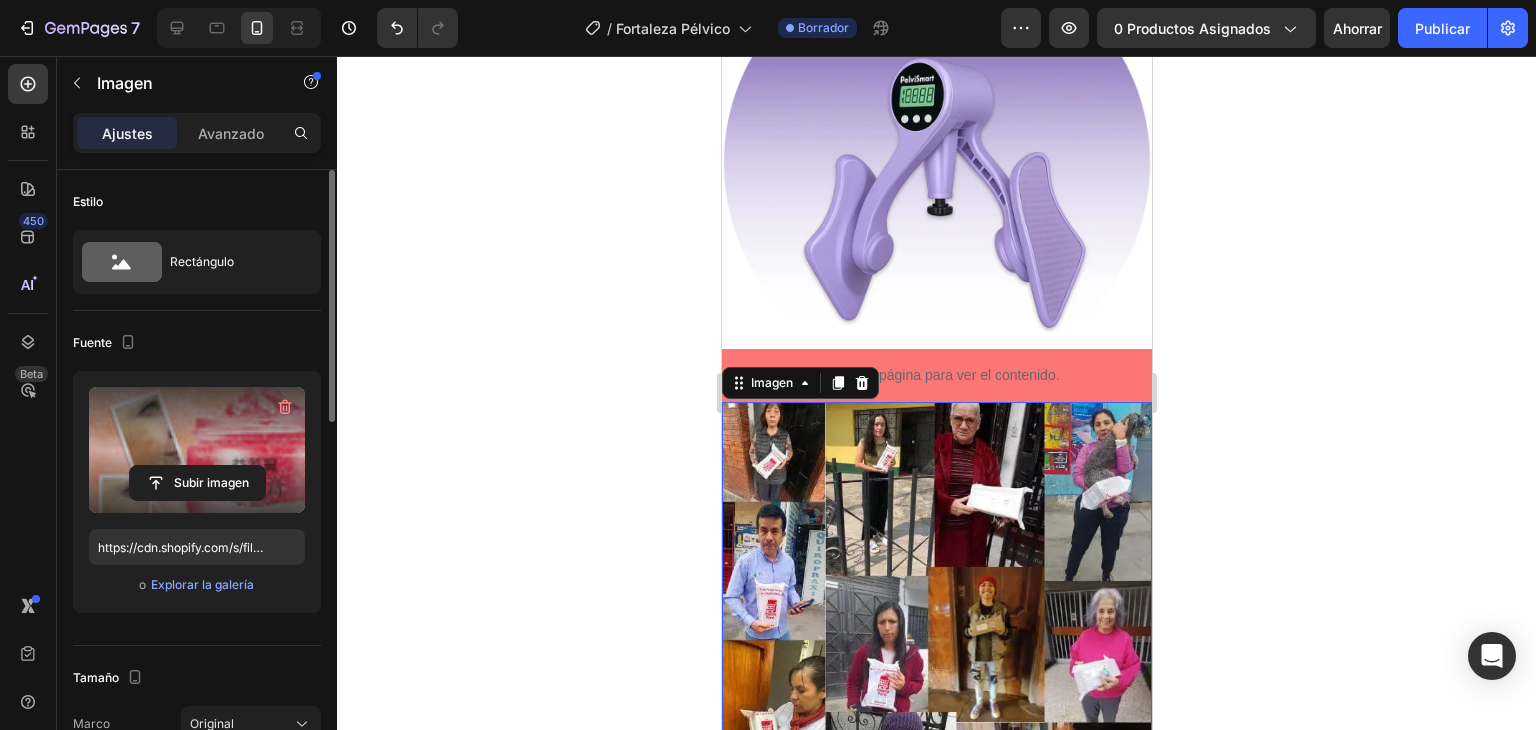 scroll, scrollTop: 2175, scrollLeft: 0, axis: vertical 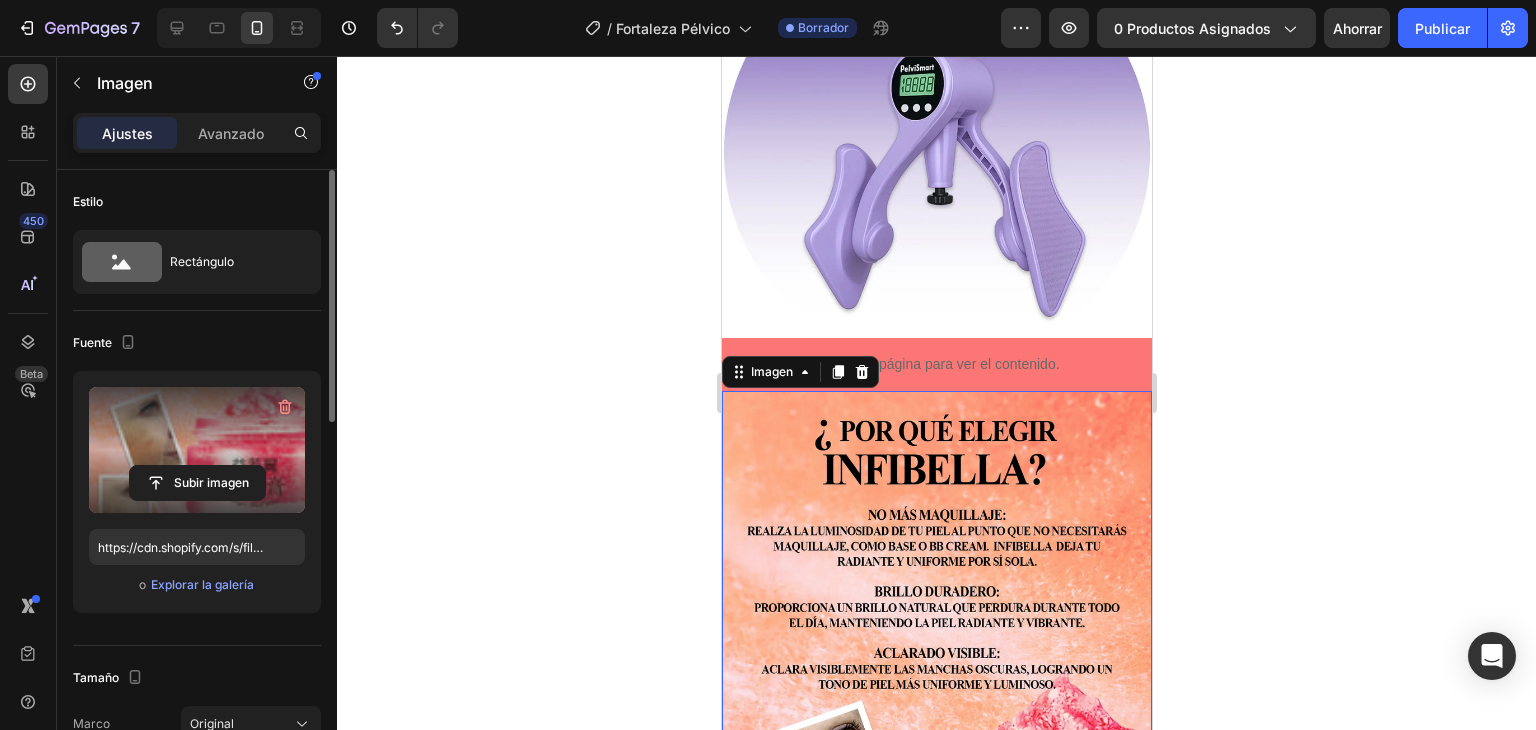 click at bounding box center (936, 821) 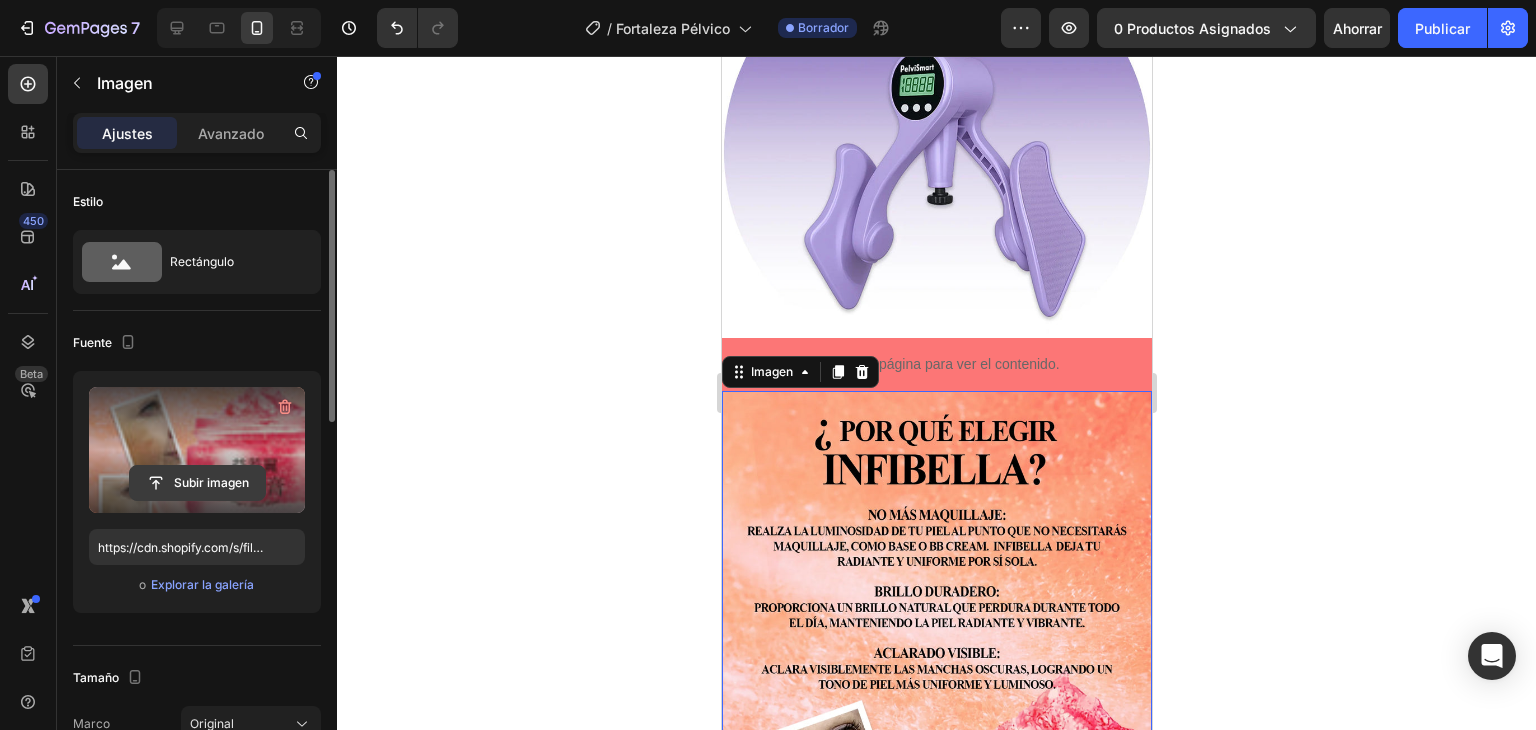 click 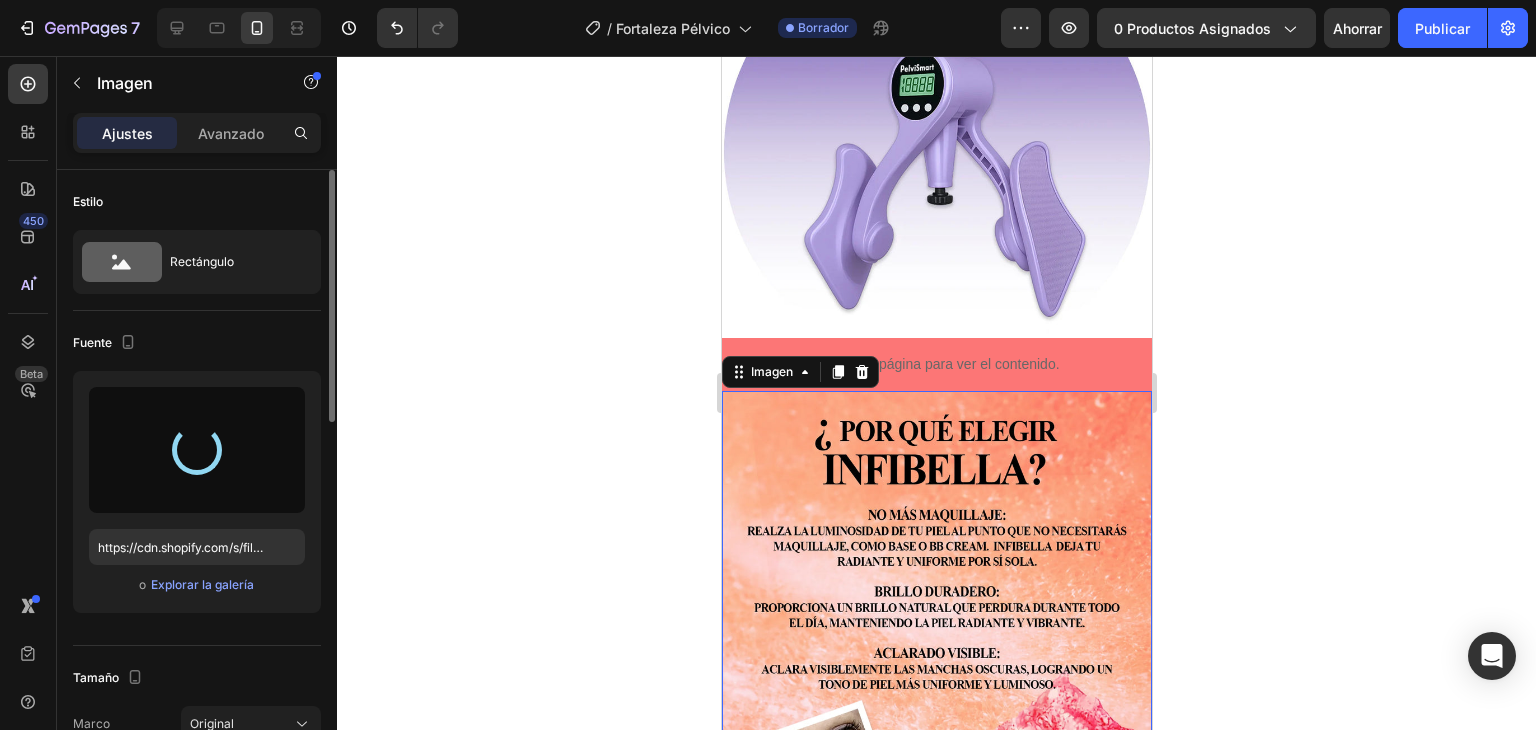 type on "https://cdn.shopify.com/s/files/1/0708/5346/0068/files/gempages_569050837007991829-907d8b8b-e77d-4e1f-b7b1-ed432d14887e.webp" 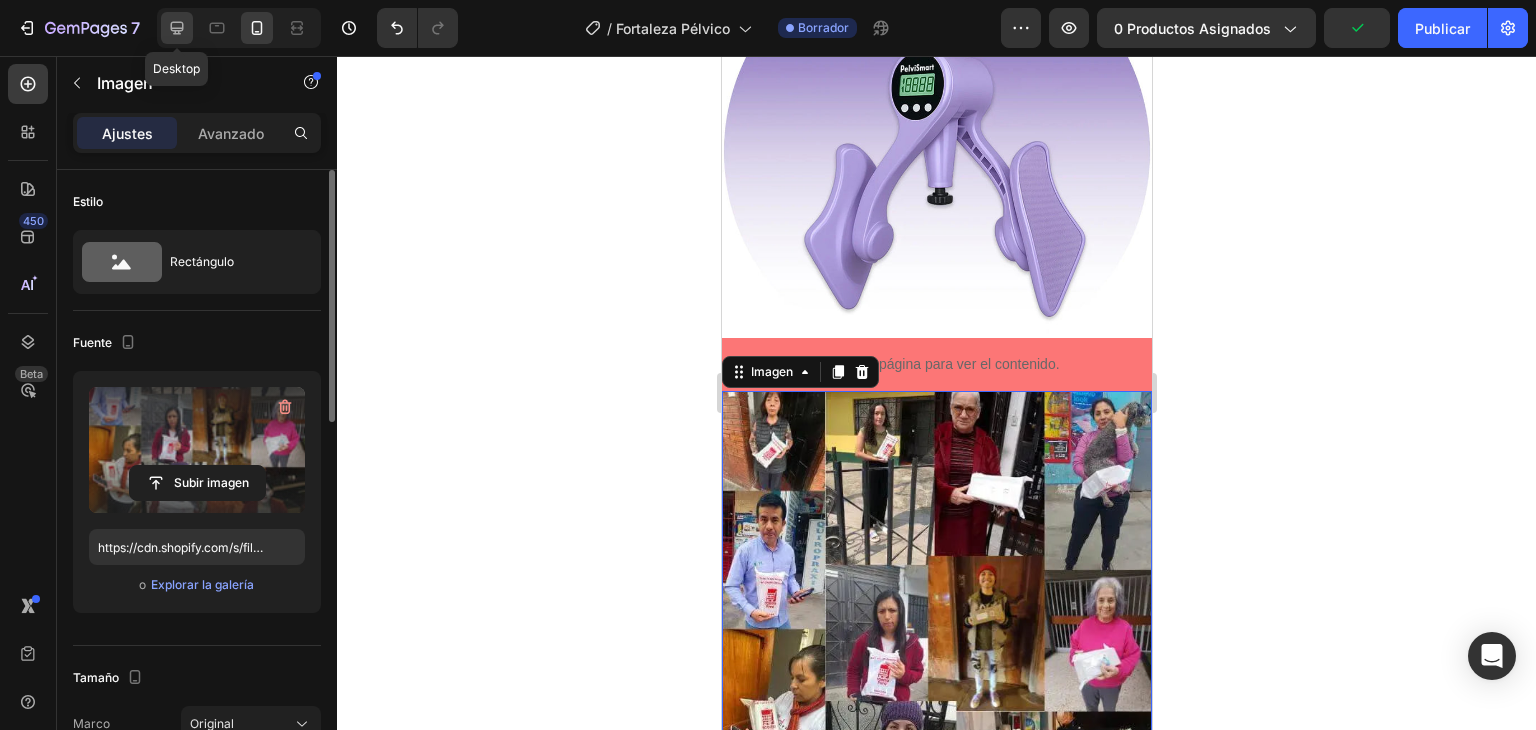 click 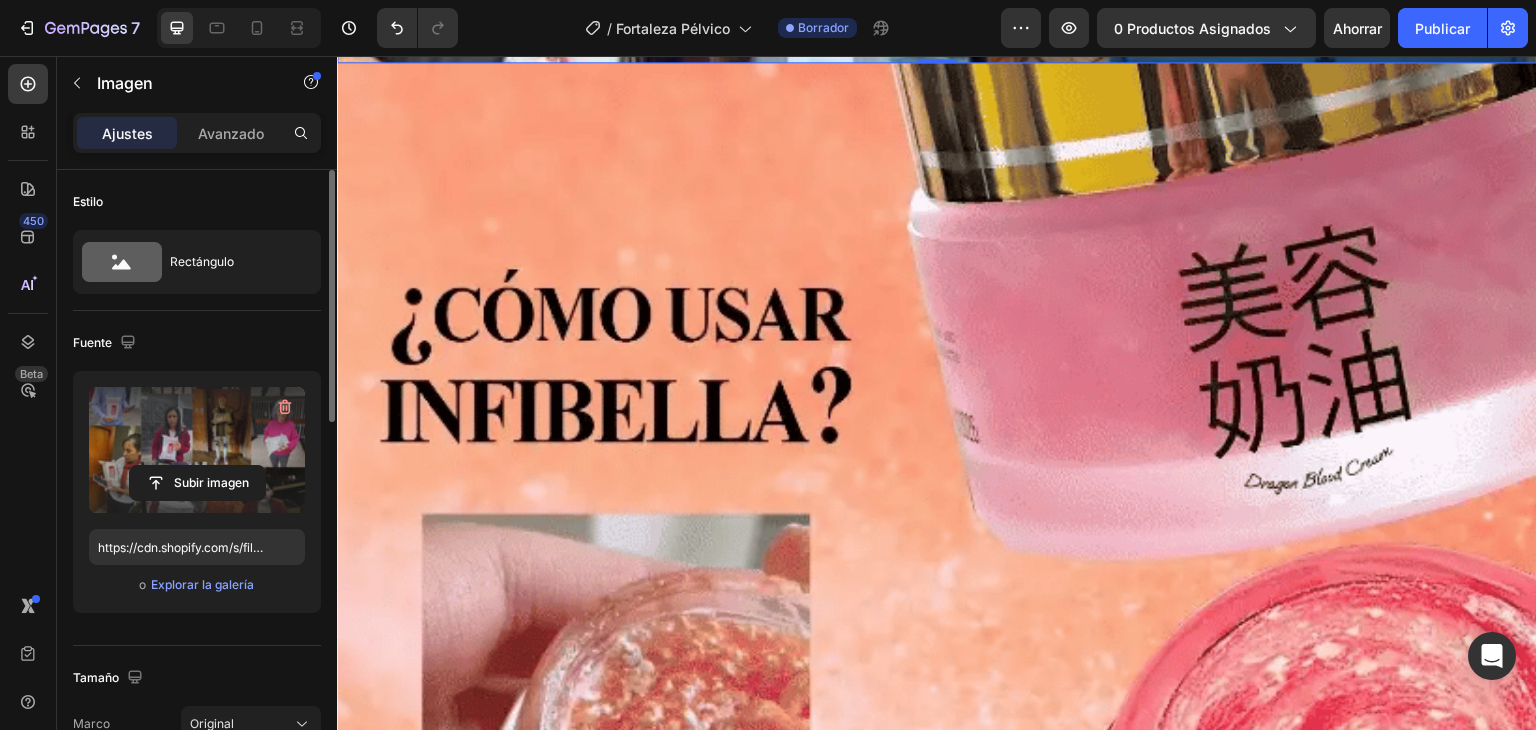 scroll, scrollTop: 8108, scrollLeft: 0, axis: vertical 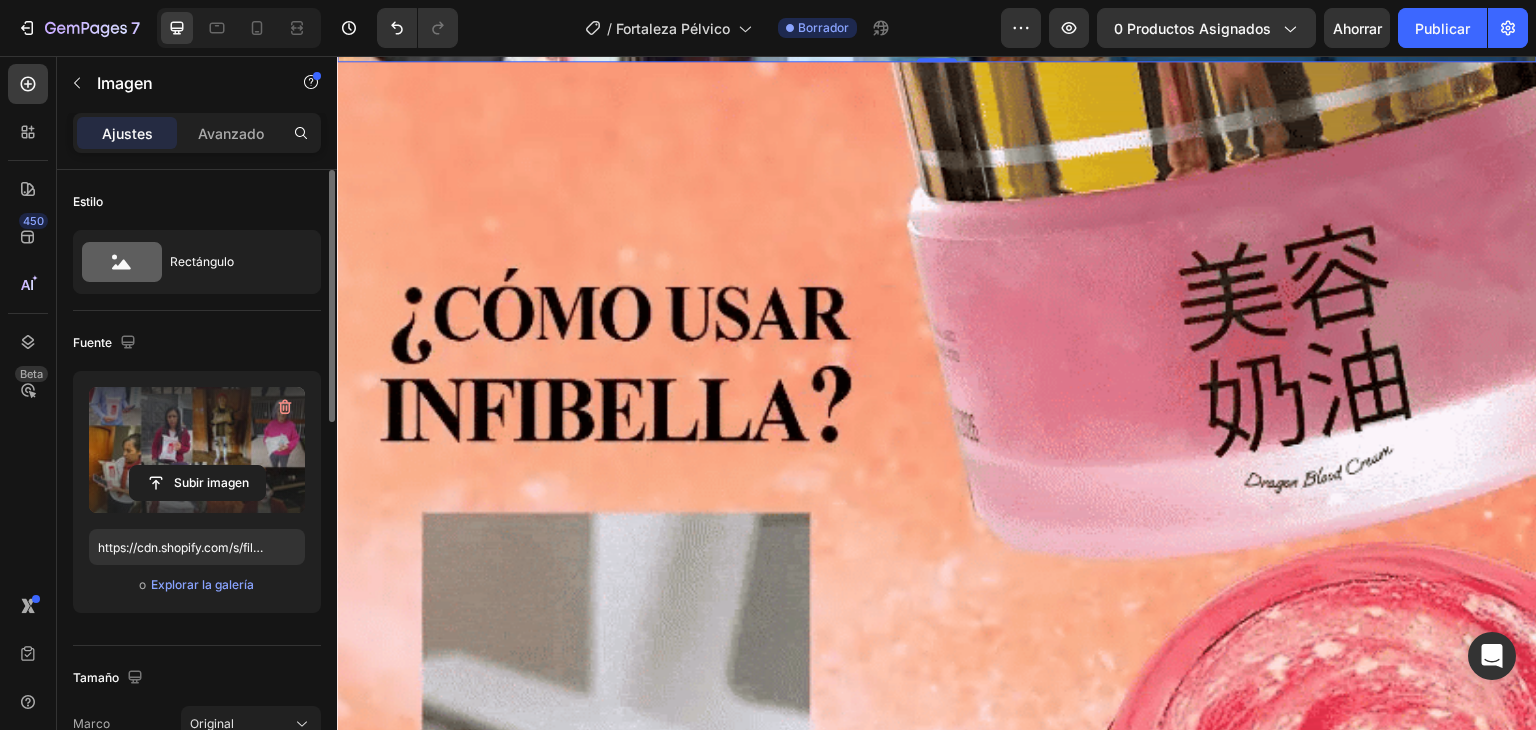 click at bounding box center [937, 1262] 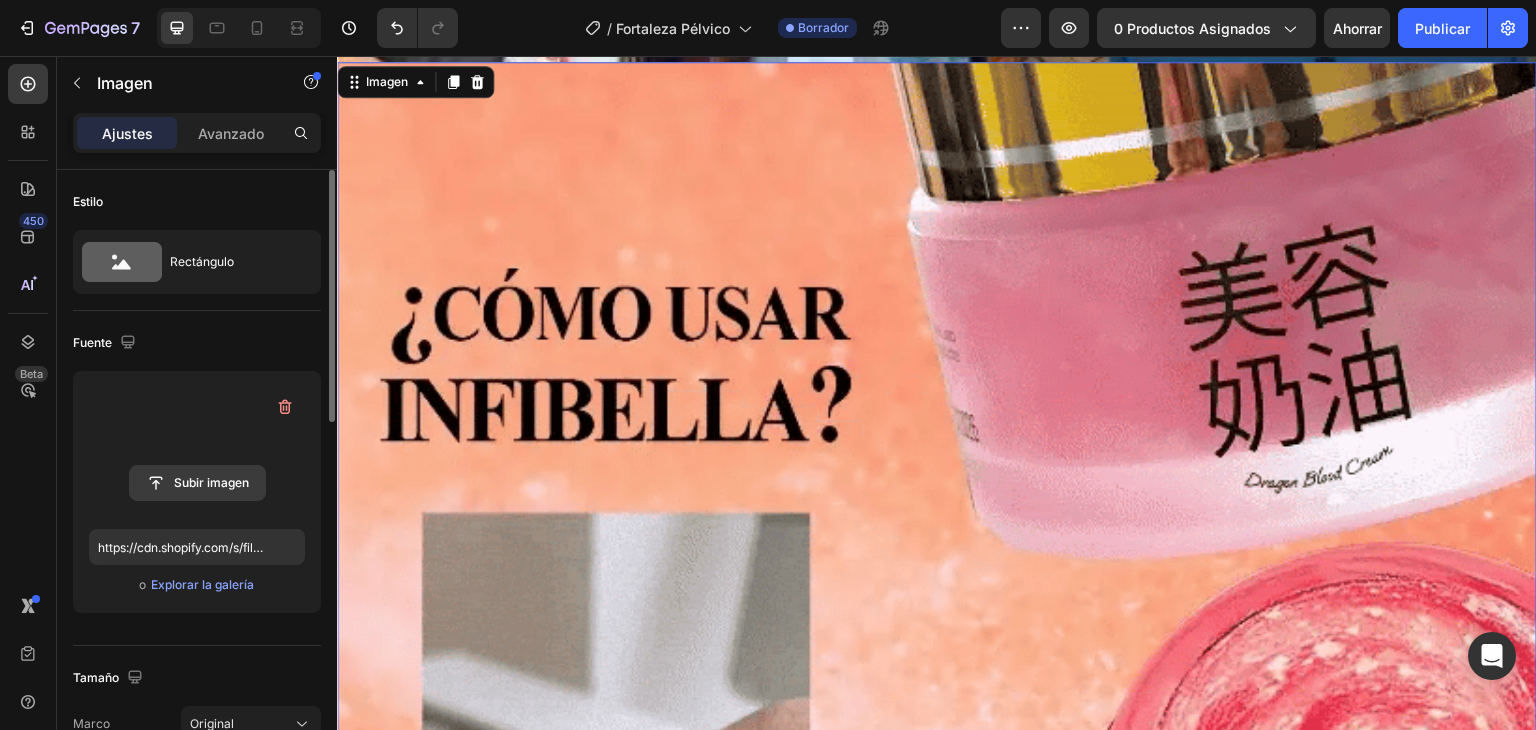 click 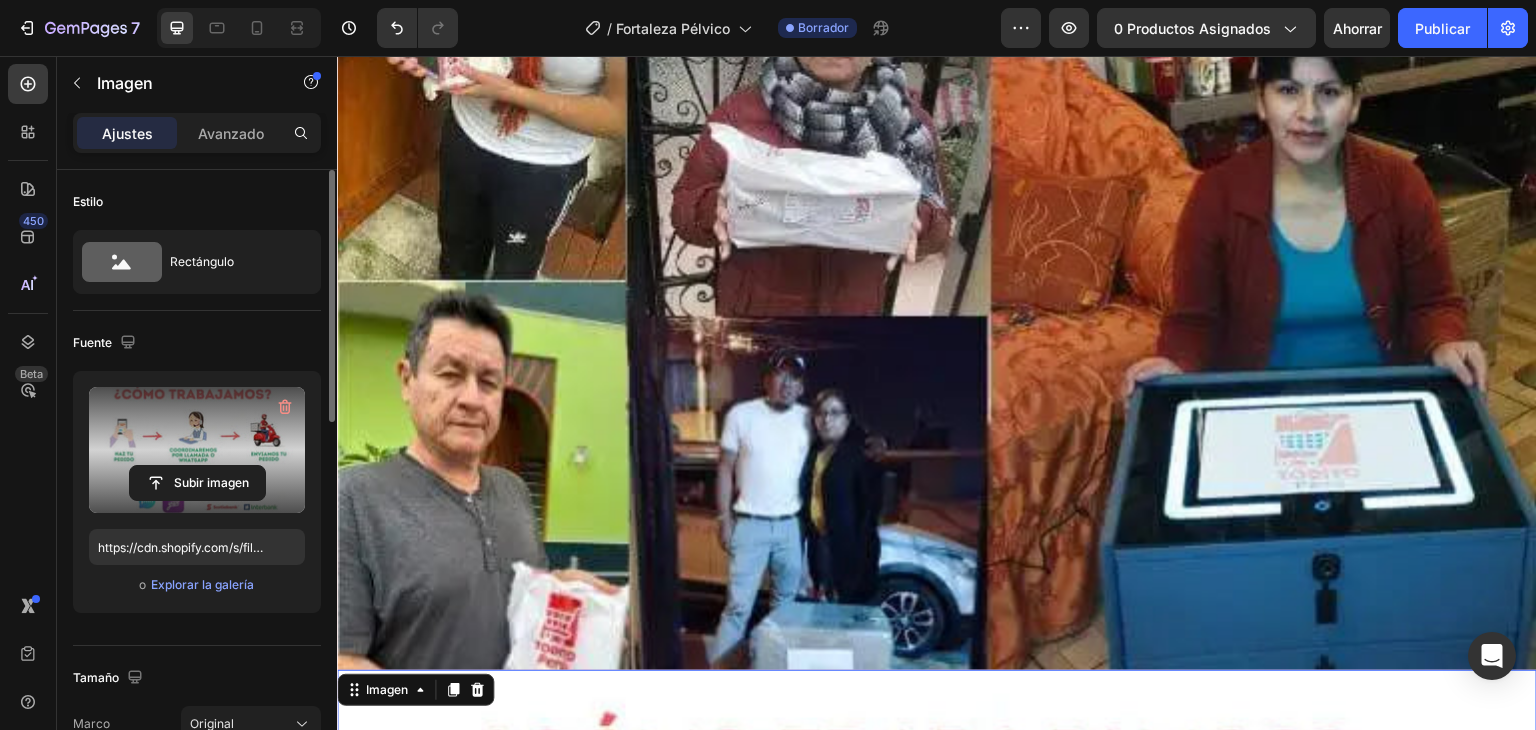 scroll, scrollTop: 7501, scrollLeft: 0, axis: vertical 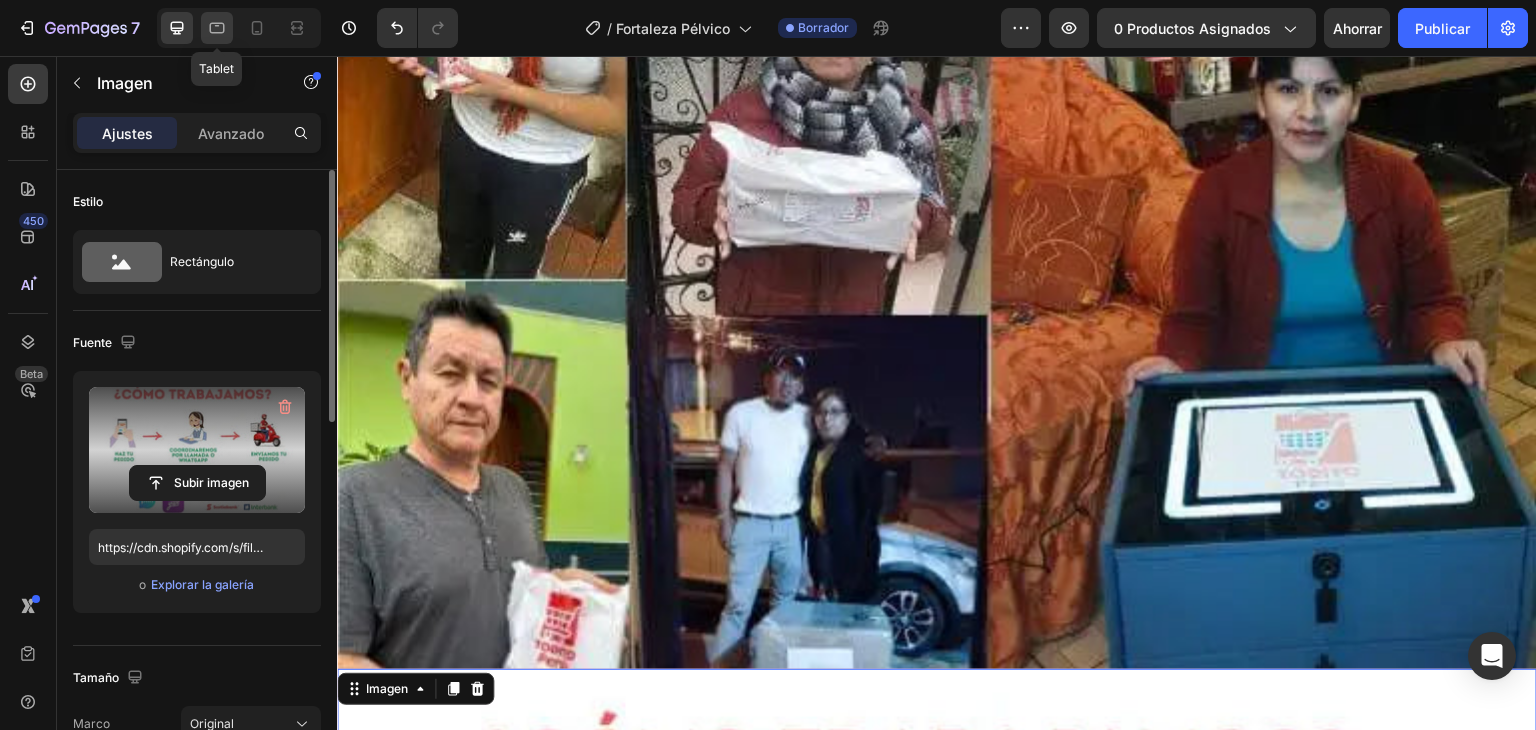 click 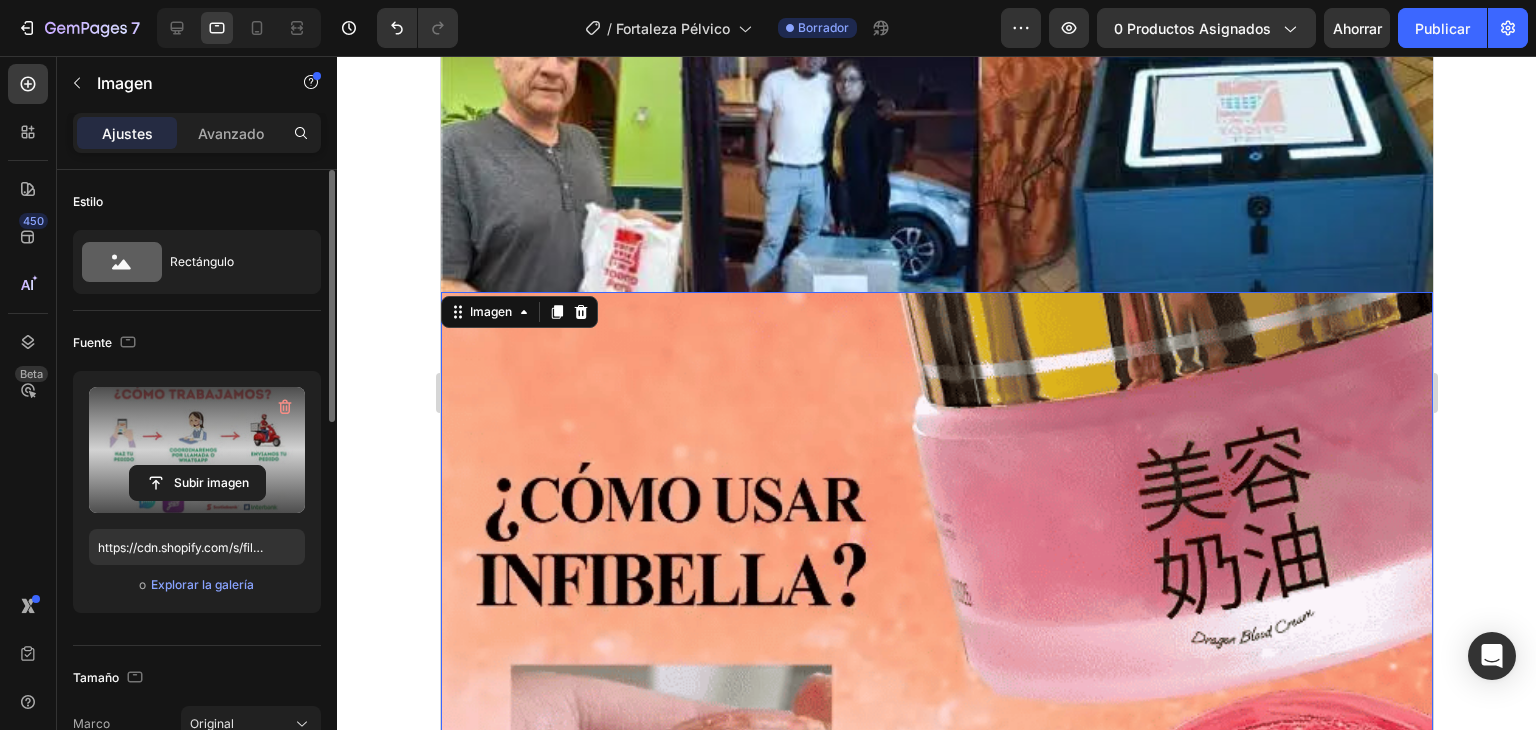 scroll, scrollTop: 6542, scrollLeft: 0, axis: vertical 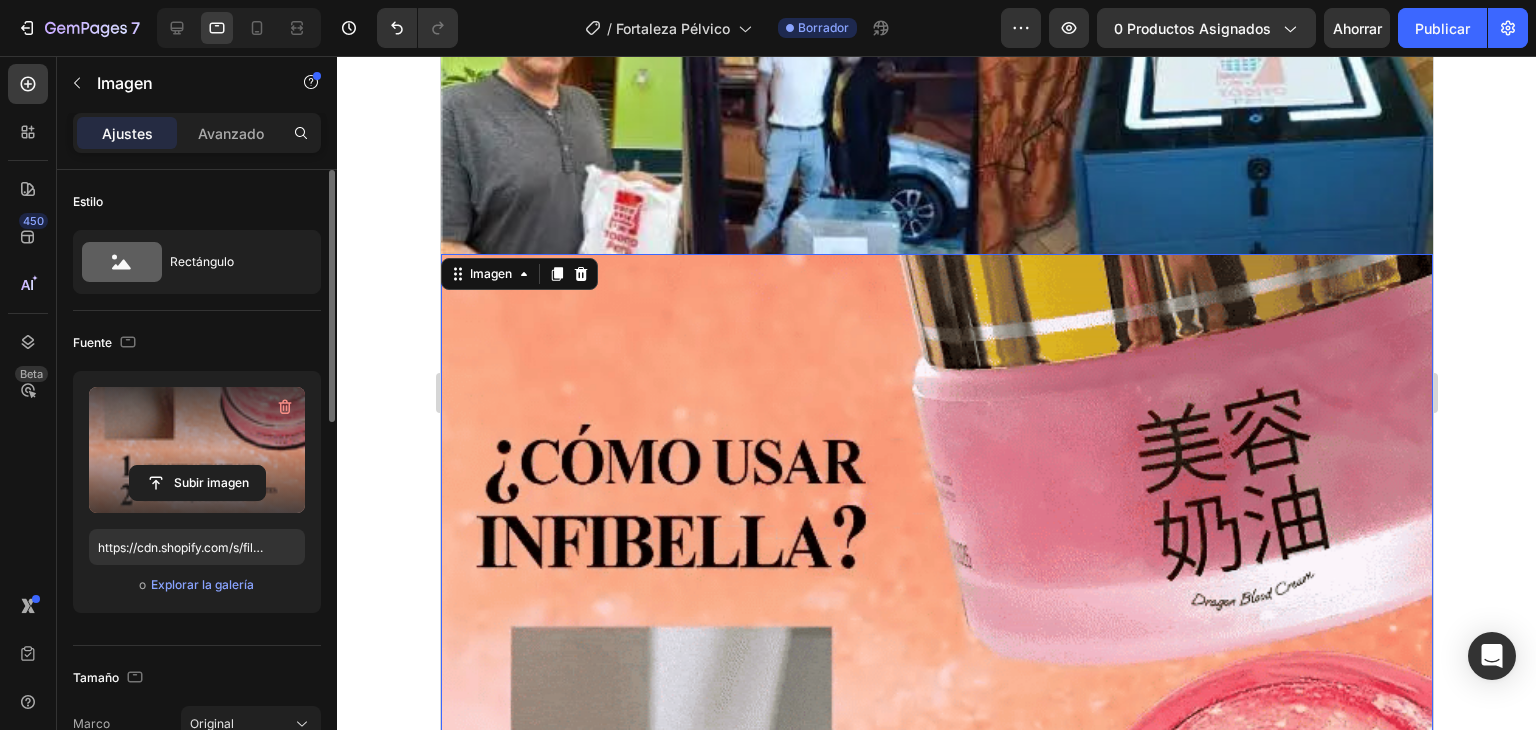 click at bounding box center [936, 1246] 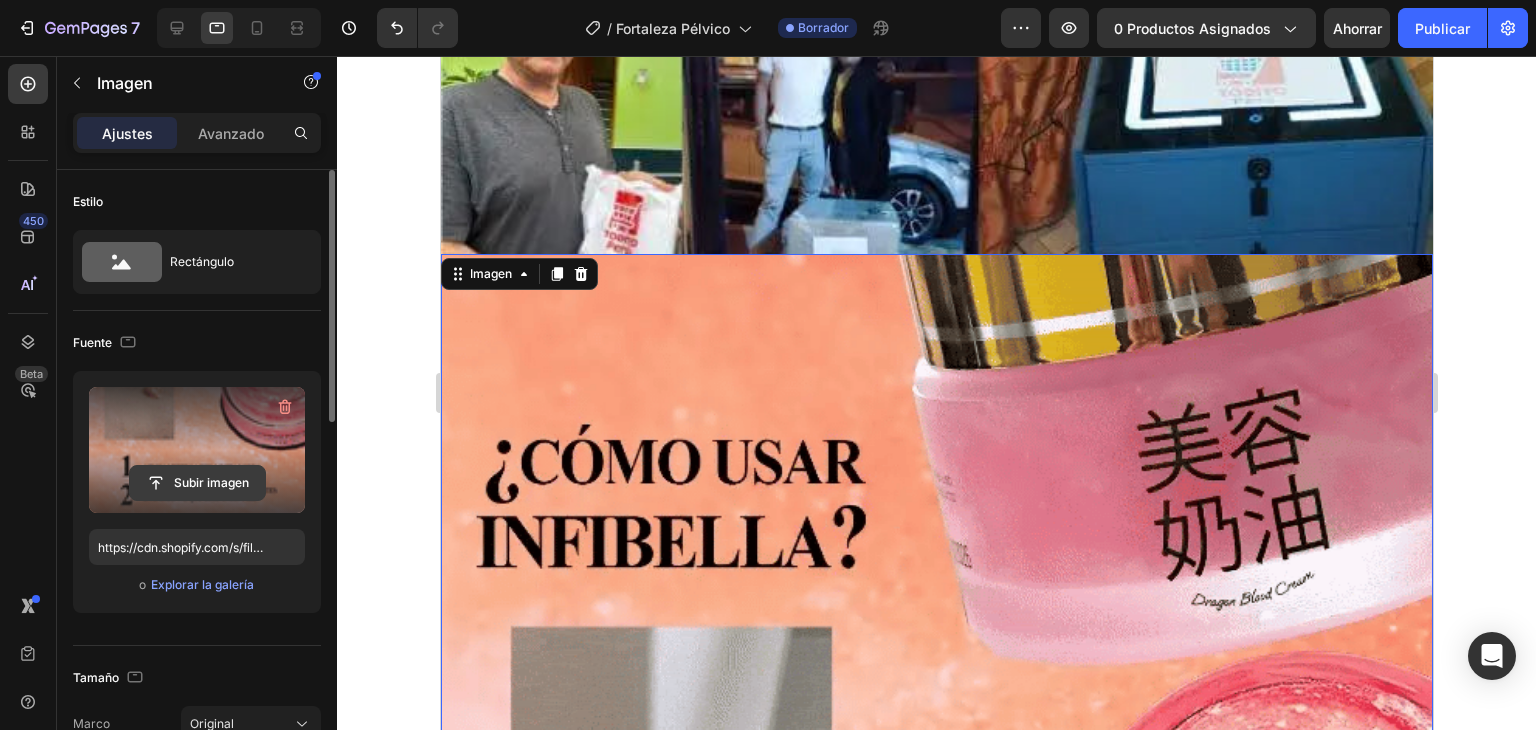 click 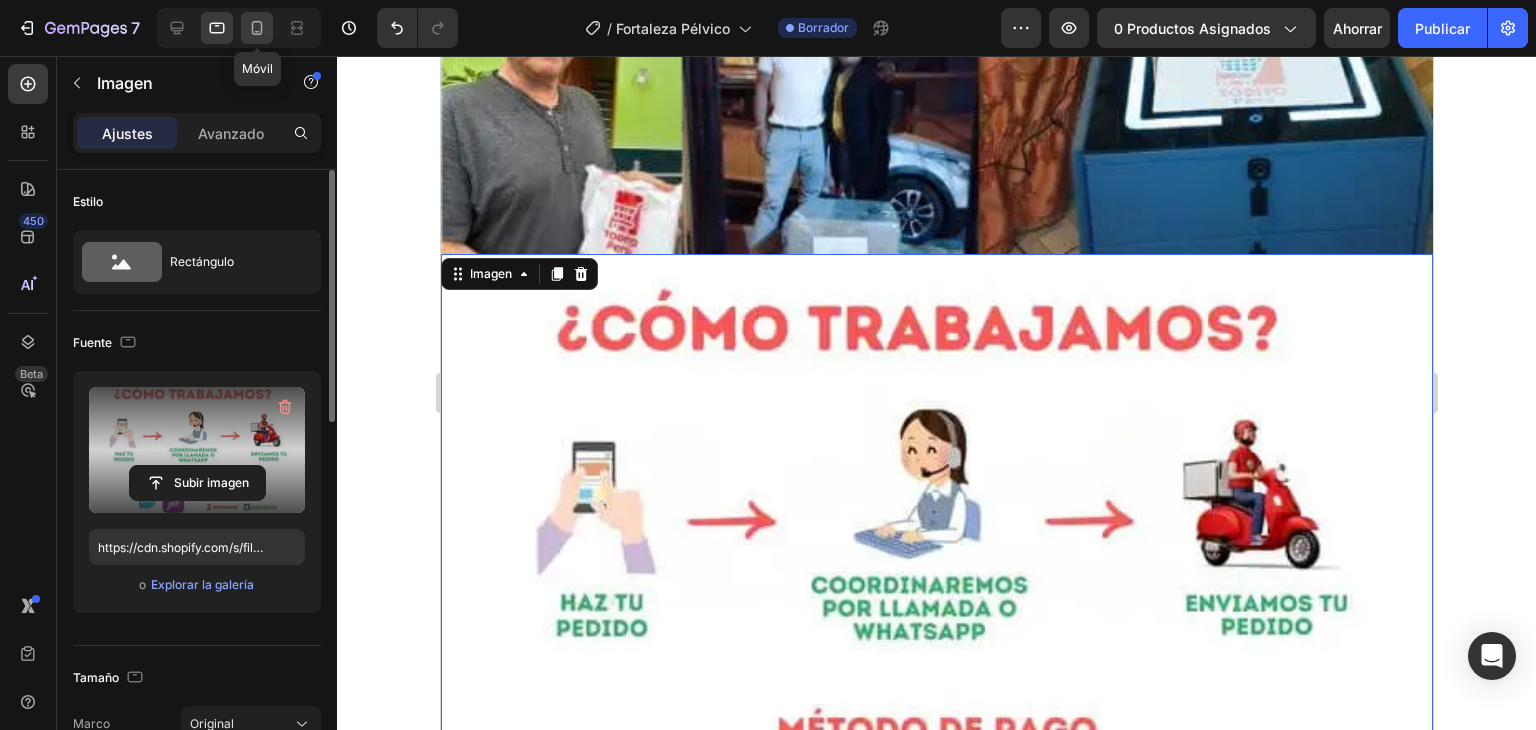 click 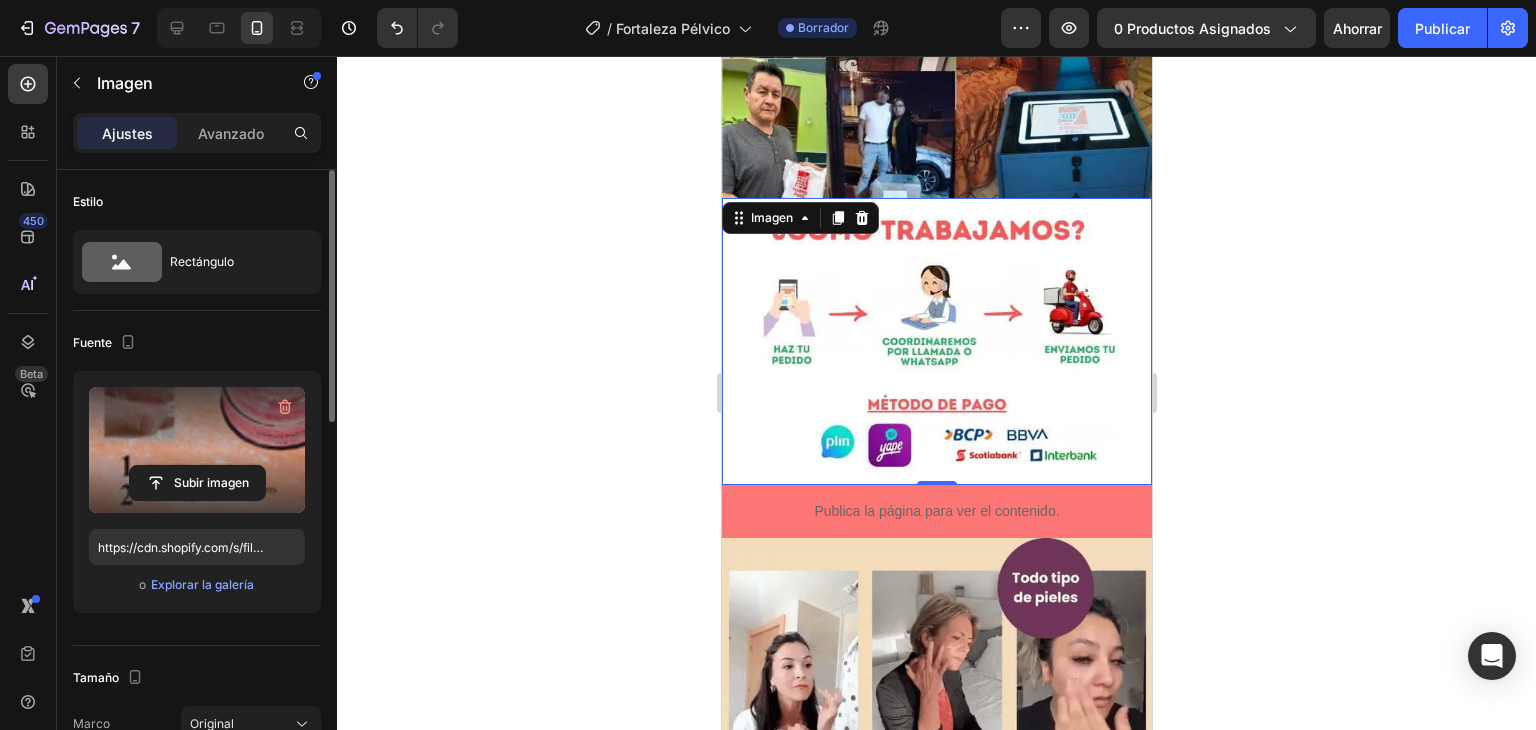 scroll, scrollTop: 2916, scrollLeft: 0, axis: vertical 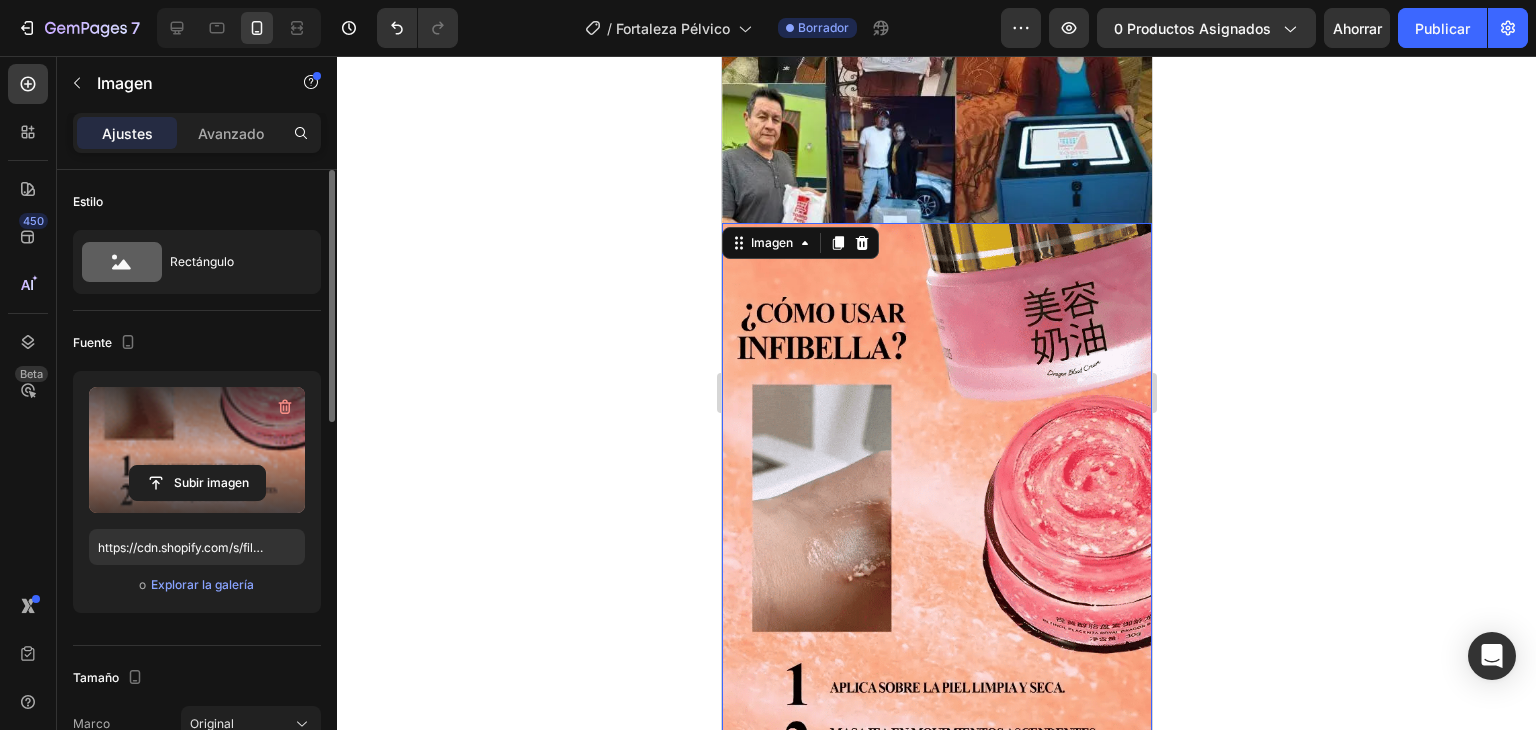click at bounding box center [936, 653] 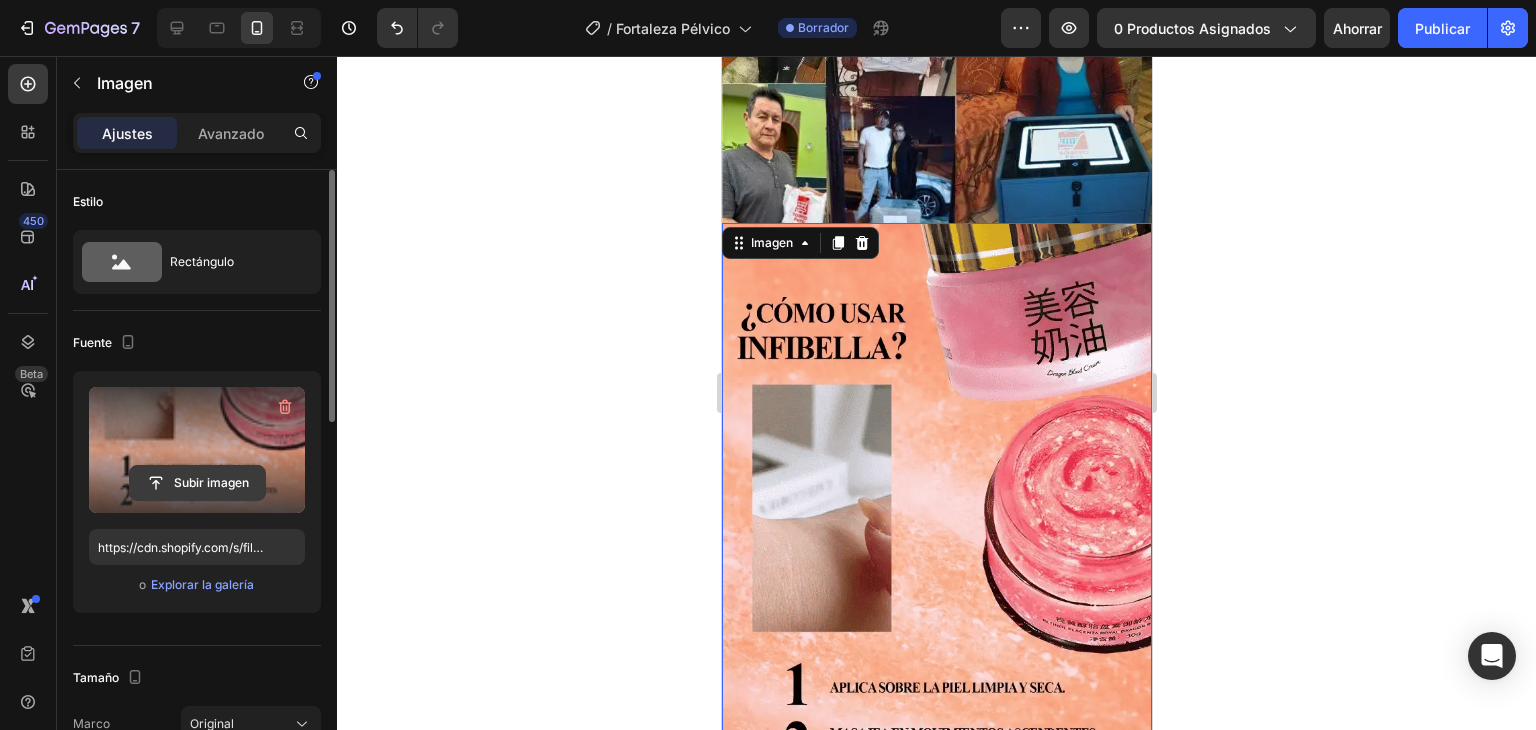 click 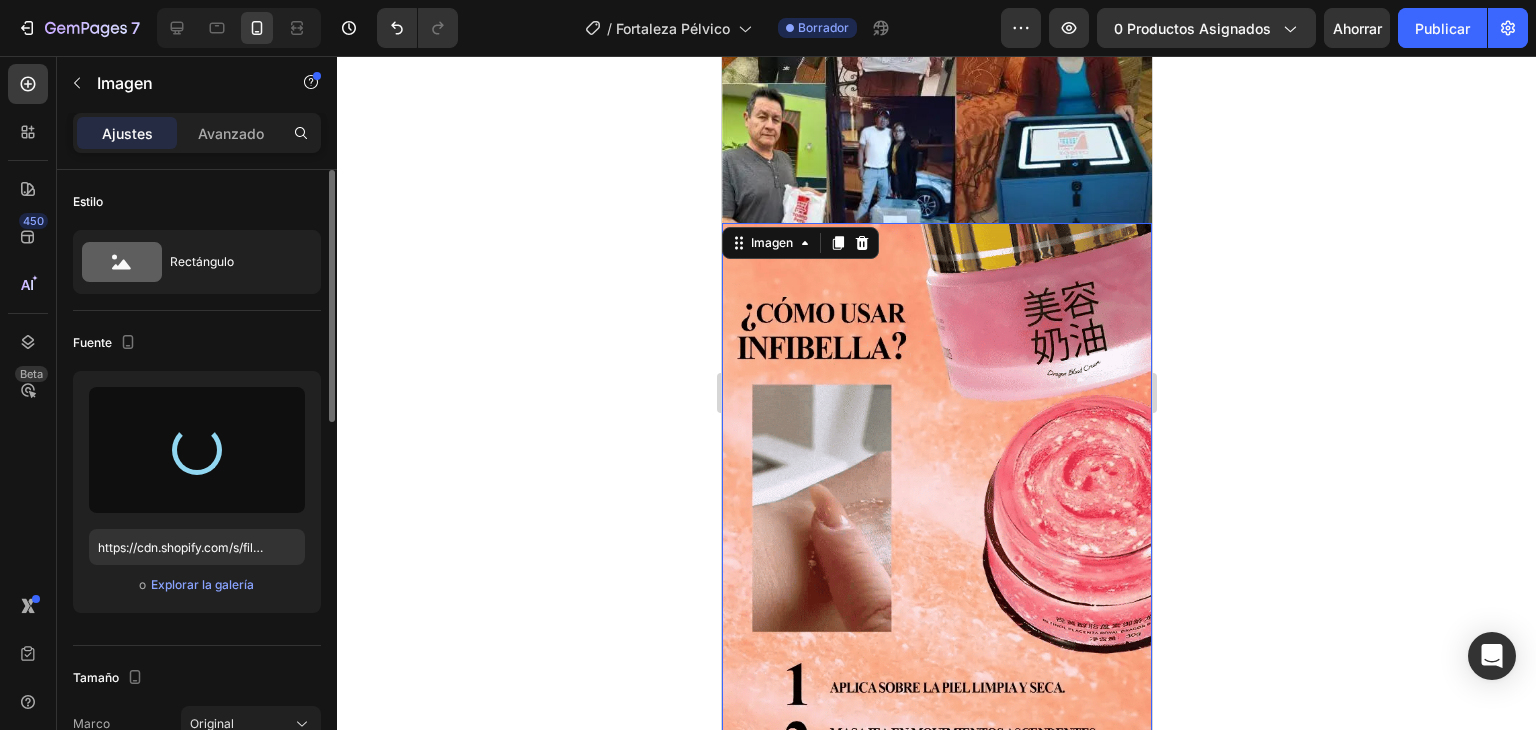 type on "https://cdn.shopify.com/s/files/1/0708/5346/0068/files/gempages_569050837007991829-5867f3ea-94b7-4a1c-b613-4d2f31aa7617.webp" 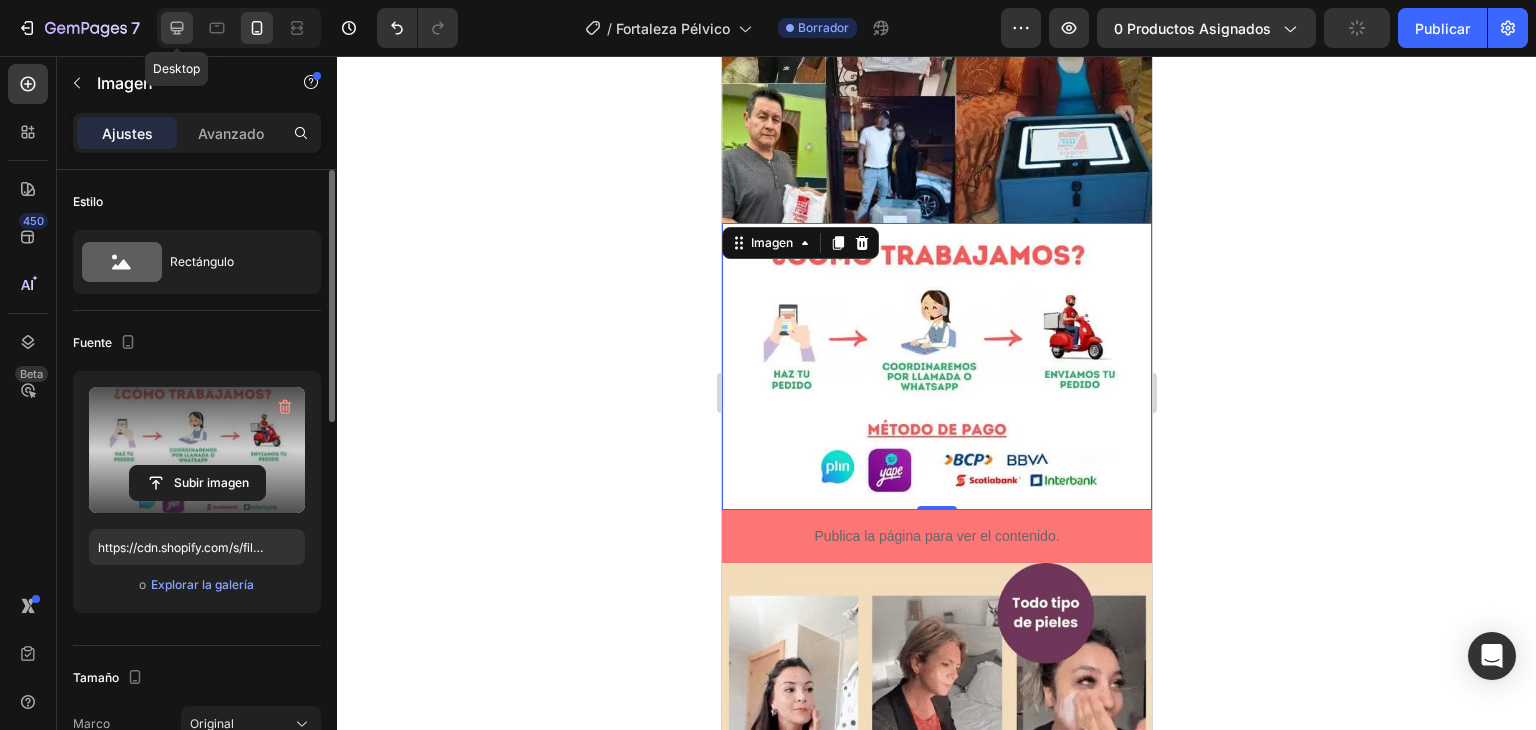 click 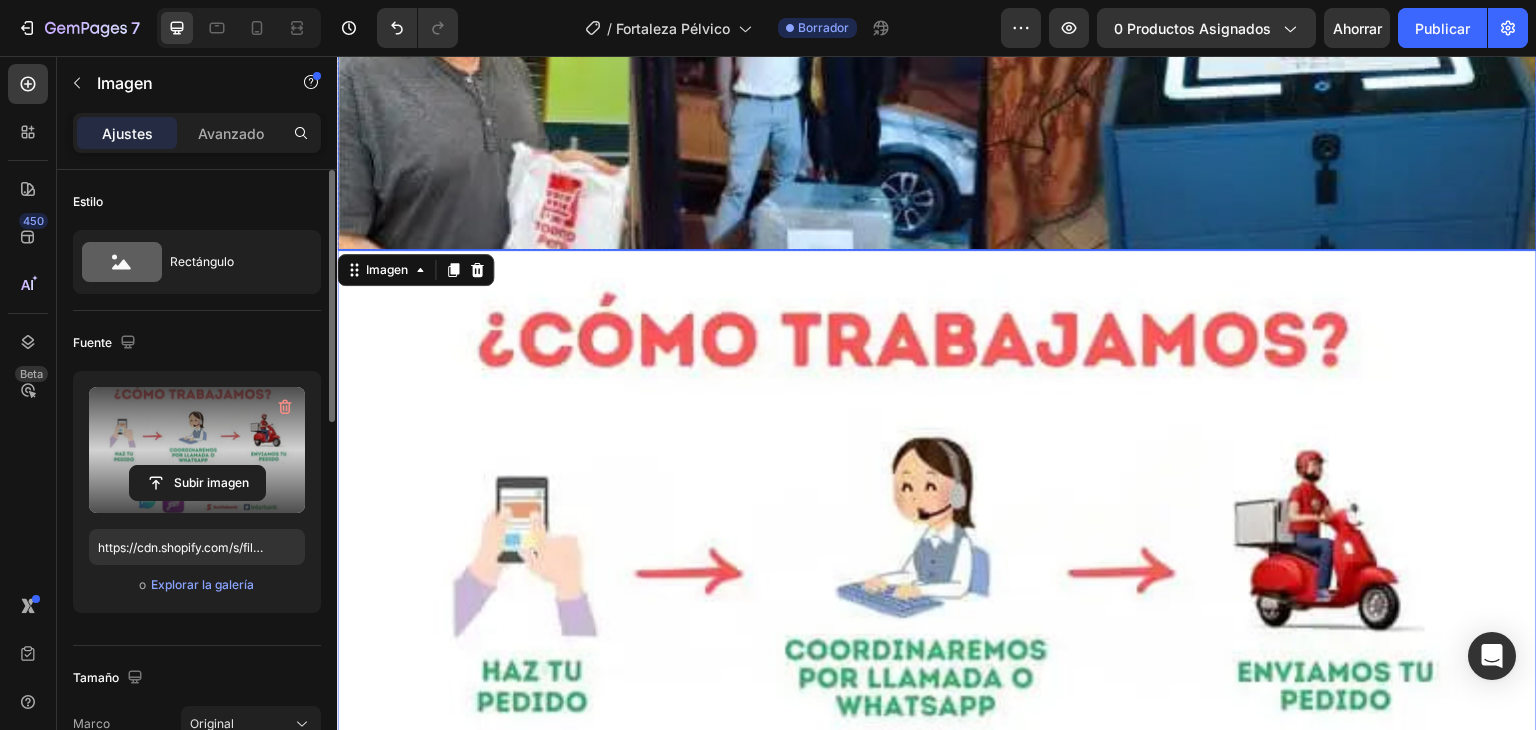 scroll, scrollTop: 7920, scrollLeft: 0, axis: vertical 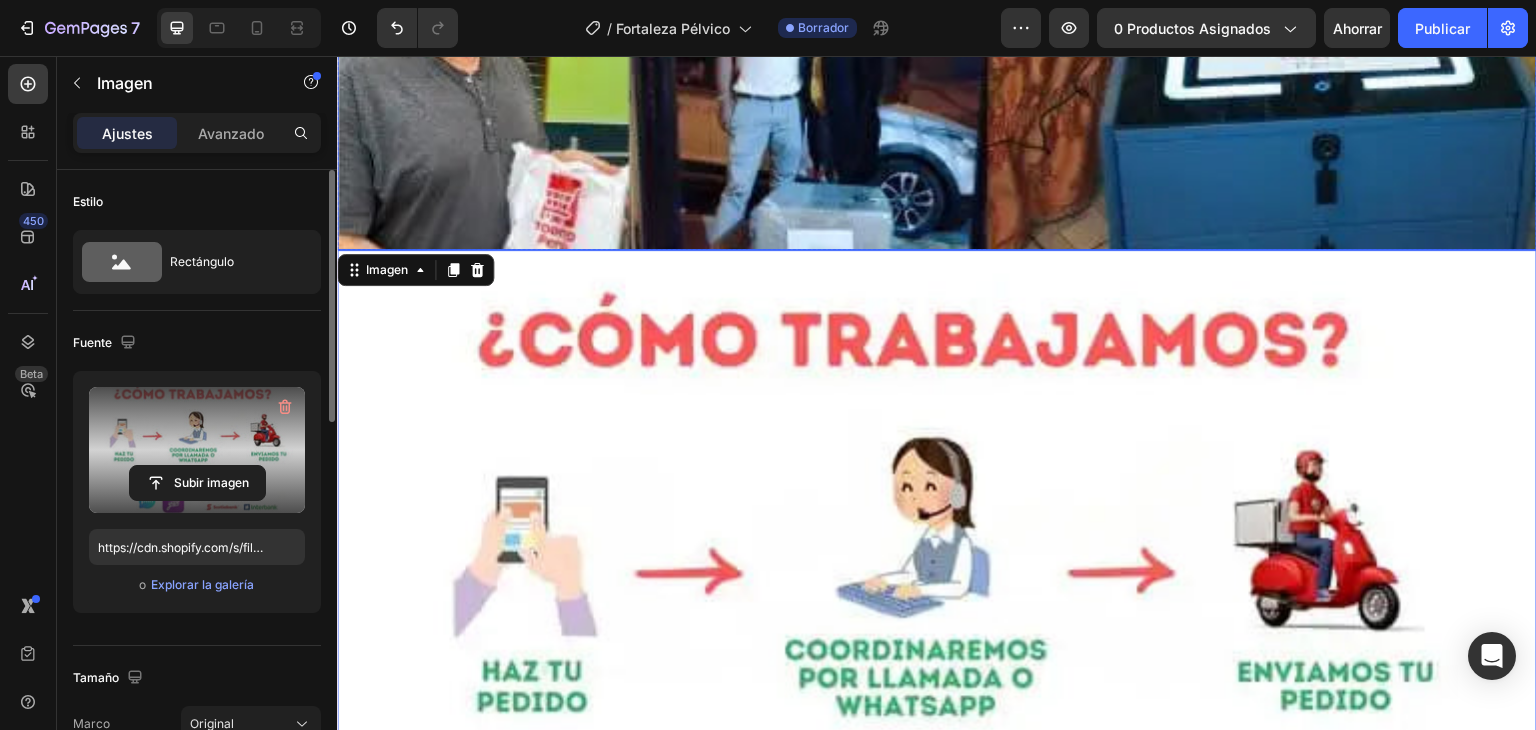 click at bounding box center (937, 650) 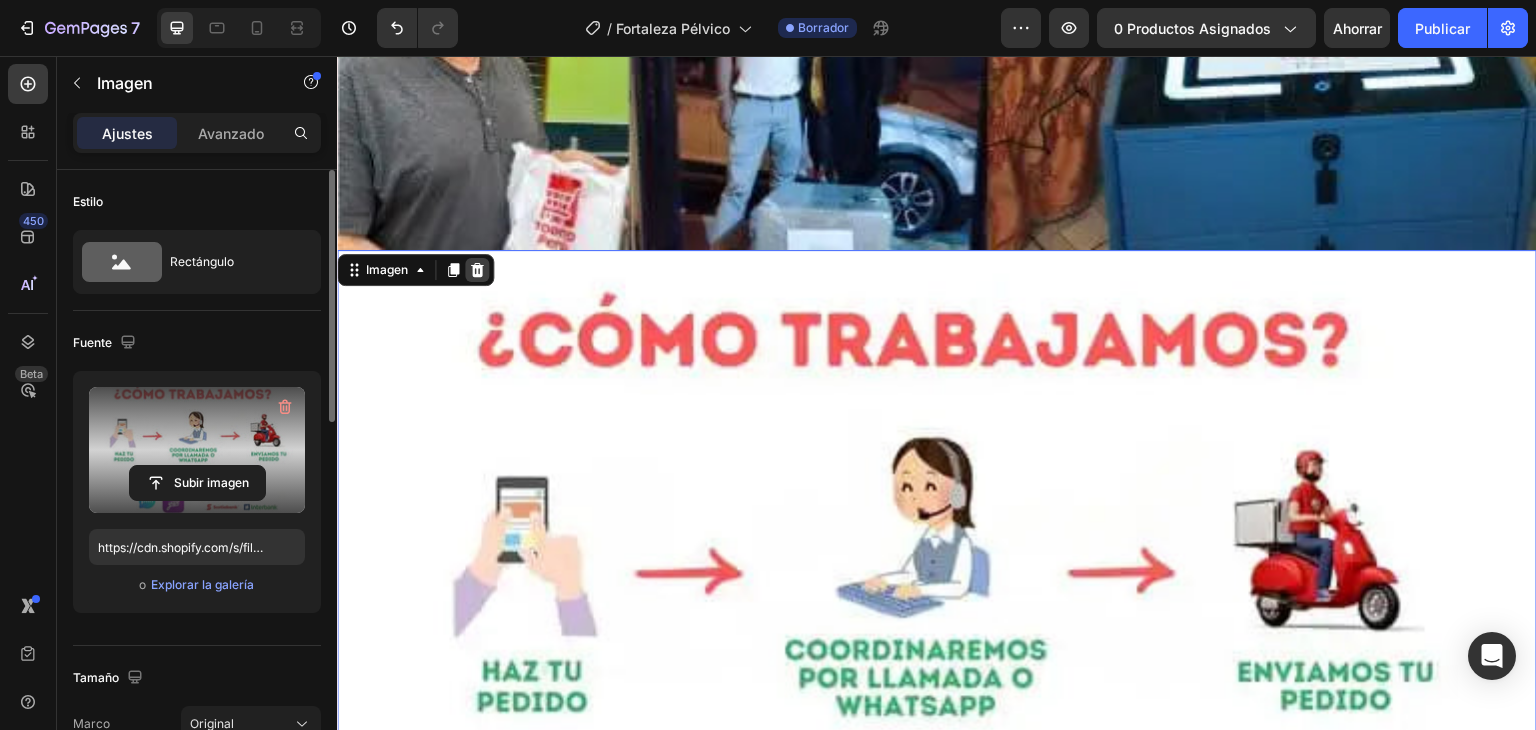 click 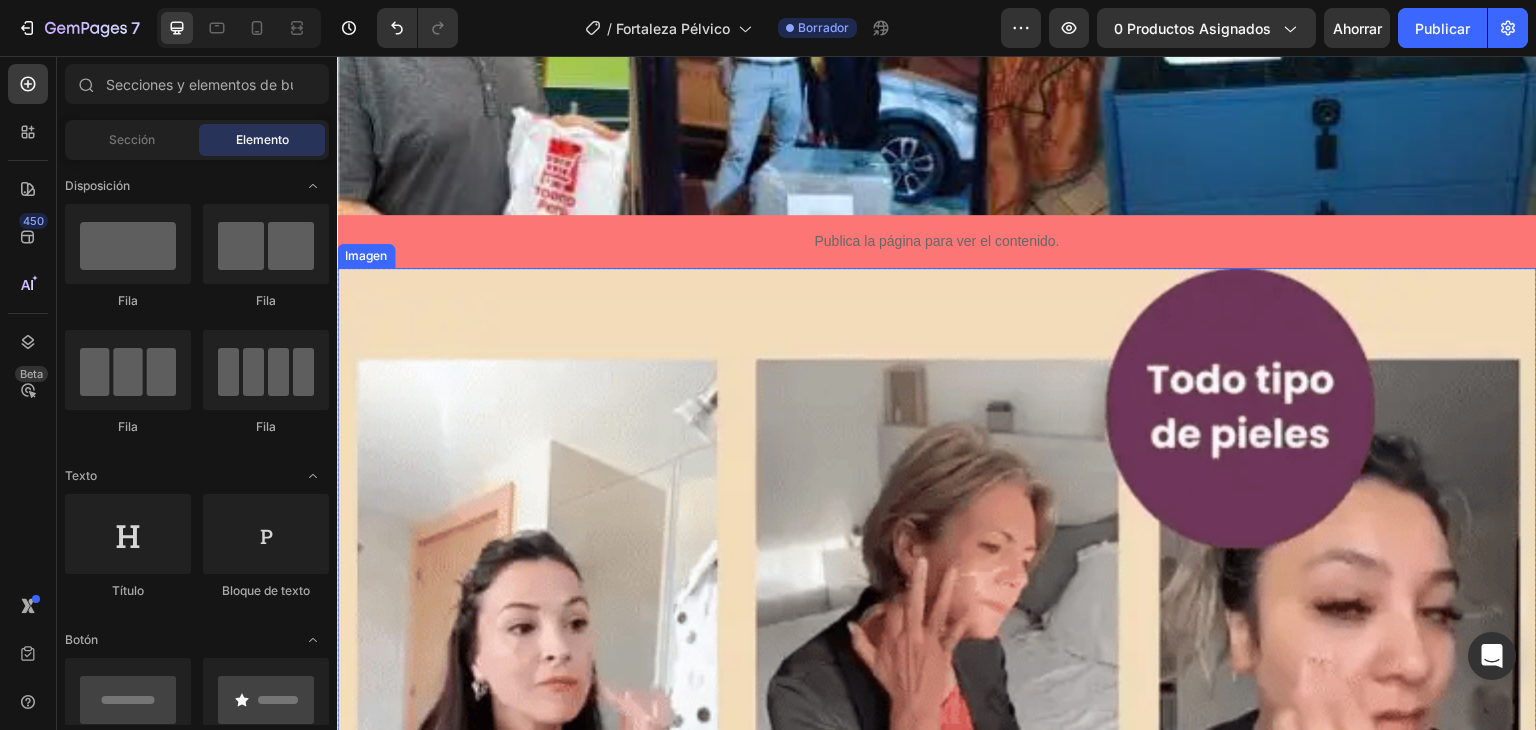 scroll, scrollTop: 7956, scrollLeft: 0, axis: vertical 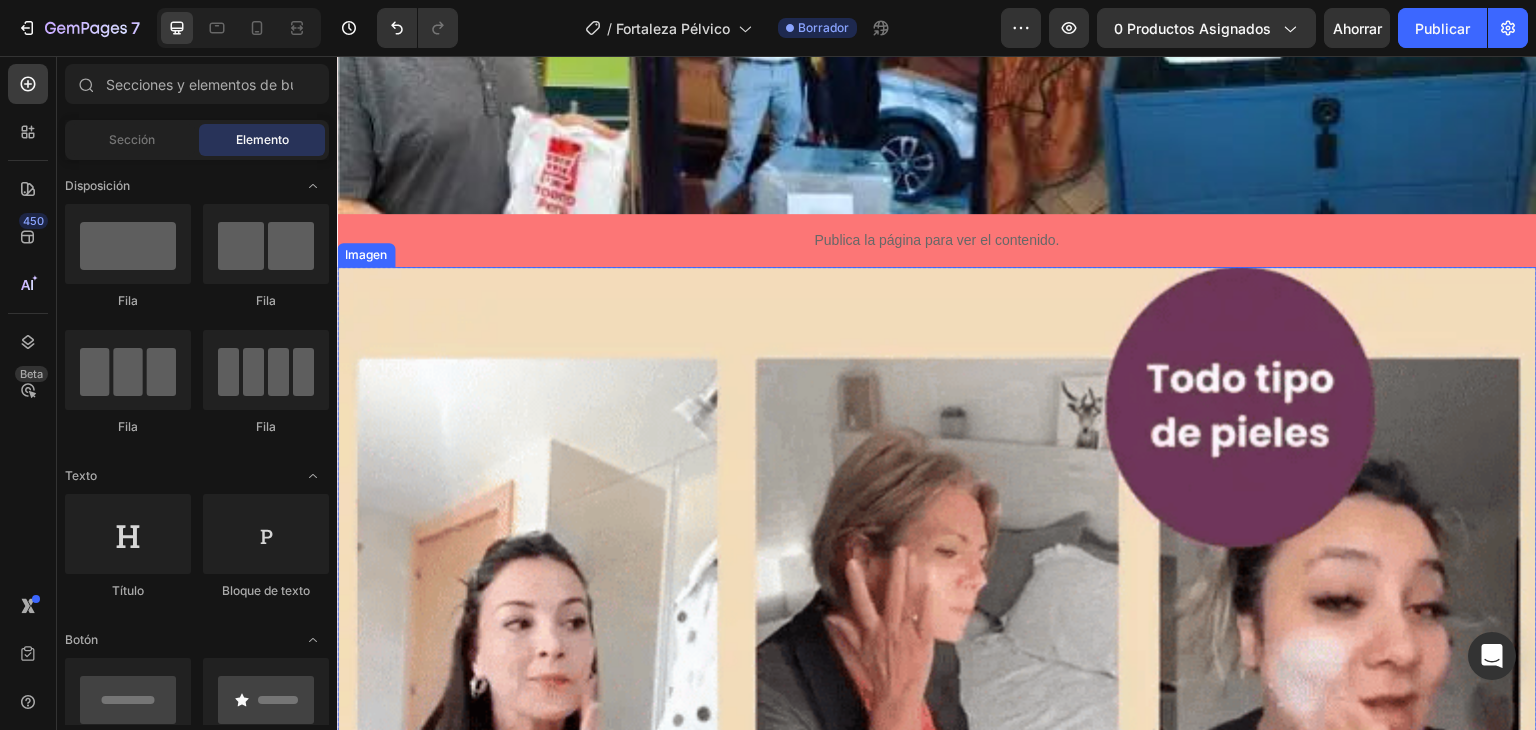 click at bounding box center (937, 667) 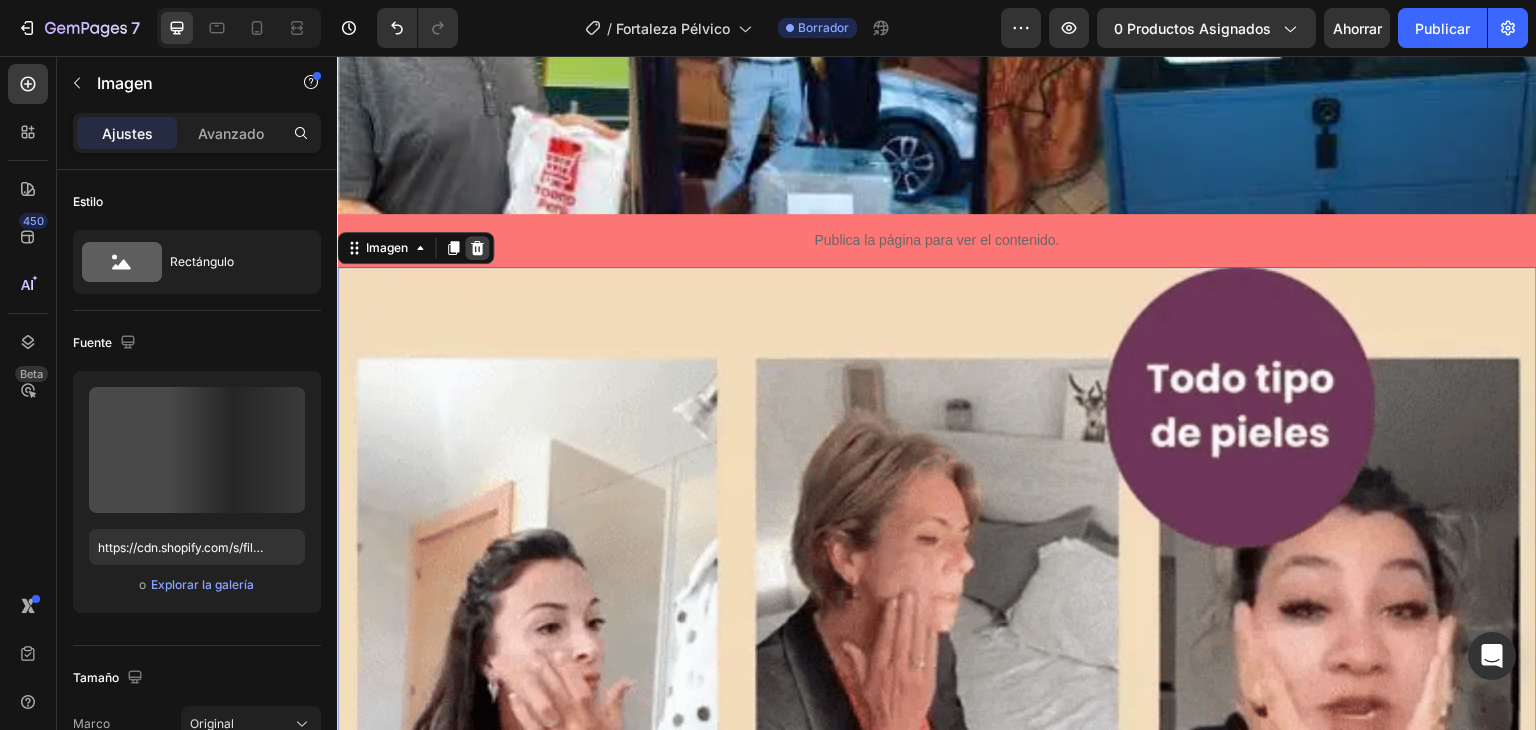 click 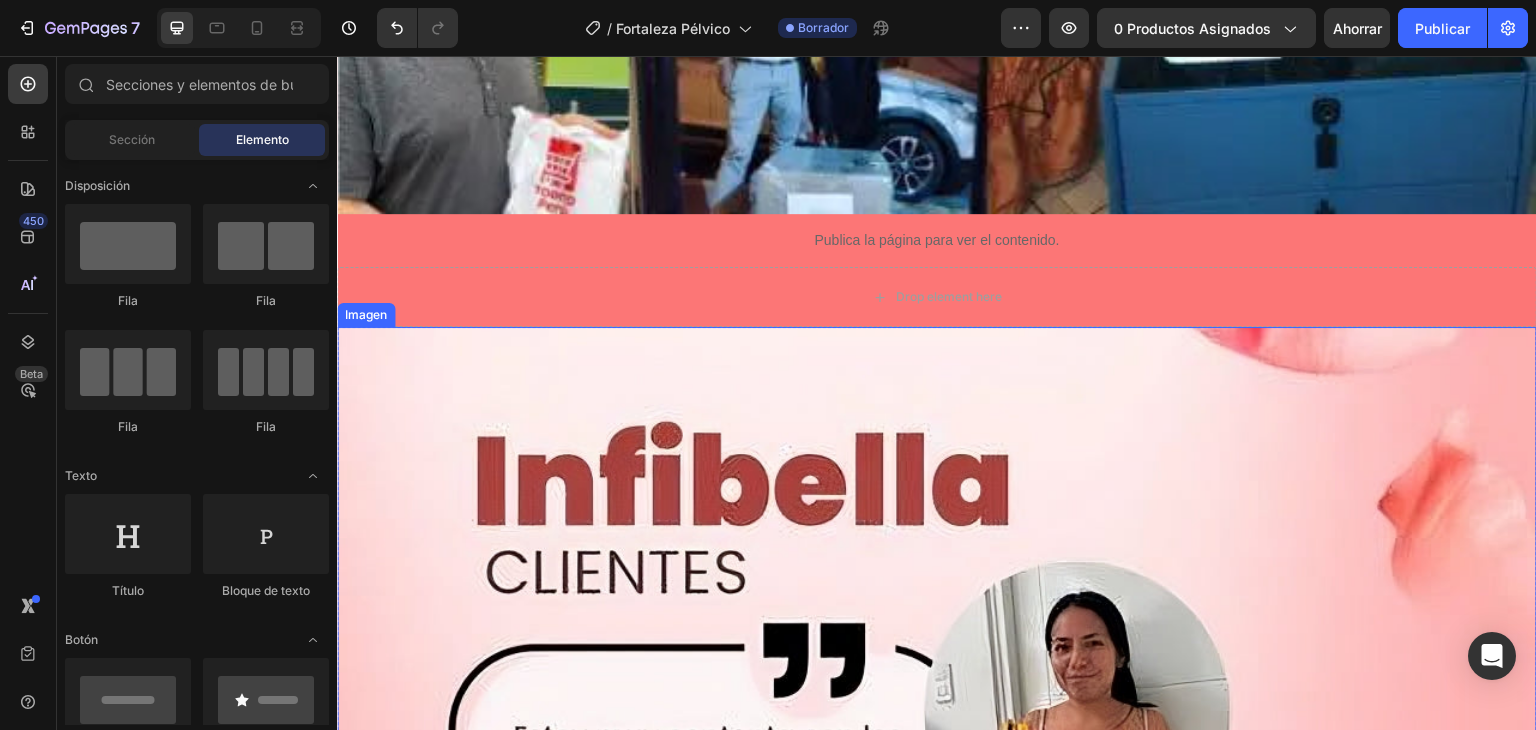 scroll, scrollTop: 7980, scrollLeft: 0, axis: vertical 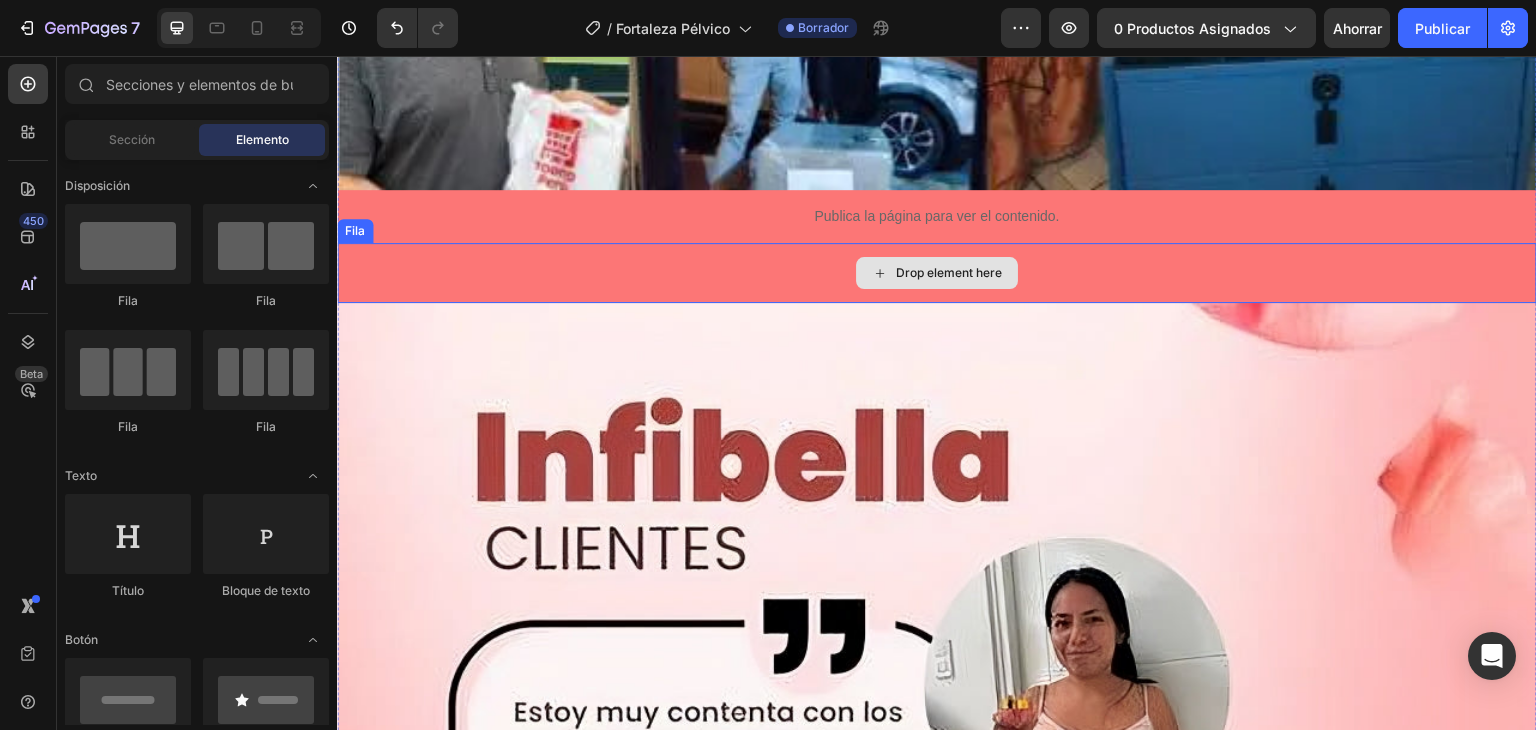 click on "Drop element here" at bounding box center (937, 273) 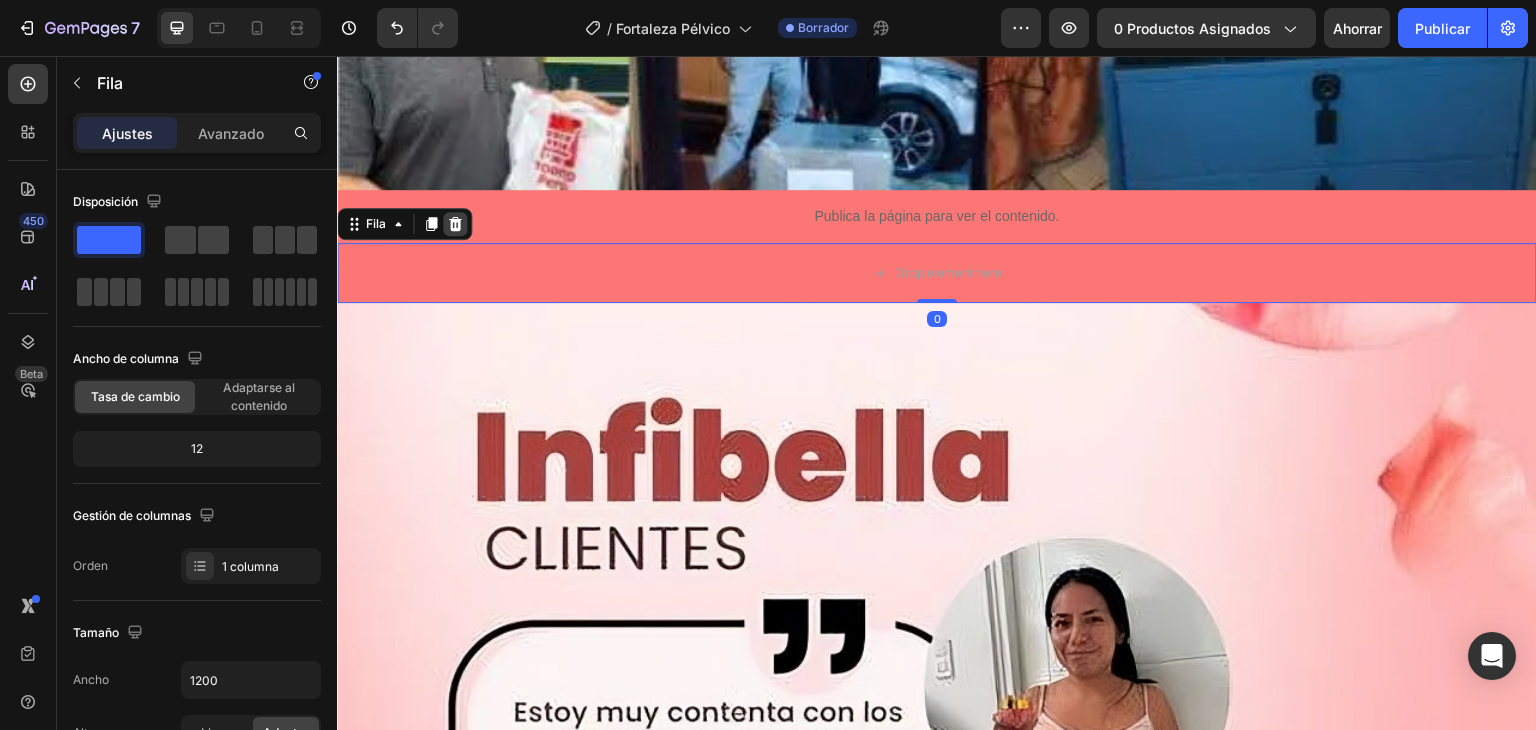 click 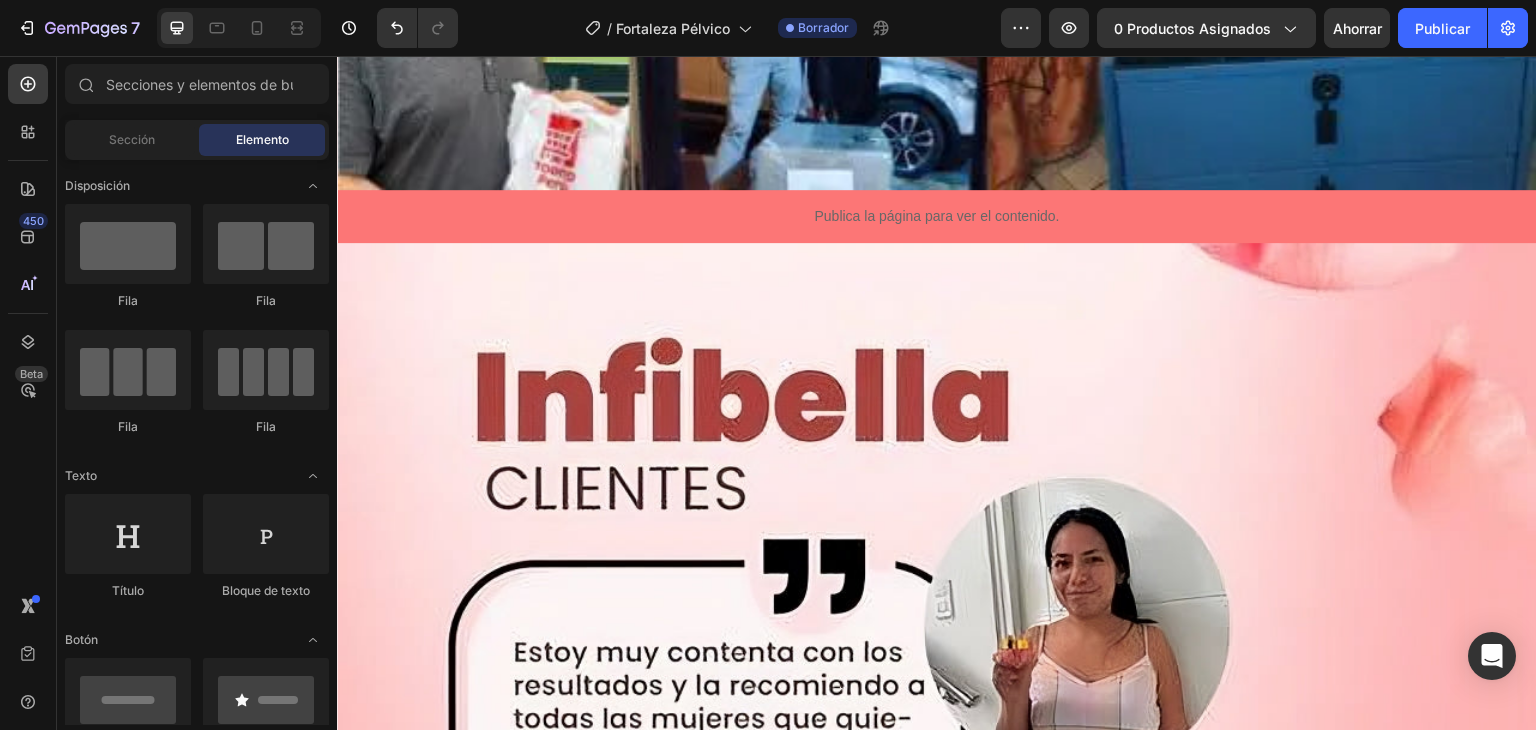 click at bounding box center [937, 1143] 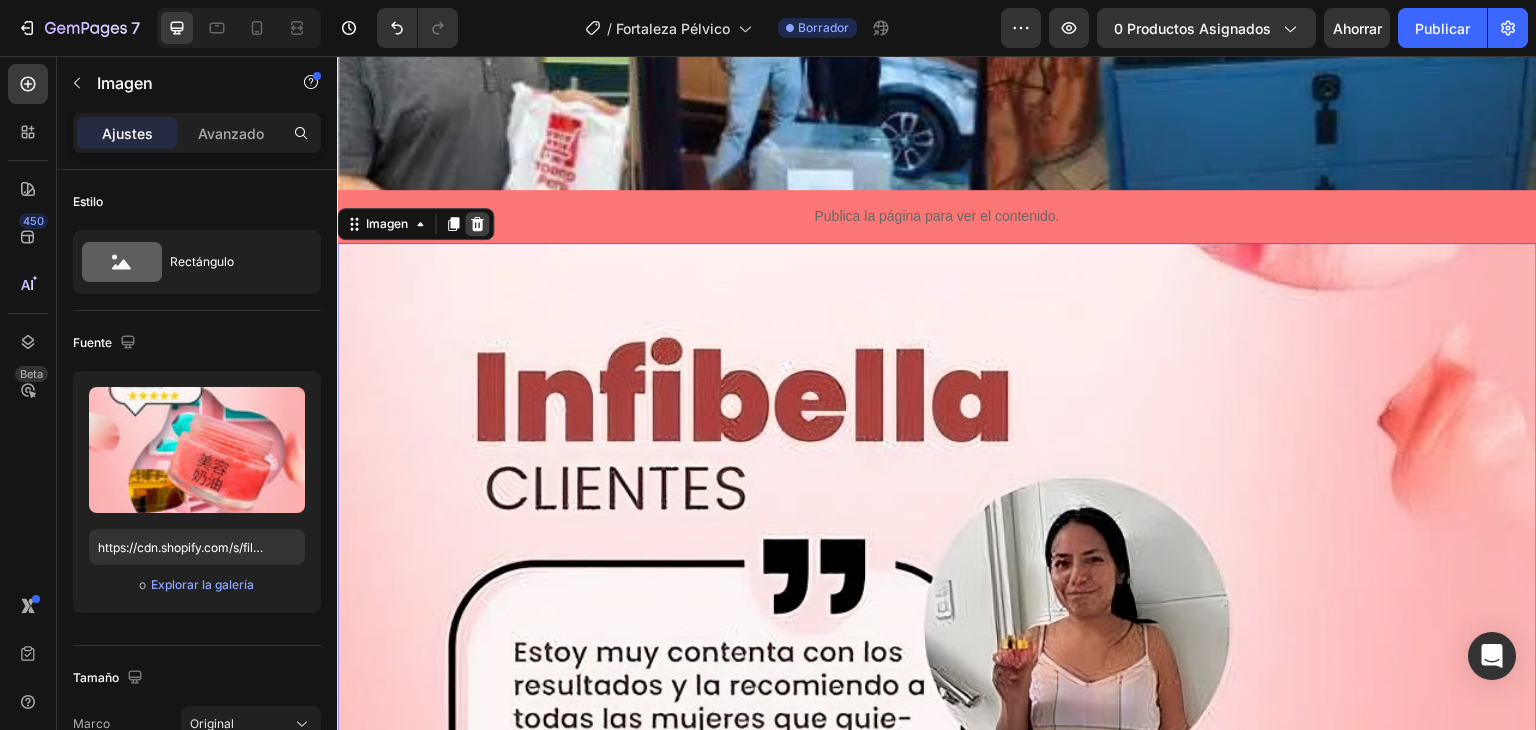 click 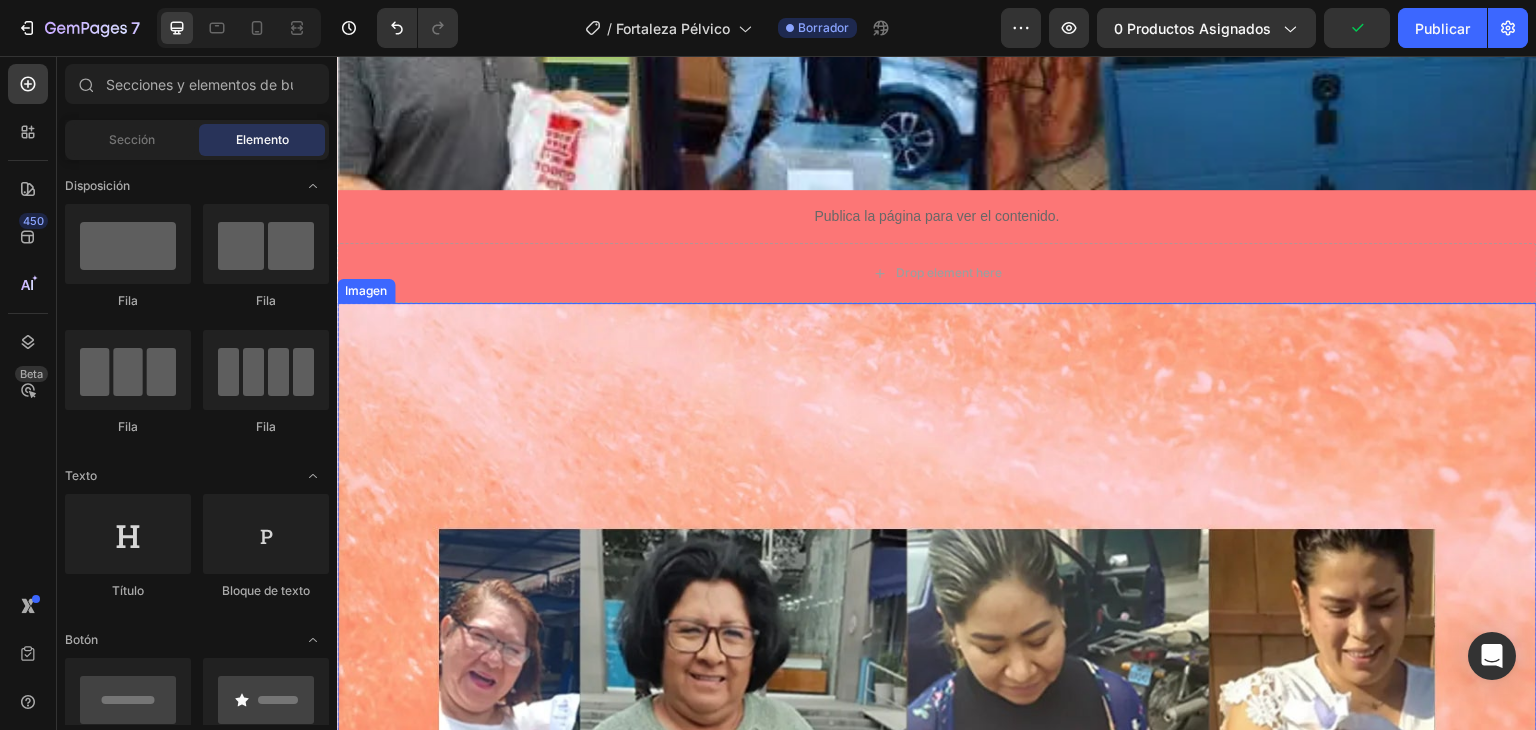 click at bounding box center [937, 1503] 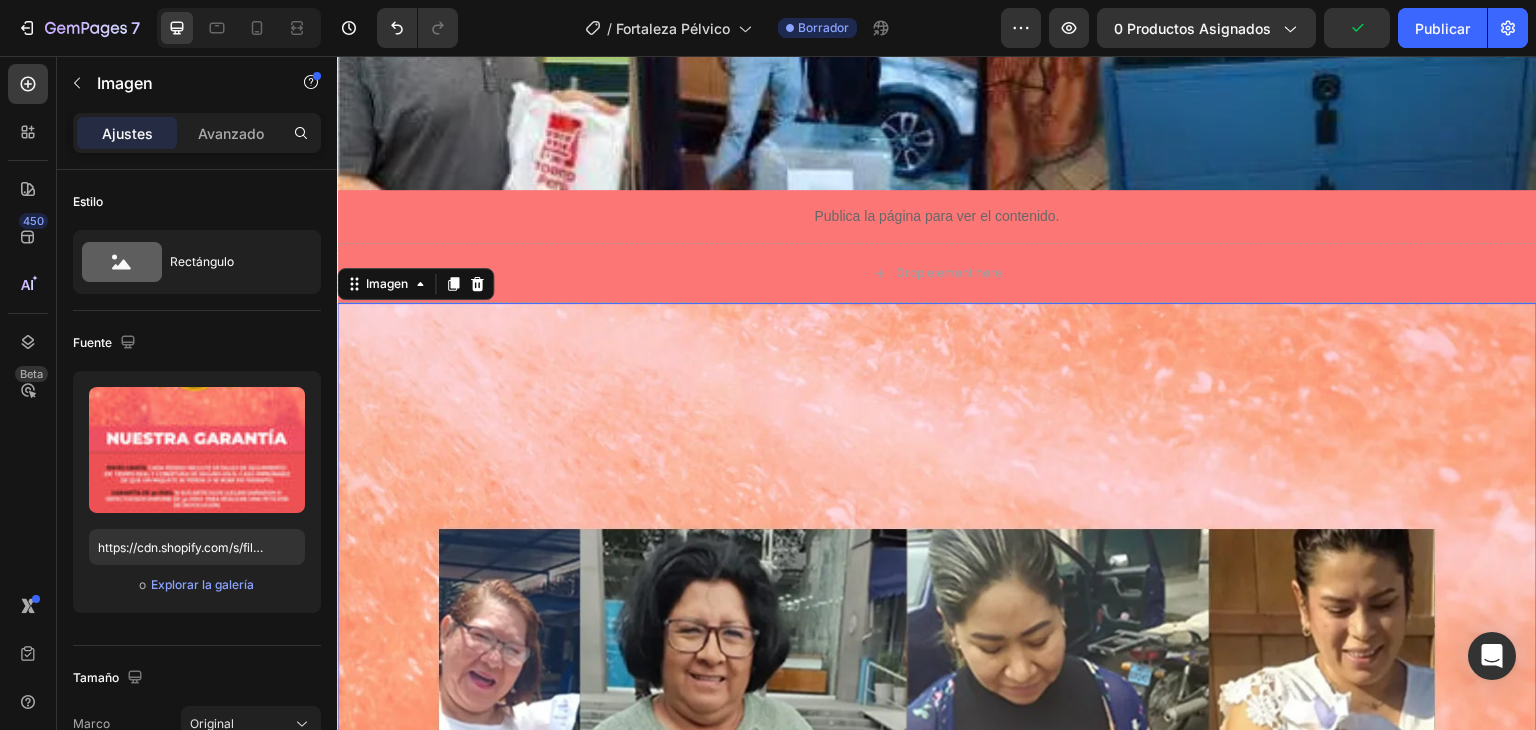 click on "Imagen" at bounding box center (415, 284) 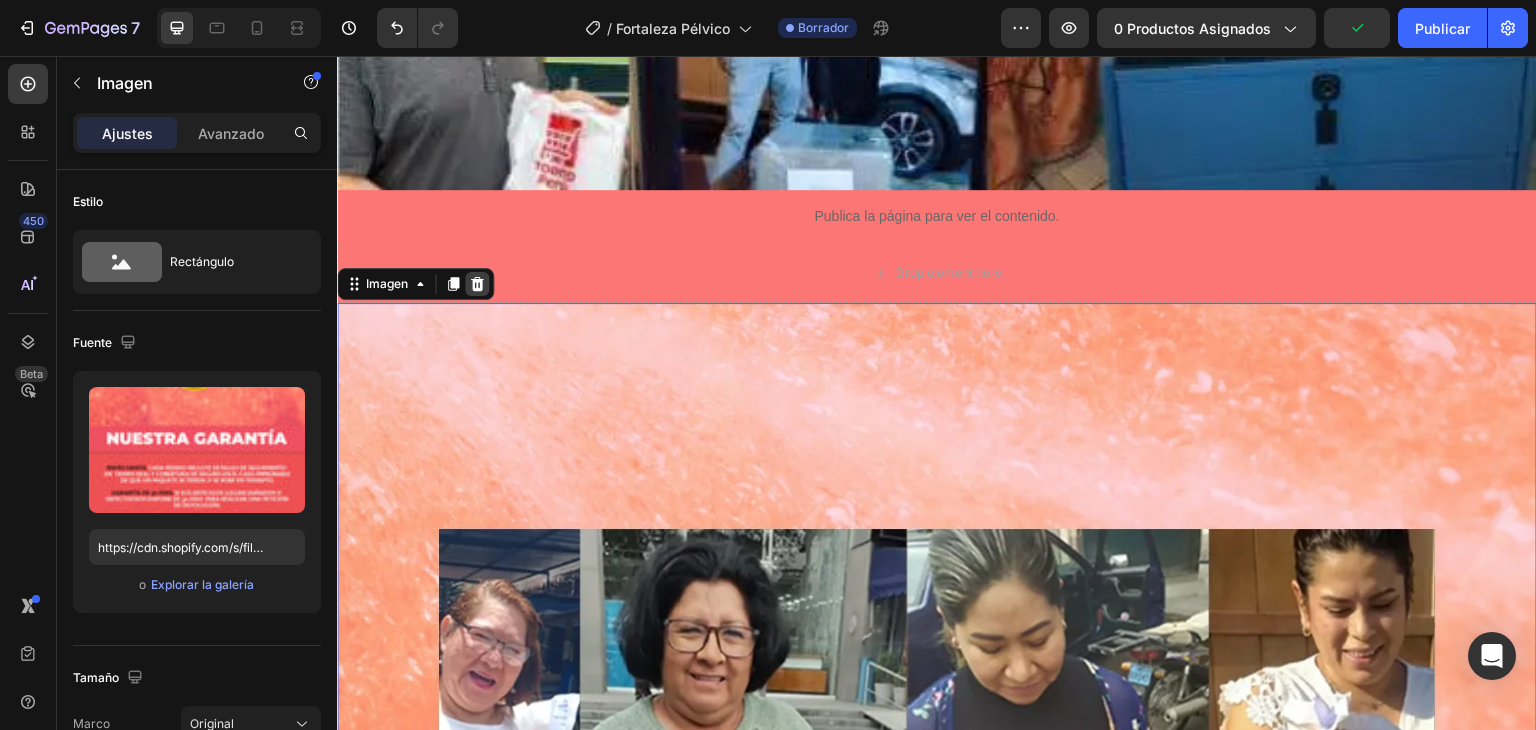 click at bounding box center [477, 284] 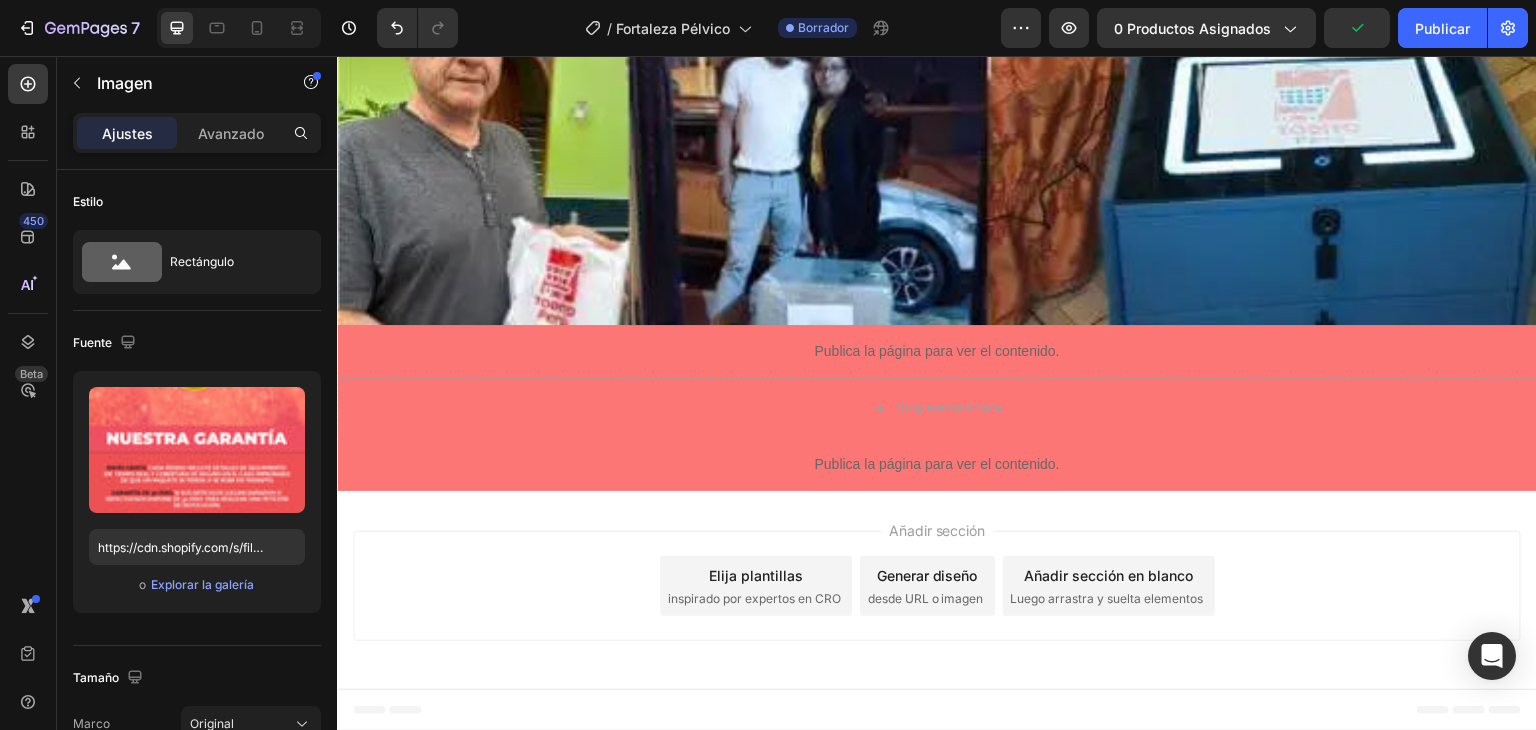 scroll, scrollTop: 7744, scrollLeft: 0, axis: vertical 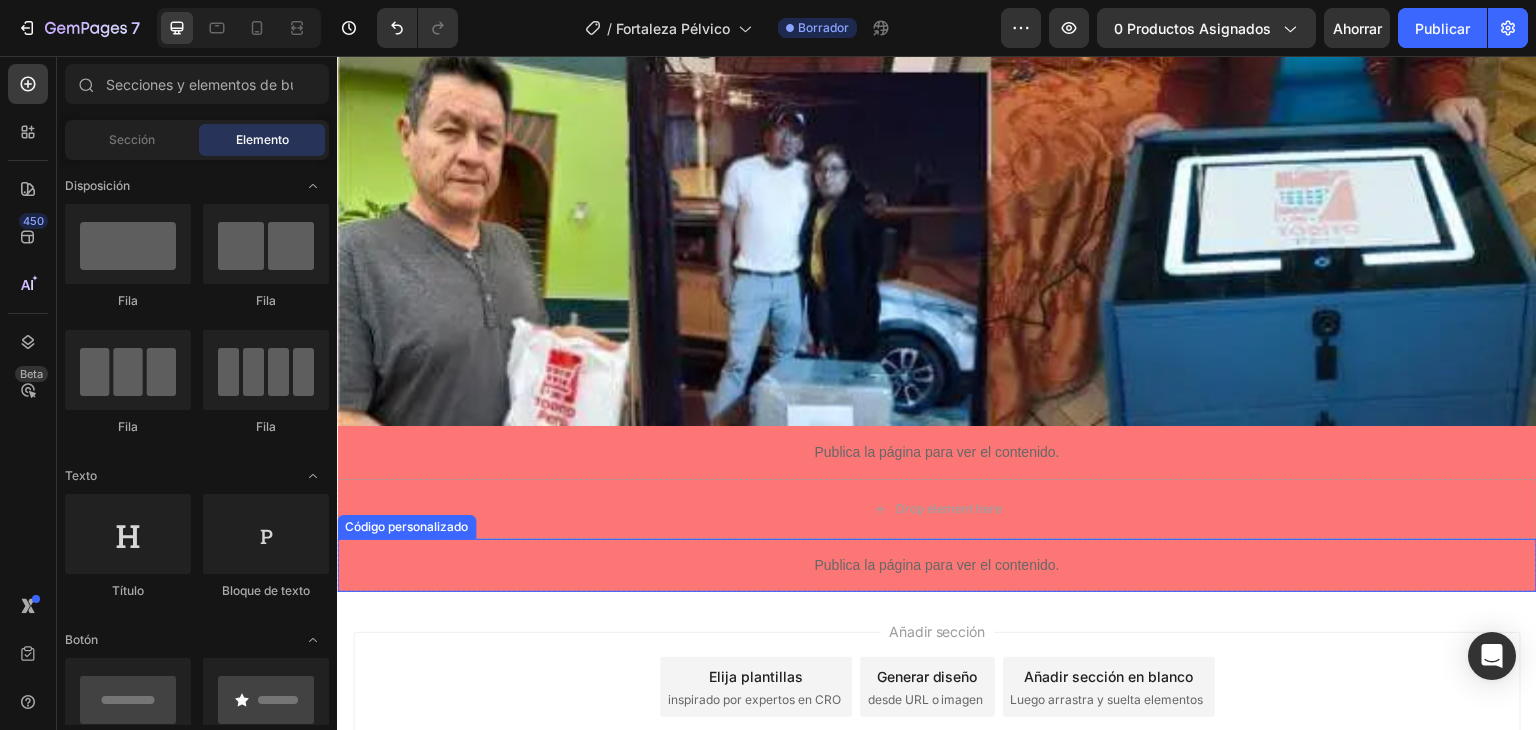 click on "Publica la página para ver el contenido." at bounding box center [937, 565] 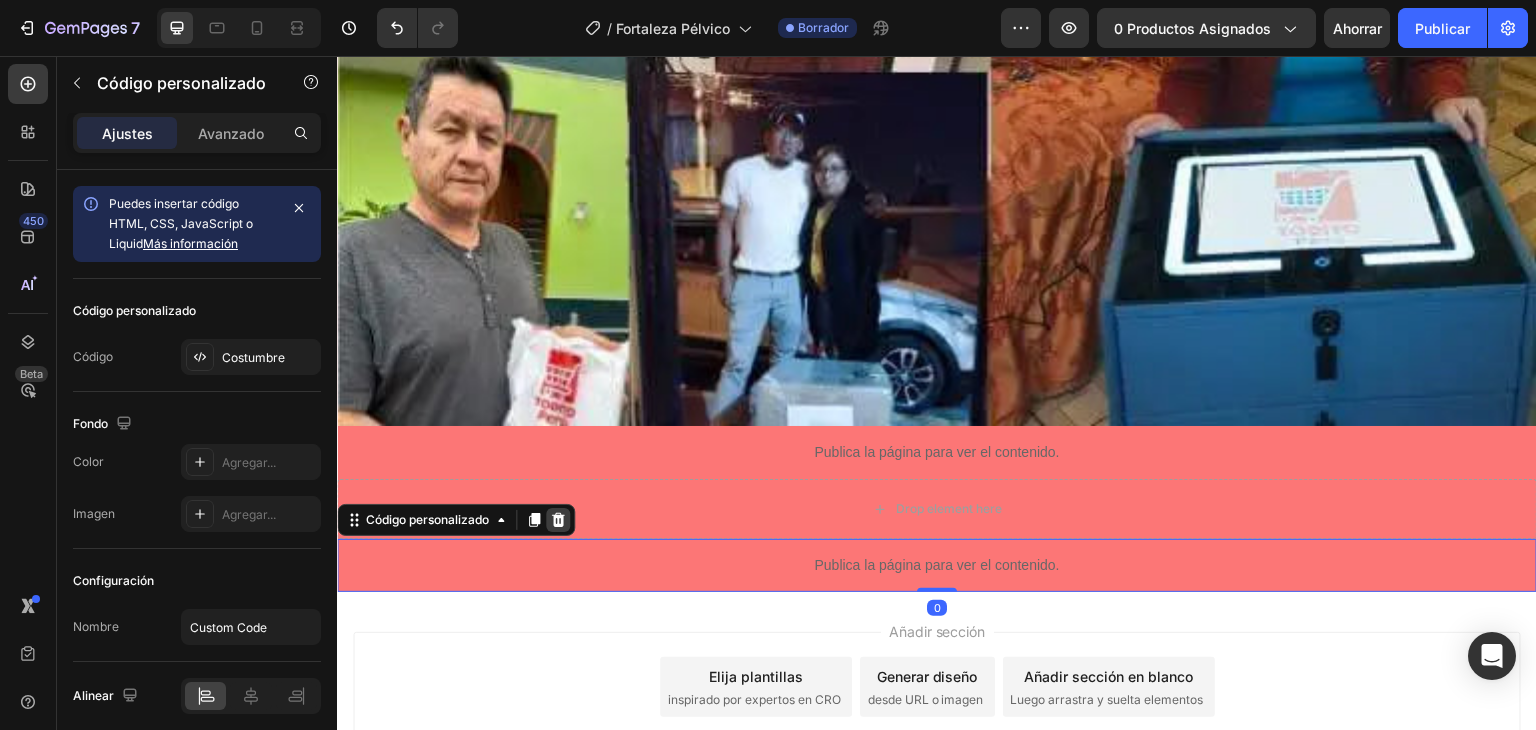 click 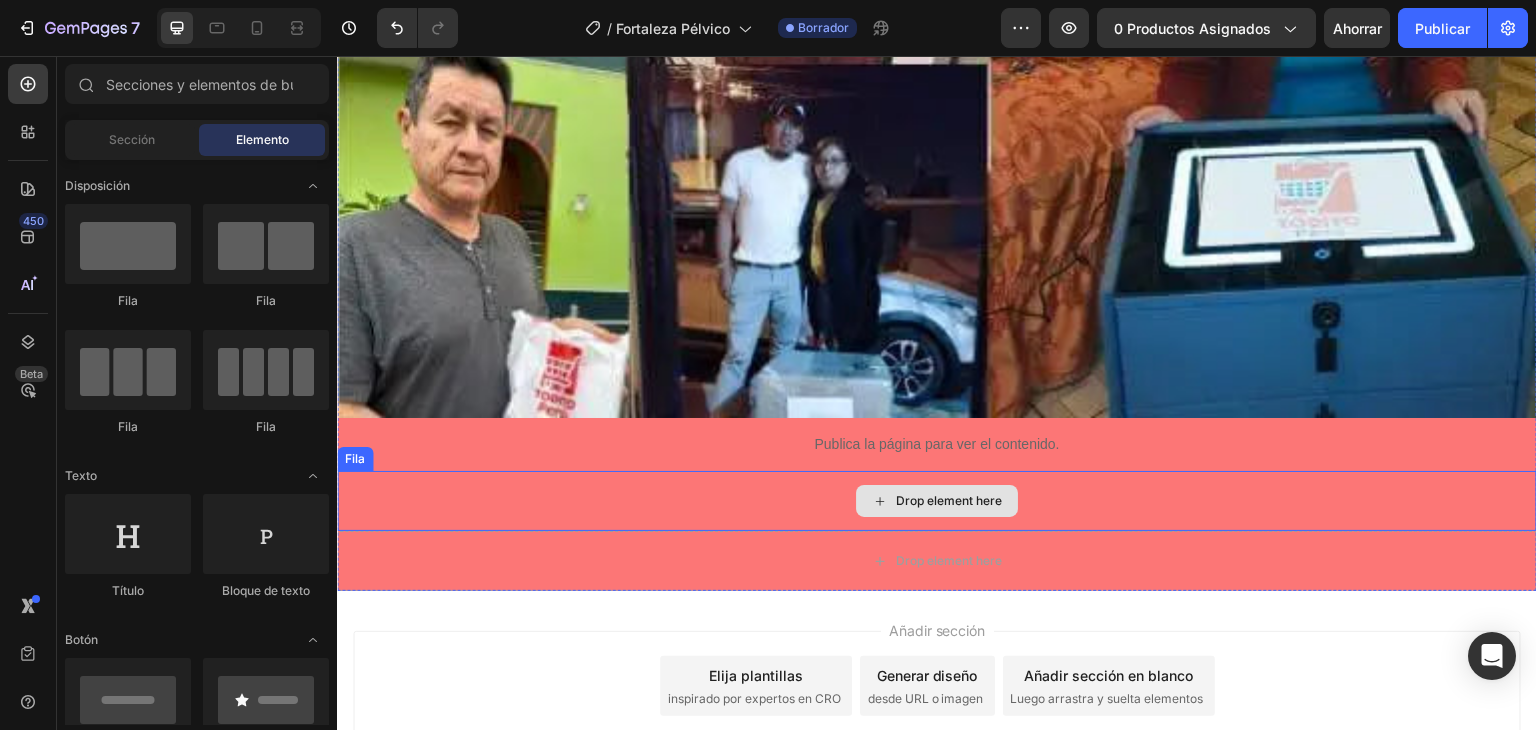 click on "Drop element here" at bounding box center (937, 501) 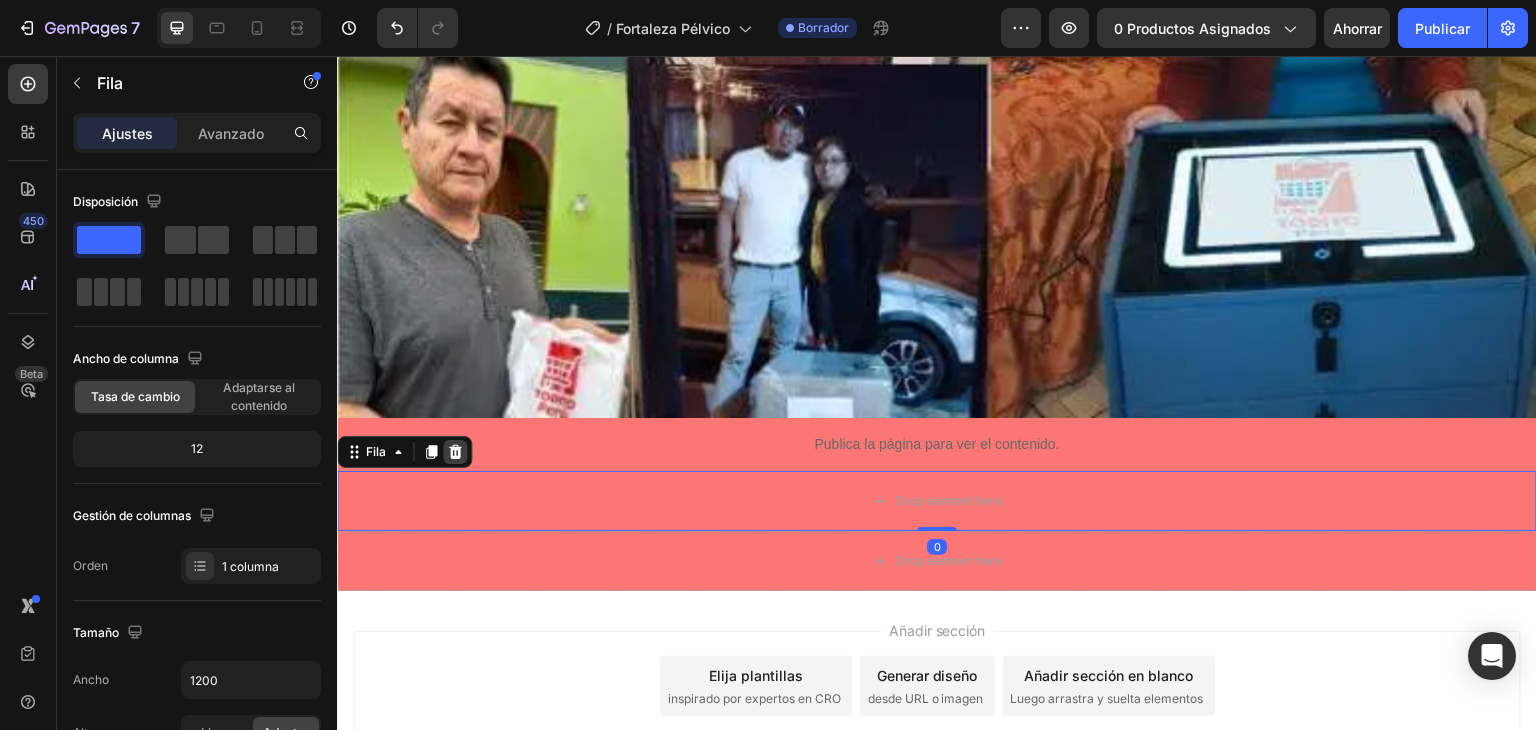 click 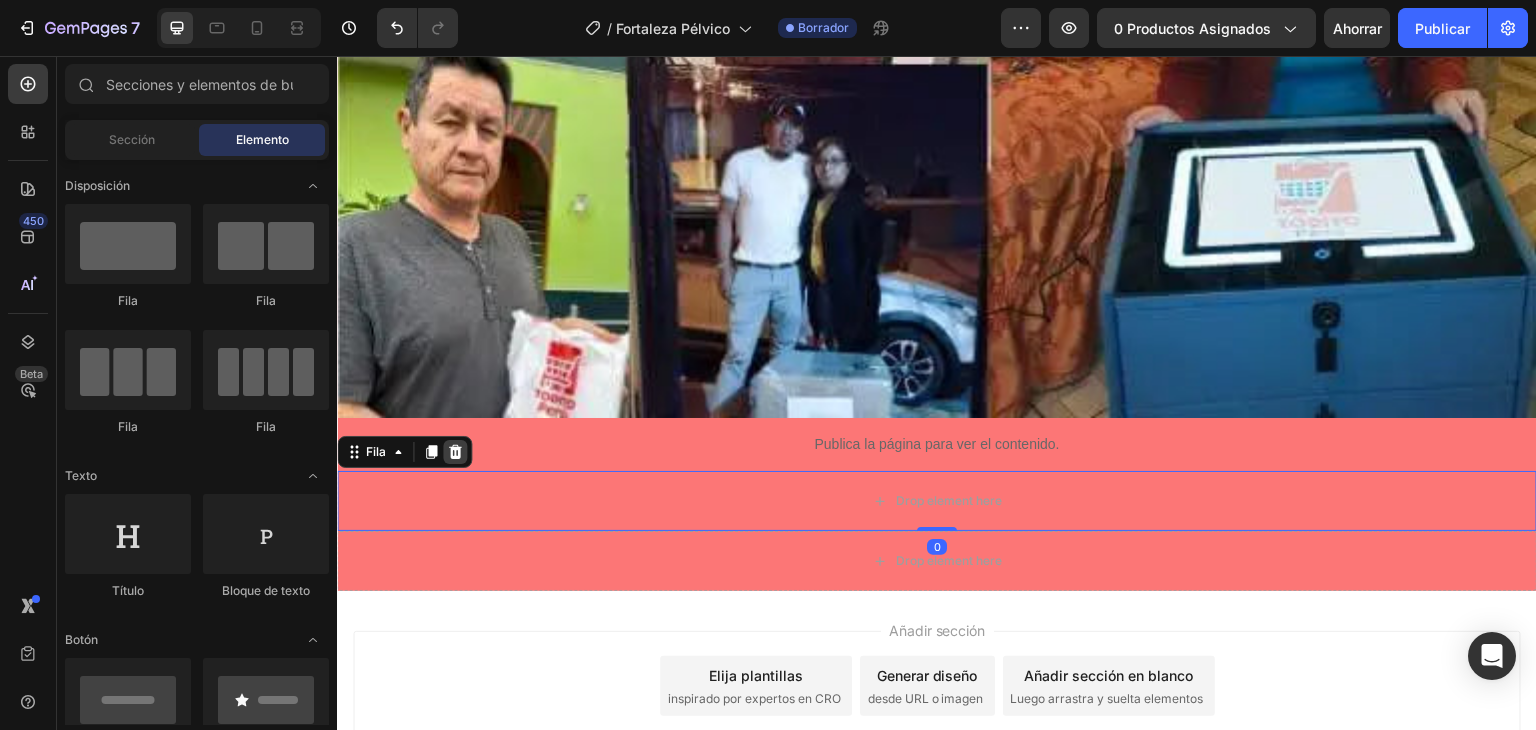 scroll, scrollTop: 7692, scrollLeft: 0, axis: vertical 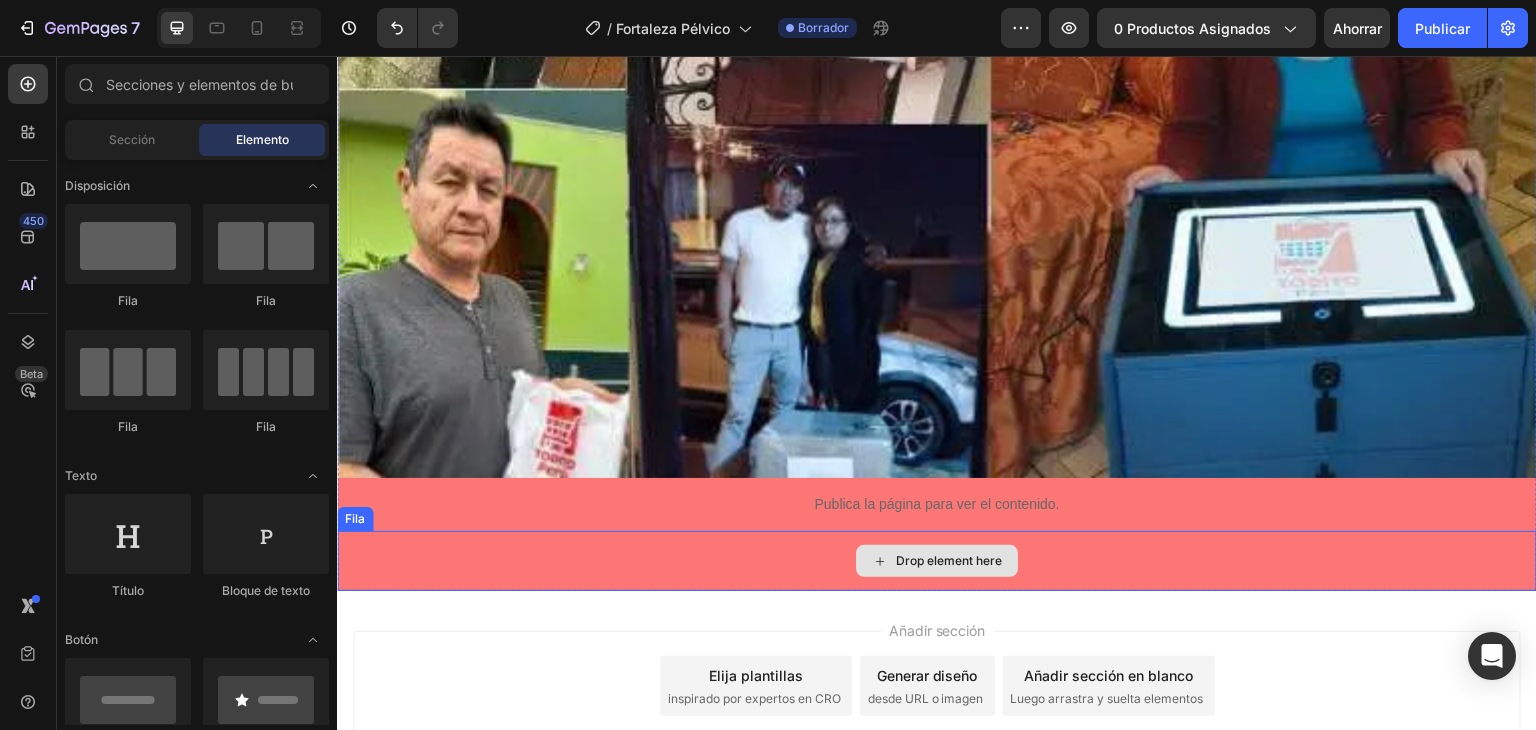 click on "Drop element here" at bounding box center (937, 561) 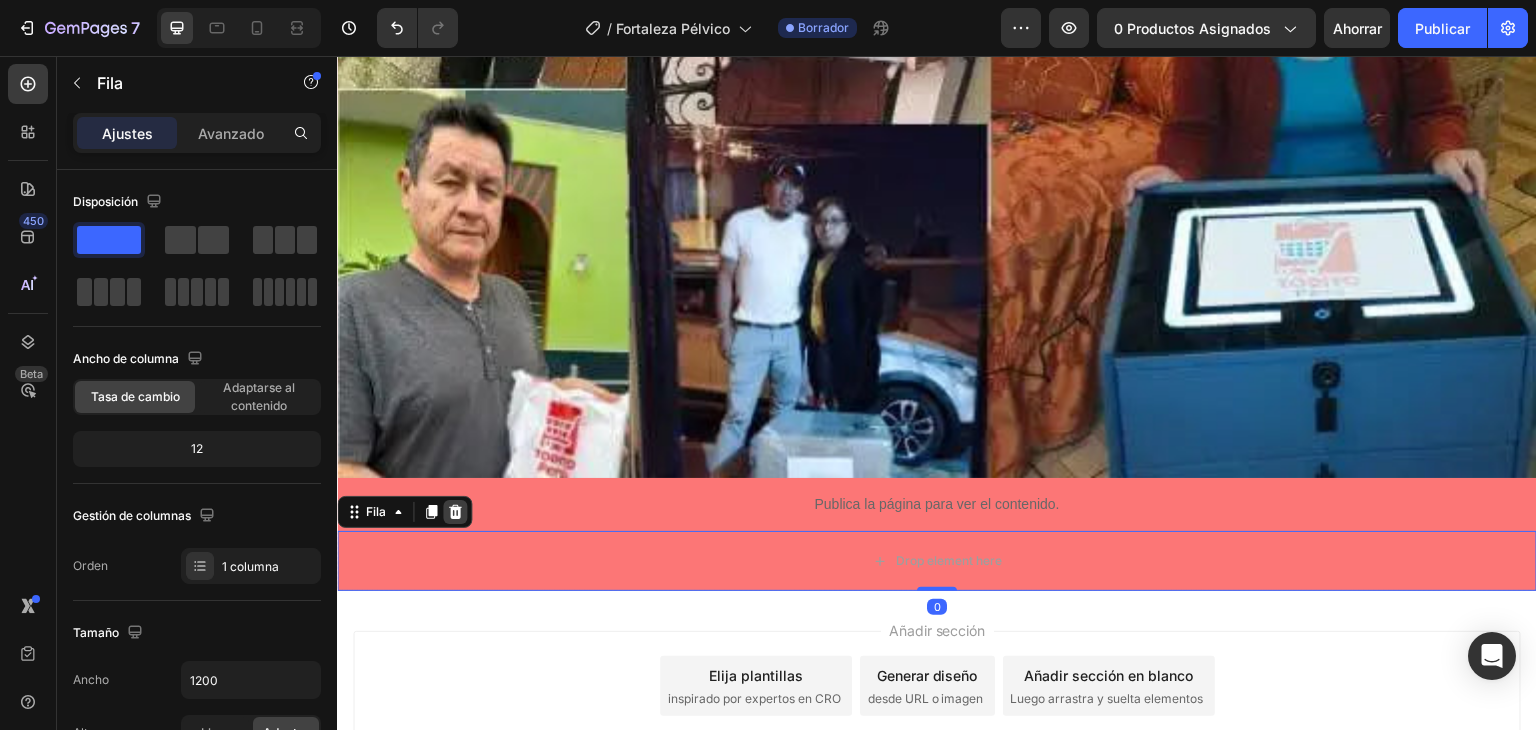 click at bounding box center [455, 512] 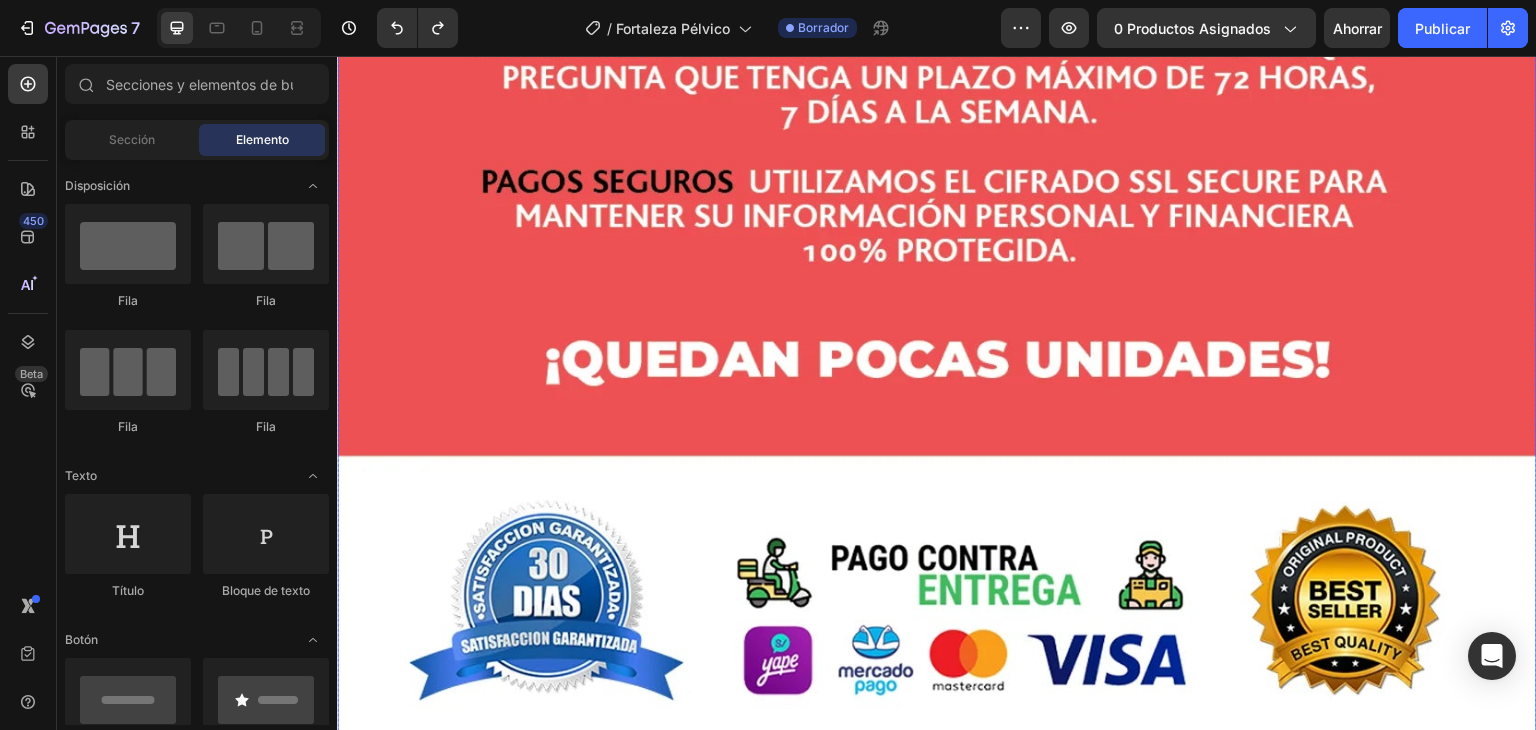 scroll, scrollTop: 9847, scrollLeft: 0, axis: vertical 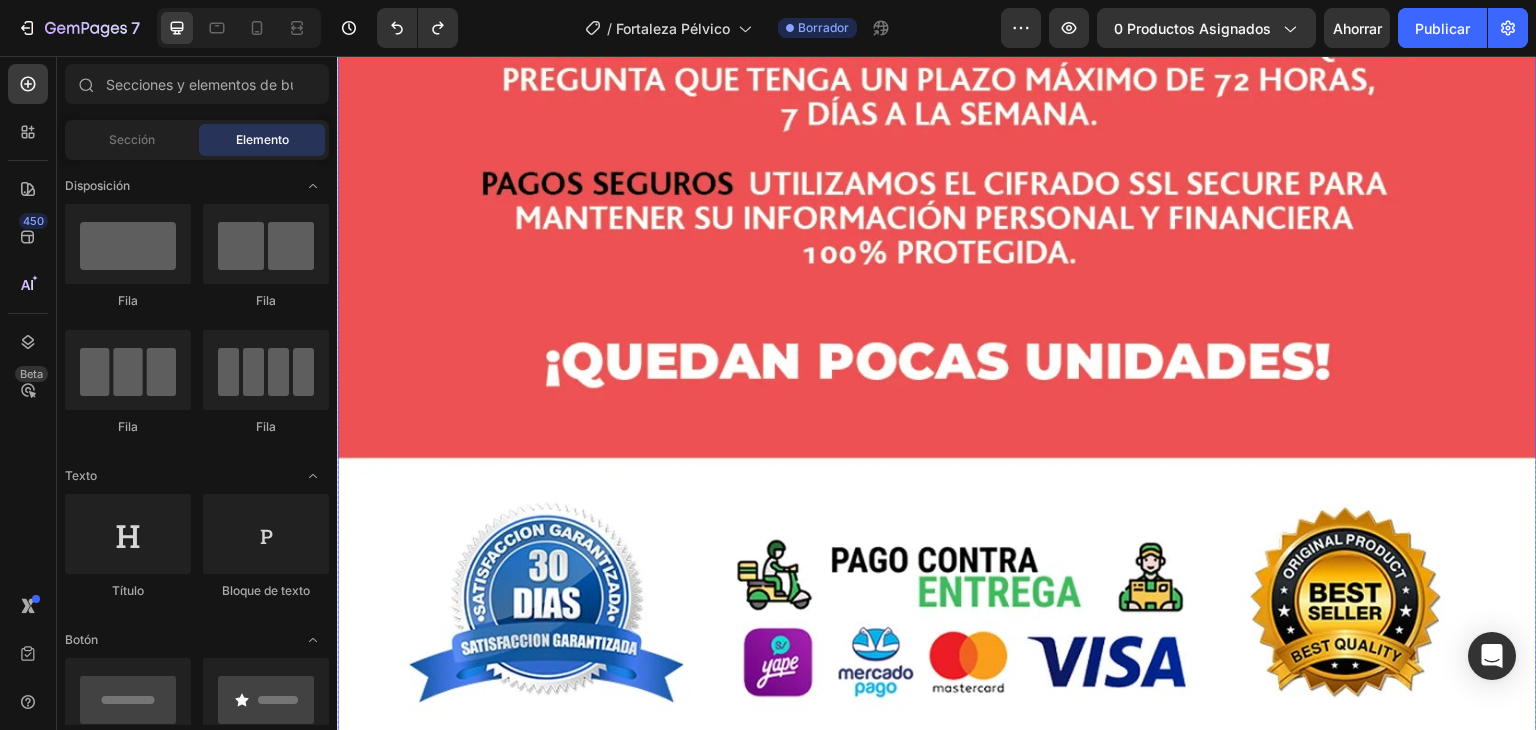 click at bounding box center [937, -364] 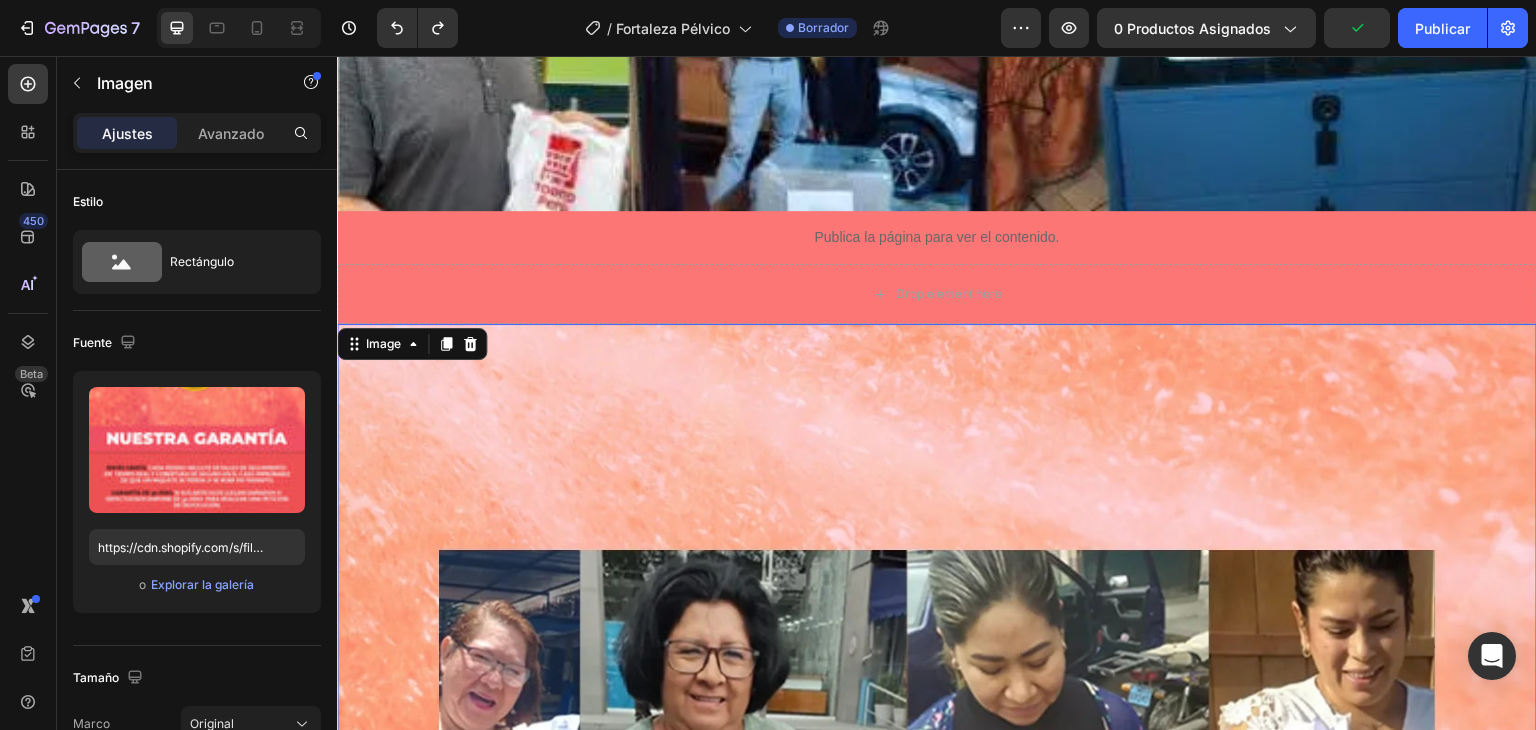scroll, scrollTop: 7884, scrollLeft: 0, axis: vertical 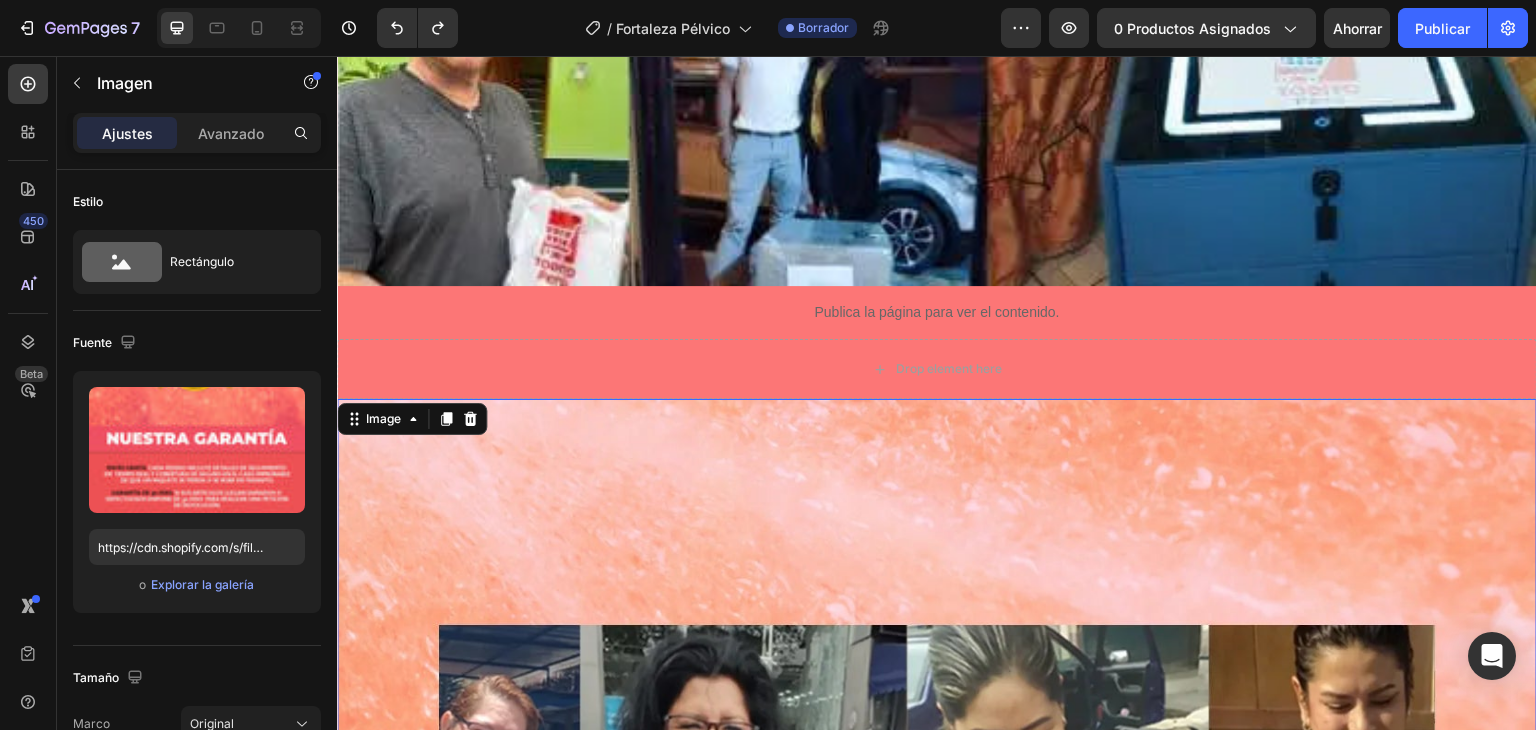 click at bounding box center [937, 1599] 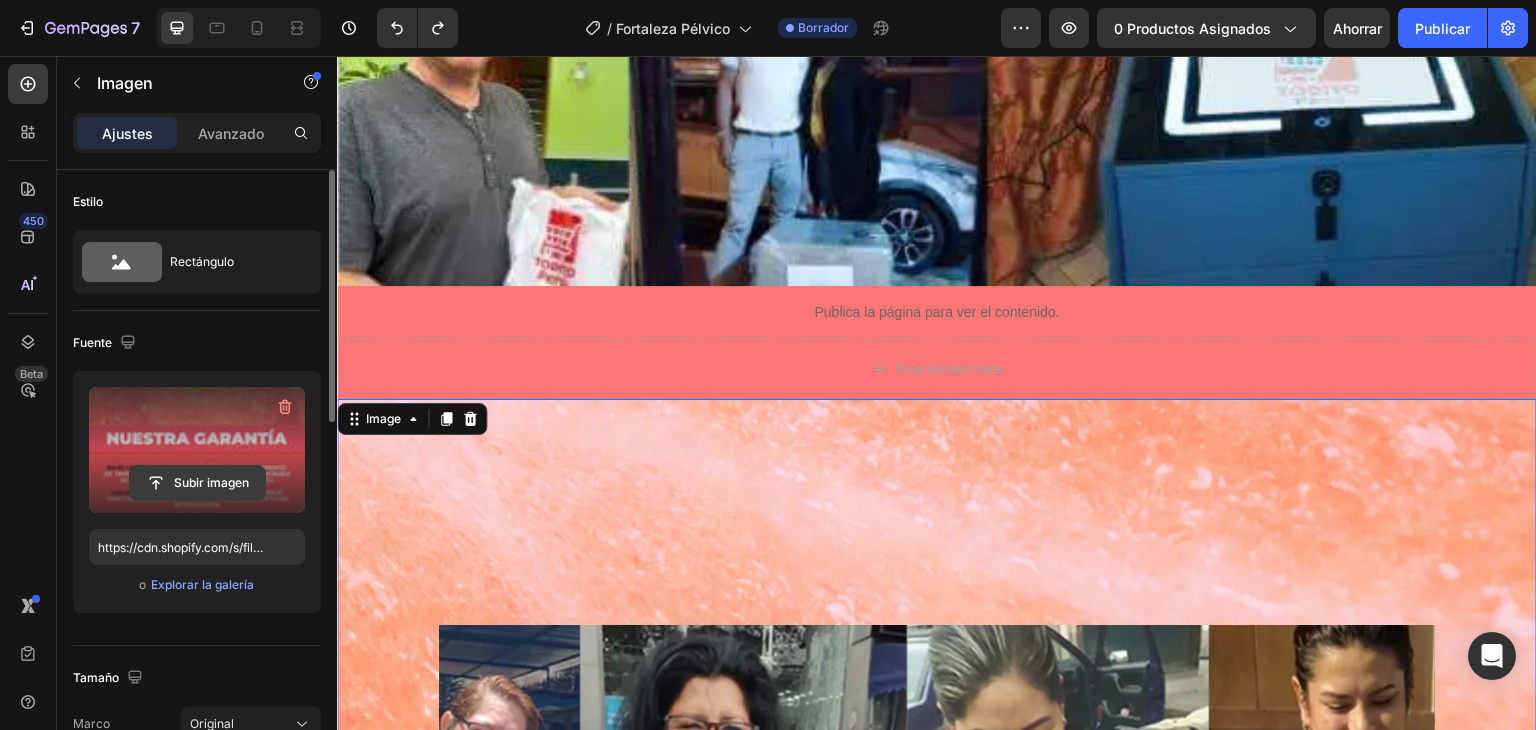 click 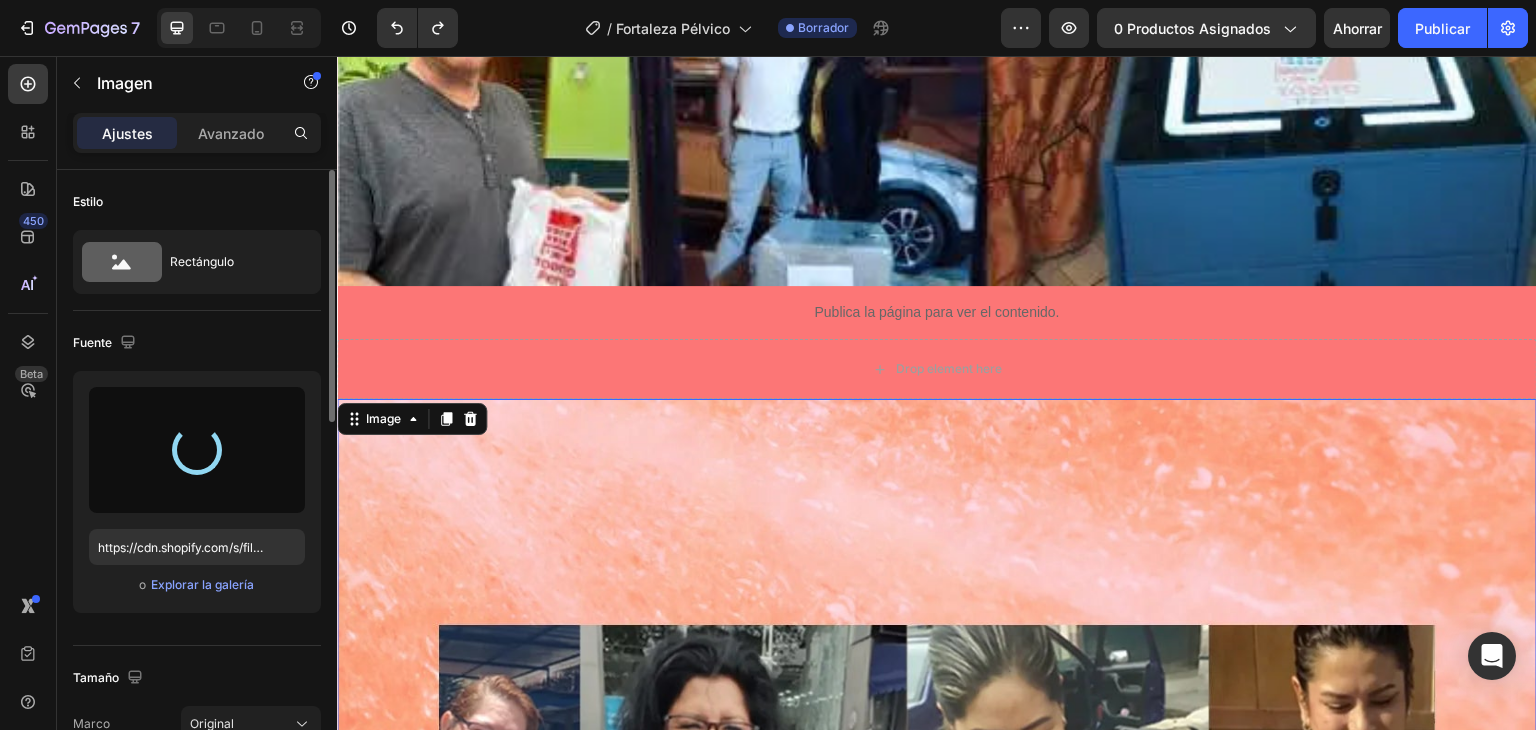 type on "https://cdn.shopify.com/s/files/1/0708/5346/0068/files/gempages_569050837007991829-5867f3ea-94b7-4a1c-b613-4d2f31aa7617.webp" 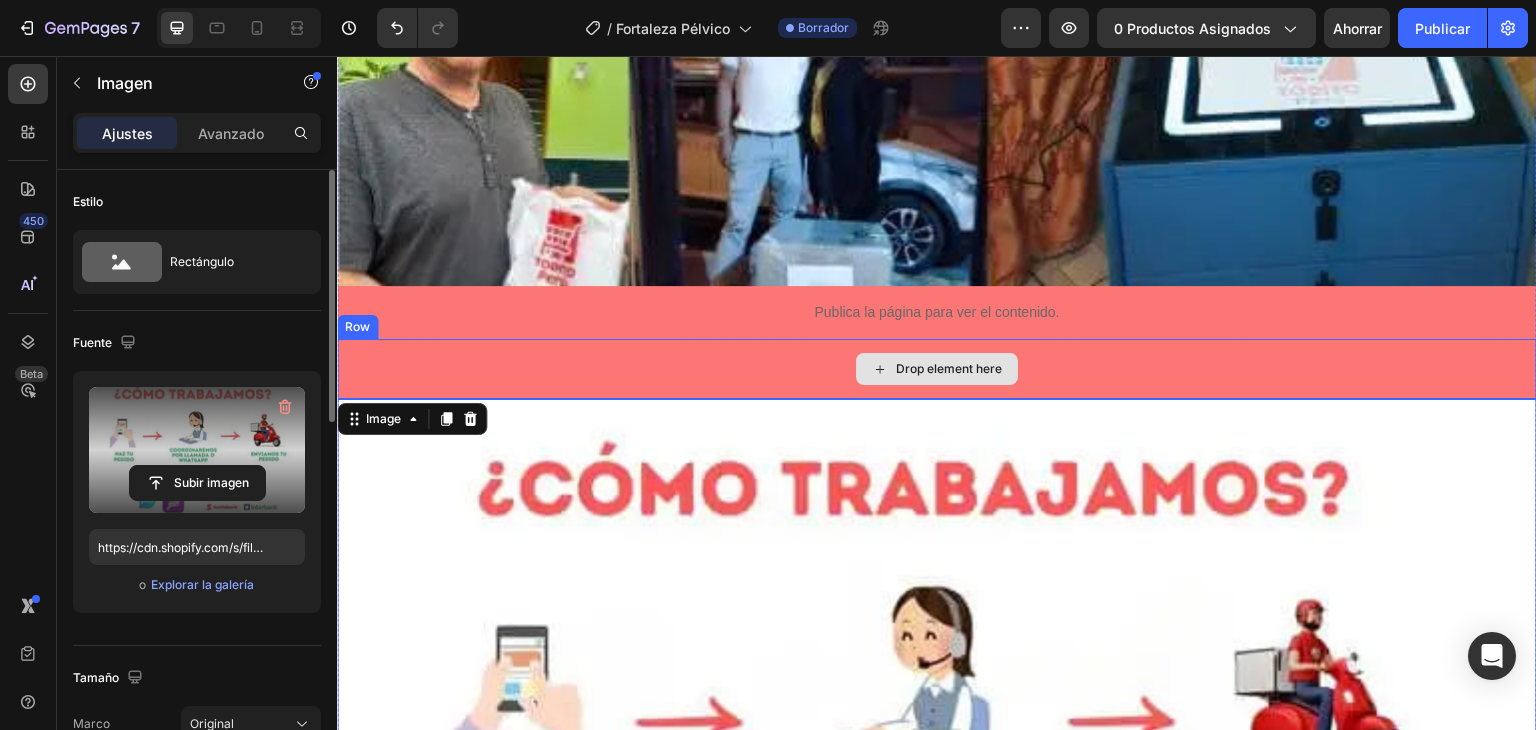 click on "Drop element here" at bounding box center [937, 369] 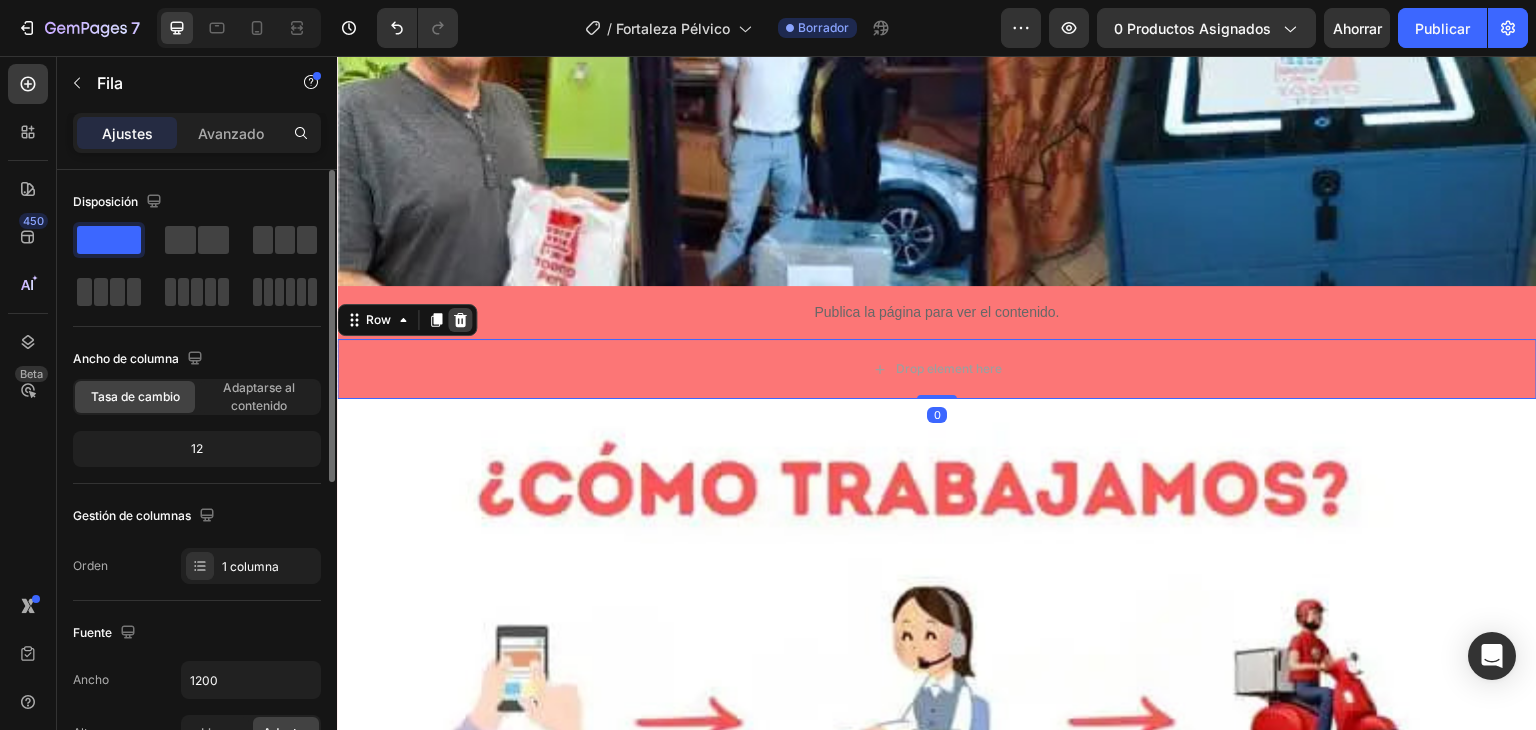 click 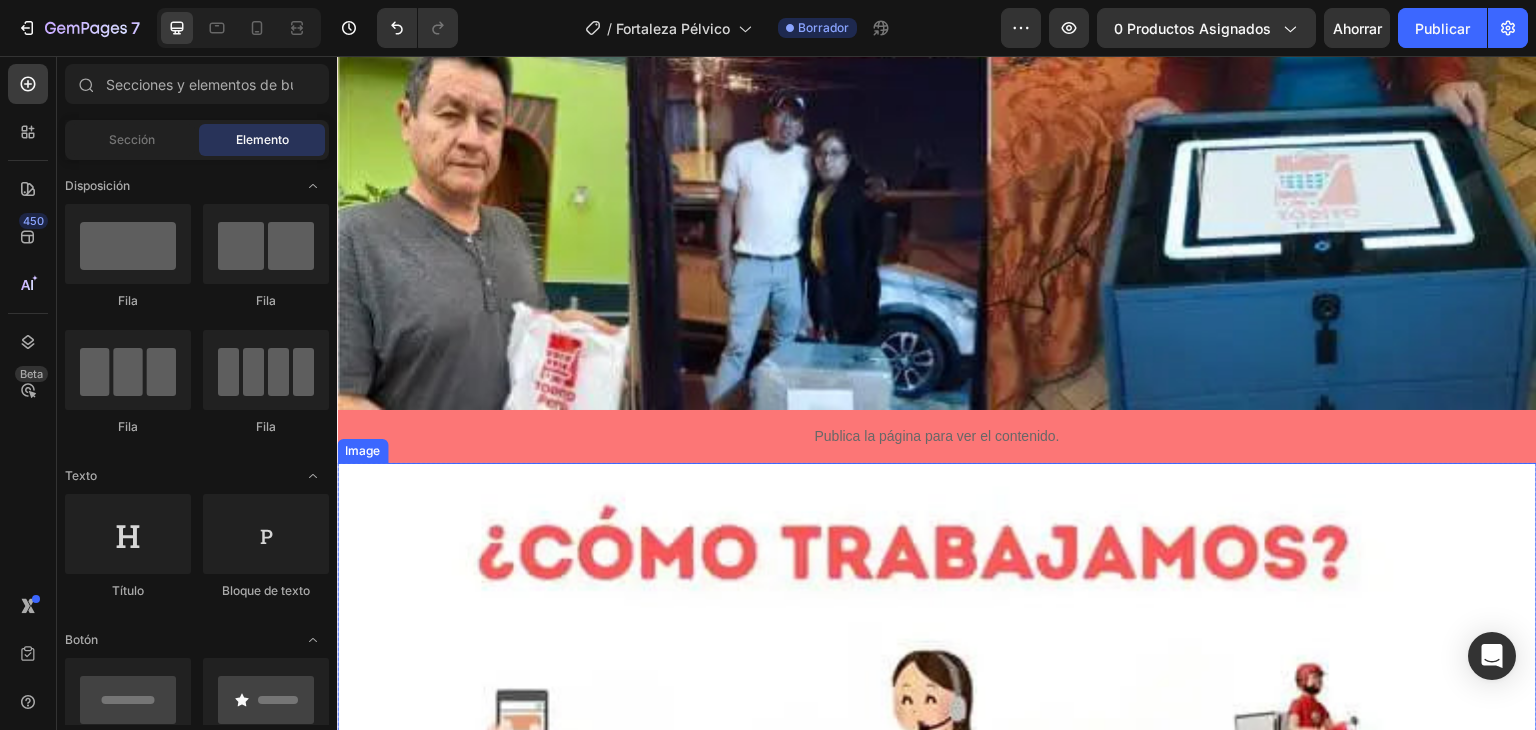 scroll, scrollTop: 7762, scrollLeft: 0, axis: vertical 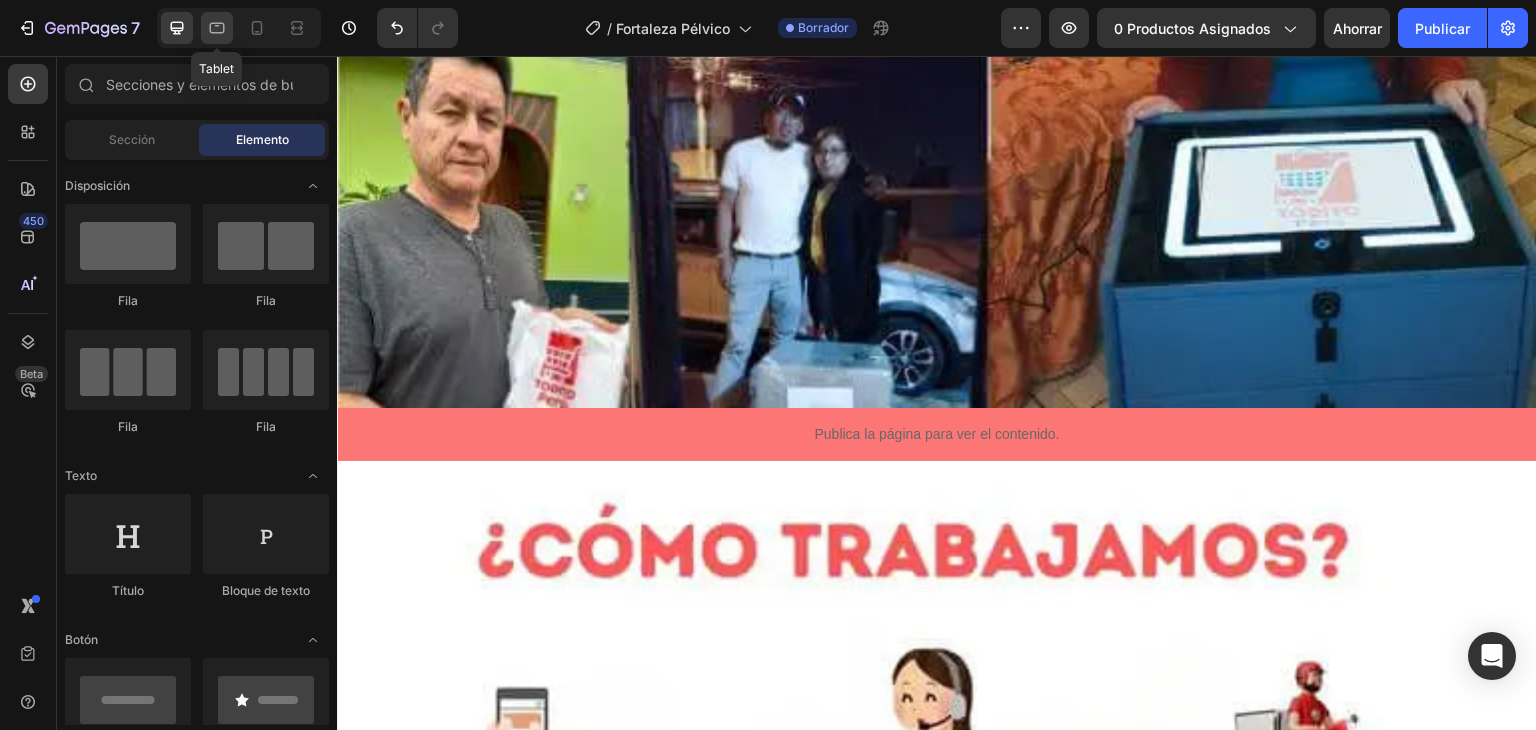 click 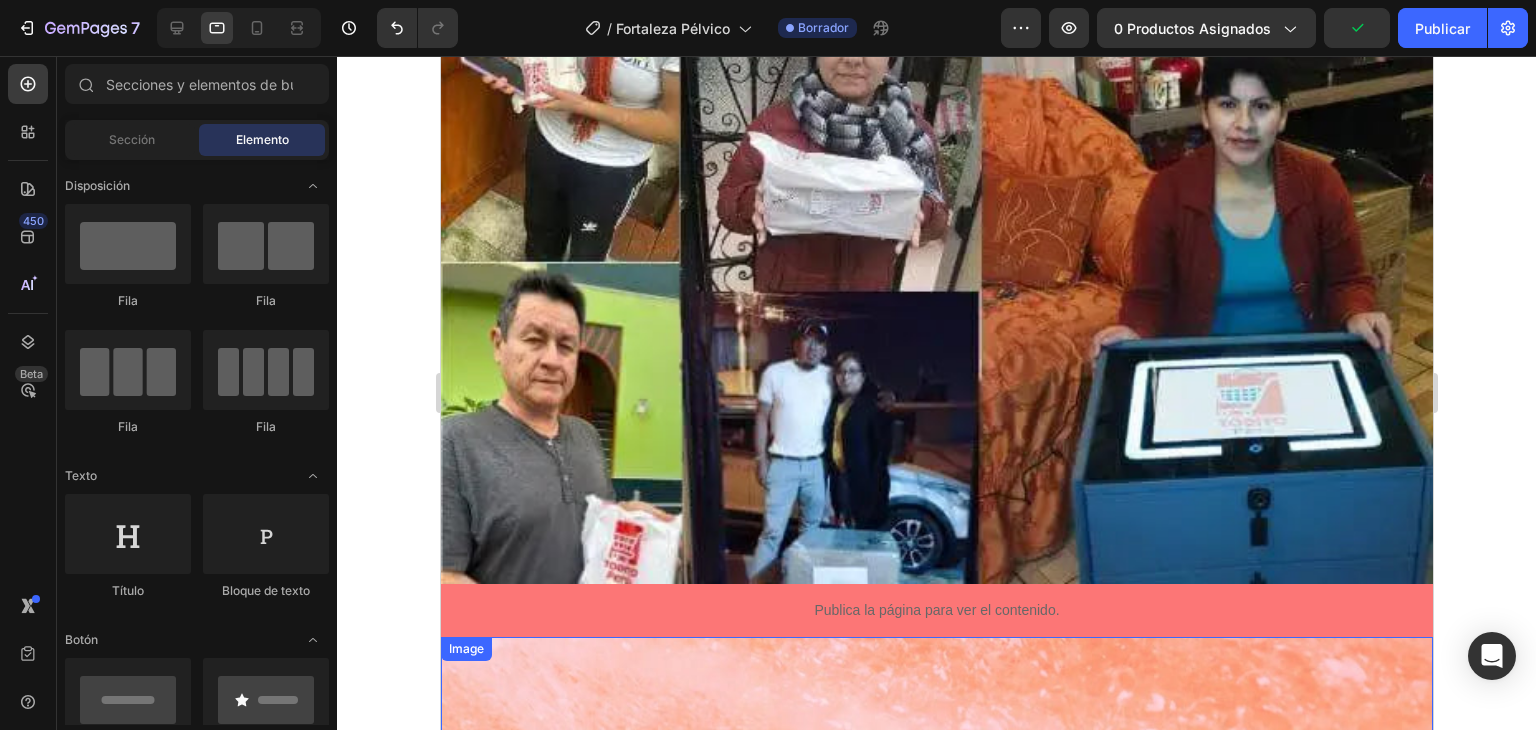 scroll, scrollTop: 6568, scrollLeft: 0, axis: vertical 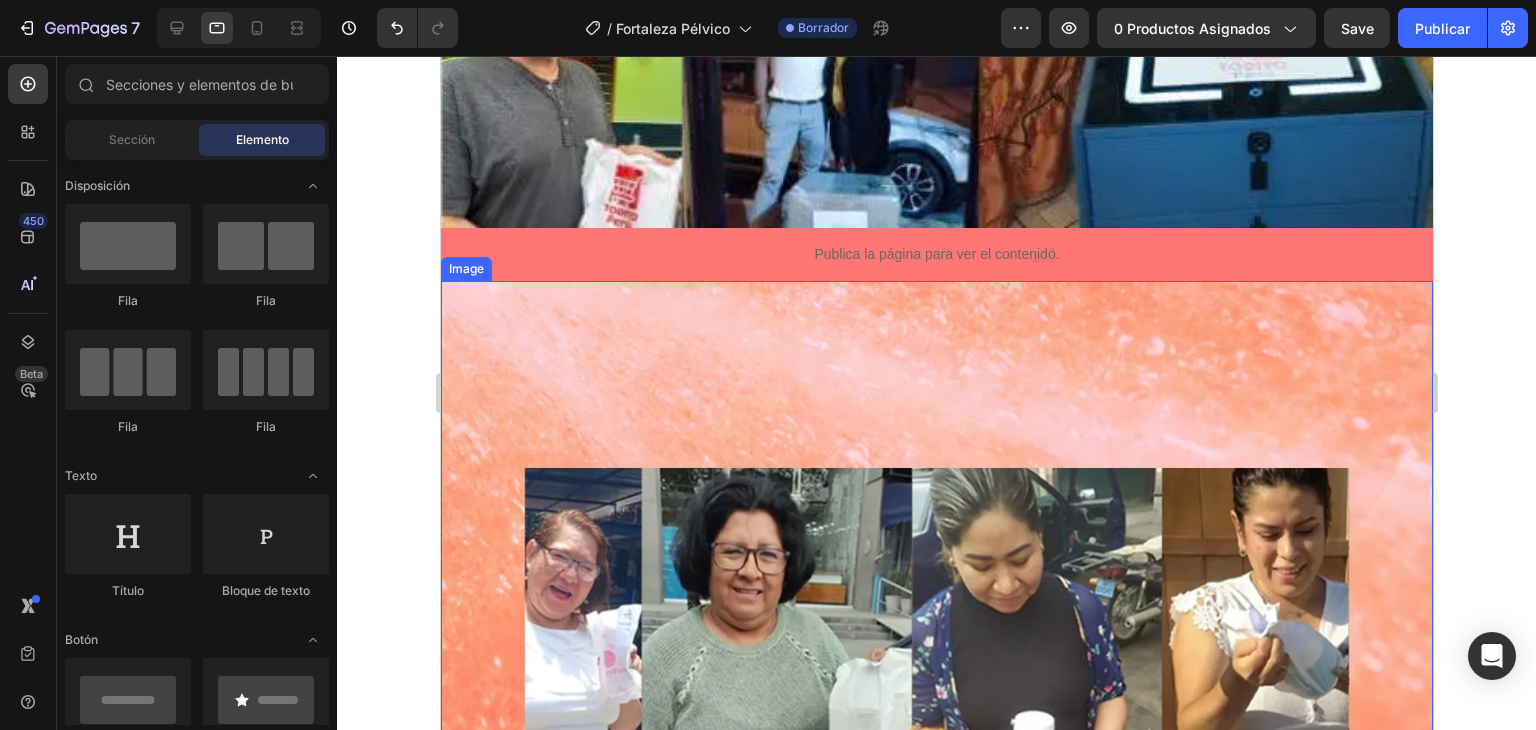 click at bounding box center [936, 1273] 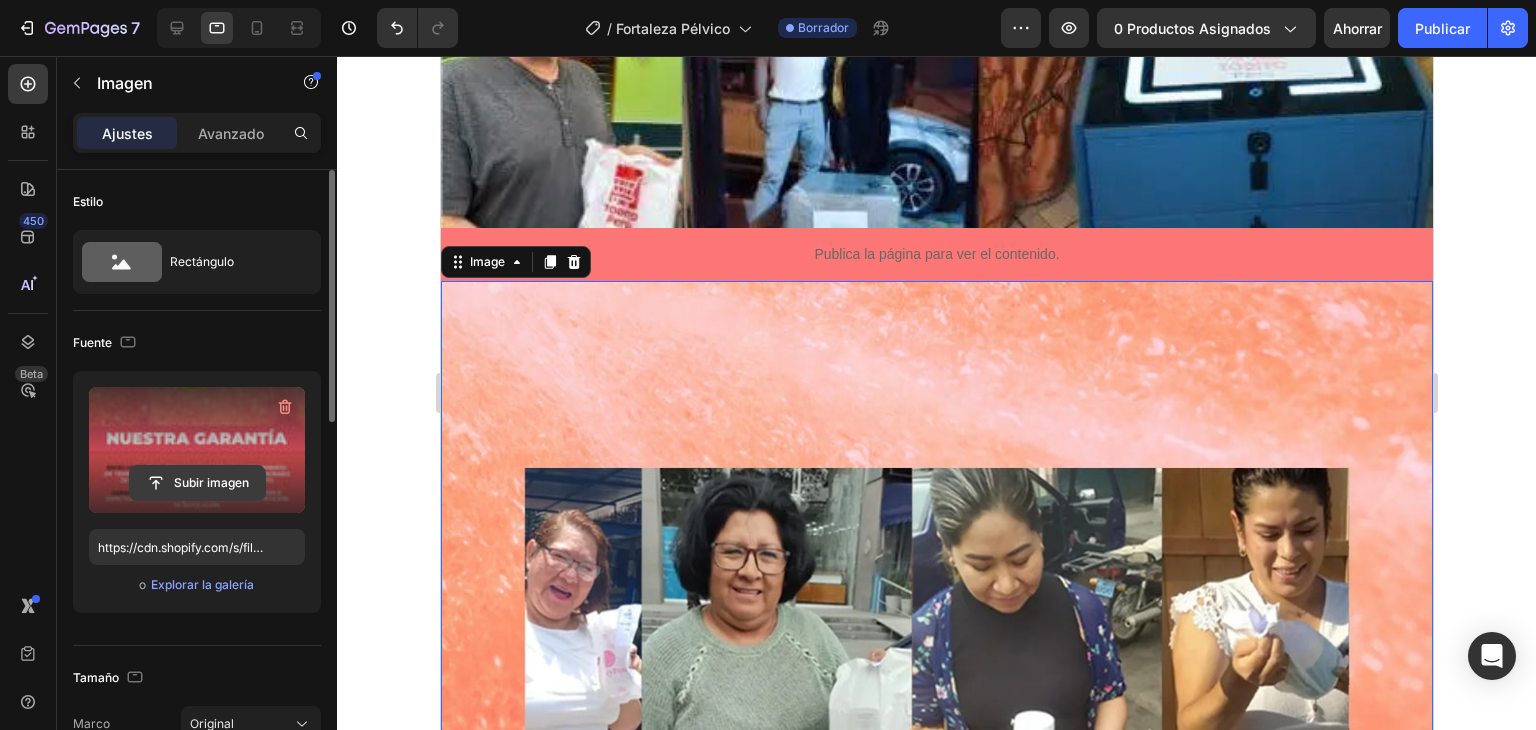 click 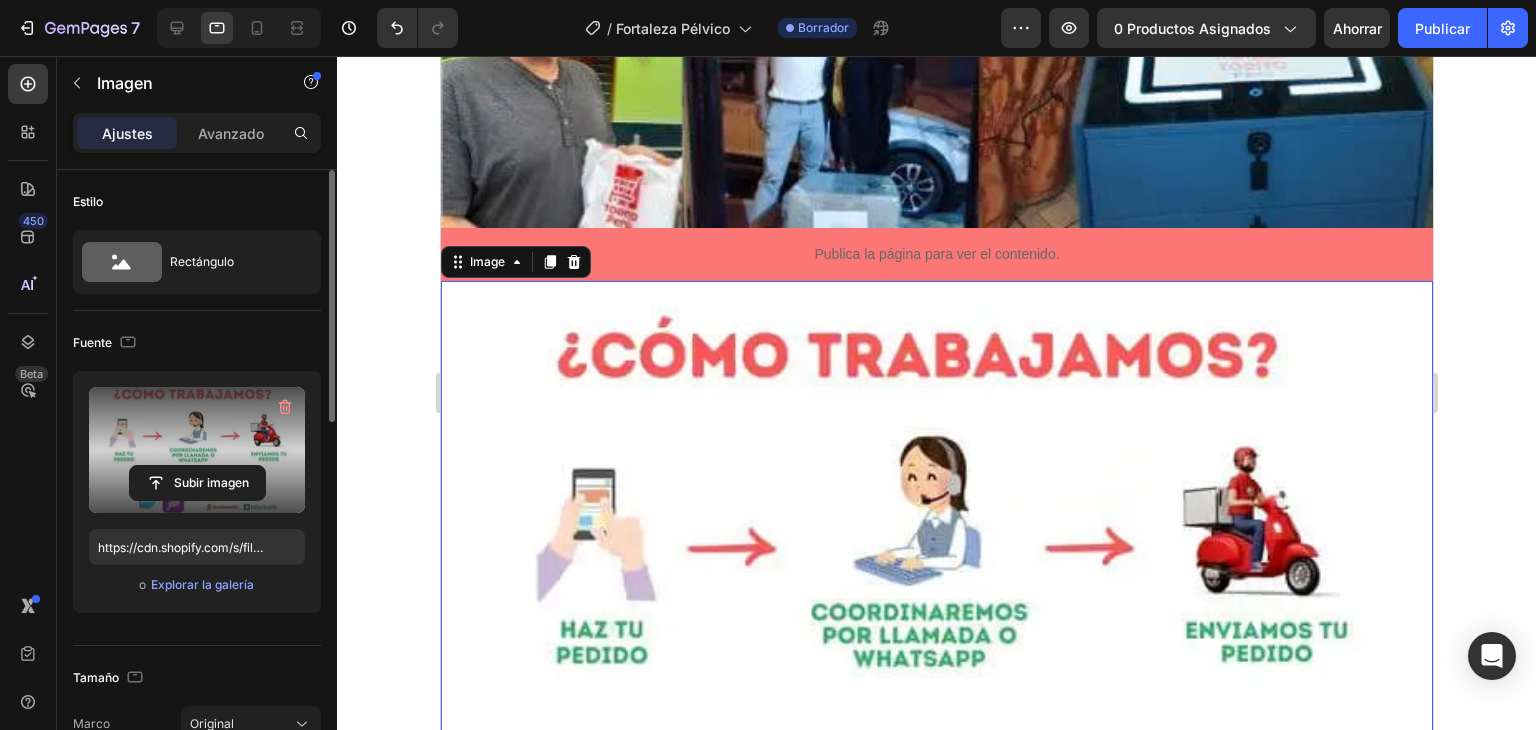 scroll, scrollTop: 6963, scrollLeft: 0, axis: vertical 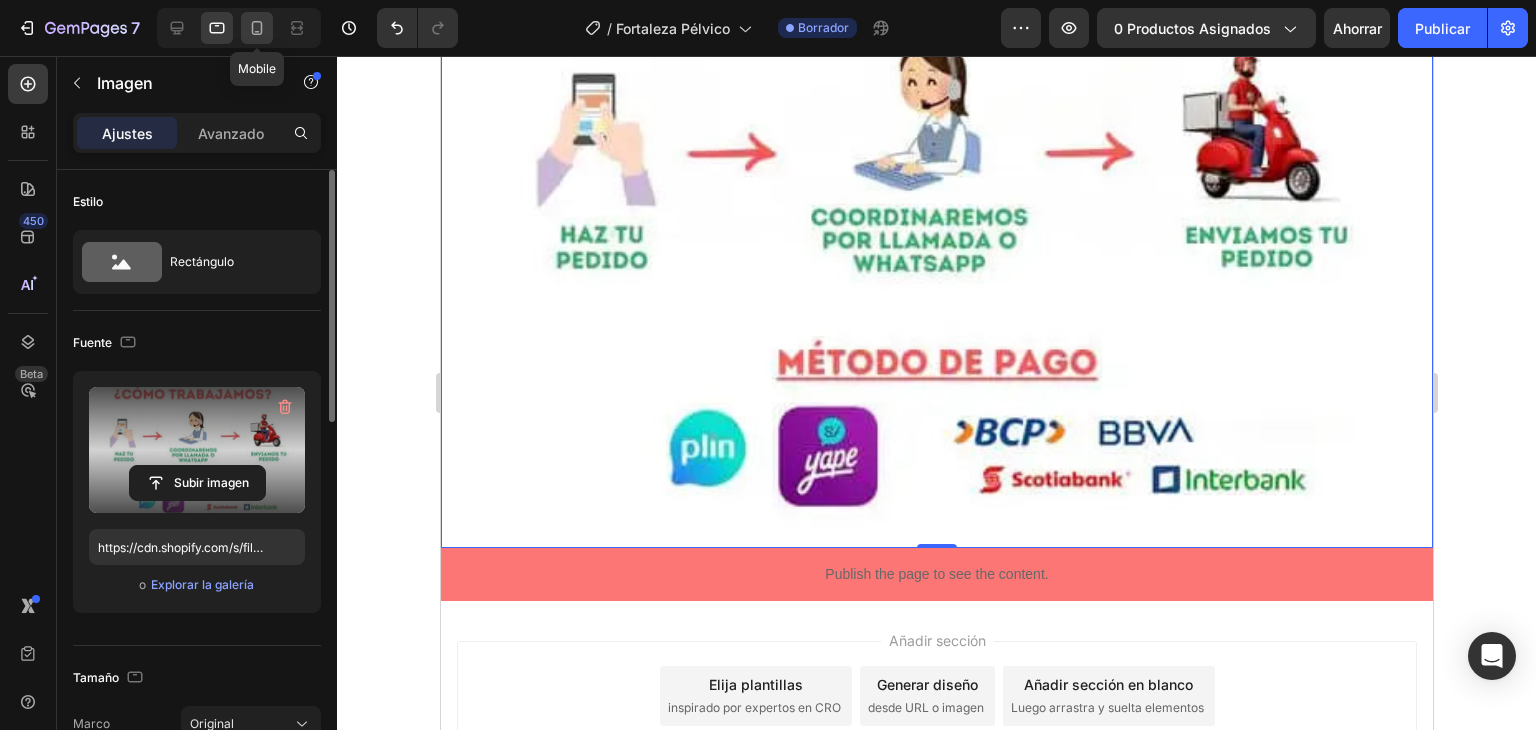 click 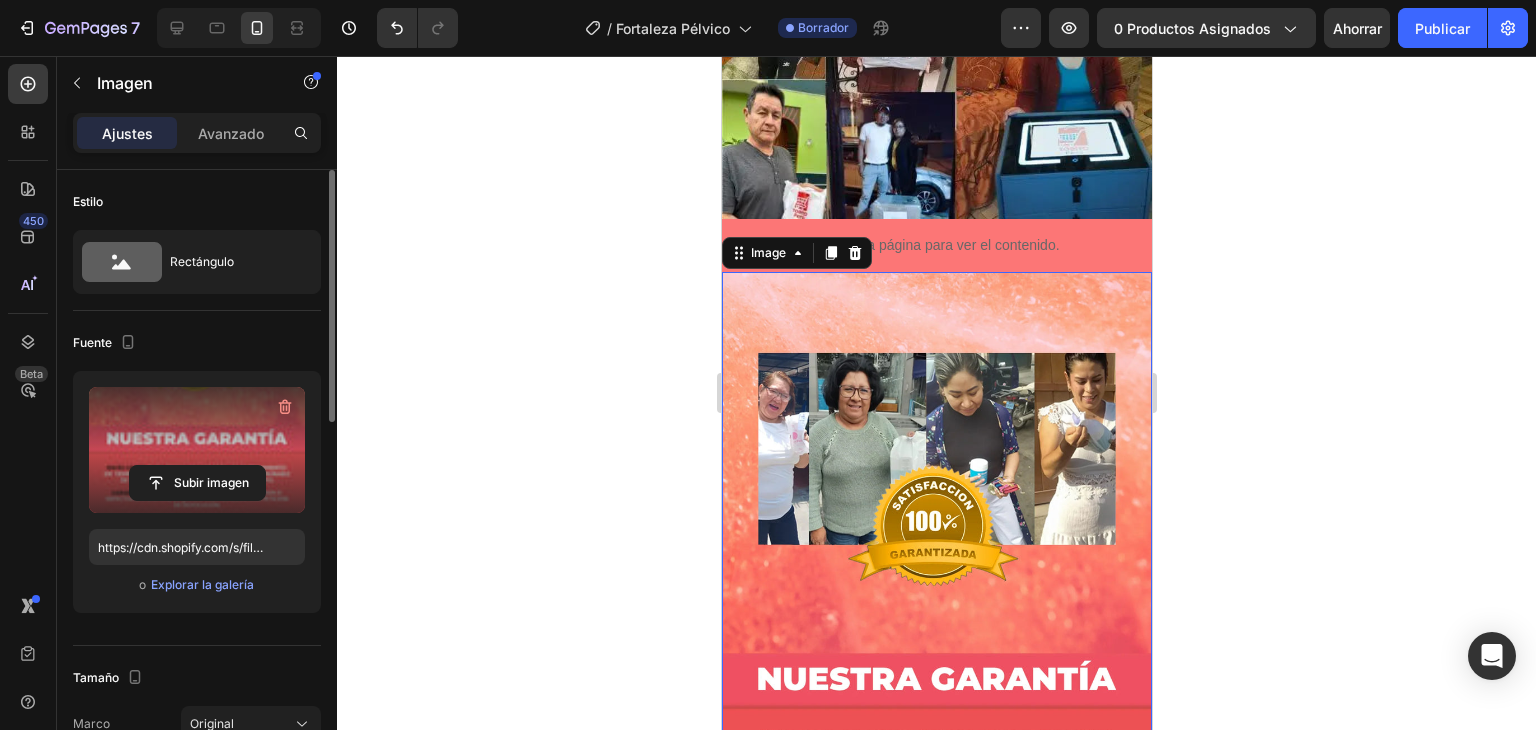 scroll, scrollTop: 2920, scrollLeft: 0, axis: vertical 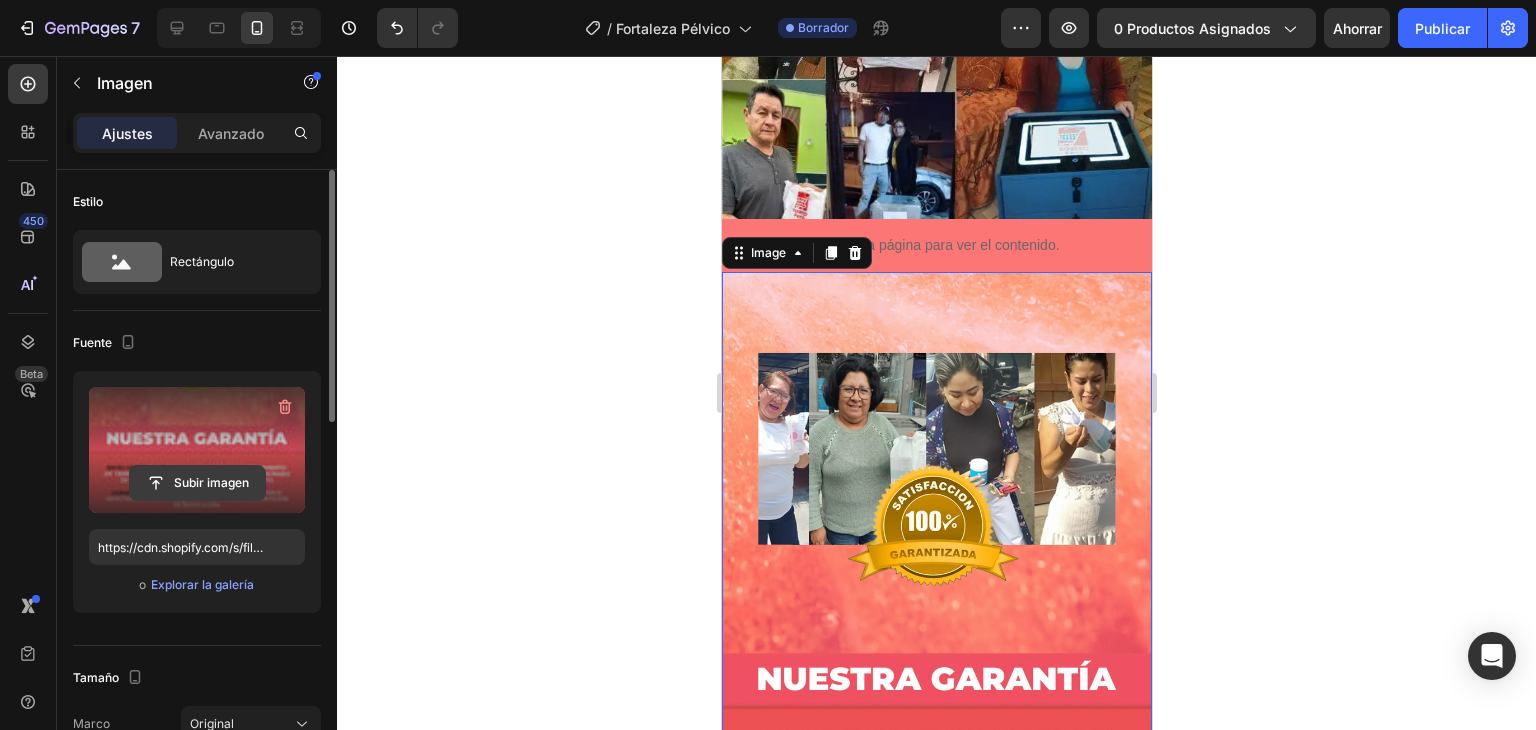 click 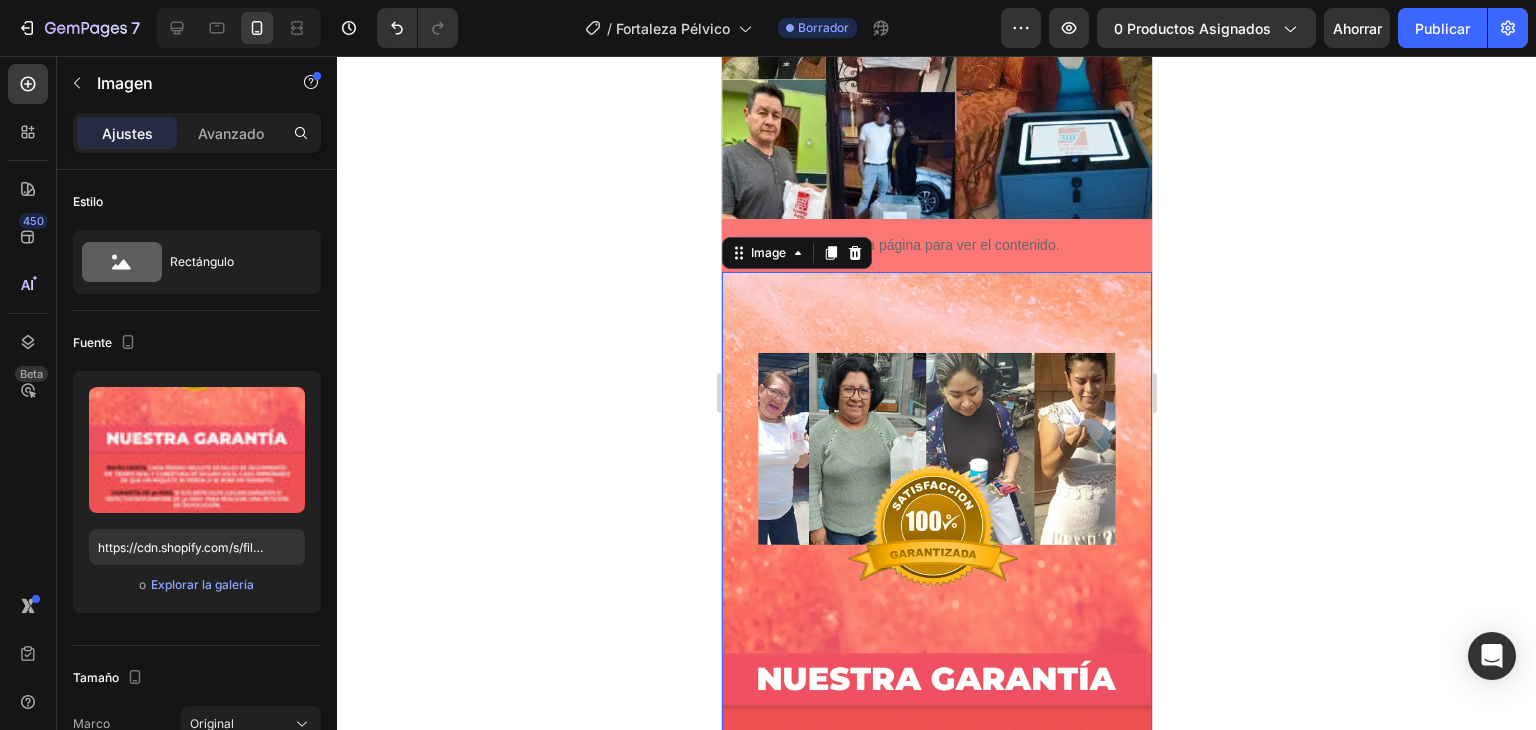 type on "https://cdn.shopify.com/s/files/1/0708/5346/0068/files/gempages_569050837007991829-5867f3ea-94b7-4a1c-b613-4d2f31aa7617.webp" 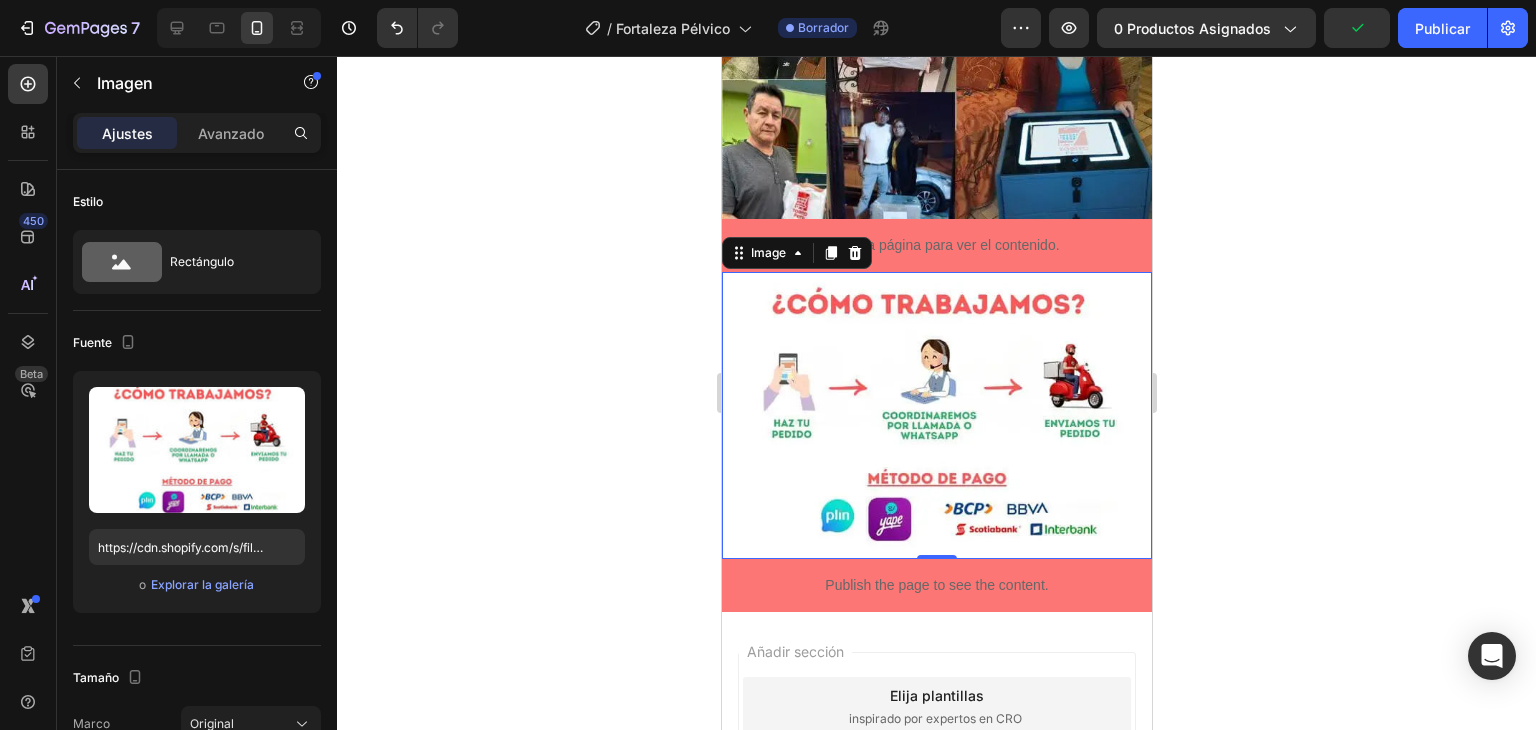 click 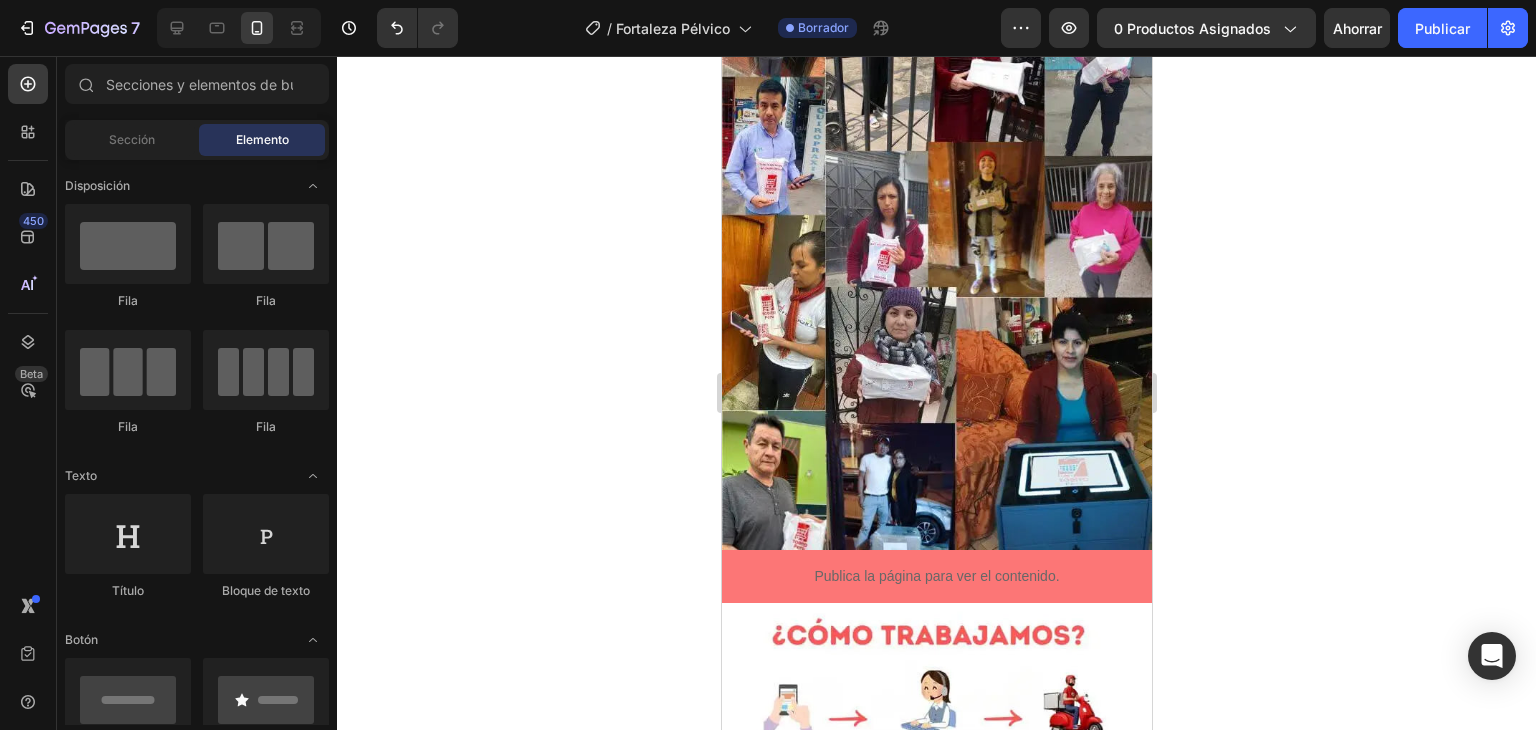 scroll, scrollTop: 2583, scrollLeft: 0, axis: vertical 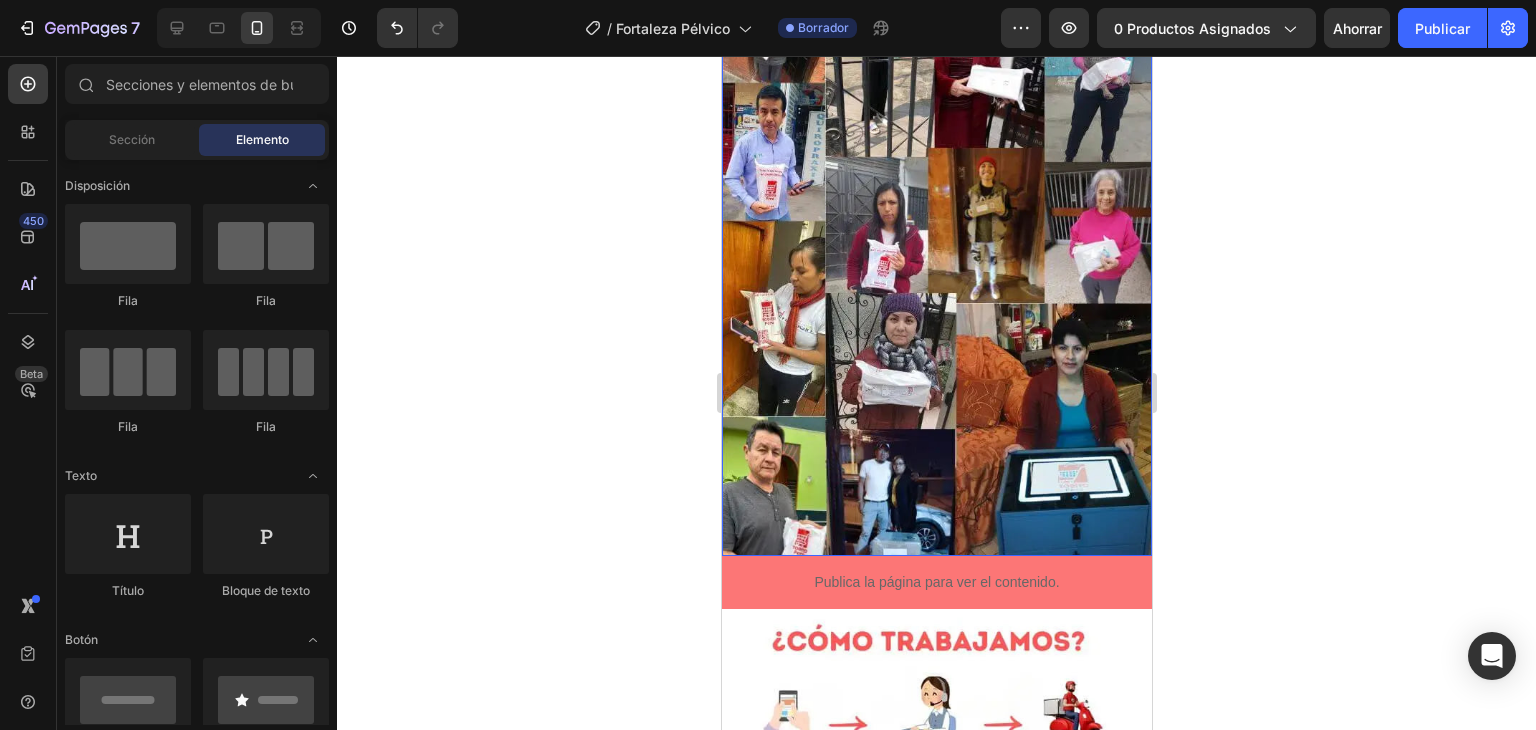 click at bounding box center [936, 269] 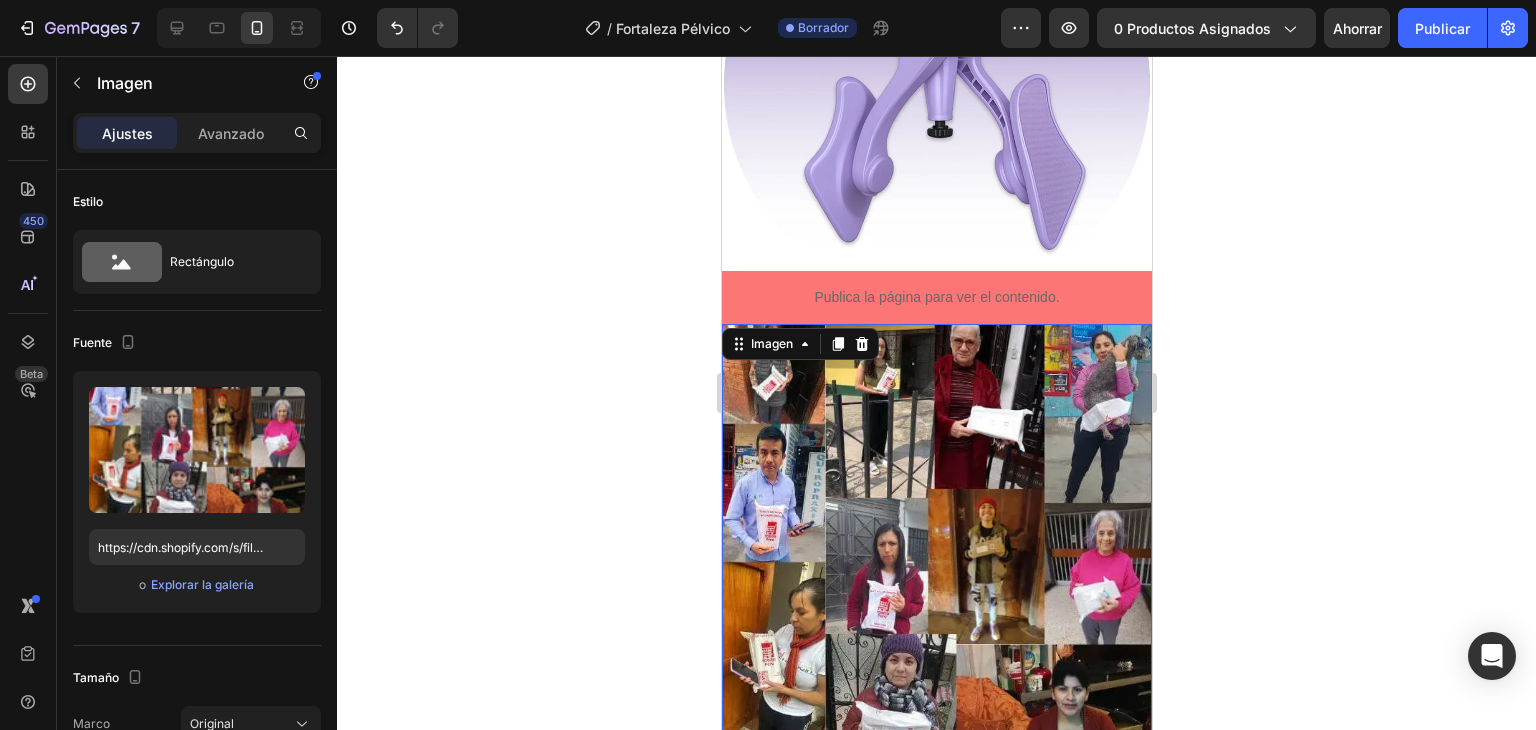scroll, scrollTop: 2235, scrollLeft: 0, axis: vertical 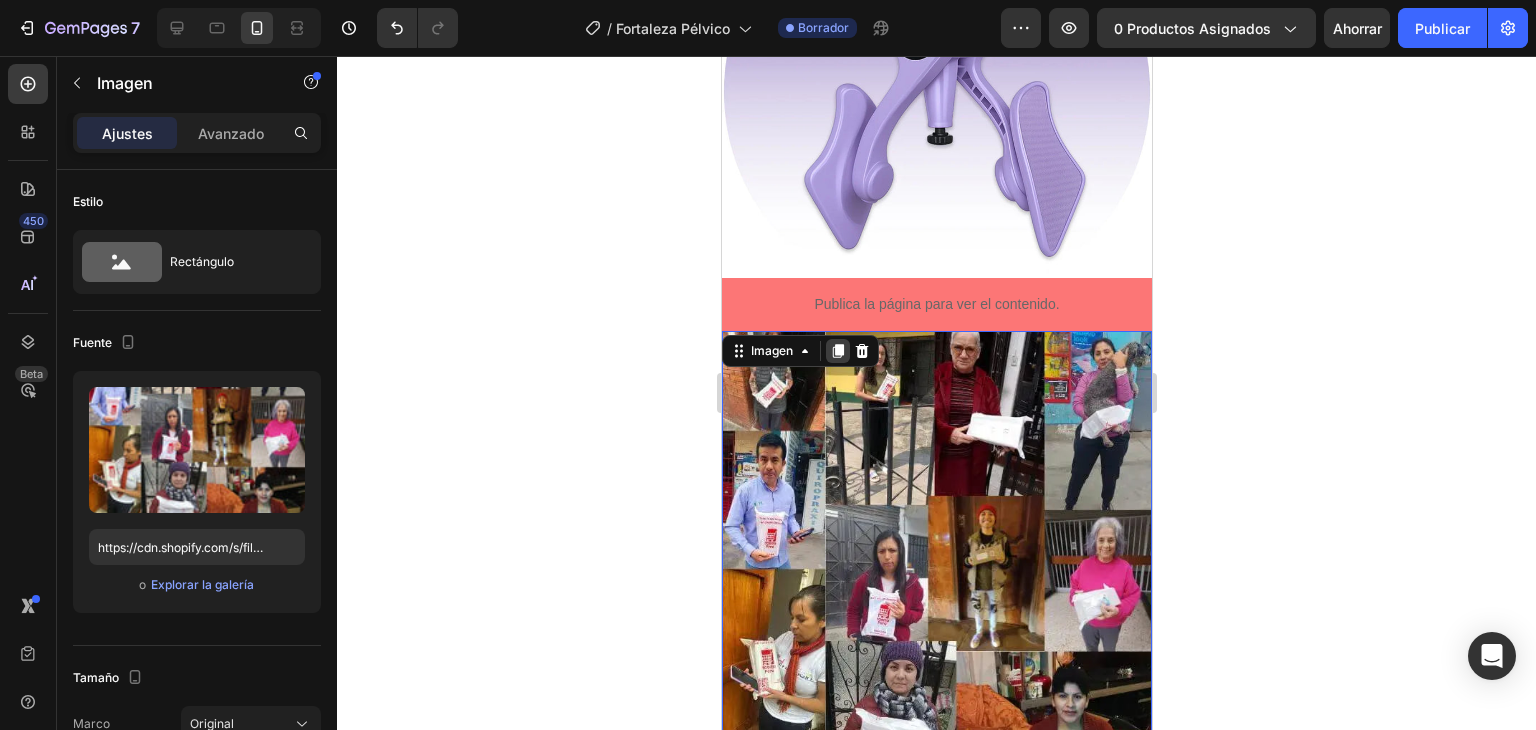 click 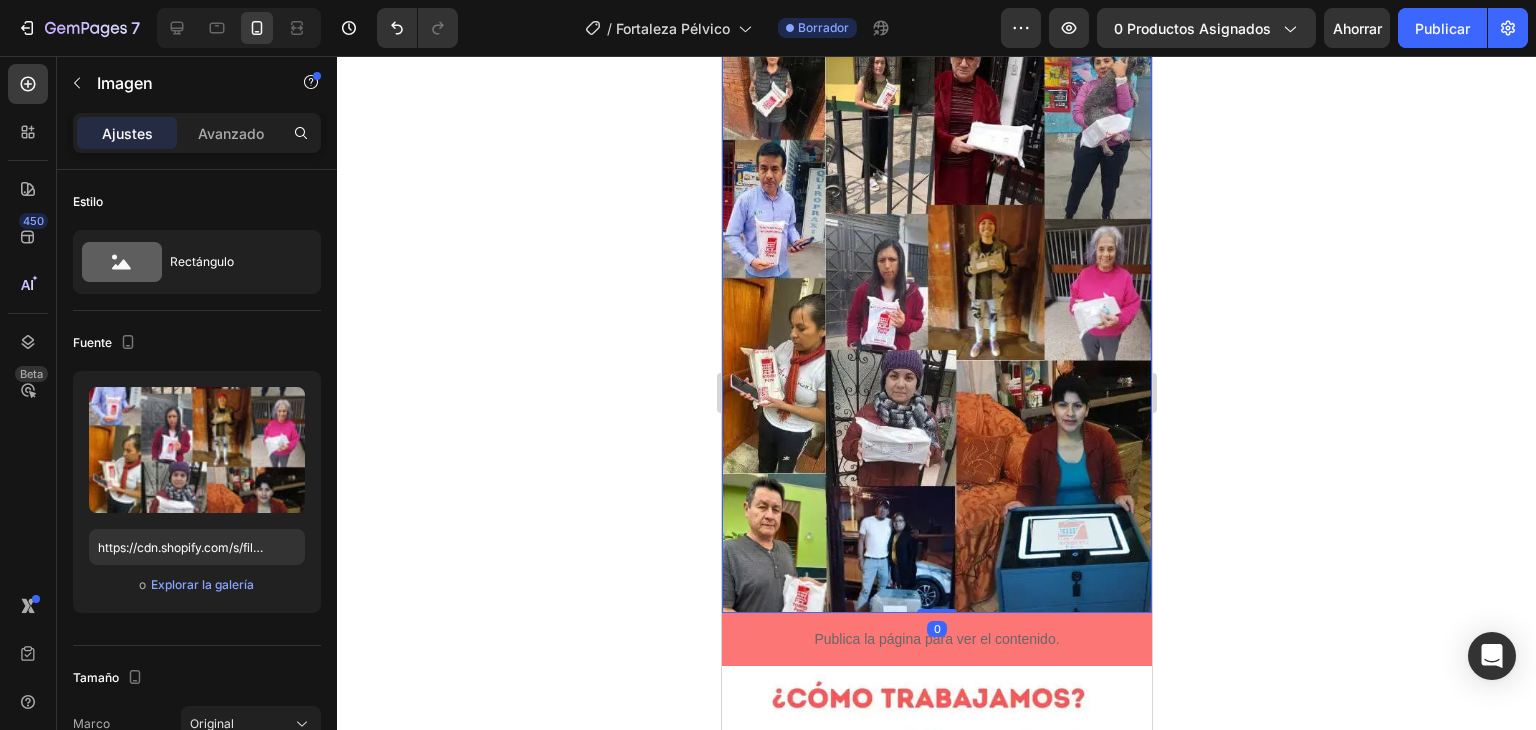 scroll, scrollTop: 3144, scrollLeft: 0, axis: vertical 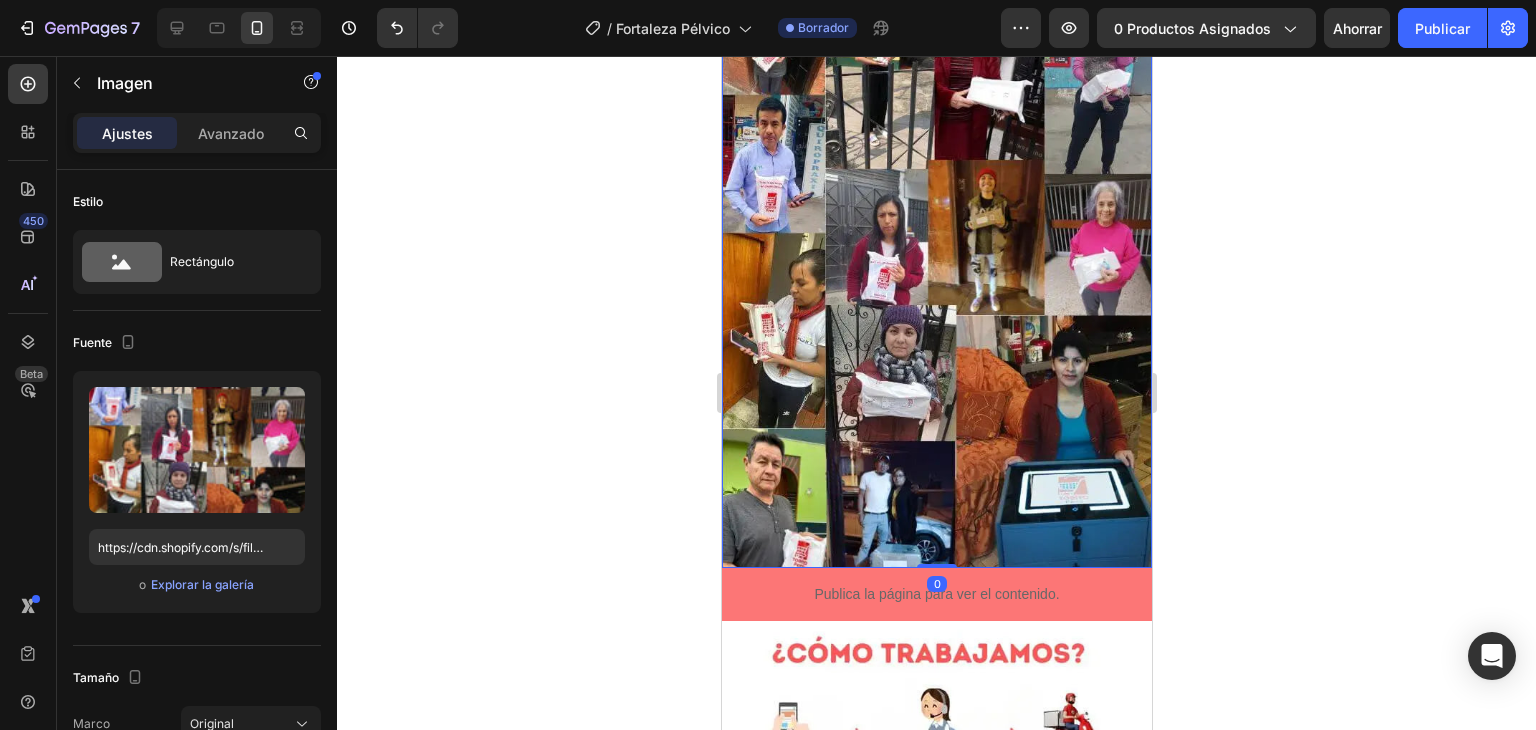 click at bounding box center (936, 281) 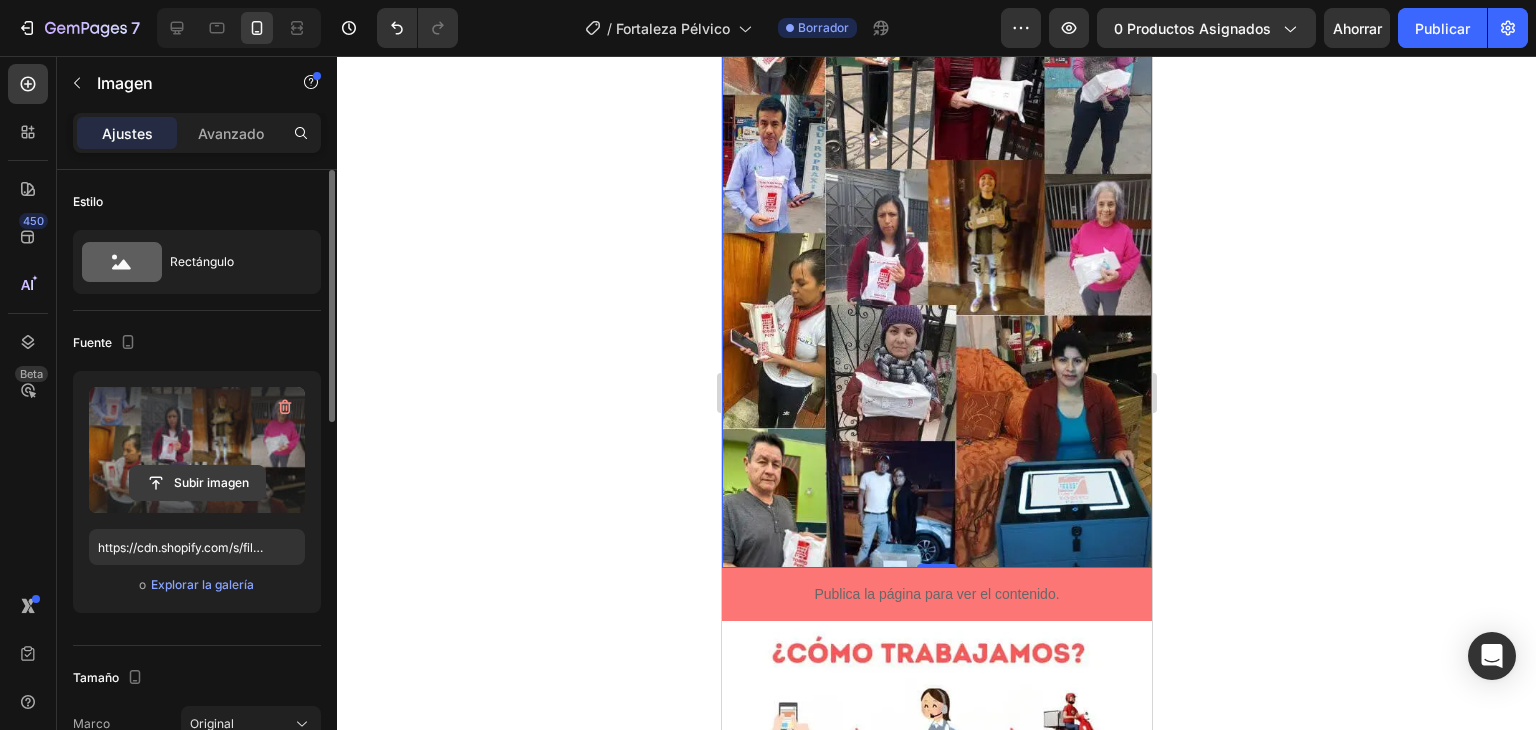 click 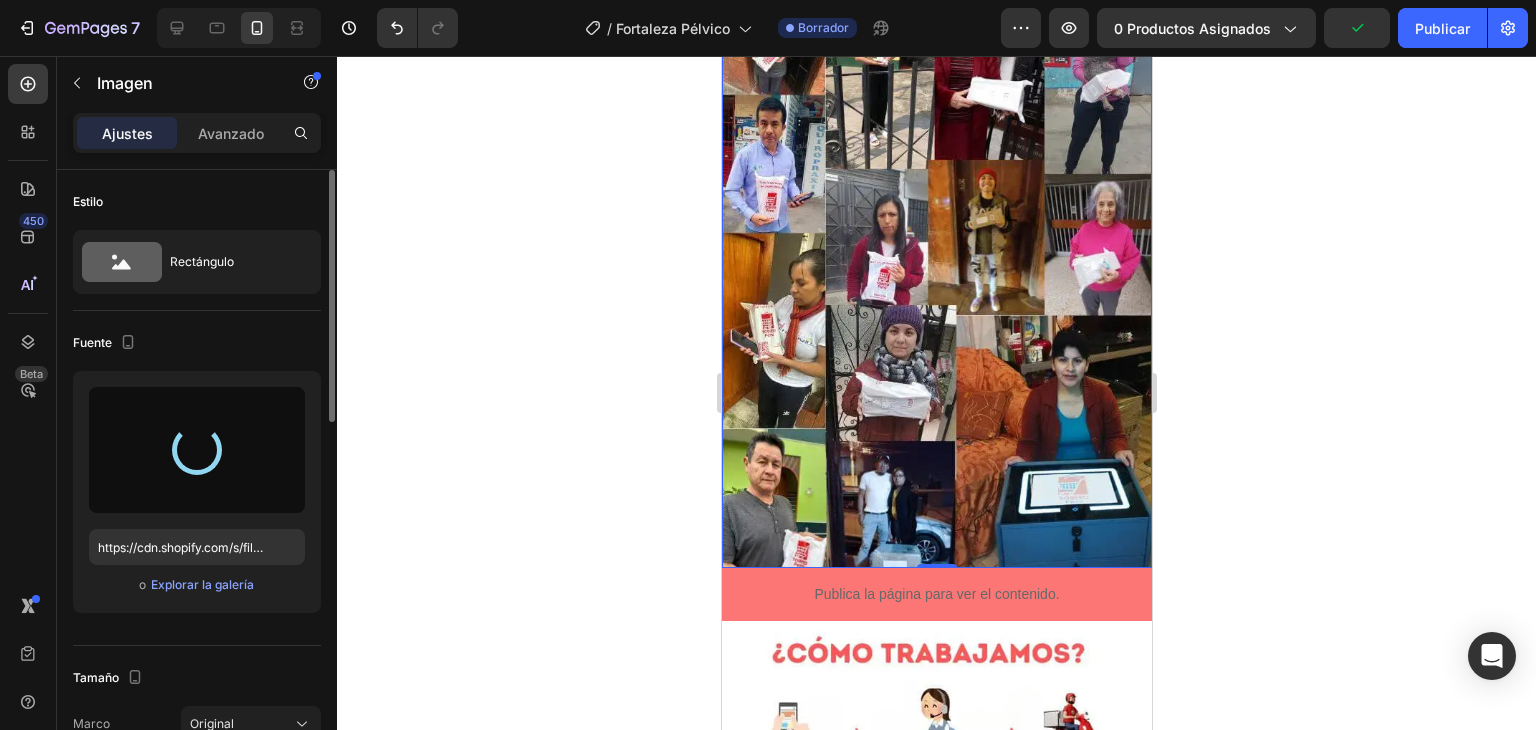 type on "https://cdn.shopify.com/s/files/1/0708/5346/0068/files/gempages_569050837007991829-7889dfab-07d2-4991-ba24-e87a801d245b.webp" 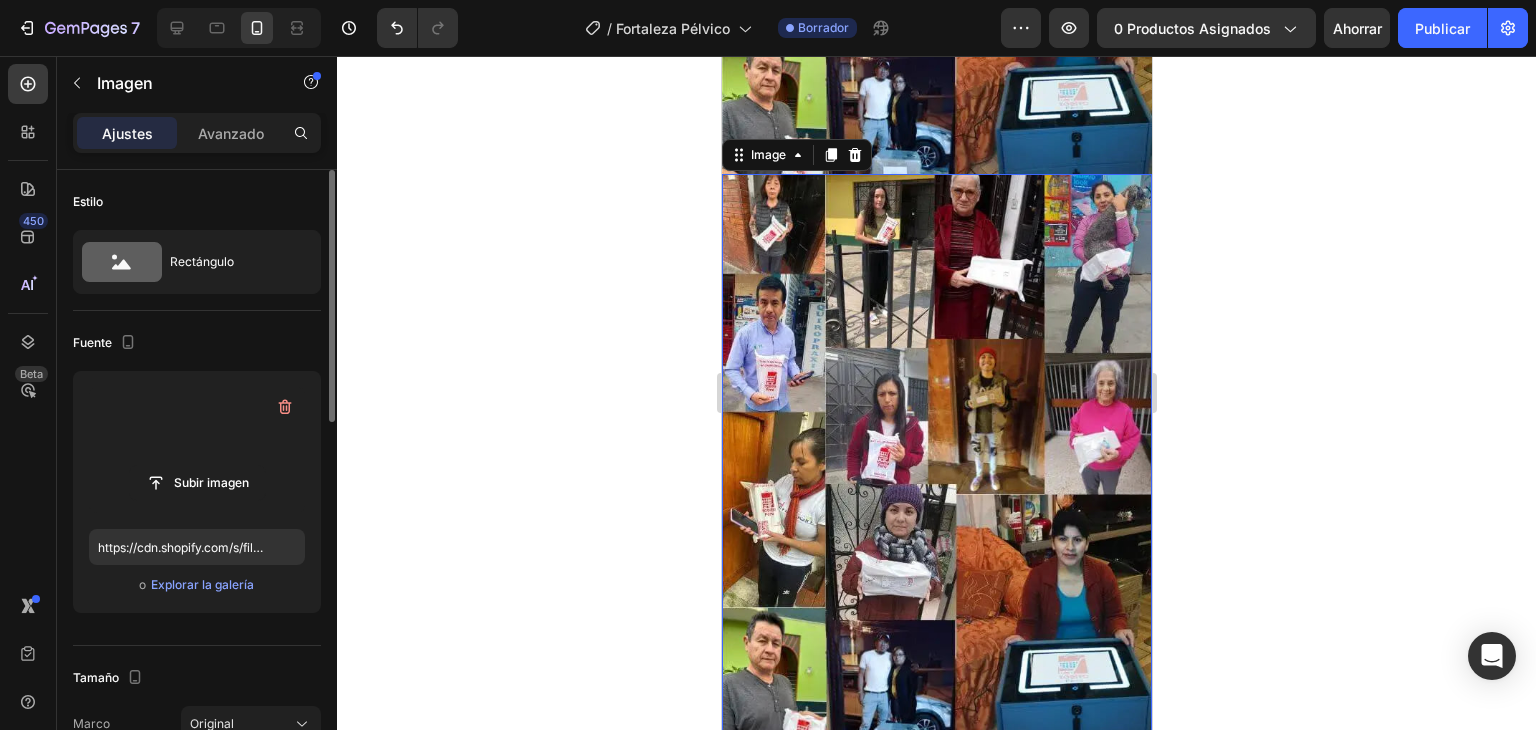 scroll, scrollTop: 3005, scrollLeft: 0, axis: vertical 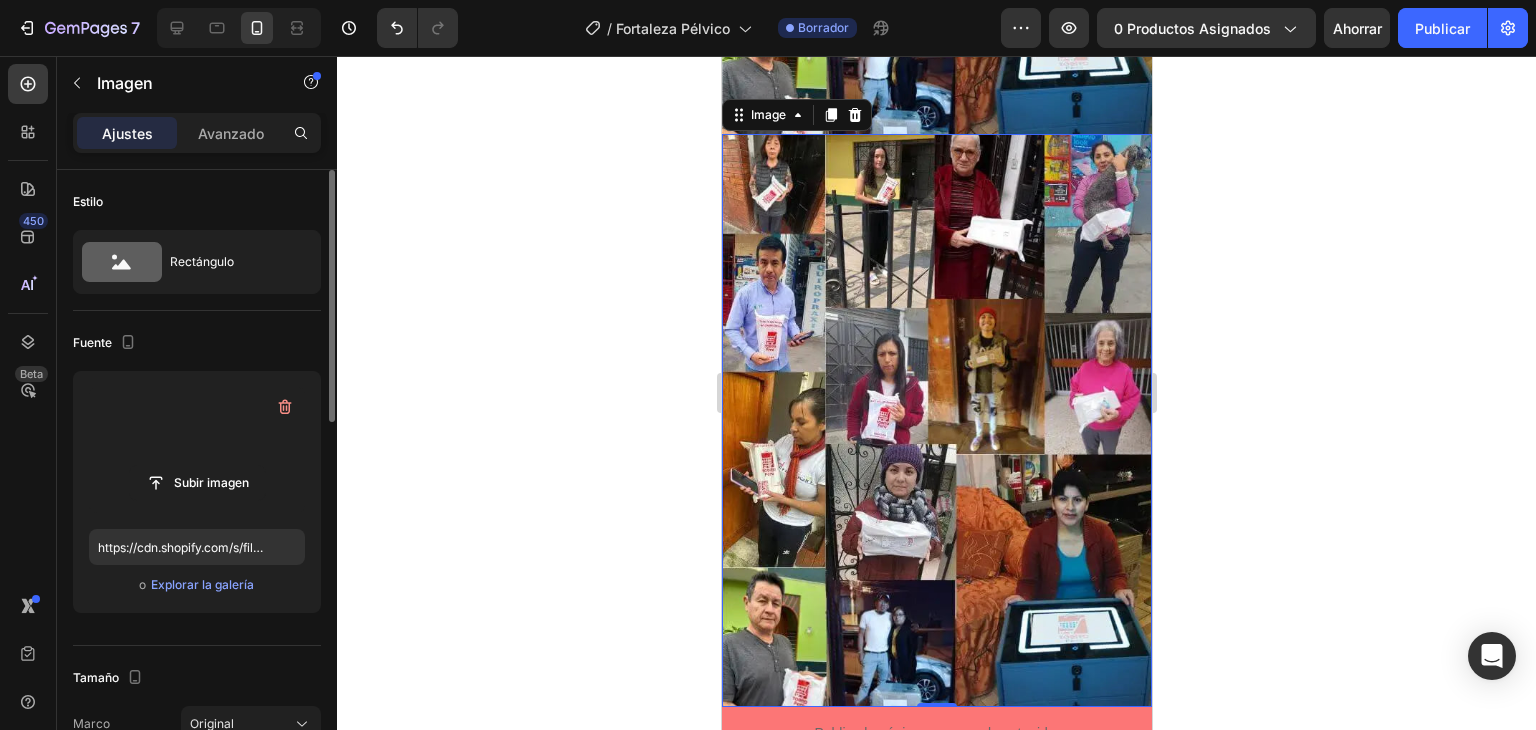 click at bounding box center (936, 420) 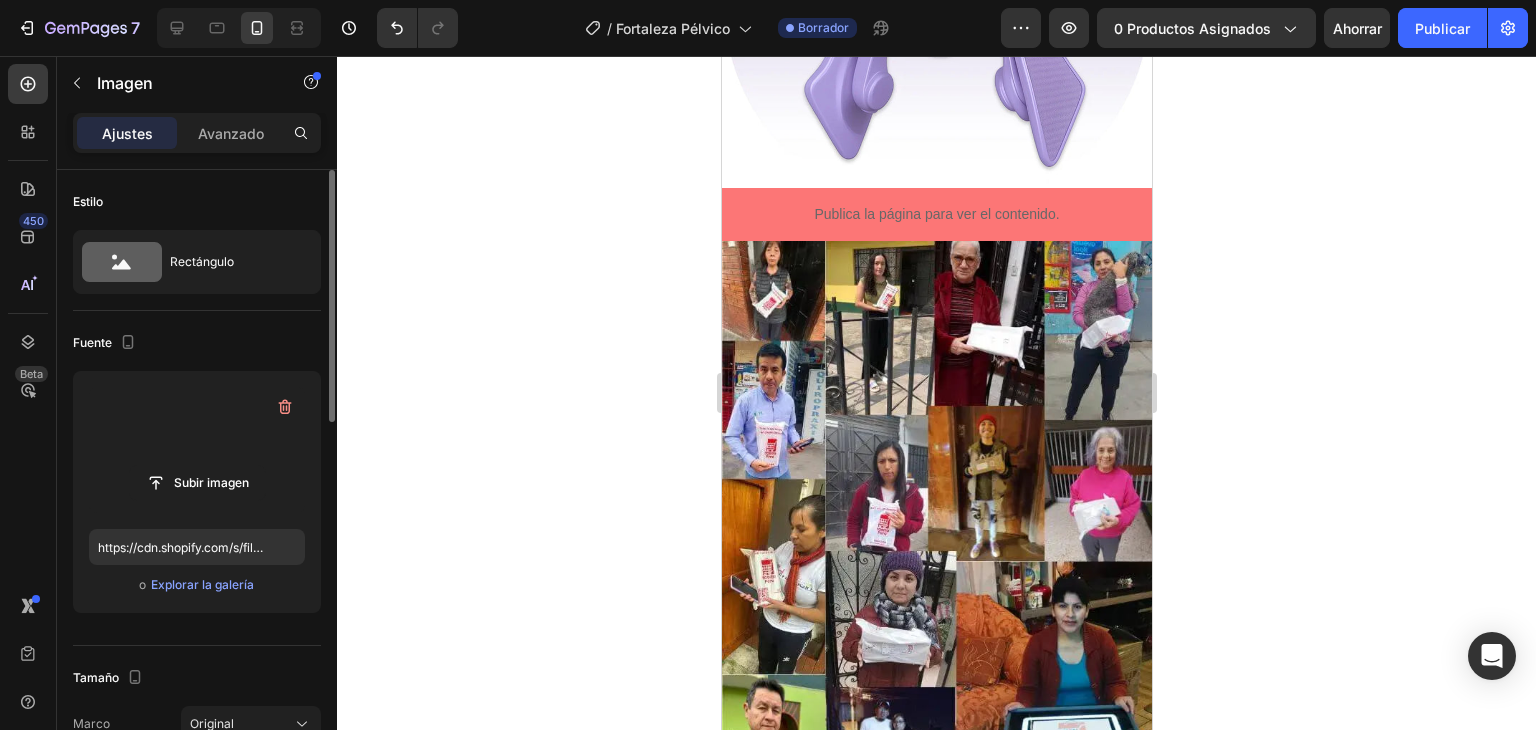scroll, scrollTop: 2311, scrollLeft: 0, axis: vertical 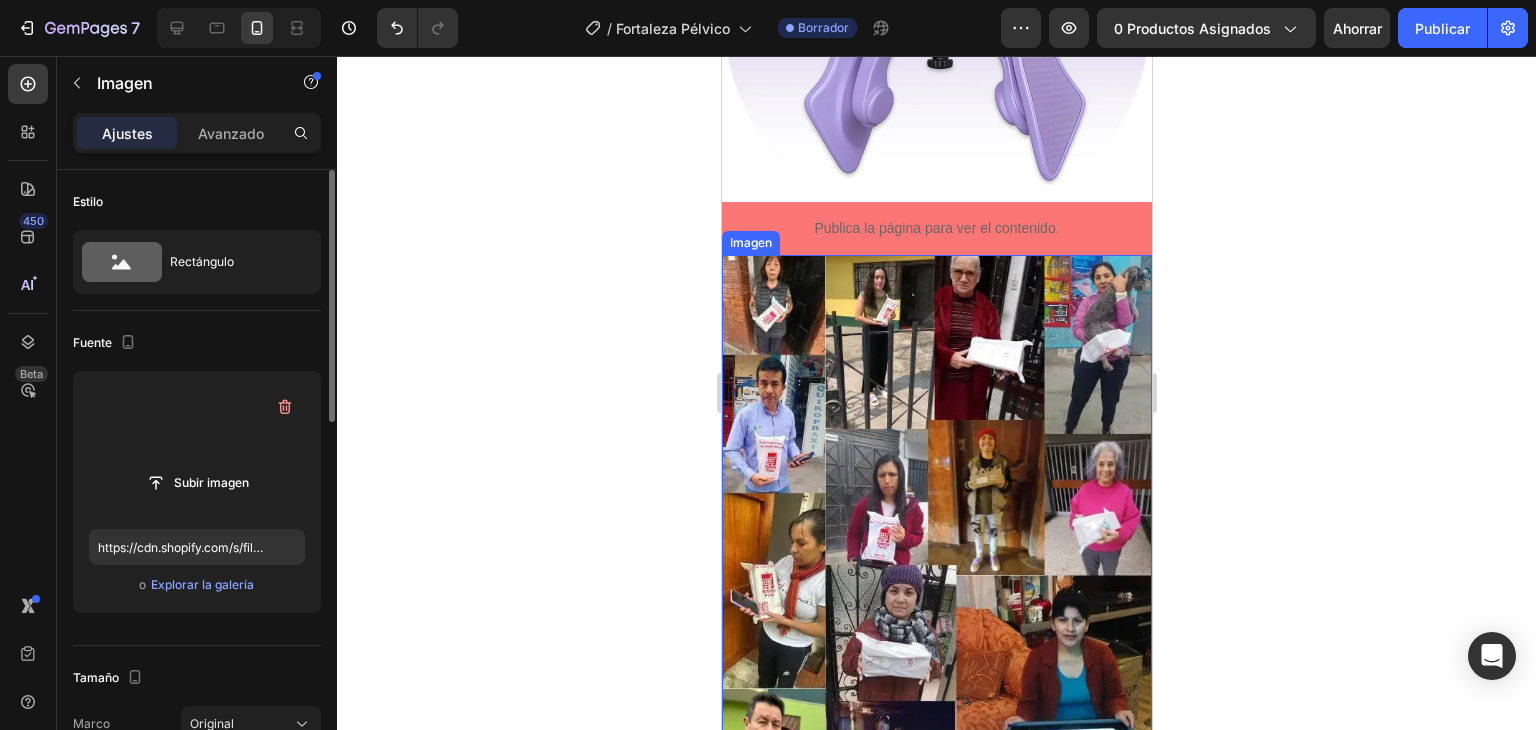 click at bounding box center (936, 541) 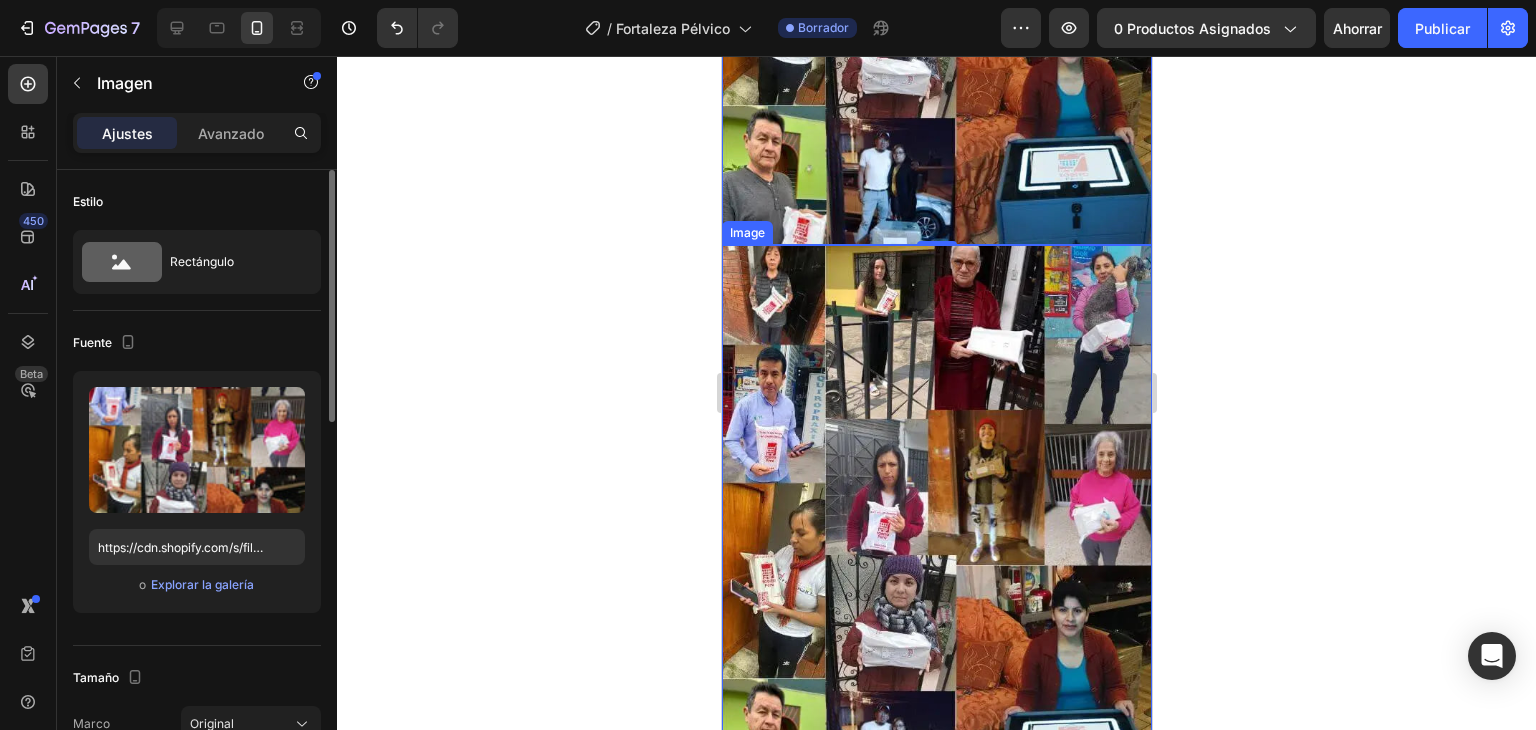 scroll, scrollTop: 2580, scrollLeft: 0, axis: vertical 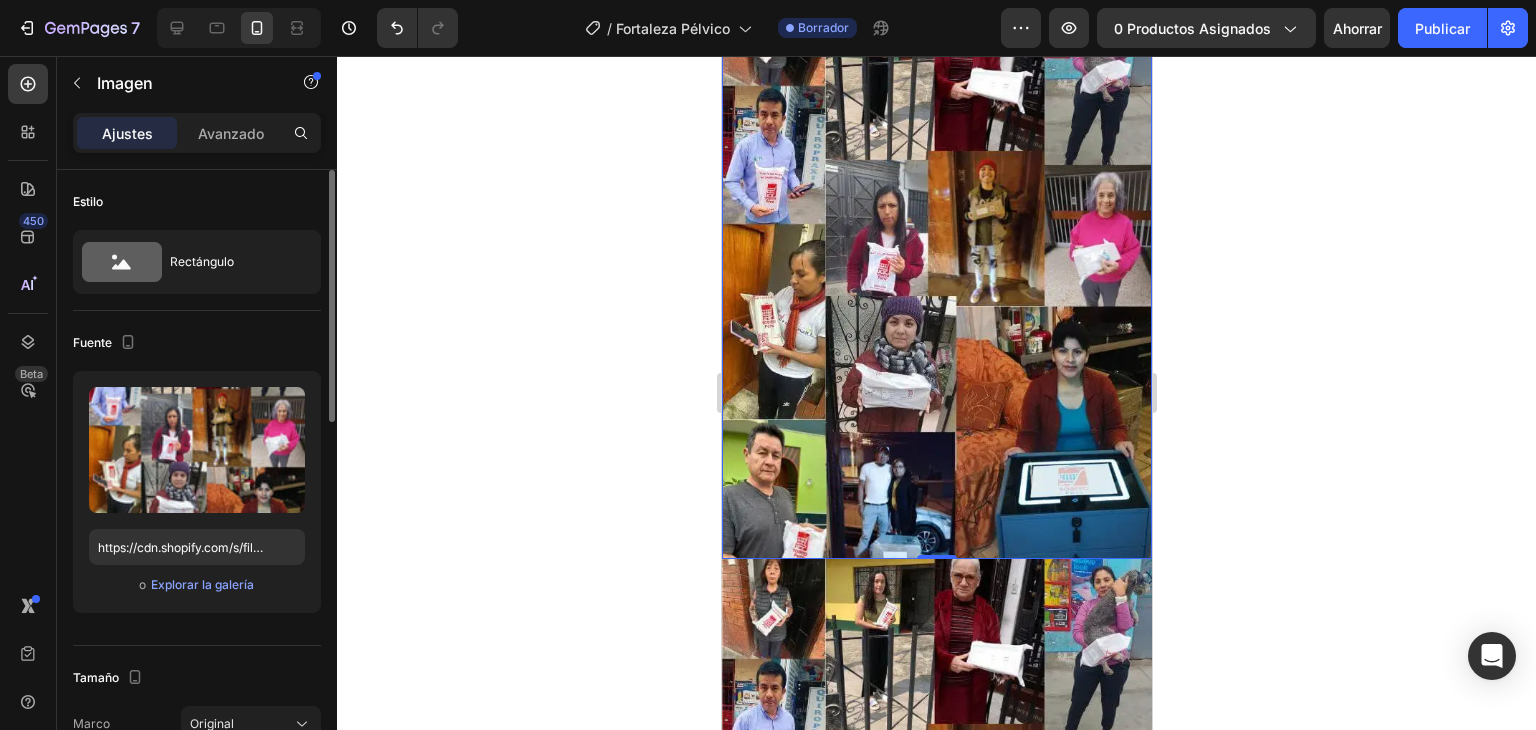 click 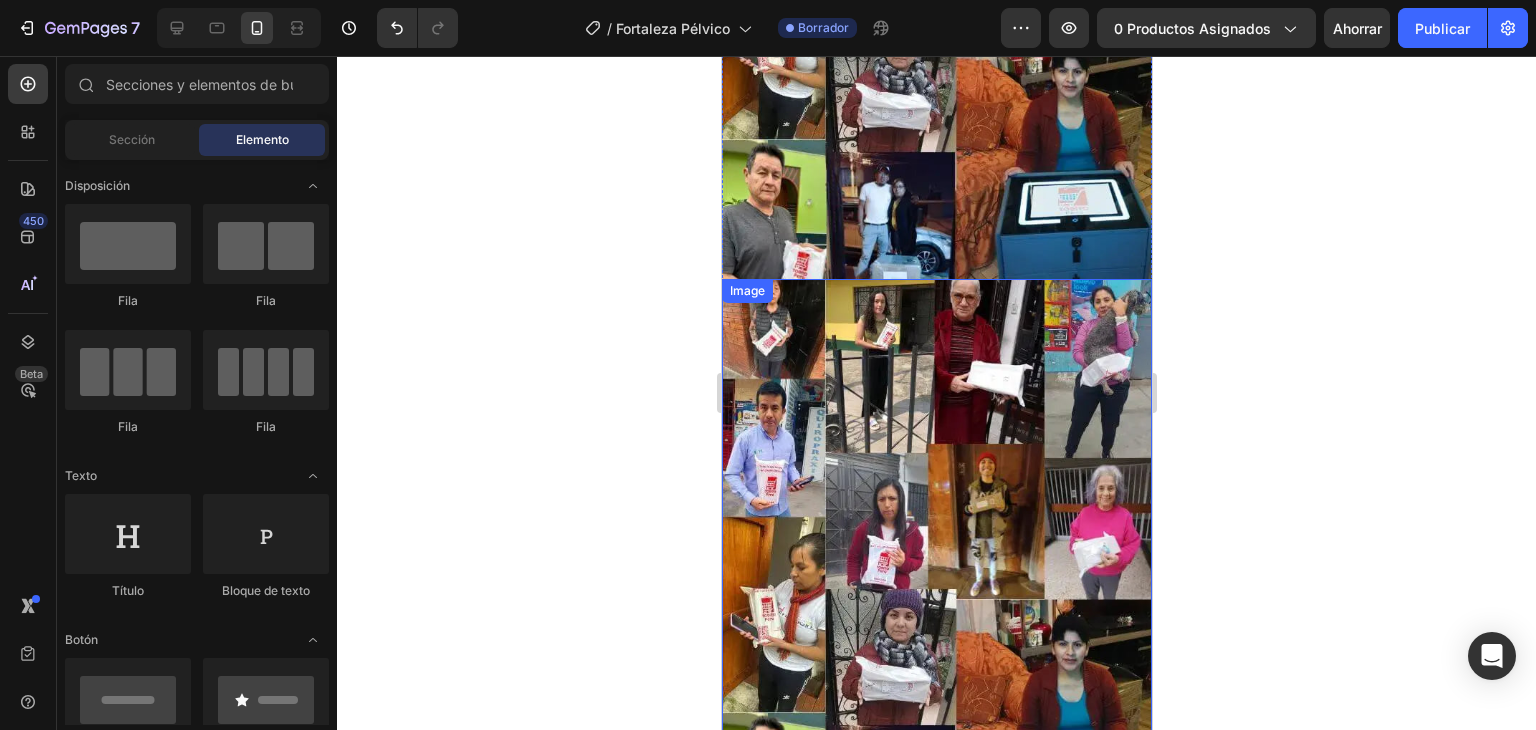 scroll, scrollTop: 2865, scrollLeft: 0, axis: vertical 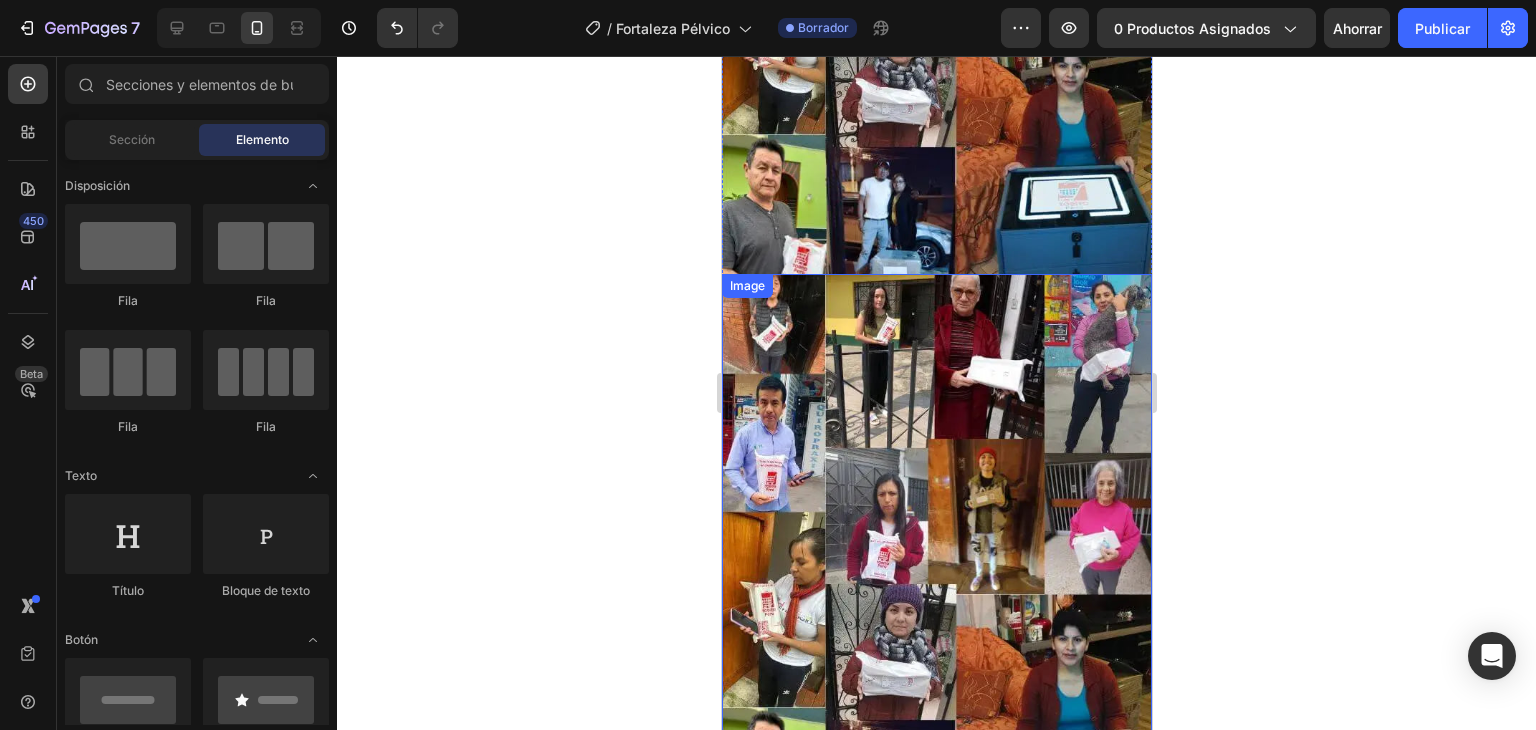 click at bounding box center (936, 560) 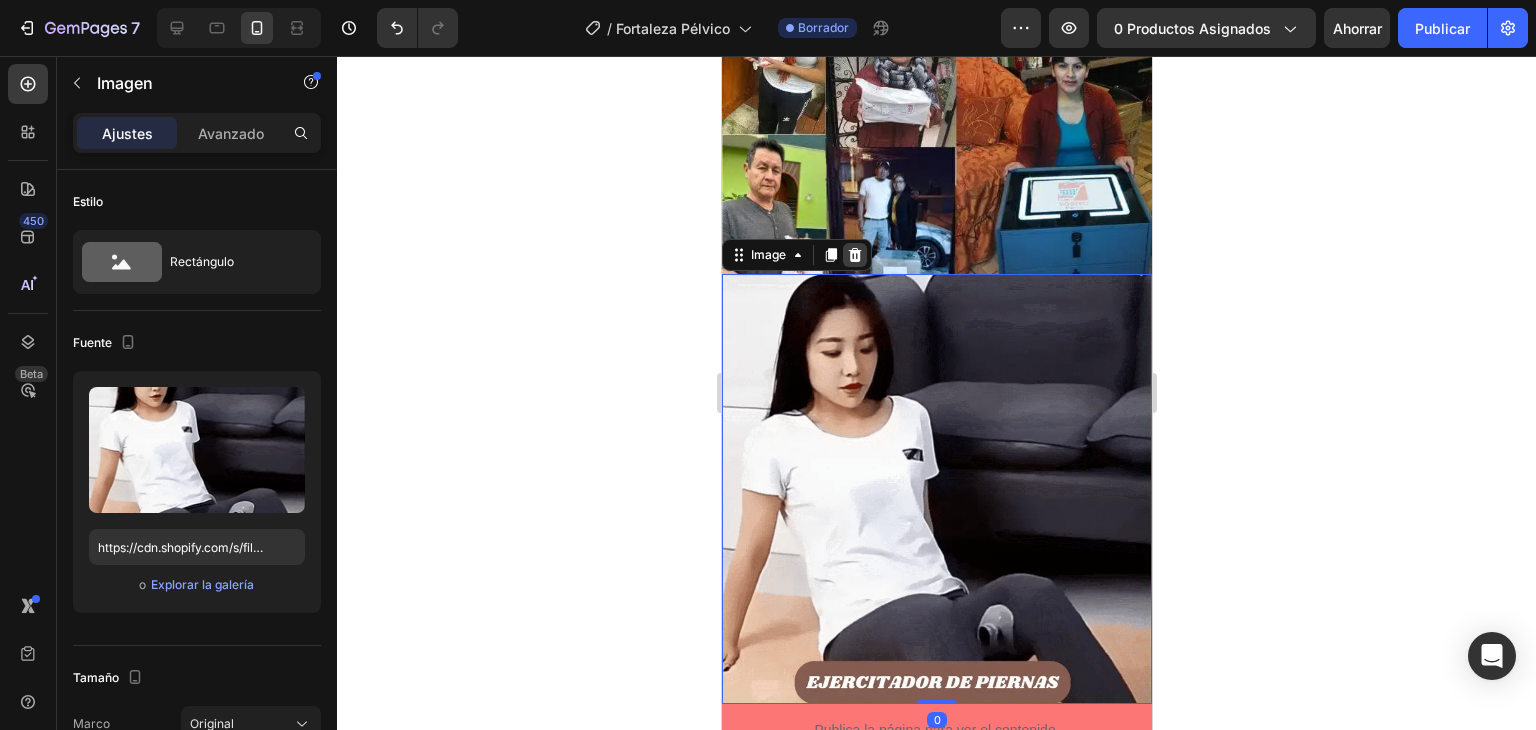click 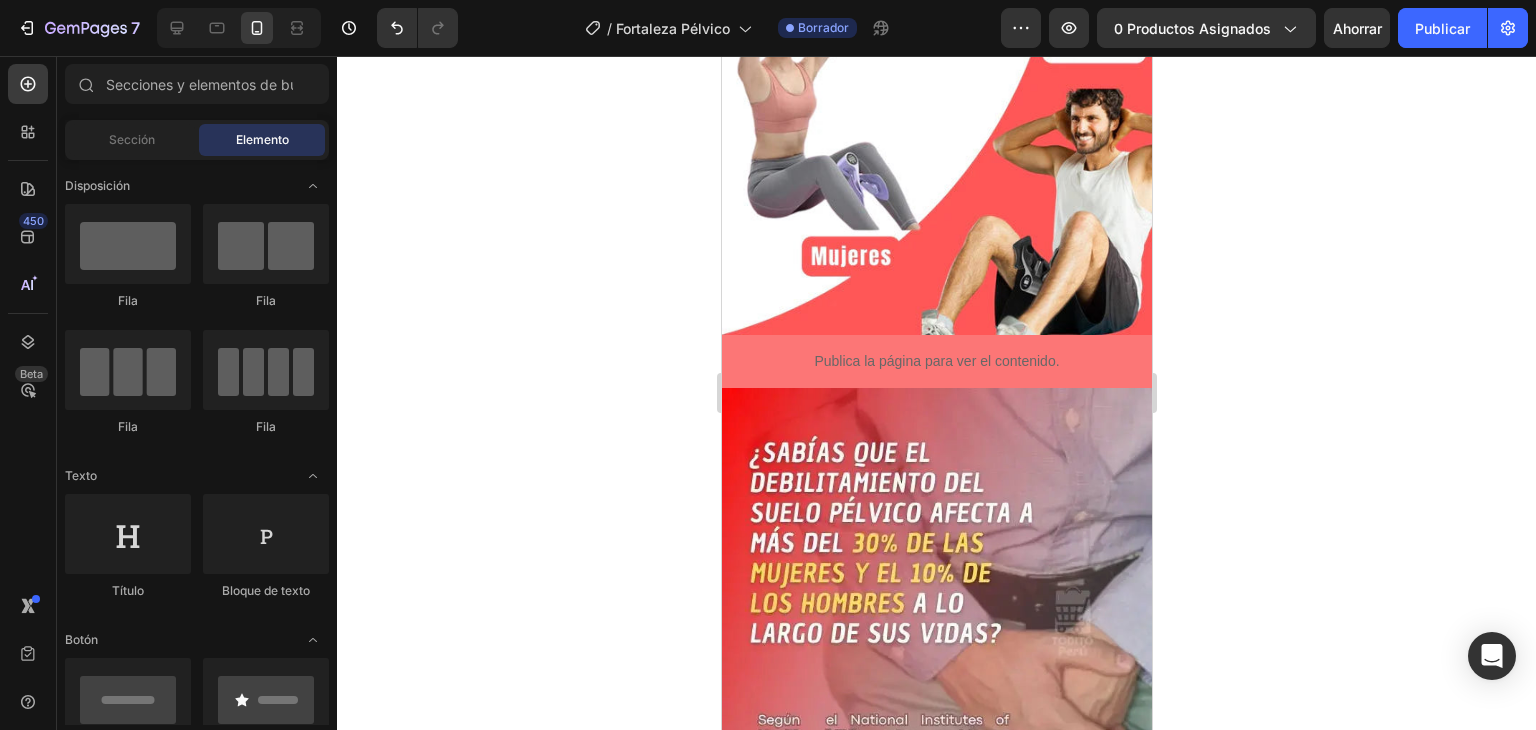 scroll, scrollTop: 1557, scrollLeft: 0, axis: vertical 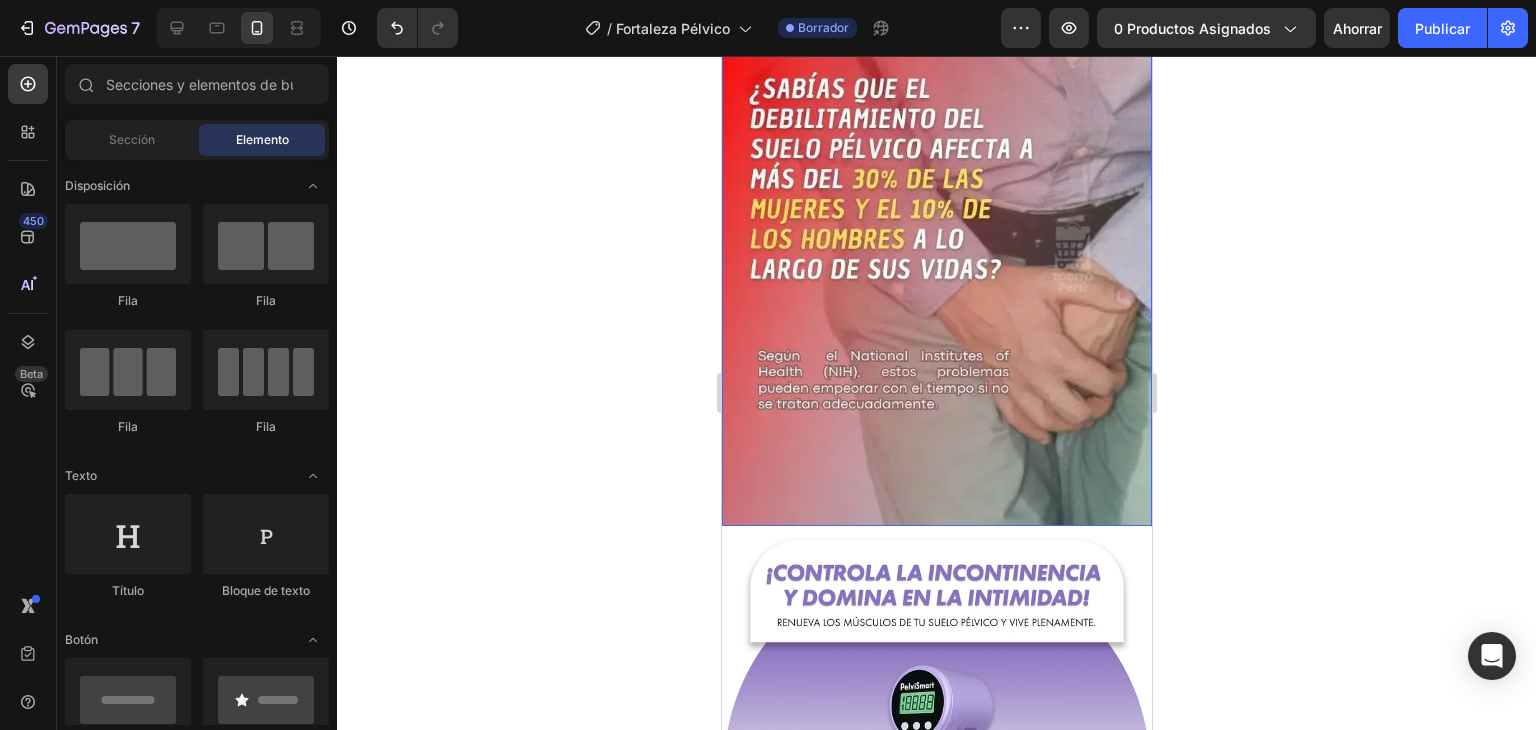 click at bounding box center (936, 275) 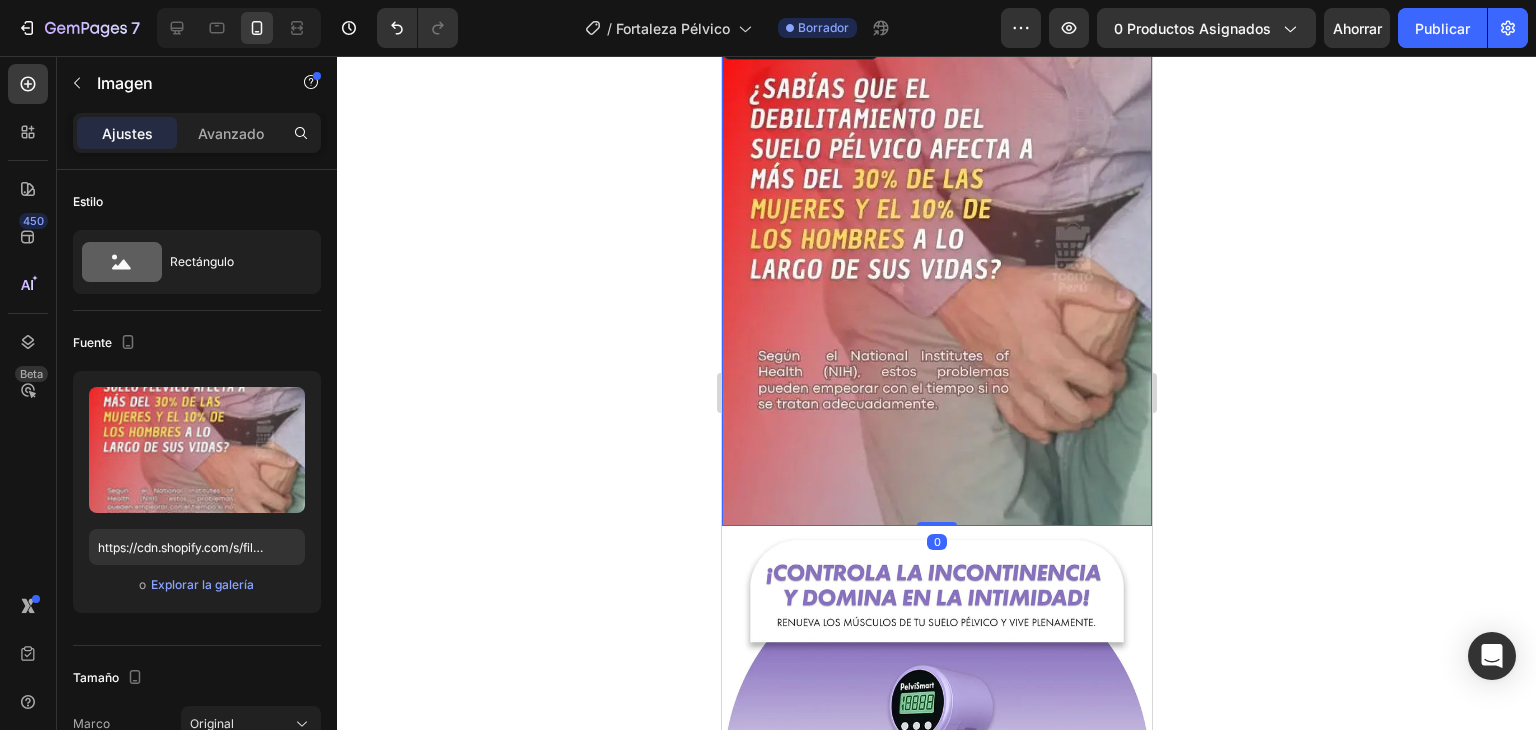 scroll, scrollTop: 1276, scrollLeft: 0, axis: vertical 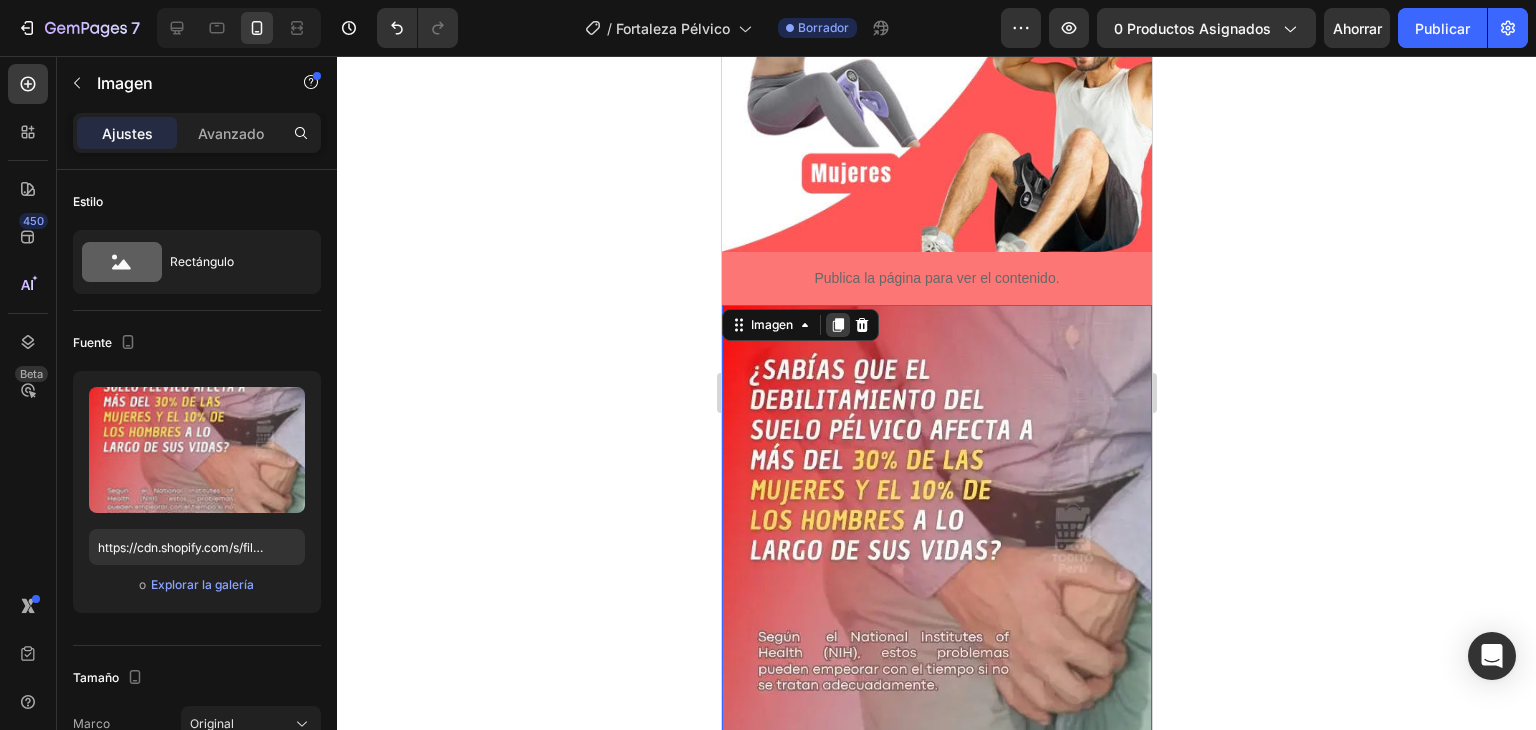 click 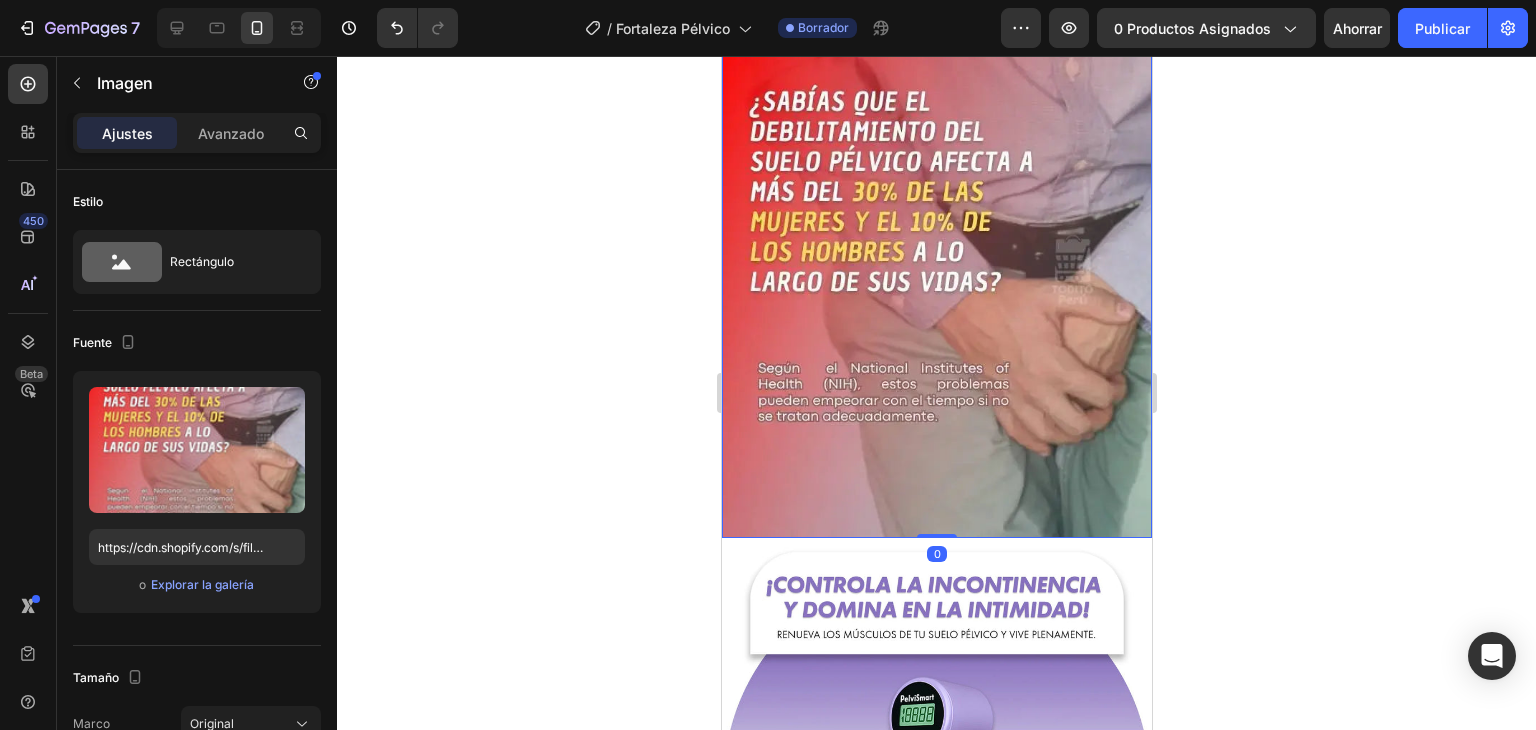 scroll, scrollTop: 2047, scrollLeft: 0, axis: vertical 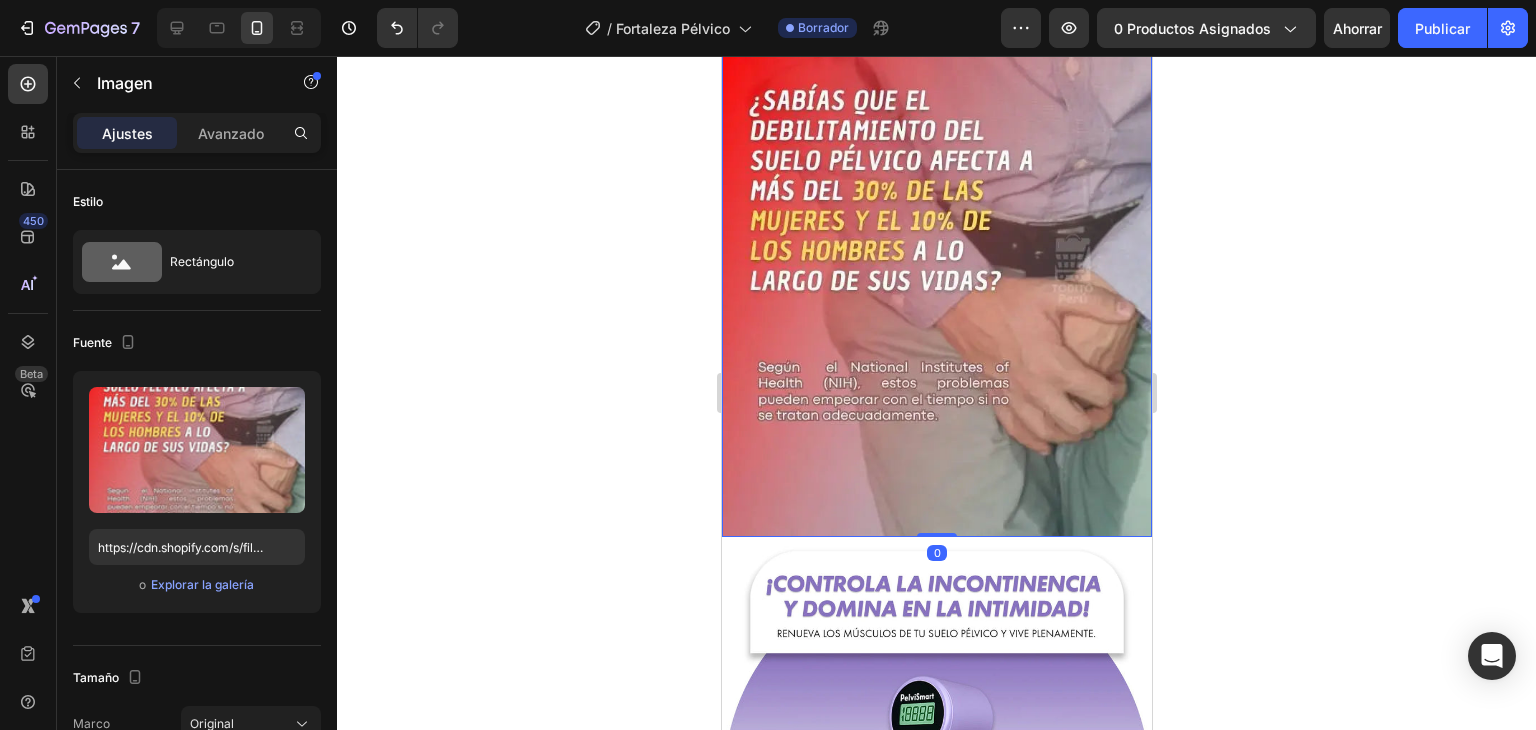 click at bounding box center (936, 287) 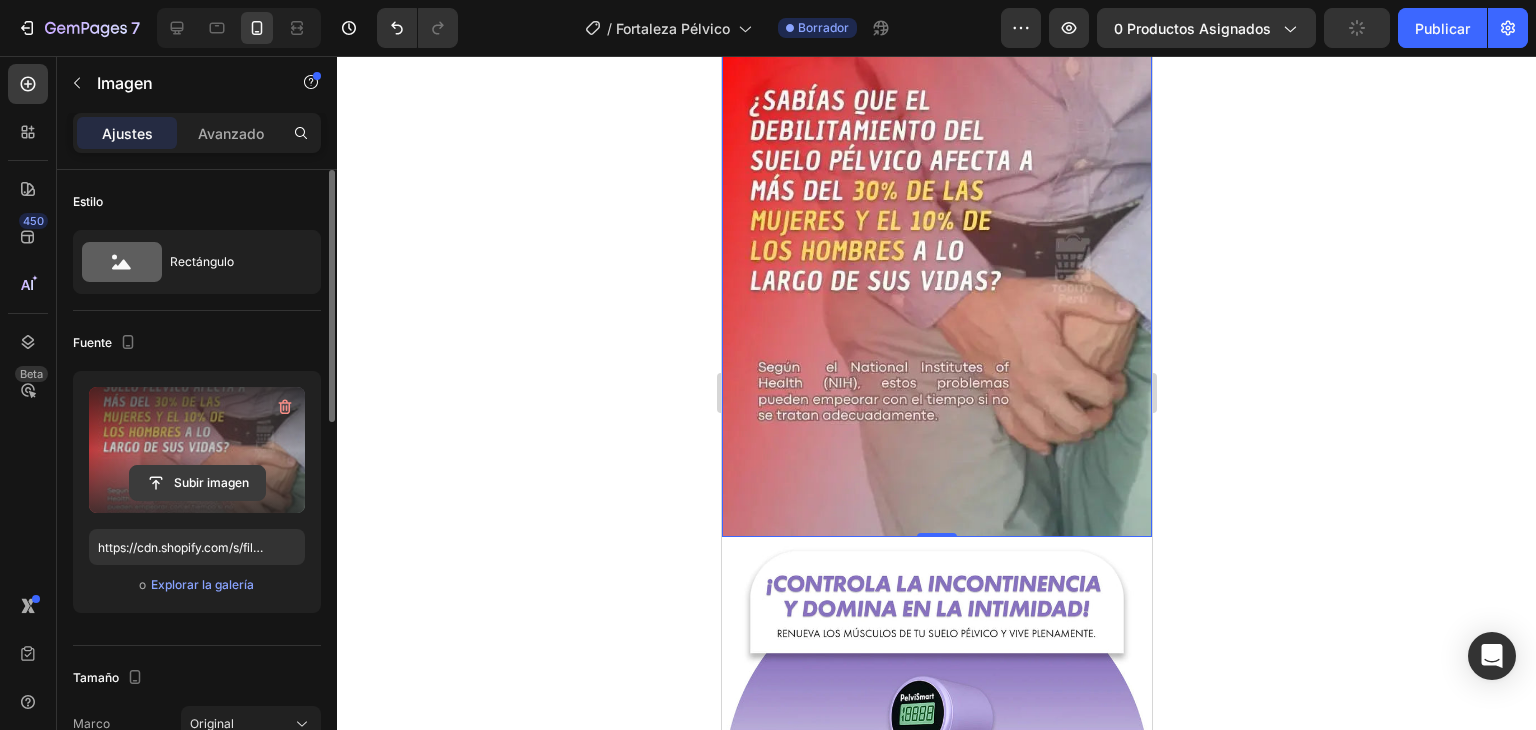 click 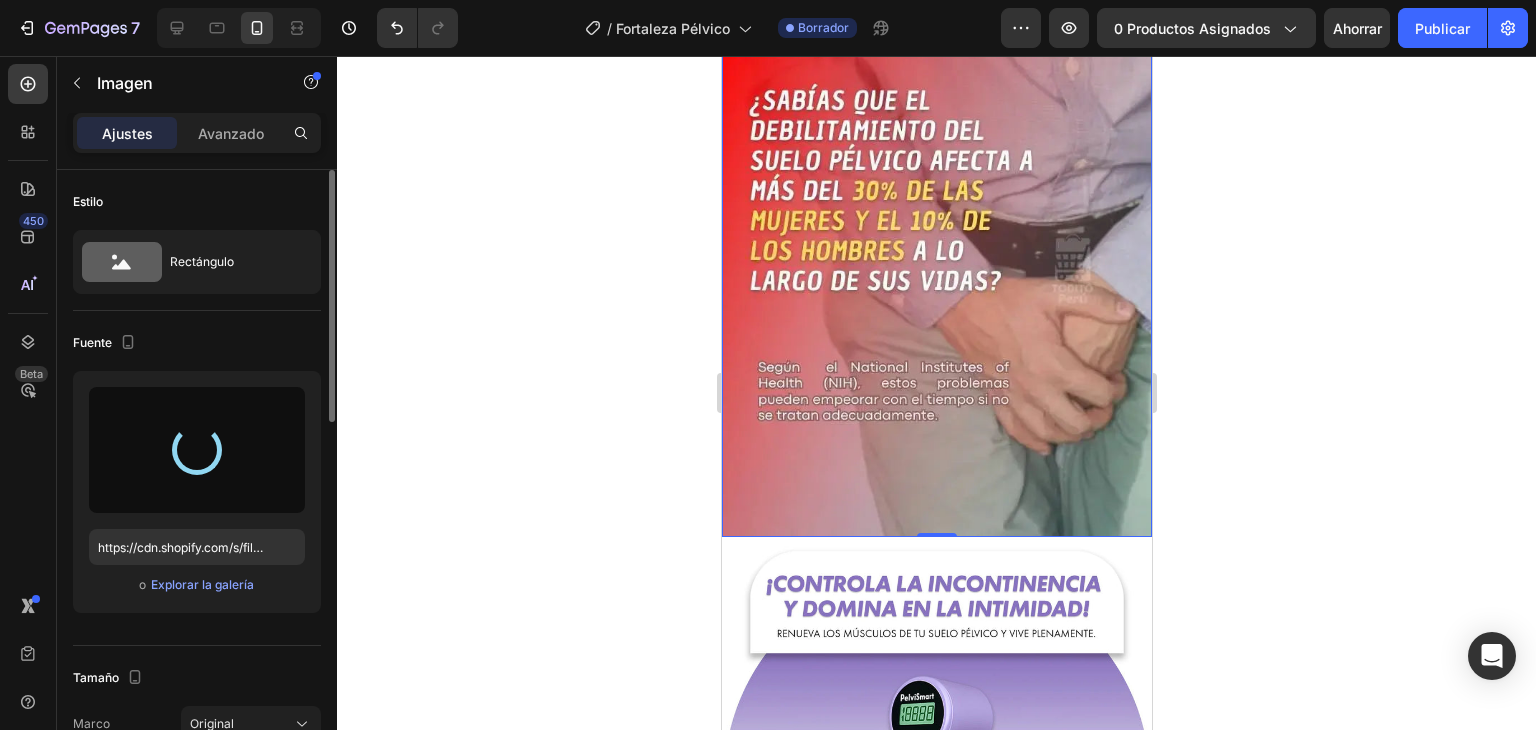 type on "https://cdn.shopify.com/s/files/1/0708/5346/0068/files/gempages_569050837007991829-7889dfab-07d2-4991-ba24-e87a801d245b.webp" 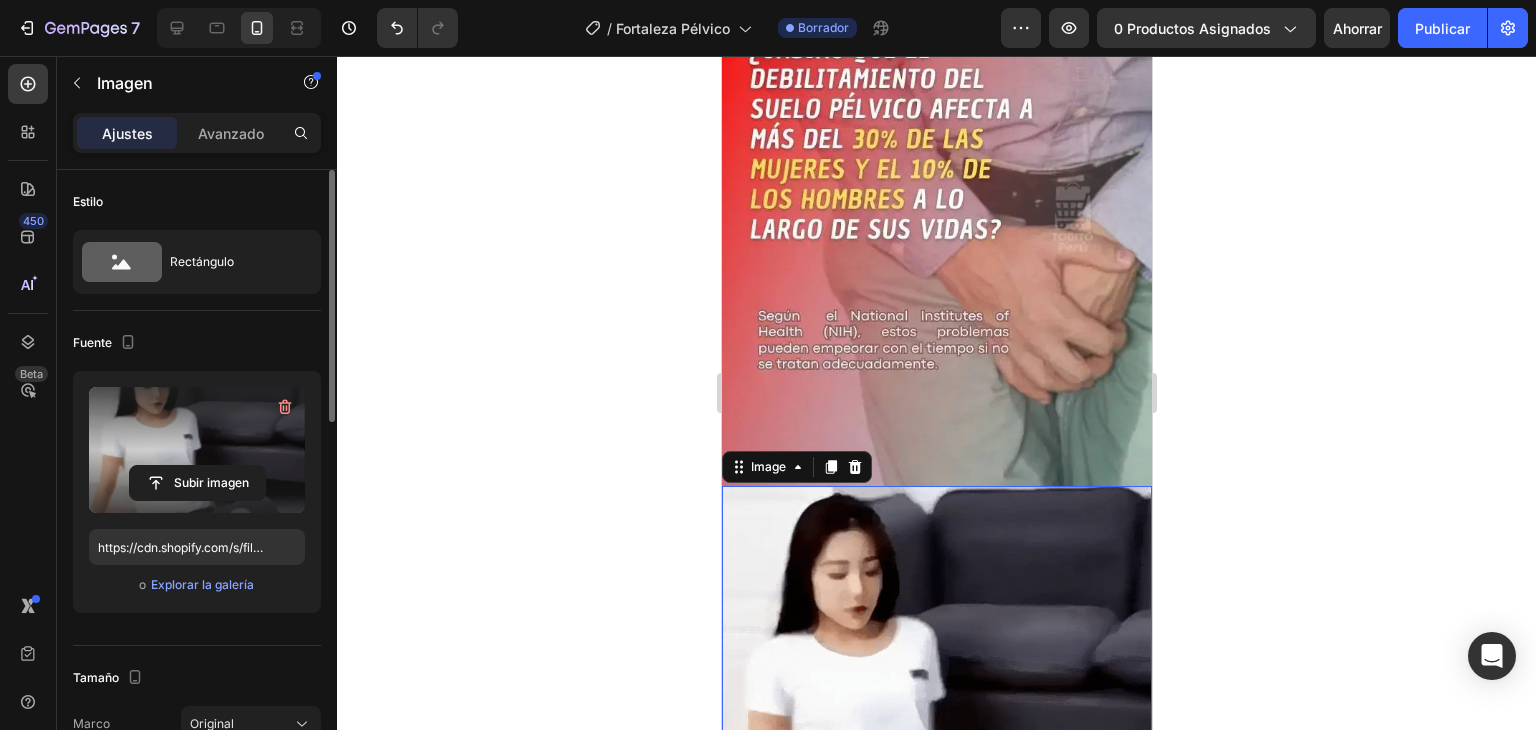 scroll, scrollTop: 1592, scrollLeft: 0, axis: vertical 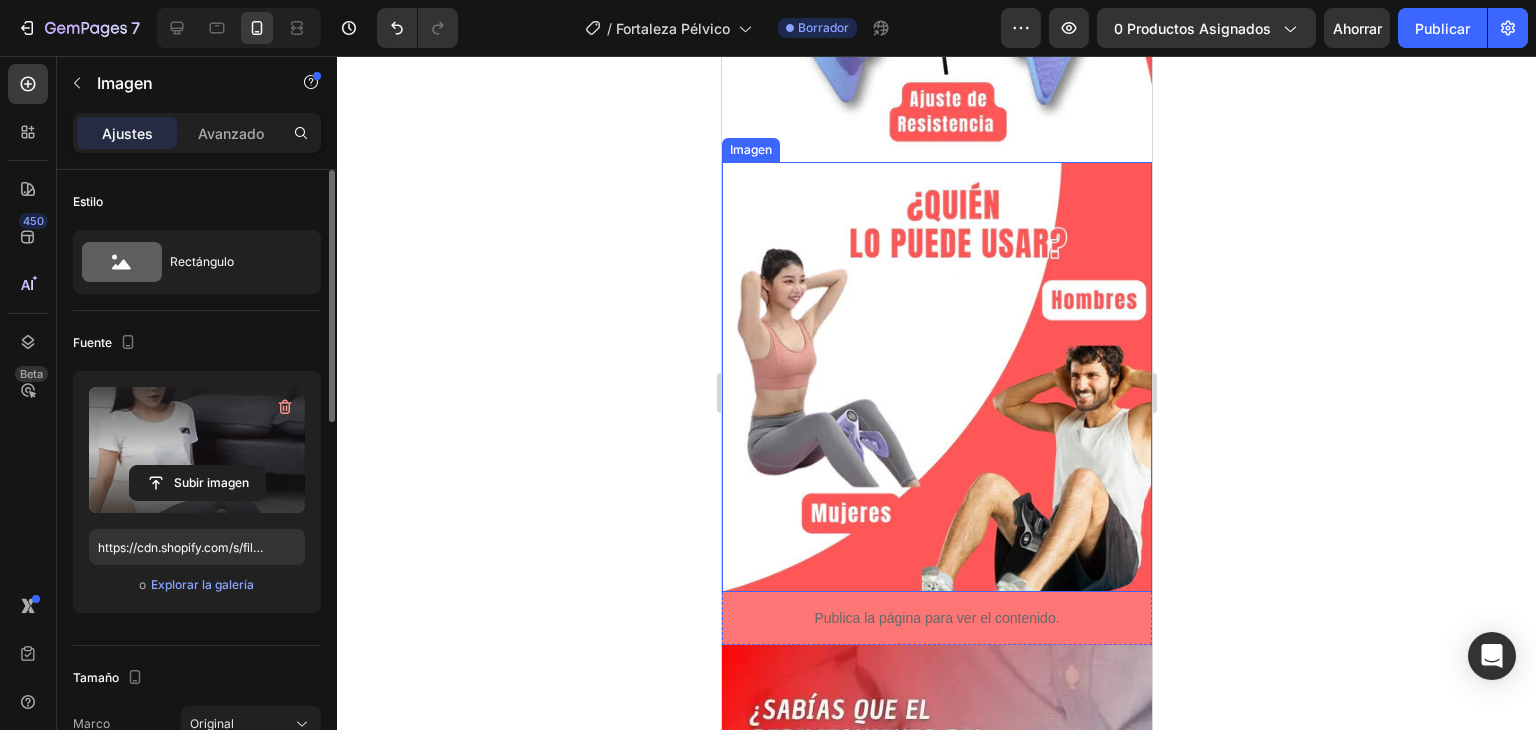 click at bounding box center [936, 377] 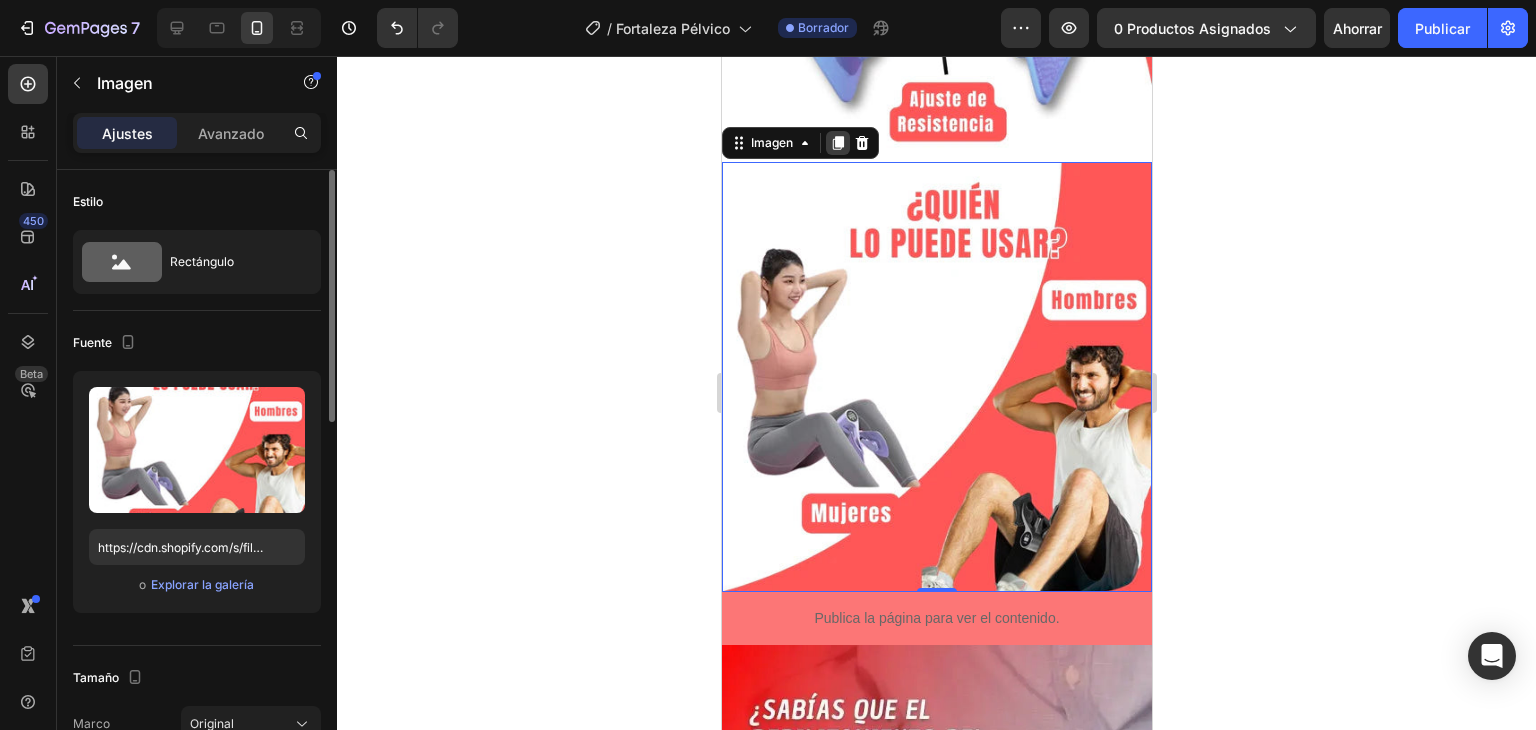 click 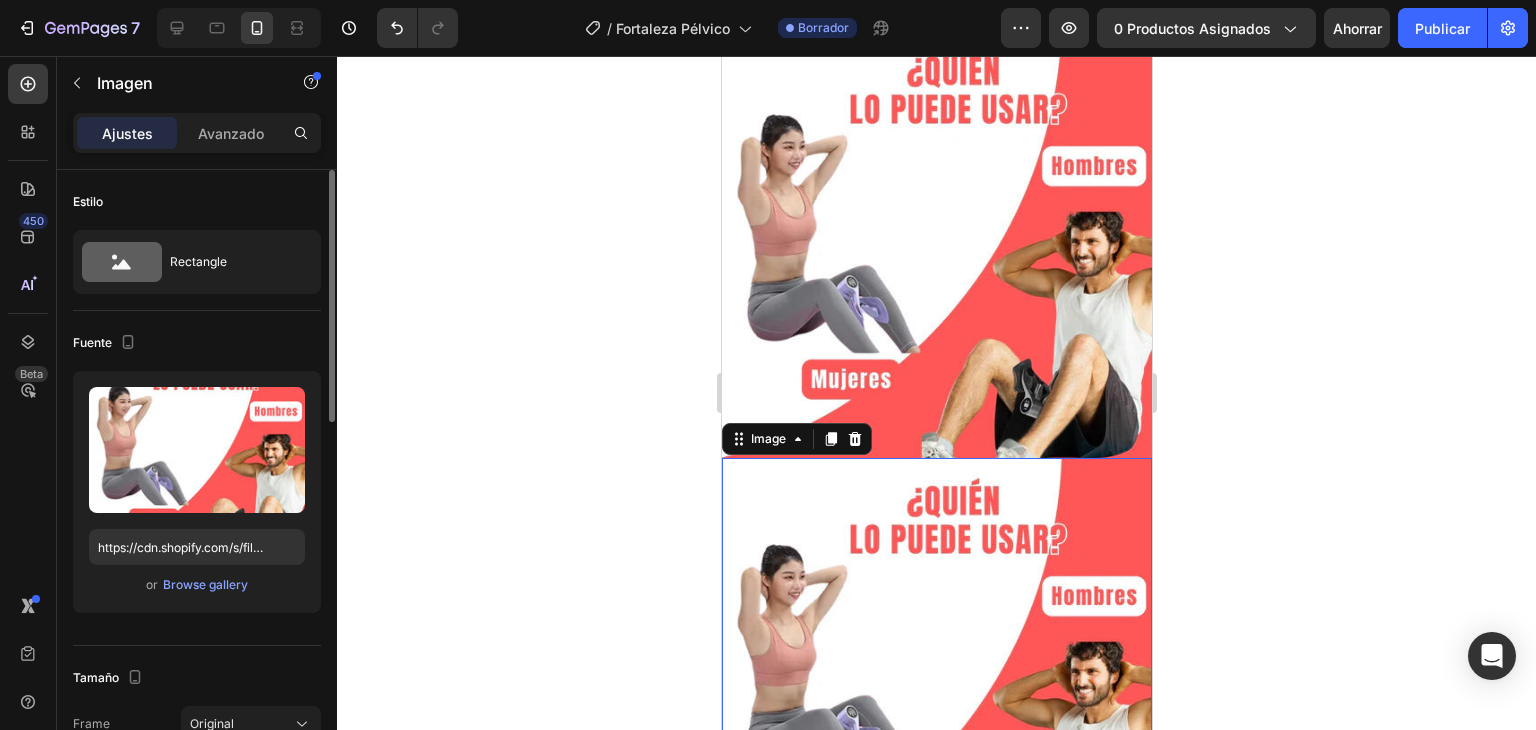 scroll, scrollTop: 1356, scrollLeft: 0, axis: vertical 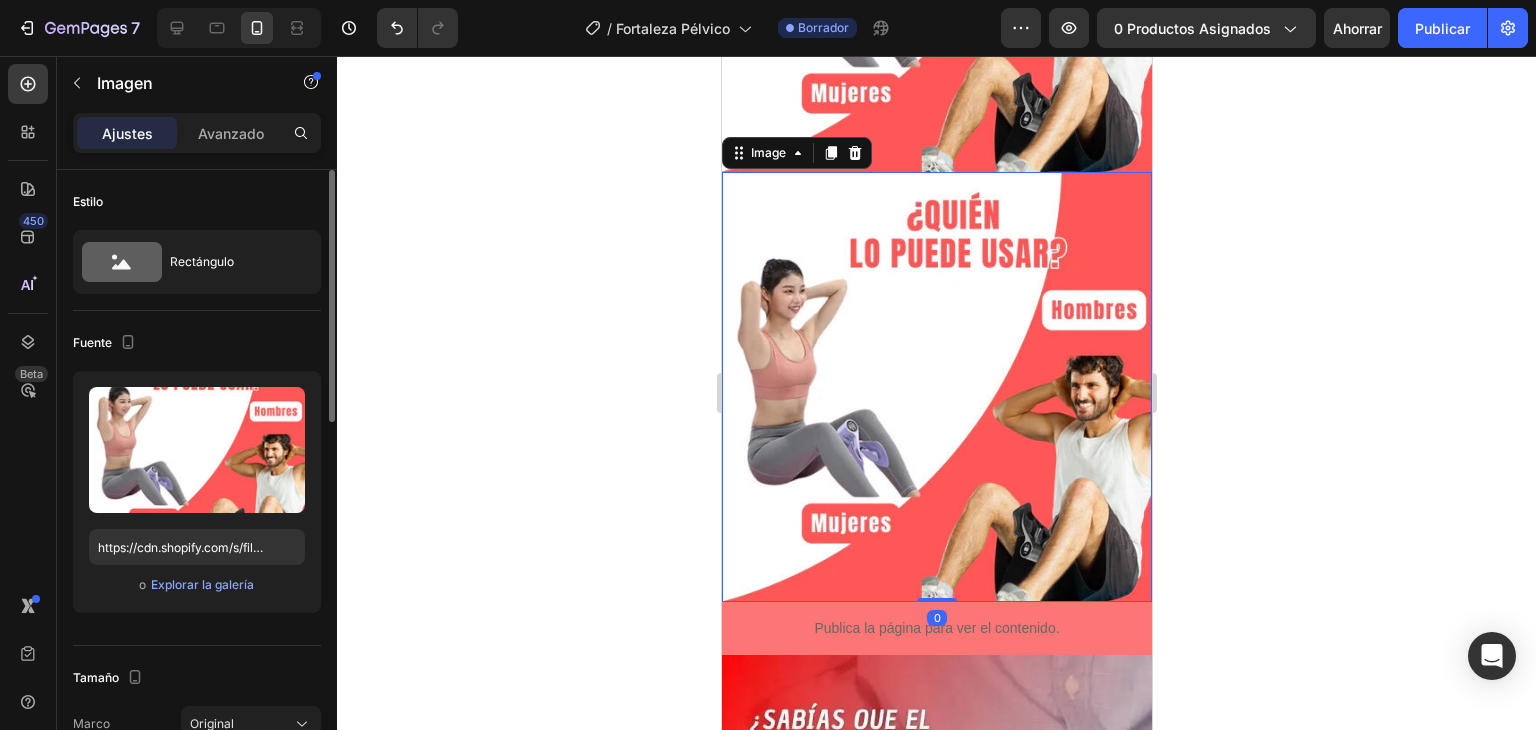 click at bounding box center [936, 387] 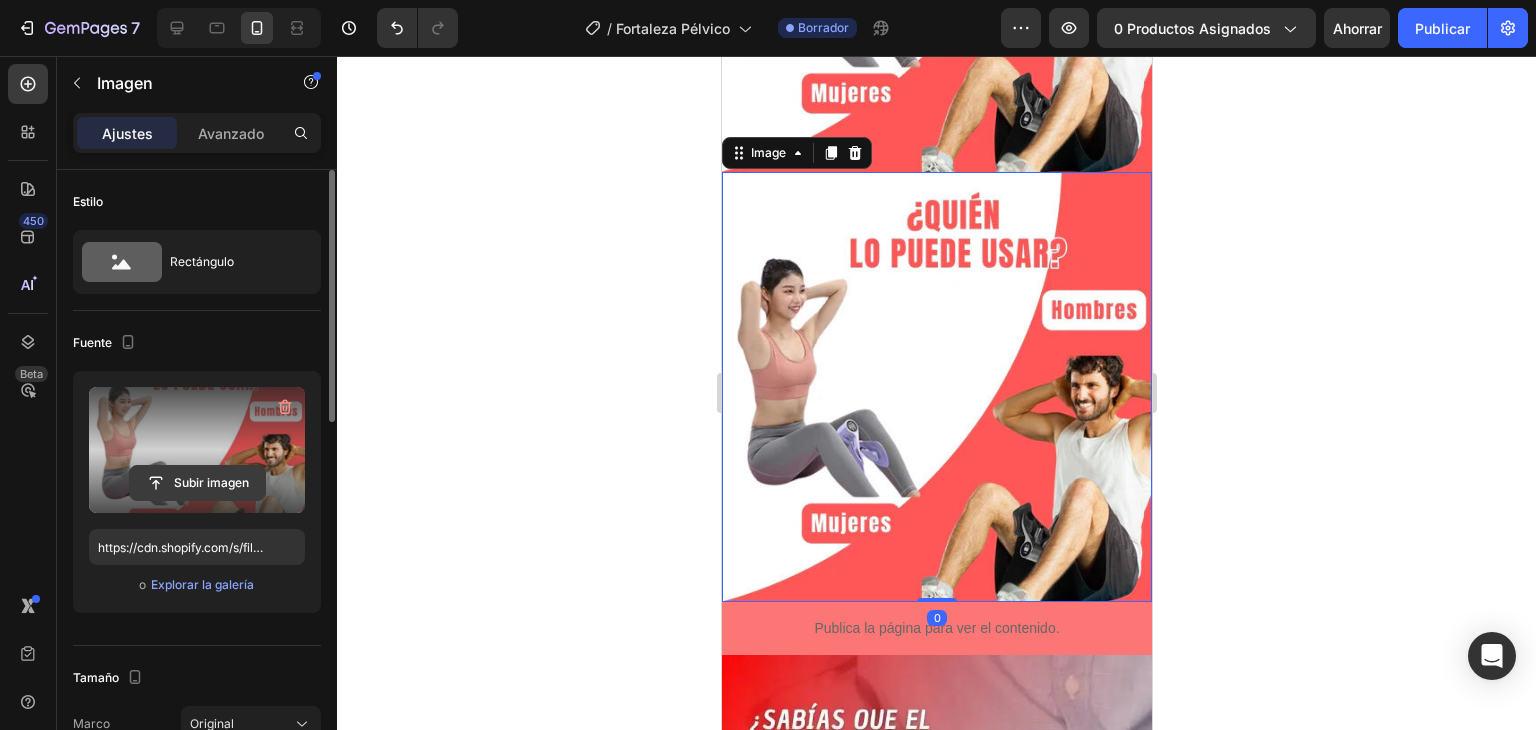 click 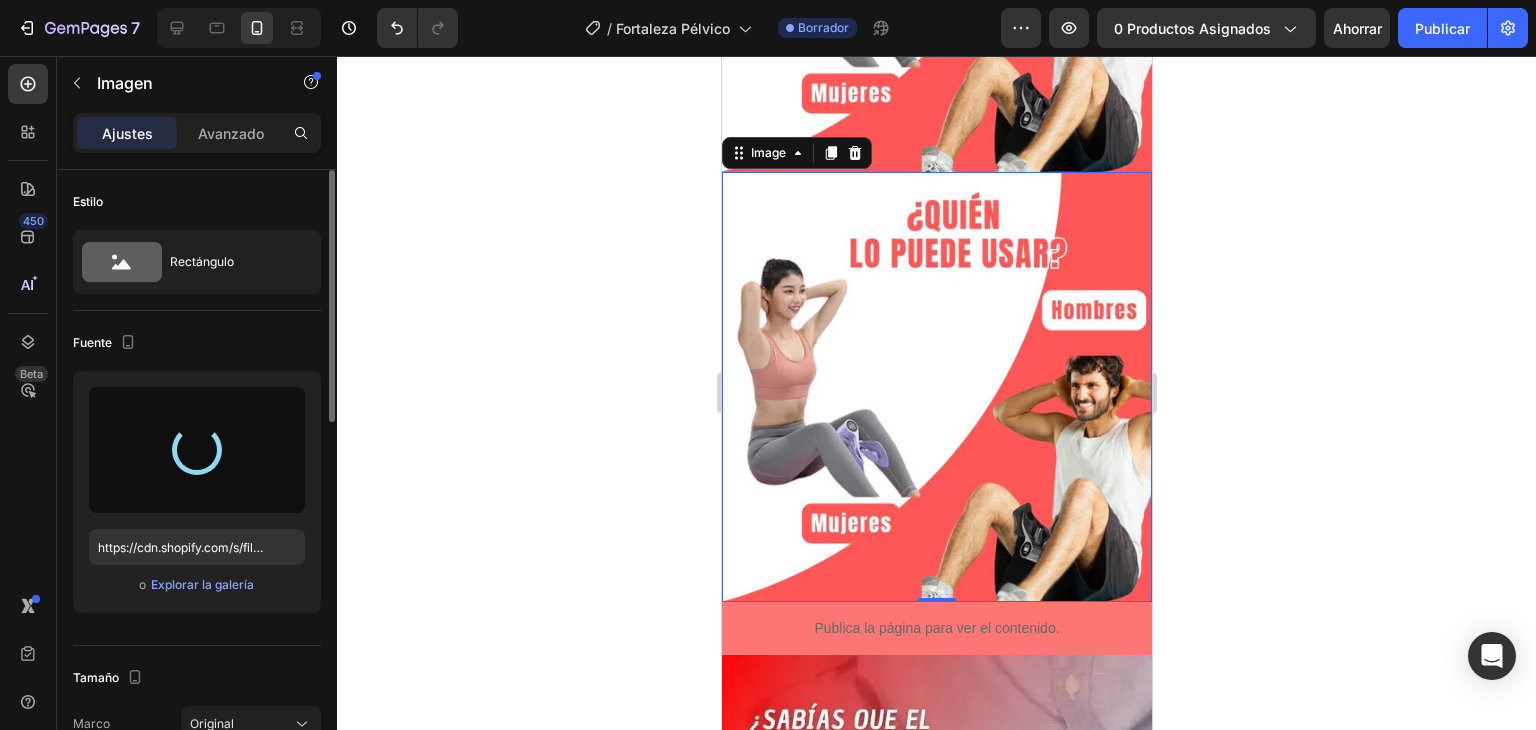 type on "https://cdn.shopify.com/s/files/1/0708/5346/0068/files/gempages_569050837007991829-1f0e1a22-4c5c-428d-bd9b-4b490d29270e.webp" 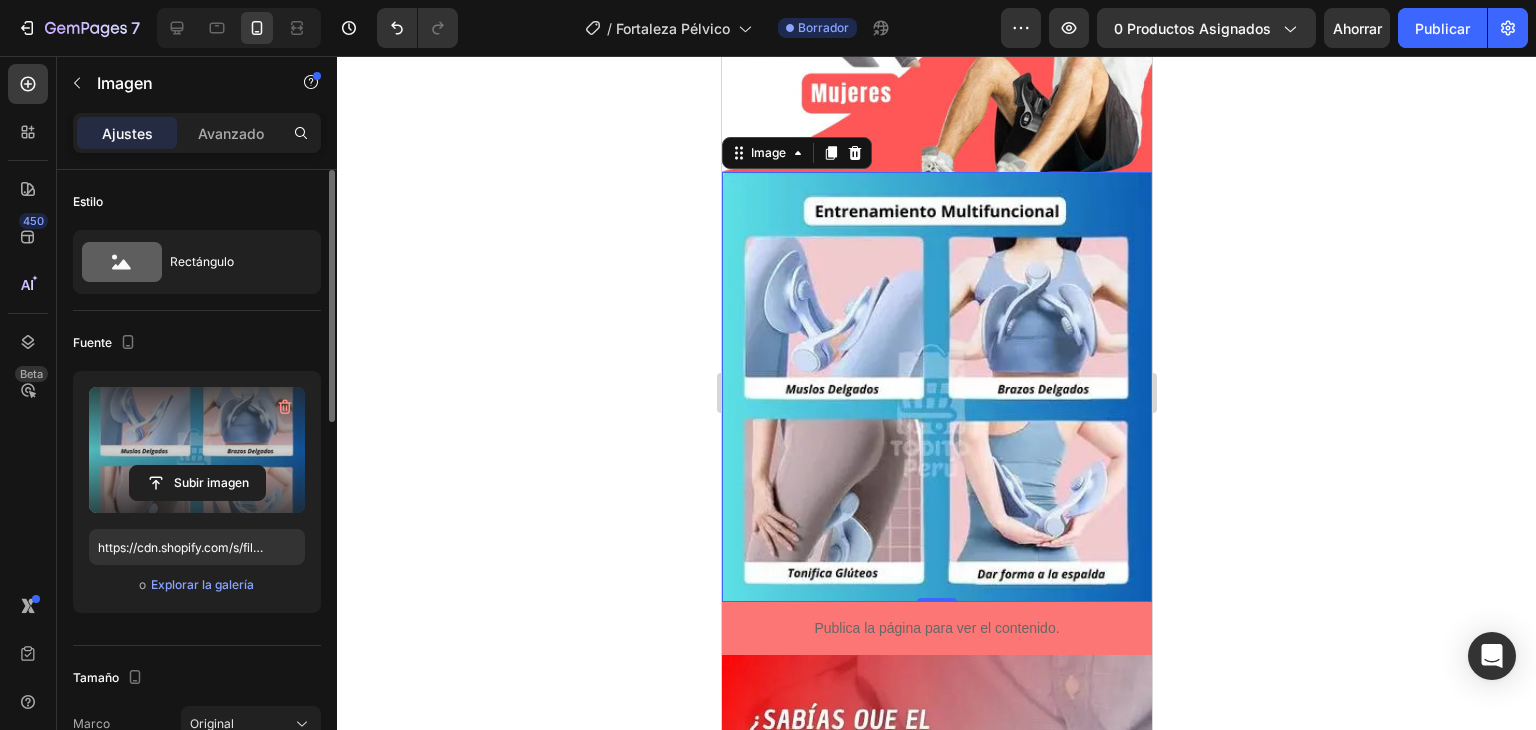 click 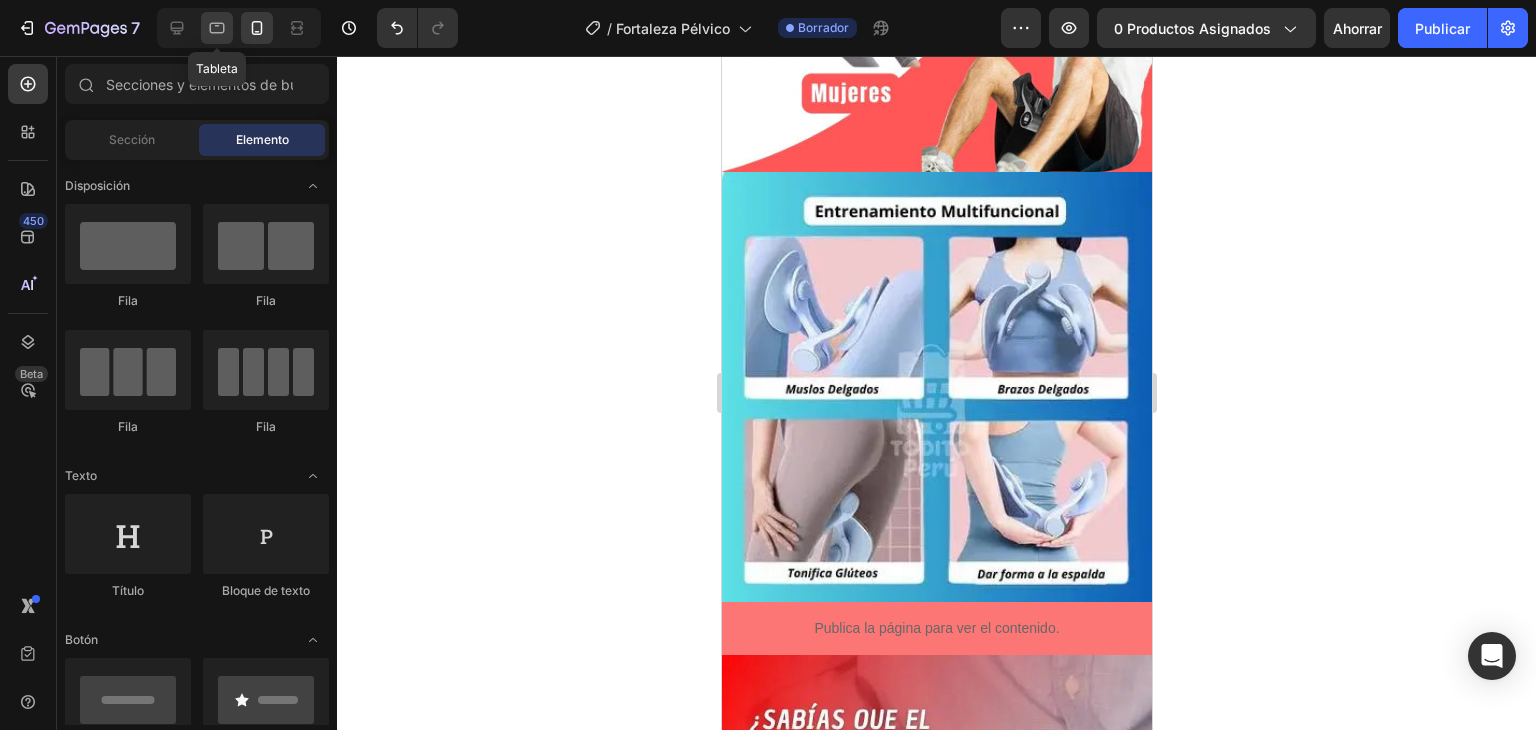 click 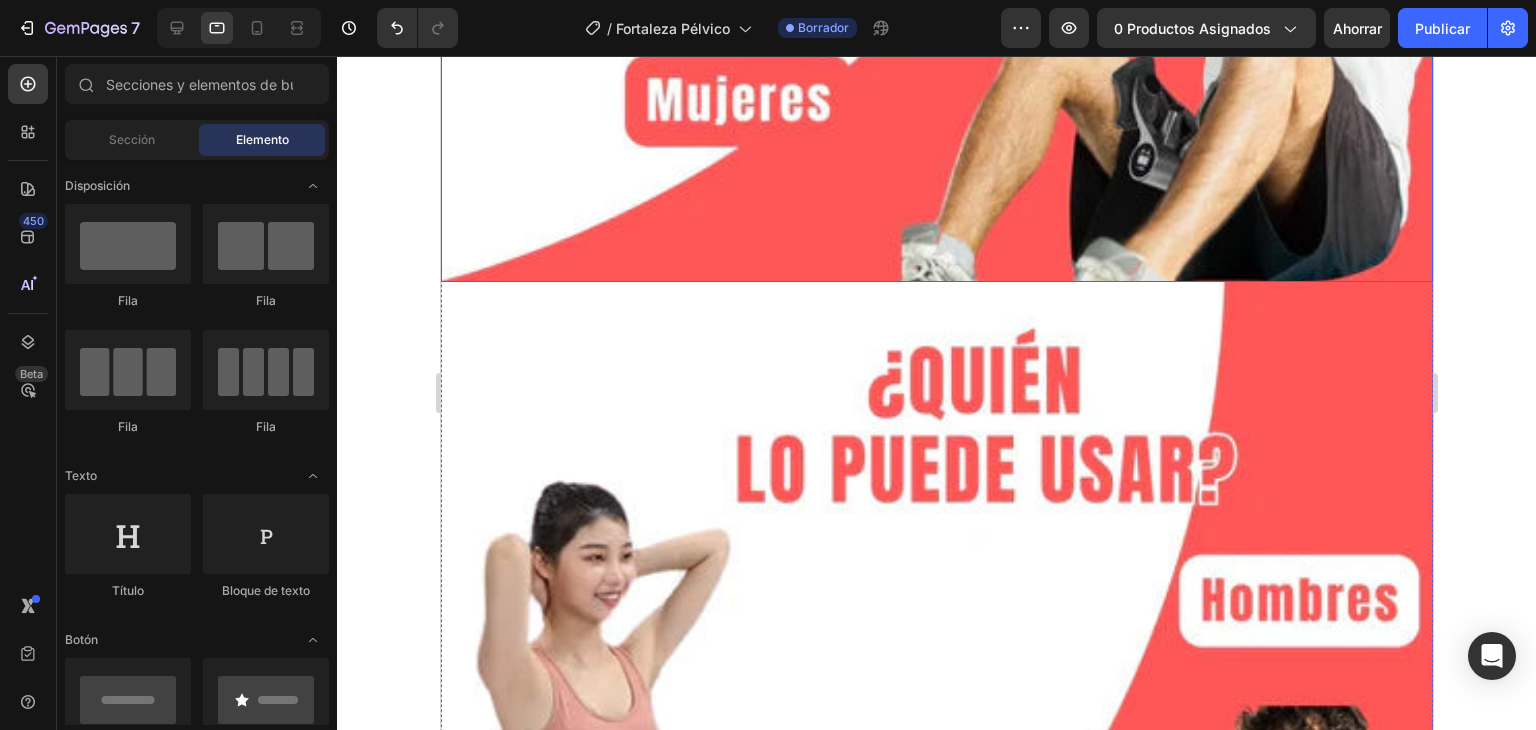 scroll, scrollTop: 2939, scrollLeft: 0, axis: vertical 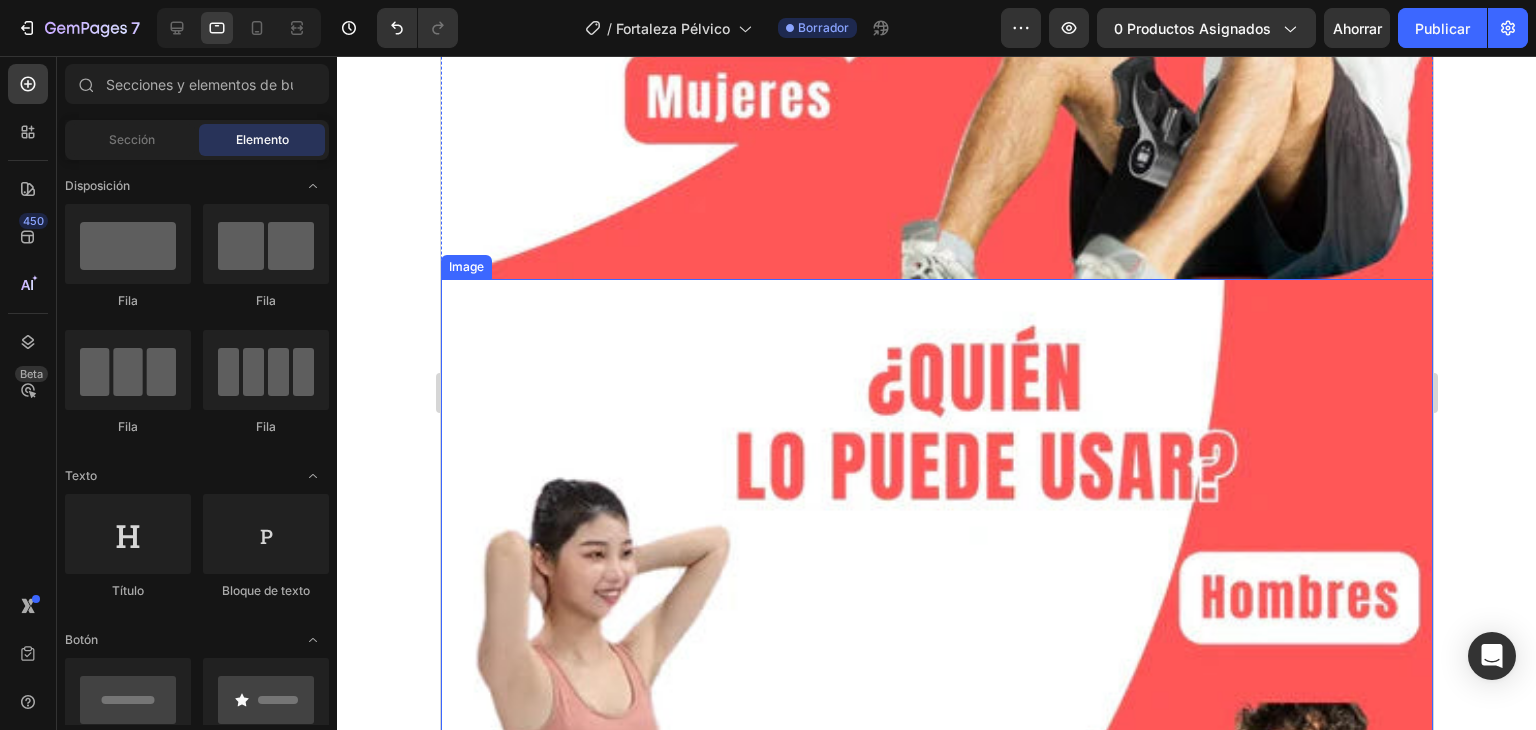 click at bounding box center (936, 775) 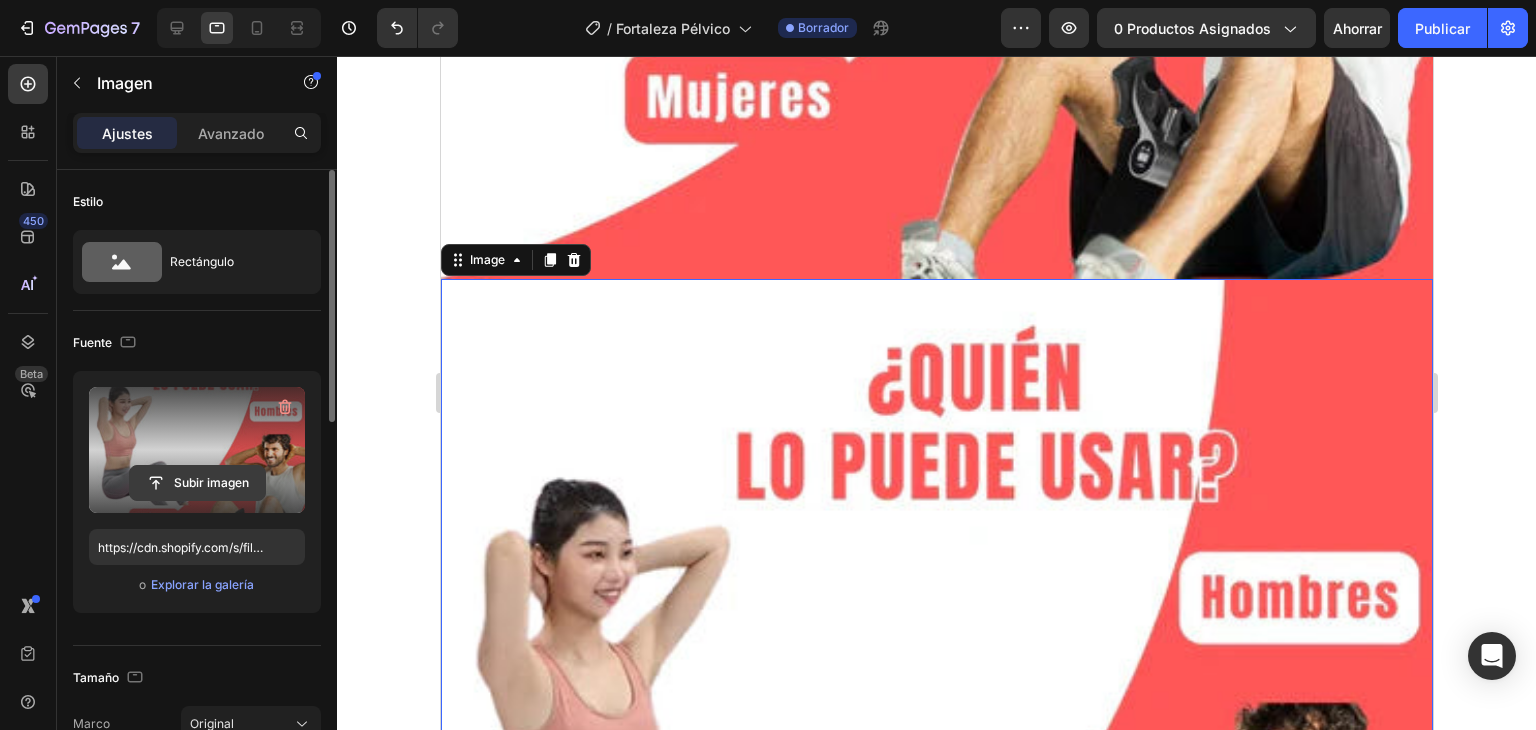 click 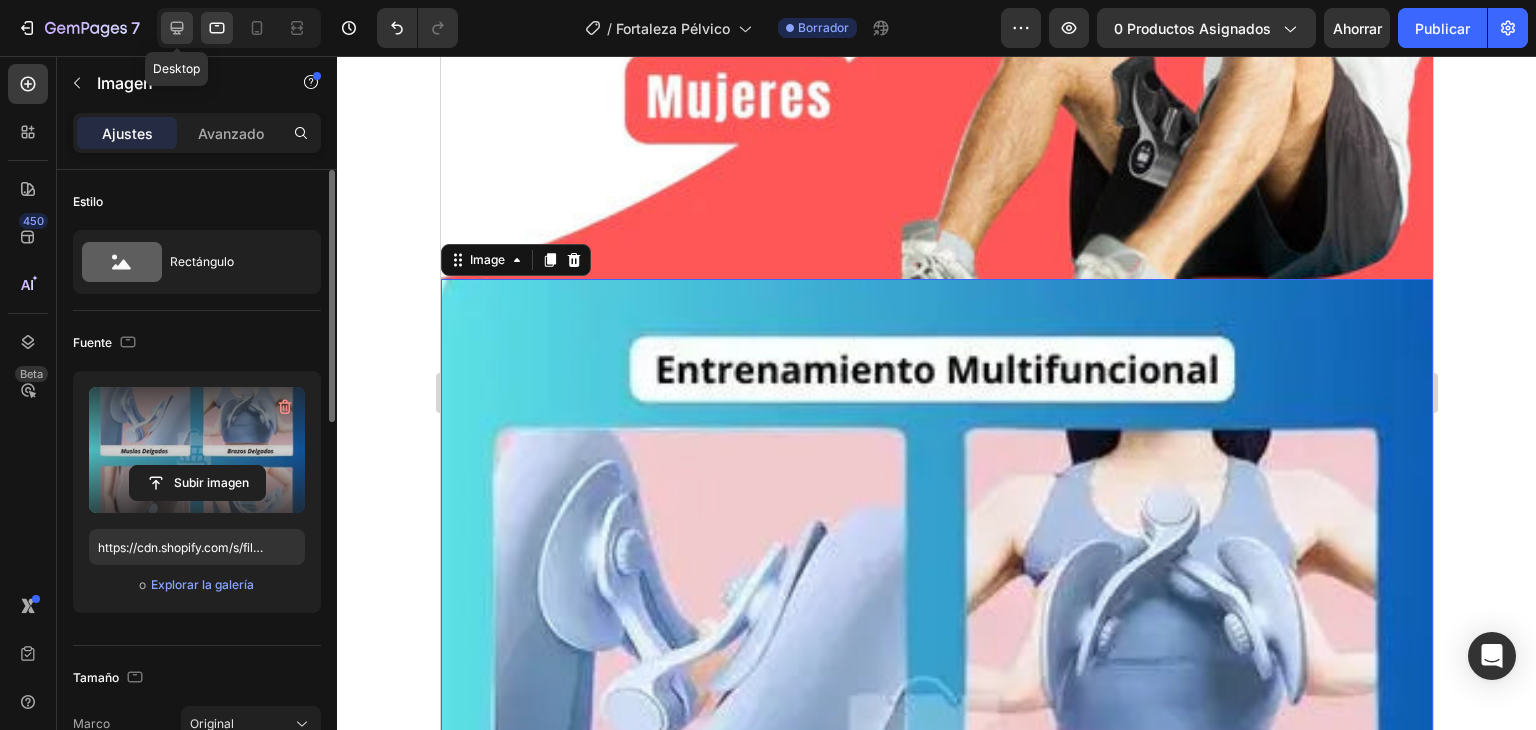 click 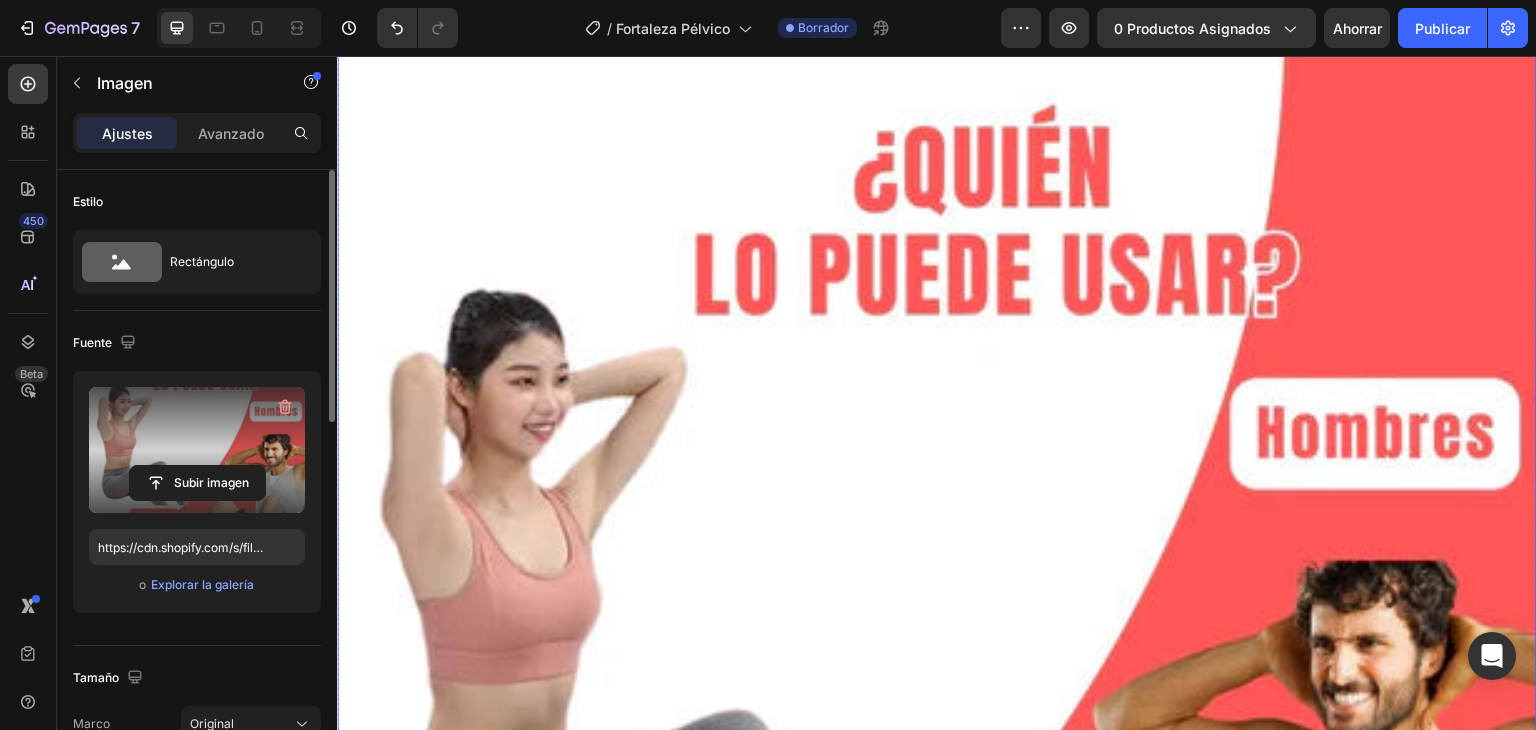 scroll, scrollTop: 3818, scrollLeft: 0, axis: vertical 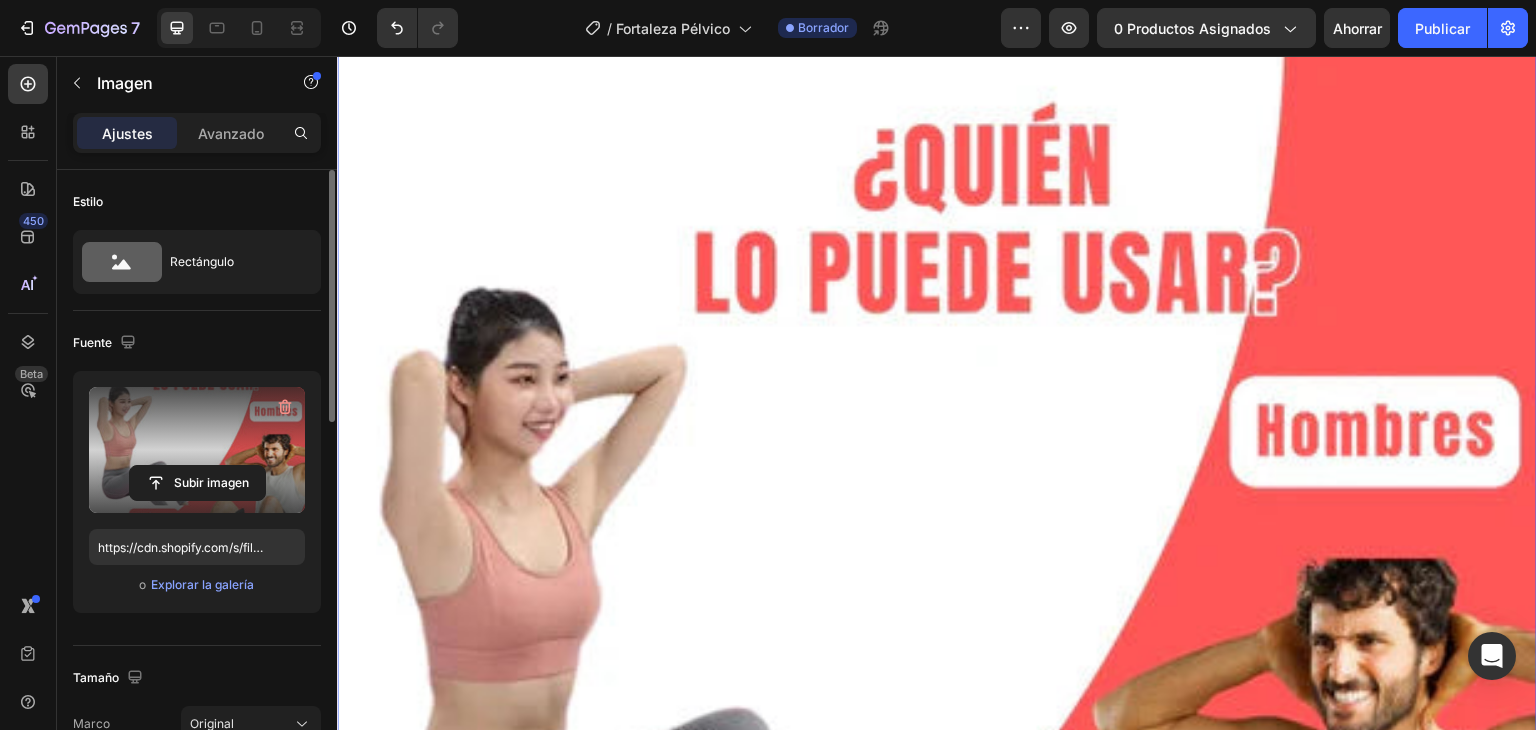 click at bounding box center (937, 646) 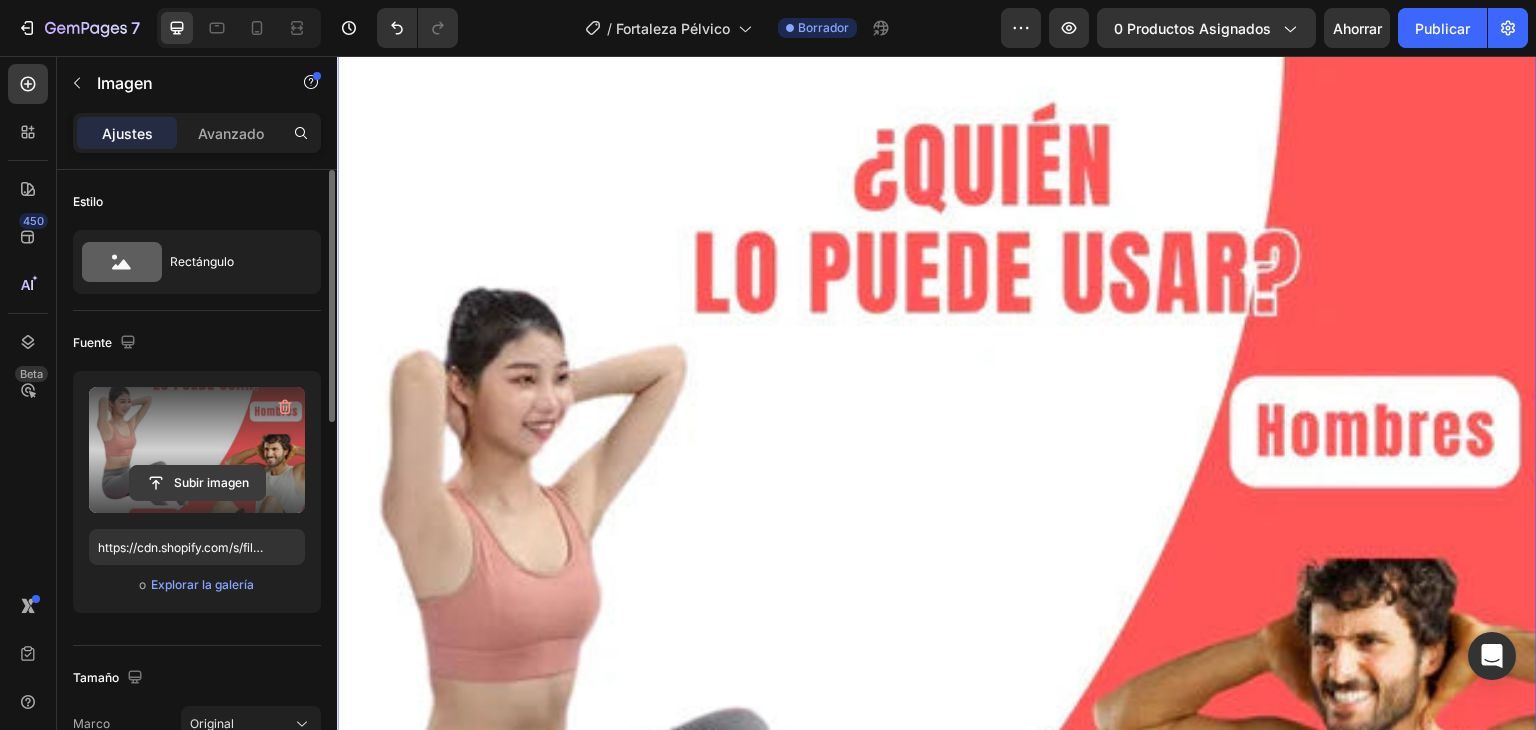 click 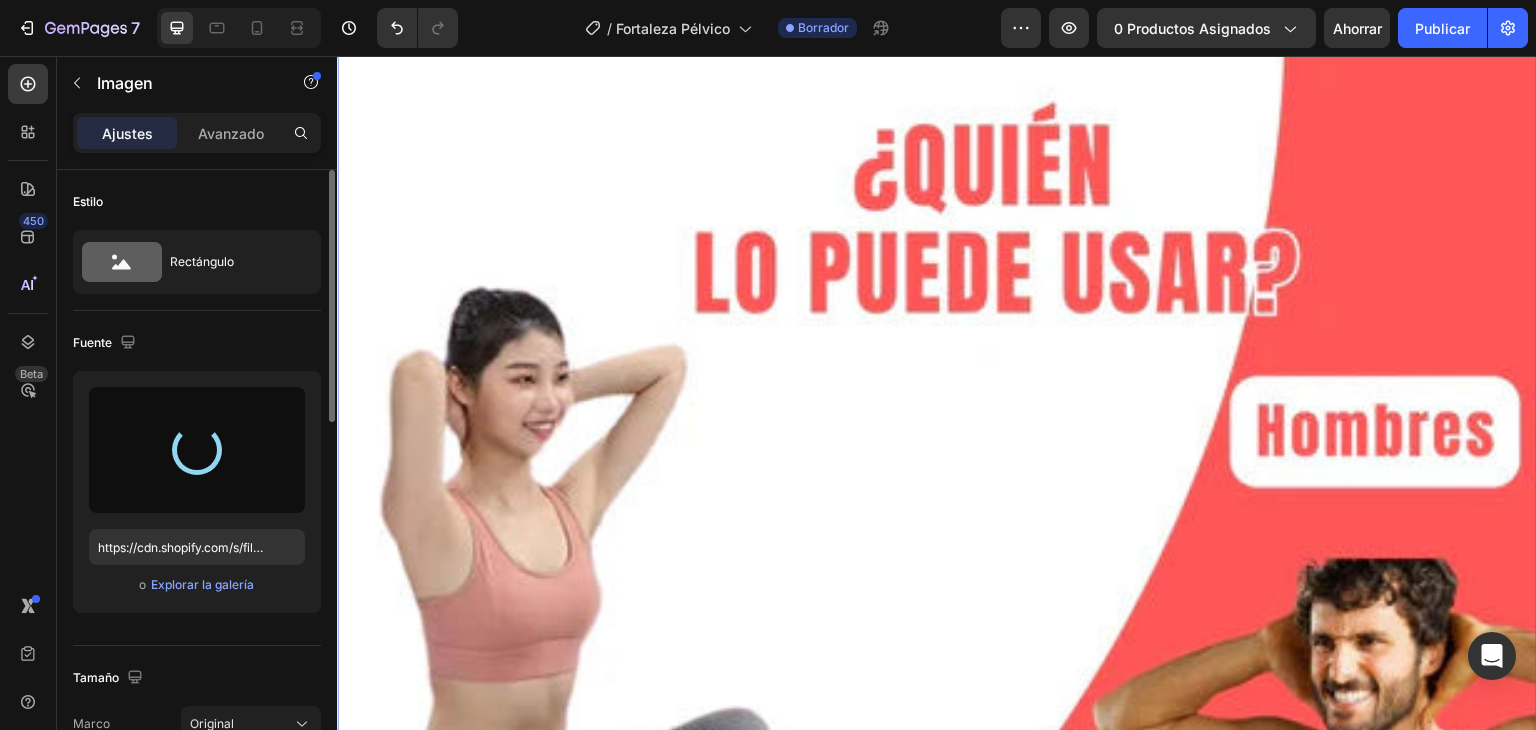 type on "https://cdn.shopify.com/s/files/1/0708/5346/0068/files/gempages_569050837007991829-1f0e1a22-4c5c-428d-bd9b-4b490d29270e.webp" 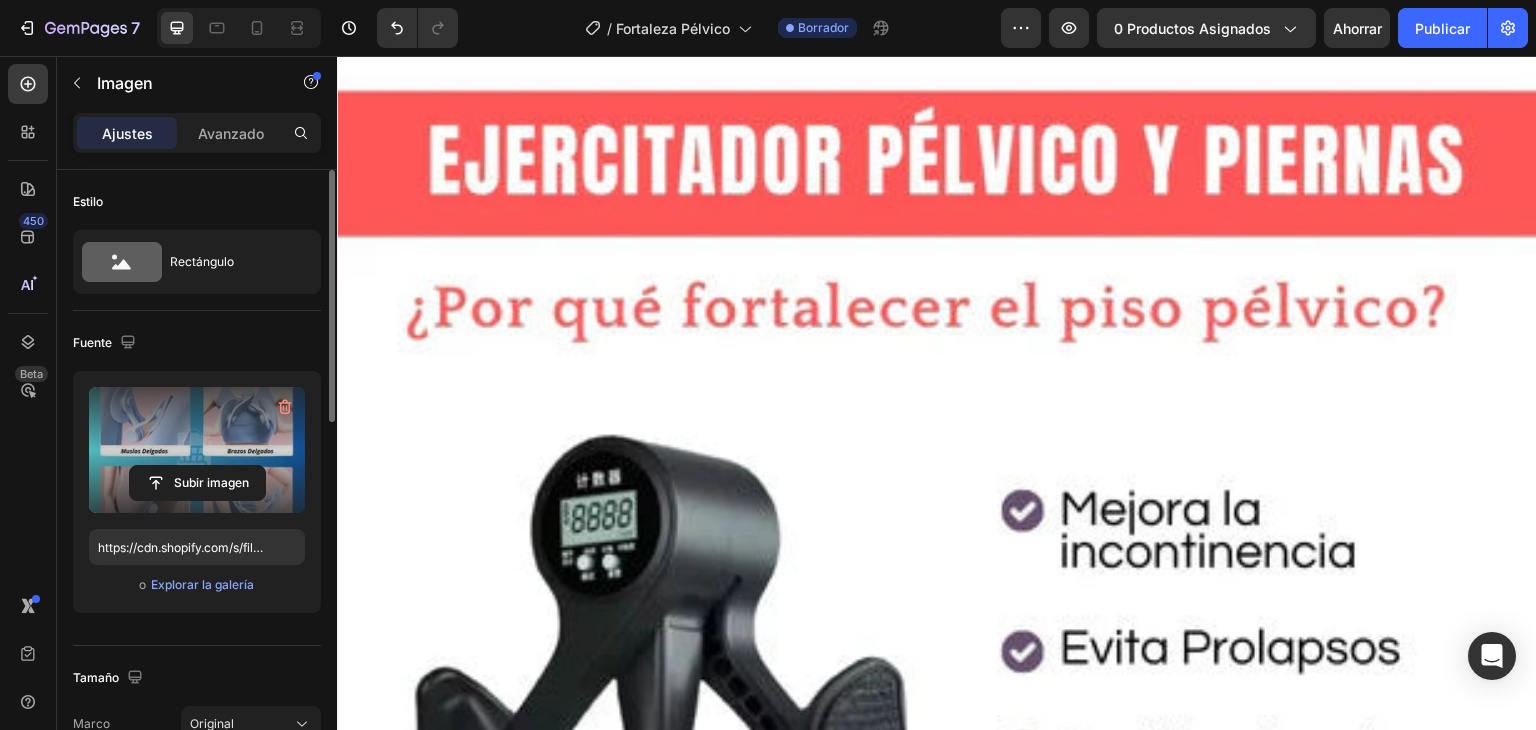 scroll, scrollTop: 0, scrollLeft: 0, axis: both 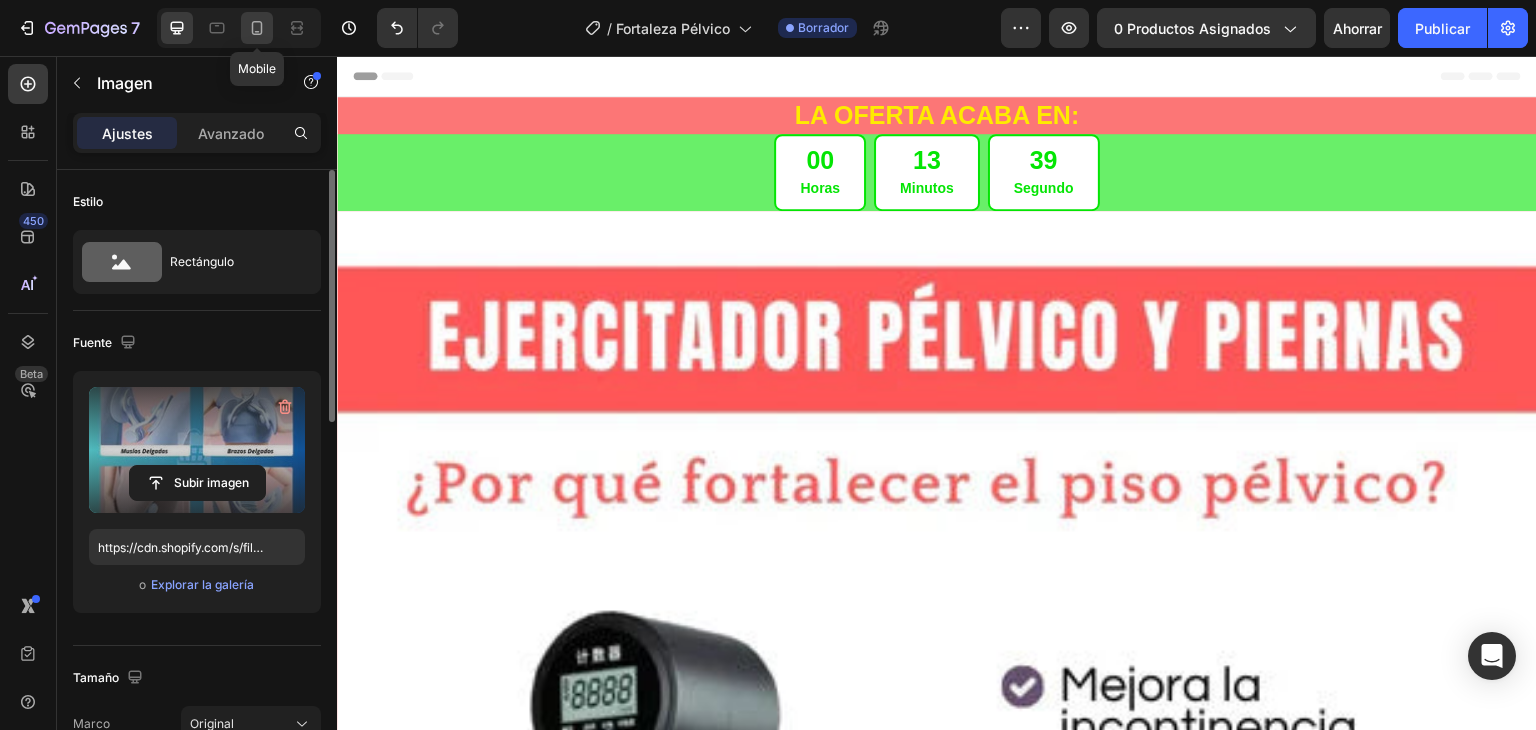 click 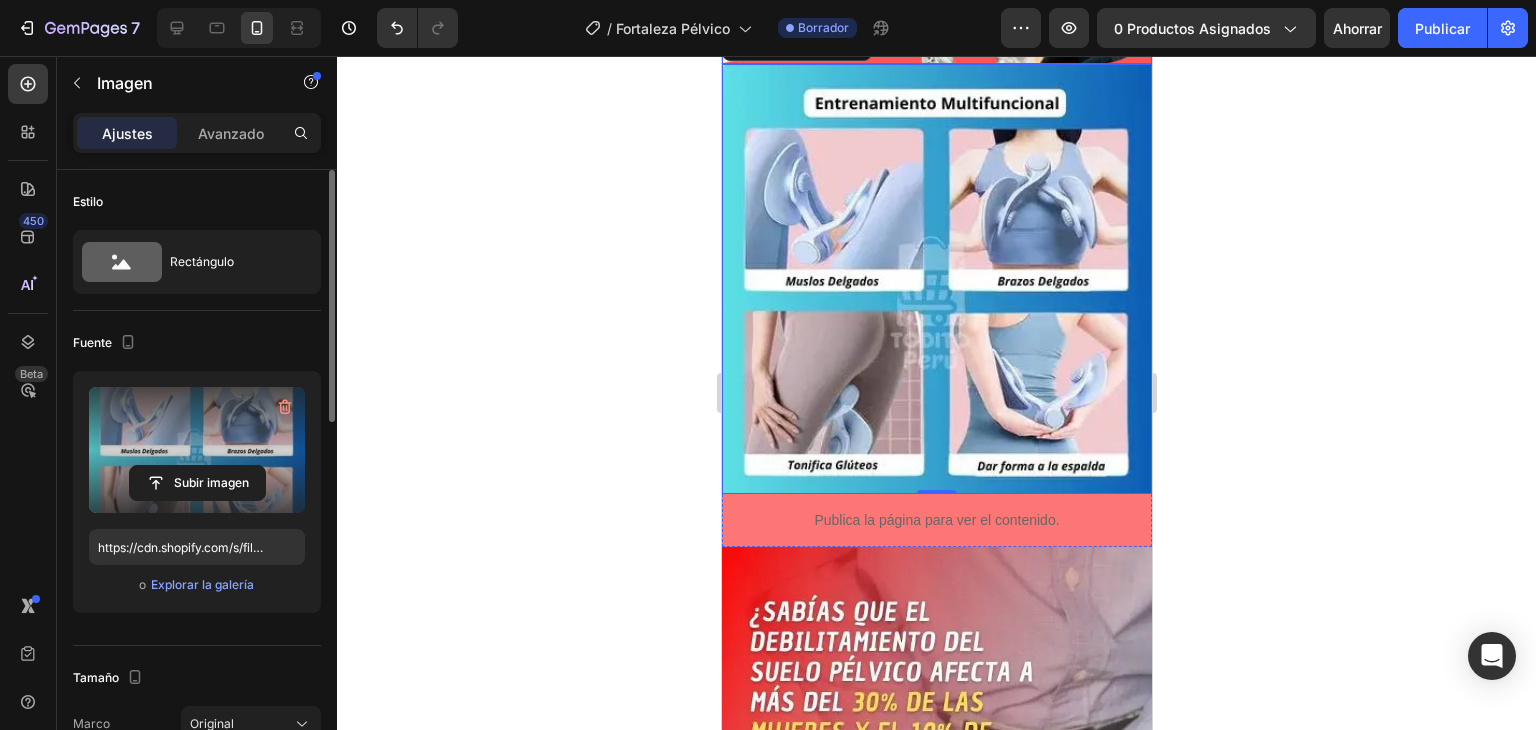 scroll, scrollTop: 1876, scrollLeft: 0, axis: vertical 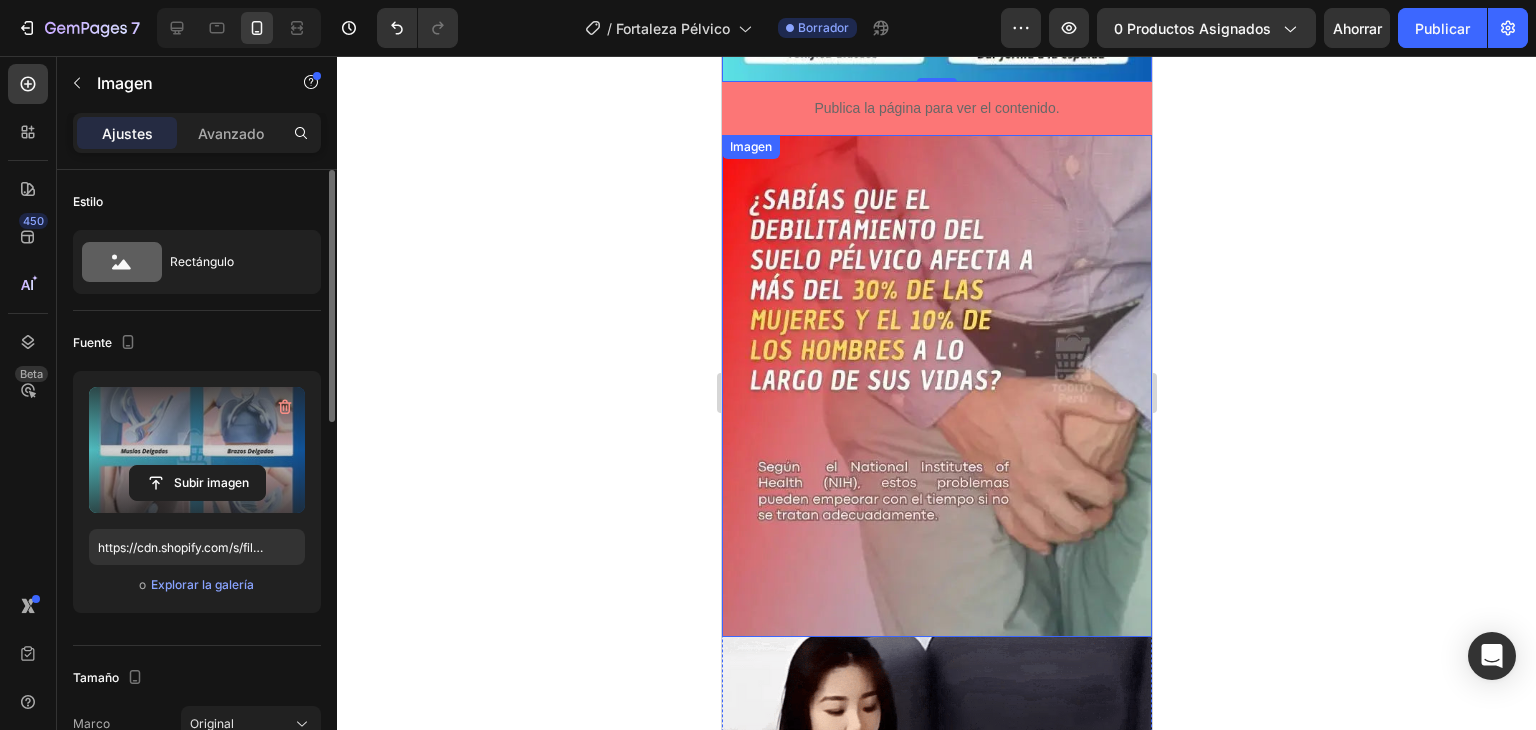 click at bounding box center [936, 386] 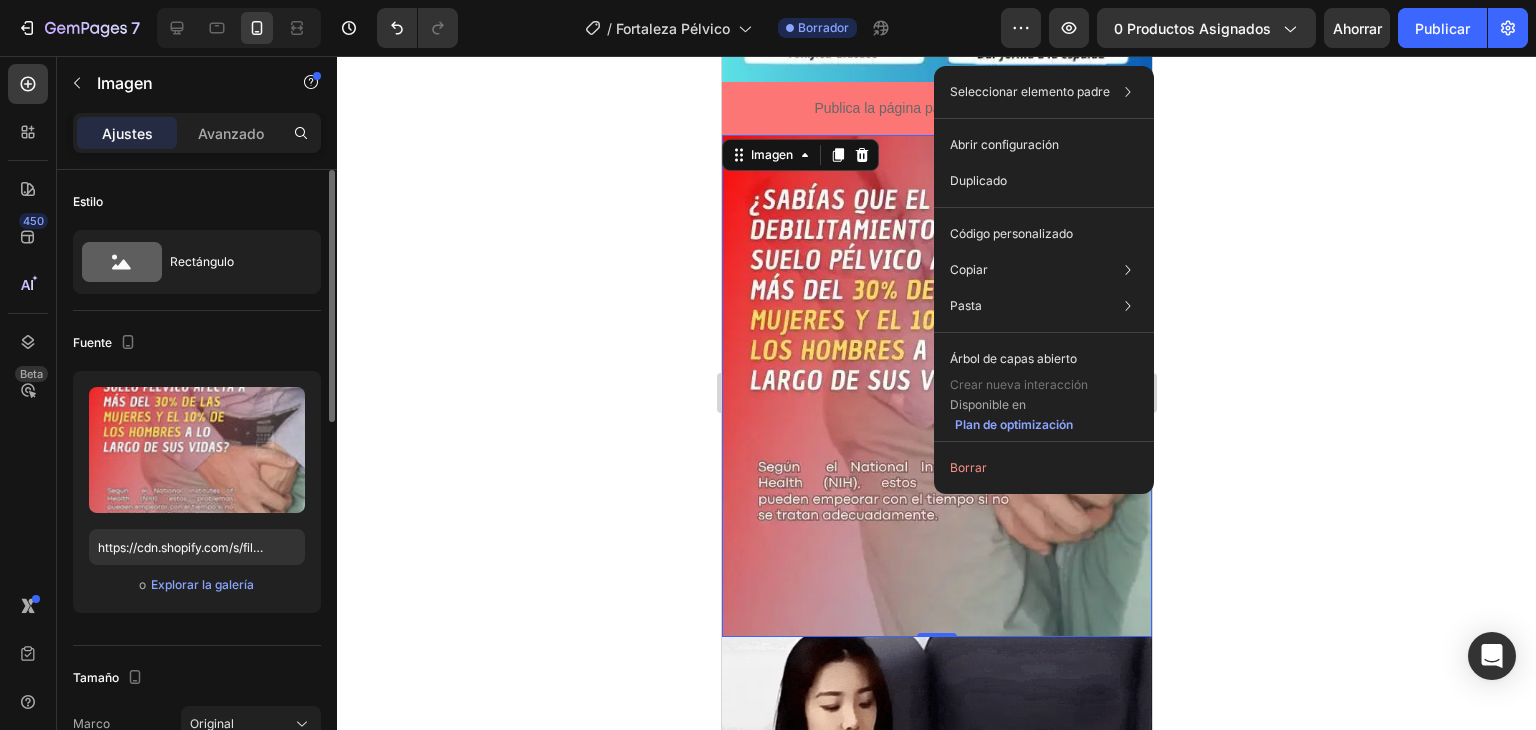 click 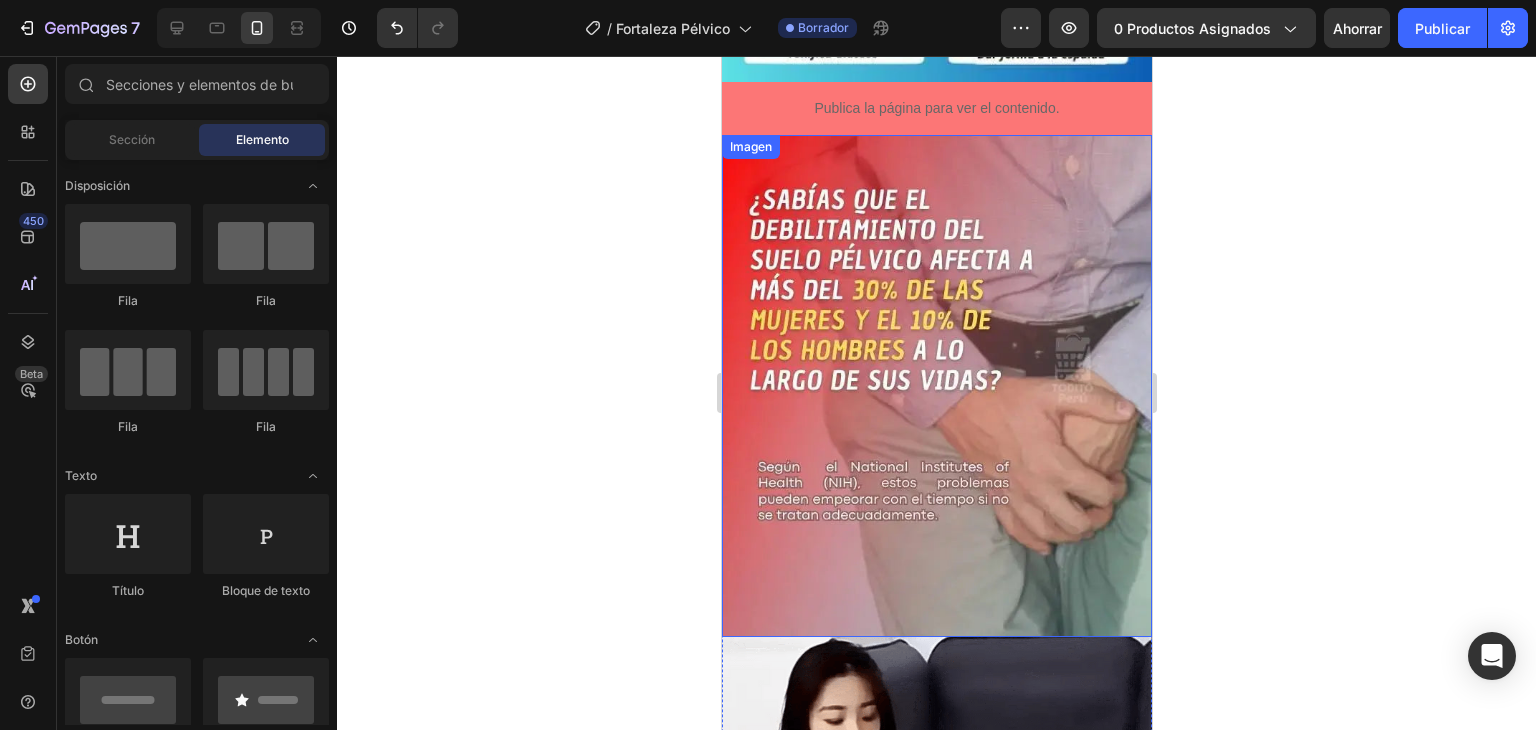 click at bounding box center (936, 386) 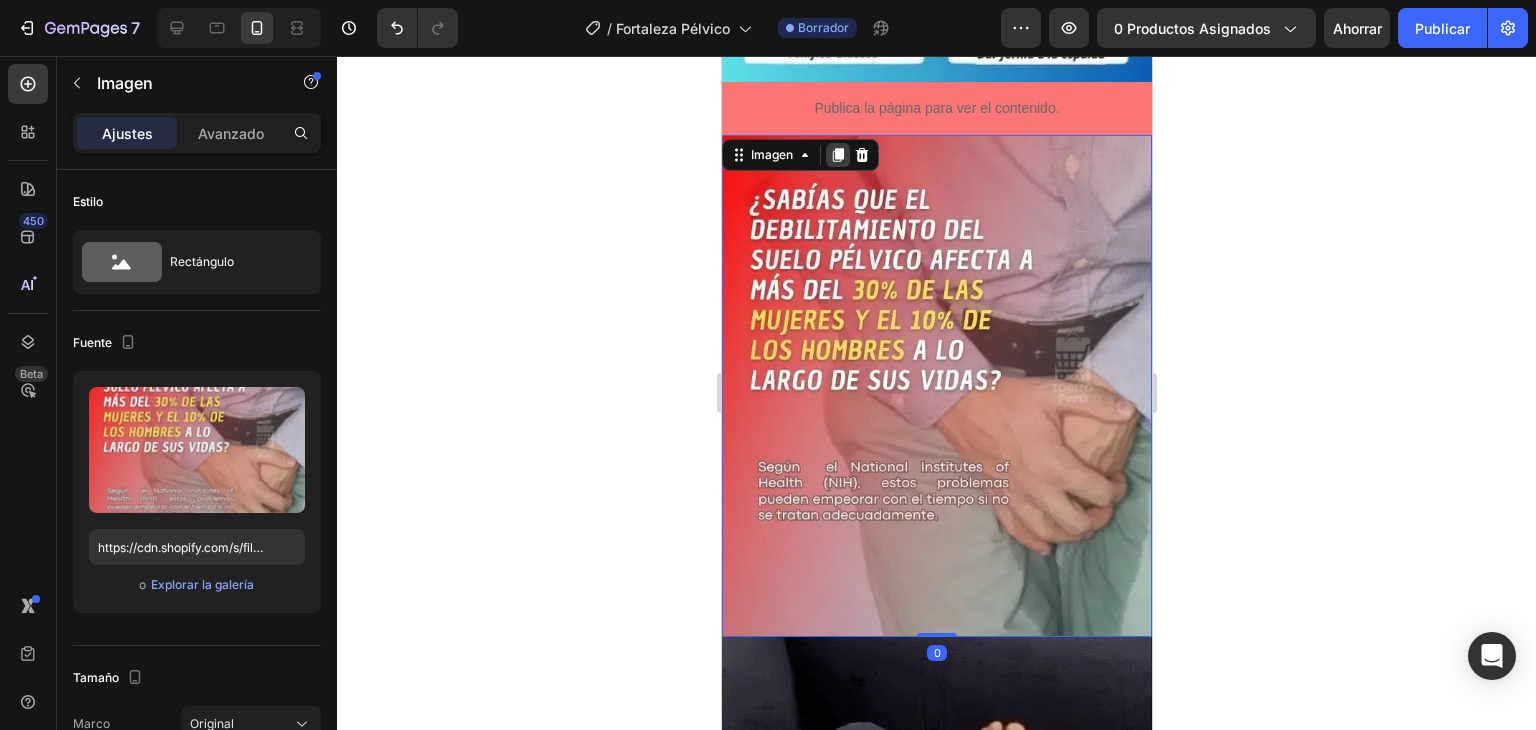 click 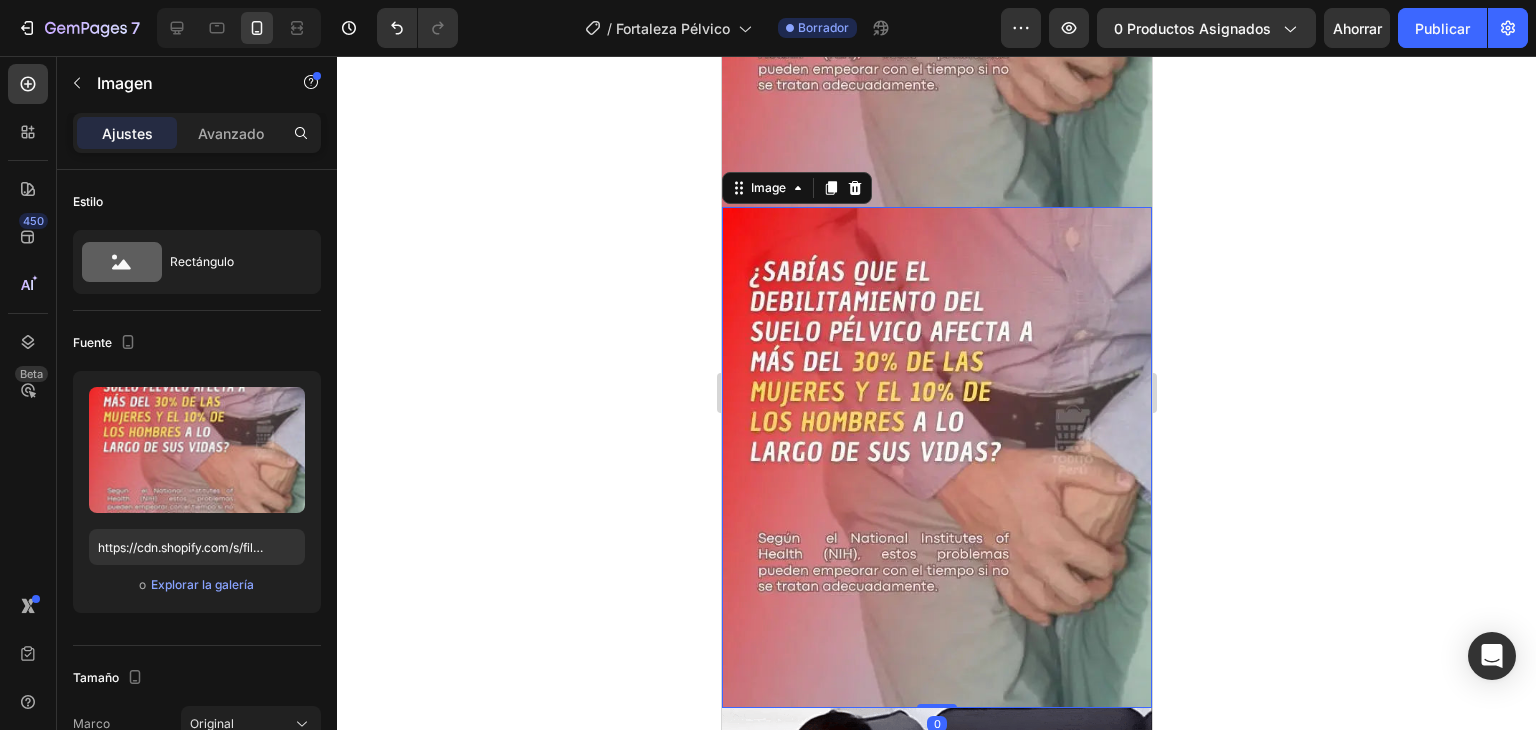 scroll, scrollTop: 2308, scrollLeft: 0, axis: vertical 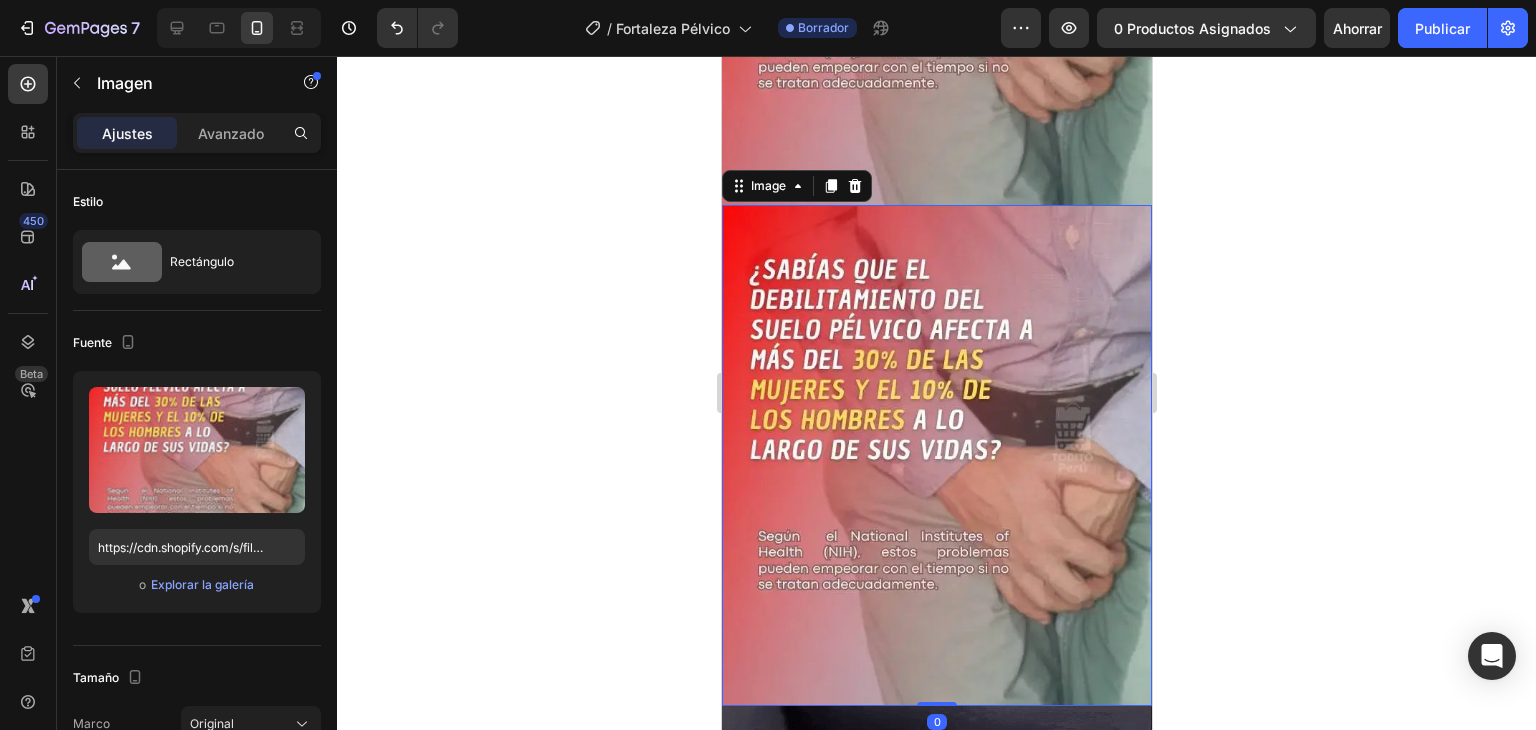 click at bounding box center [936, 456] 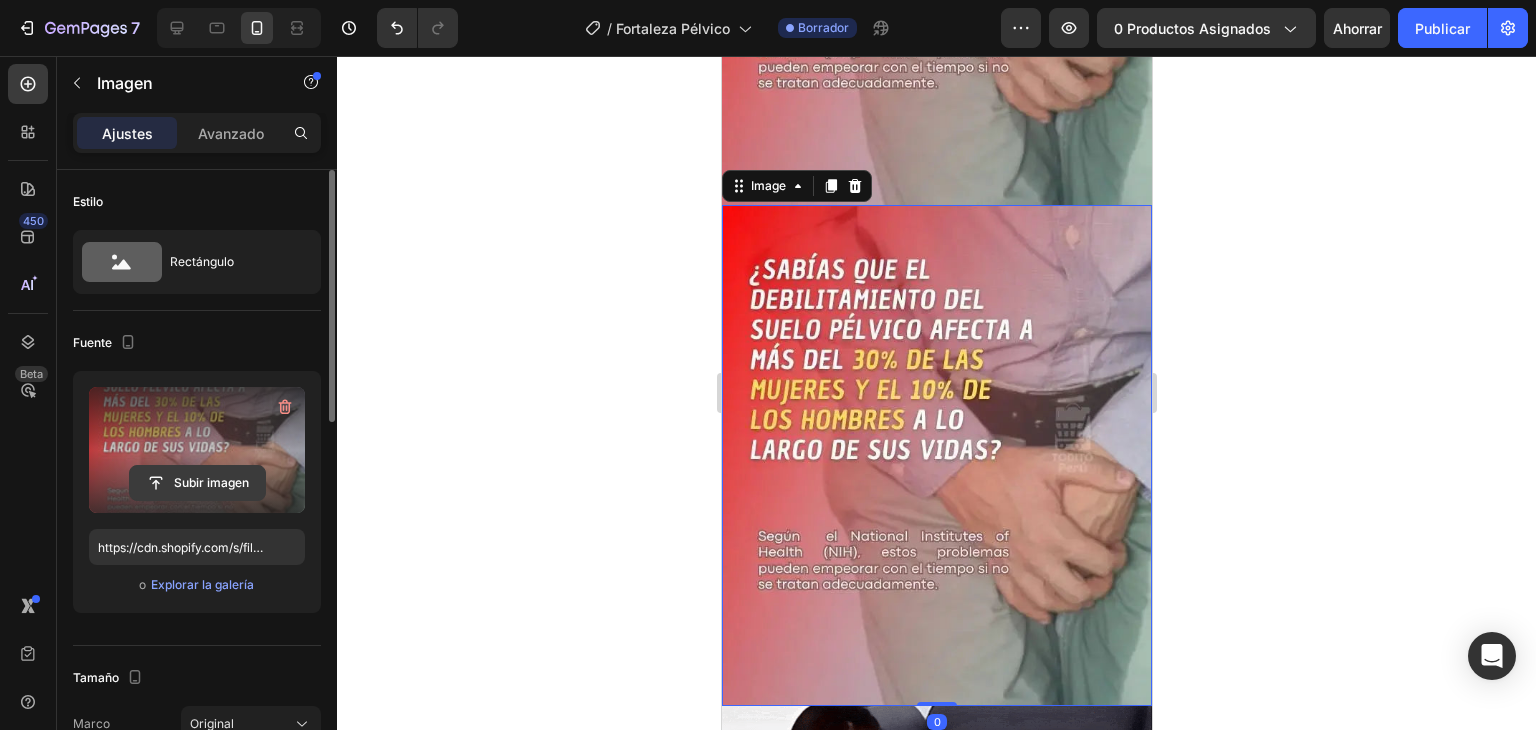 click 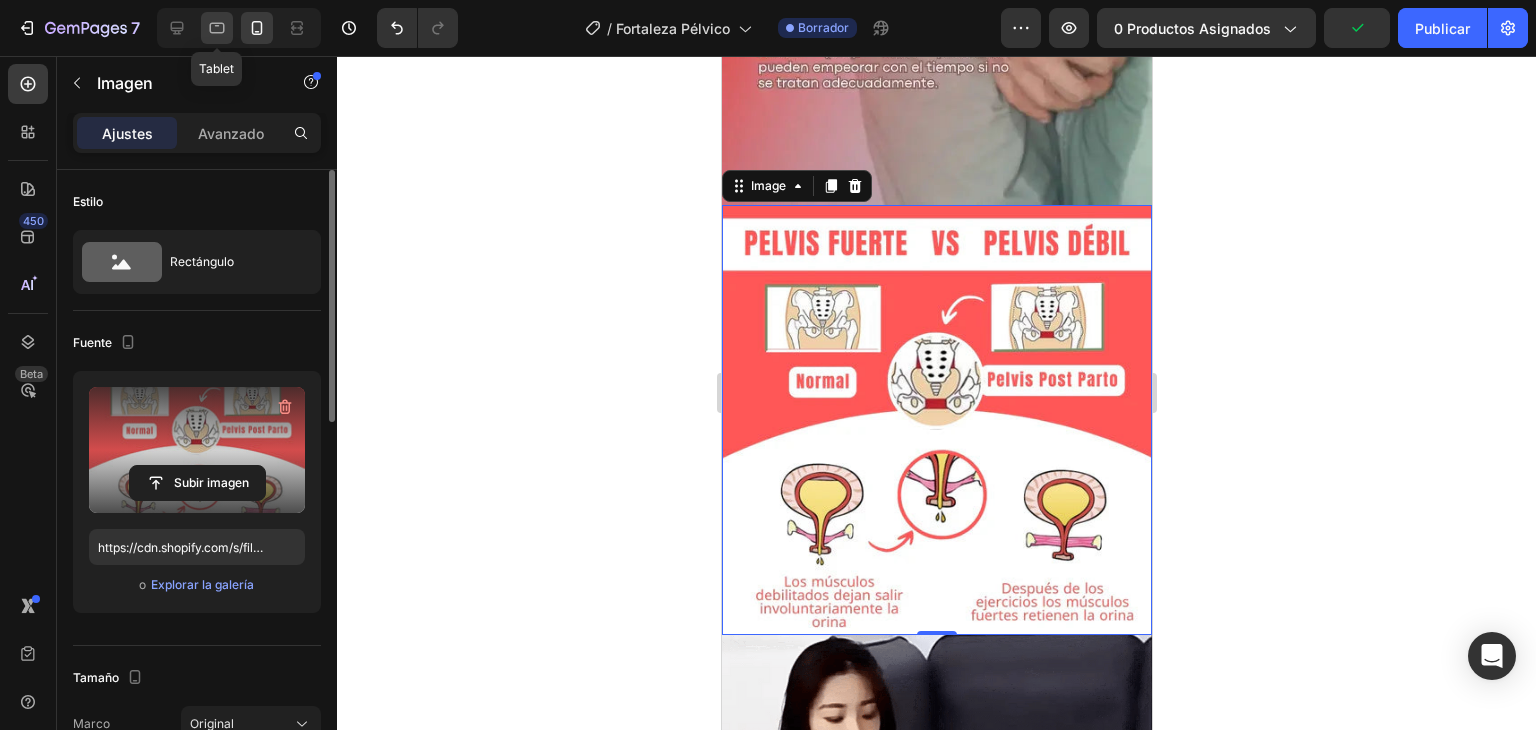 click 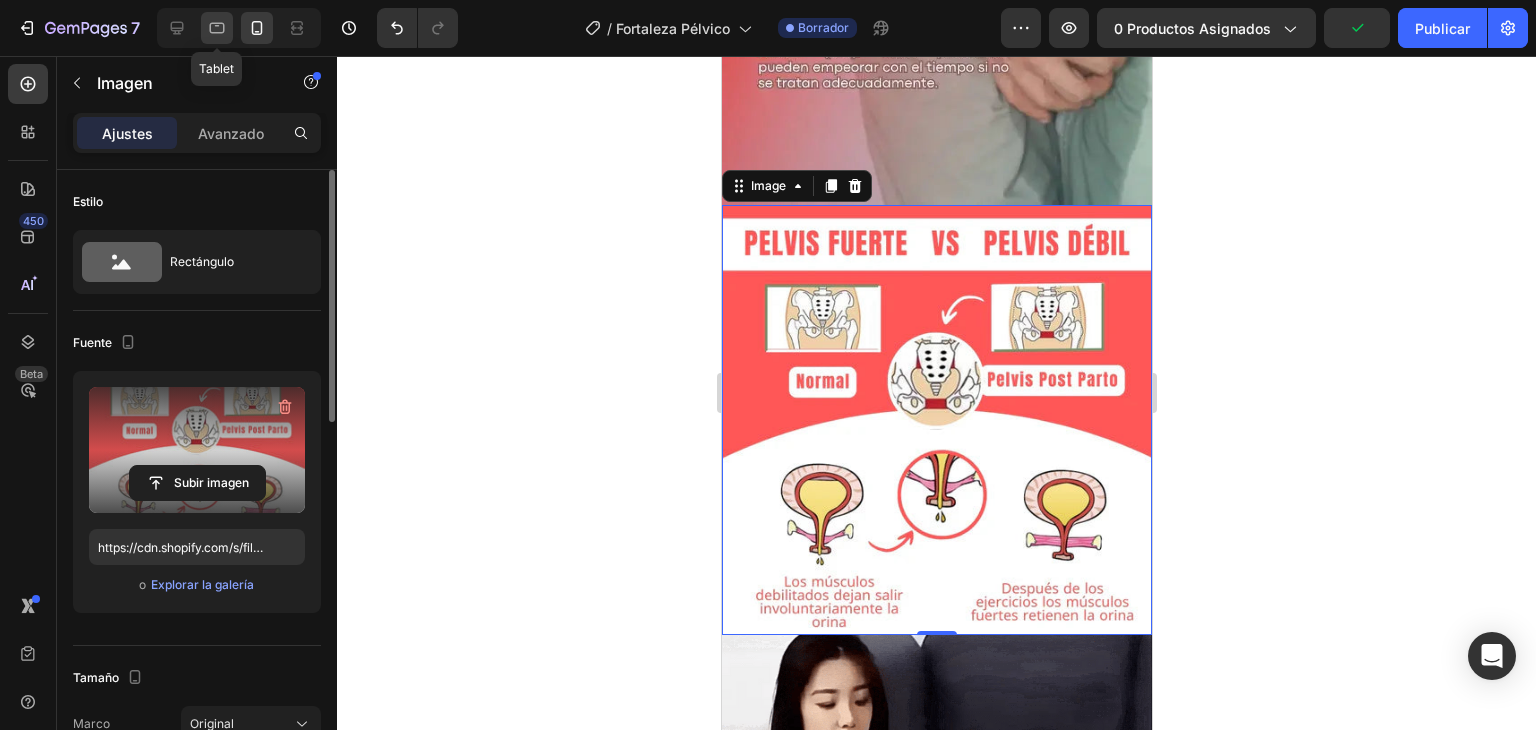type on "https://cdn.shopify.com/s/files/1/0708/5346/0068/files/gempages_569050837007991829-ebb537b4-7371-4e33-a089-51784ec0974f.webp" 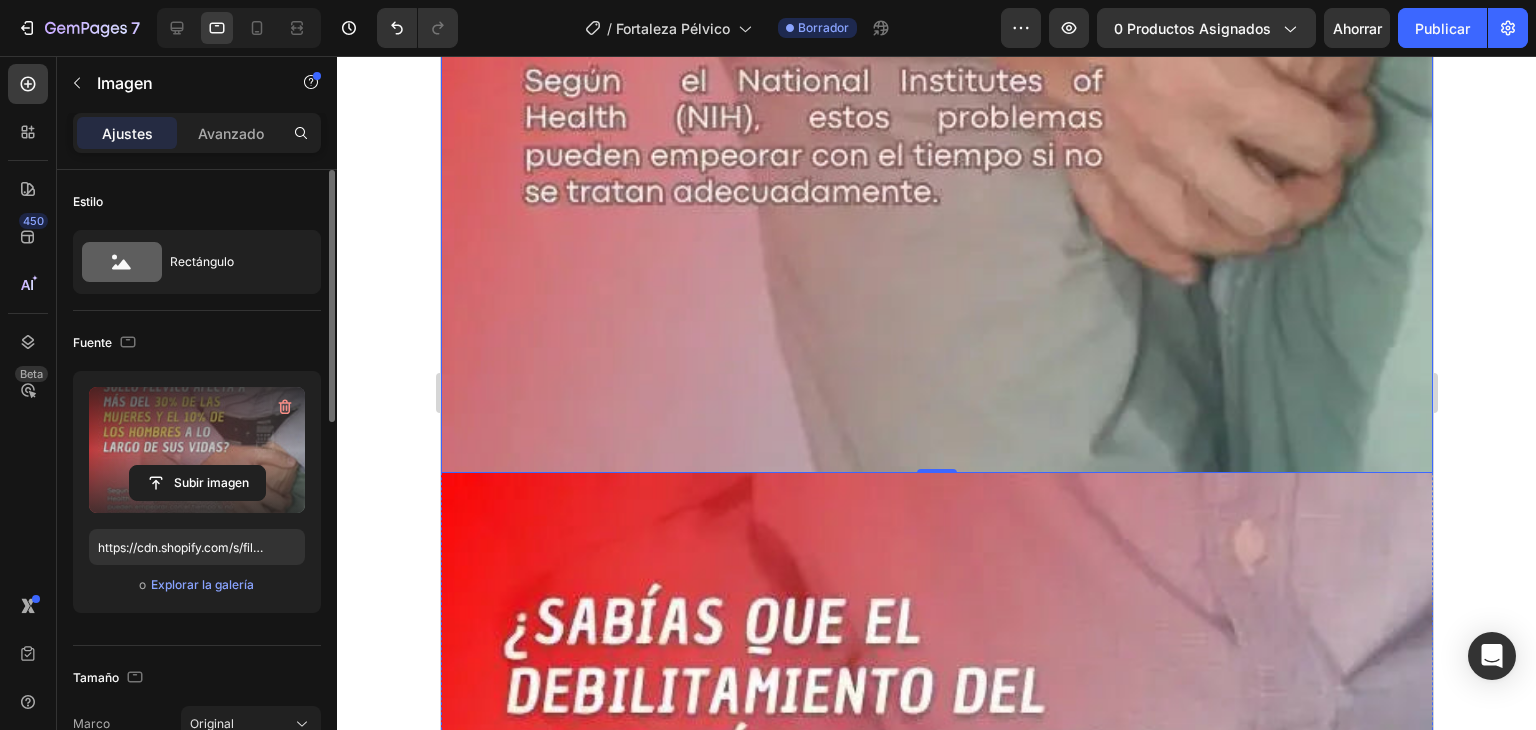 scroll, scrollTop: 6119, scrollLeft: 0, axis: vertical 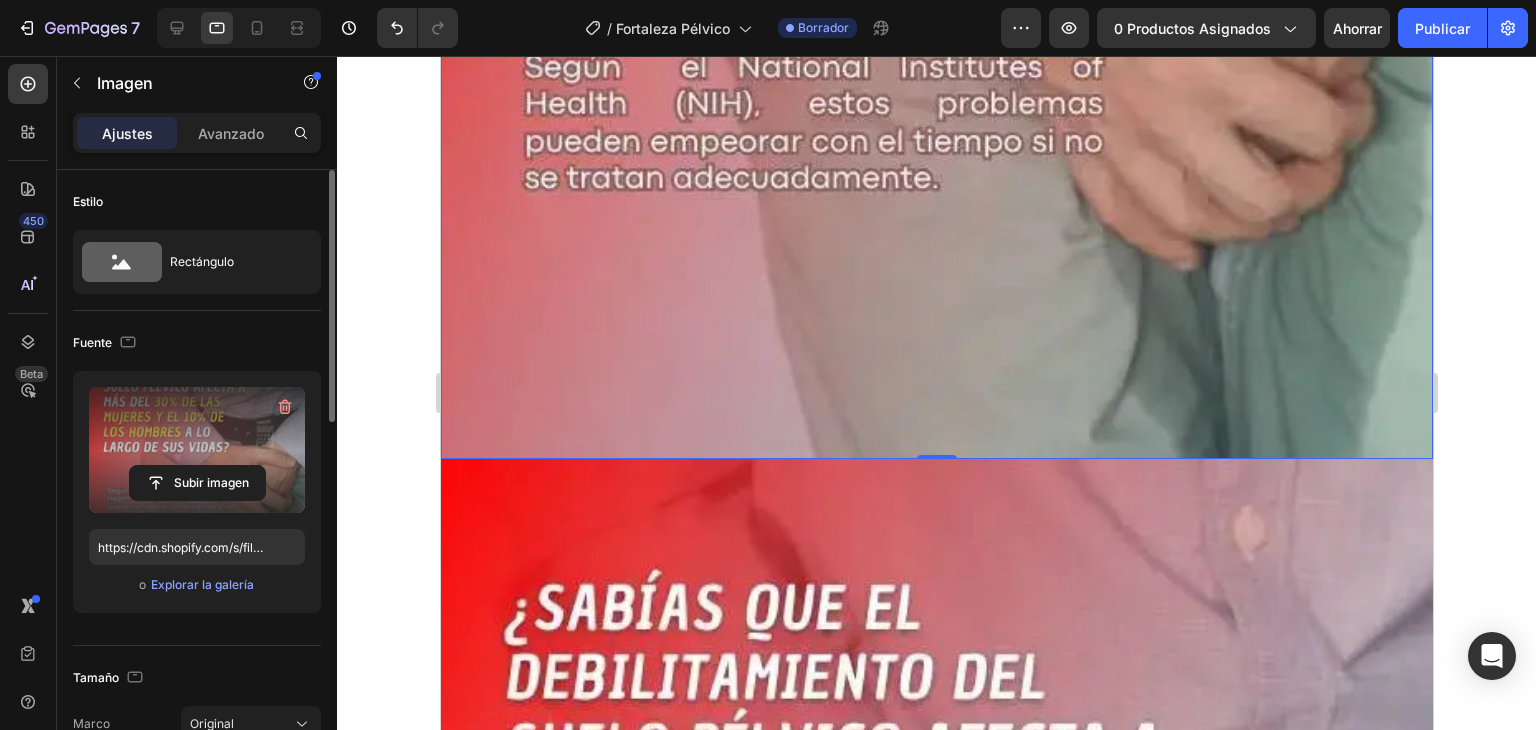 click at bounding box center (936, -120) 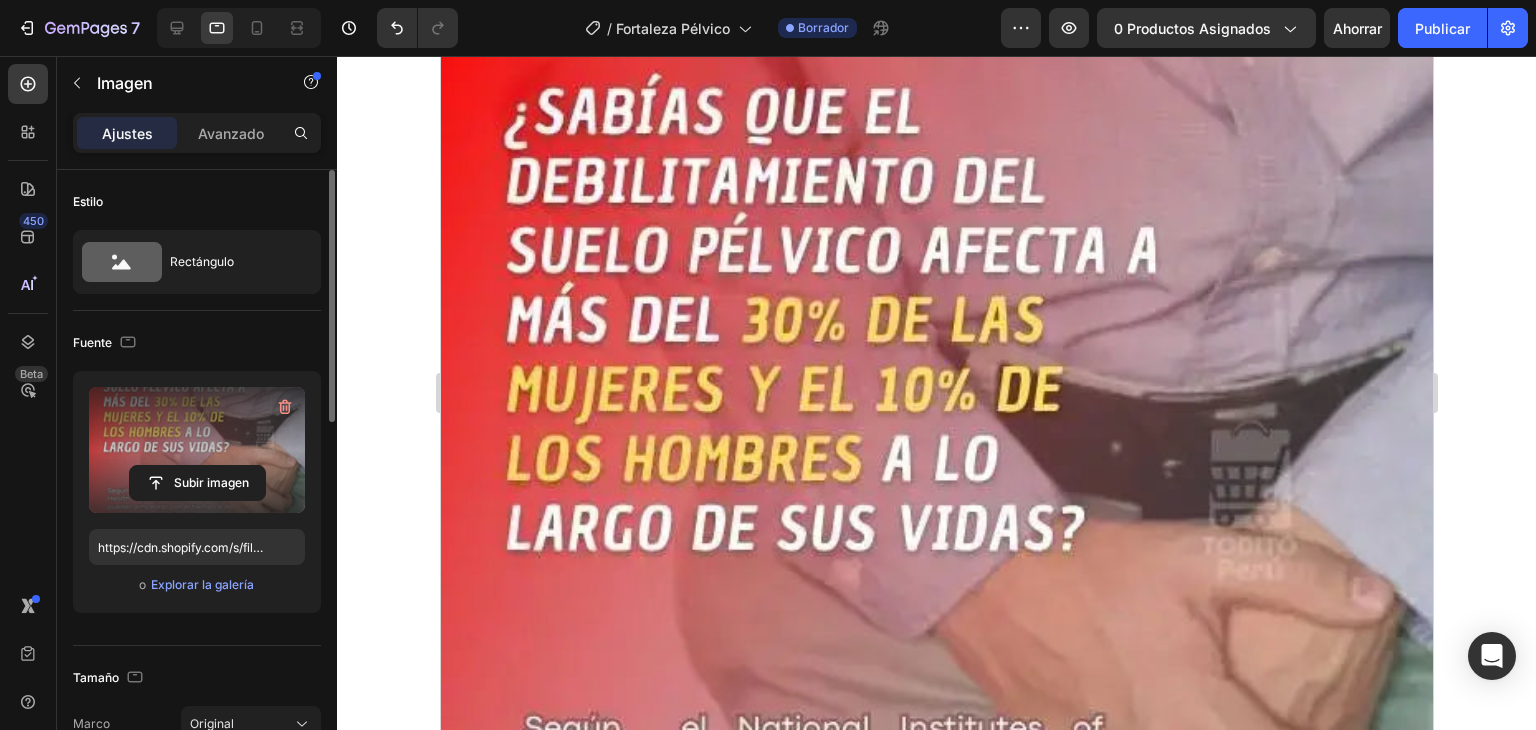 scroll, scrollTop: 7228, scrollLeft: 0, axis: vertical 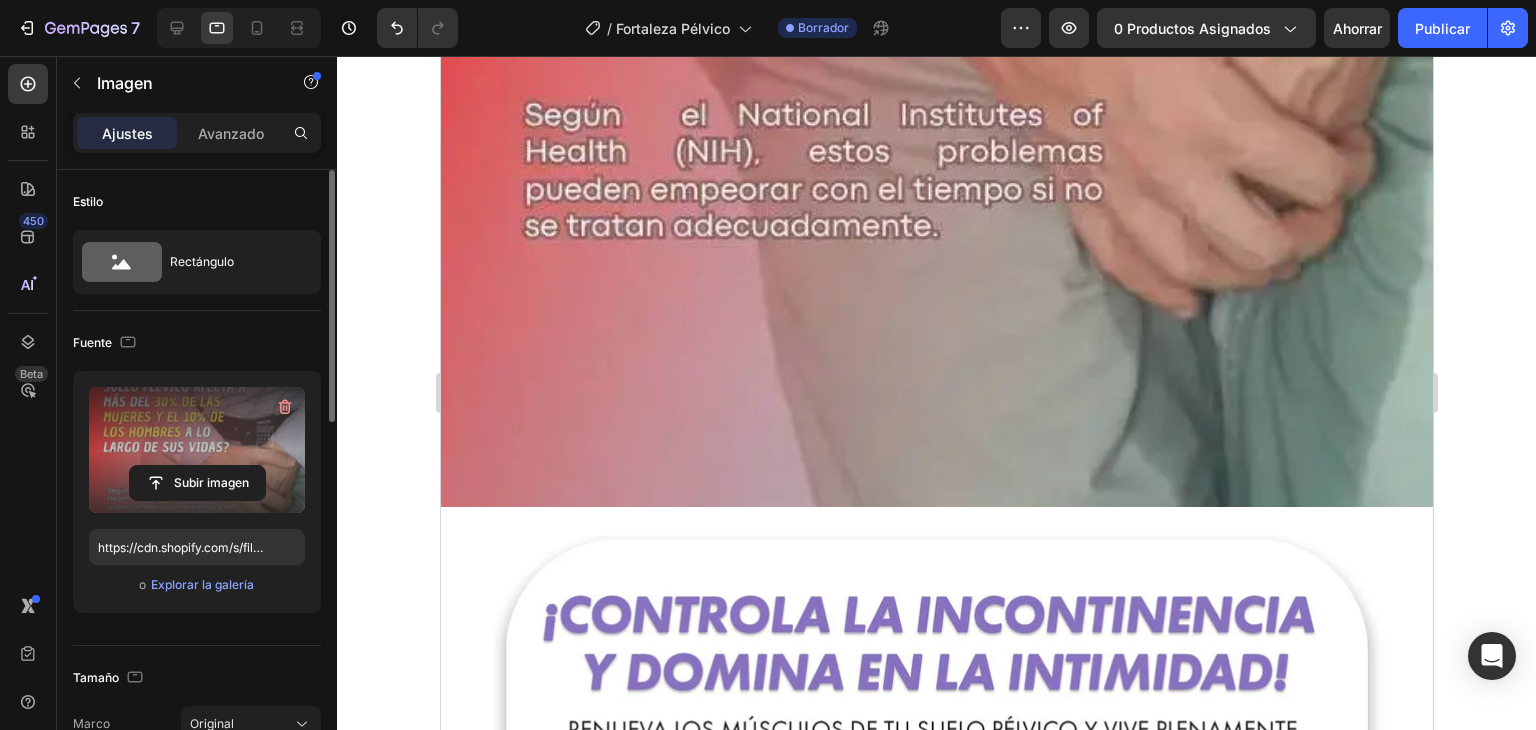 click at bounding box center (936, -72) 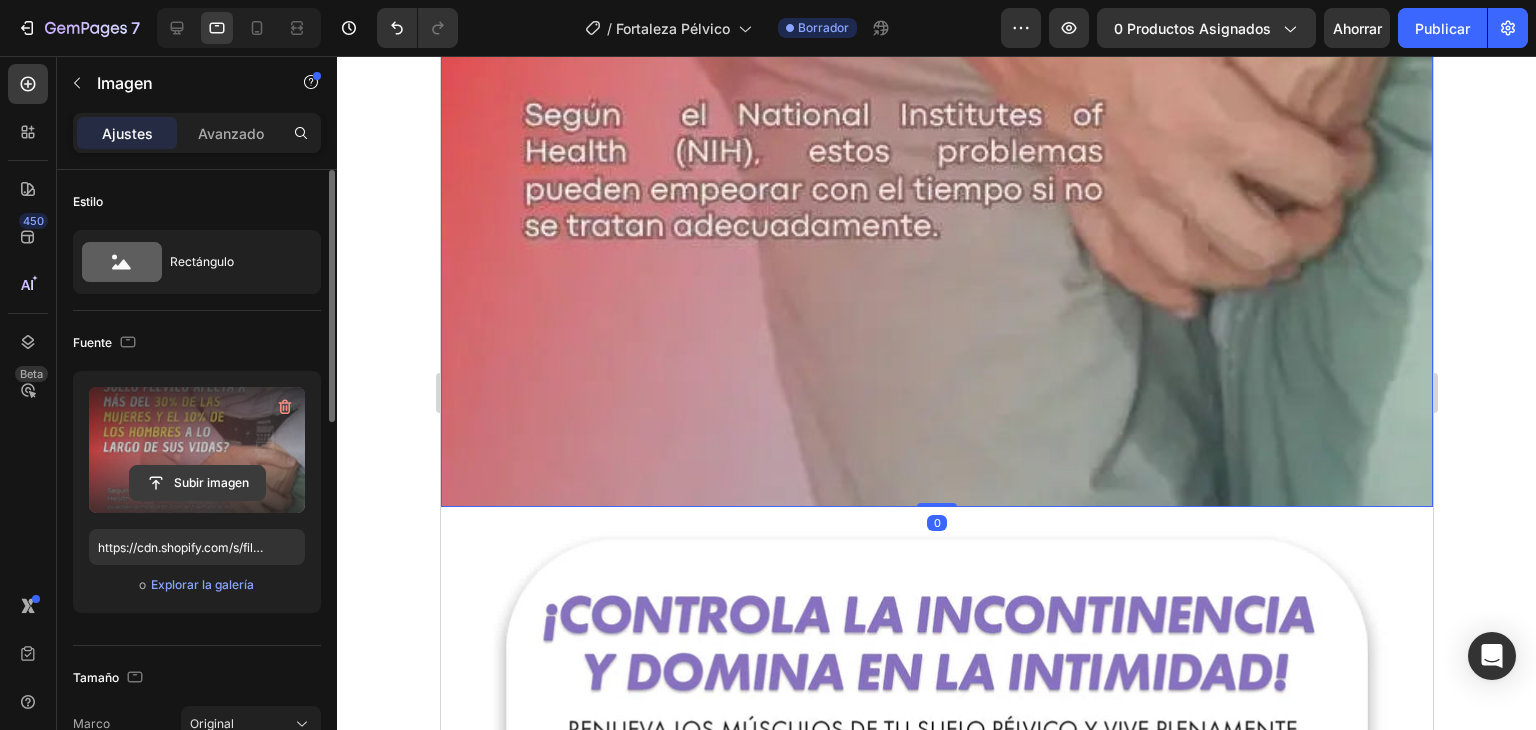 click 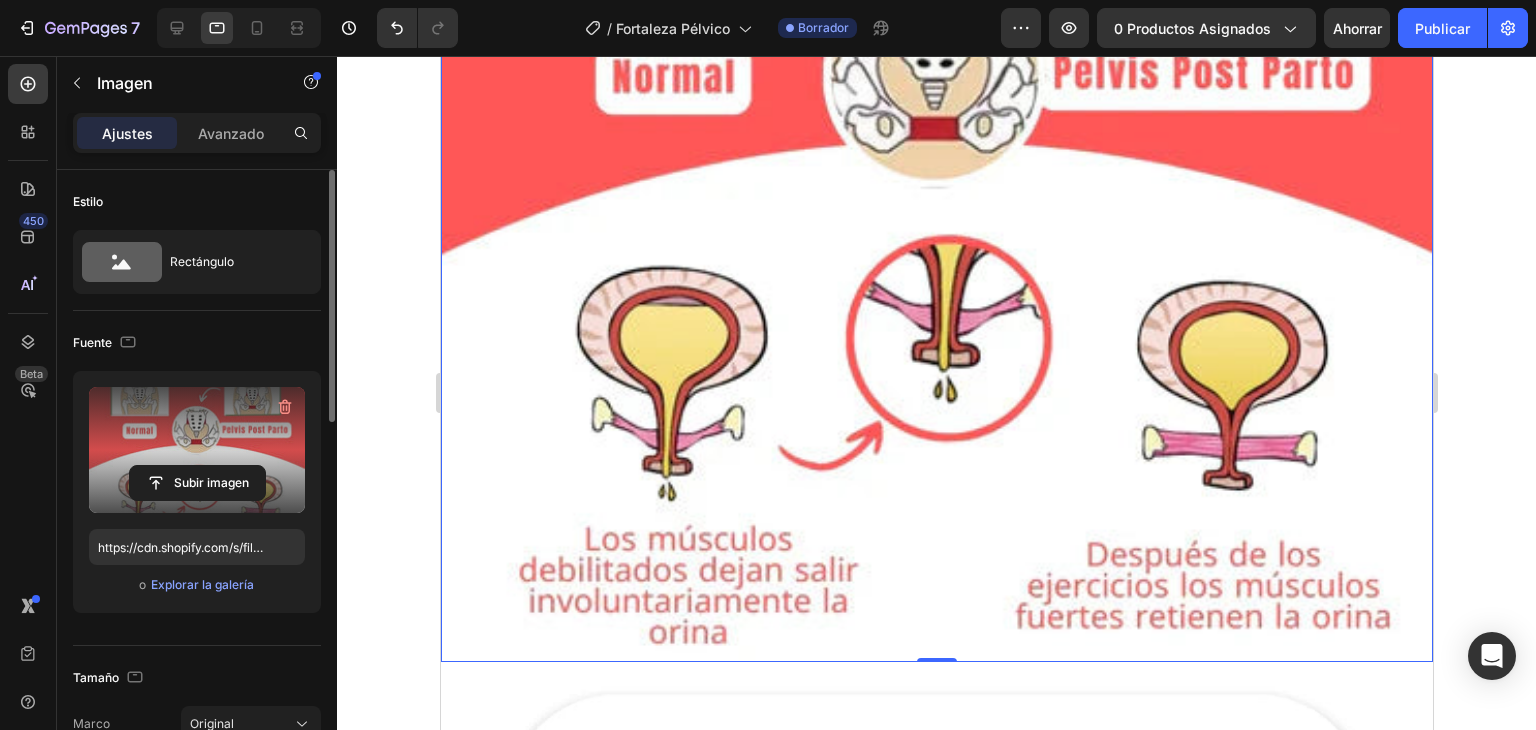 scroll, scrollTop: 6866, scrollLeft: 0, axis: vertical 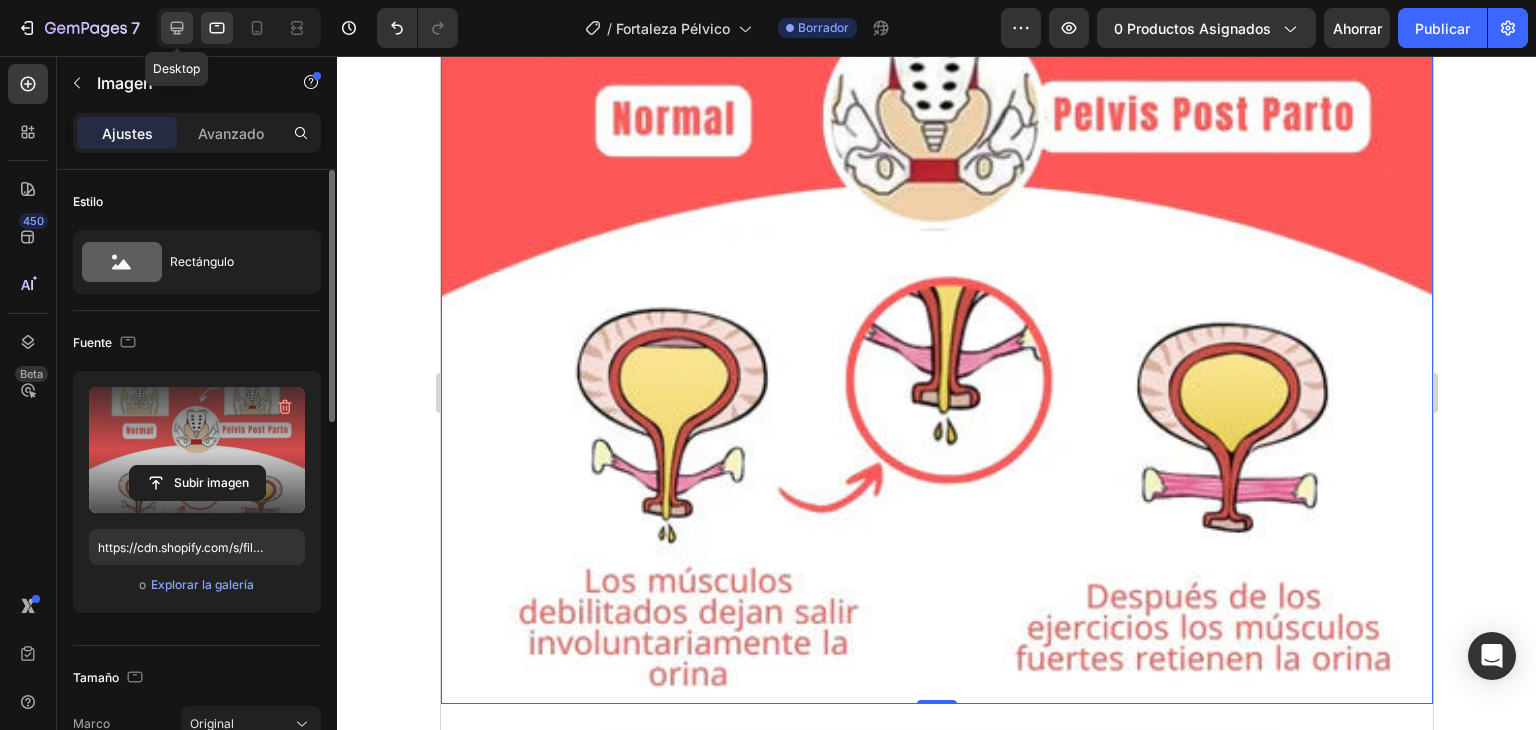 click 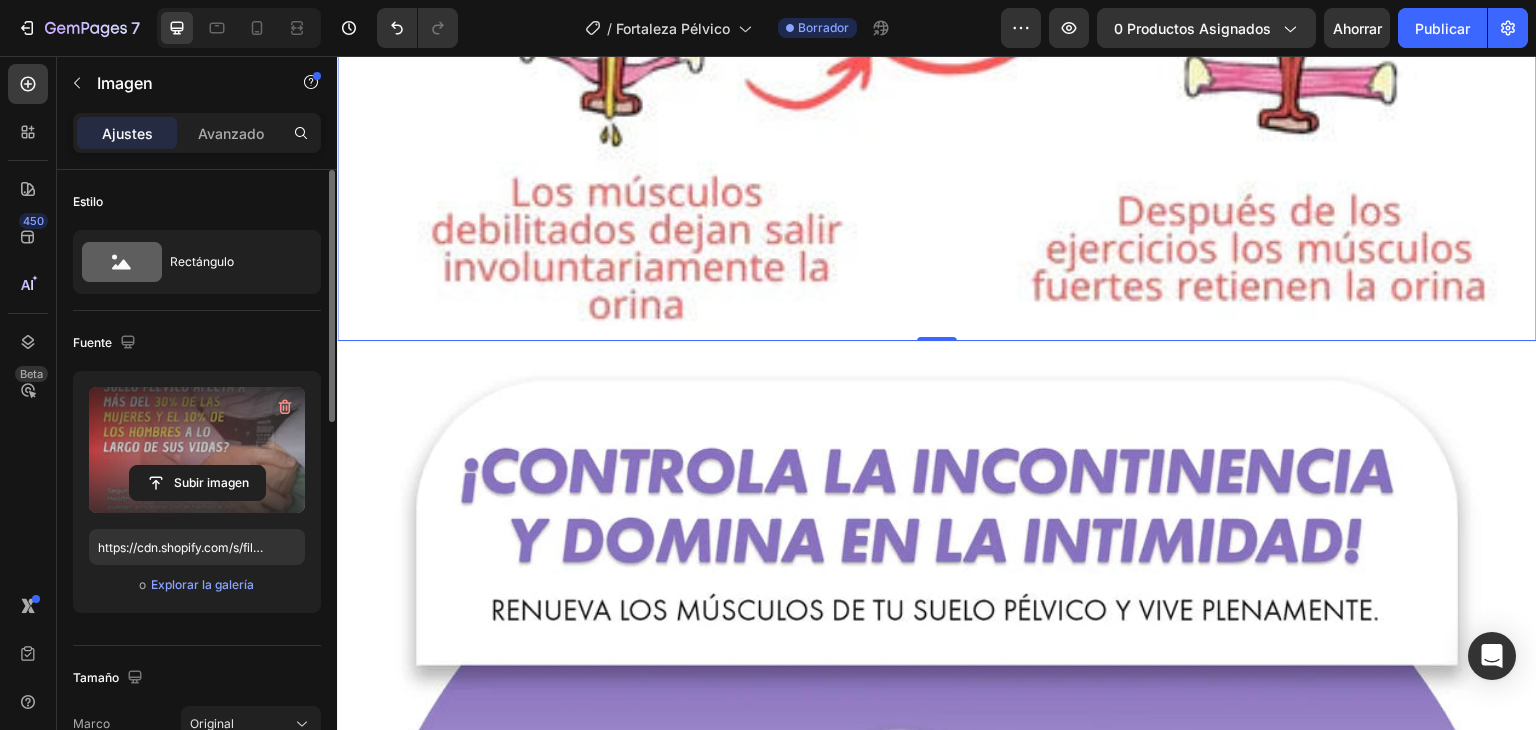scroll, scrollTop: 8772, scrollLeft: 0, axis: vertical 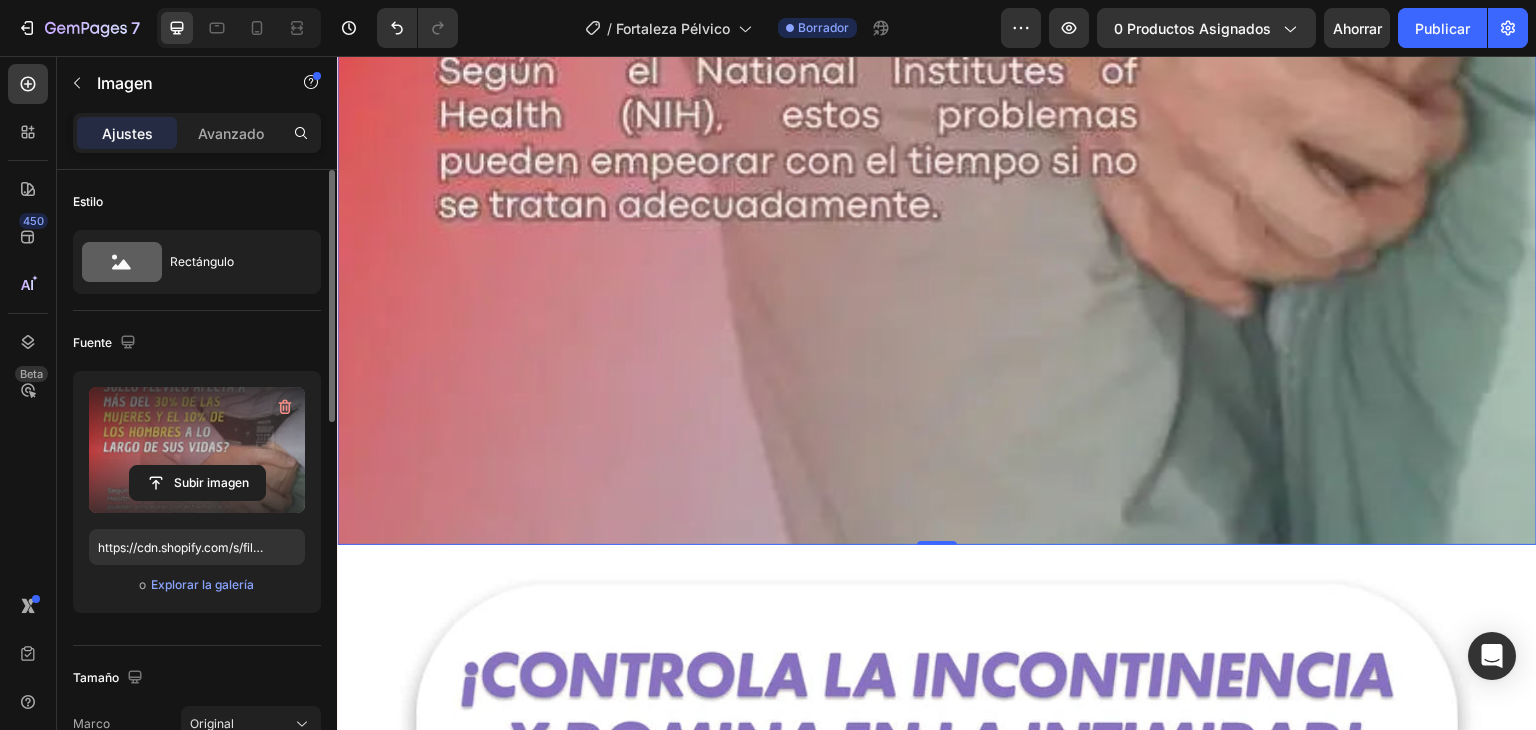 click at bounding box center [937, -155] 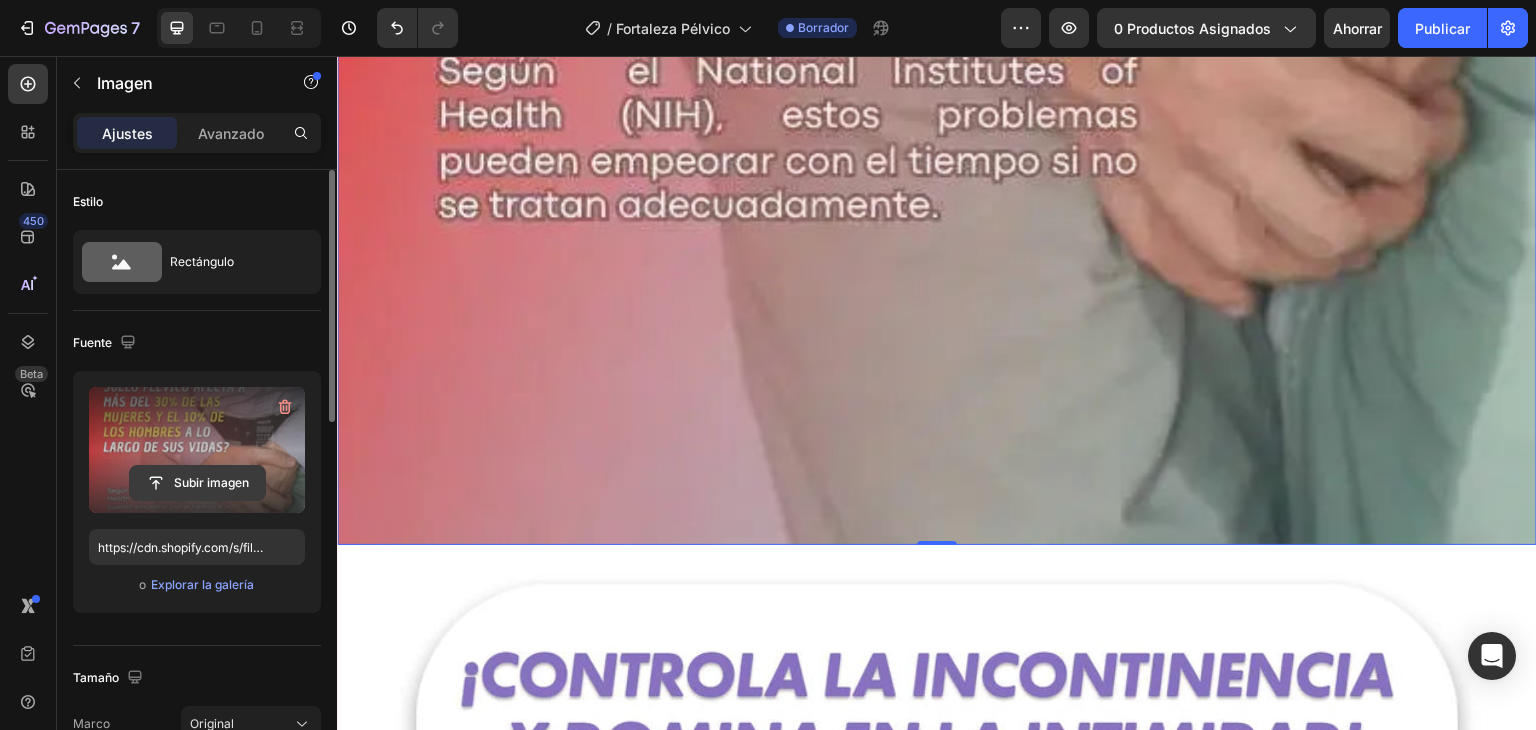 click 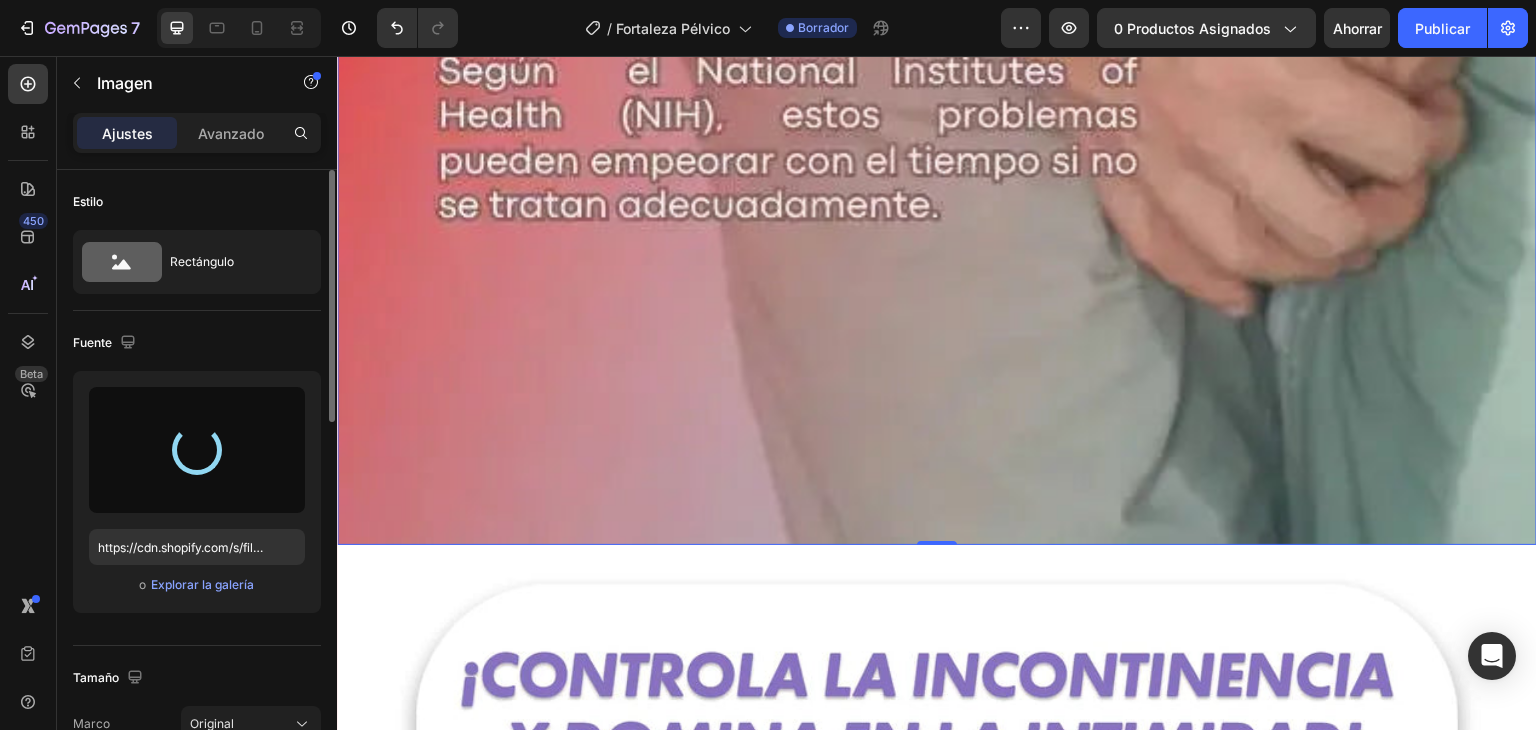 type on "https://cdn.shopify.com/s/files/1/0708/5346/0068/files/gempages_569050837007991829-5e62e26d-33a3-4e06-ac05-5b9a1c2fc1d3.webp" 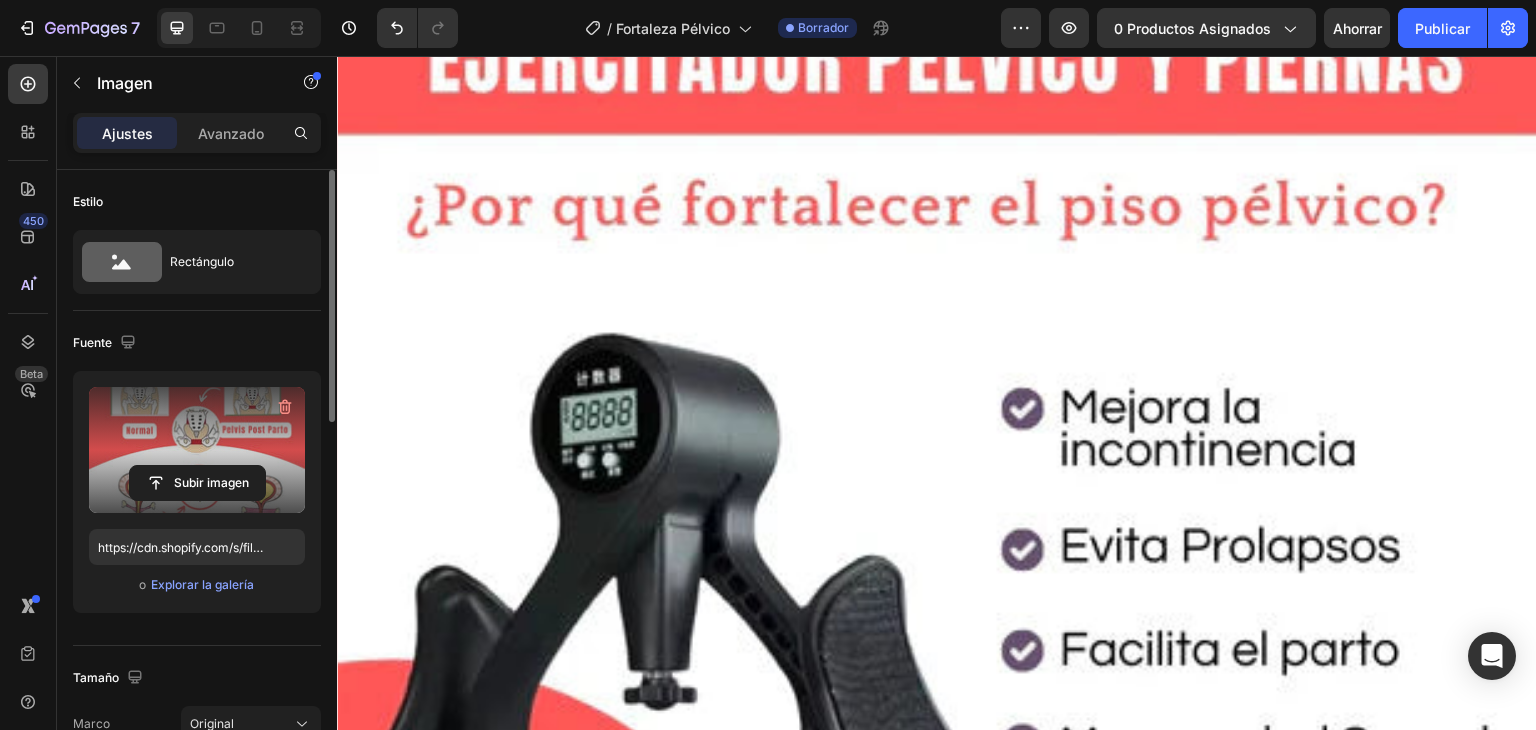 scroll, scrollTop: 0, scrollLeft: 0, axis: both 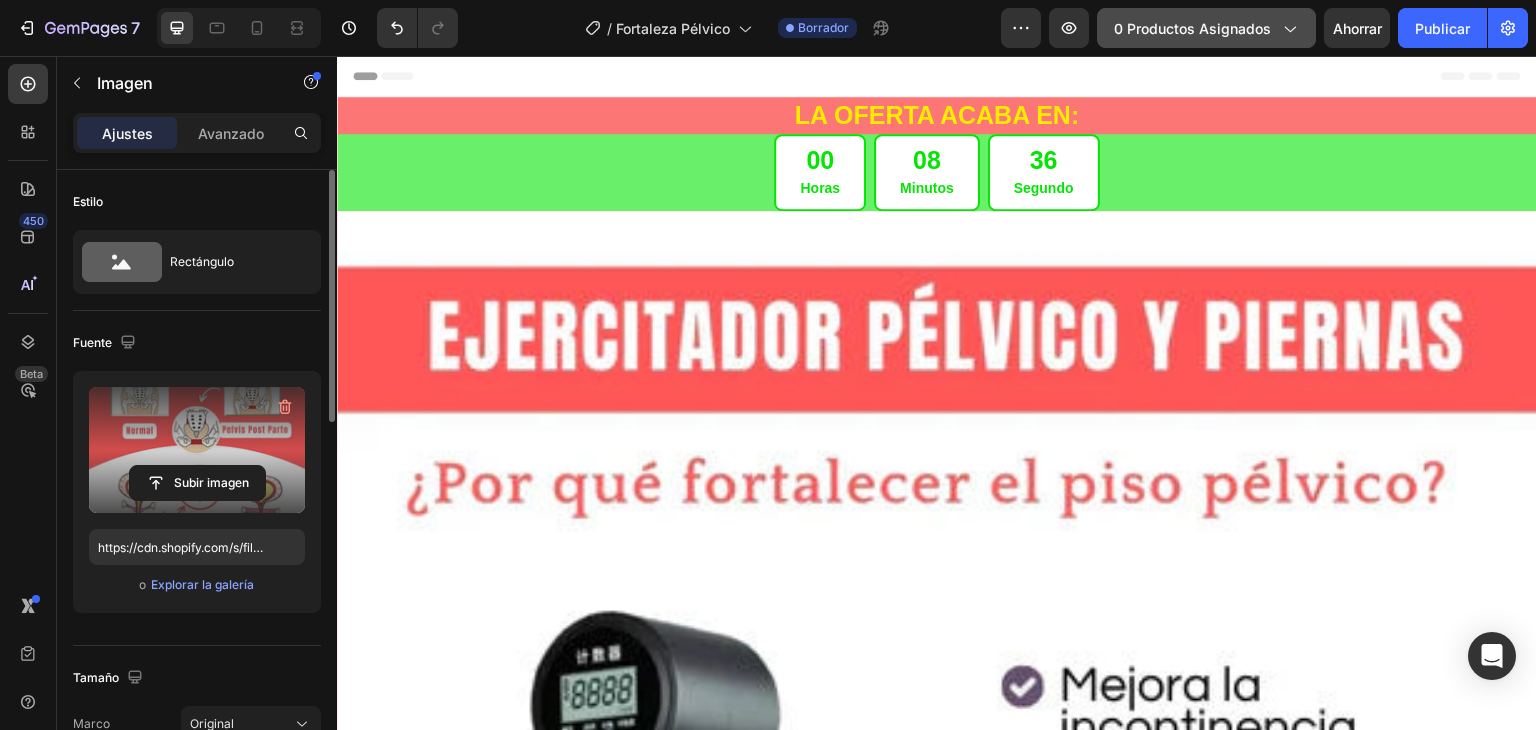 click on "0 productos asignados" at bounding box center (1206, 28) 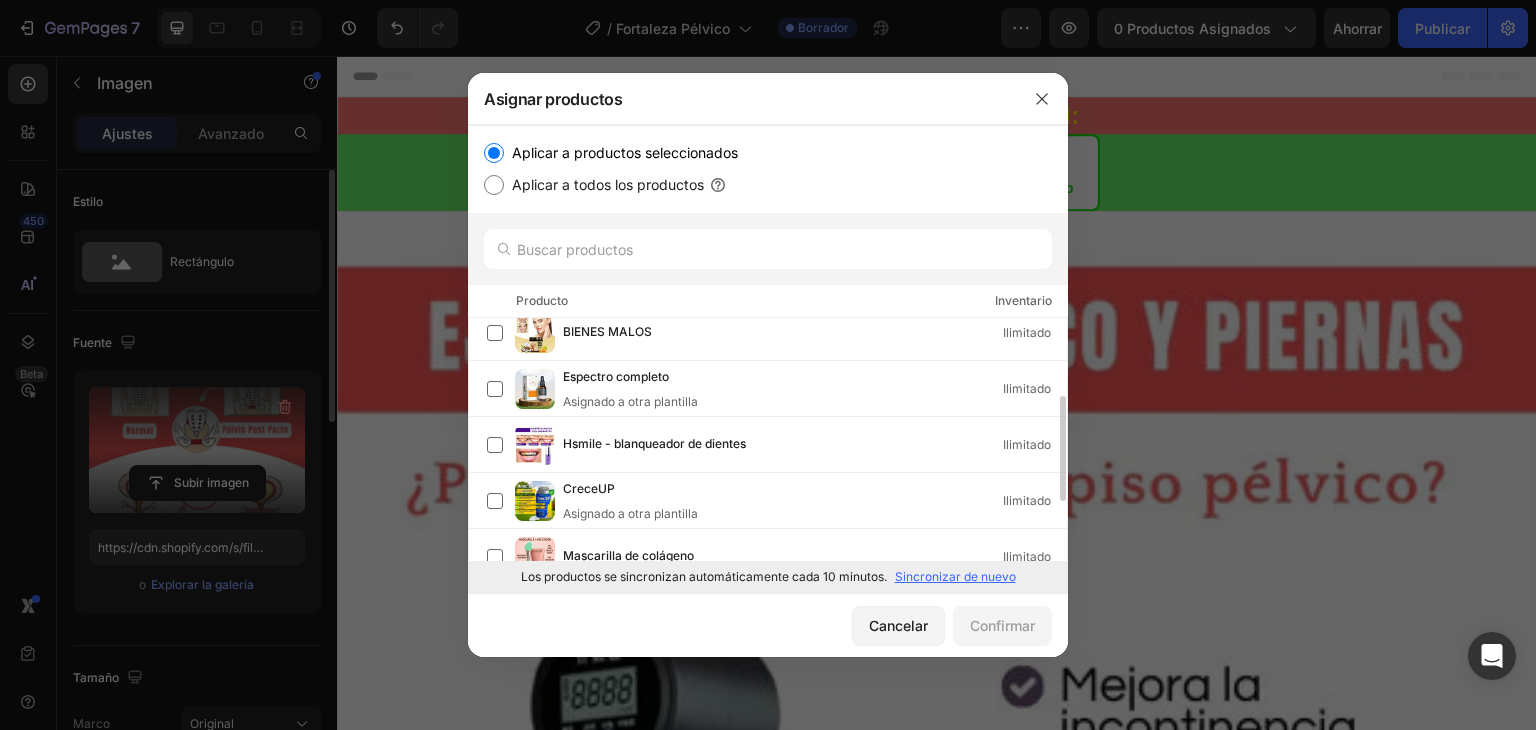 scroll, scrollTop: 0, scrollLeft: 0, axis: both 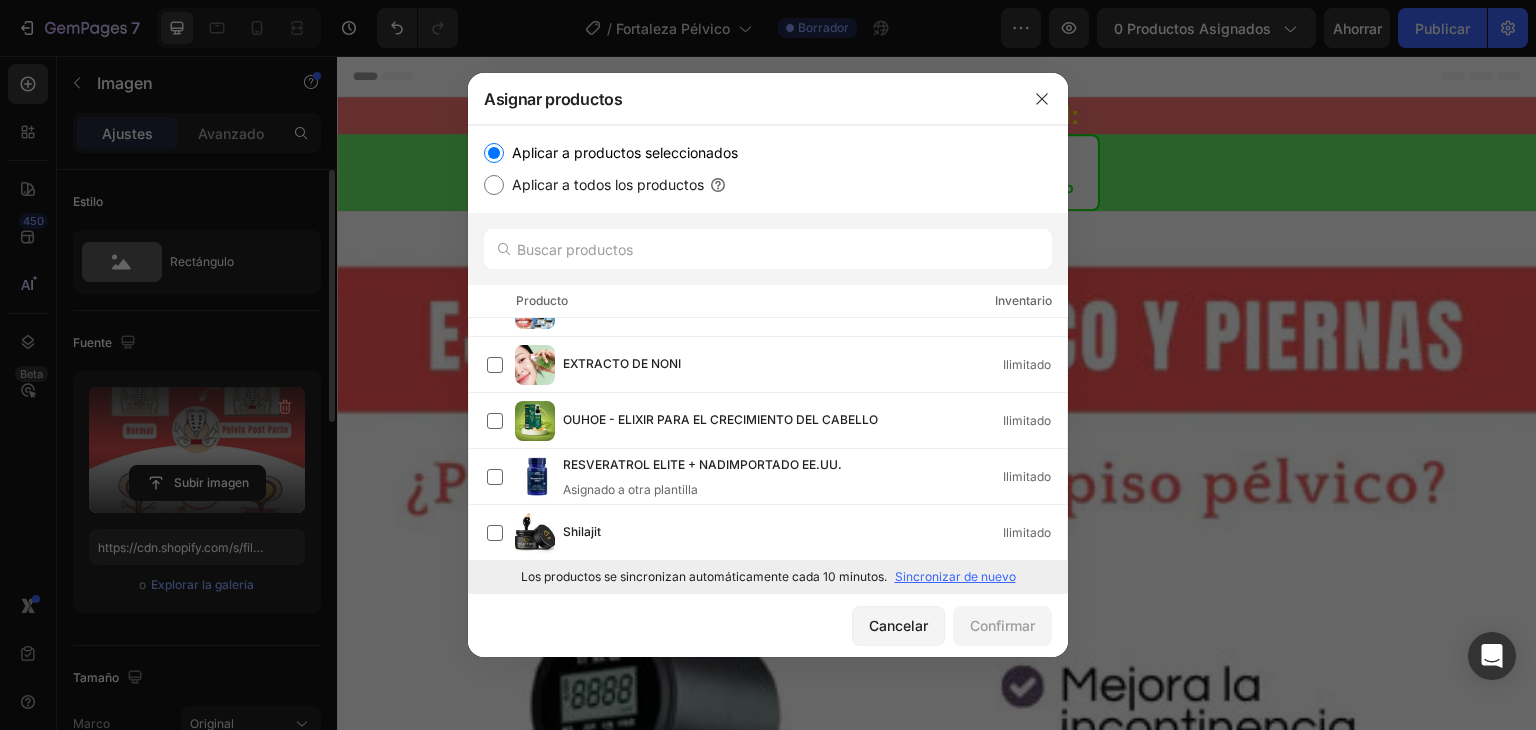 click on "Sincronizar de nuevo" at bounding box center [955, 576] 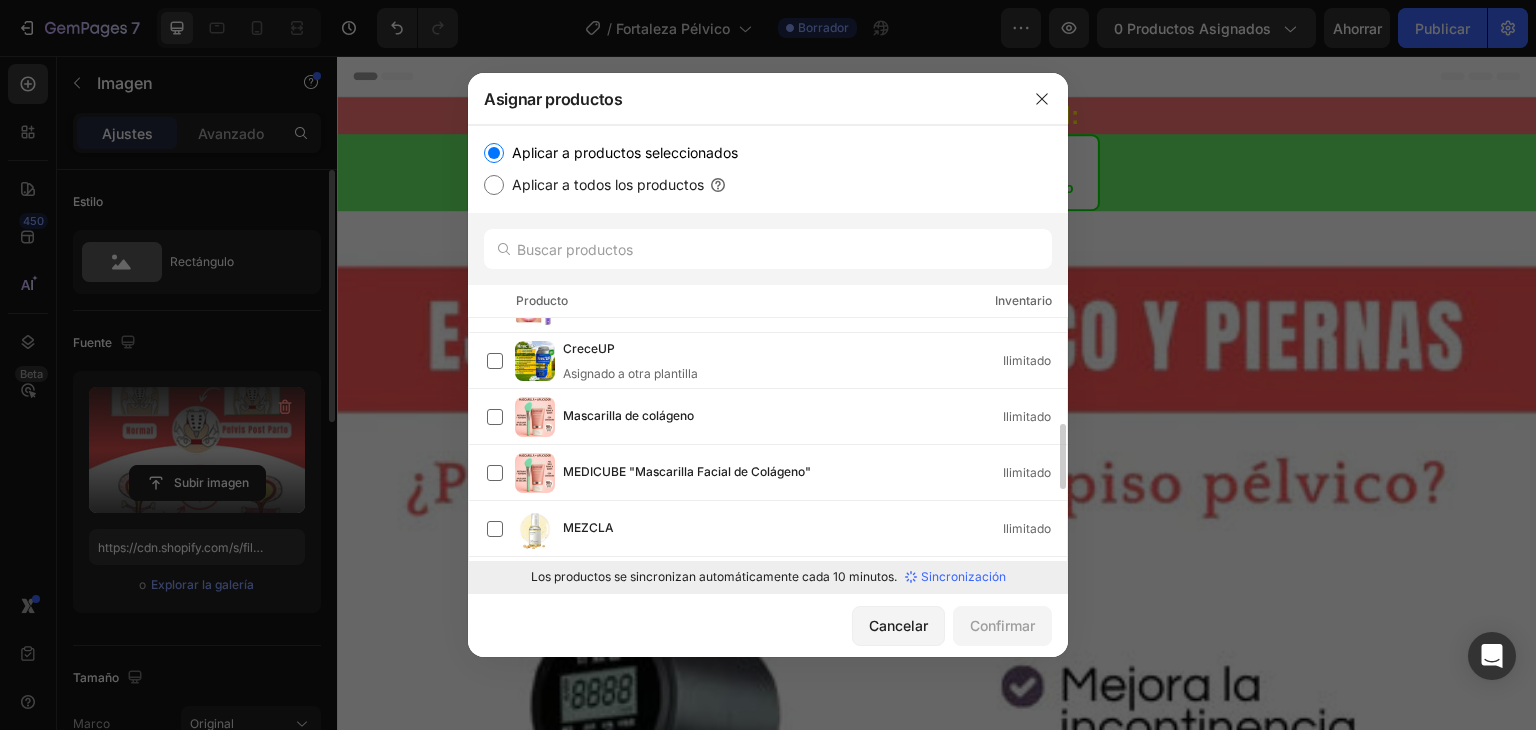 scroll, scrollTop: 336, scrollLeft: 0, axis: vertical 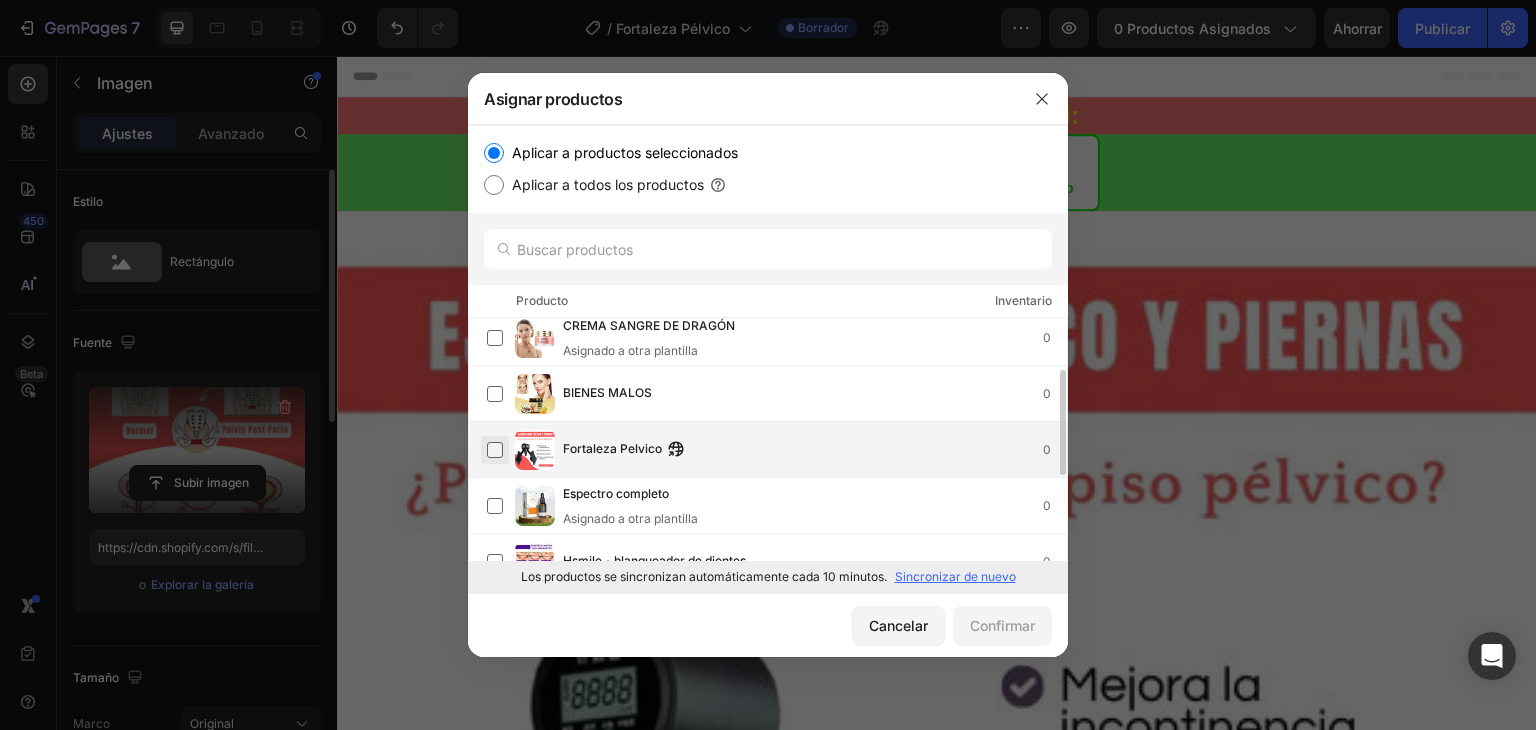 click at bounding box center [495, 450] 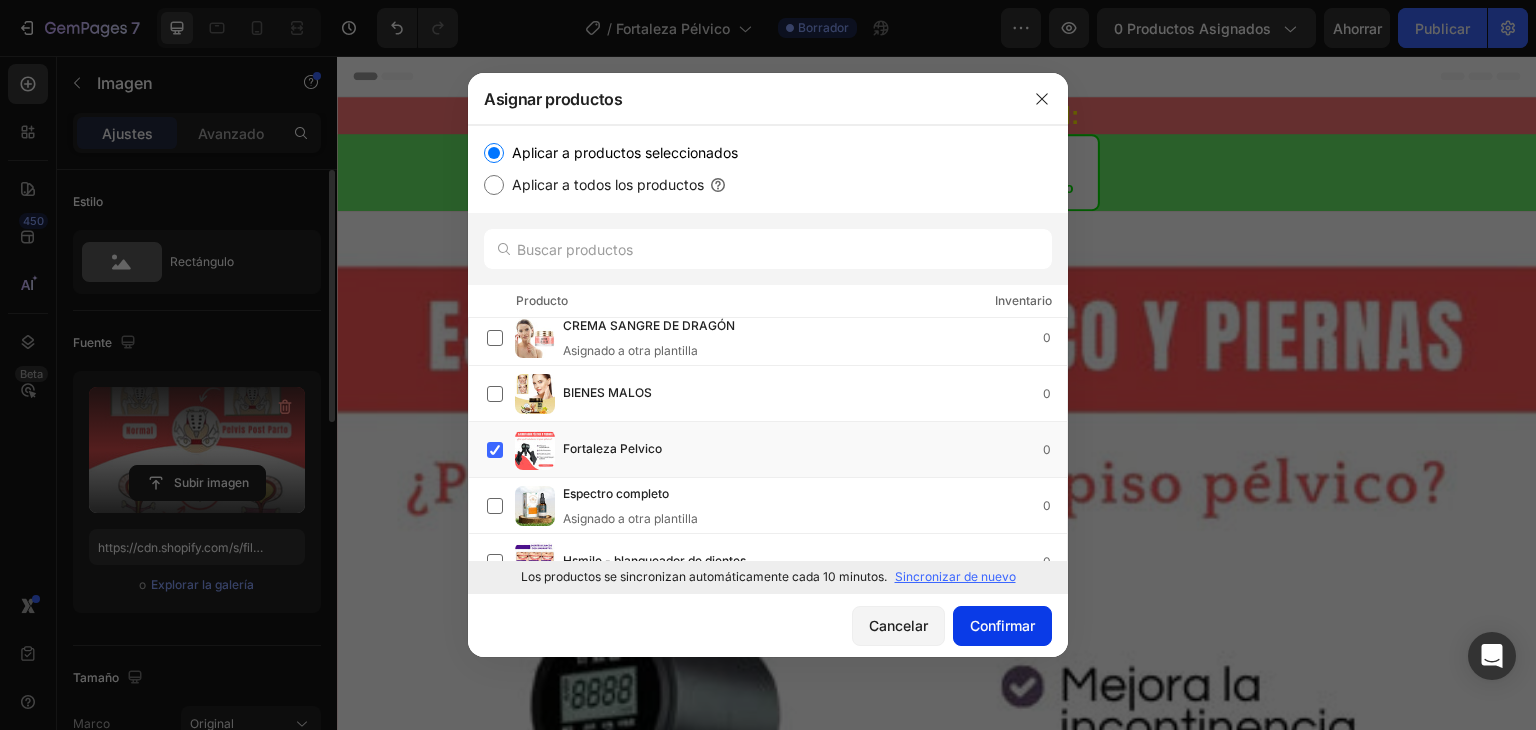 click on "Confirmar" at bounding box center [1002, 625] 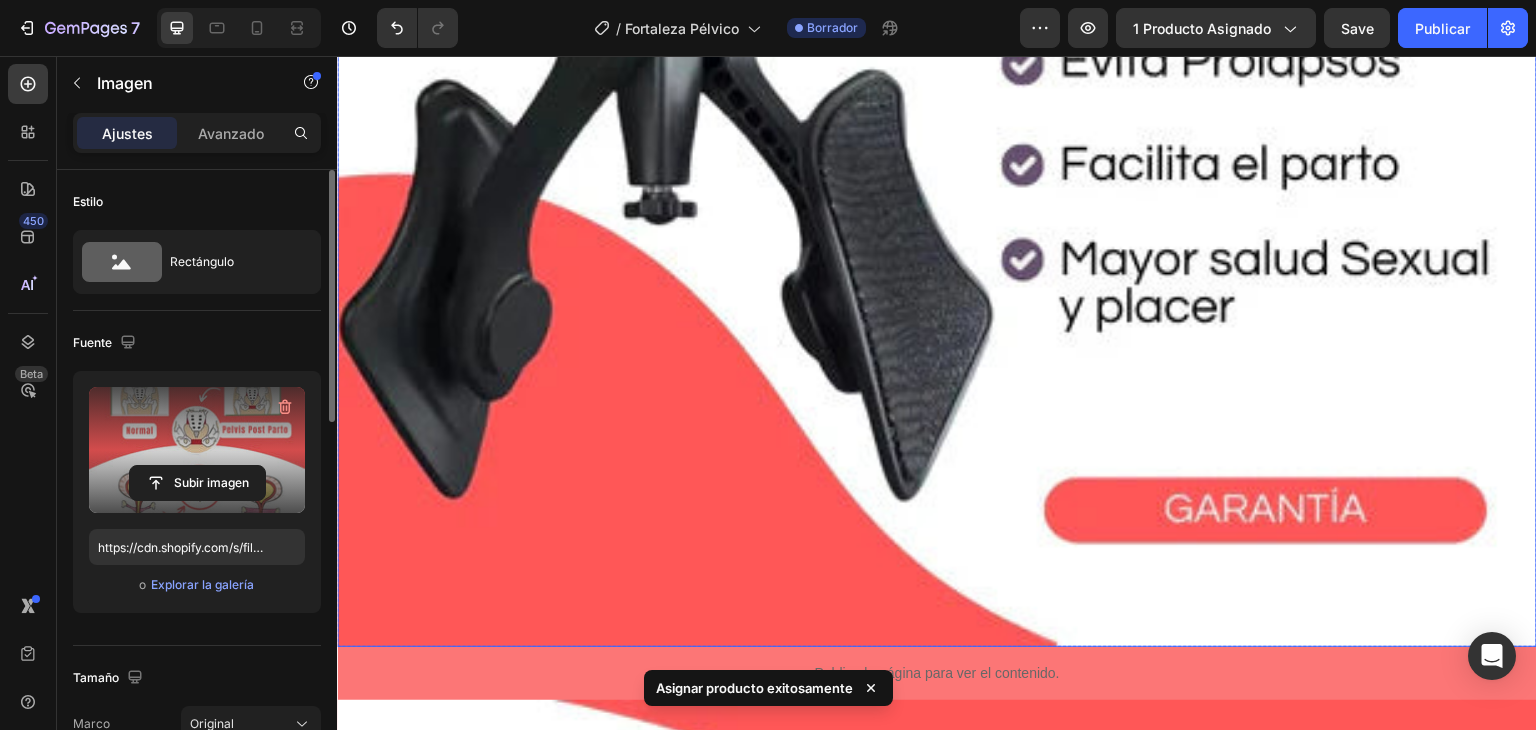 scroll, scrollTop: 0, scrollLeft: 0, axis: both 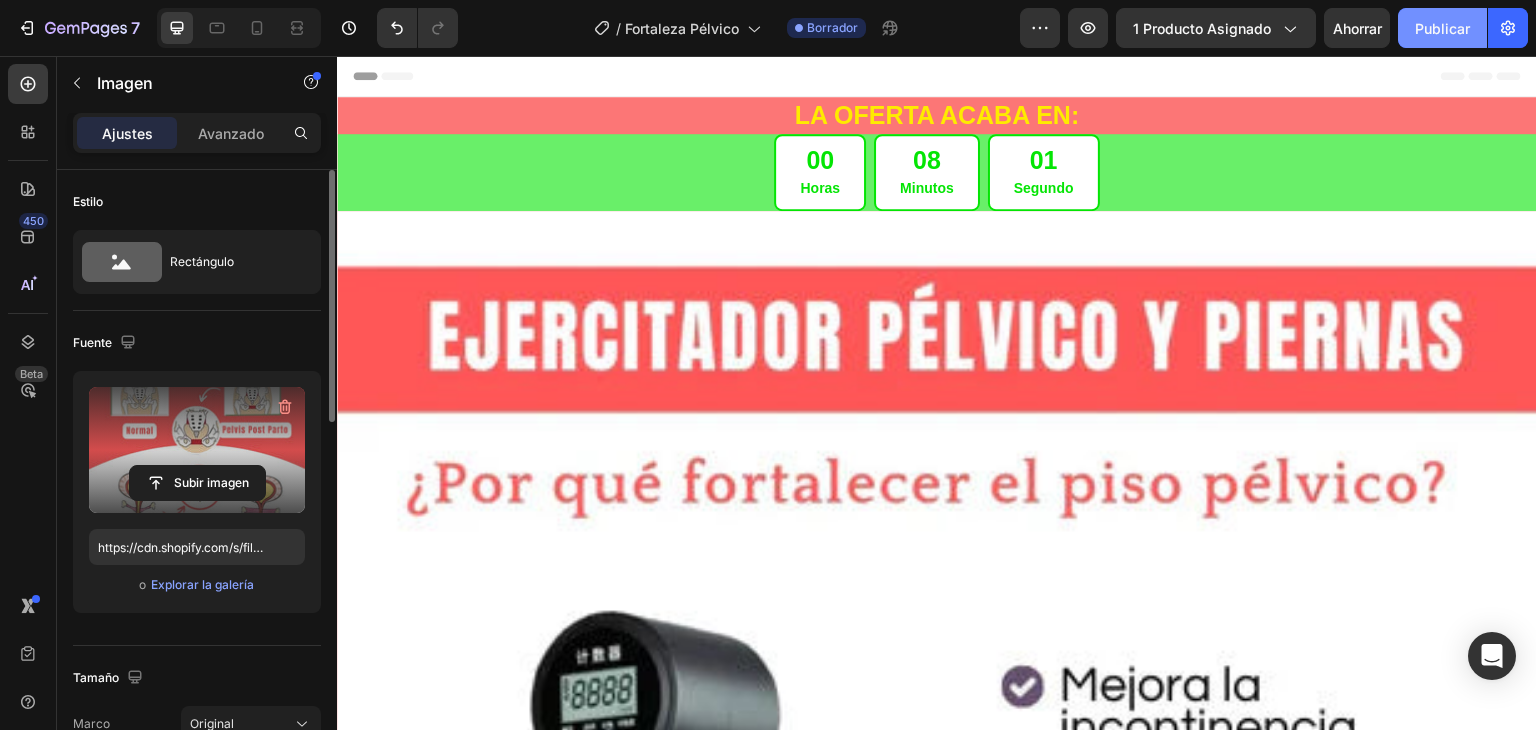 click on "Publicar" at bounding box center [1442, 28] 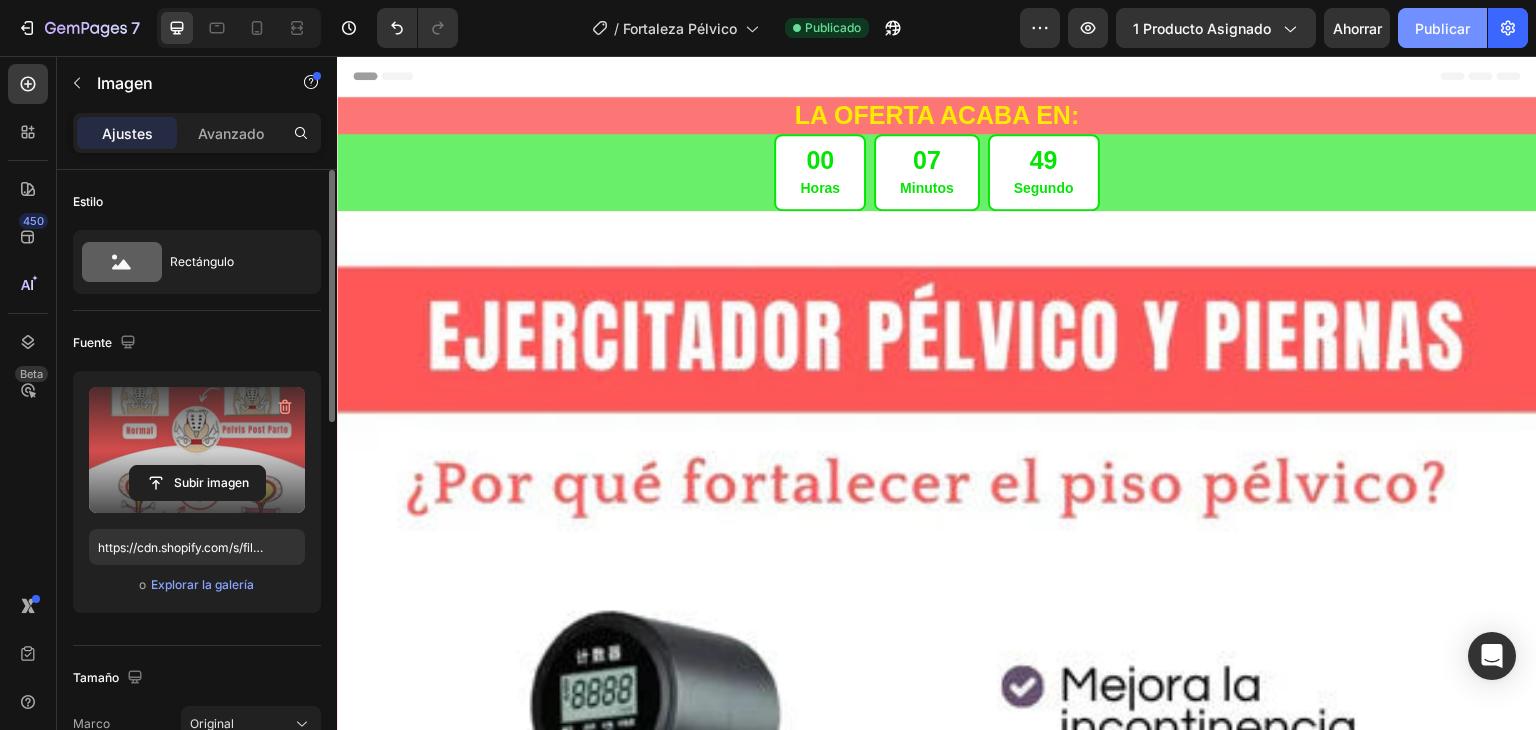 click on "Publicar" at bounding box center (1442, 28) 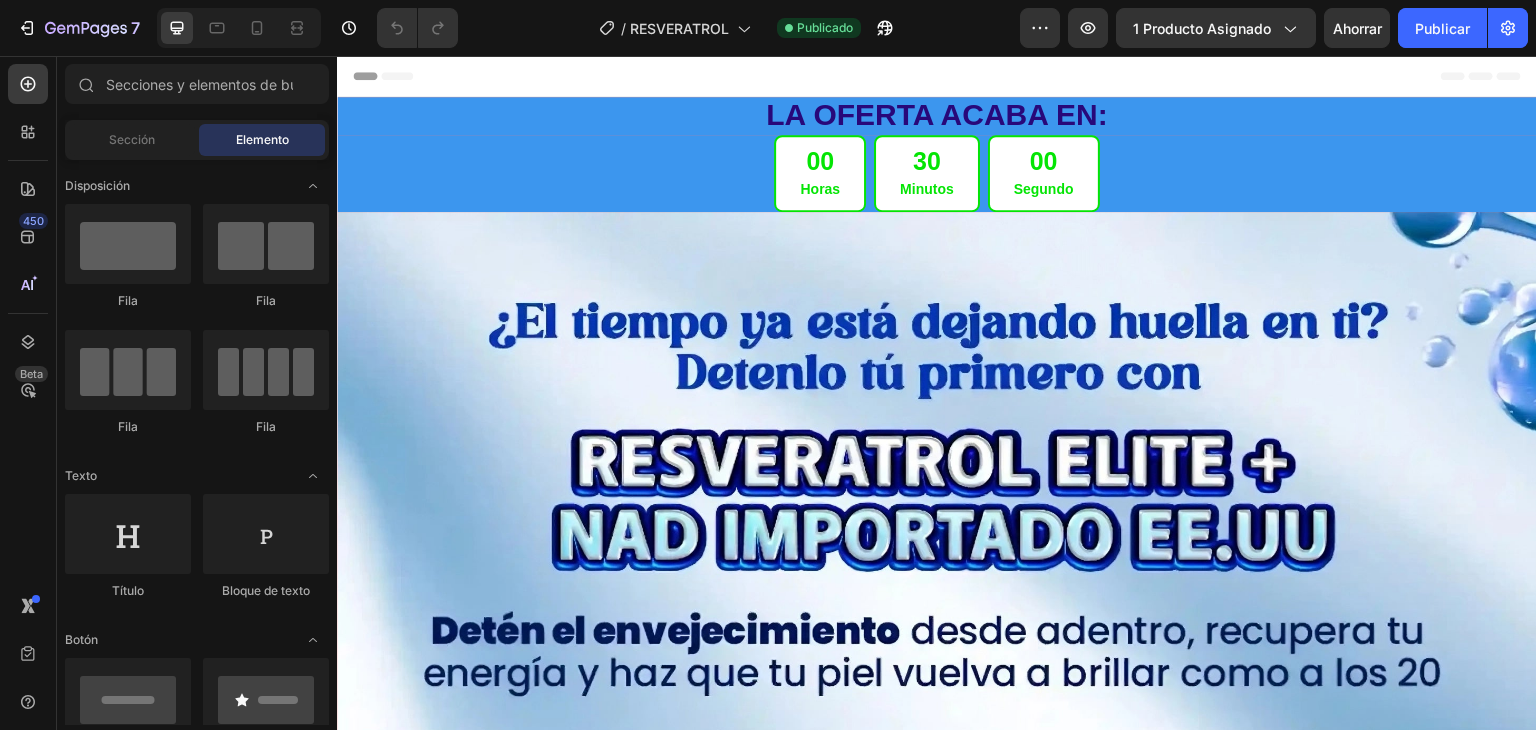 scroll, scrollTop: 0, scrollLeft: 0, axis: both 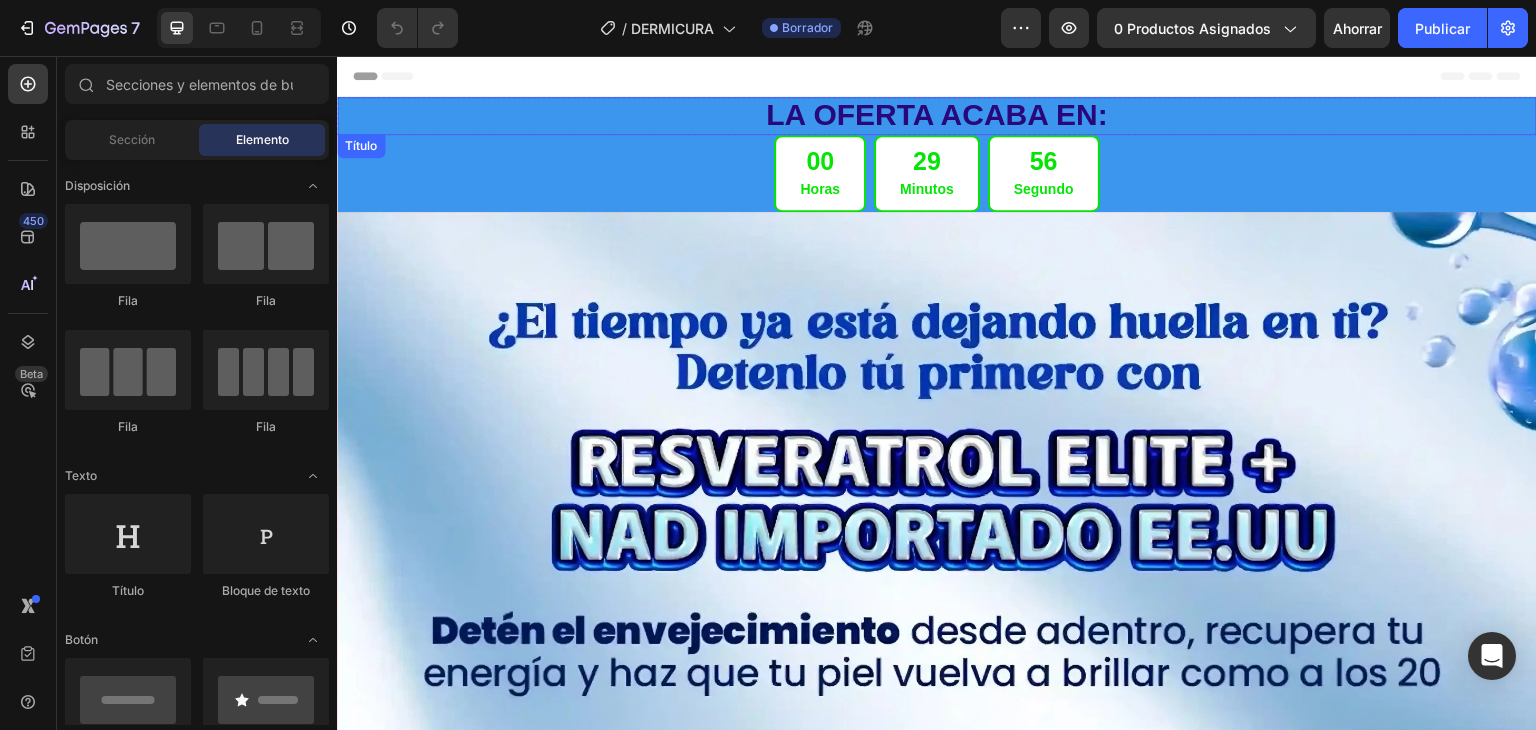 click on "LA OFERTA ACABA EN:" at bounding box center [937, 114] 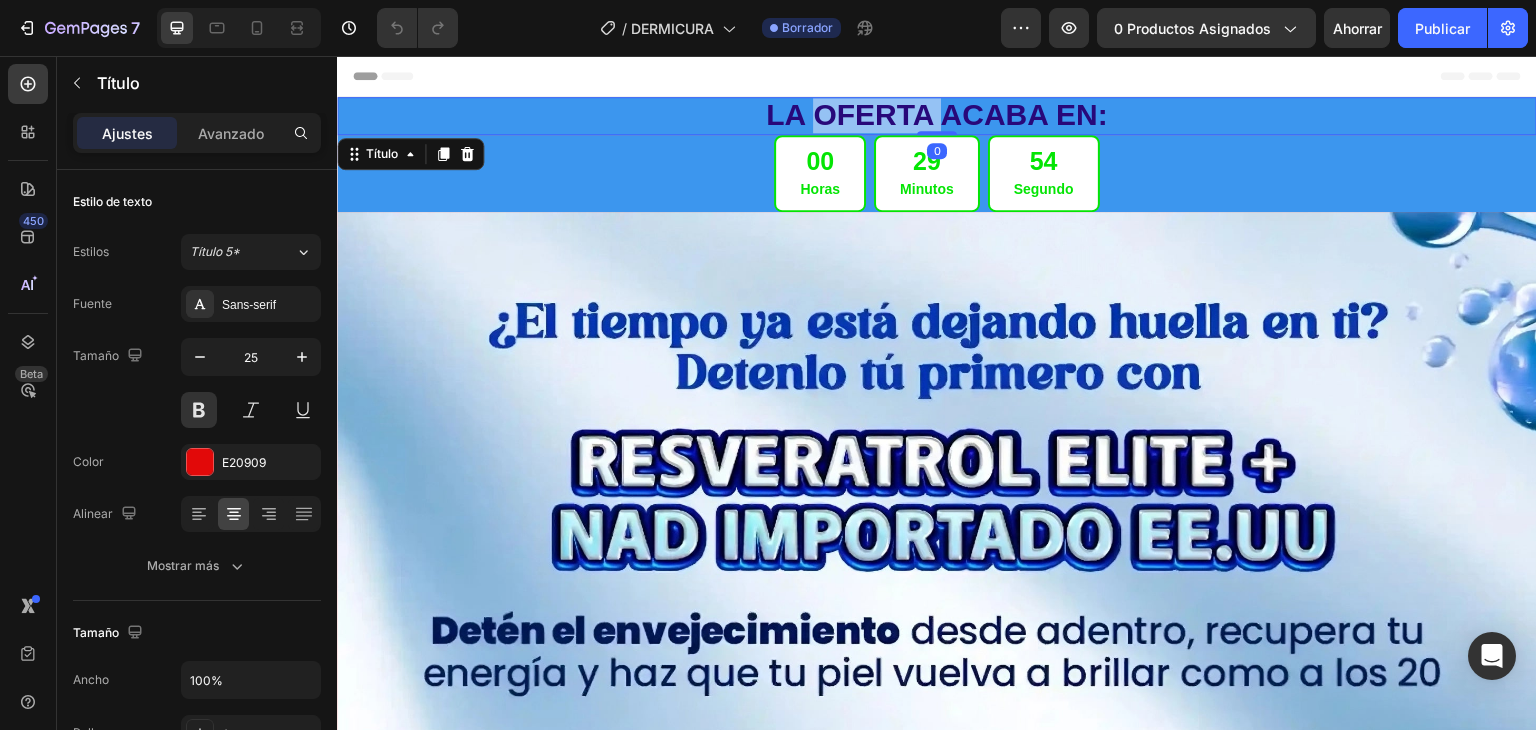 click on "LA OFERTA ACABA EN:" at bounding box center [937, 114] 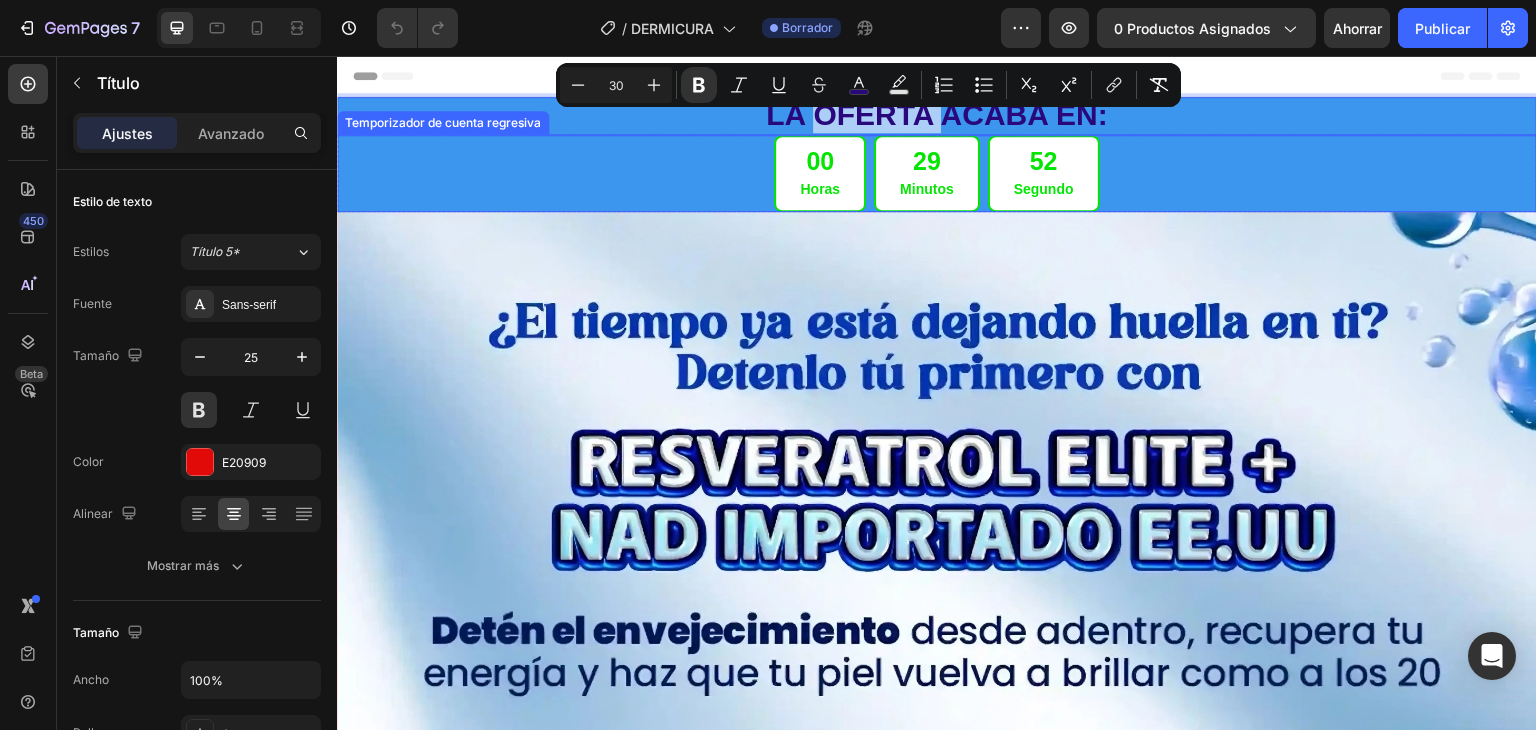 click on "00 Horas 29 Minutos 52 Segundo" at bounding box center (937, 174) 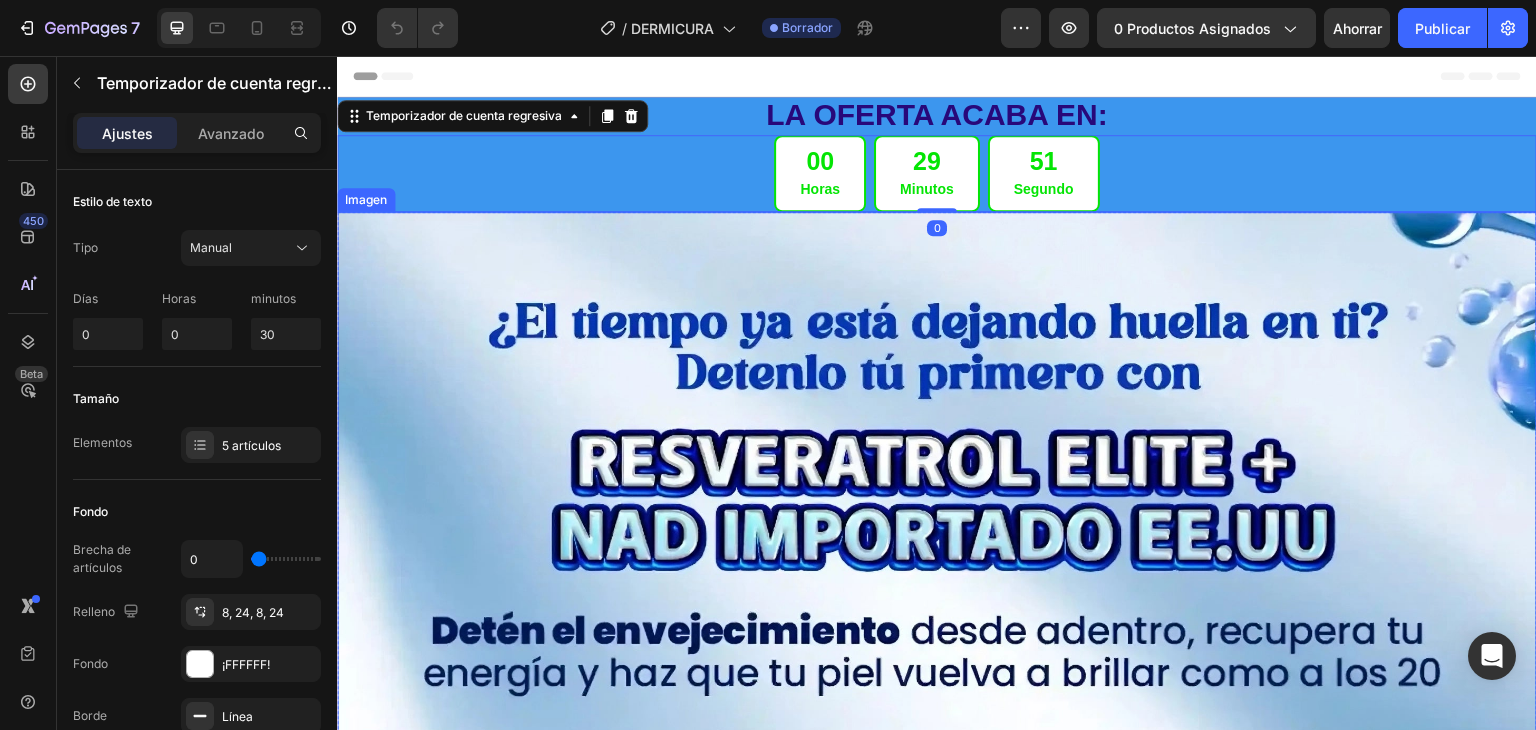 click at bounding box center (937, 1267) 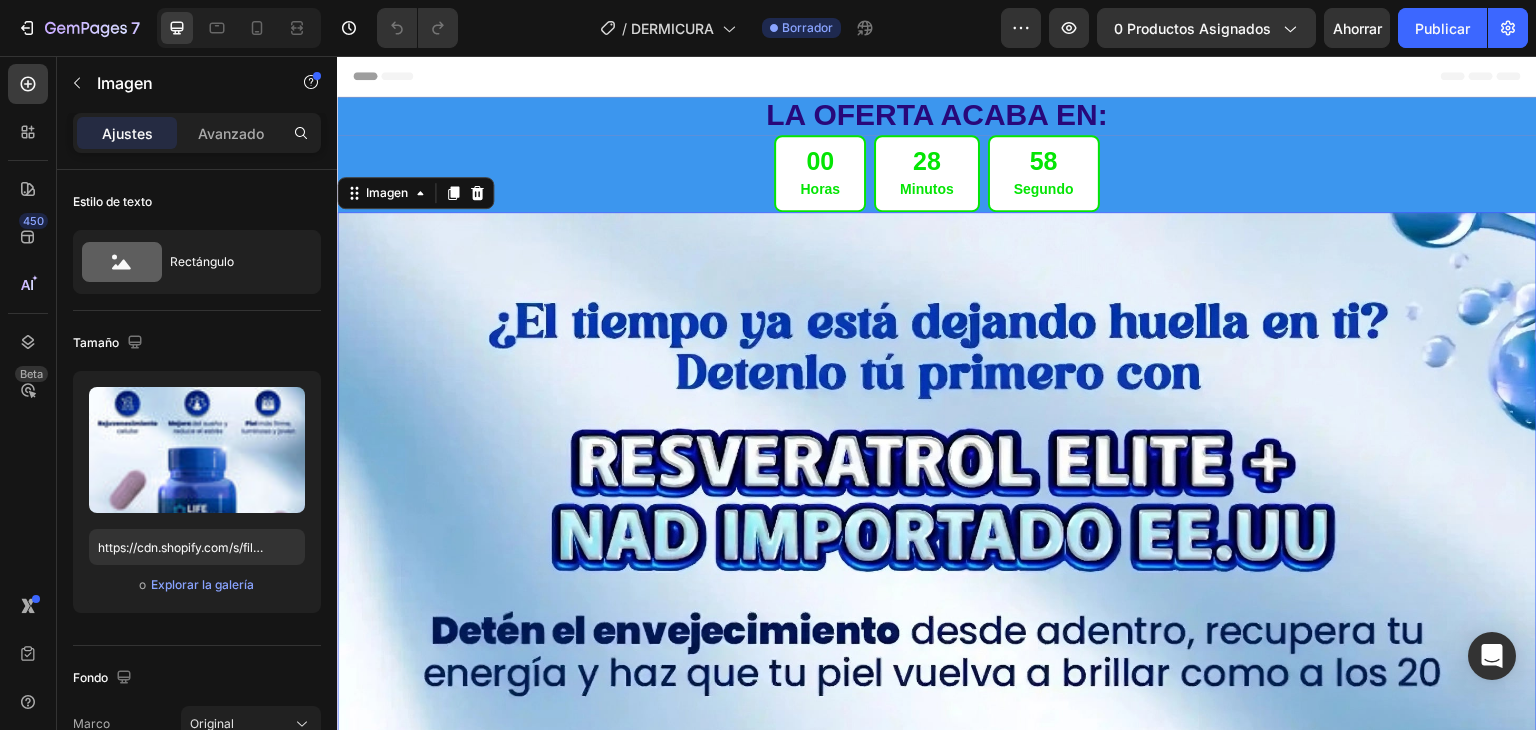 click at bounding box center [937, 1267] 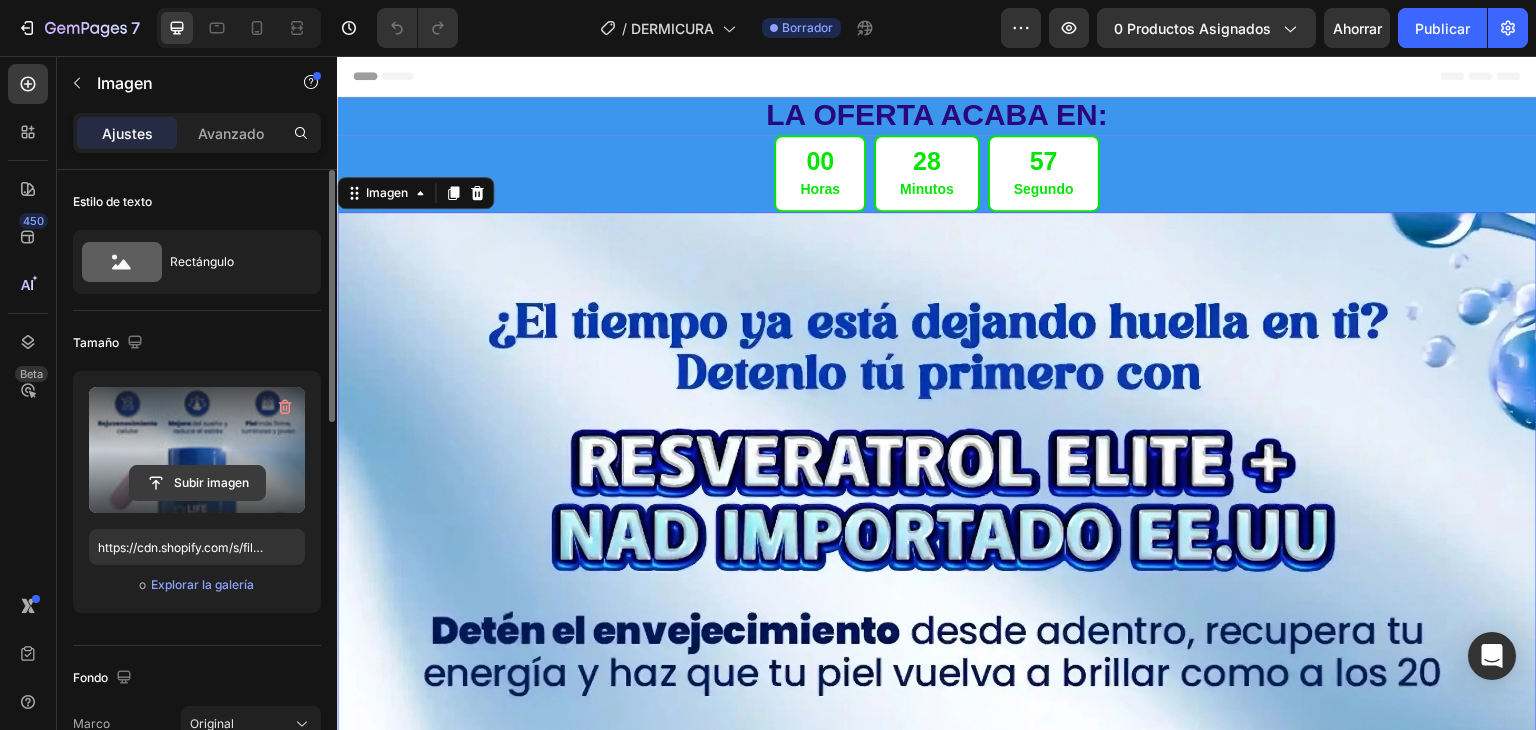 click 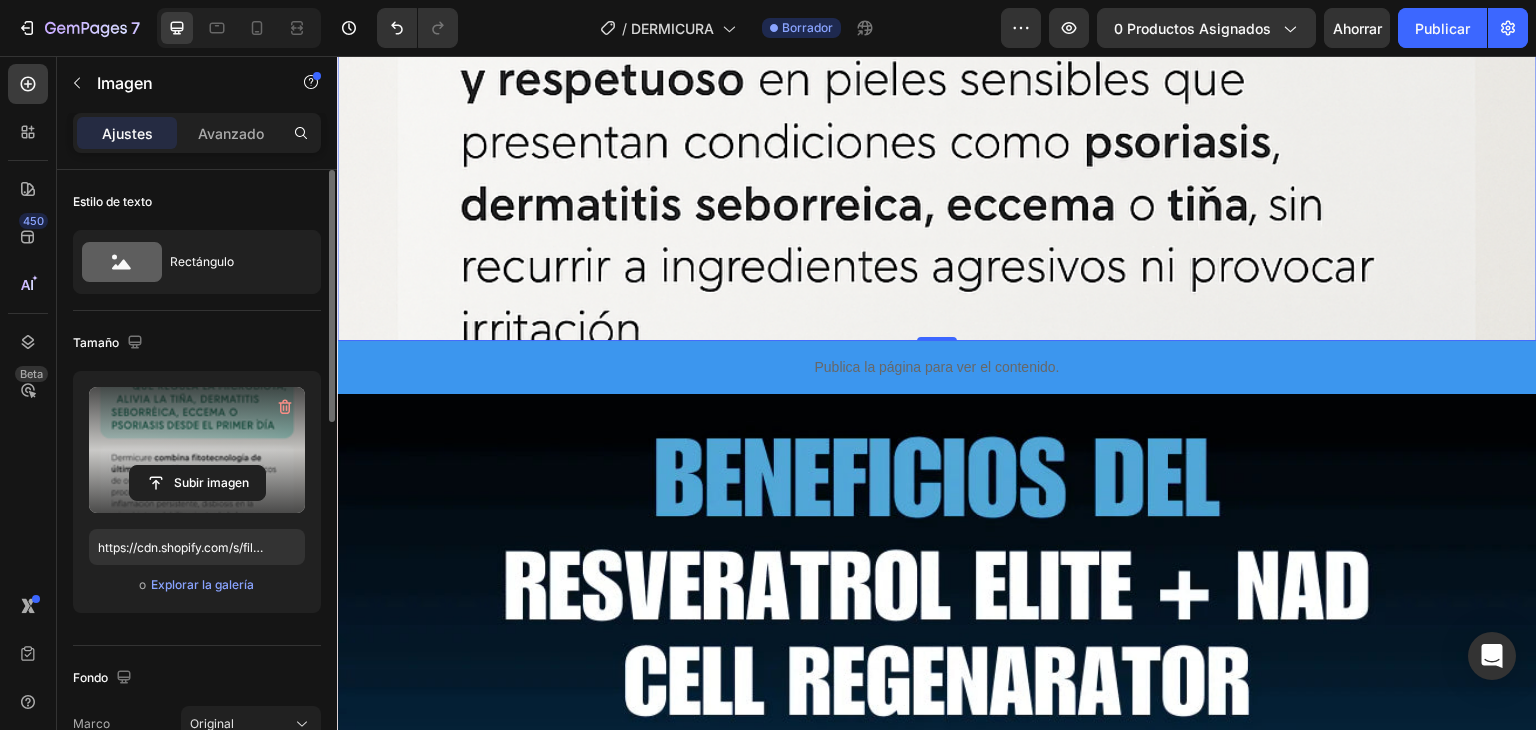 scroll, scrollTop: 1752, scrollLeft: 0, axis: vertical 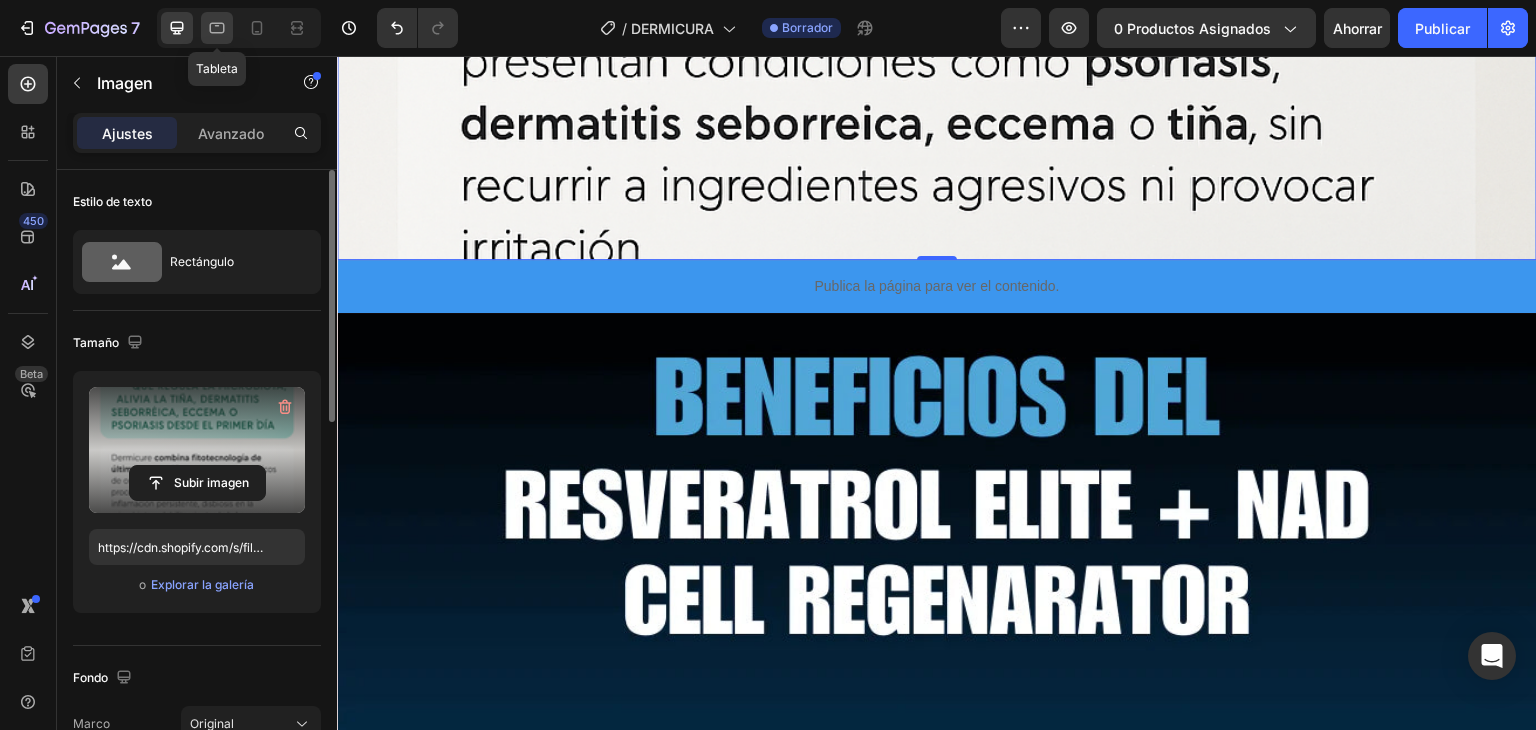click 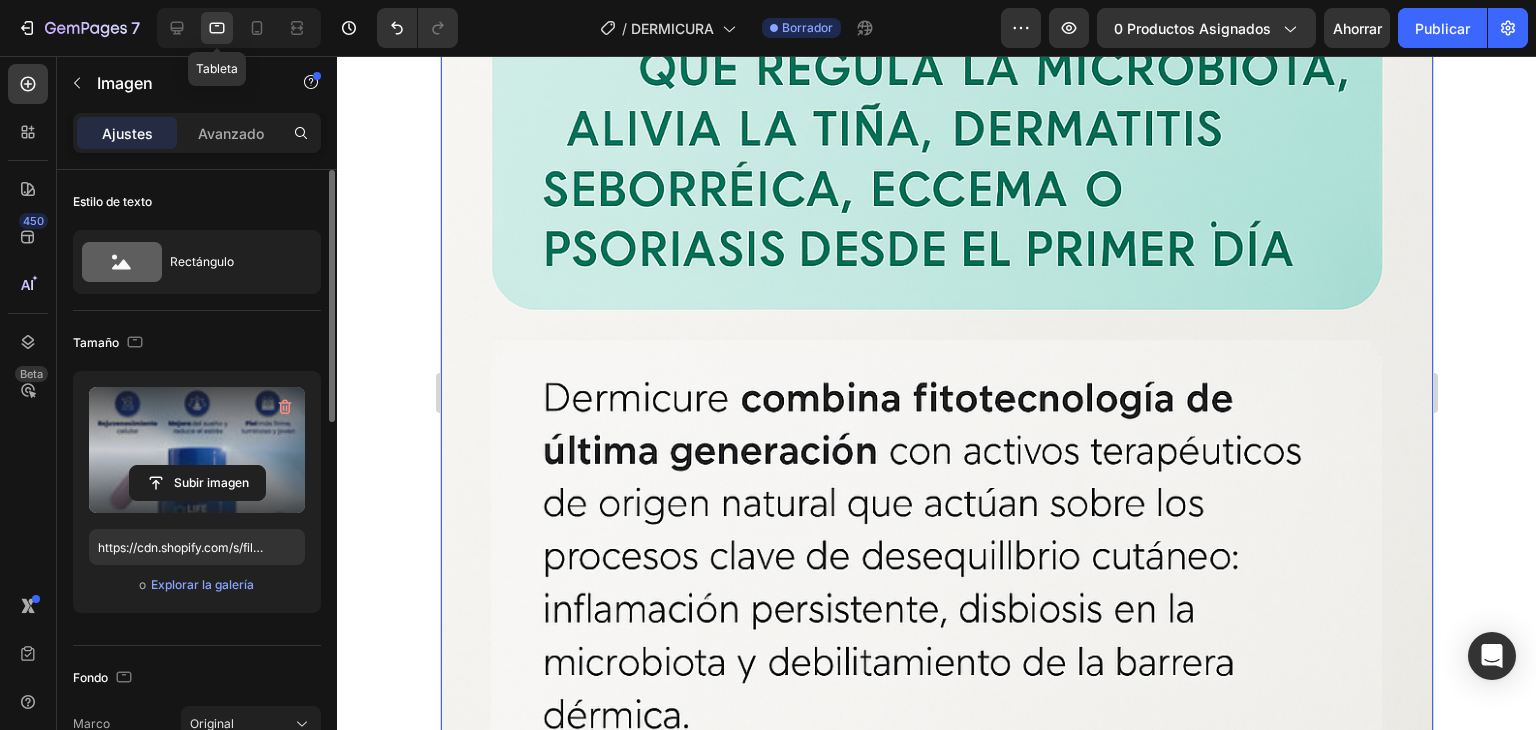 scroll, scrollTop: 64, scrollLeft: 0, axis: vertical 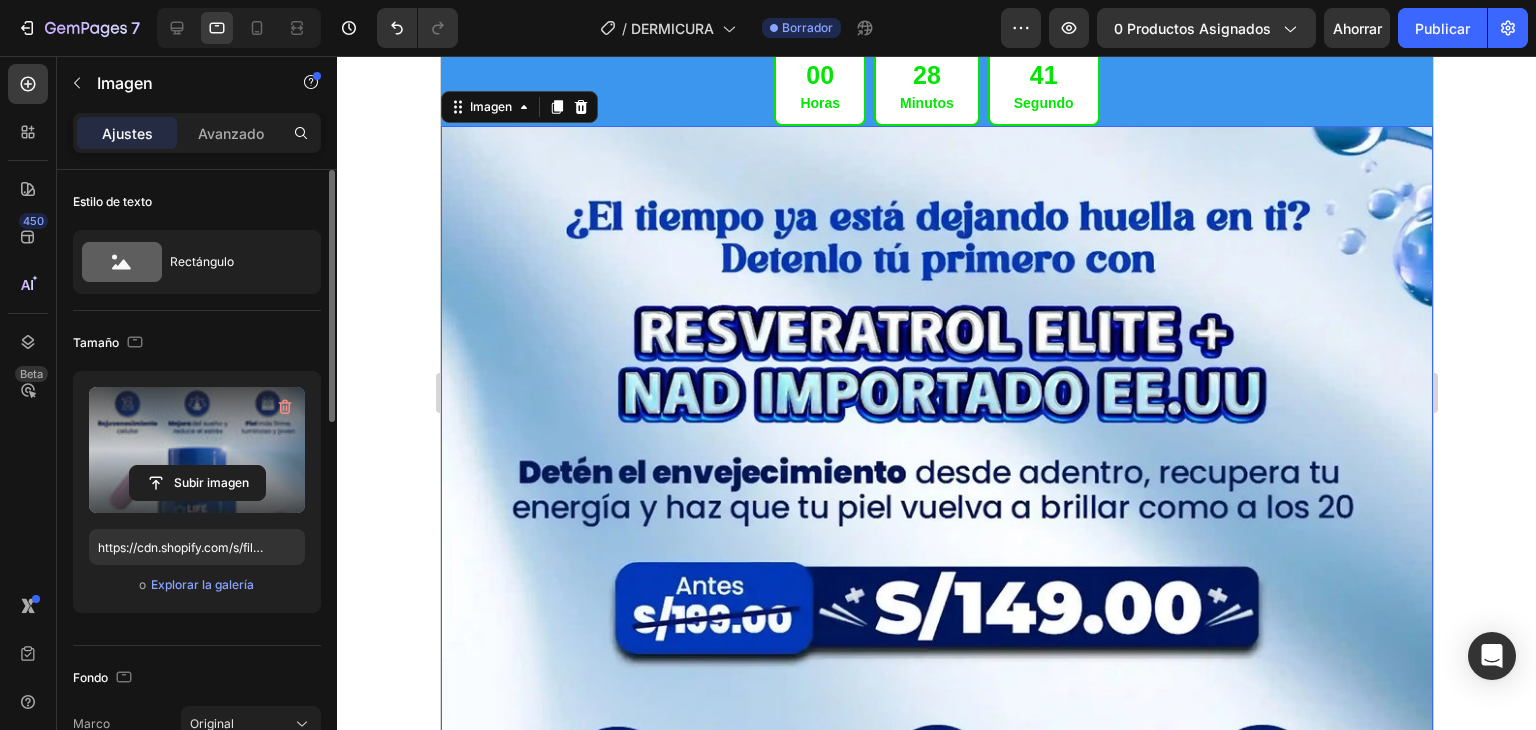 click at bounding box center (936, 998) 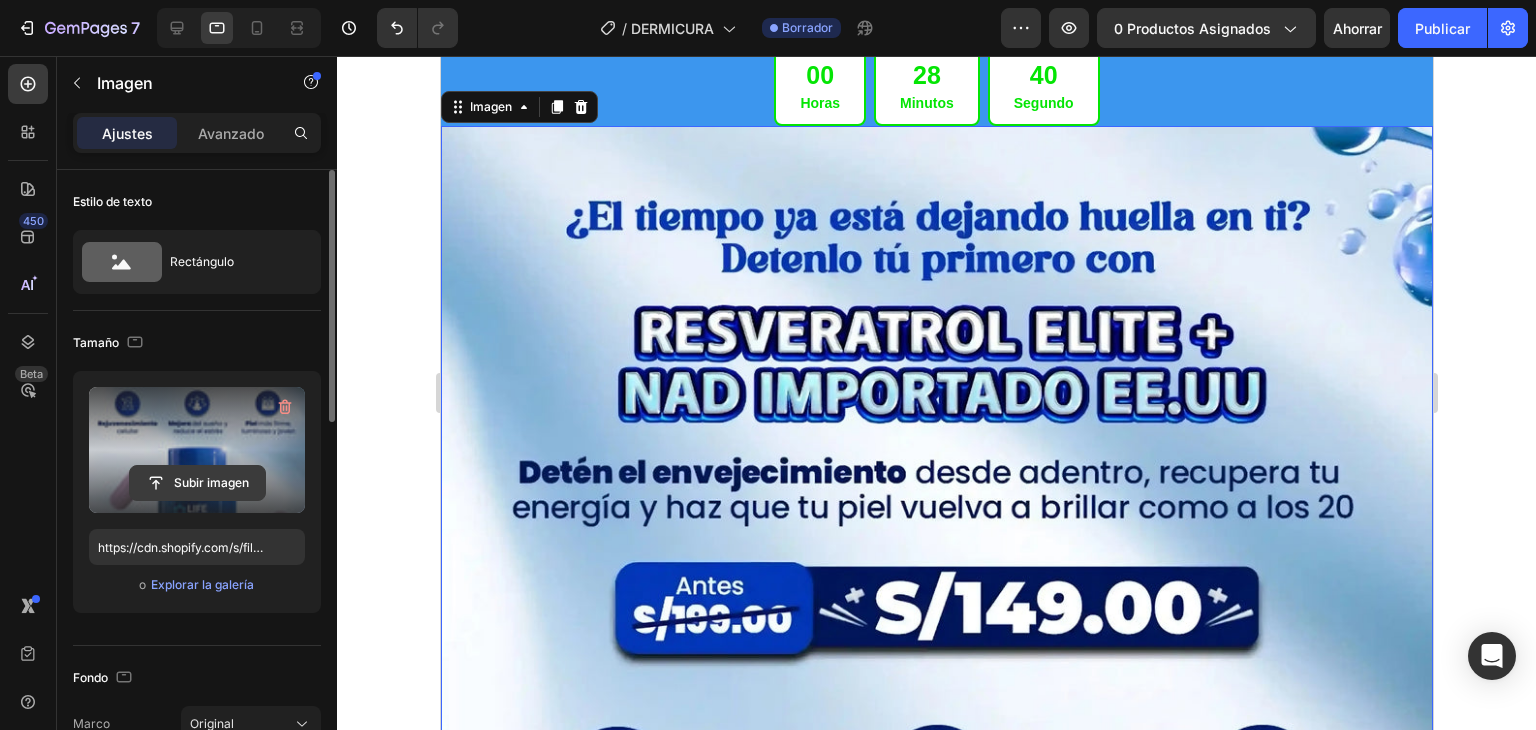 click 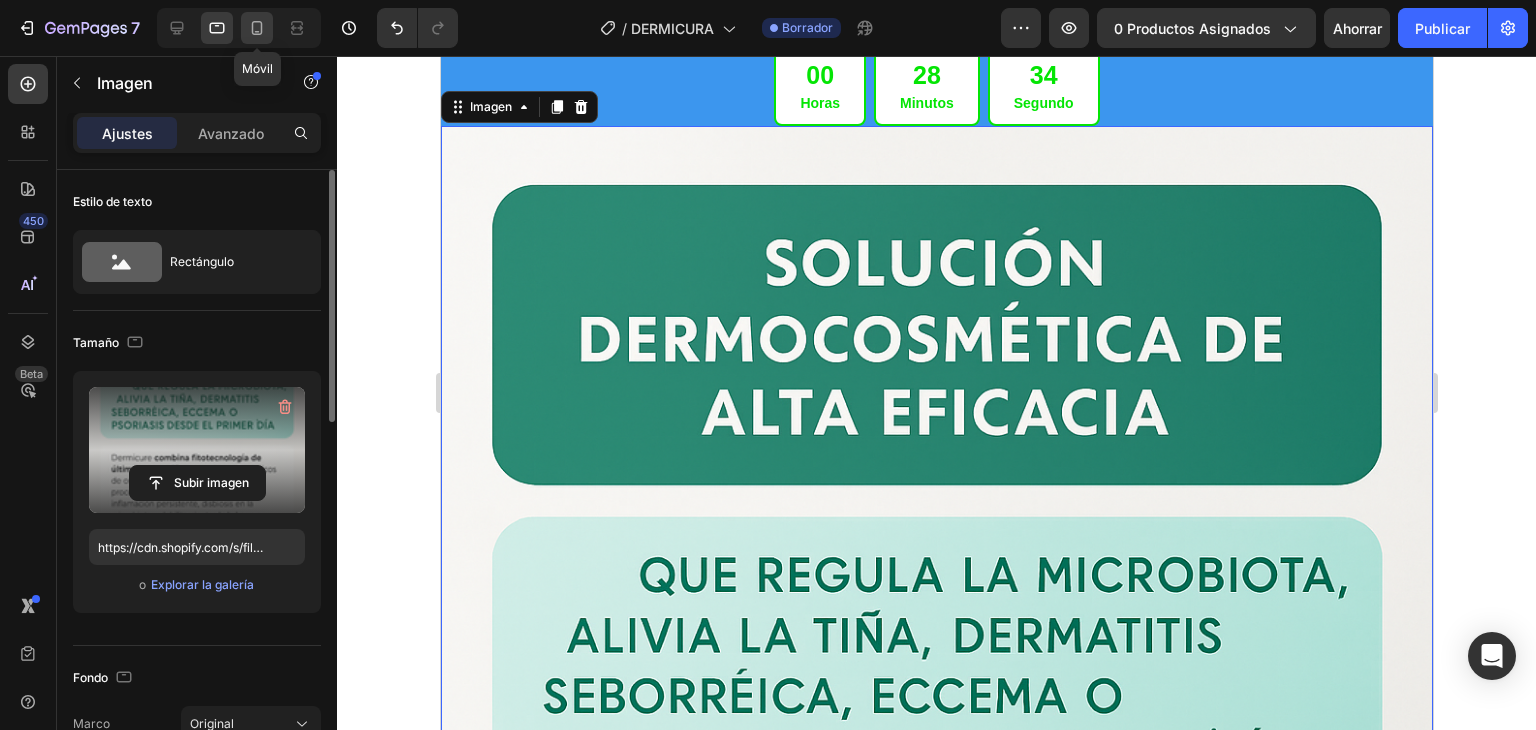 click 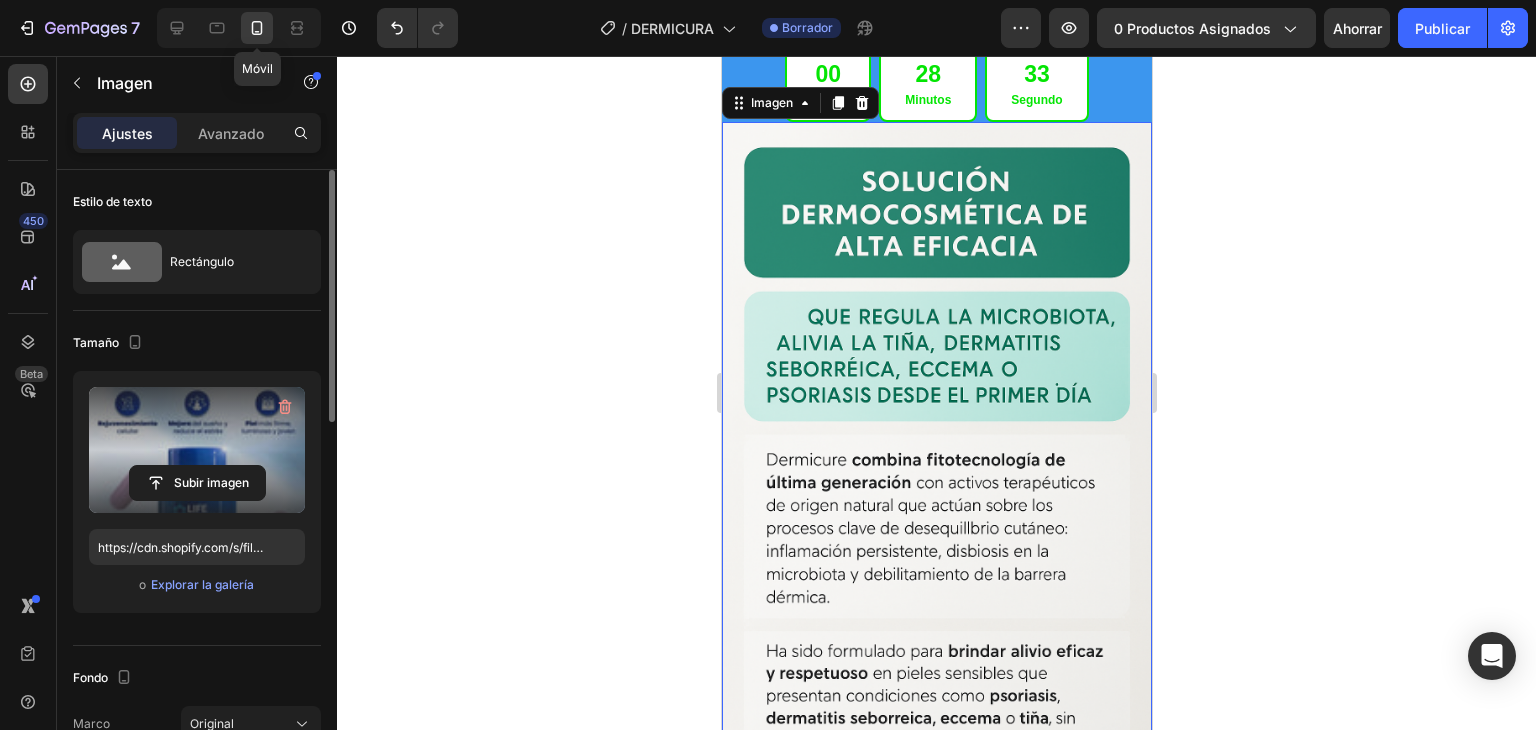 scroll, scrollTop: 57, scrollLeft: 0, axis: vertical 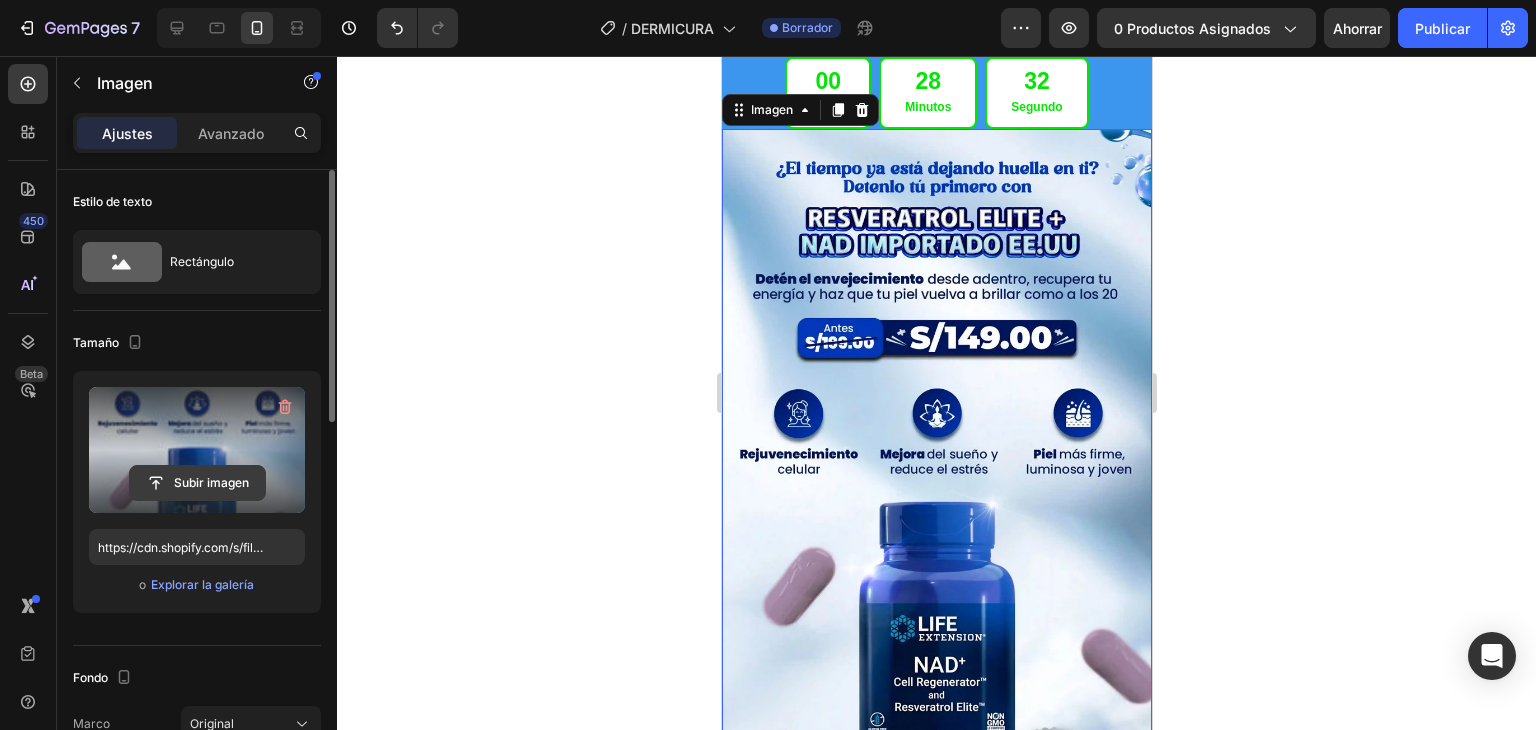 click 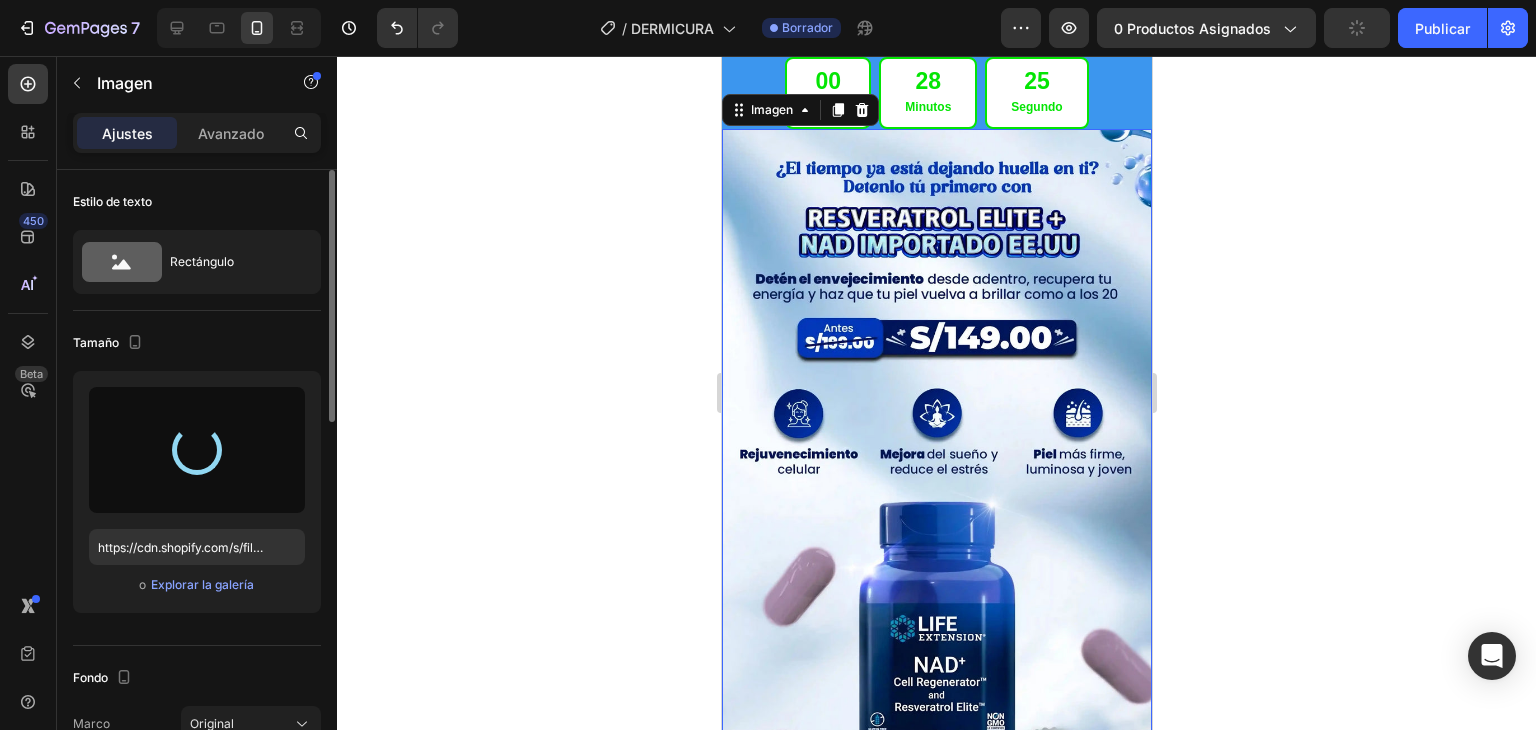 type on "https://cdn.shopify.com/s/files/1/0708/5346/0068/files/gempages_569050837007991829-5d8c04e1-5701-4eeb-b28a-aac91b459daf.png" 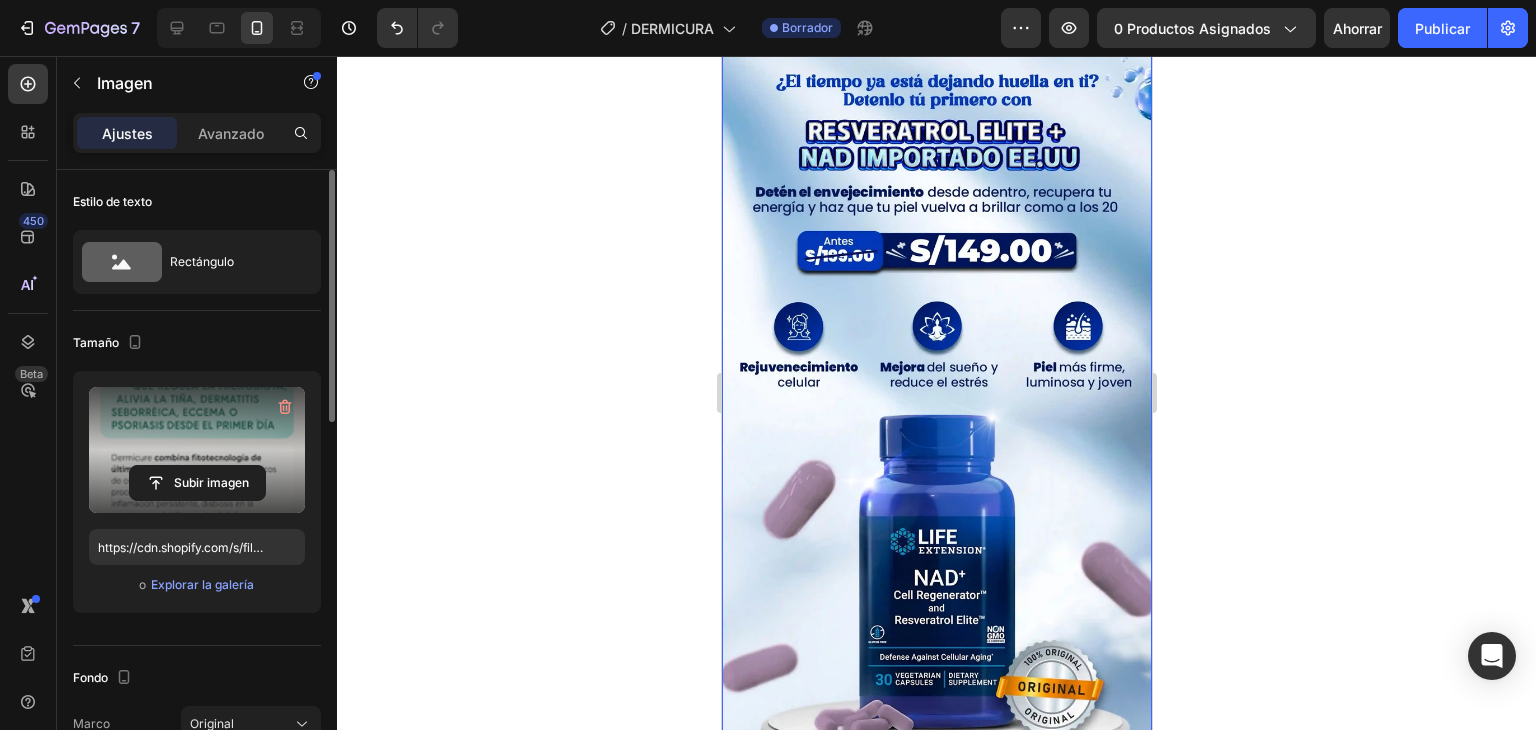 scroll, scrollTop: 153, scrollLeft: 0, axis: vertical 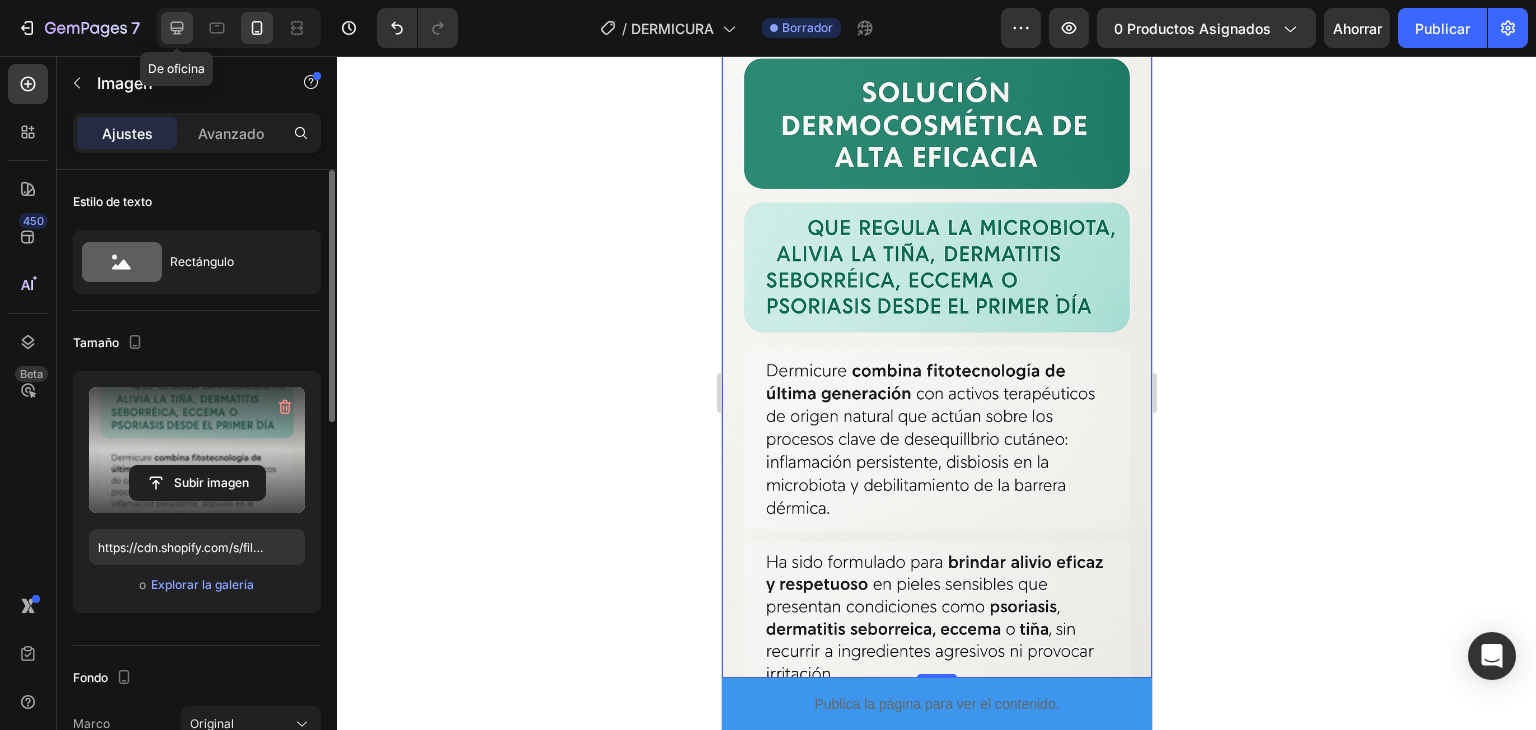 click 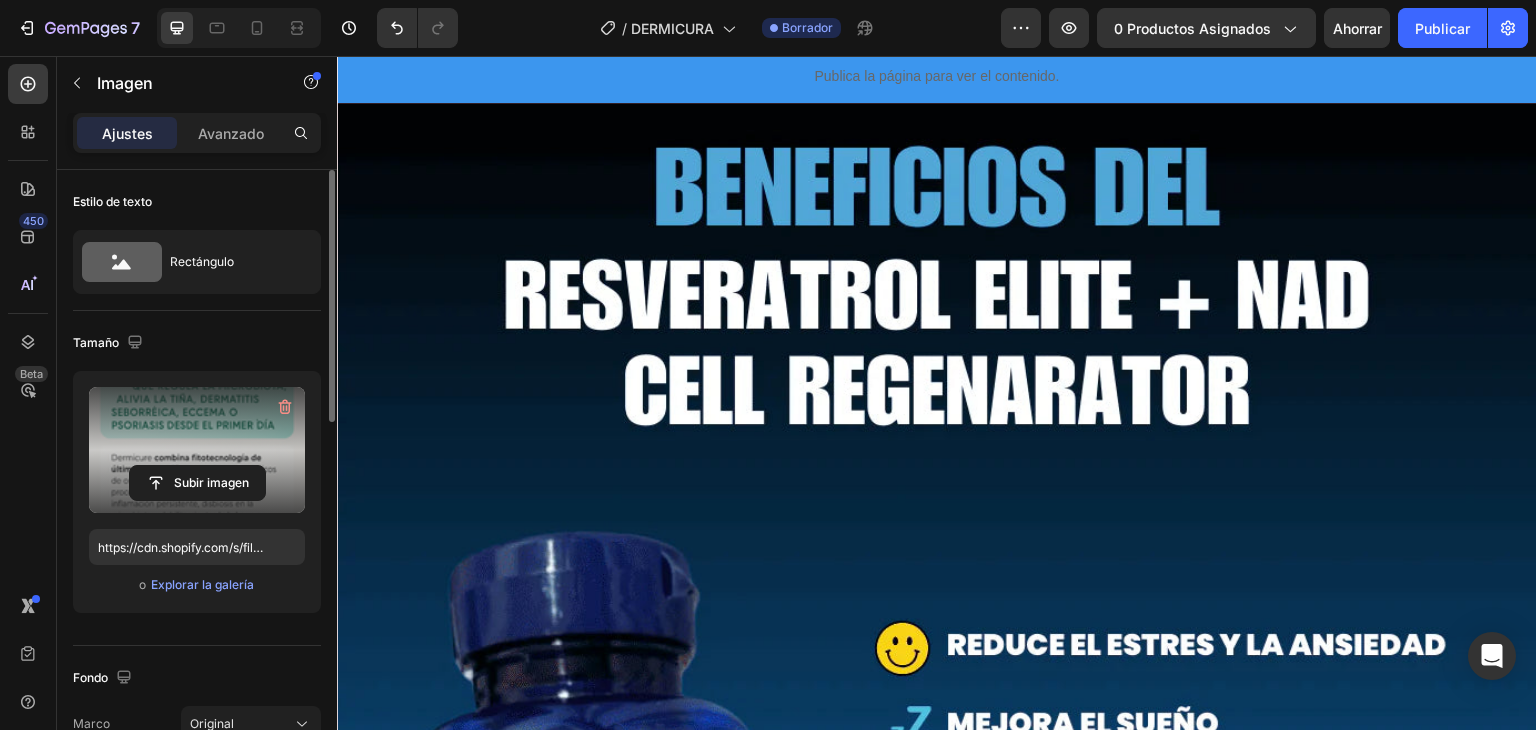 scroll, scrollTop: 2020, scrollLeft: 0, axis: vertical 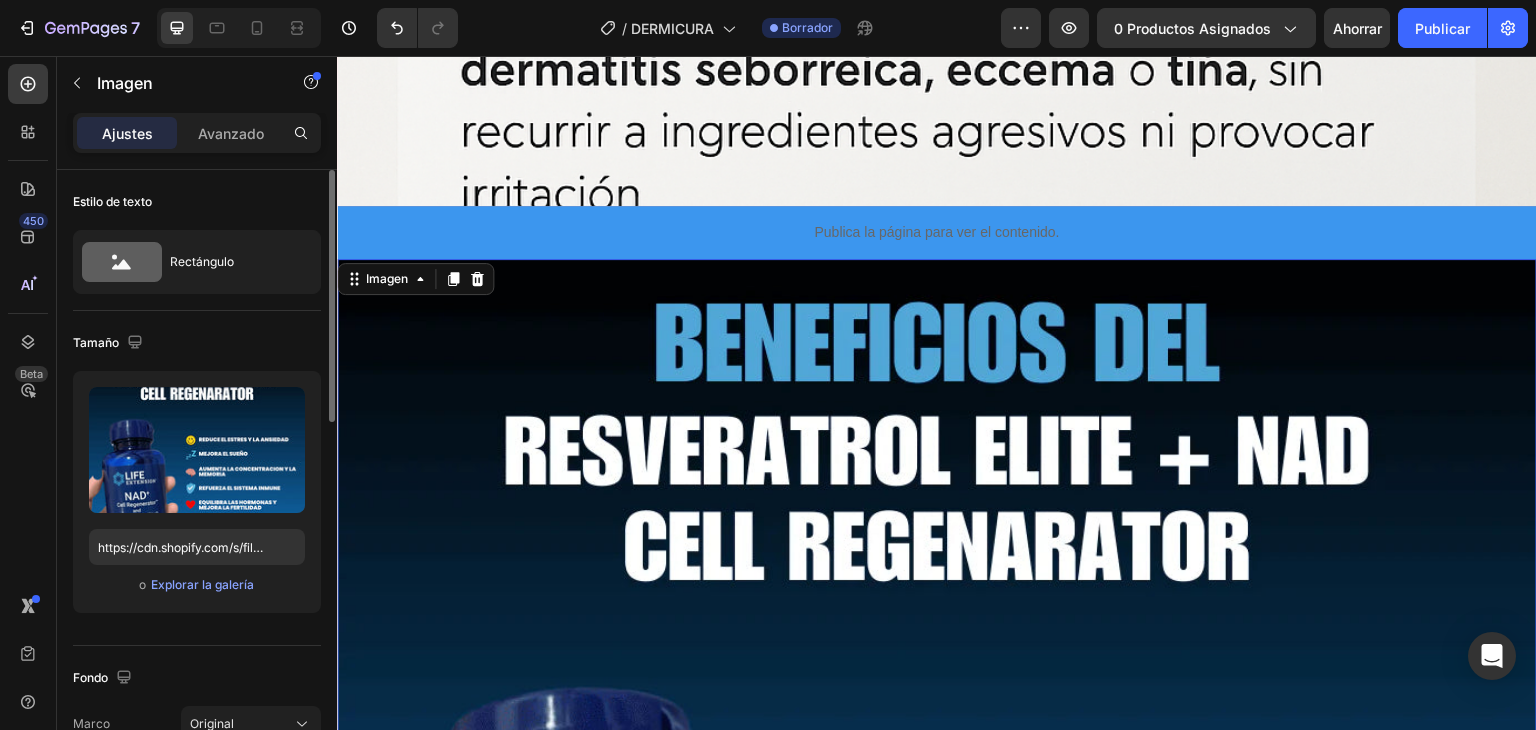 click at bounding box center (937, 859) 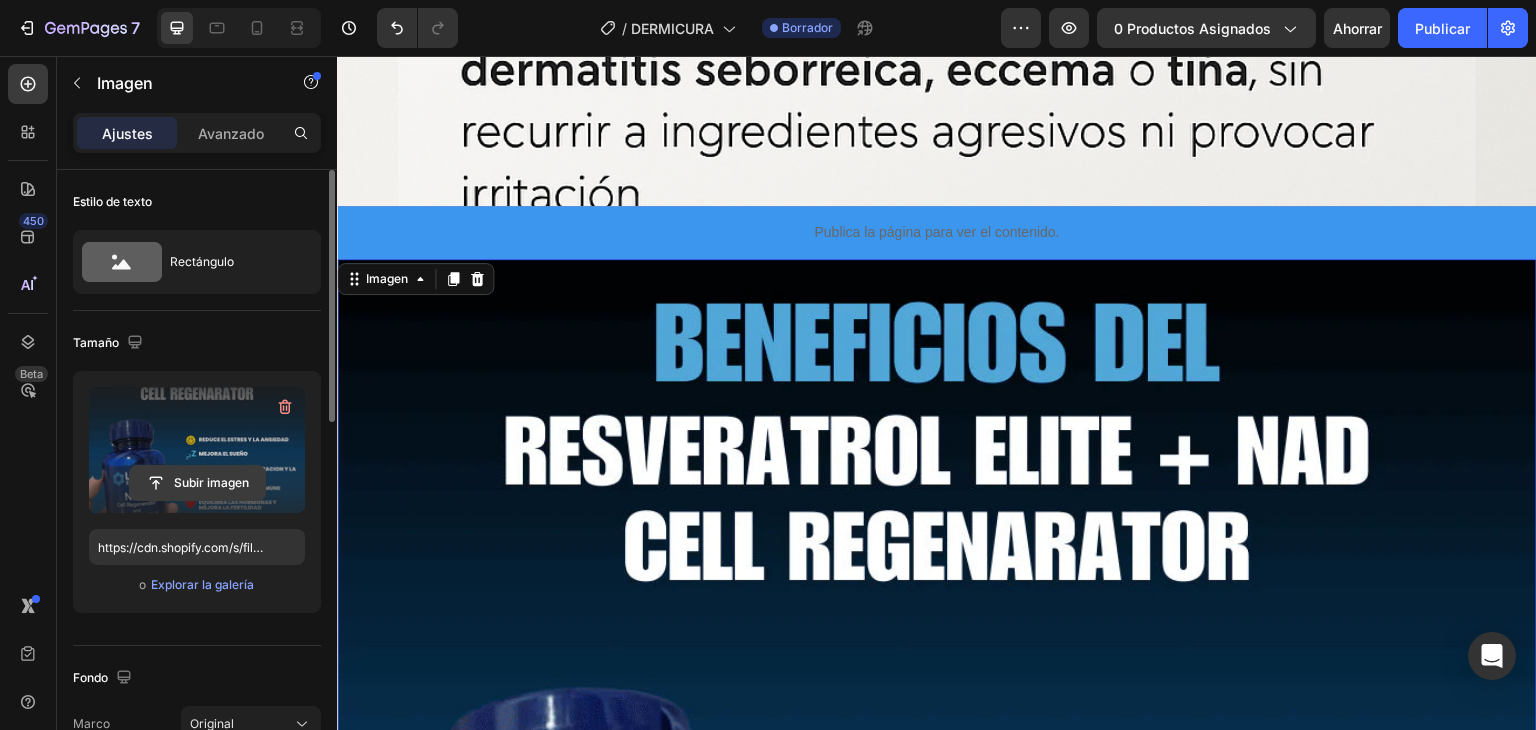 click 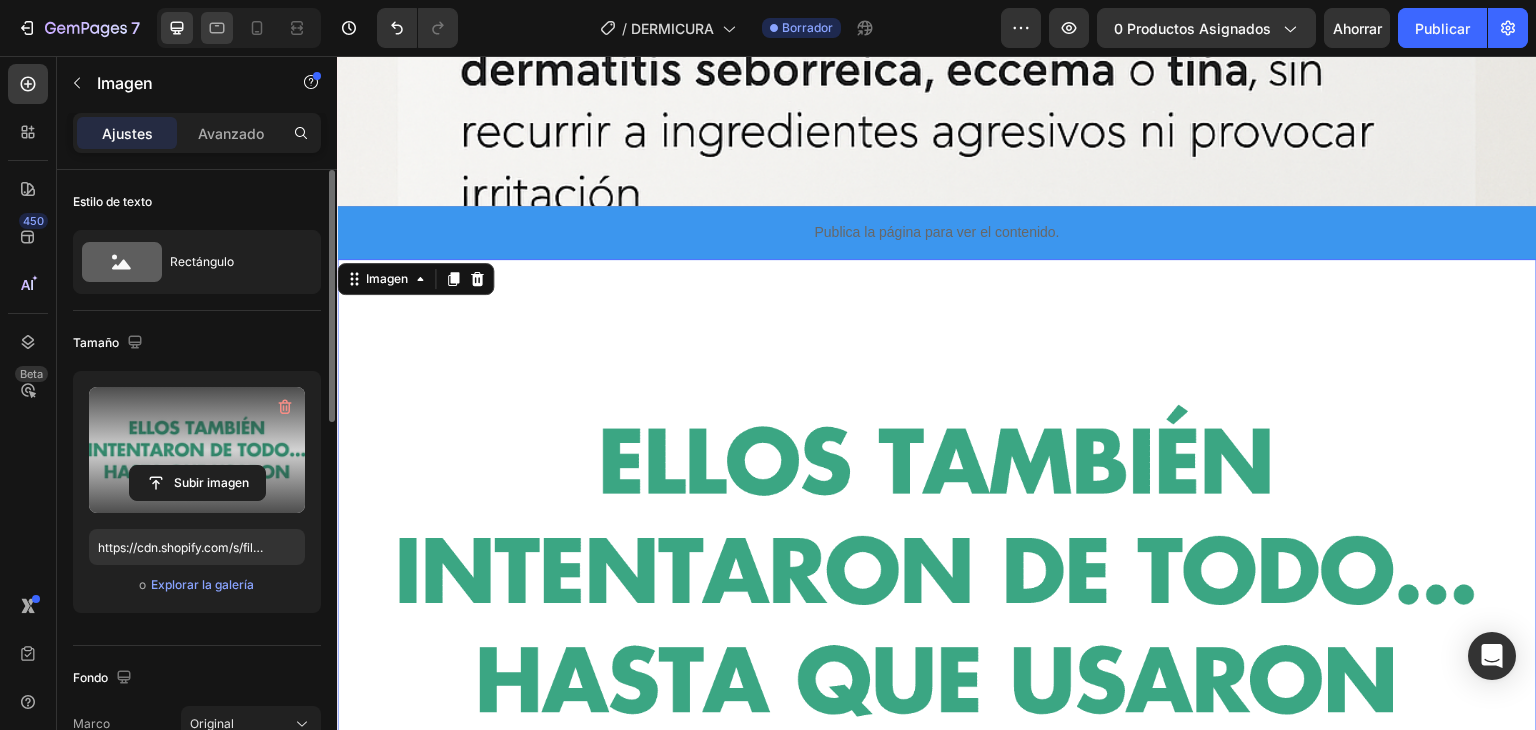 click 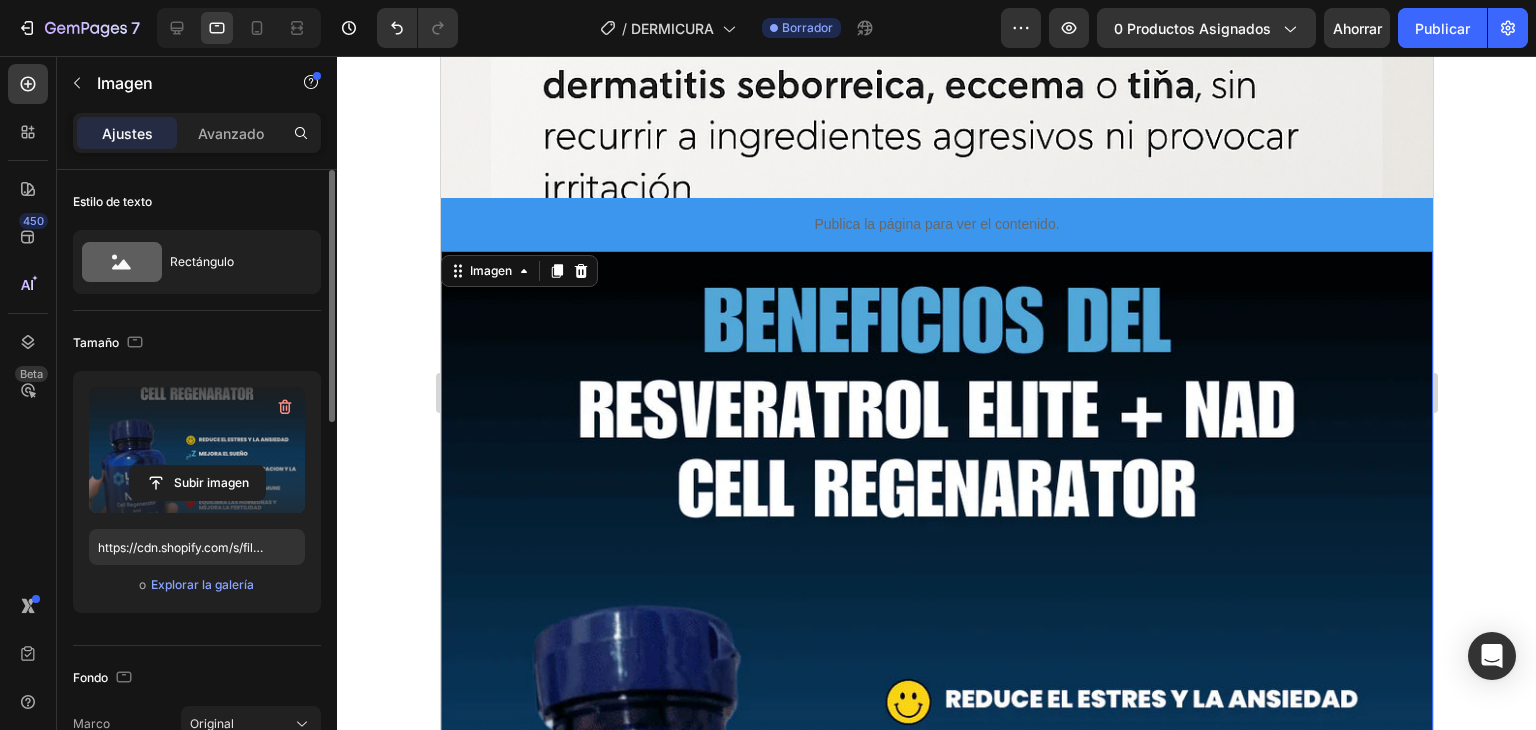 scroll, scrollTop: 1481, scrollLeft: 0, axis: vertical 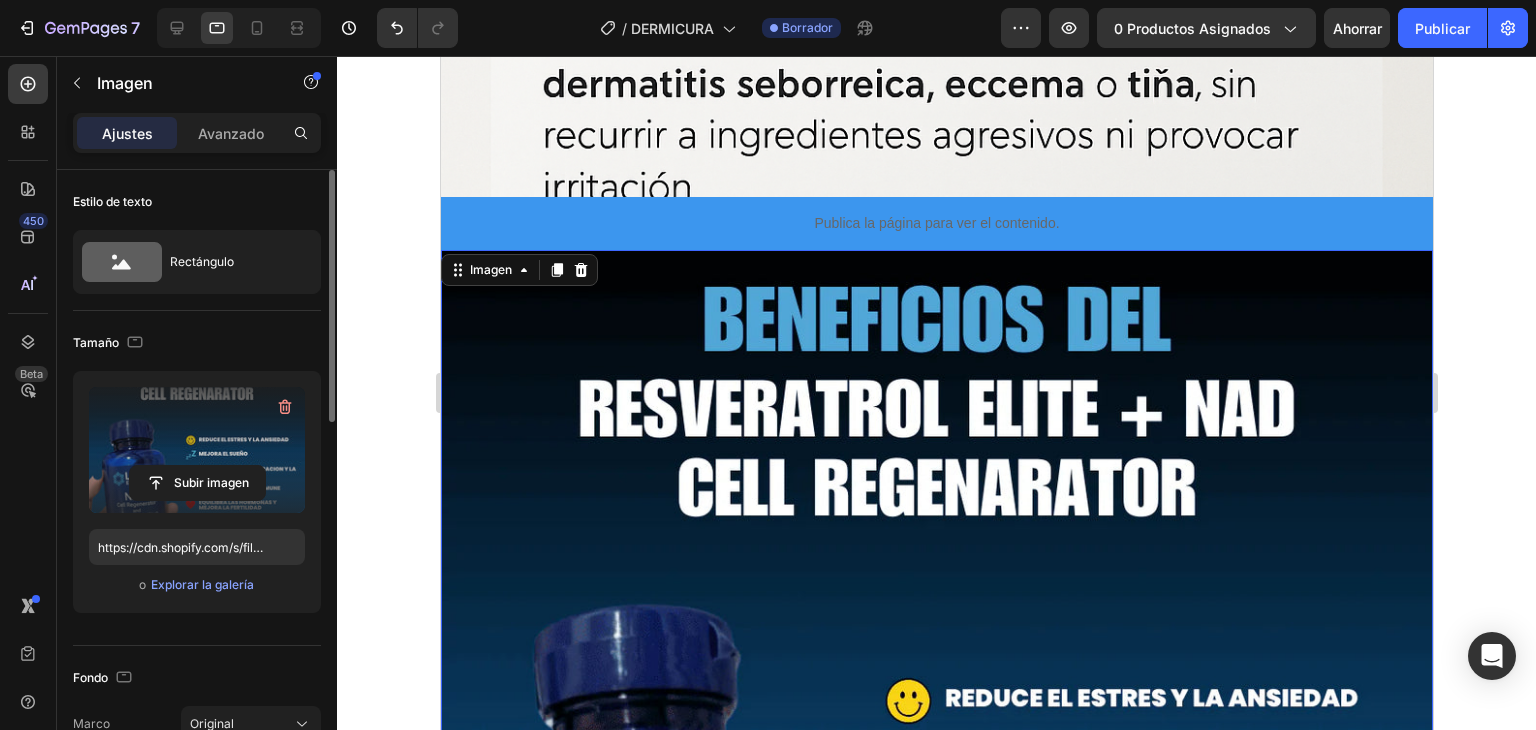 click at bounding box center (936, 746) 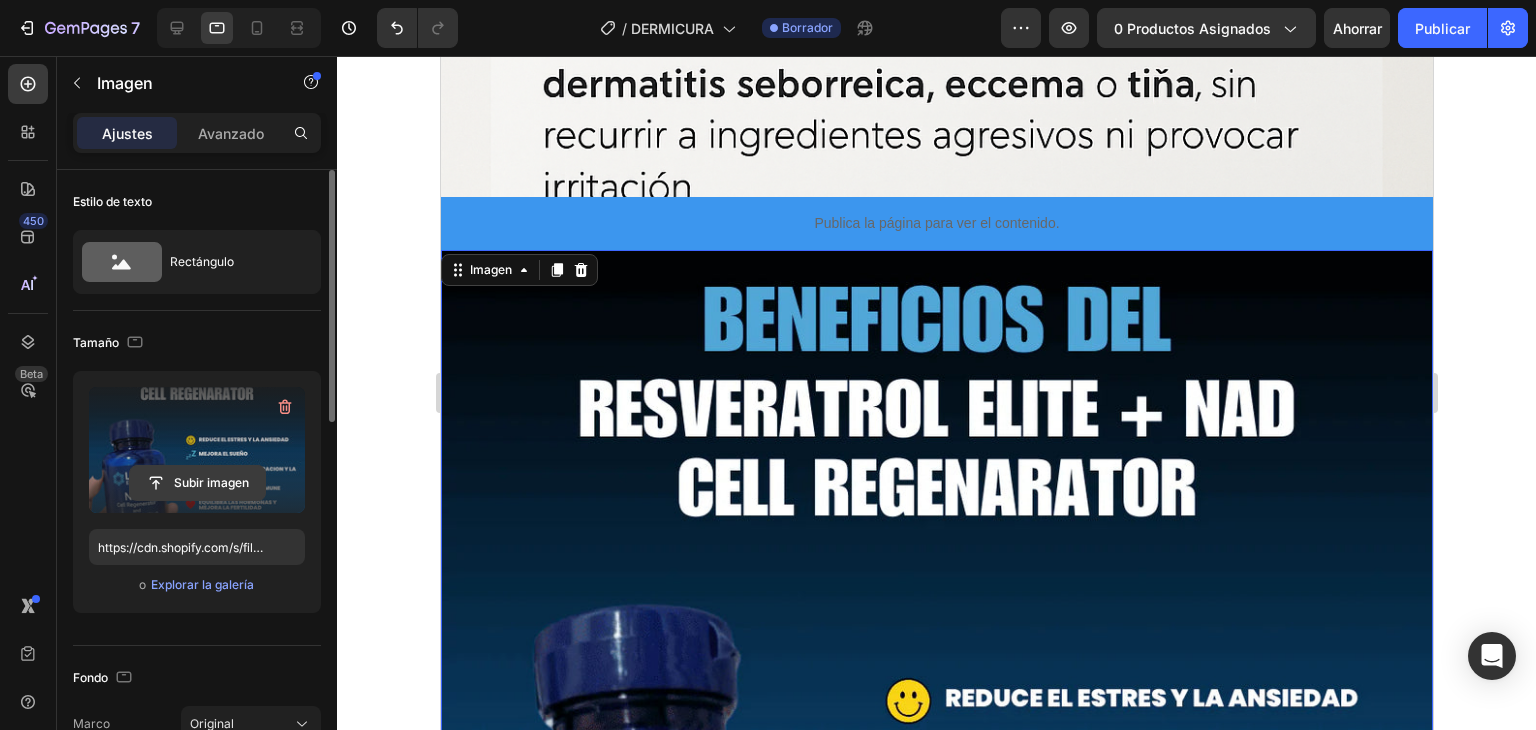 click 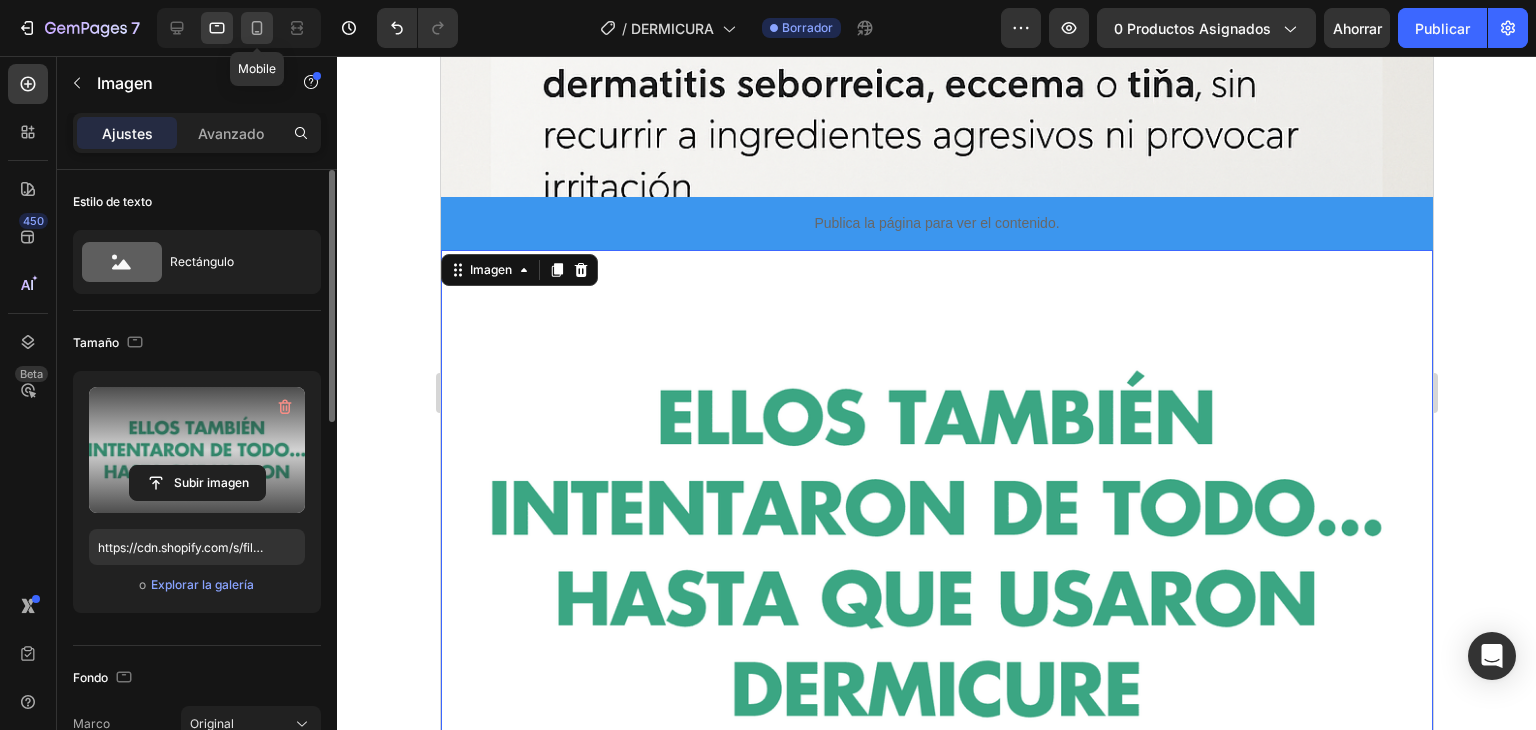 click 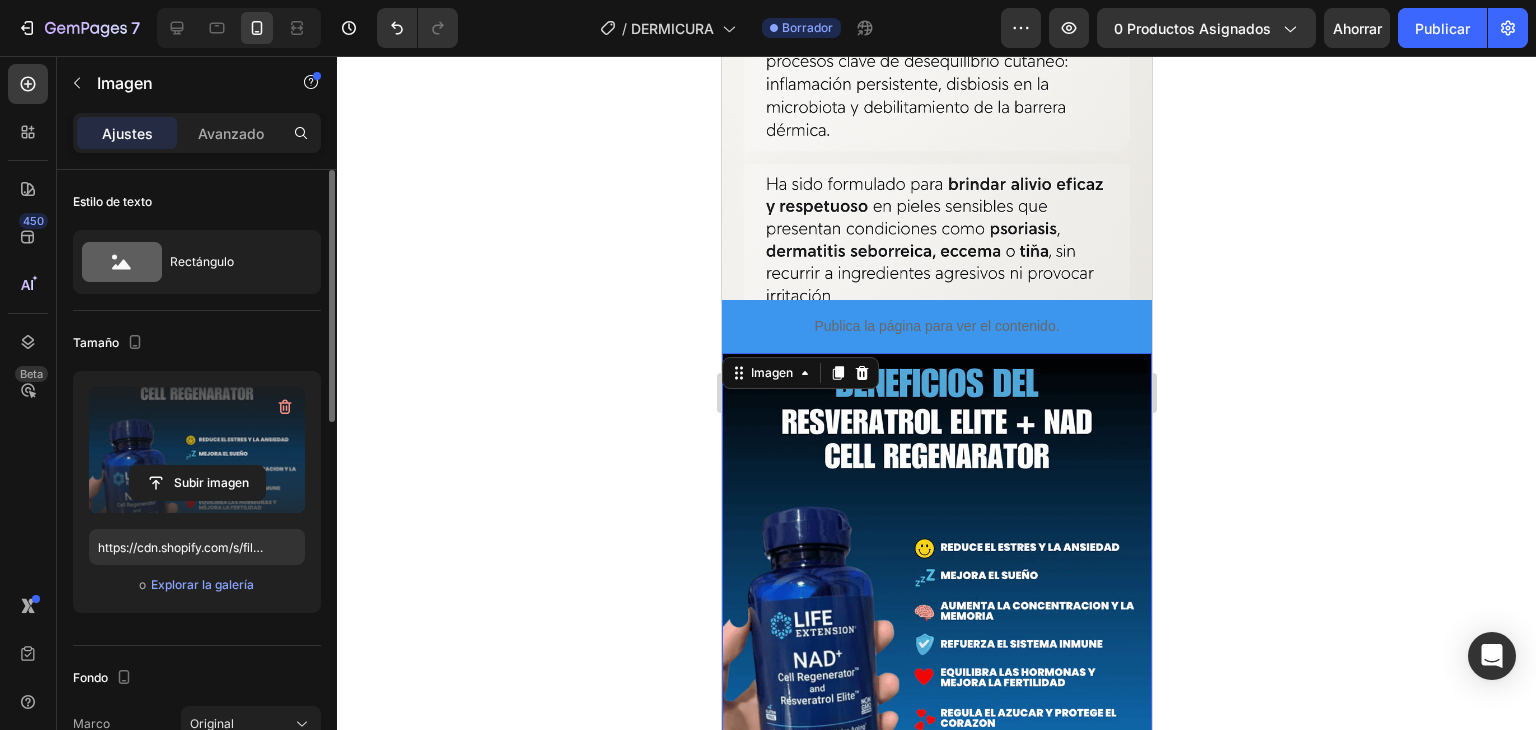 scroll, scrollTop: 501, scrollLeft: 0, axis: vertical 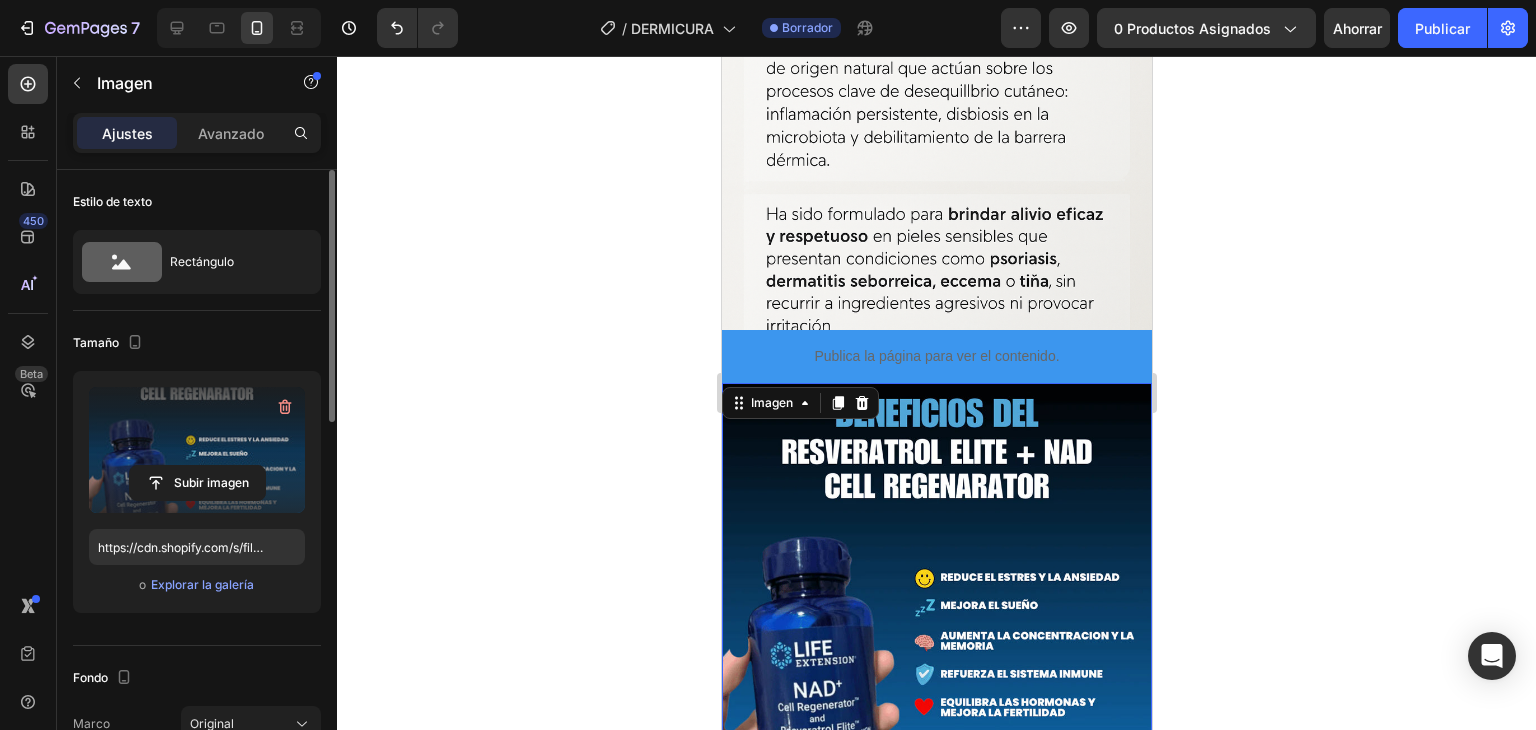 click at bounding box center (936, 598) 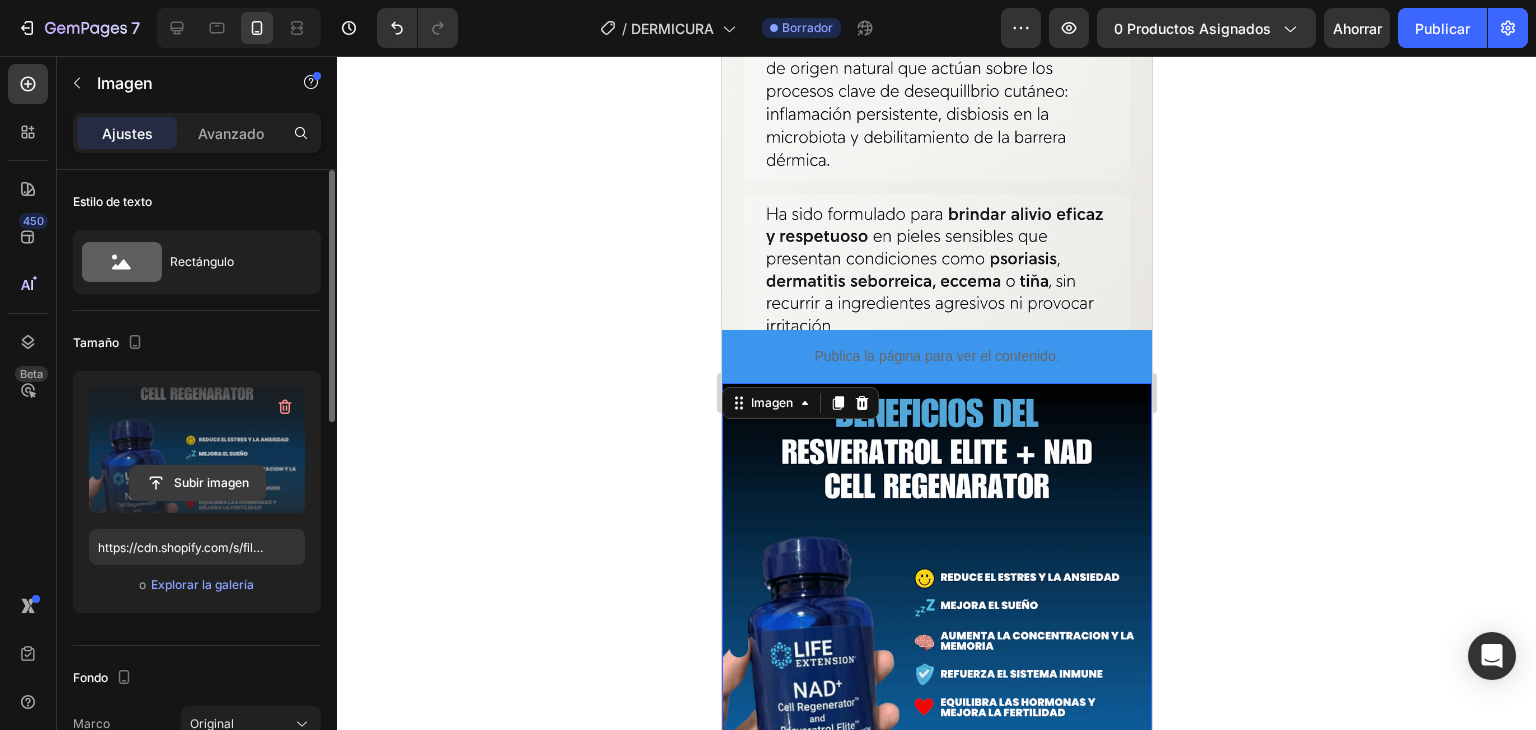 click 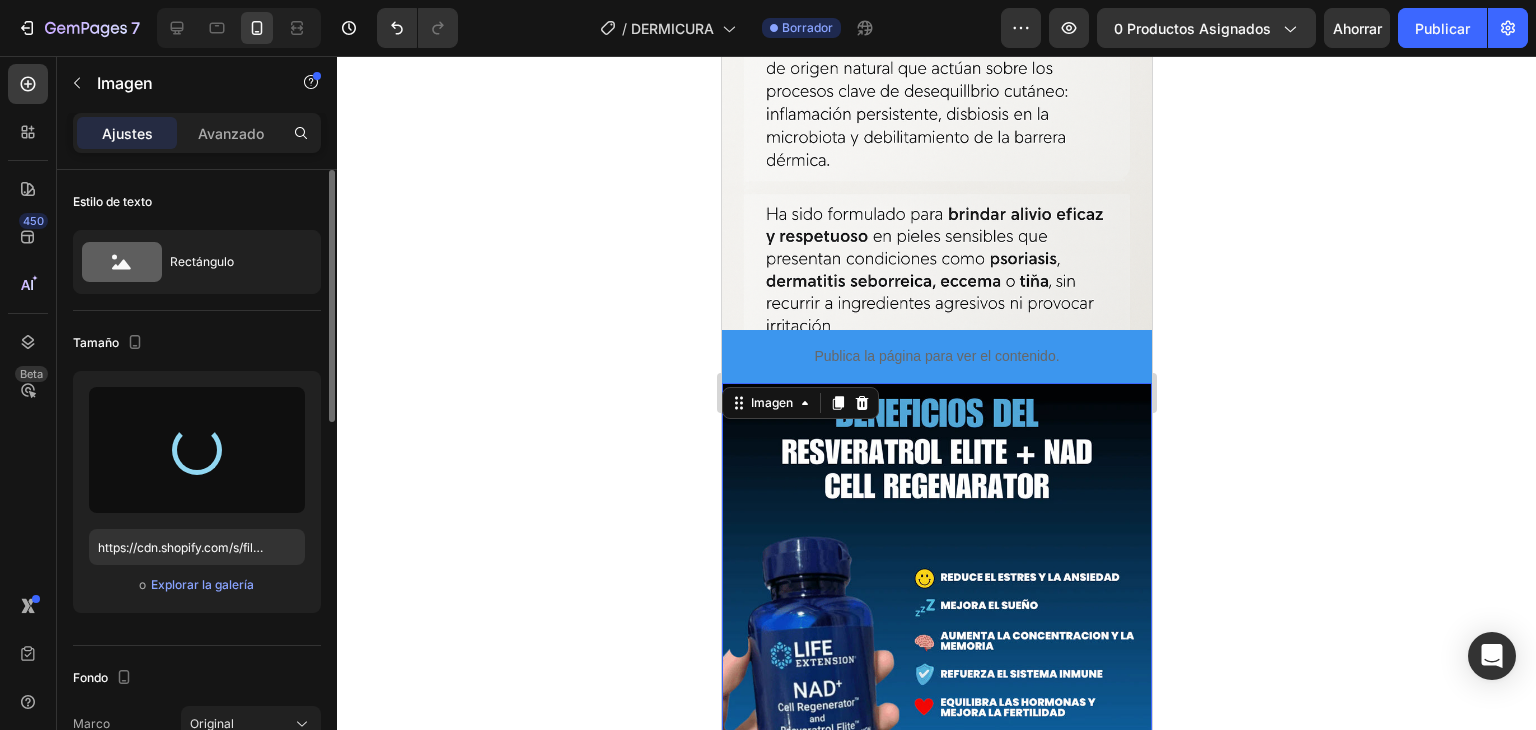 type on "https://cdn.shopify.com/s/files/1/0708/5346/0068/files/gempages_569050837007991829-f5a3d3ce-330f-4d40-8621-92a754d31d95.png" 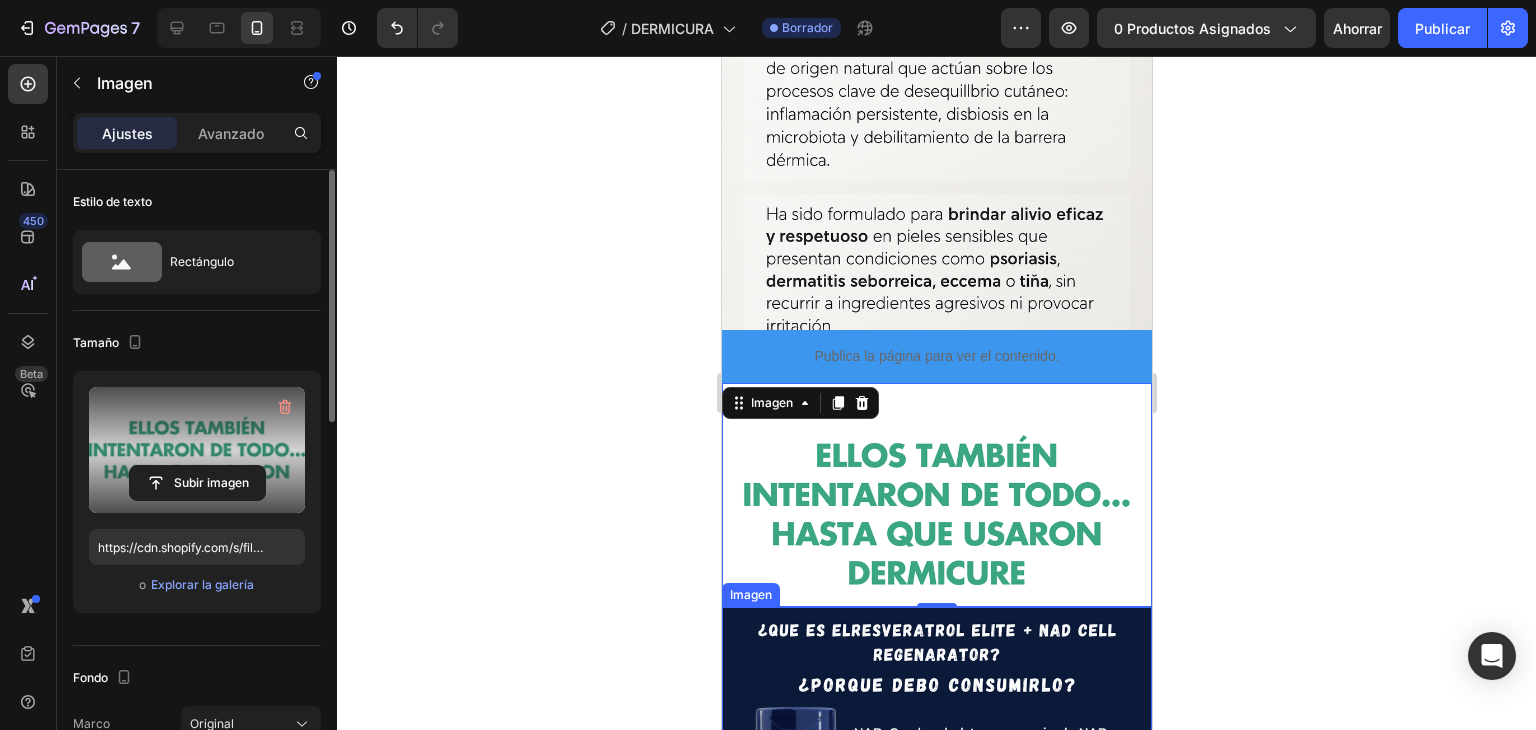 scroll, scrollTop: 657, scrollLeft: 0, axis: vertical 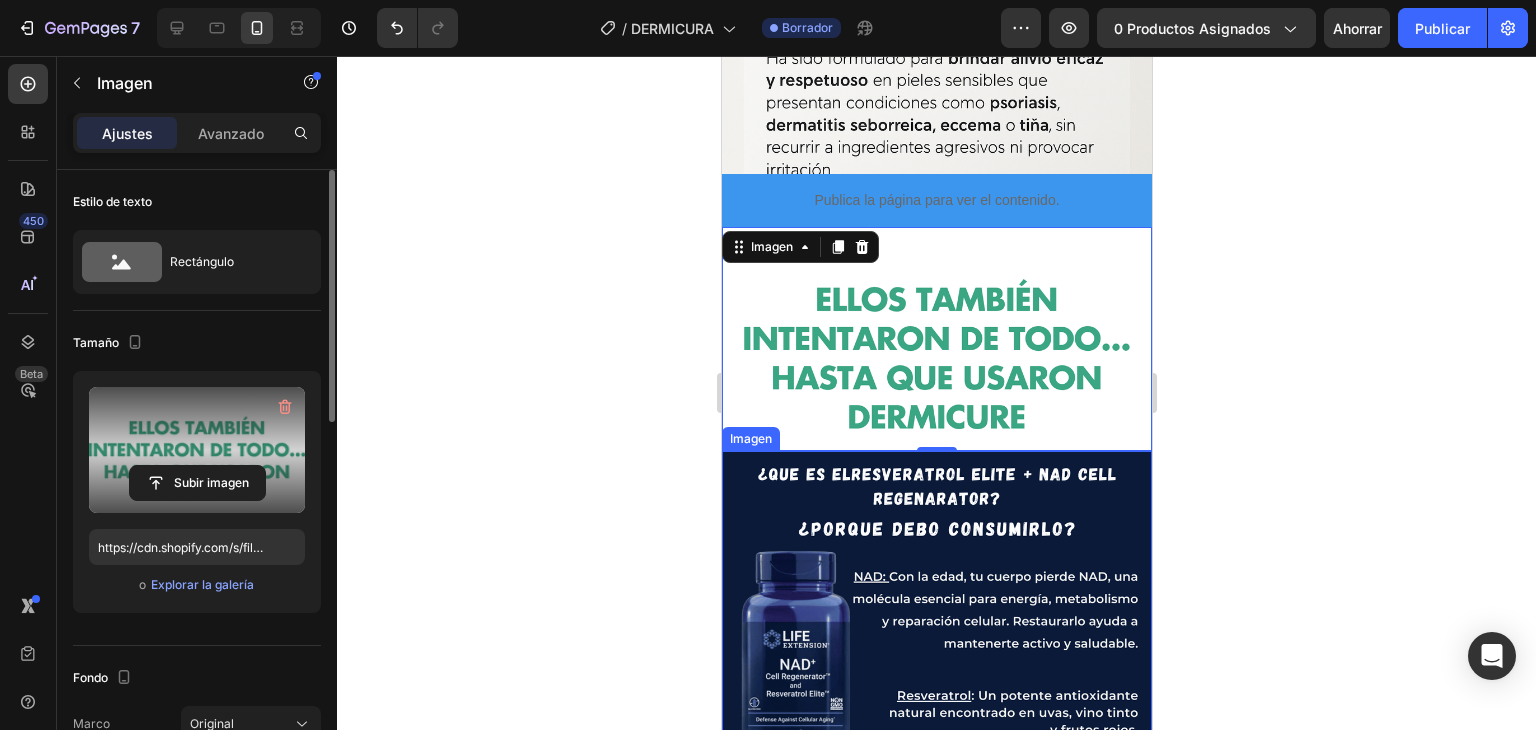 click at bounding box center (936, 666) 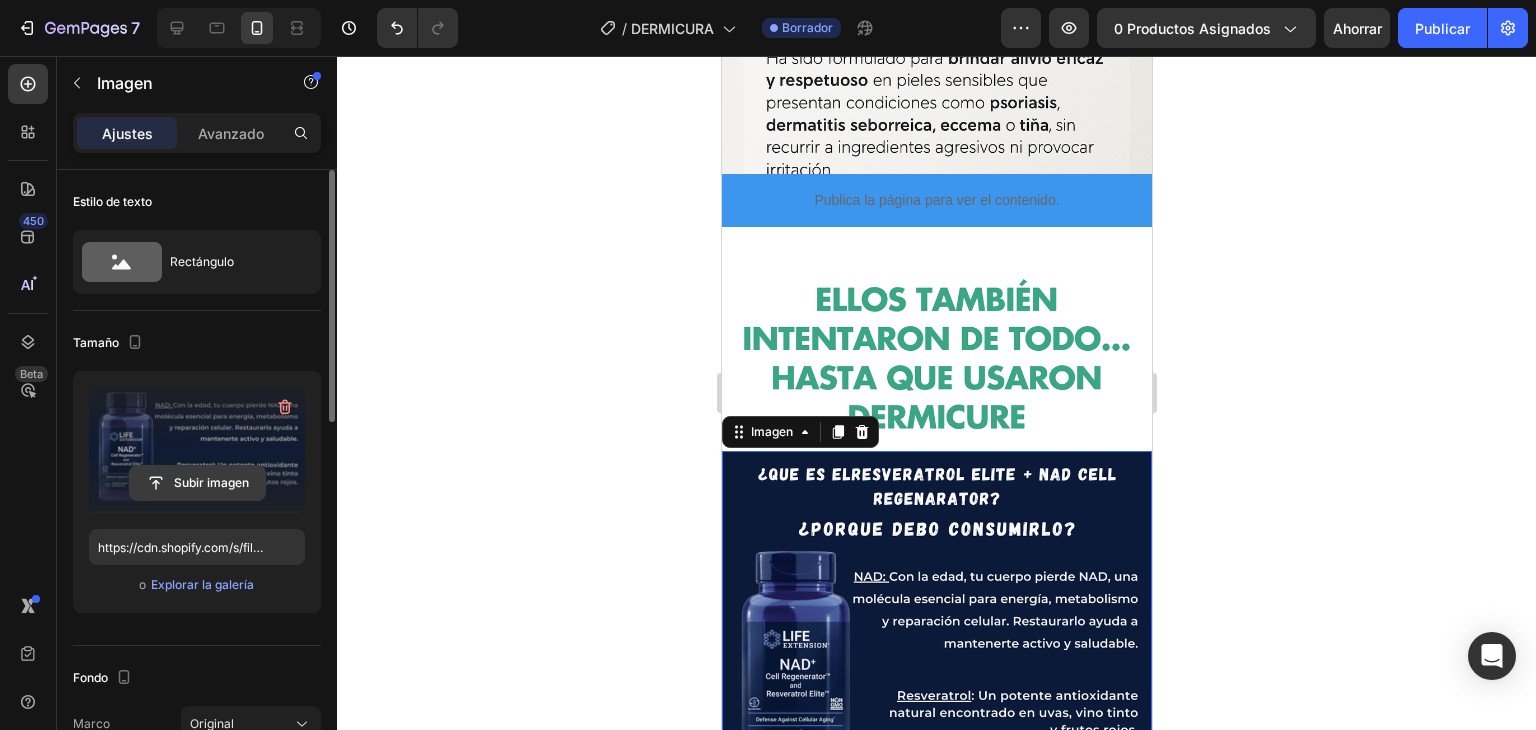 click 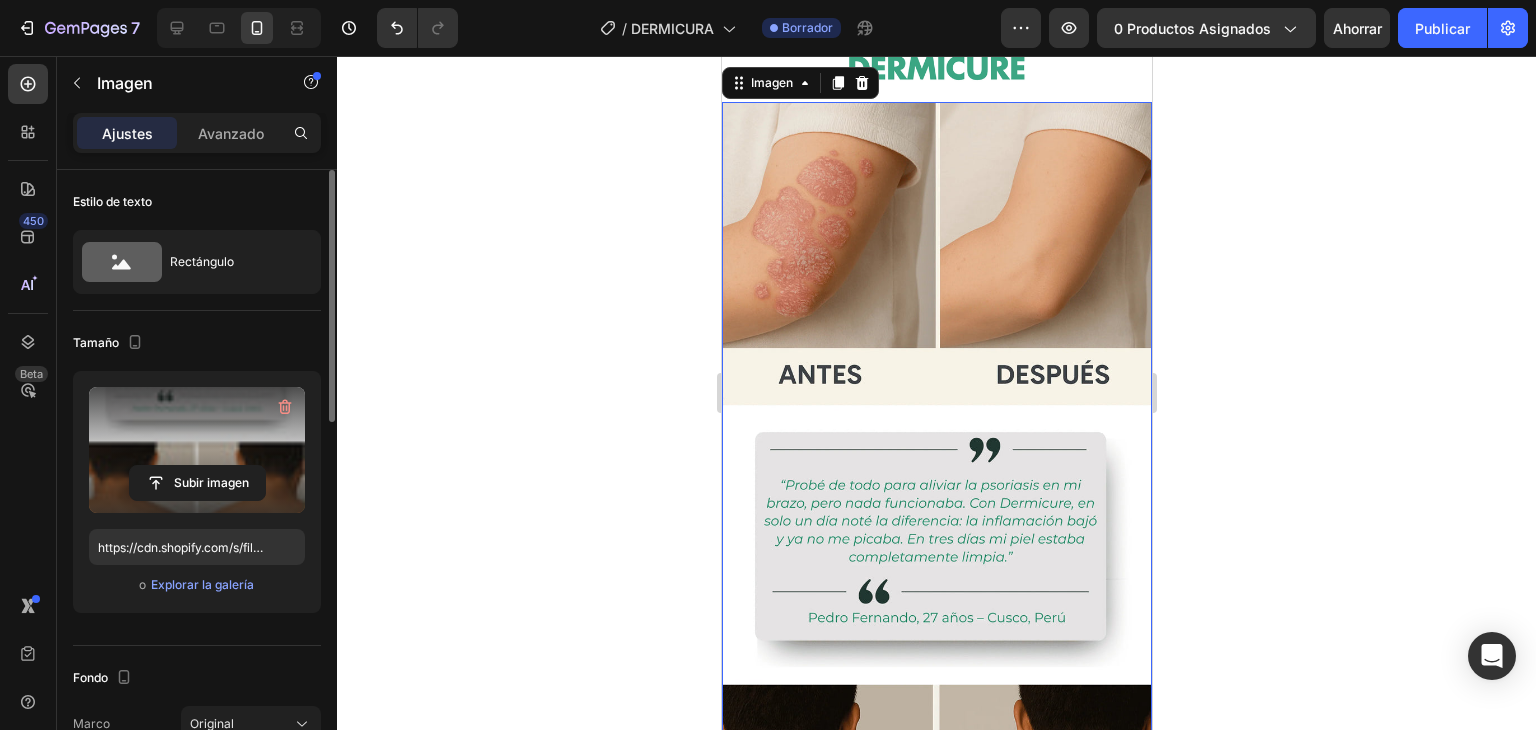 scroll, scrollTop: 1185, scrollLeft: 0, axis: vertical 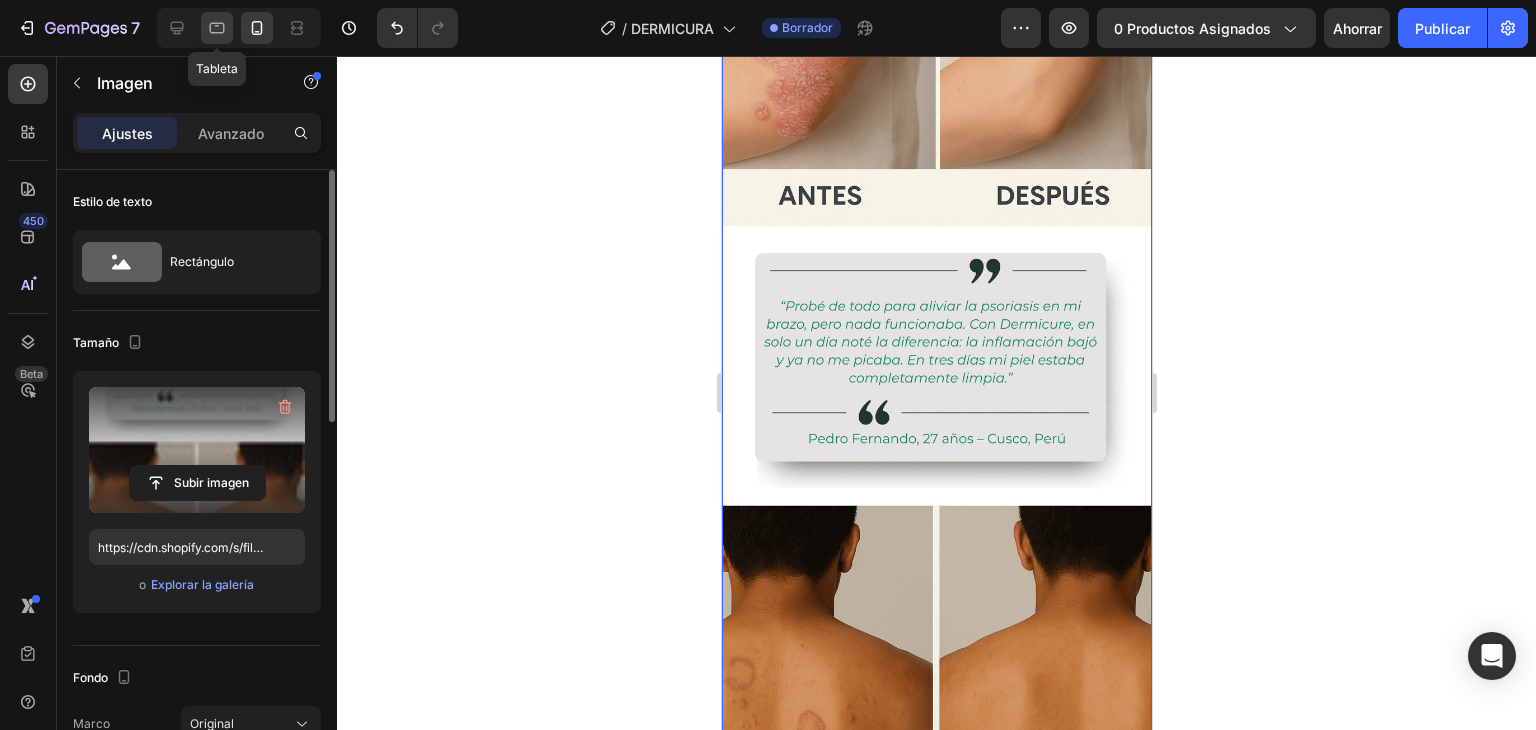 click 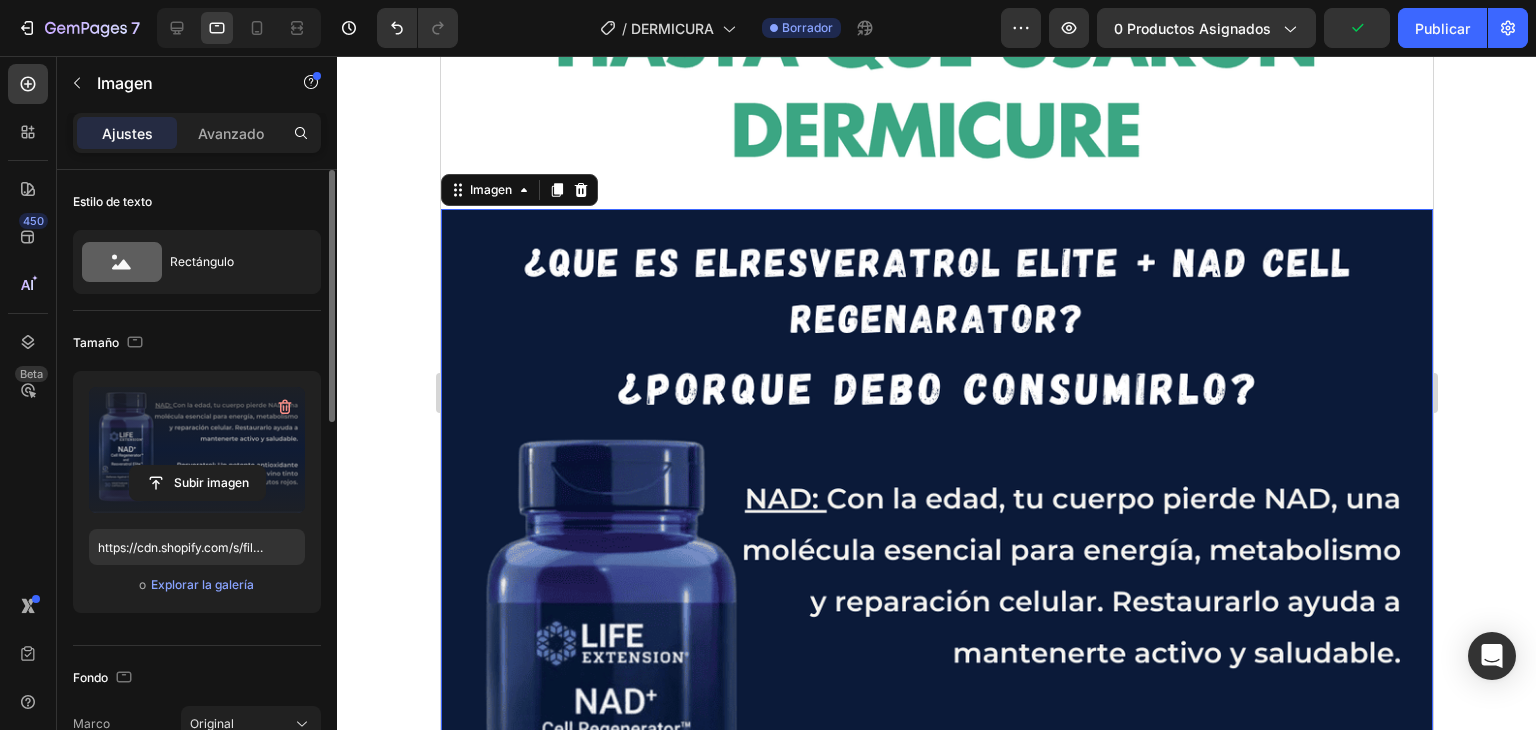 scroll, scrollTop: 2043, scrollLeft: 0, axis: vertical 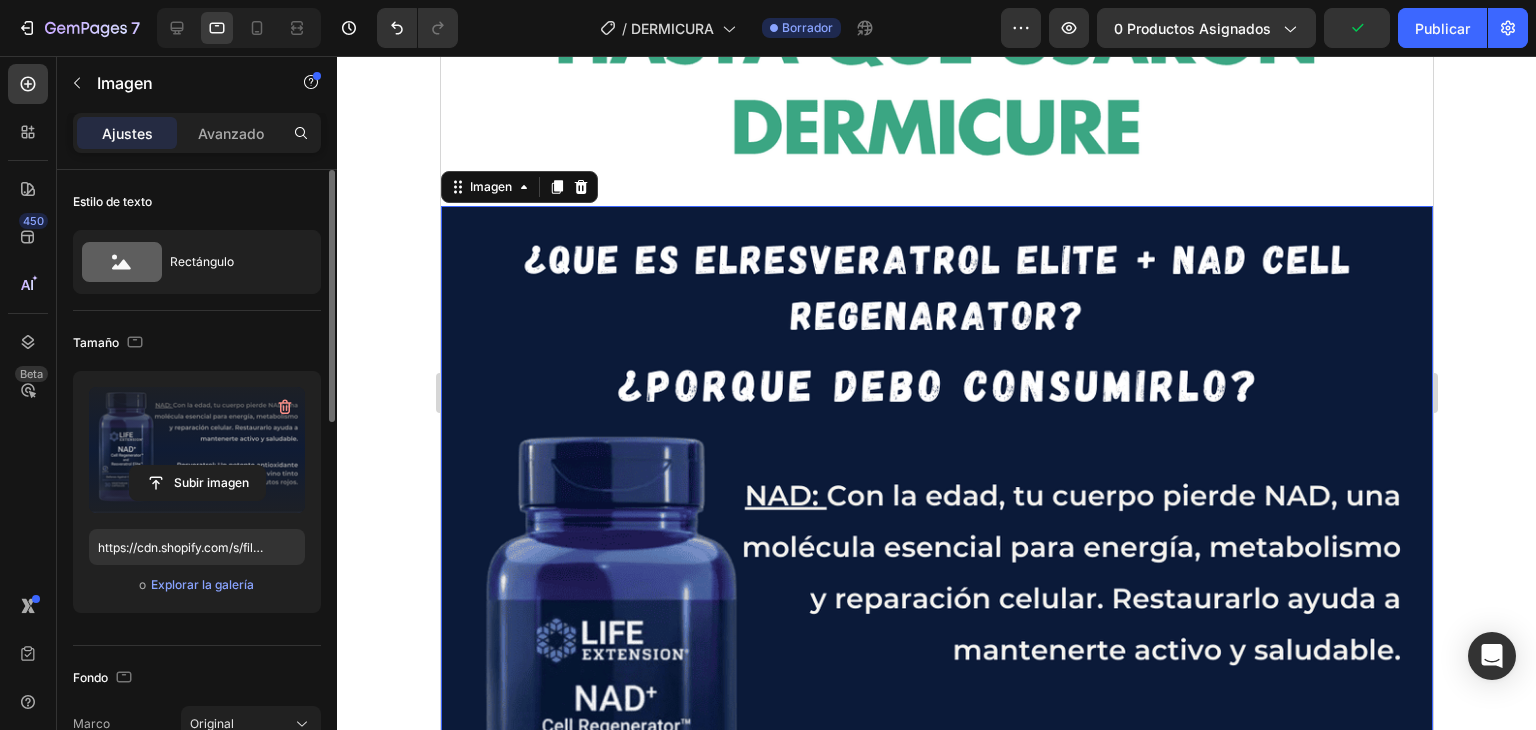 click at bounding box center (936, 702) 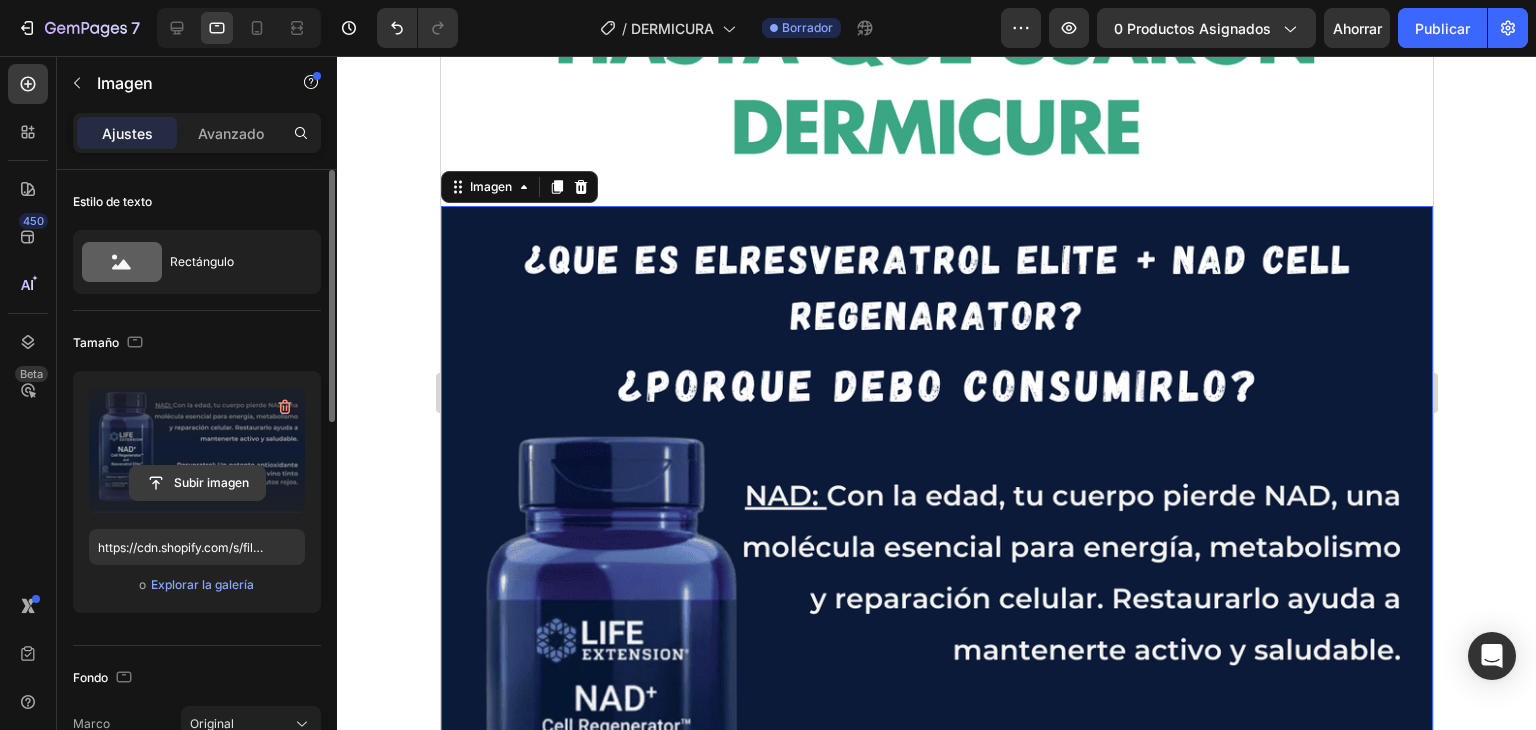 click 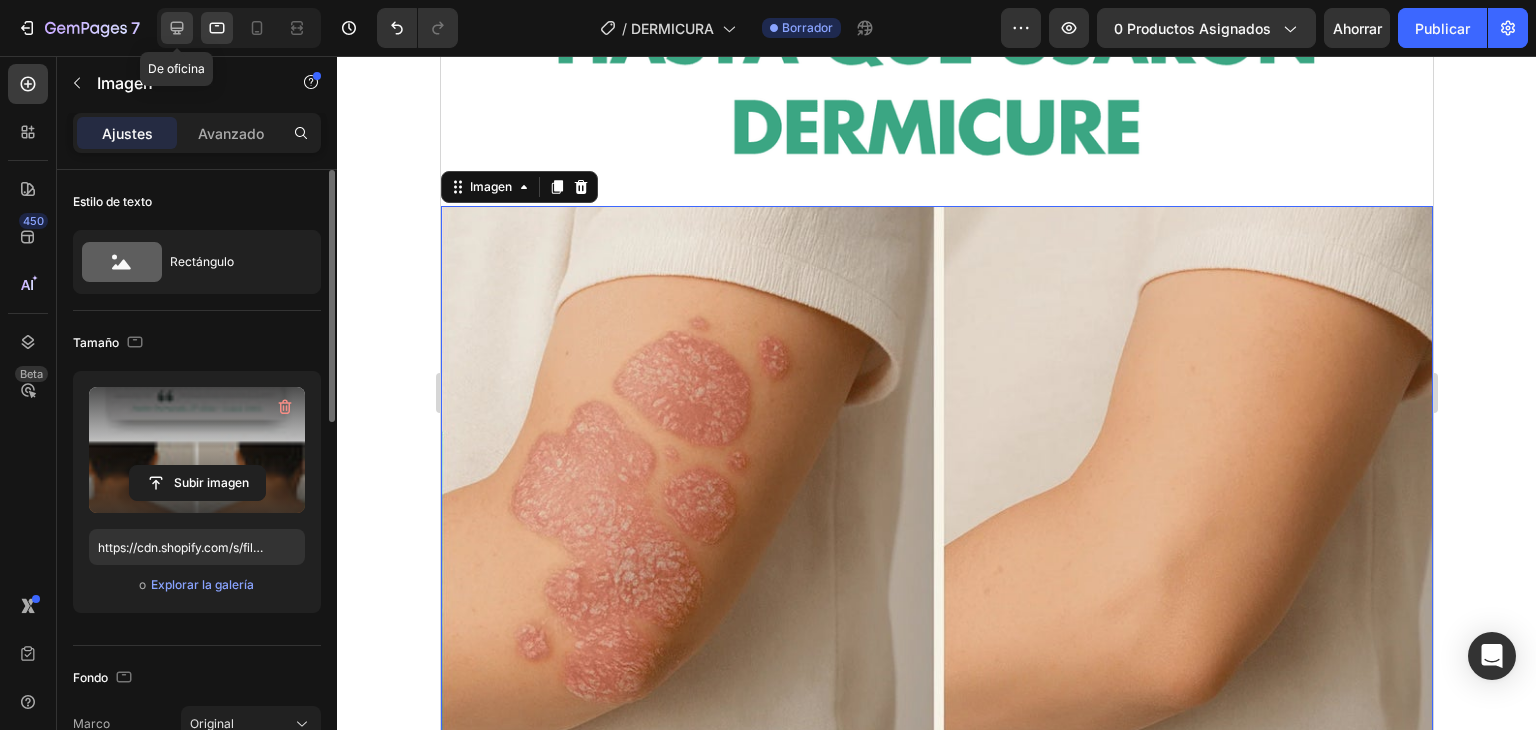 click 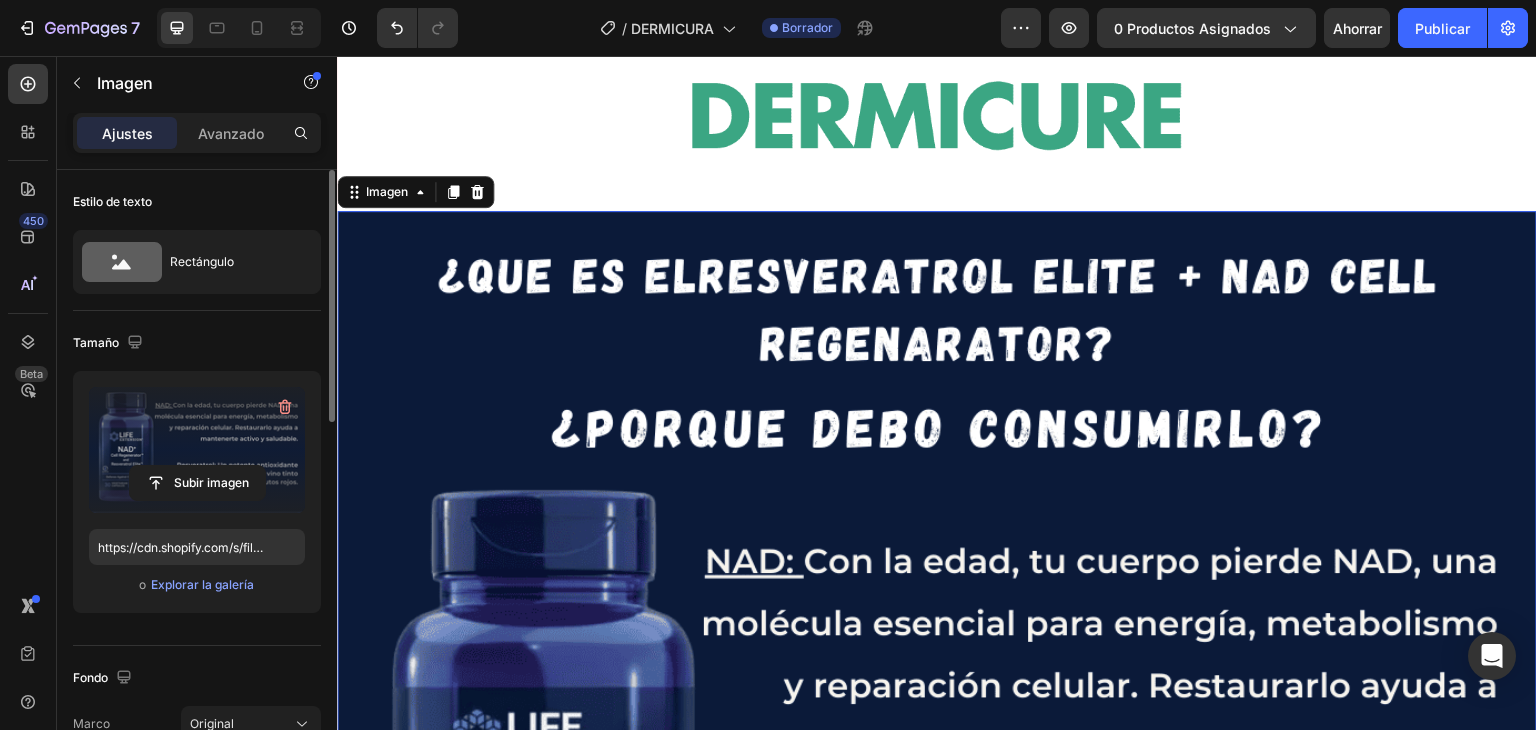 scroll, scrollTop: 2492, scrollLeft: 0, axis: vertical 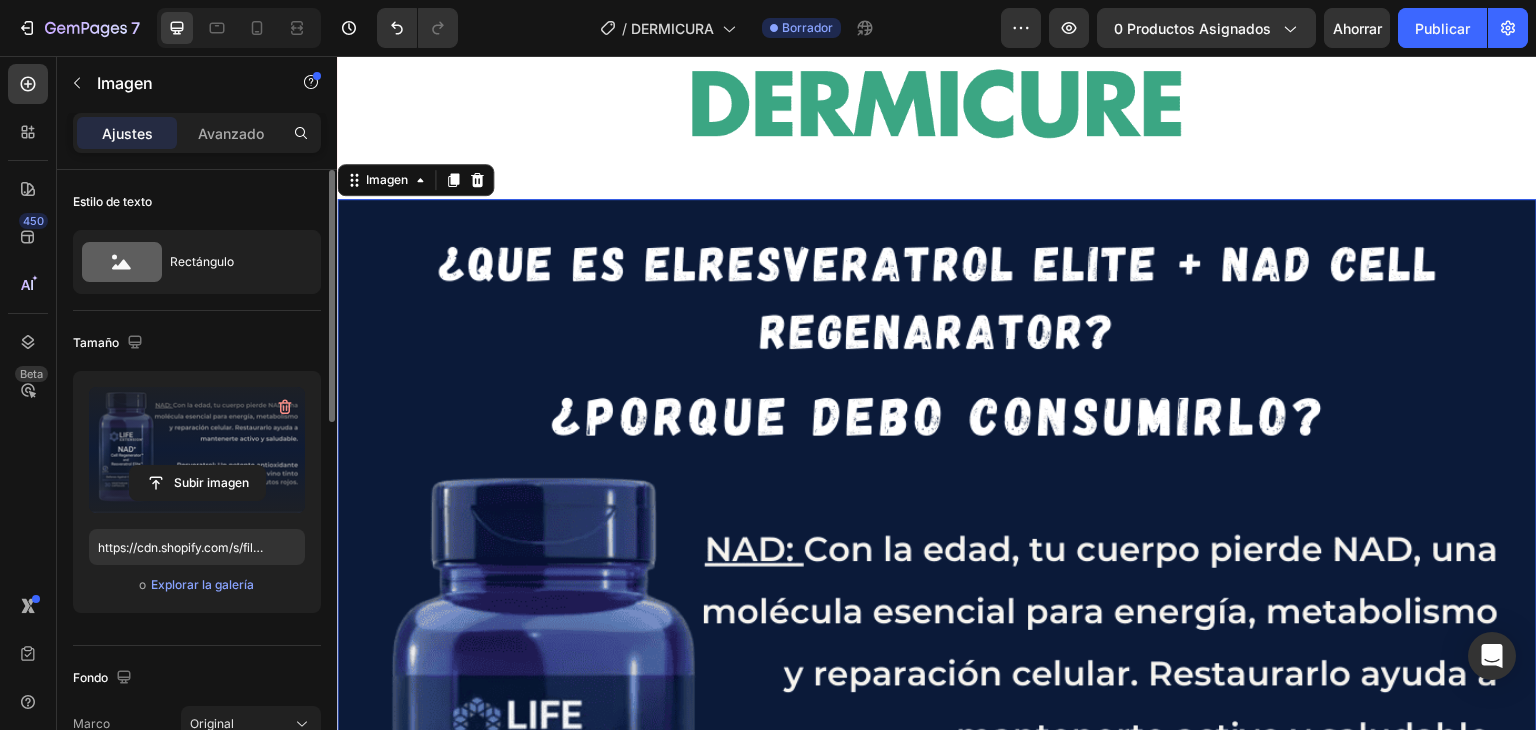 click at bounding box center (937, 799) 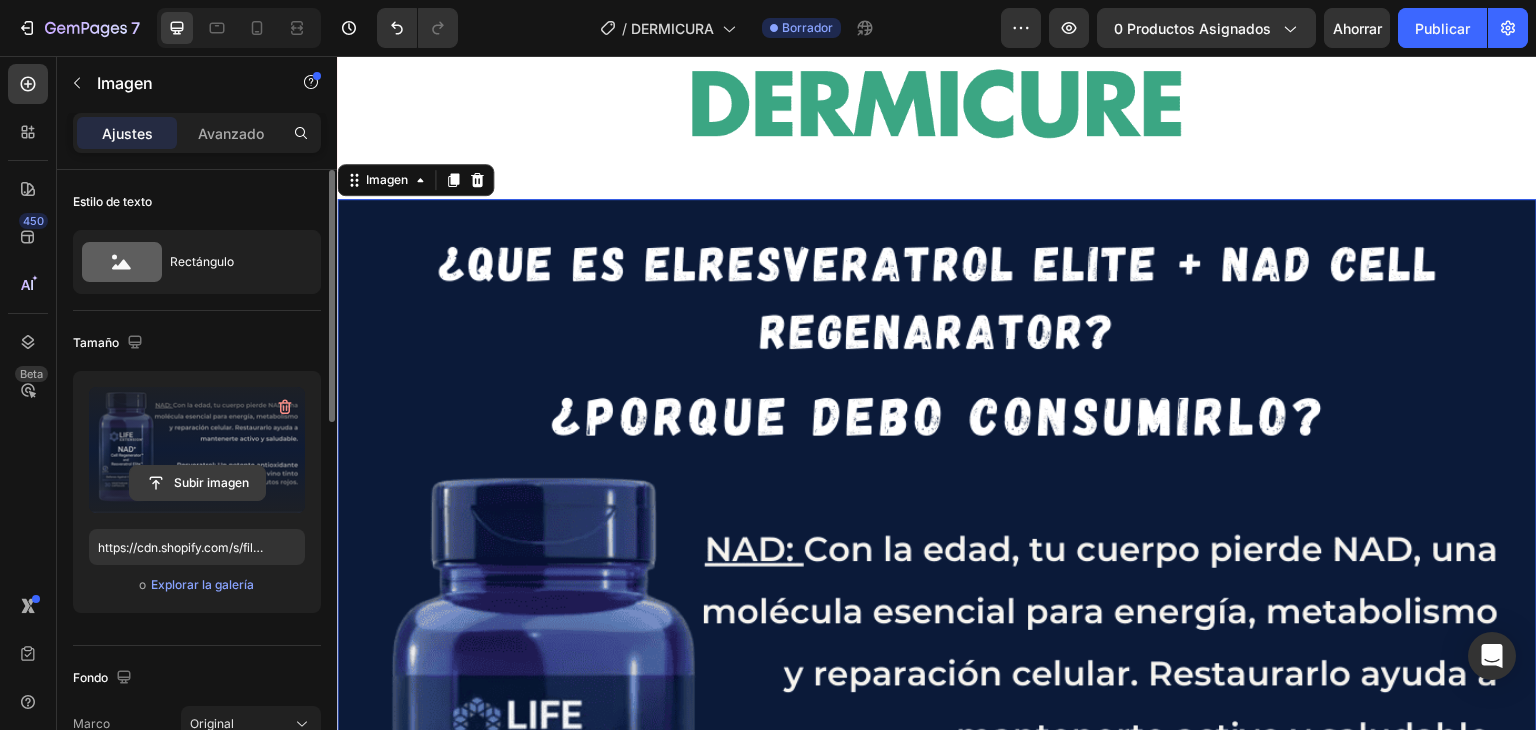 click 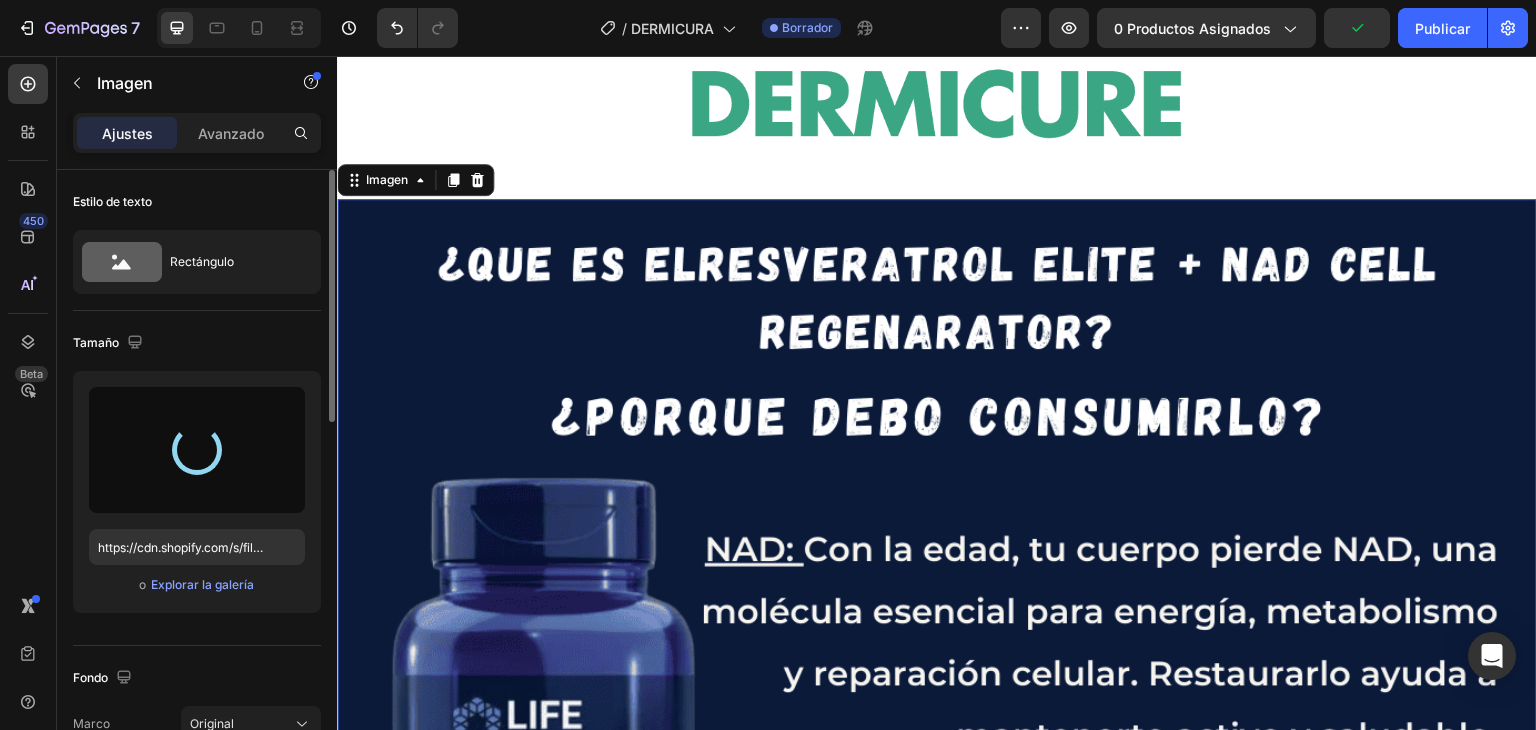 type on "https://cdn.shopify.com/s/files/1/0708/5346/0068/files/gempages_569050837007991829-eecd0f49-e155-470b-ac5a-6548f3acde17.webp" 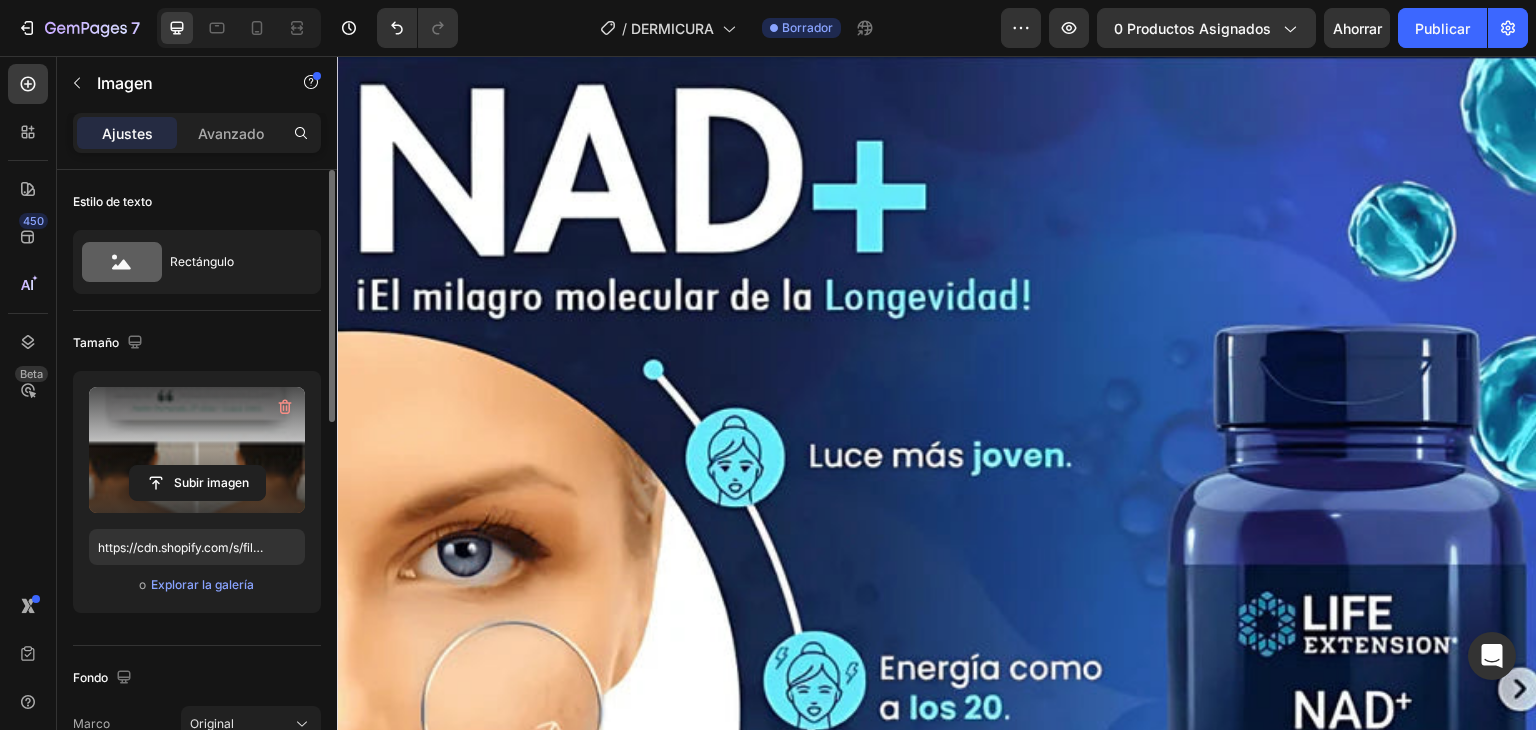 scroll, scrollTop: 6056, scrollLeft: 0, axis: vertical 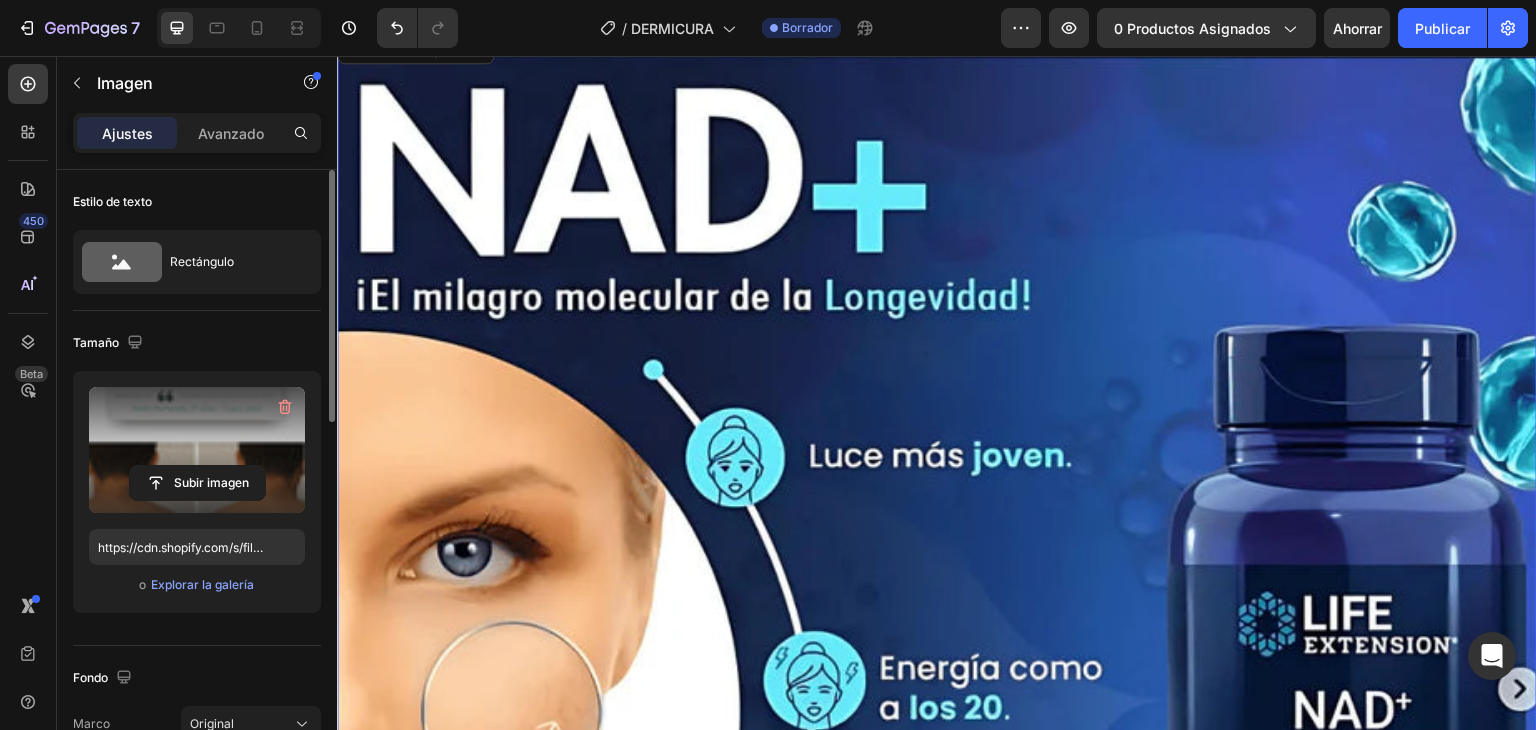 click at bounding box center [937, 628] 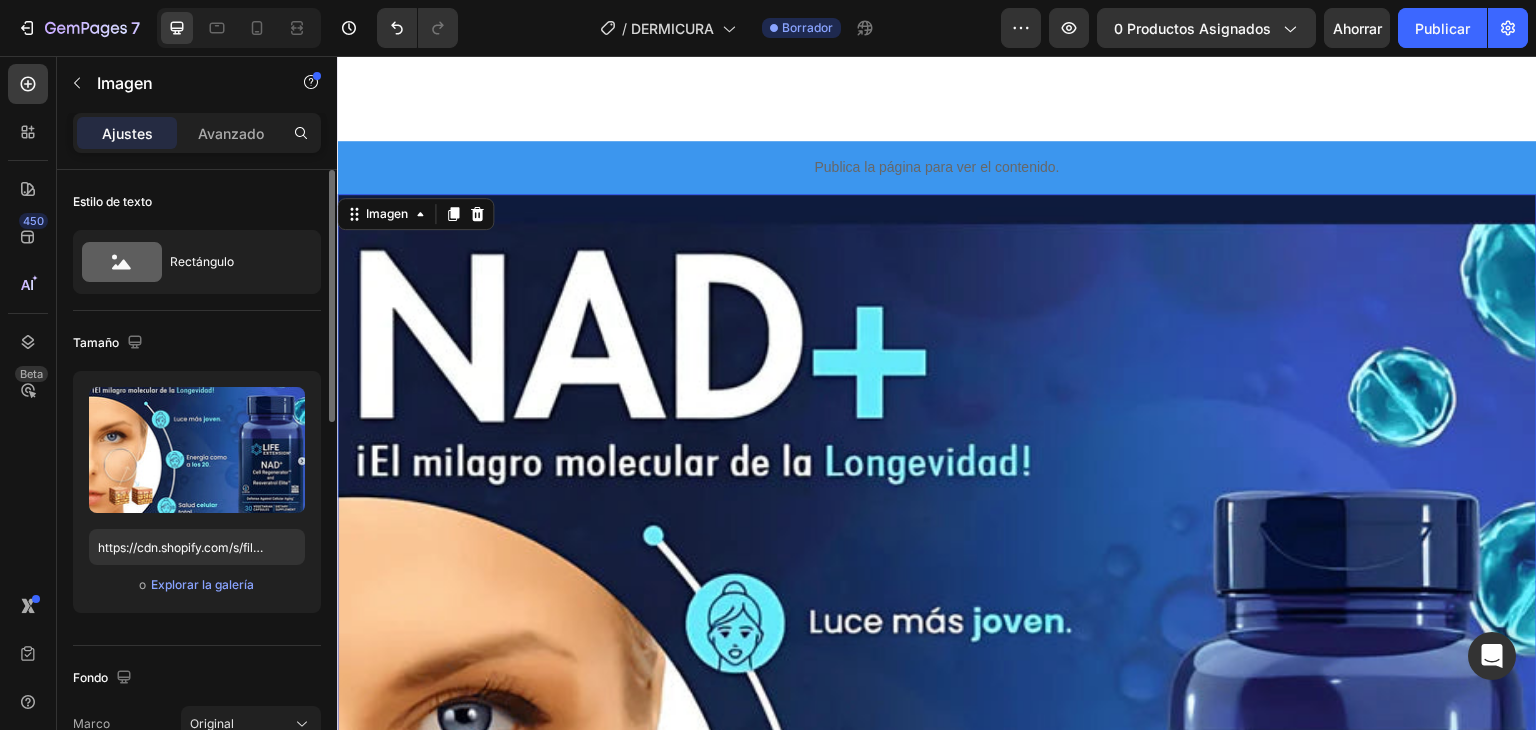 scroll, scrollTop: 5902, scrollLeft: 0, axis: vertical 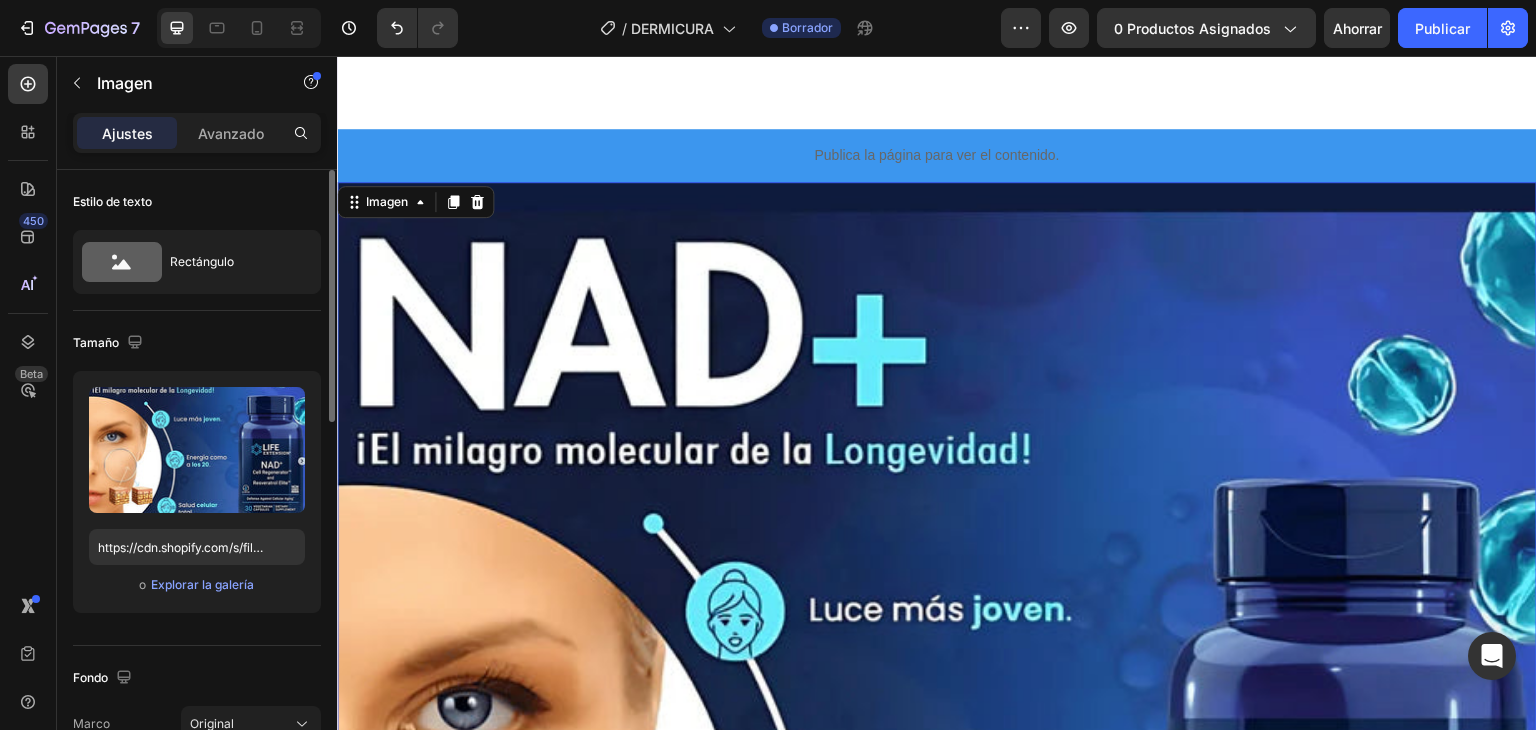 click at bounding box center (937, 782) 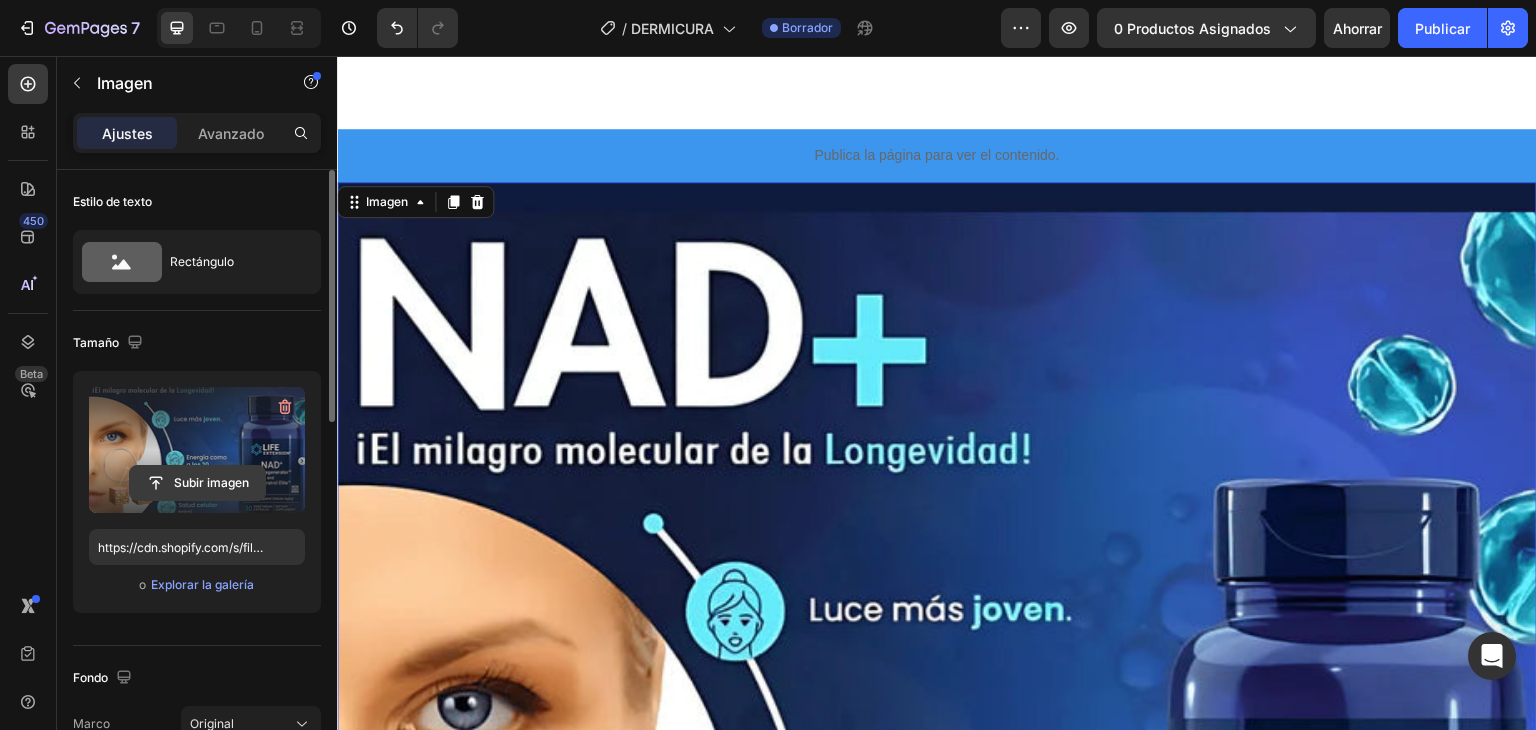 click 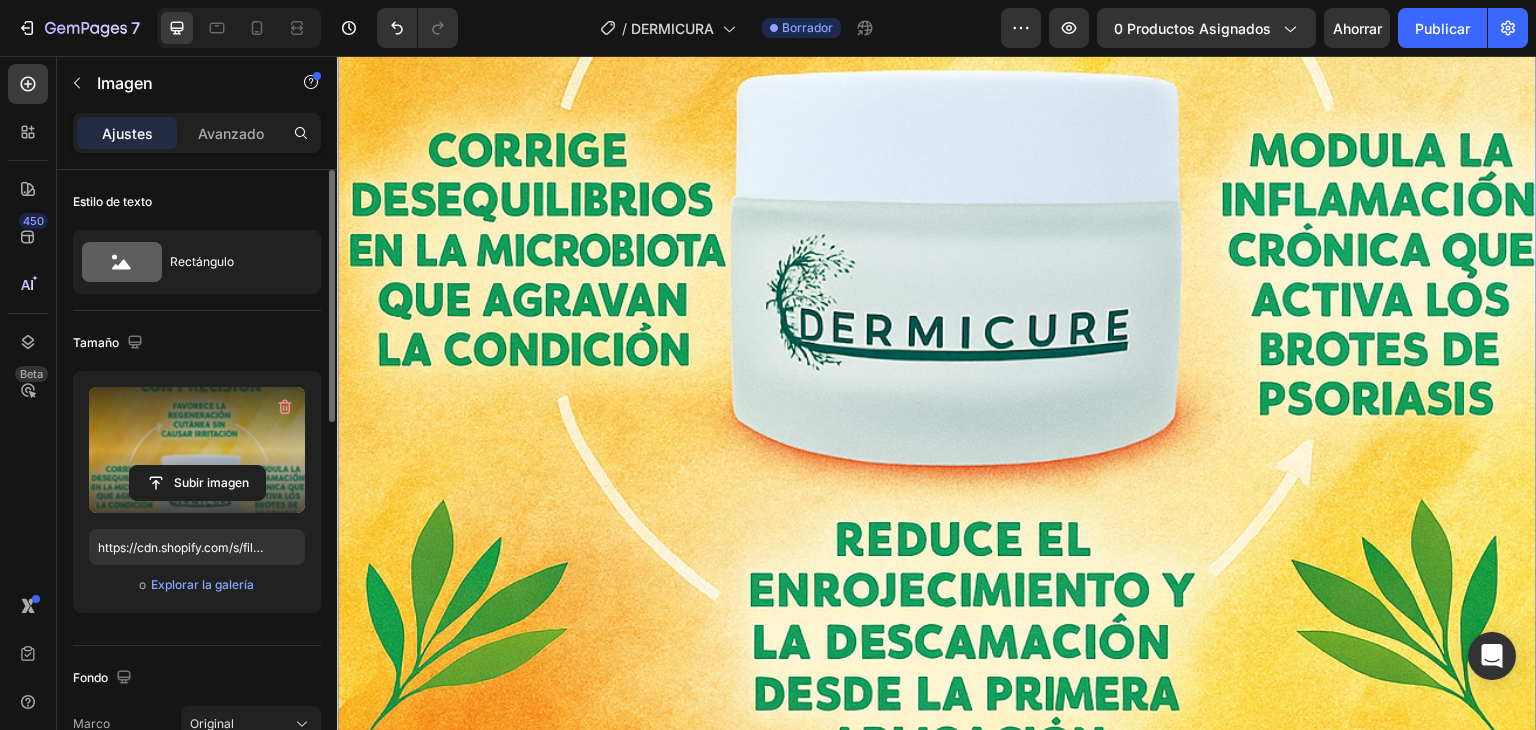 scroll, scrollTop: 6927, scrollLeft: 0, axis: vertical 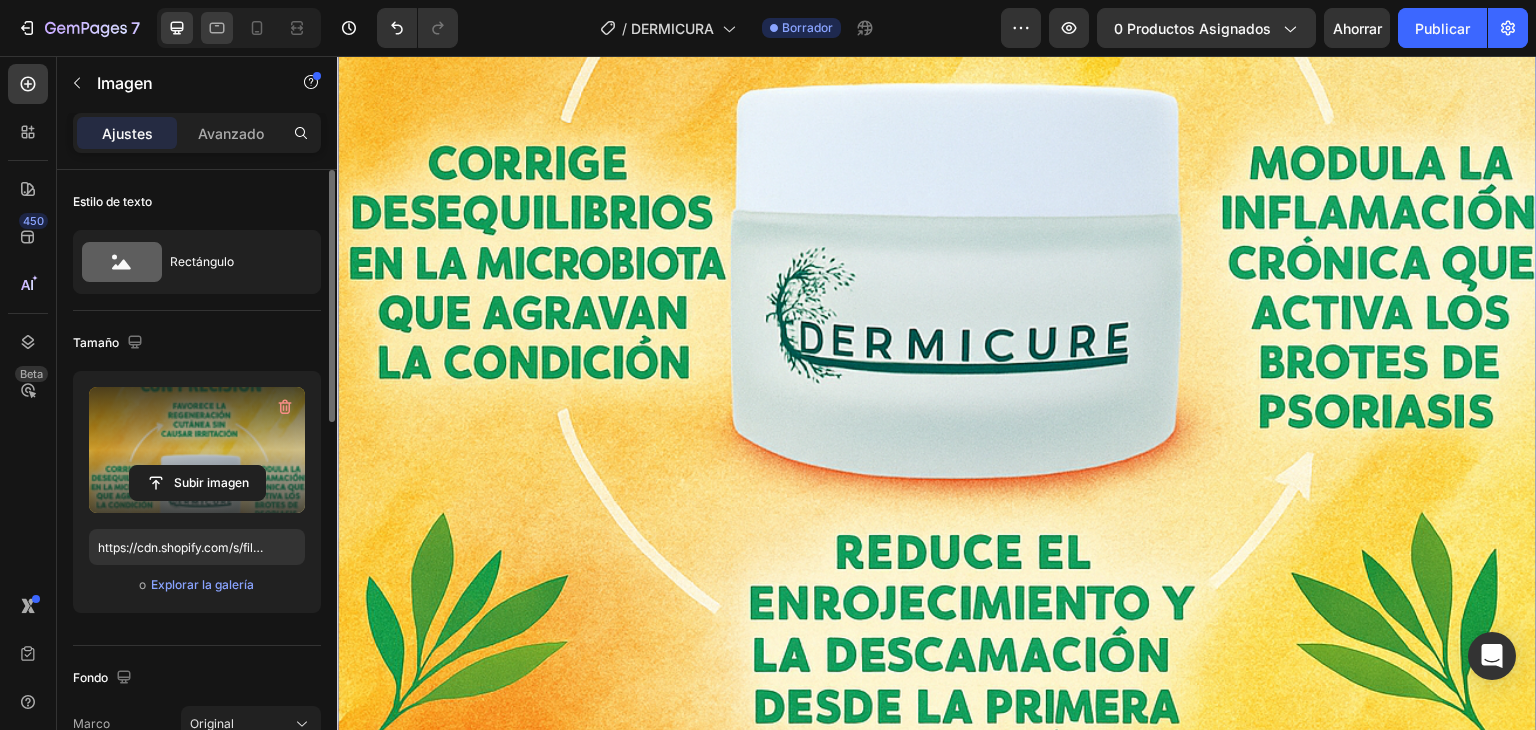 click 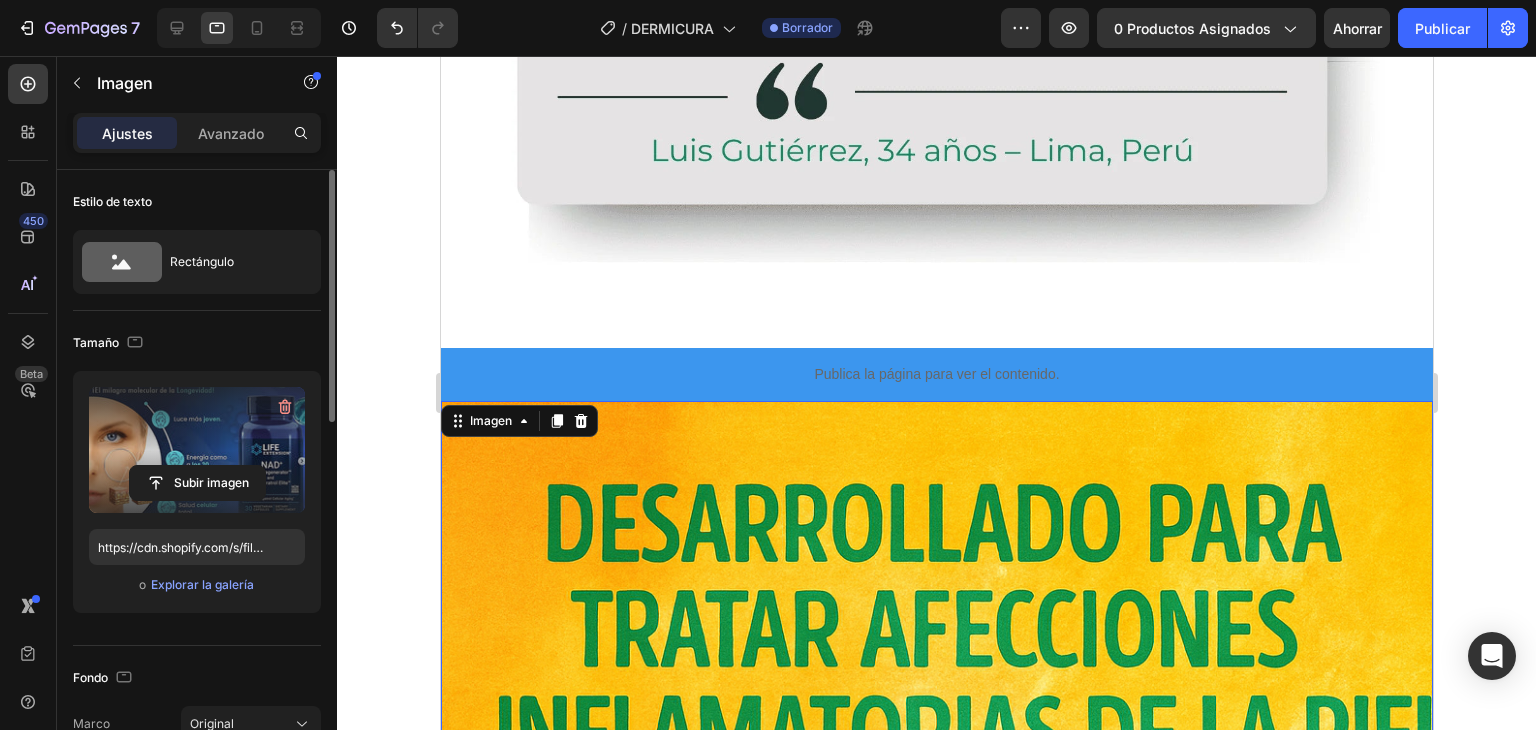 scroll, scrollTop: 4952, scrollLeft: 0, axis: vertical 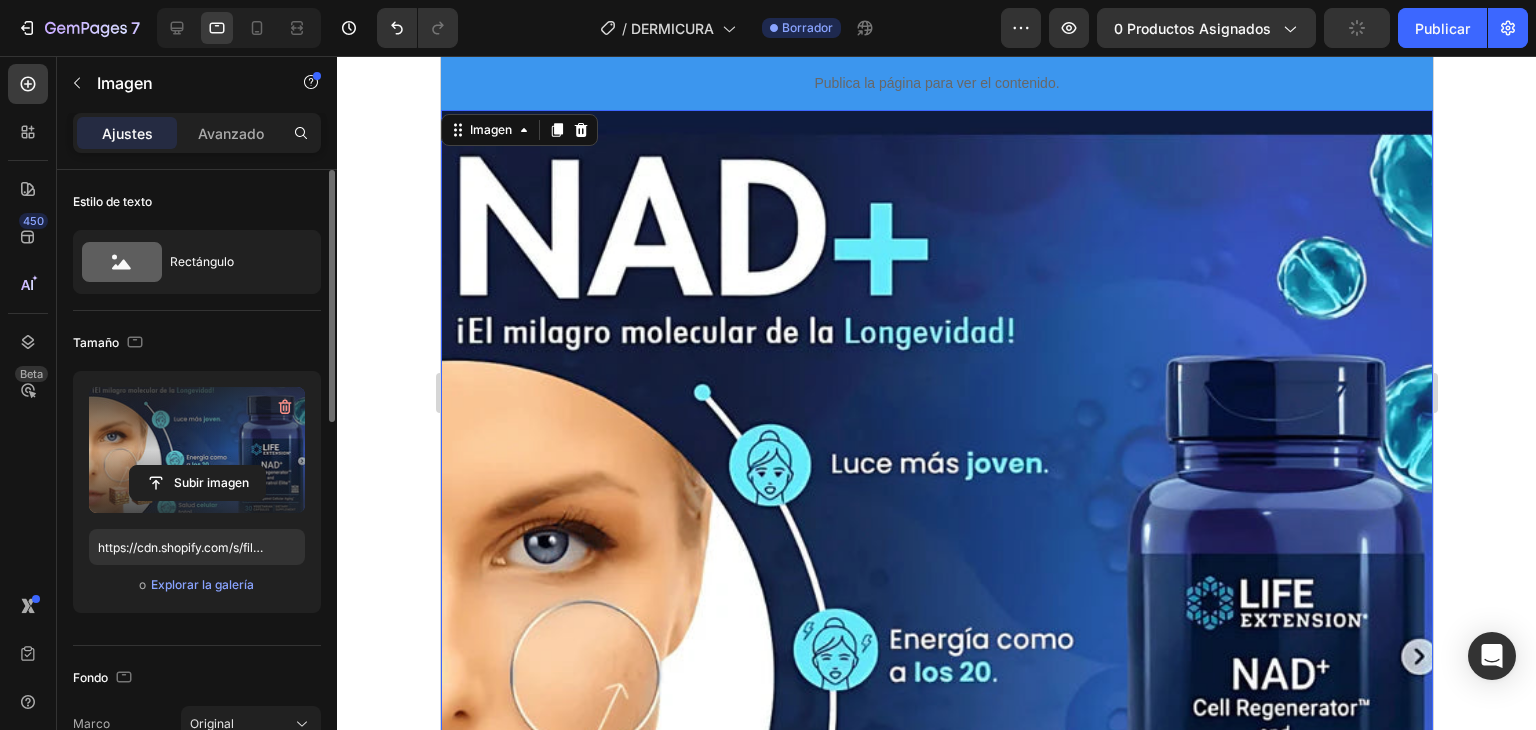 click at bounding box center (936, 606) 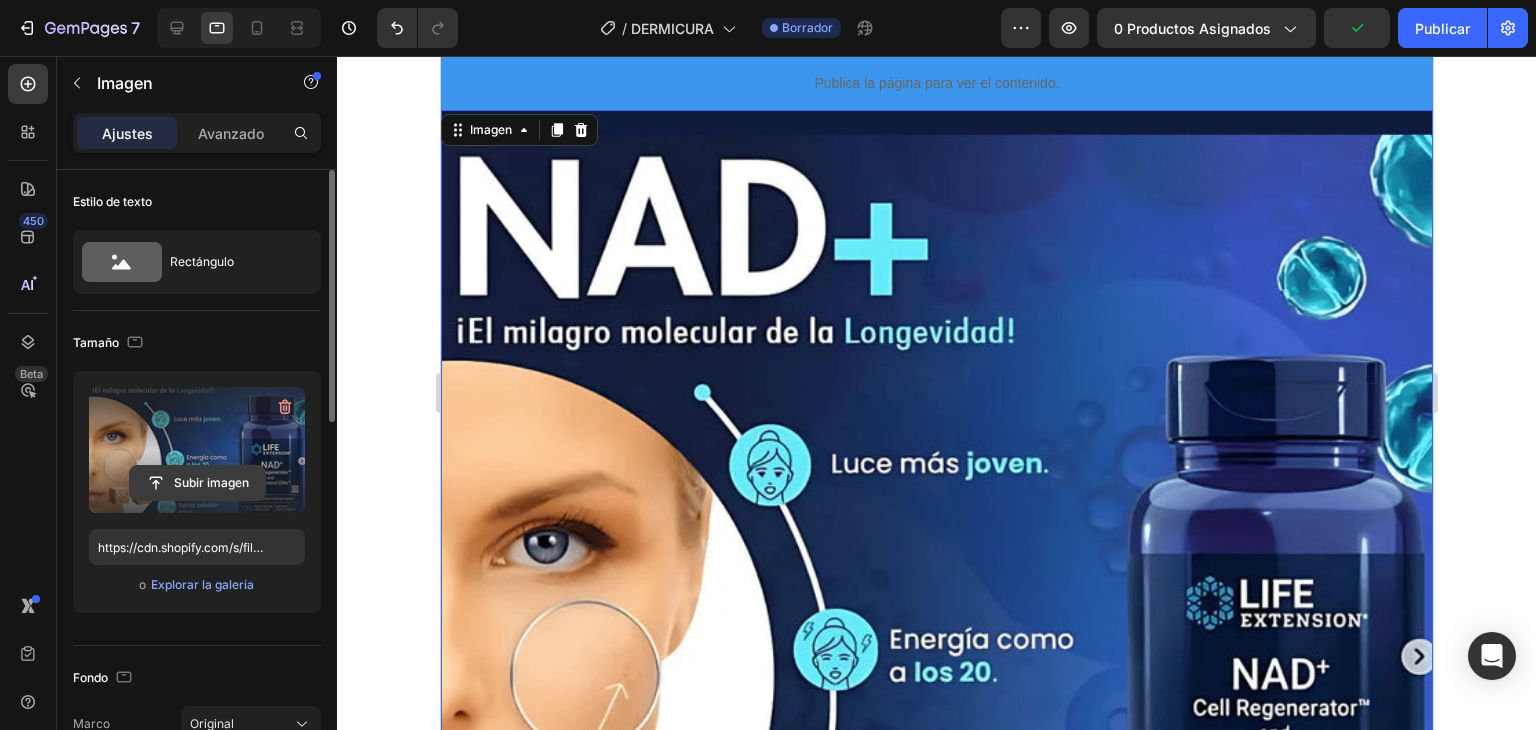 click 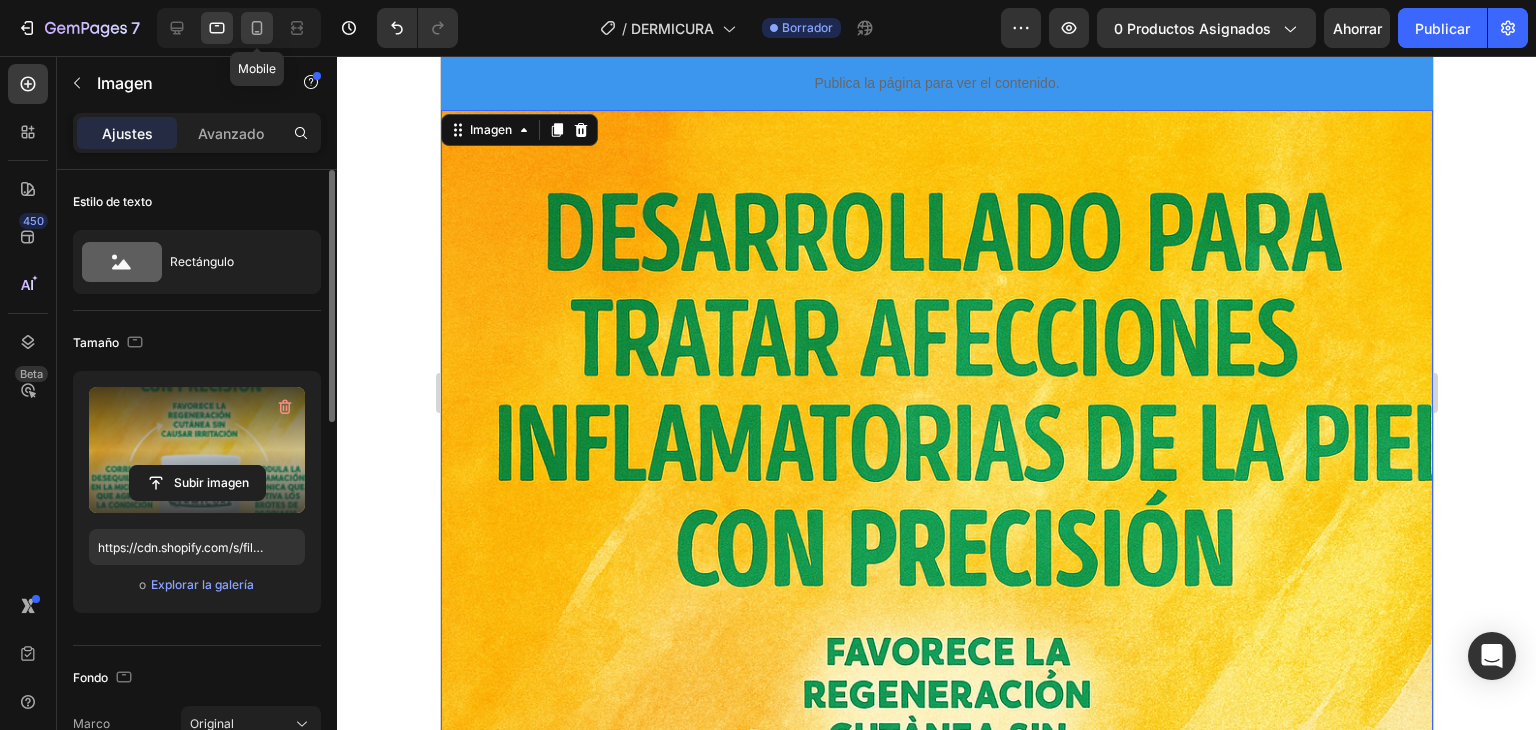 click 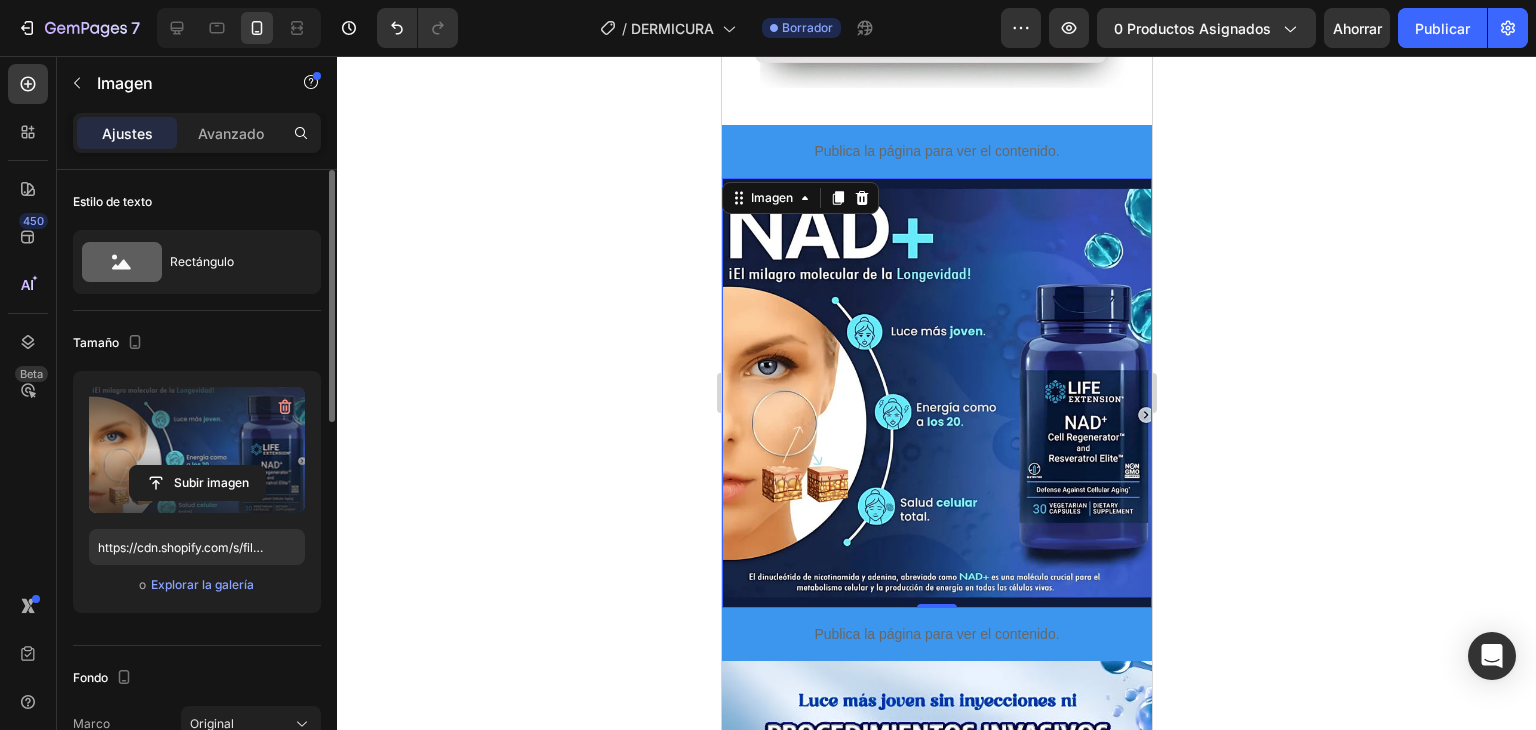 scroll, scrollTop: 2158, scrollLeft: 0, axis: vertical 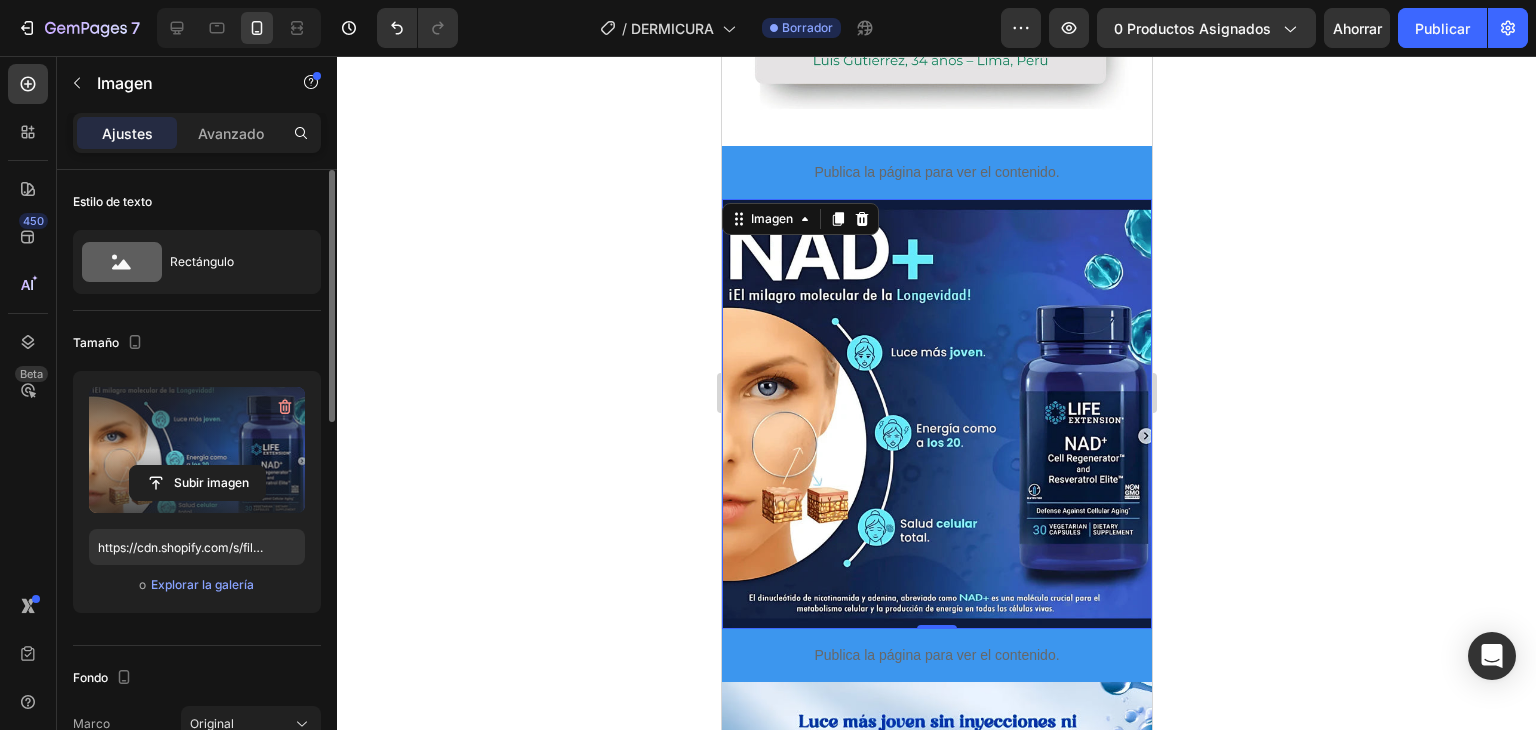 click at bounding box center [197, 450] 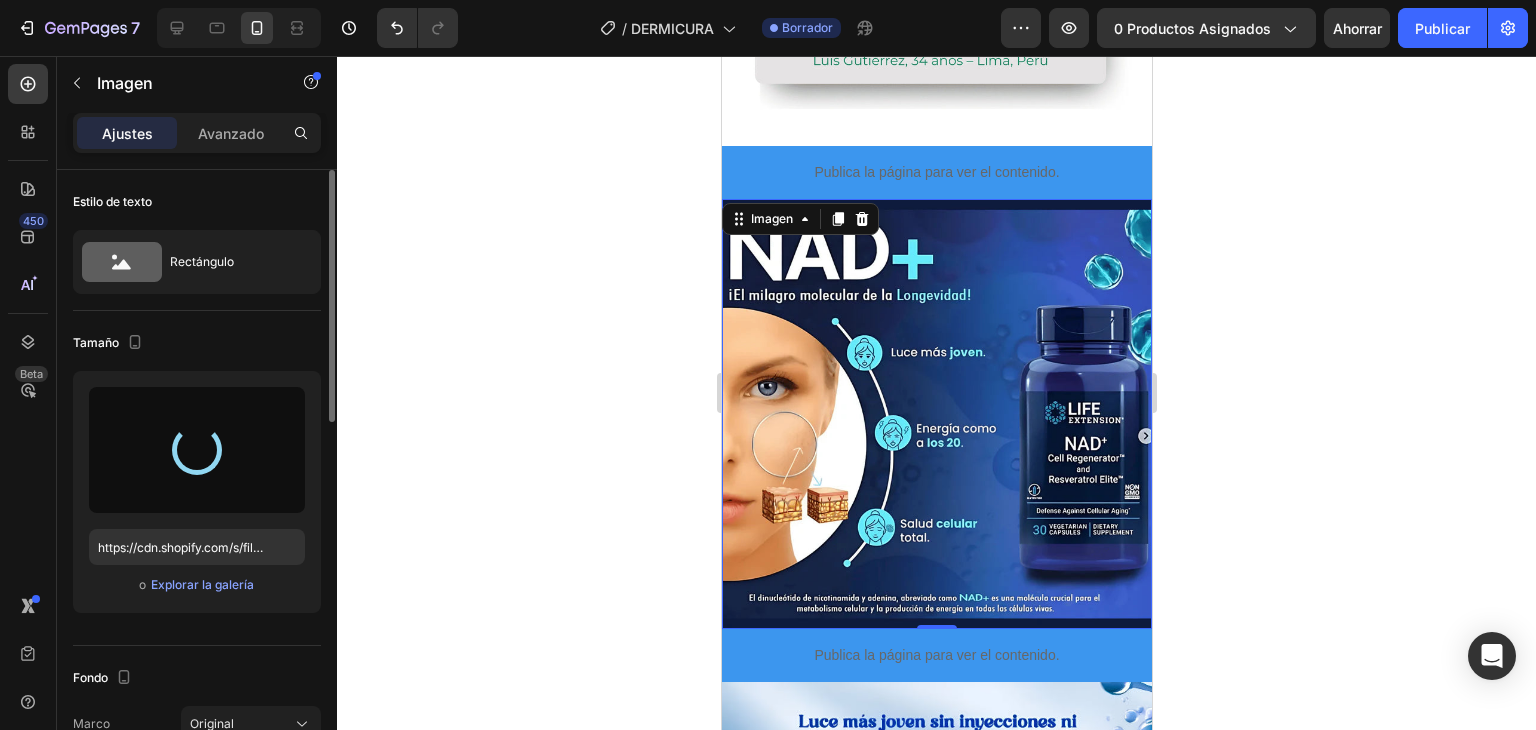 type on "https://cdn.shopify.com/s/files/1/0708/5346/0068/files/gempages_569050837007991829-2031c0b8-899b-48a1-ac09-93c9b2a23393.png" 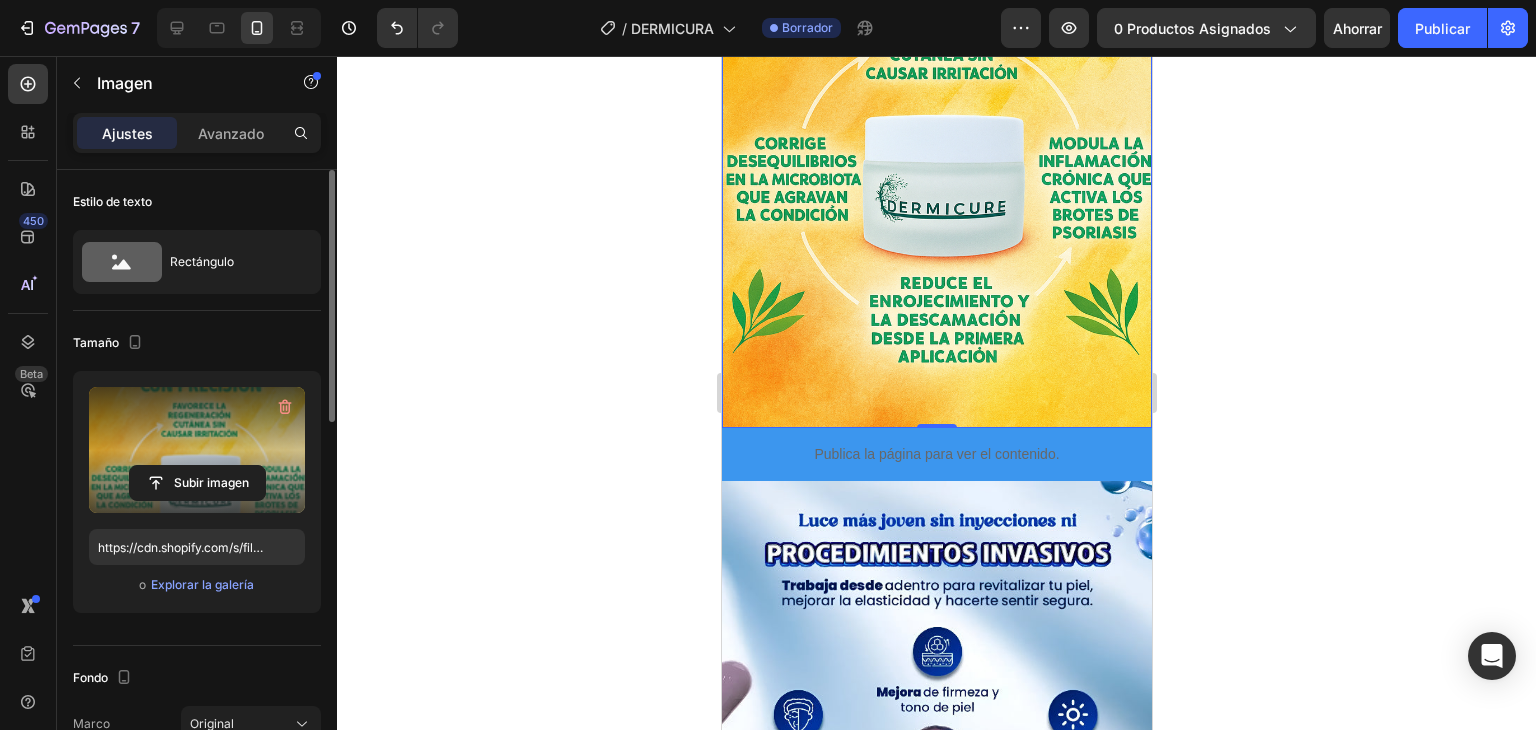 scroll, scrollTop: 2576, scrollLeft: 0, axis: vertical 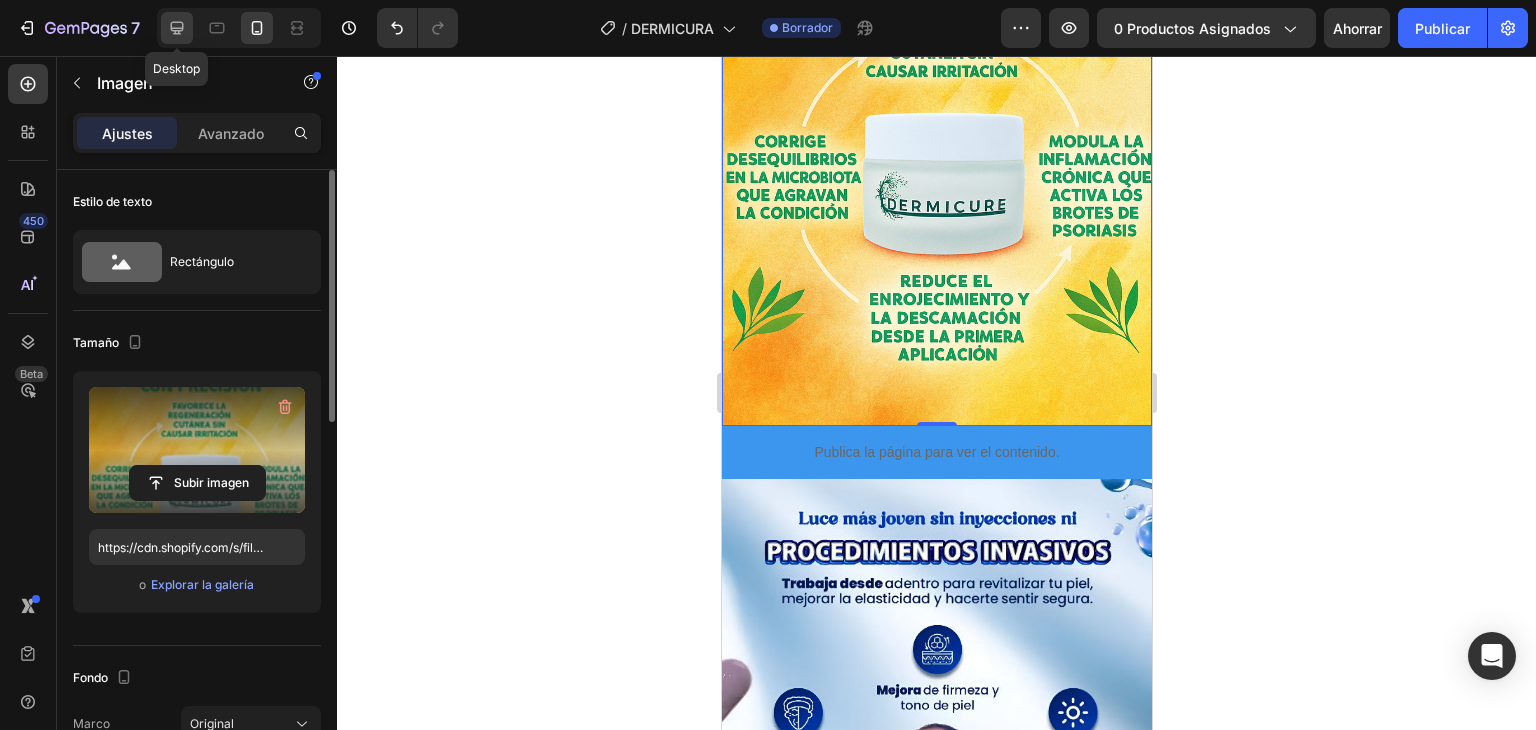 click 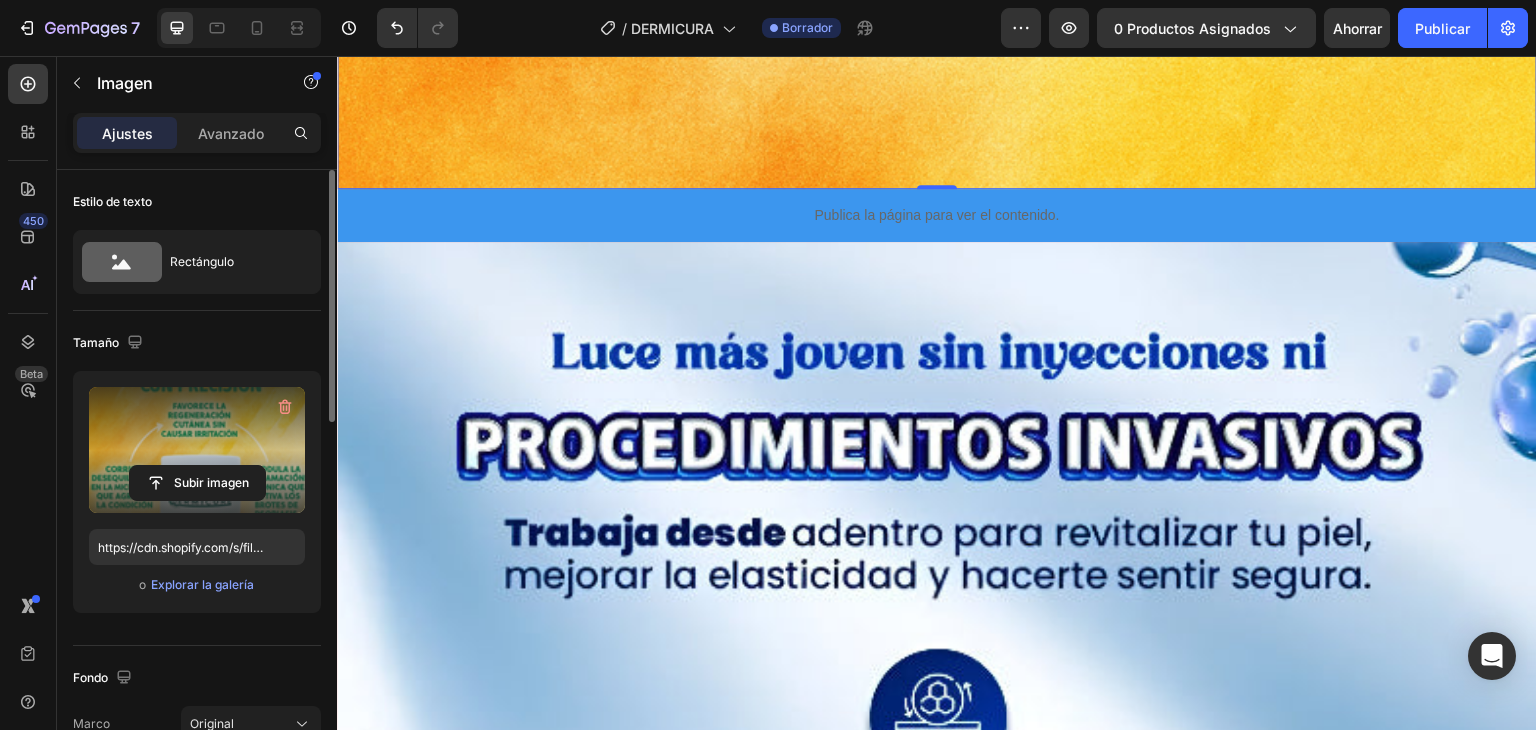 scroll, scrollTop: 7745, scrollLeft: 0, axis: vertical 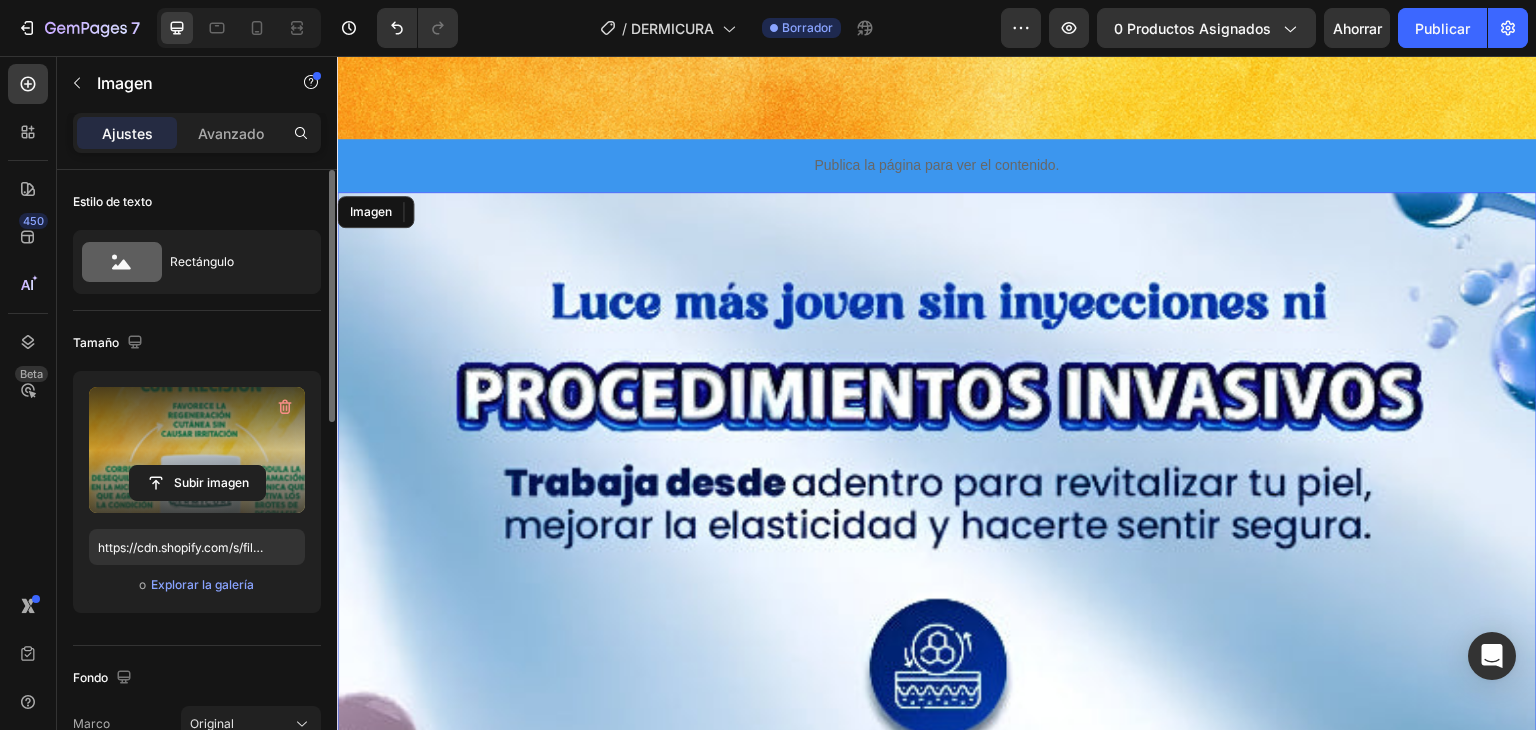 click at bounding box center (937, 1249) 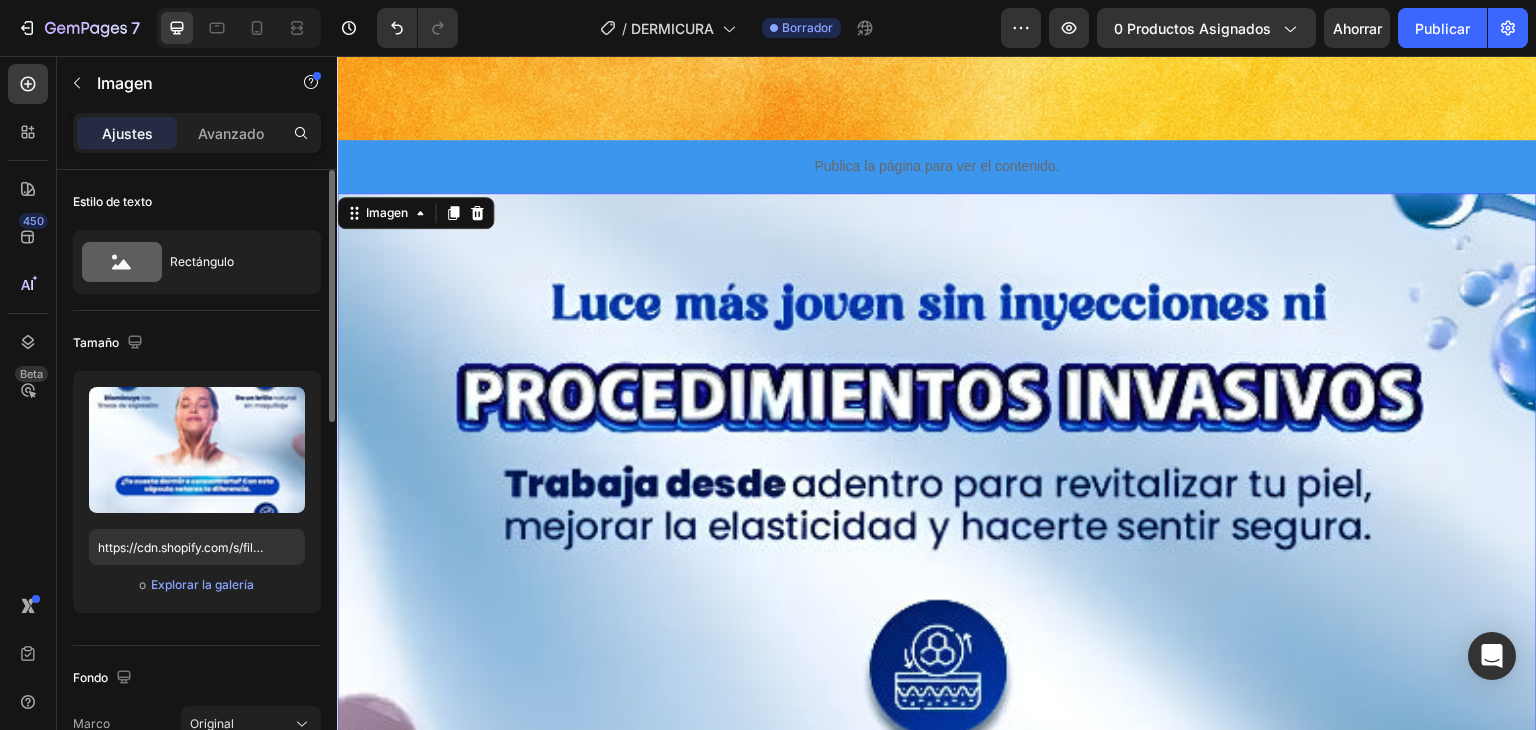 scroll, scrollTop: 7749, scrollLeft: 0, axis: vertical 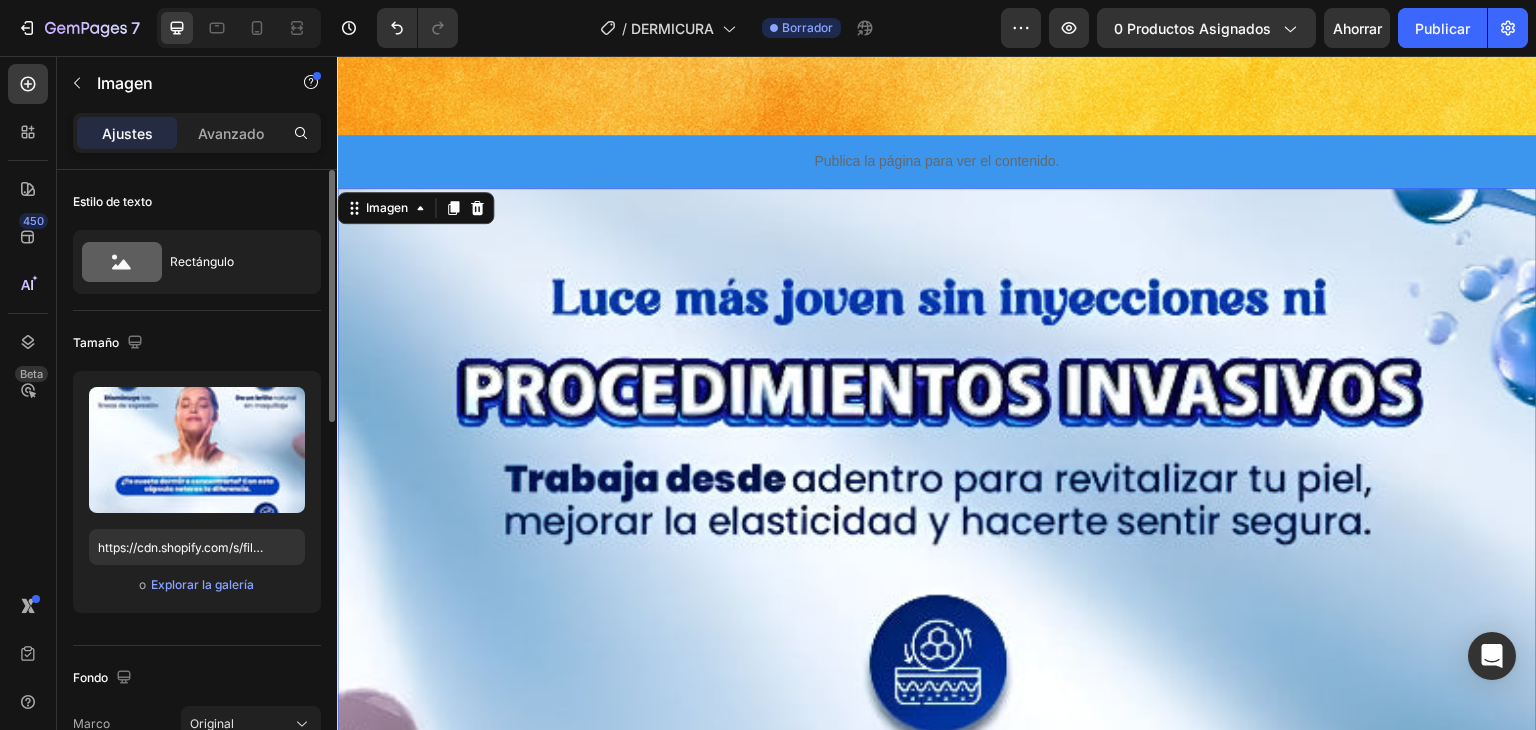 click at bounding box center [937, 1245] 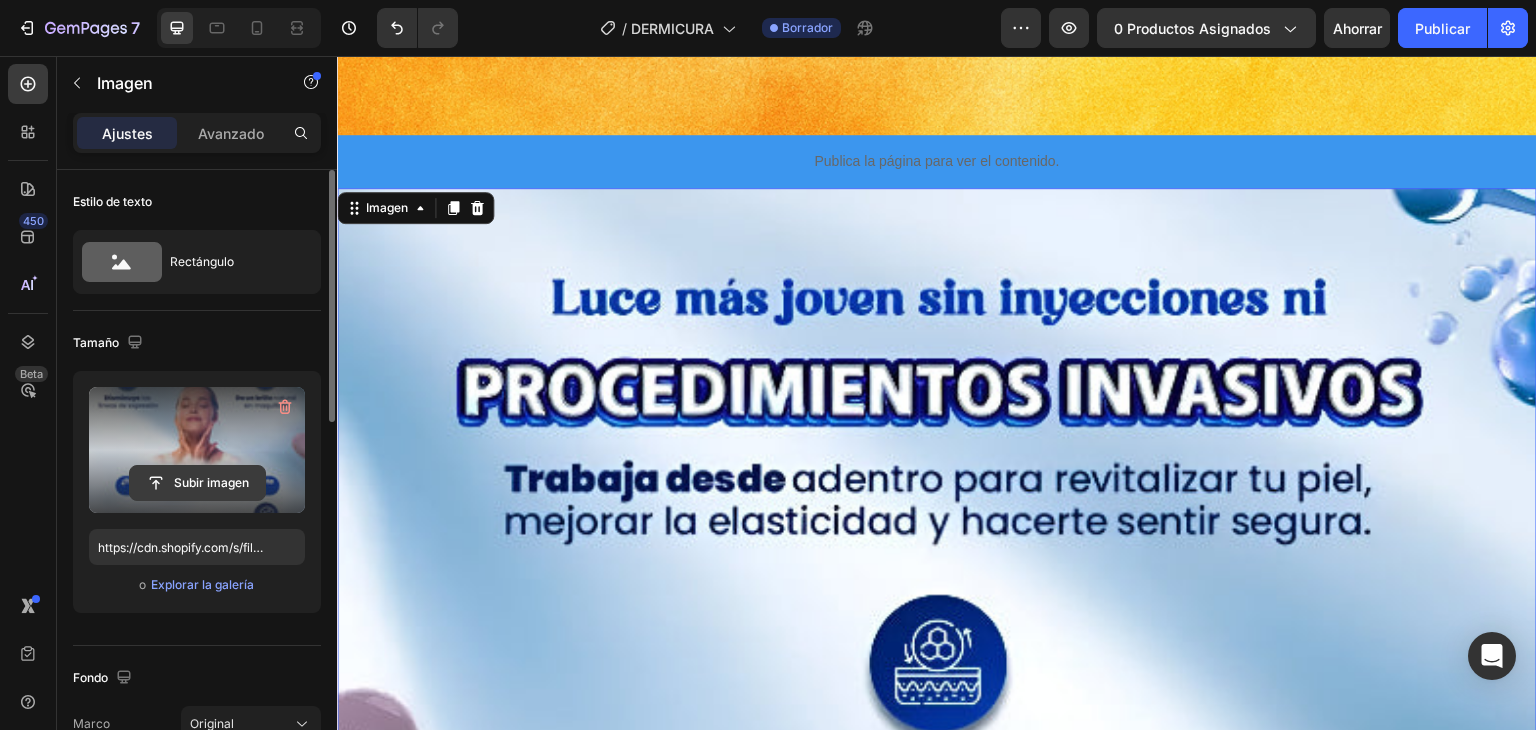 click 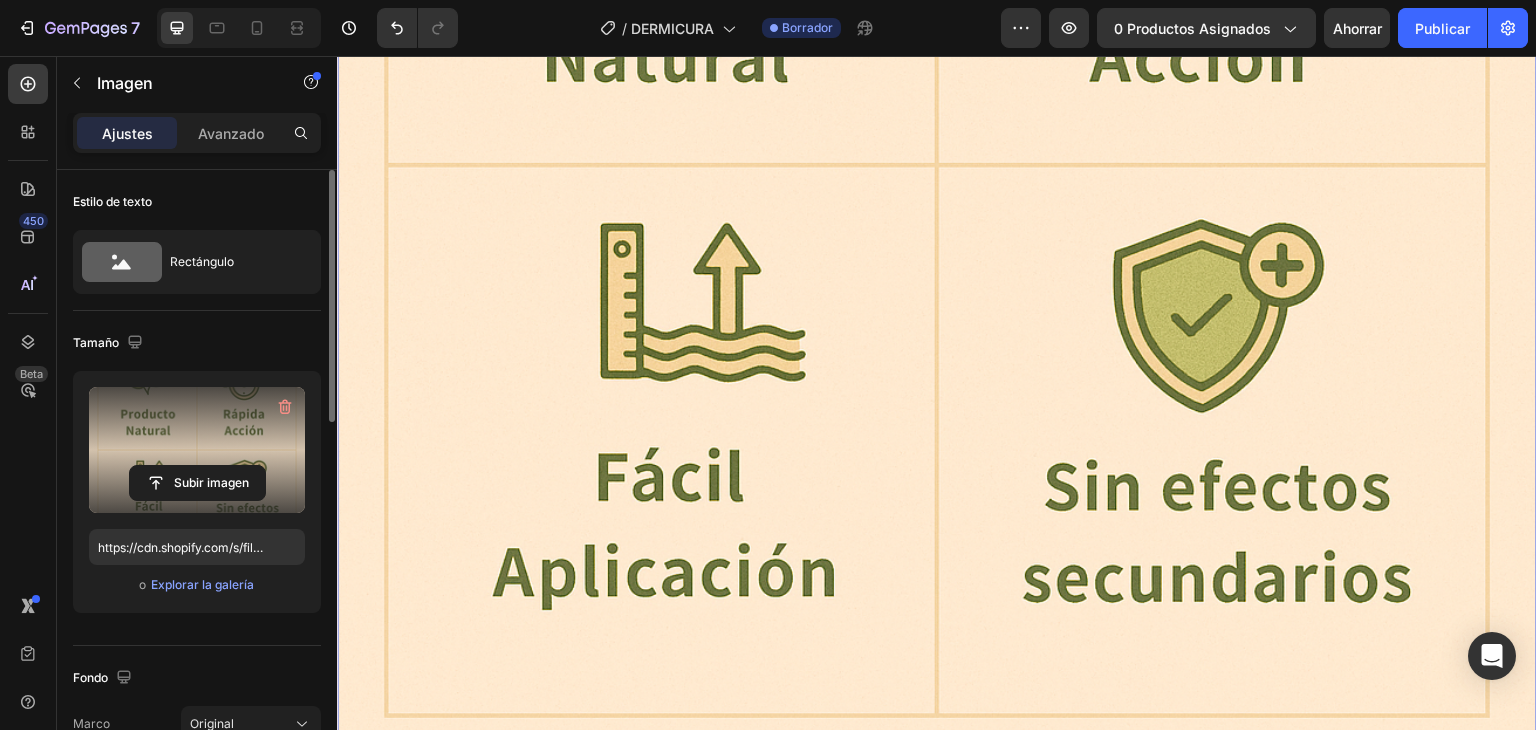 scroll, scrollTop: 8373, scrollLeft: 0, axis: vertical 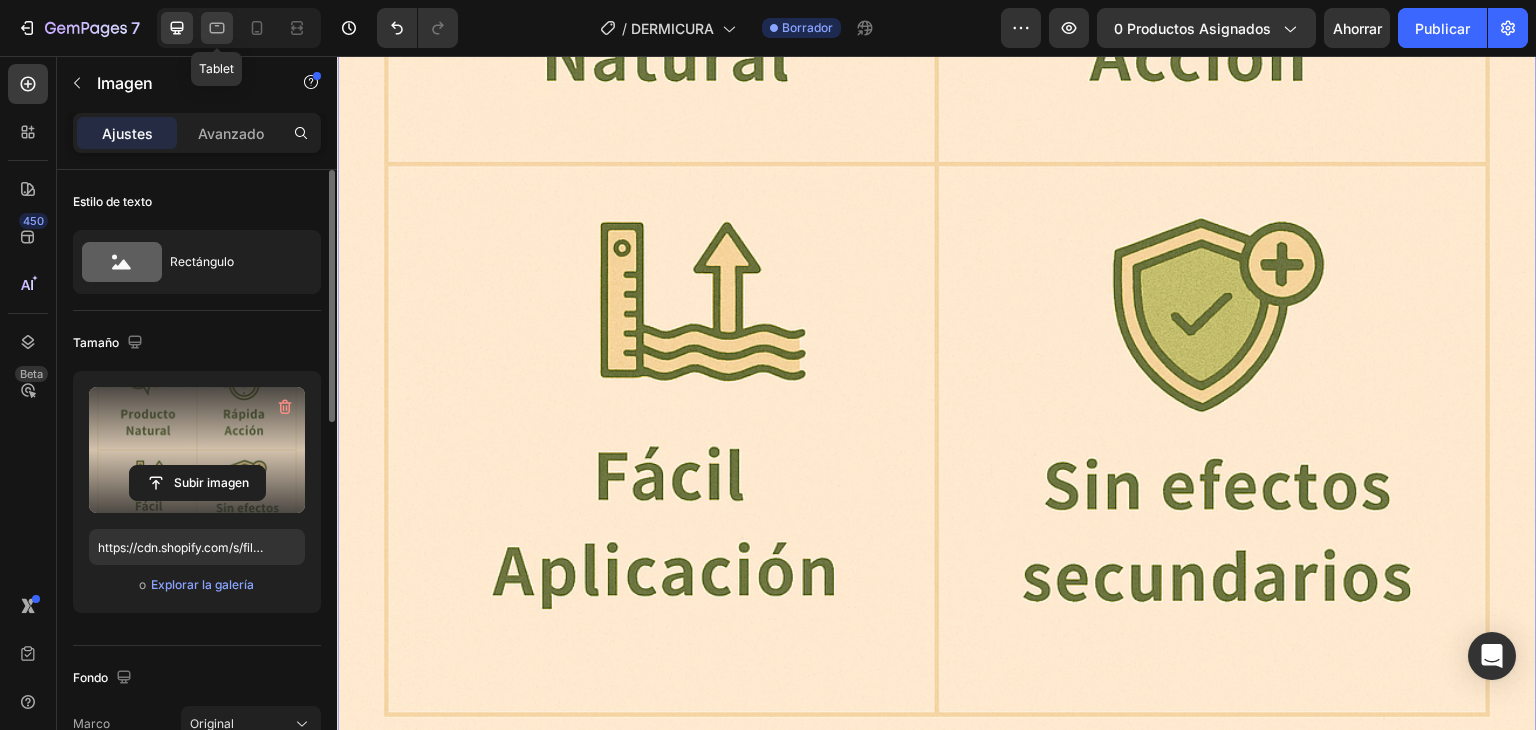 click 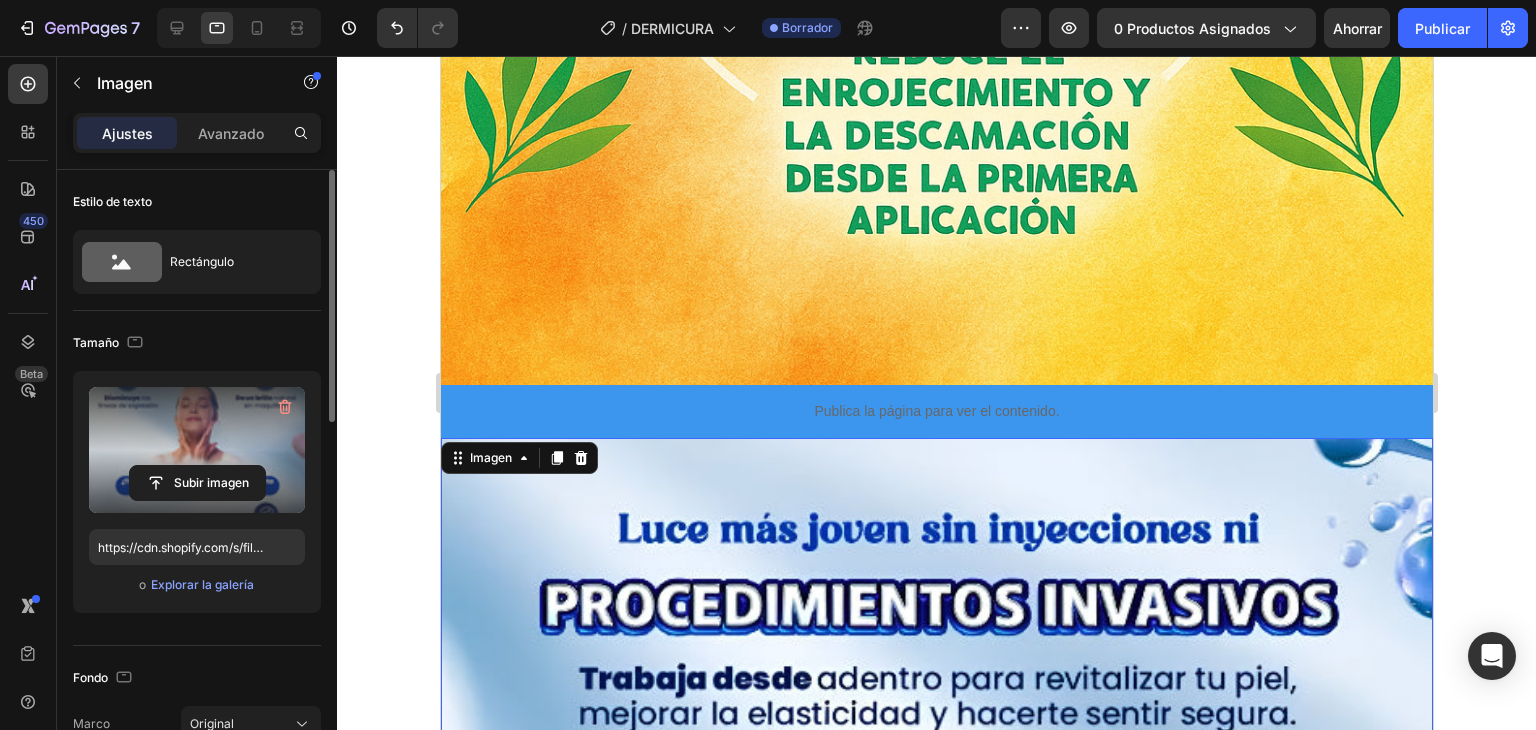 scroll, scrollTop: 6164, scrollLeft: 0, axis: vertical 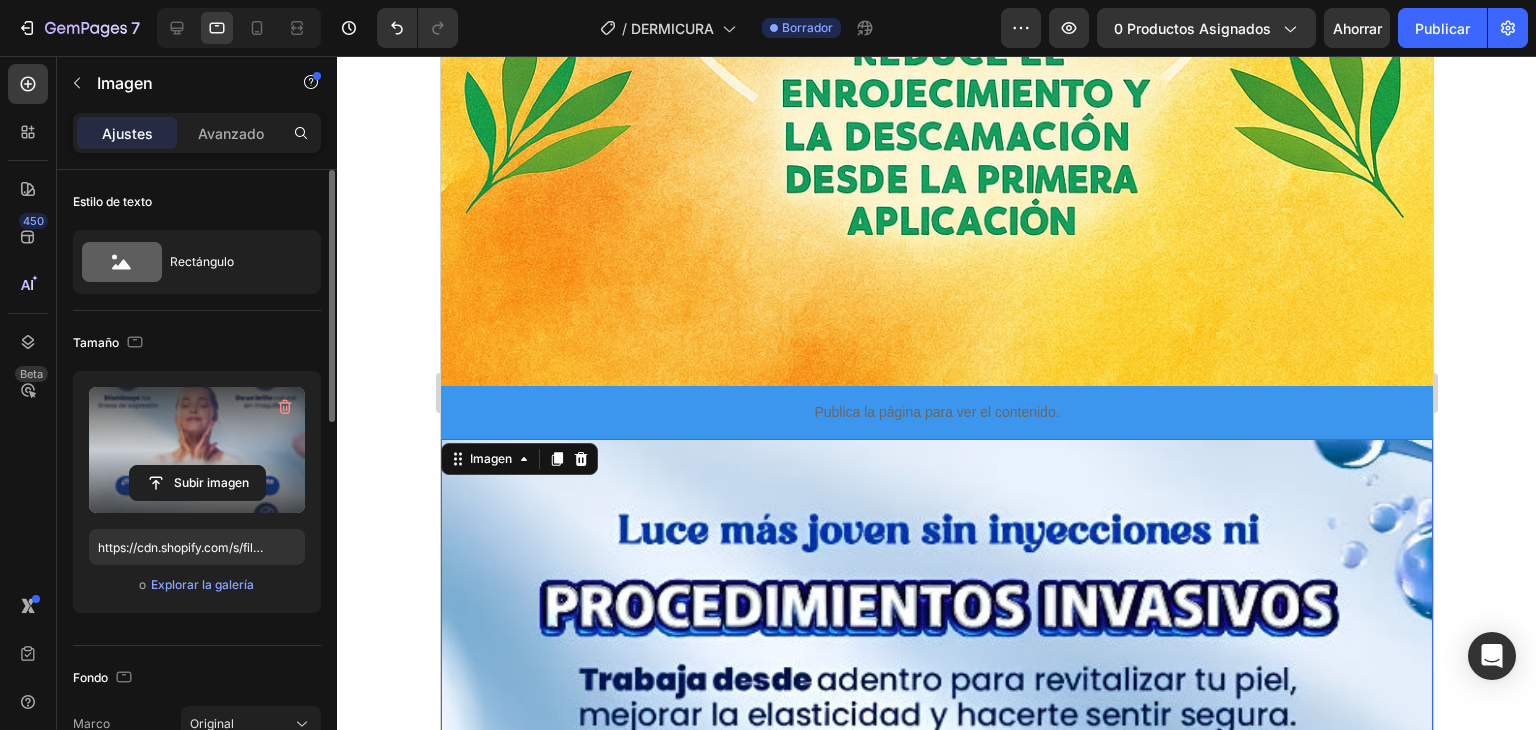 click at bounding box center [936, 1313] 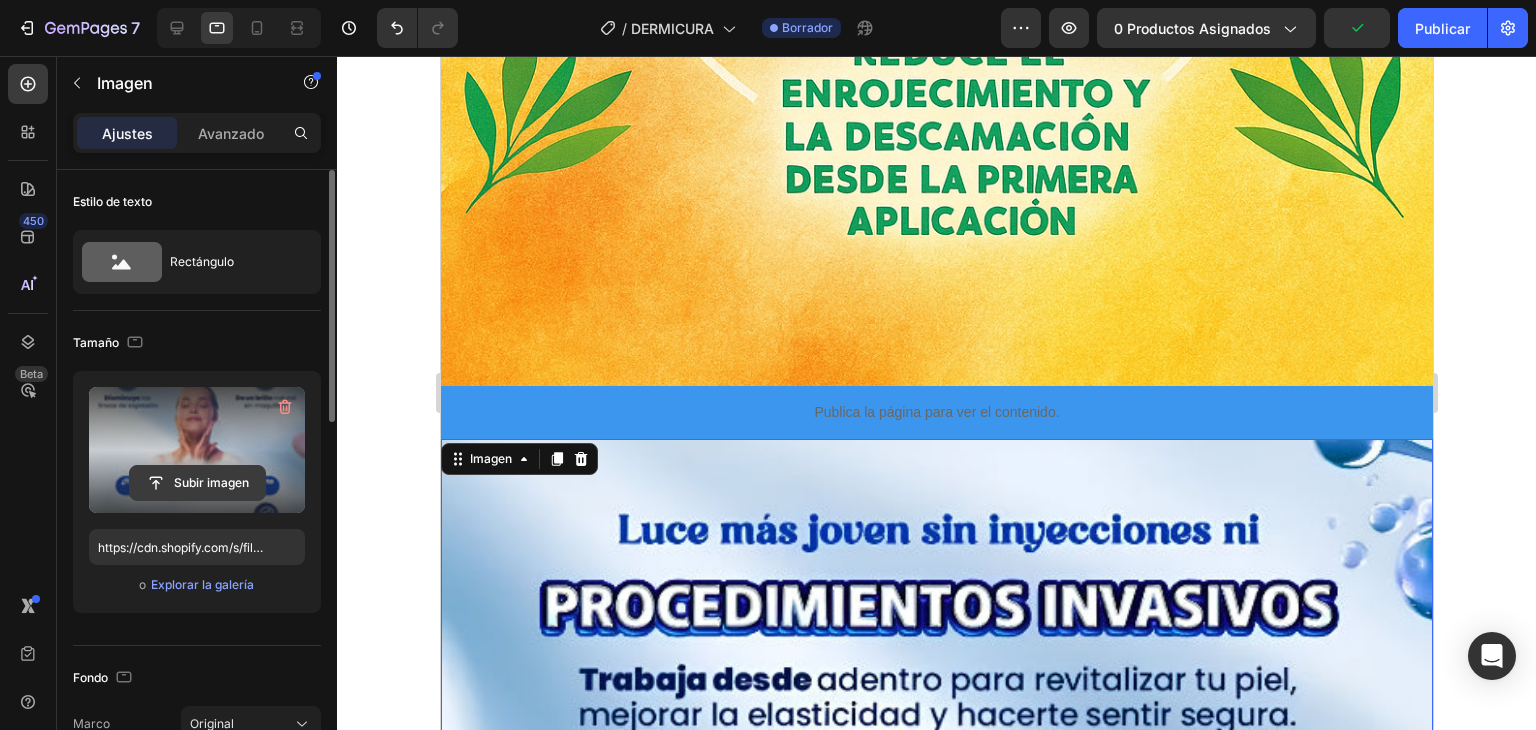click 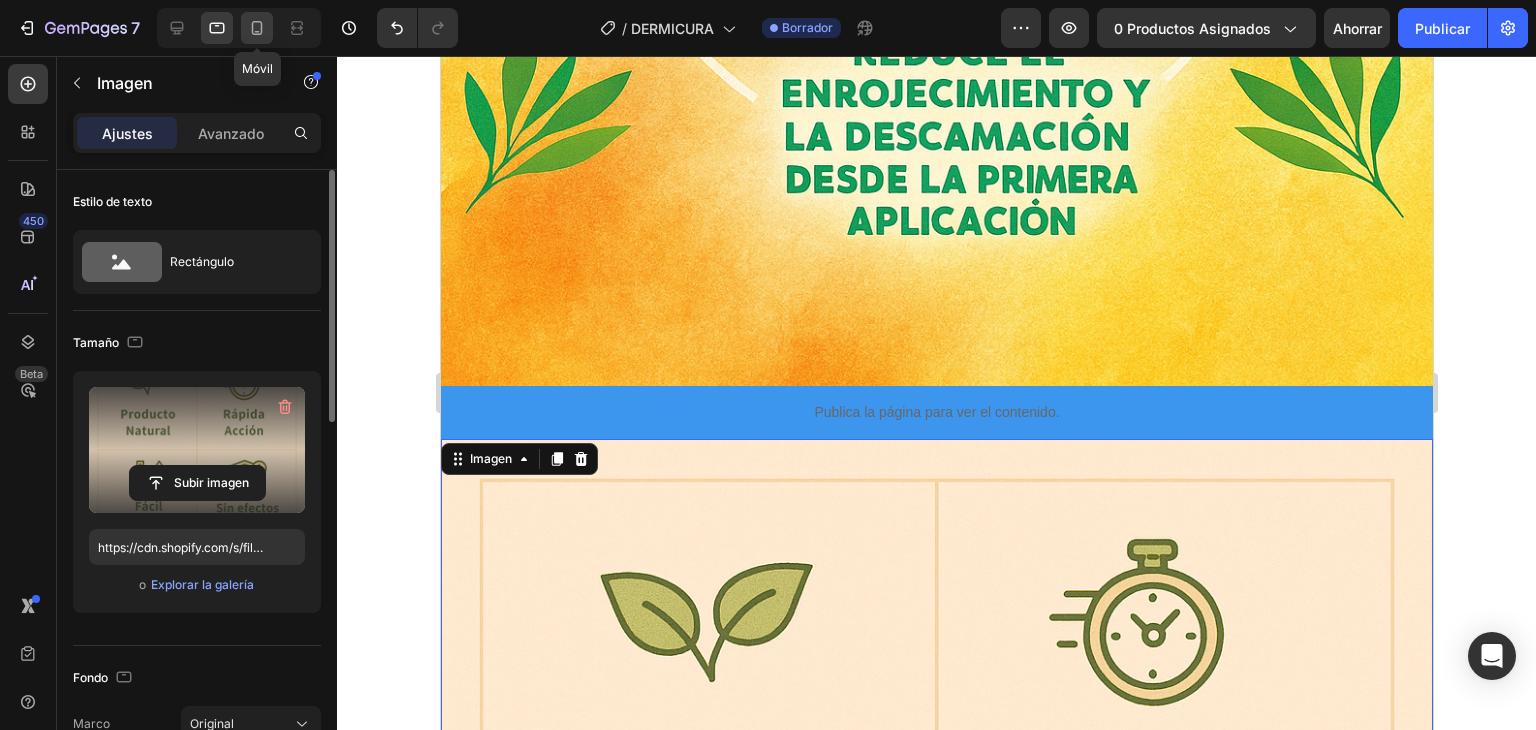 click 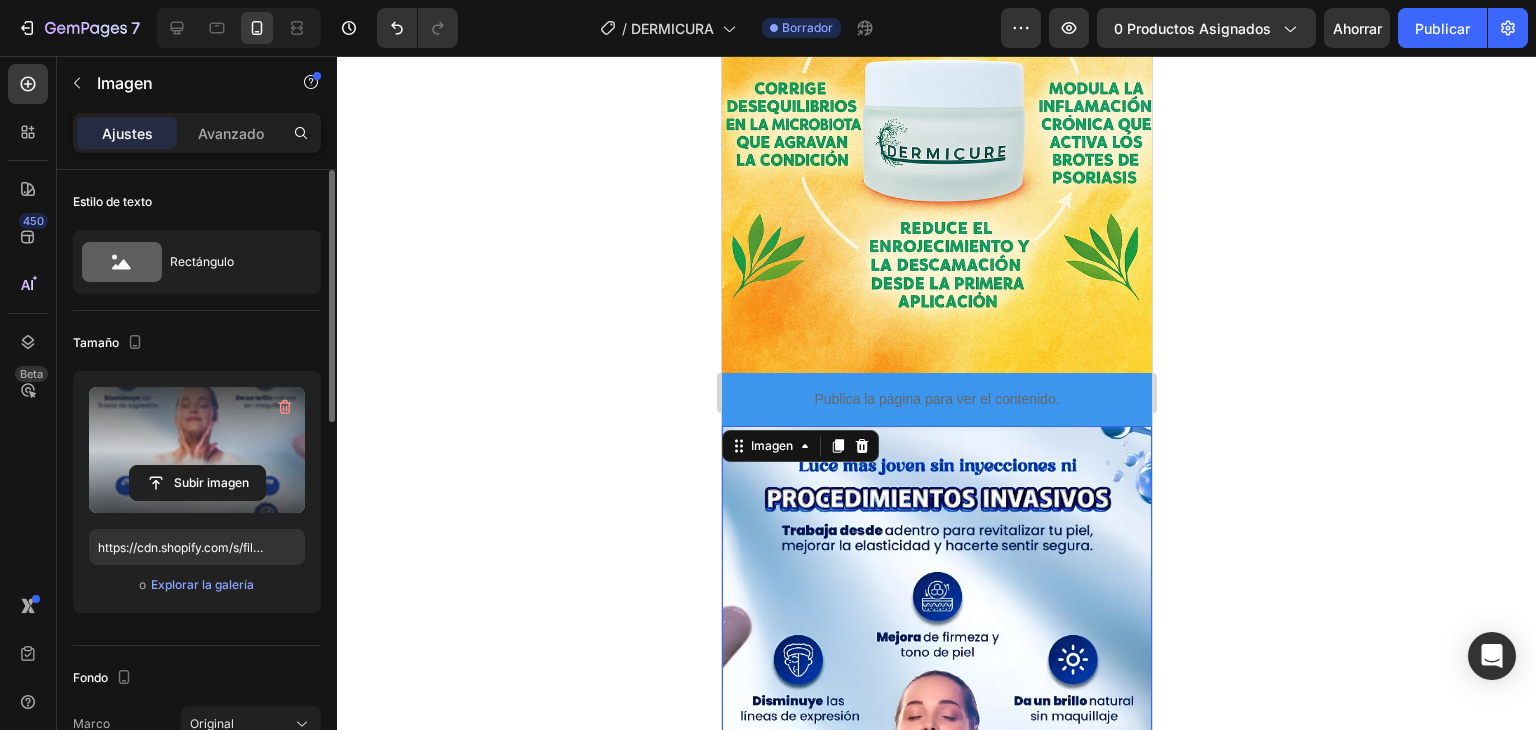 scroll, scrollTop: 2624, scrollLeft: 0, axis: vertical 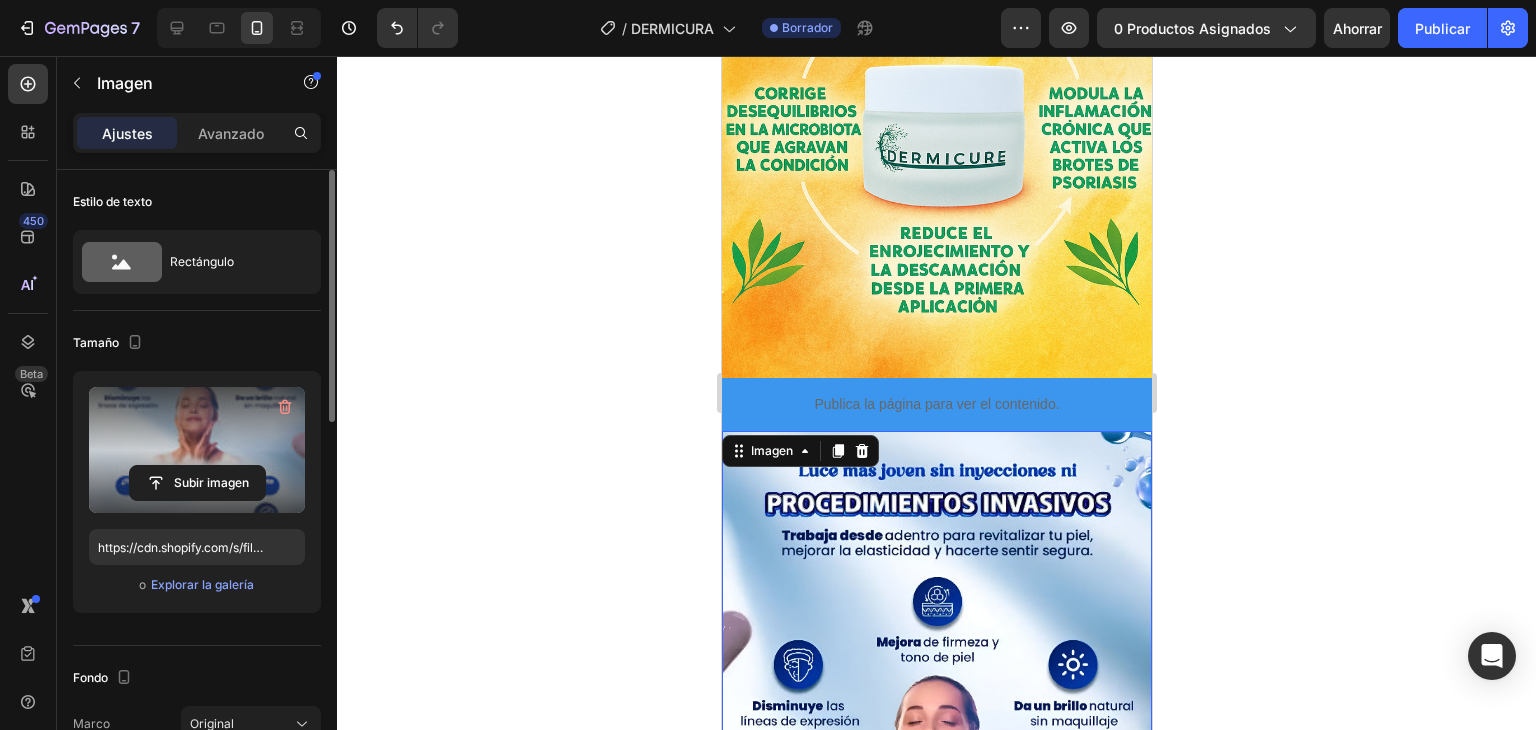 click at bounding box center (936, 810) 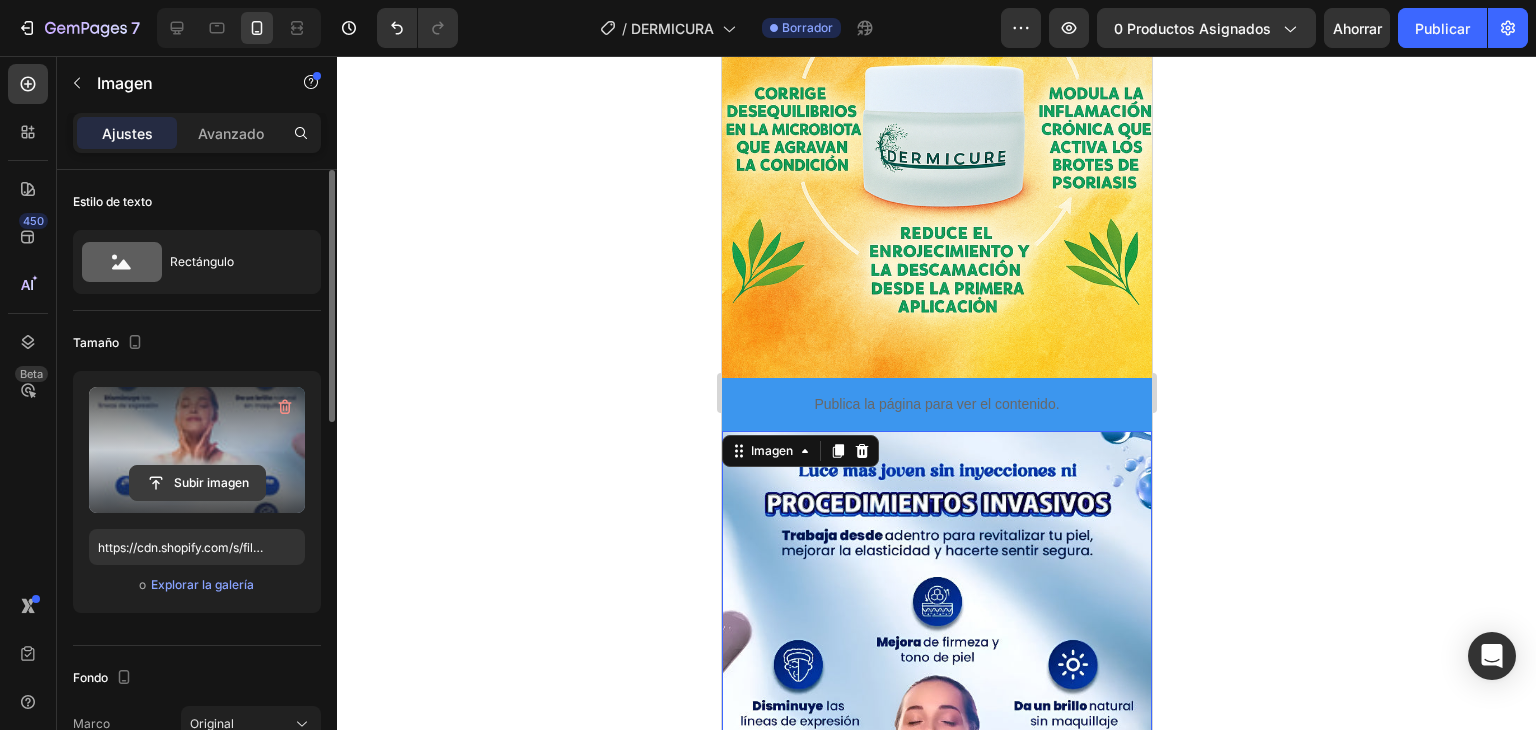 click 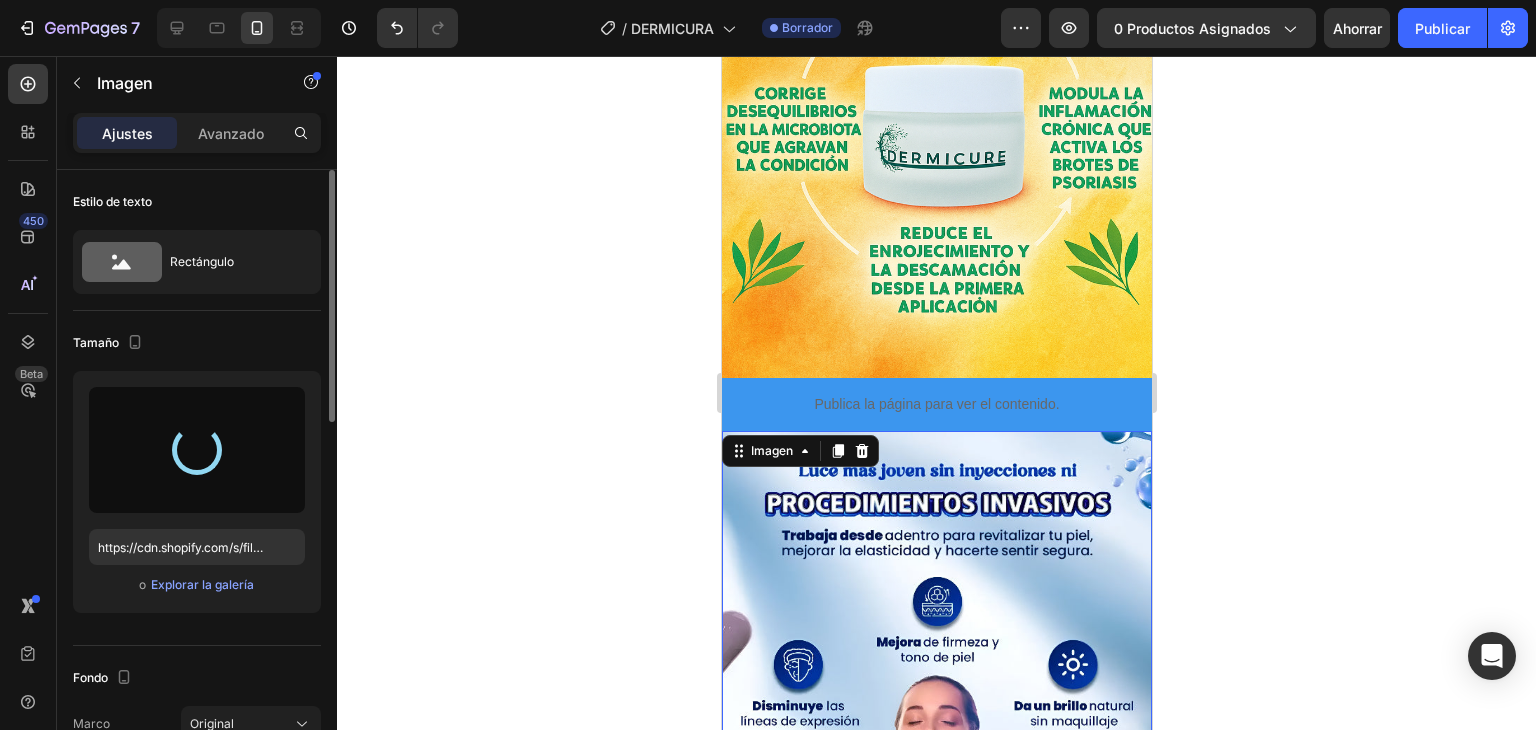 type on "https://cdn.shopify.com/s/files/1/0708/5346/0068/files/gempages_569050837007991829-eb0c8004-46f9-4e17-9931-eb09206a856f.png" 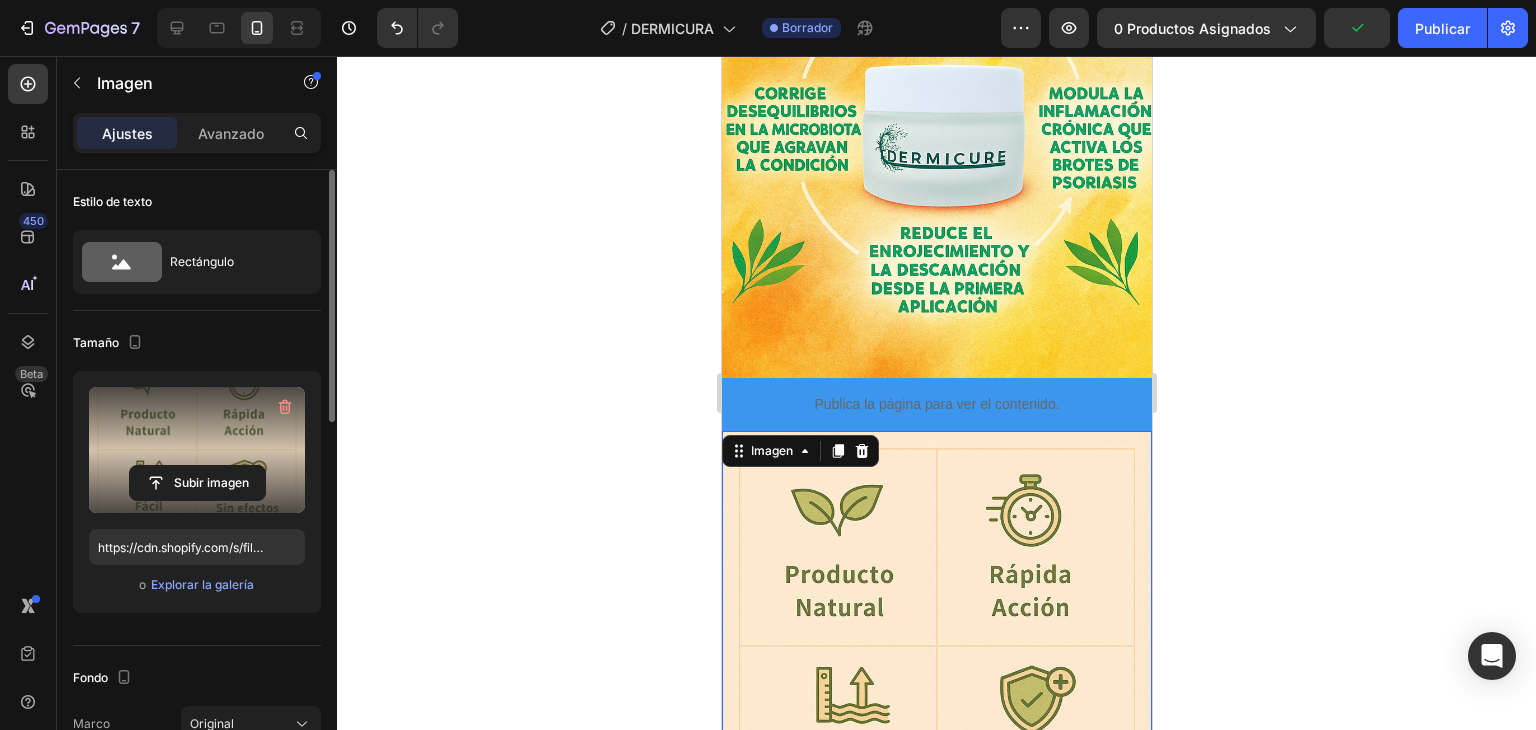 click at bounding box center [239, 28] 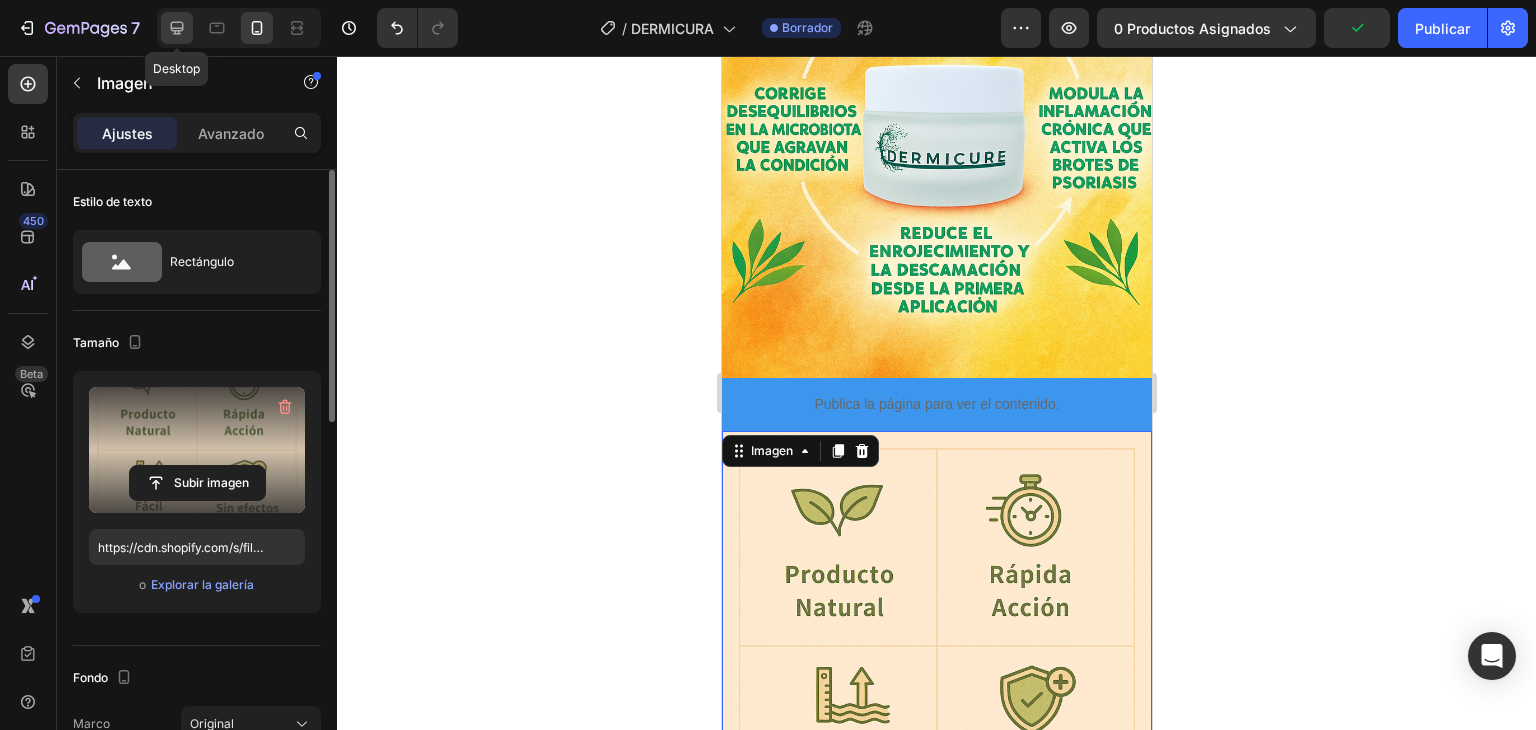 click 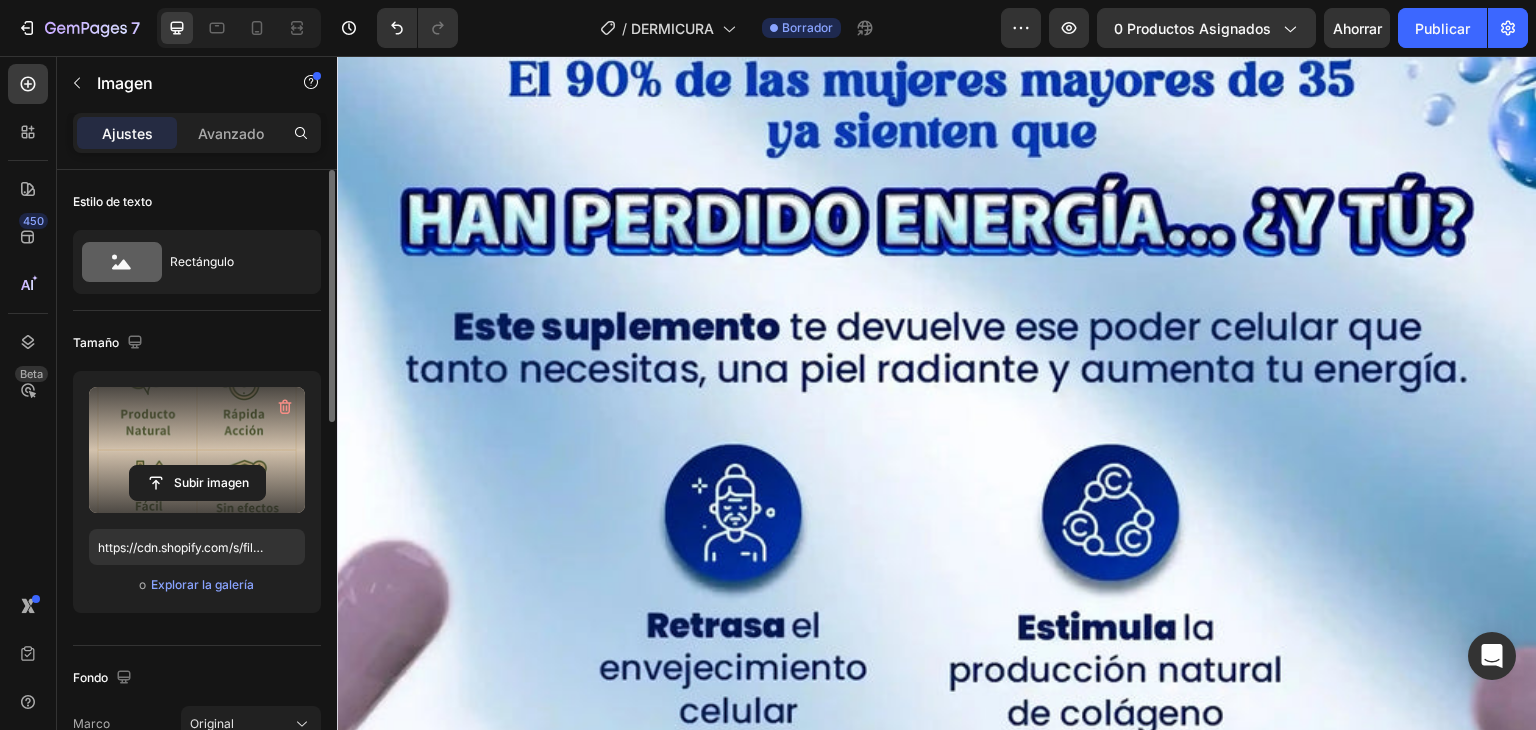 scroll, scrollTop: 9167, scrollLeft: 0, axis: vertical 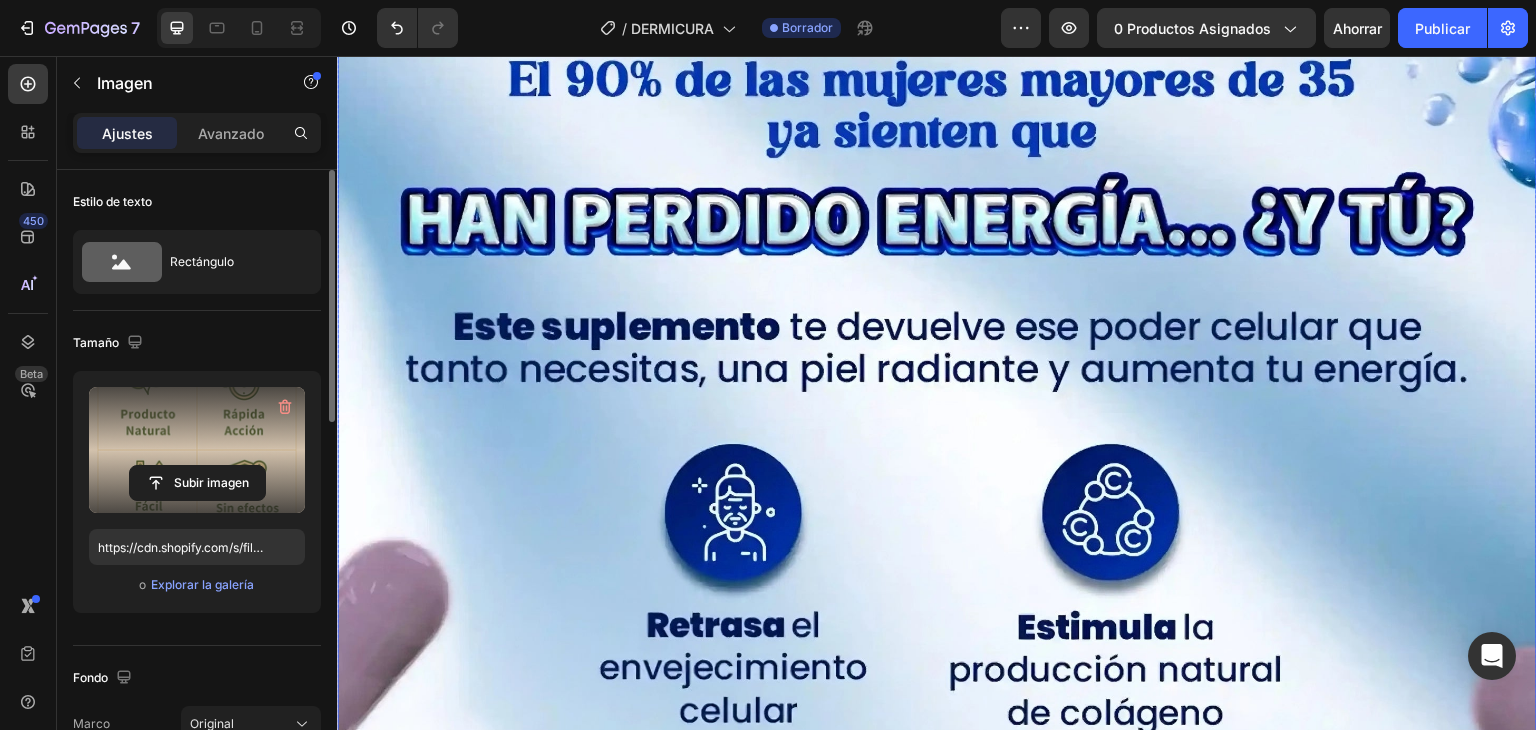 click at bounding box center (937, 1025) 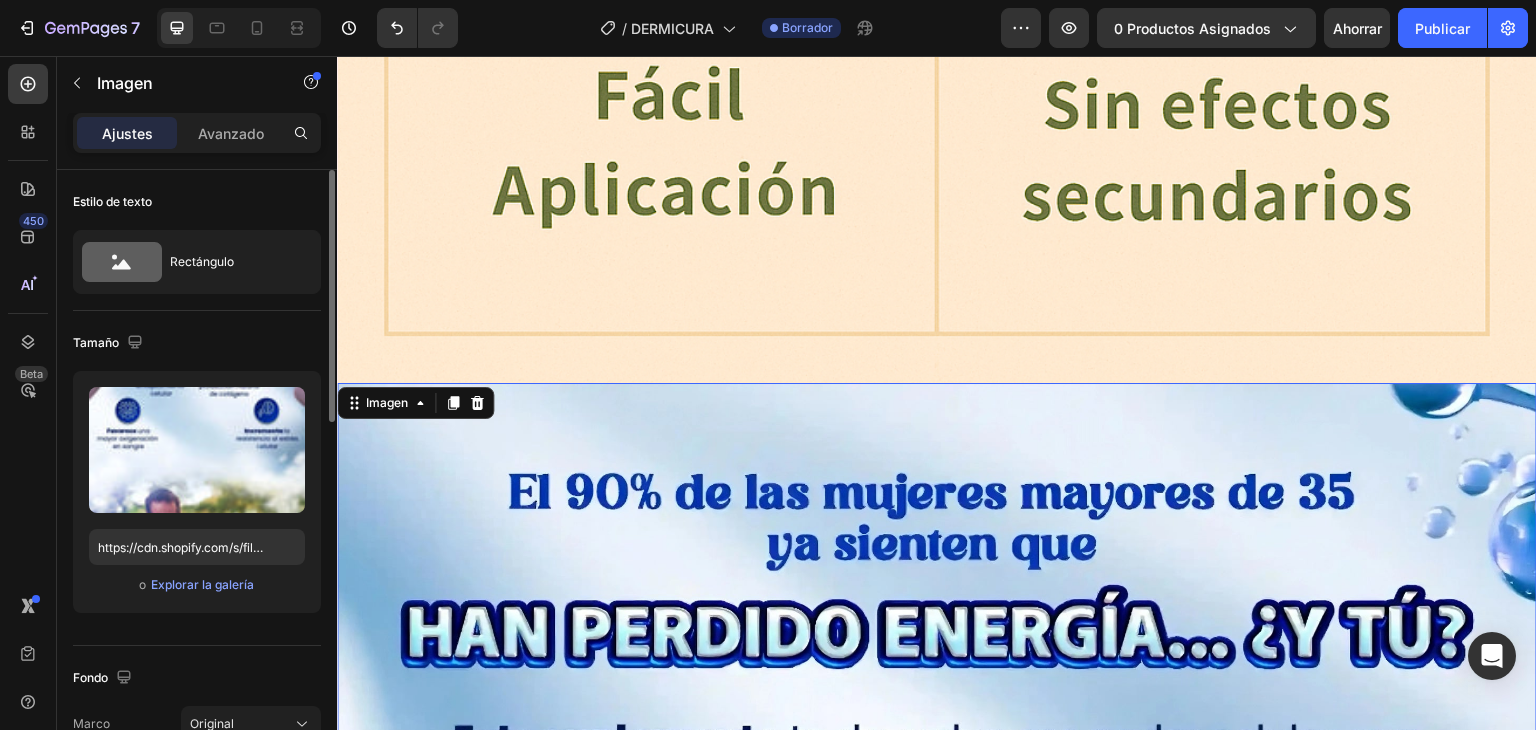 scroll, scrollTop: 8916, scrollLeft: 0, axis: vertical 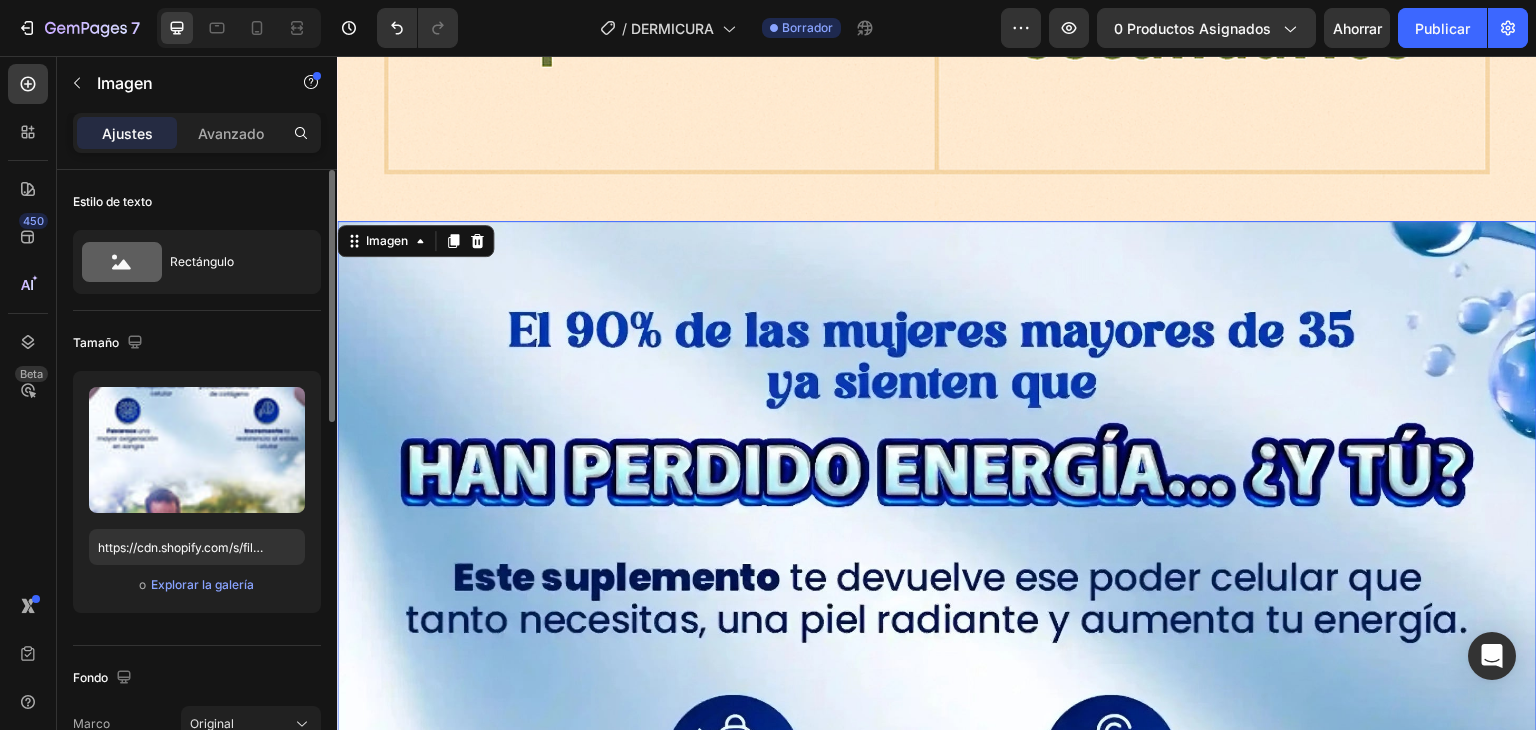 click at bounding box center (937, 1276) 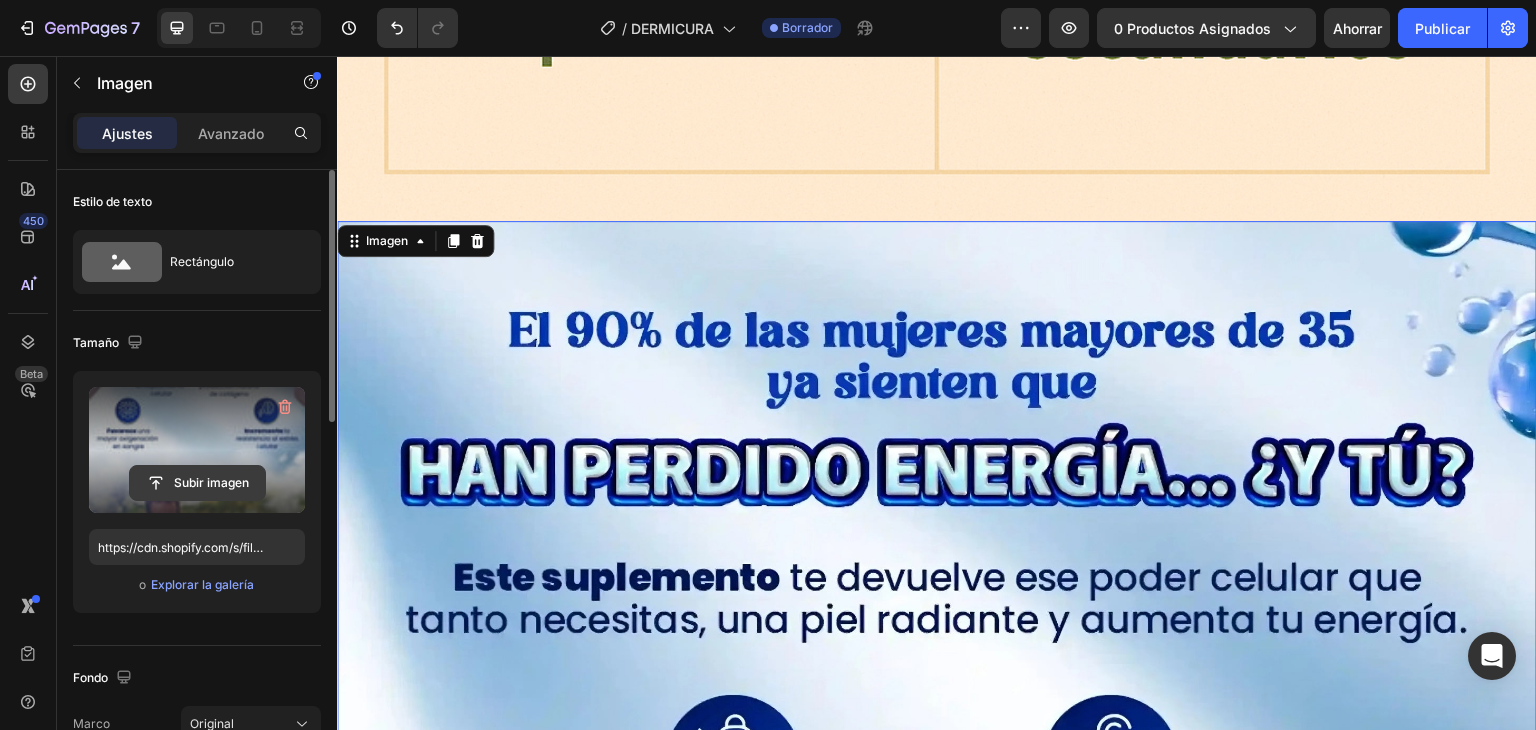 click 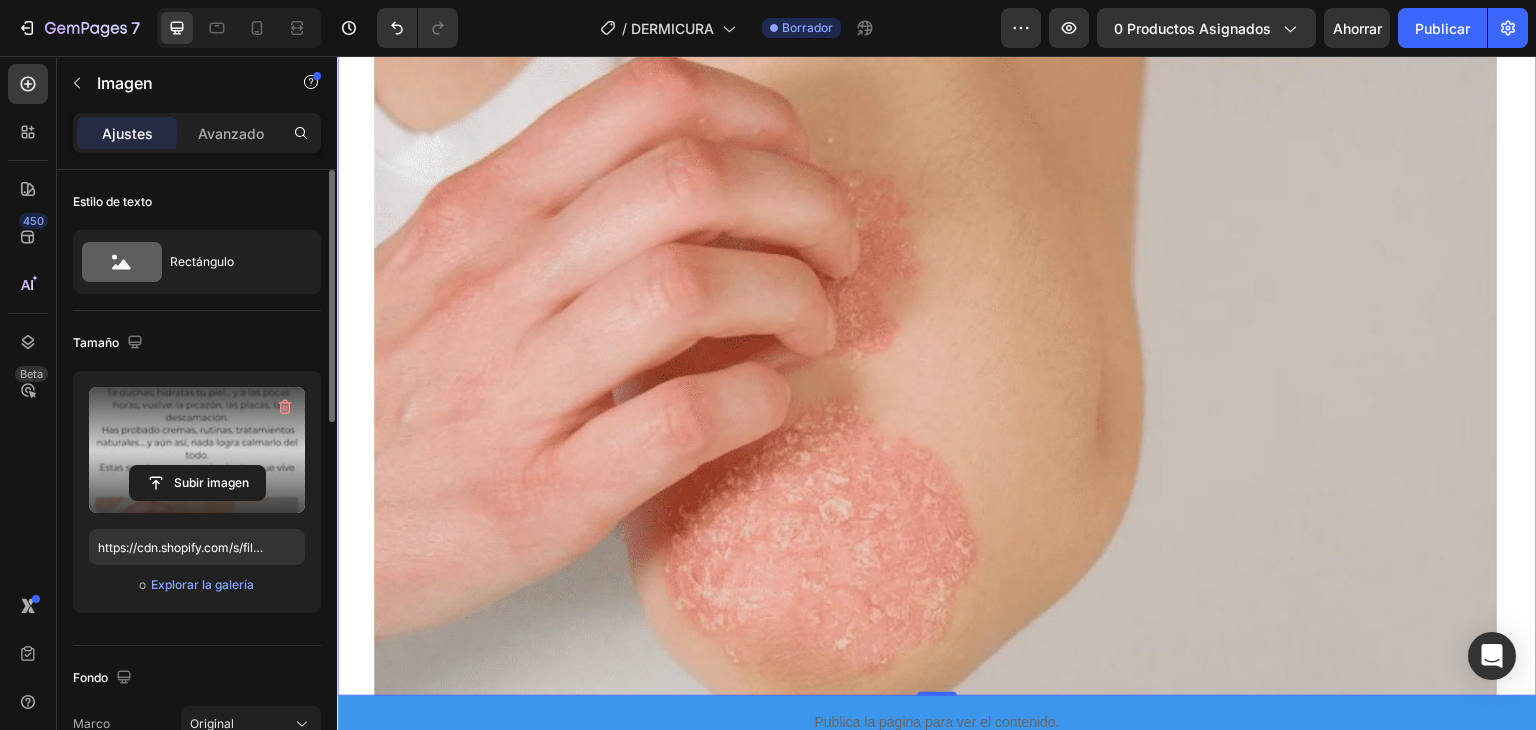 scroll, scrollTop: 10264, scrollLeft: 0, axis: vertical 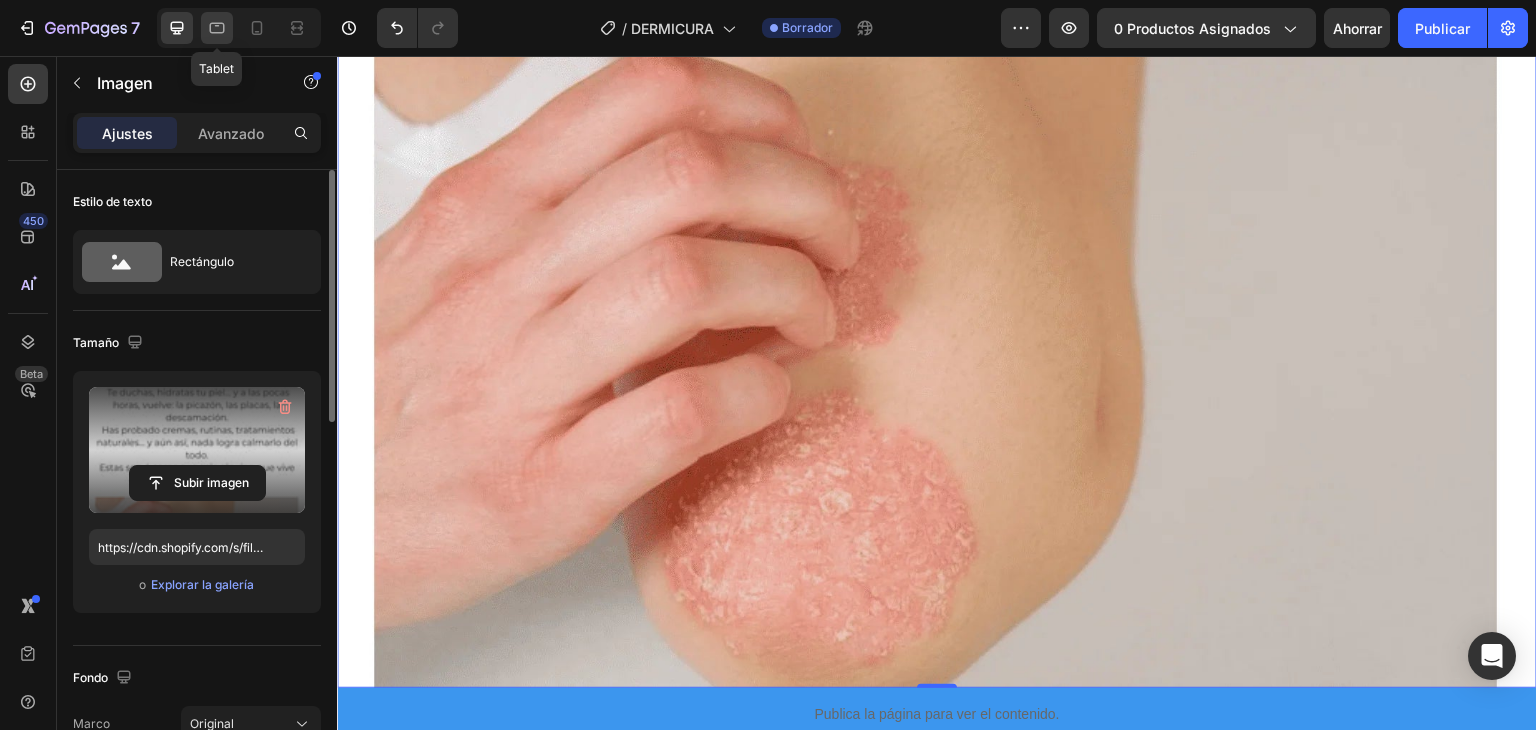 click 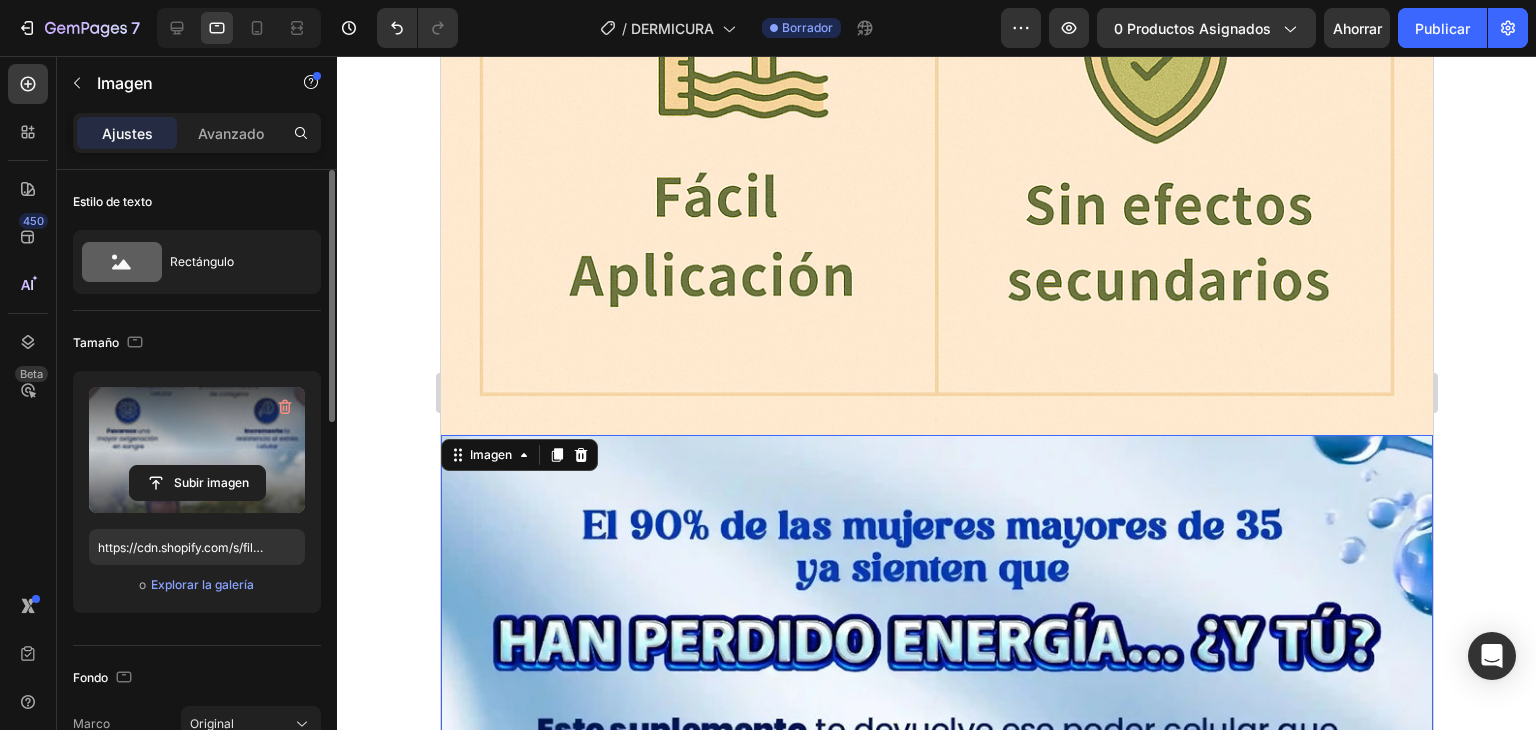 scroll, scrollTop: 7161, scrollLeft: 0, axis: vertical 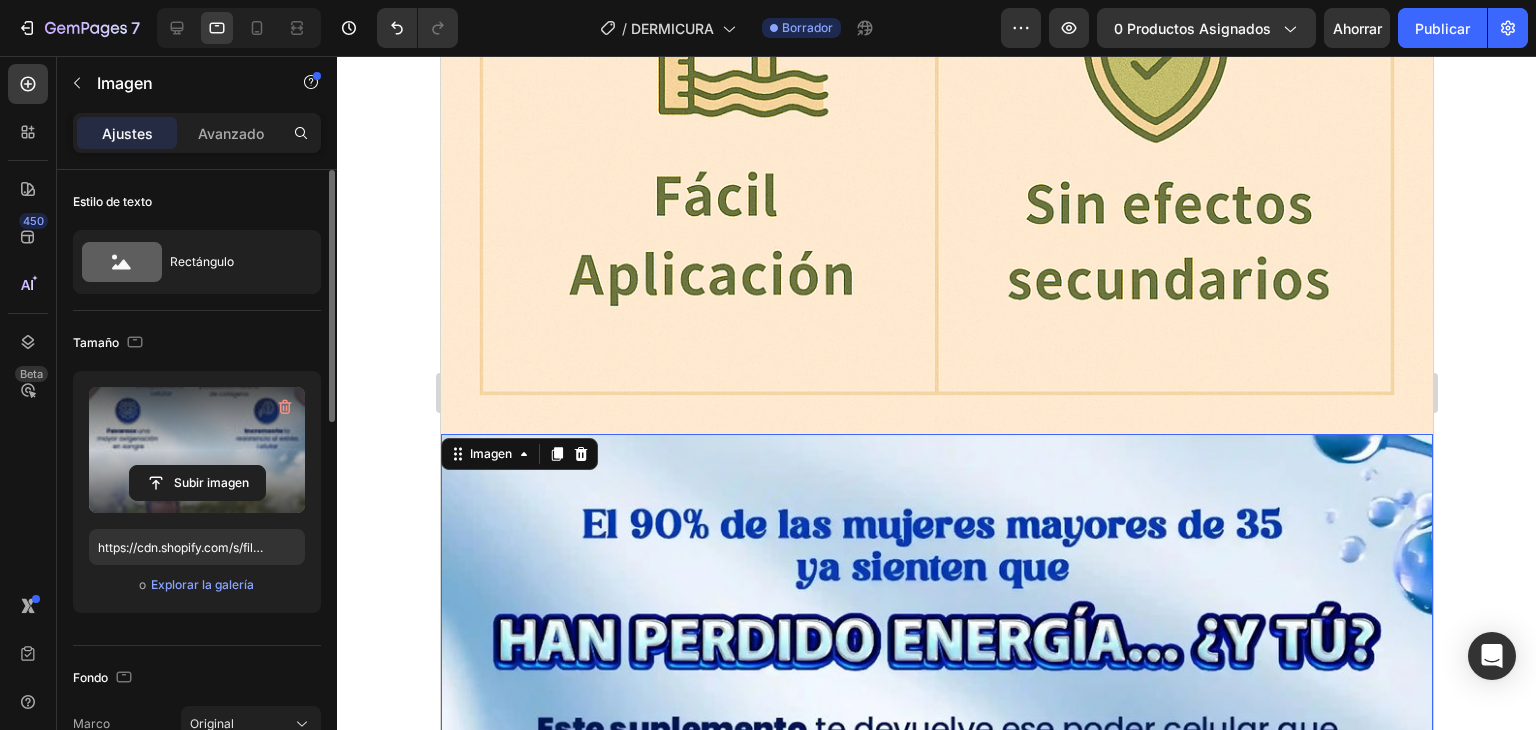 click at bounding box center (936, 1306) 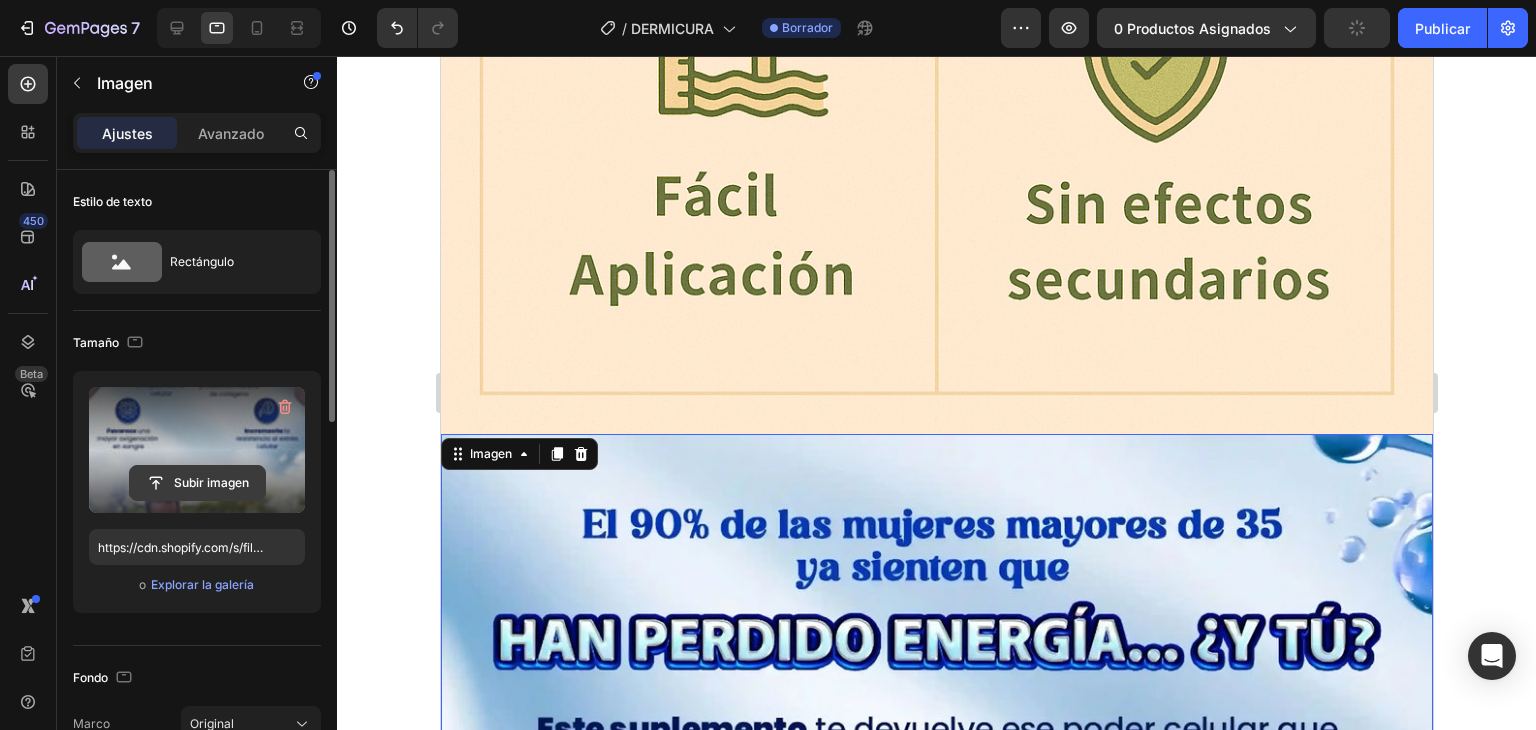 click 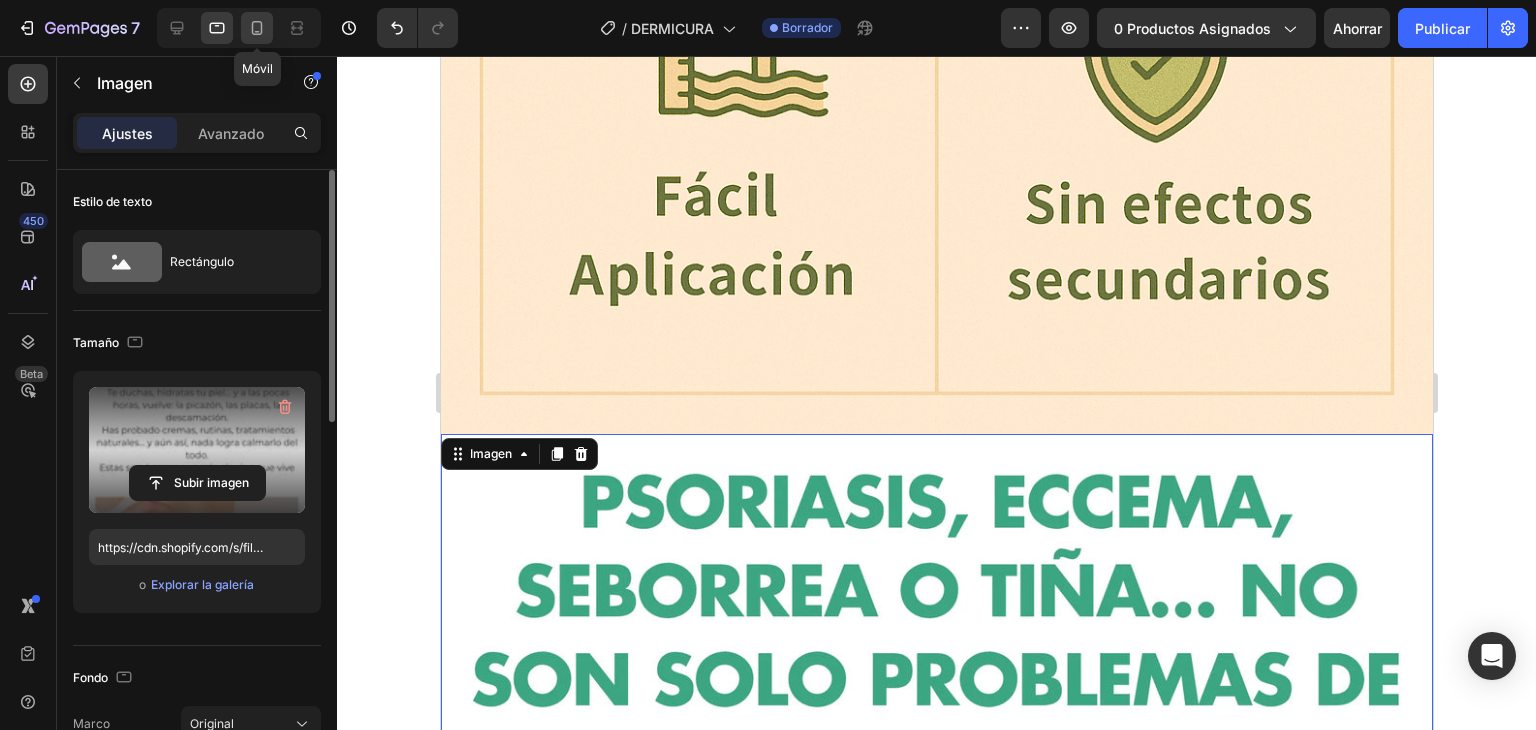 click 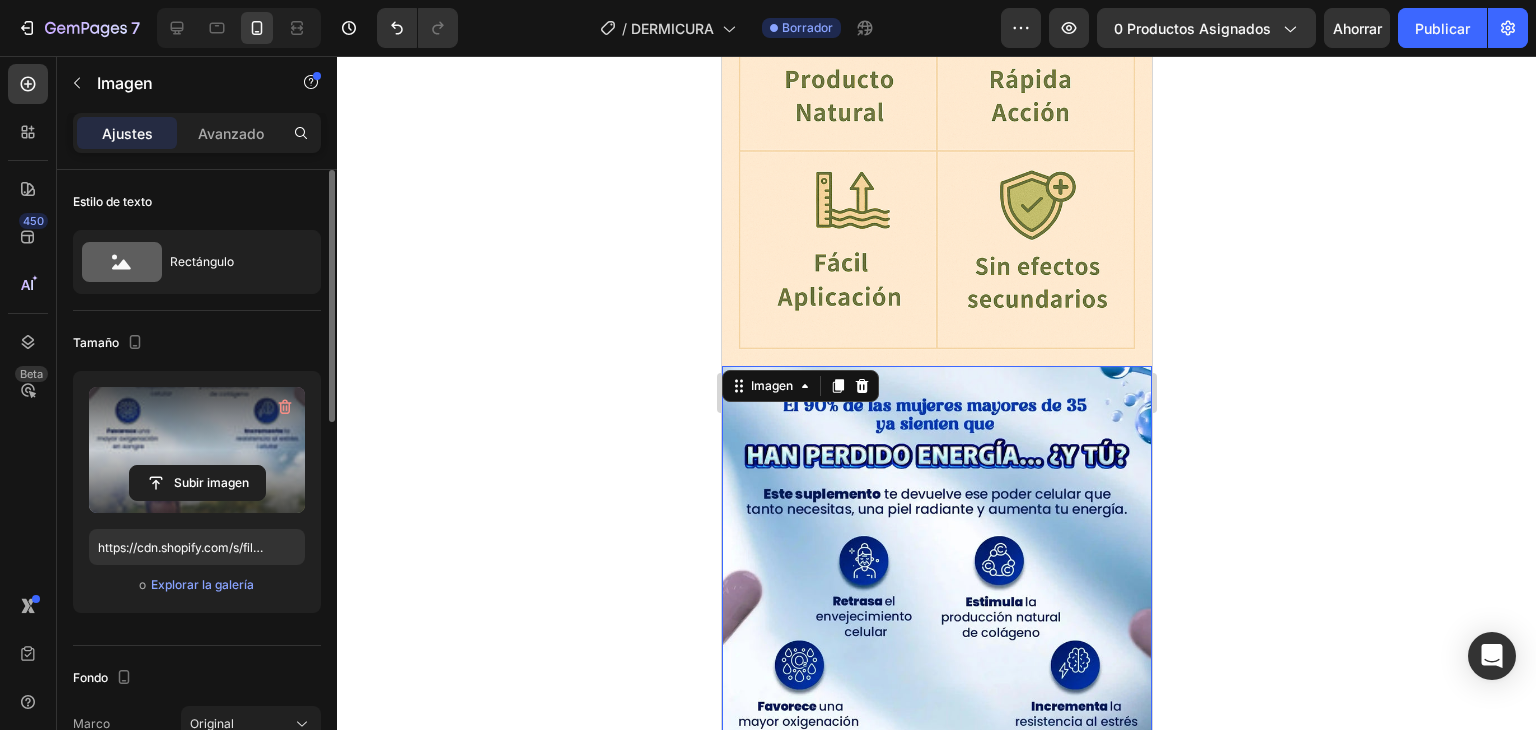 scroll, scrollTop: 3097, scrollLeft: 0, axis: vertical 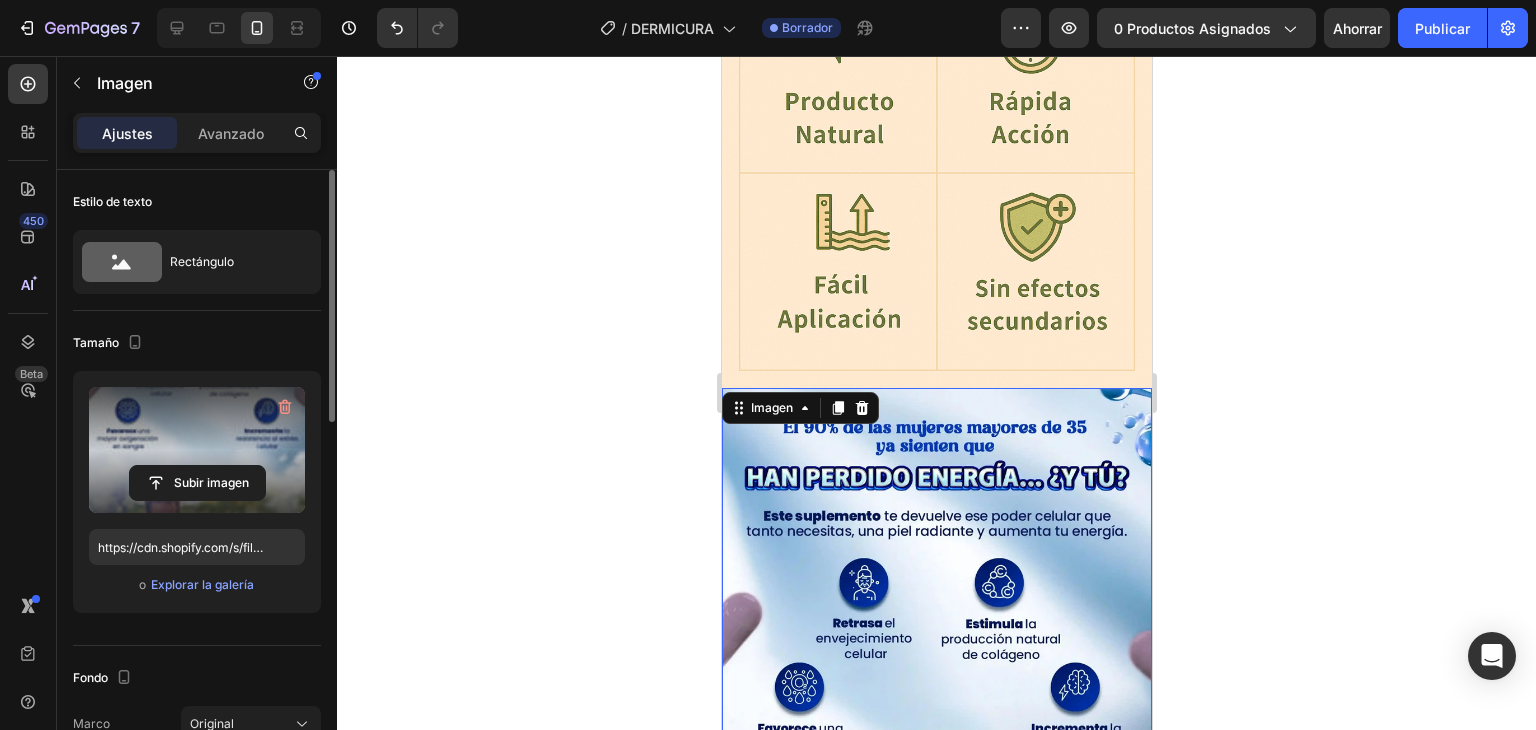 click at bounding box center [936, 766] 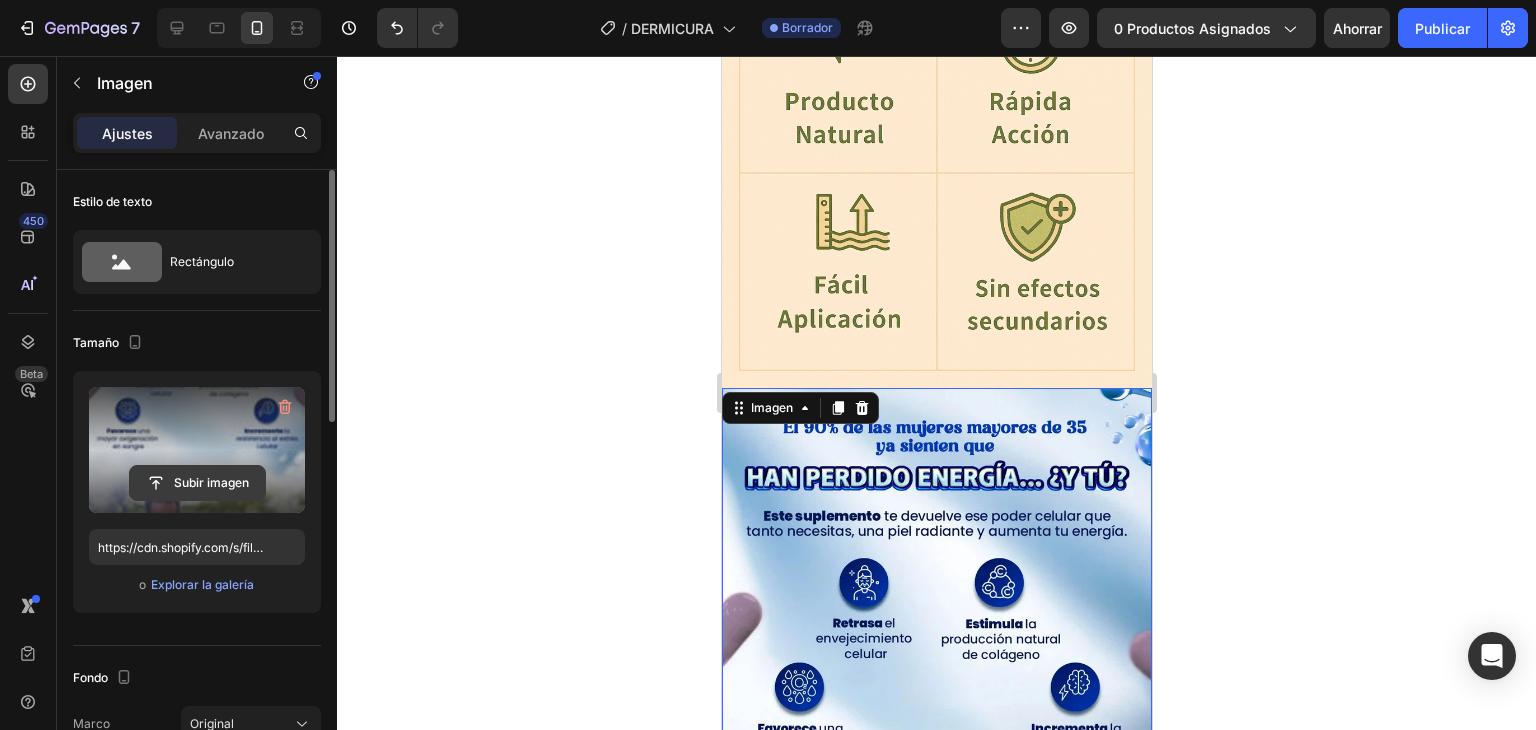 click 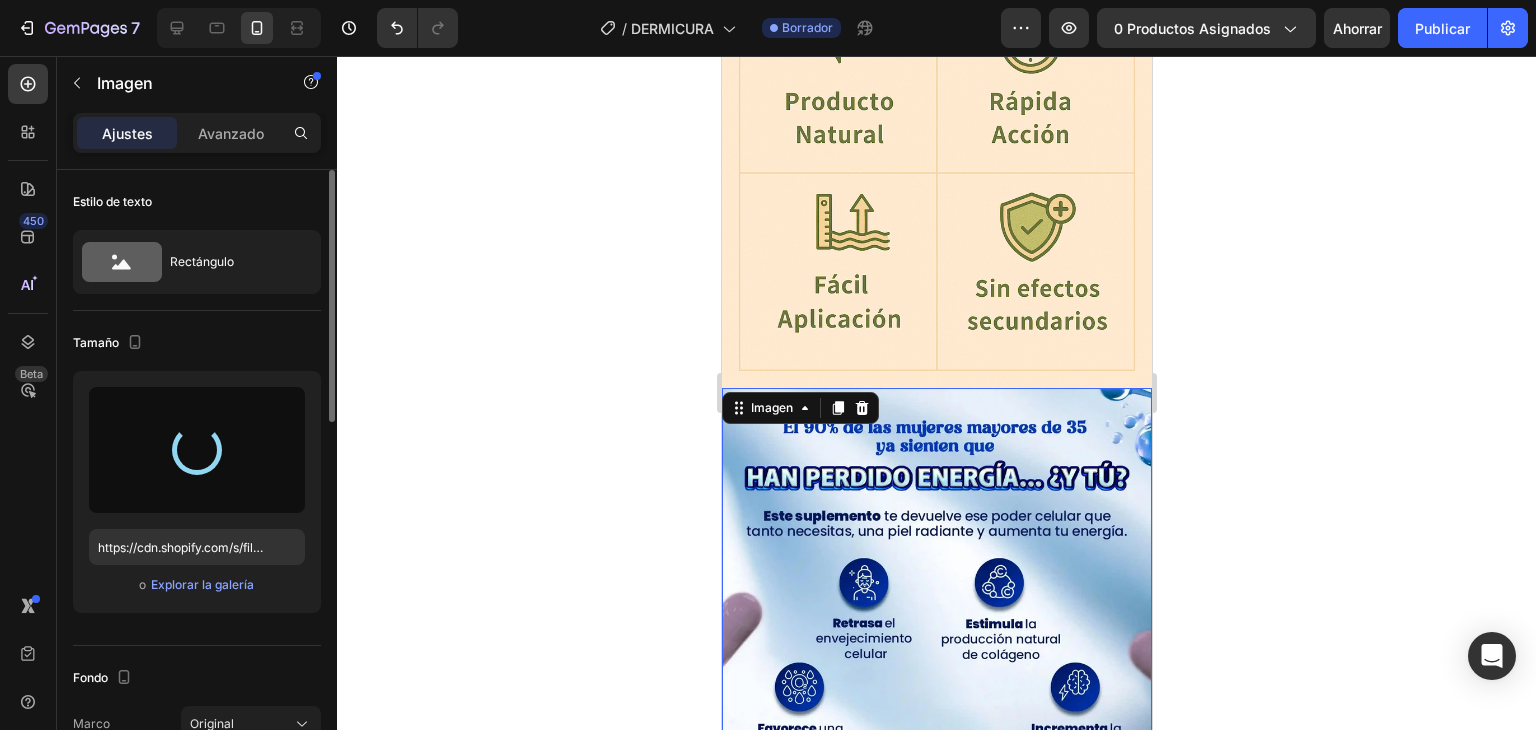 type on "https://cdn.shopify.com/s/files/1/0708/5346/0068/files/gempages_569050837007991829-40c67514-5041-4c3a-90ec-7a6a4ceb3d33.webp" 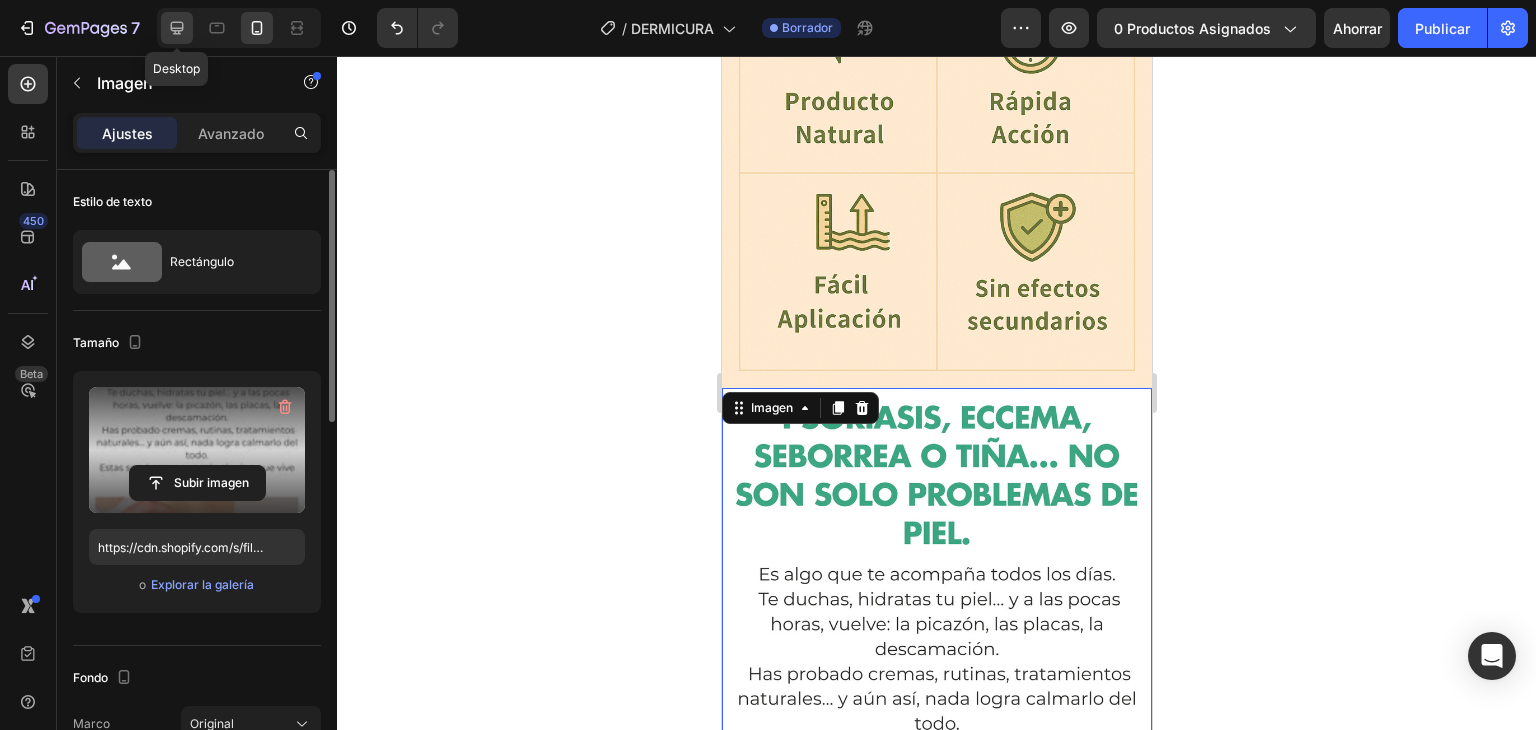click 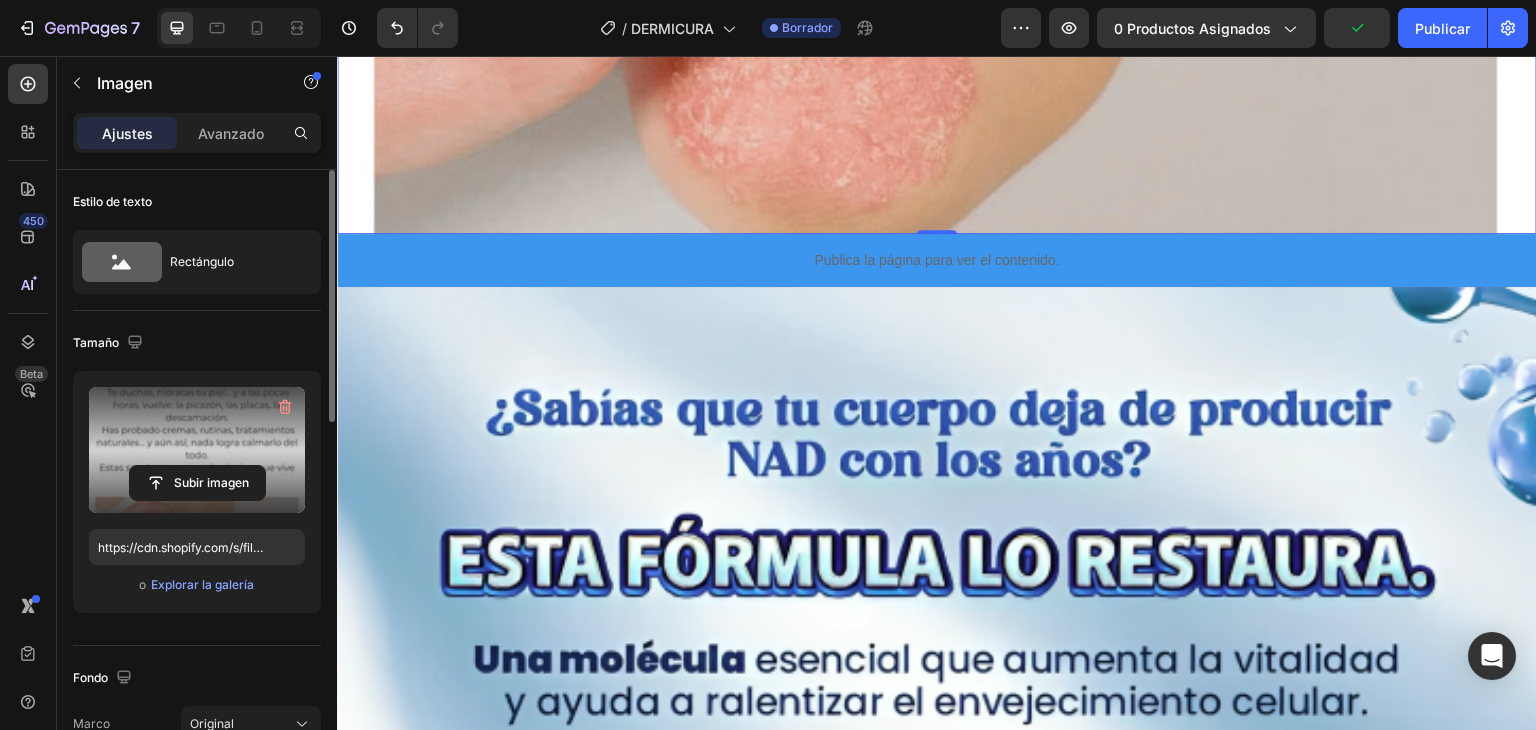 scroll, scrollTop: 10720, scrollLeft: 0, axis: vertical 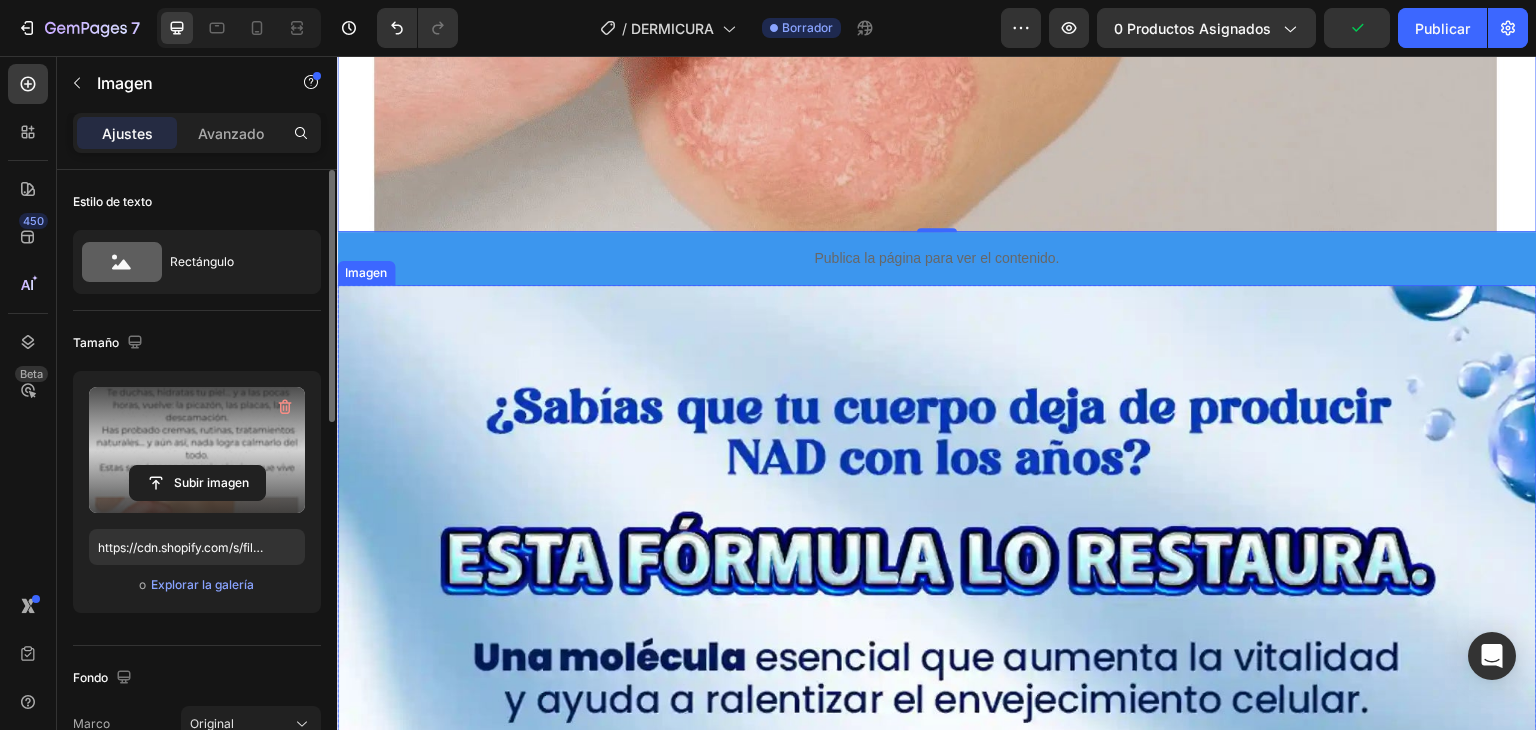 click at bounding box center [937, 1341] 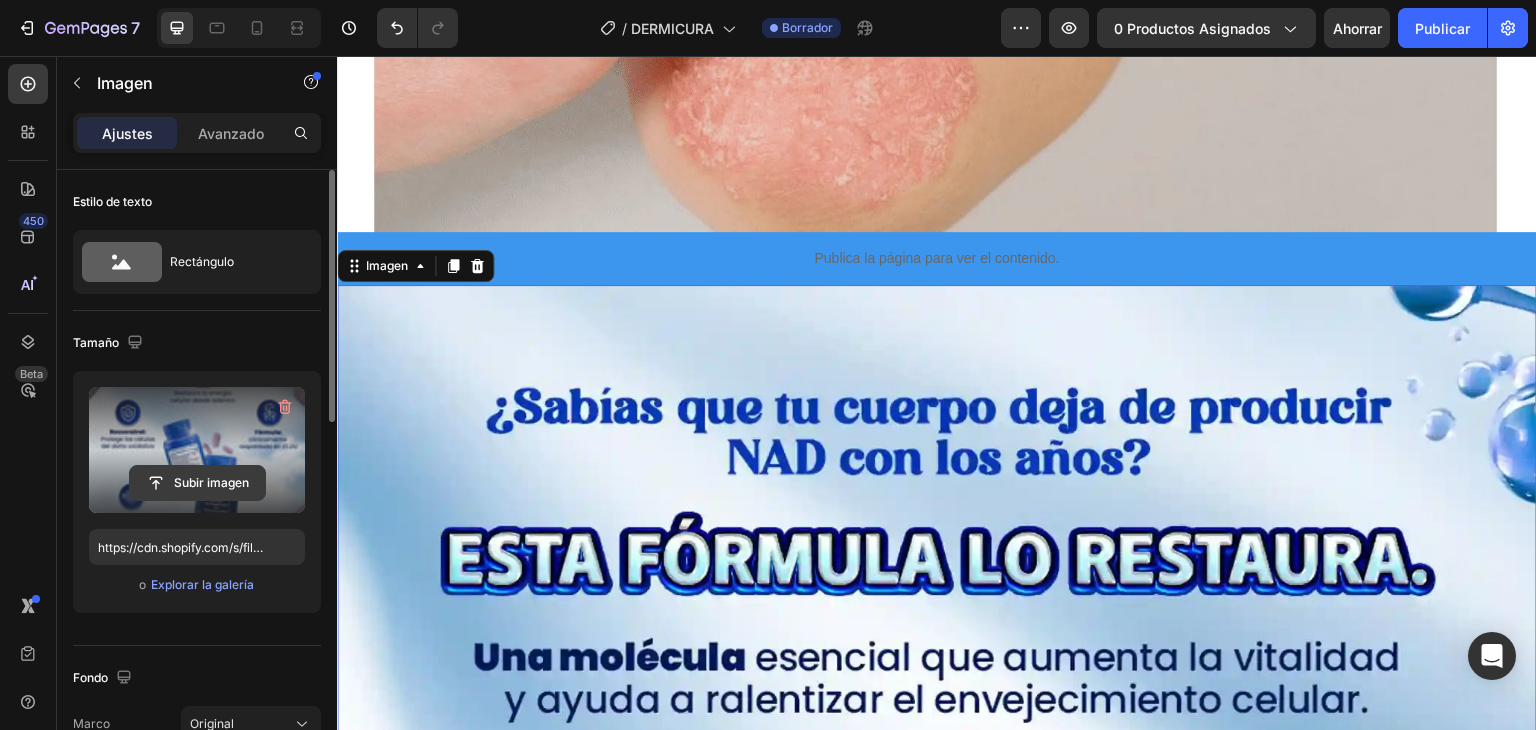 click 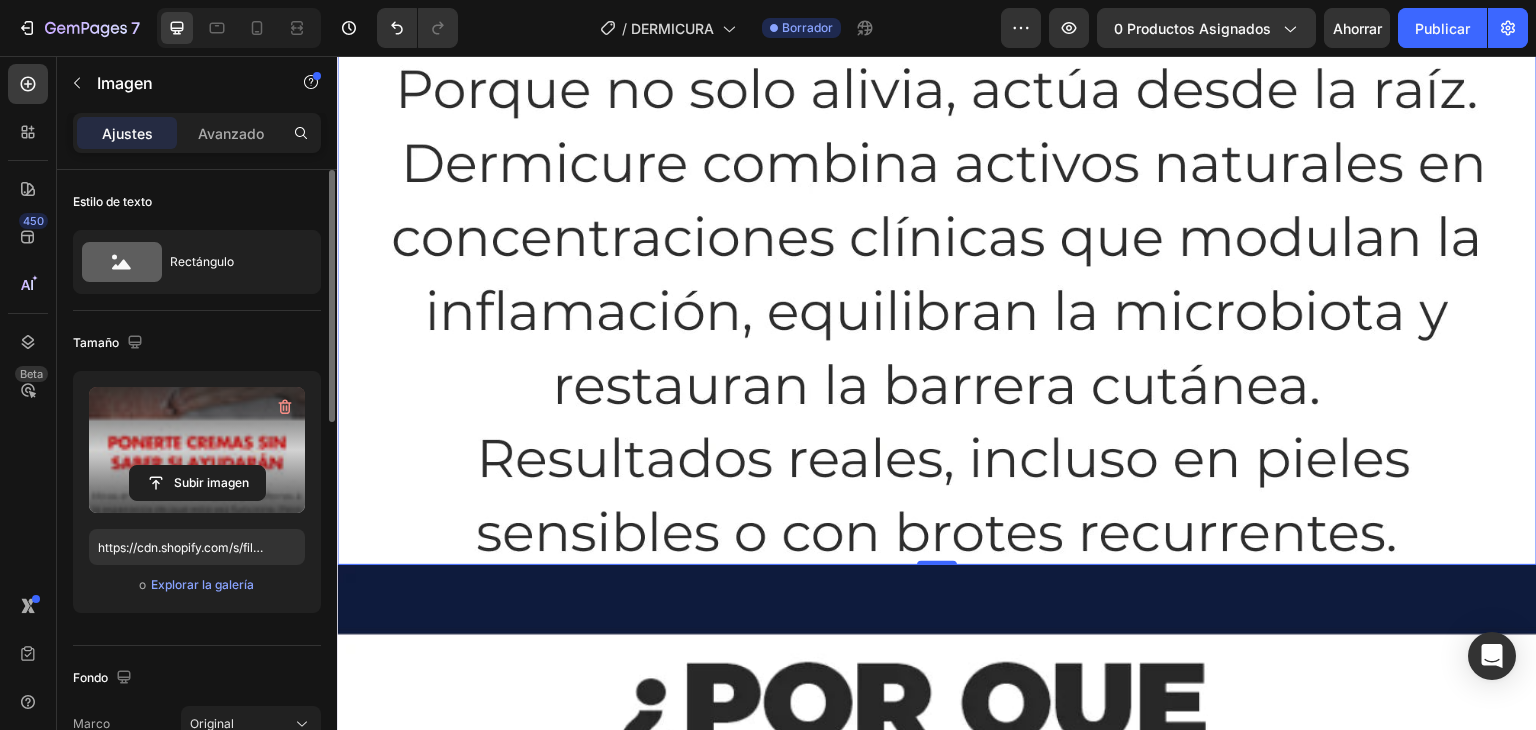 scroll, scrollTop: 13768, scrollLeft: 0, axis: vertical 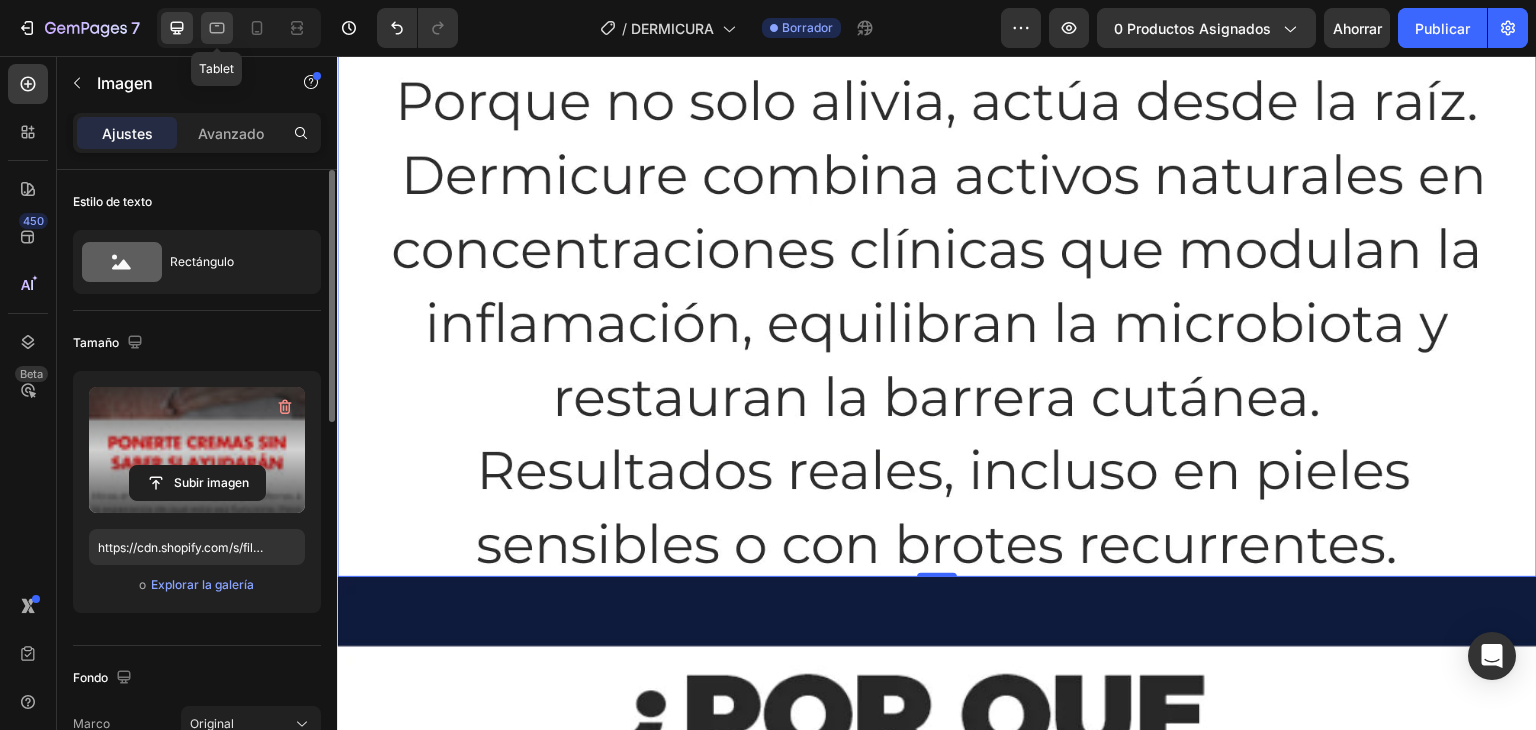 click 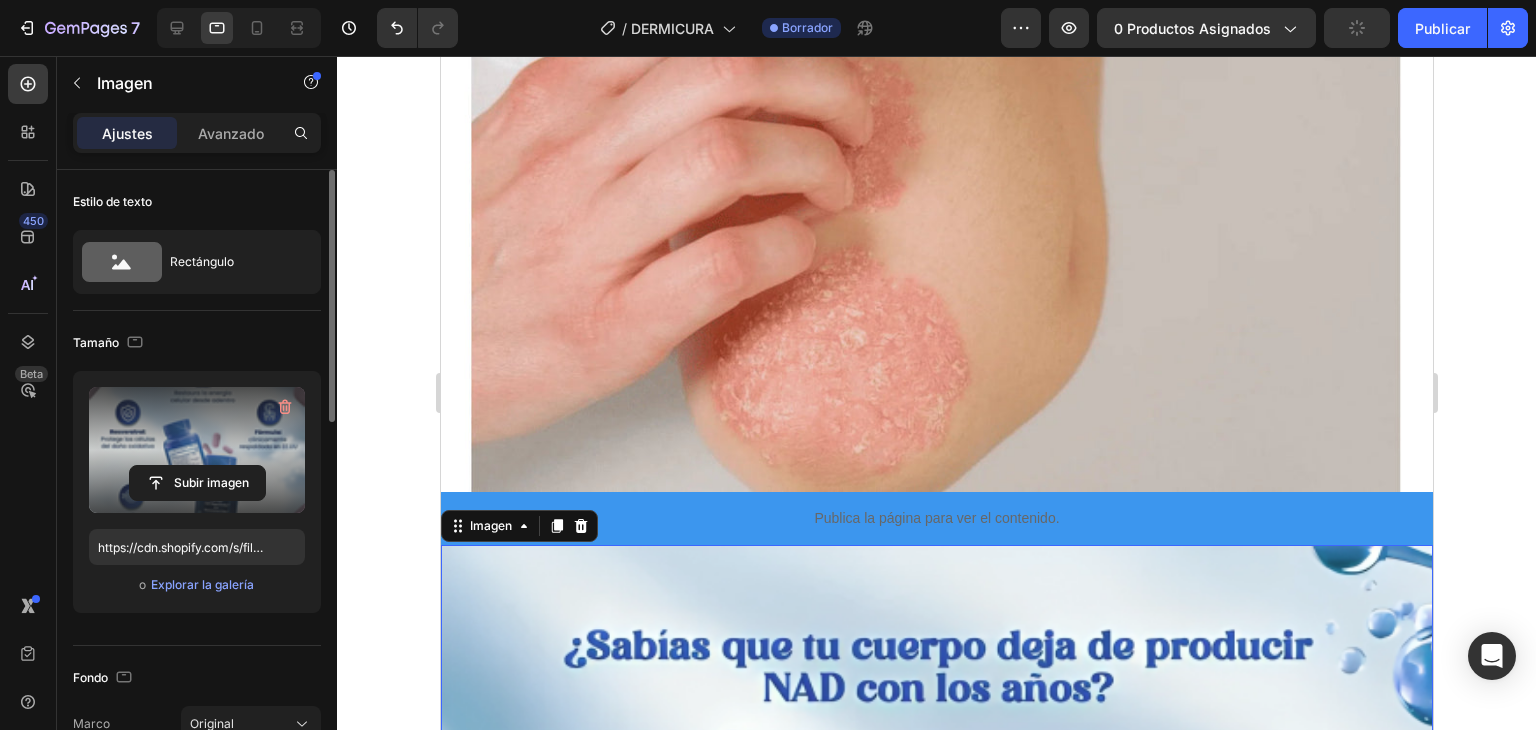 scroll, scrollTop: 8605, scrollLeft: 0, axis: vertical 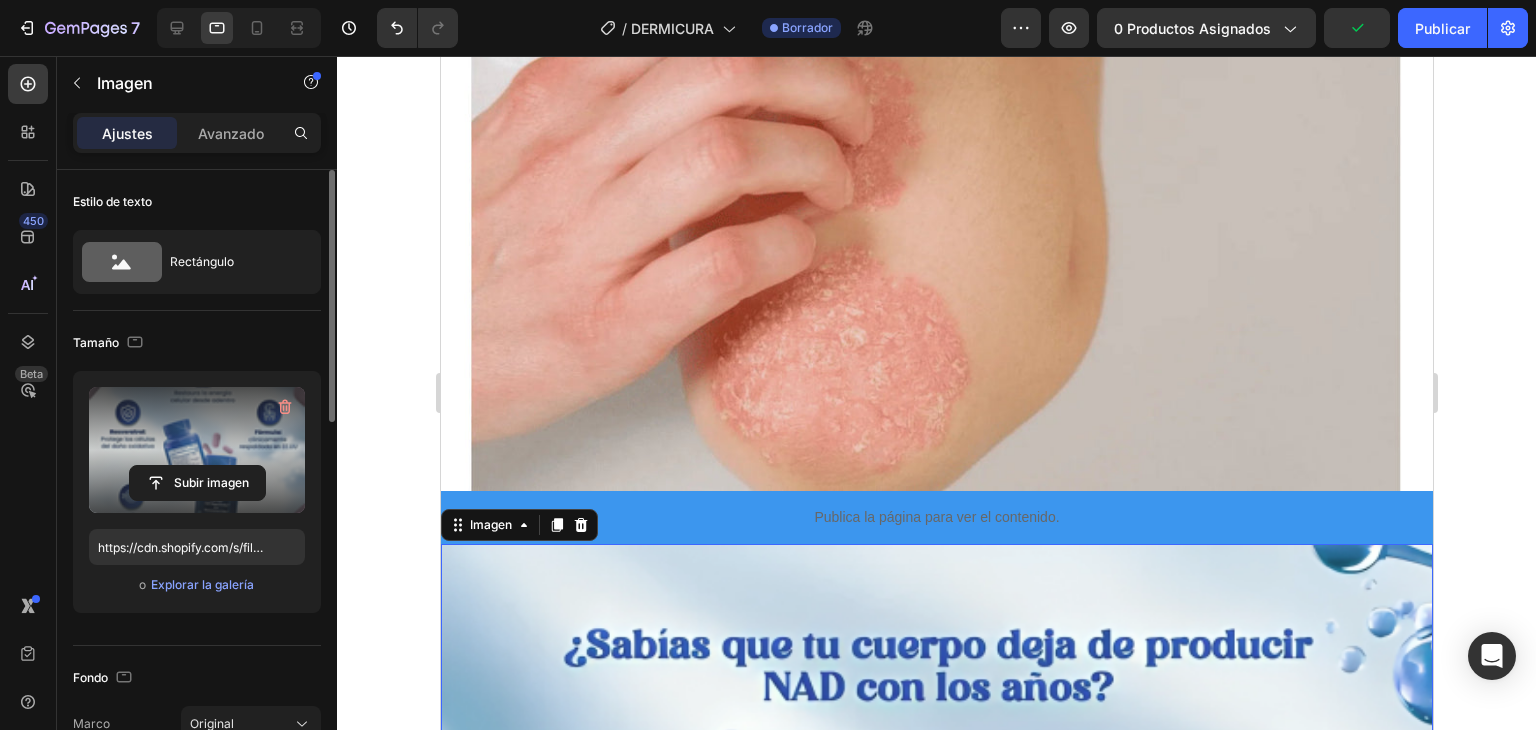 click at bounding box center (936, 1417) 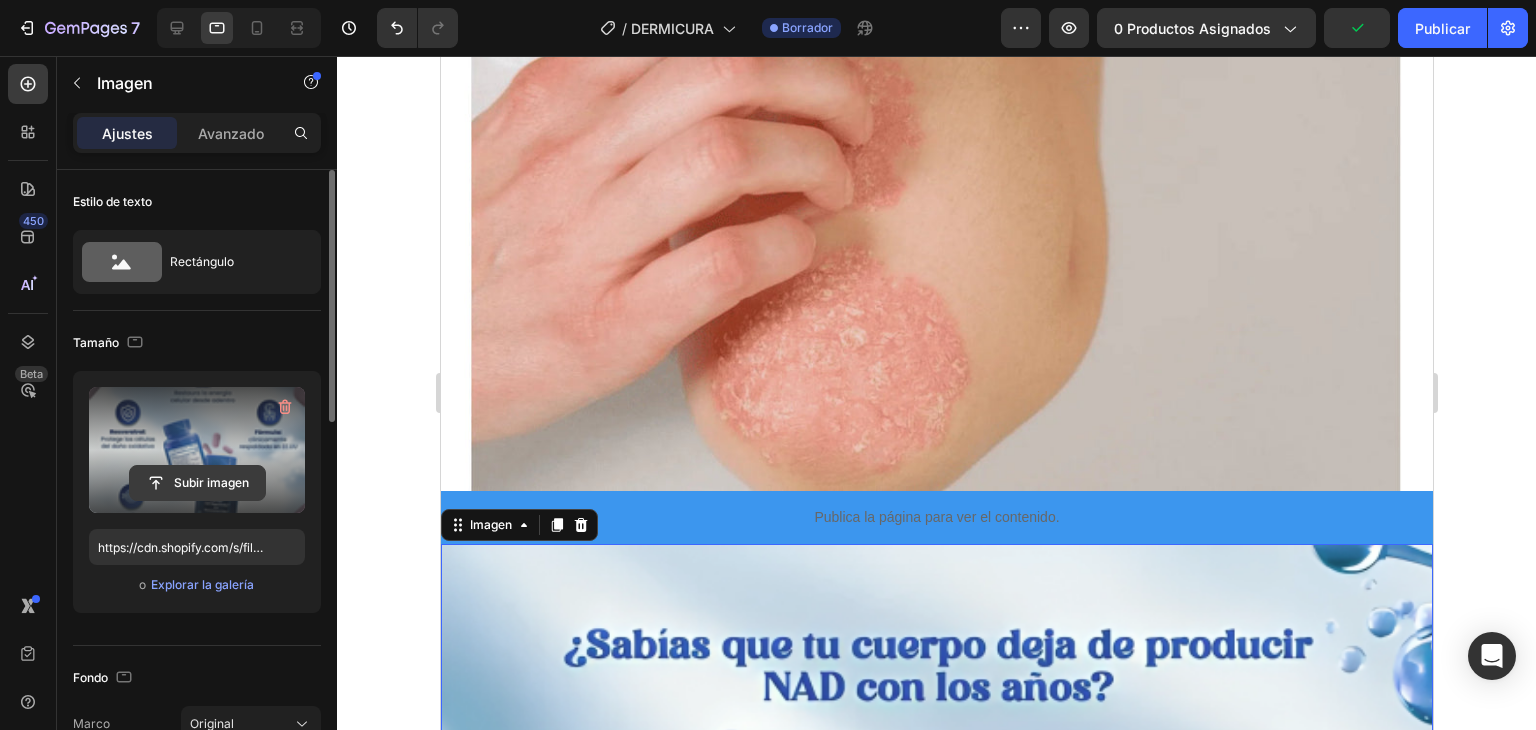 click 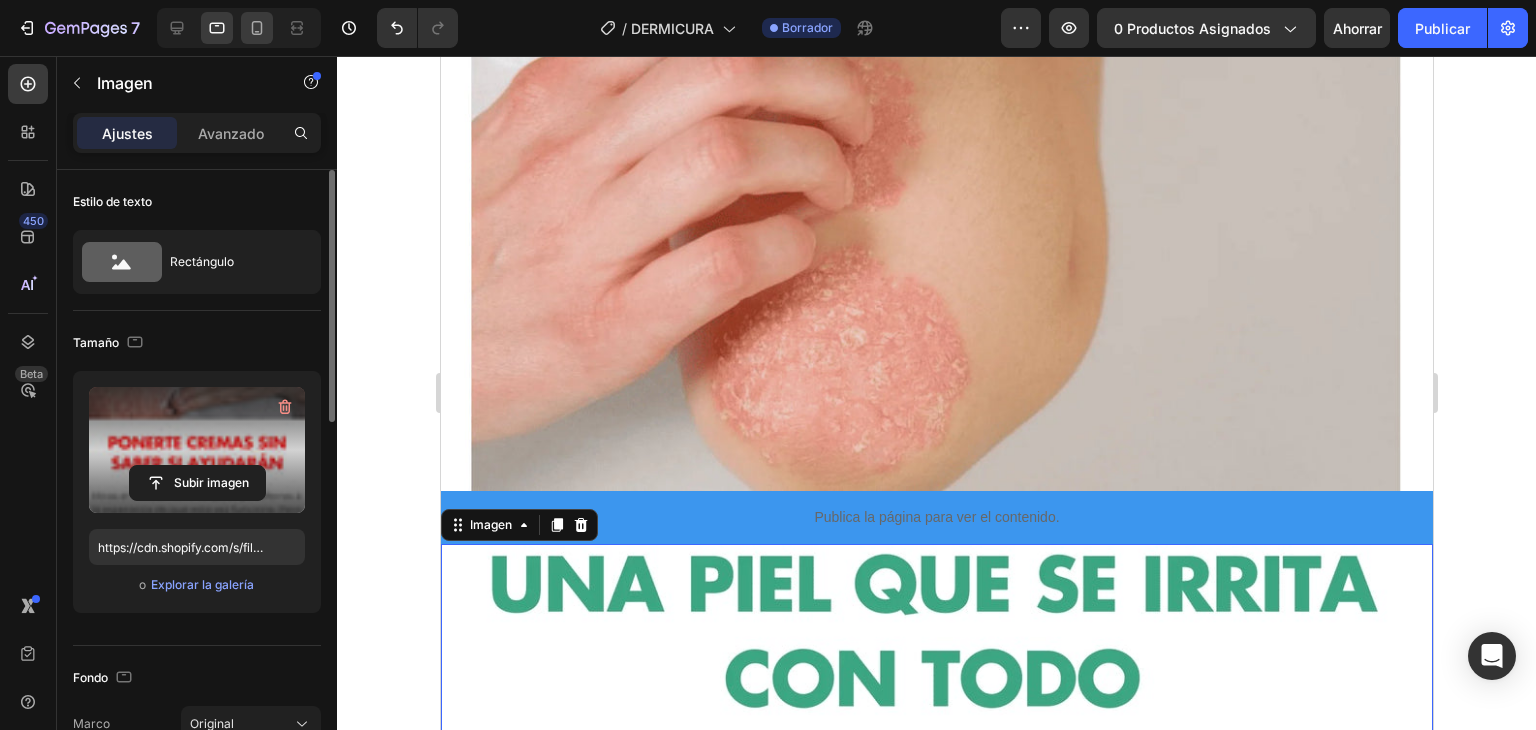 click 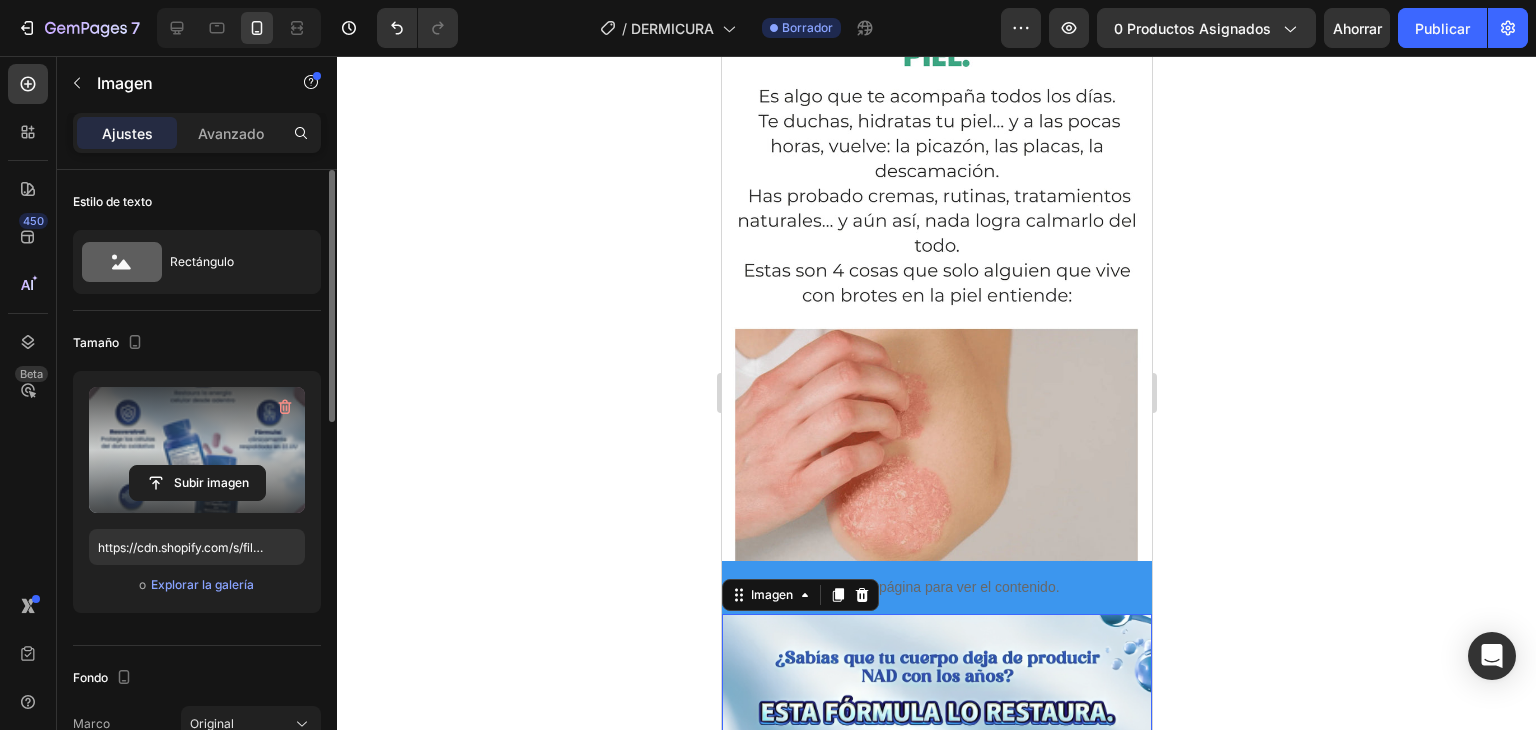 scroll, scrollTop: 3682, scrollLeft: 0, axis: vertical 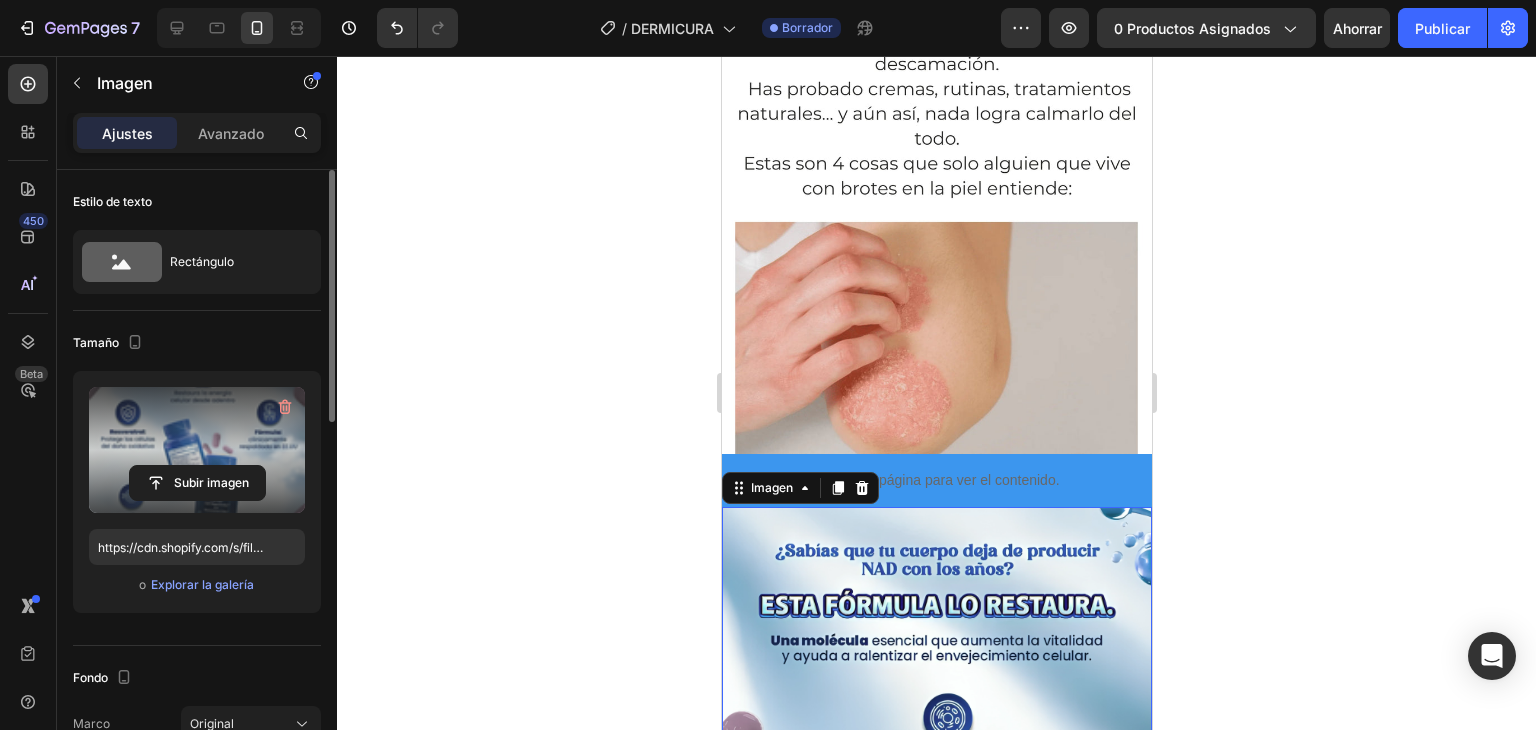 click at bounding box center [936, 885] 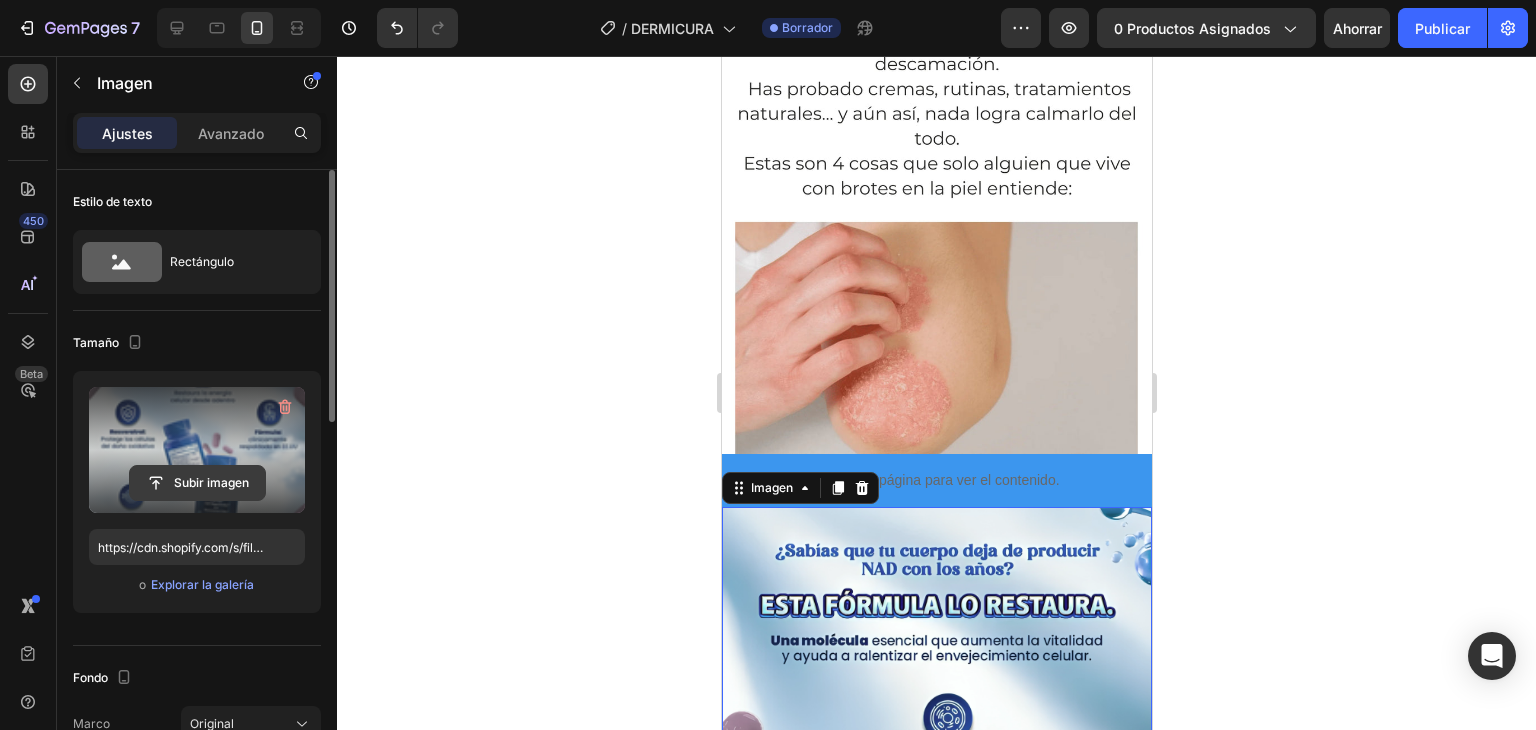 click 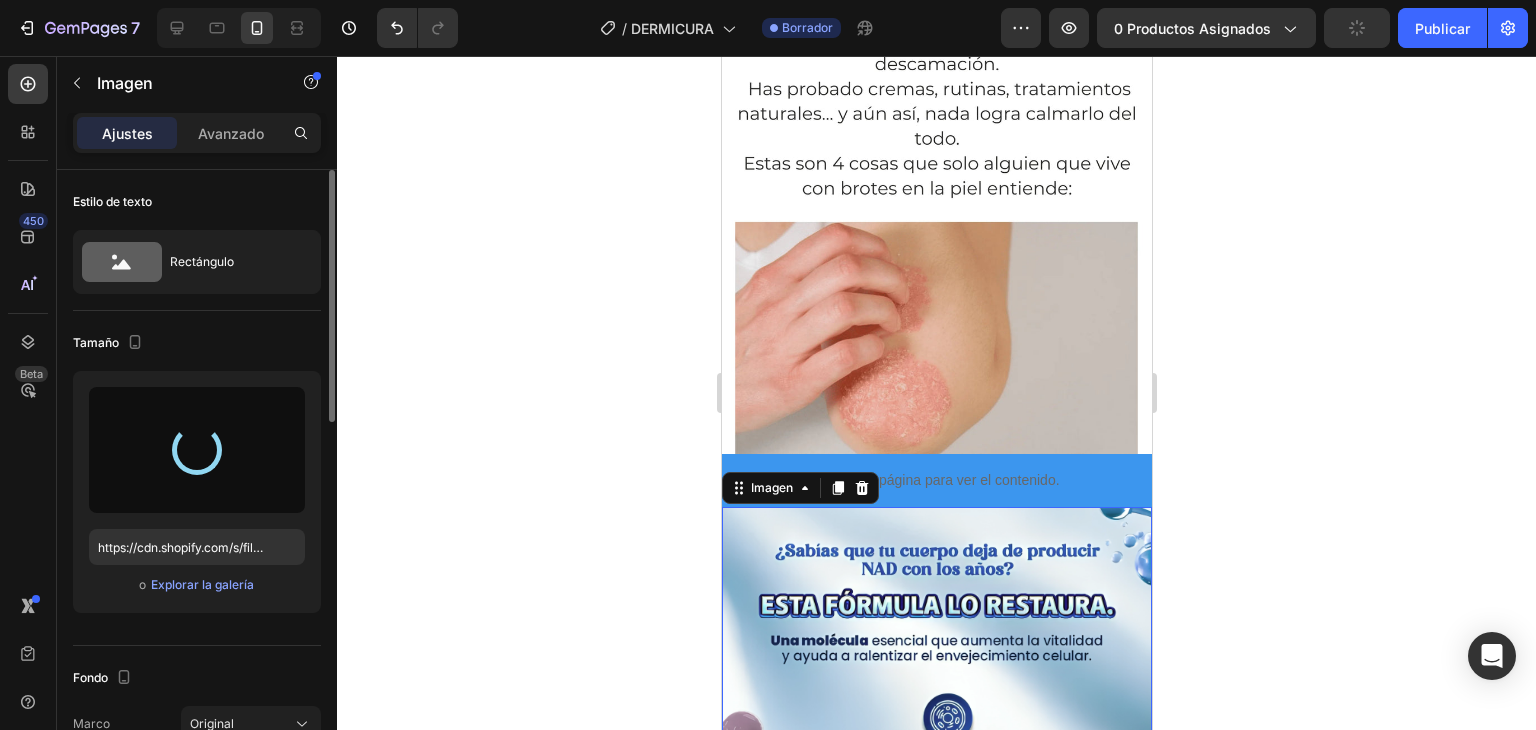 type on "https://cdn.shopify.com/s/files/1/0708/5346/0068/files/gempages_569050837007991829-ed3967a5-b9a3-4bdb-a2d3-cd87fb79f0d6.webp" 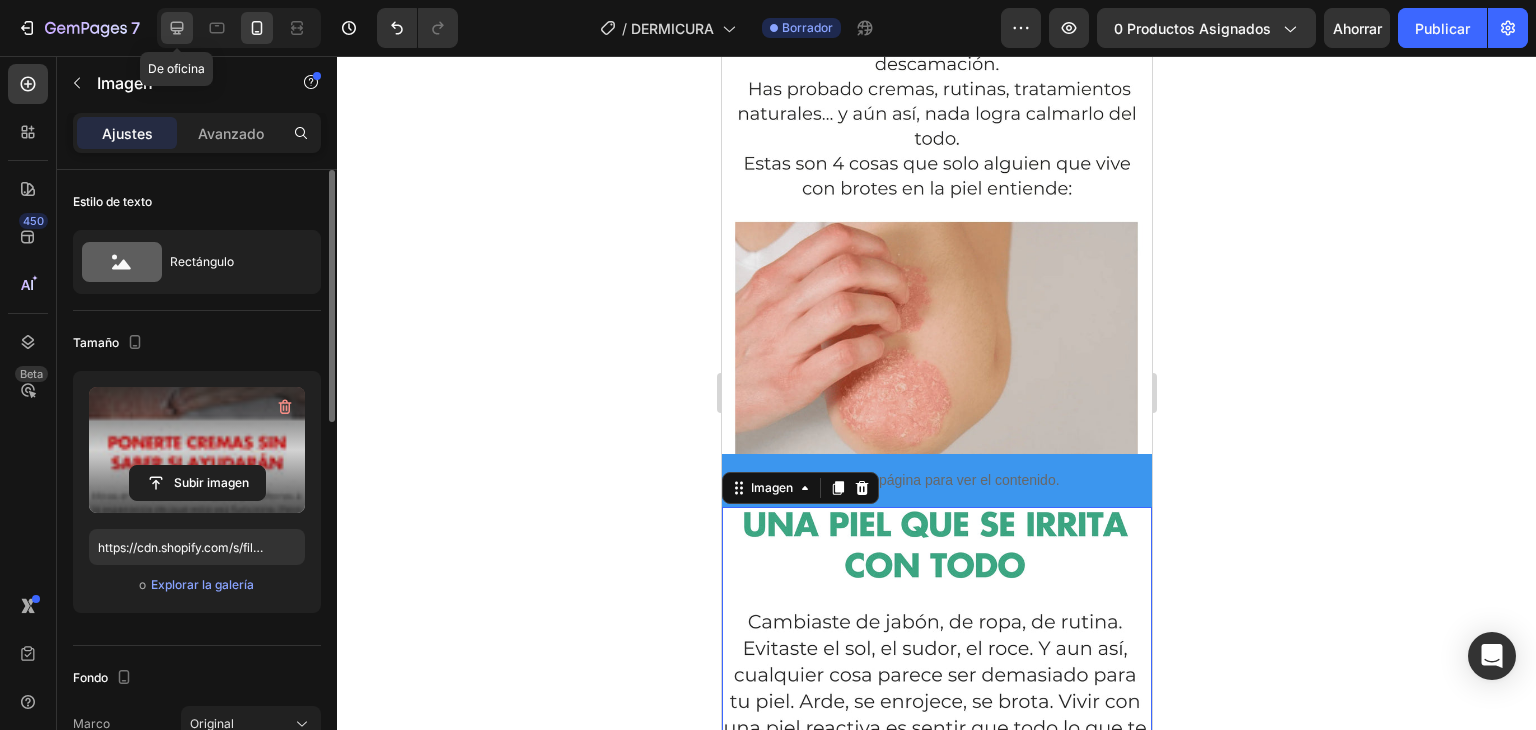 click 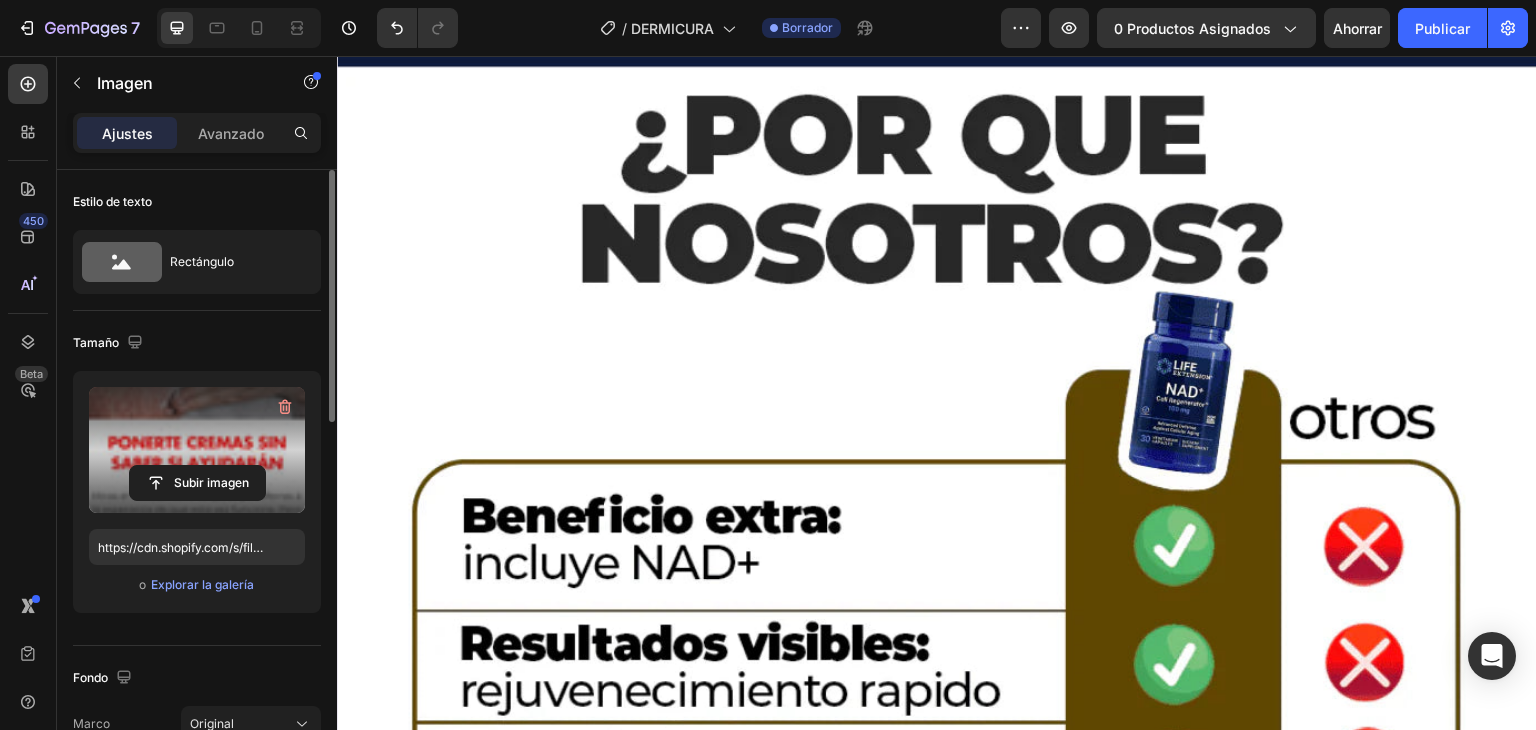 scroll, scrollTop: 14351, scrollLeft: 0, axis: vertical 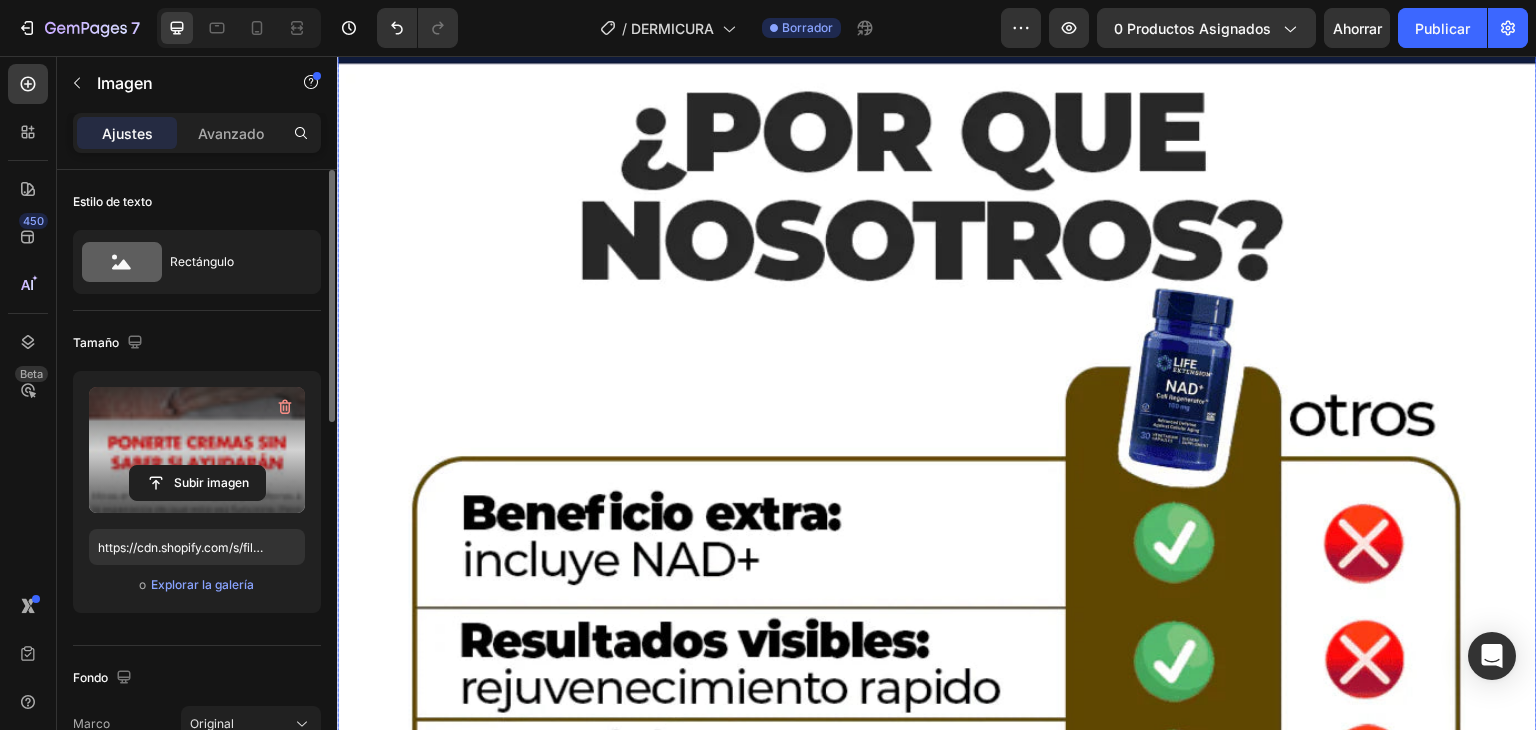 click at bounding box center (937, 594) 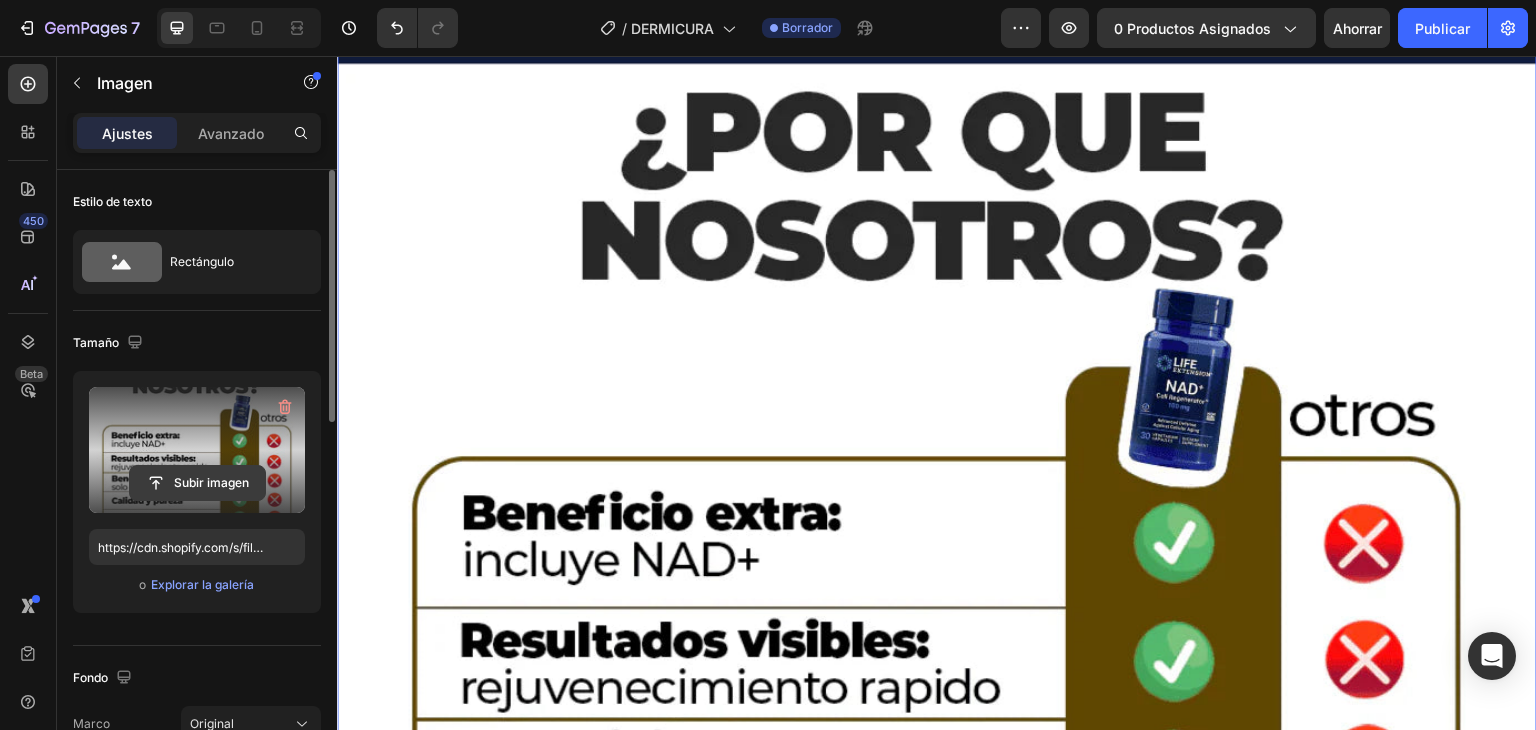 click 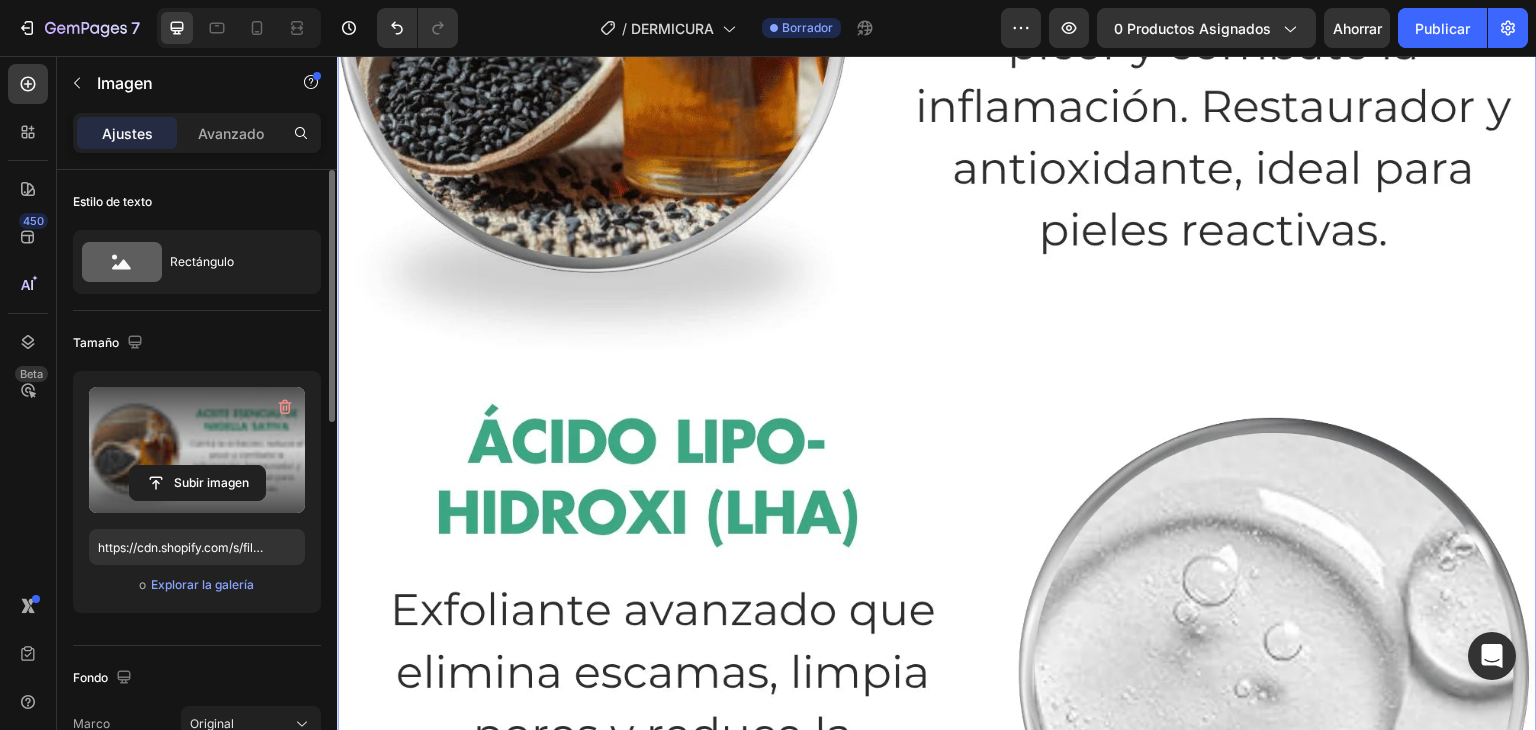 scroll, scrollTop: 15991, scrollLeft: 0, axis: vertical 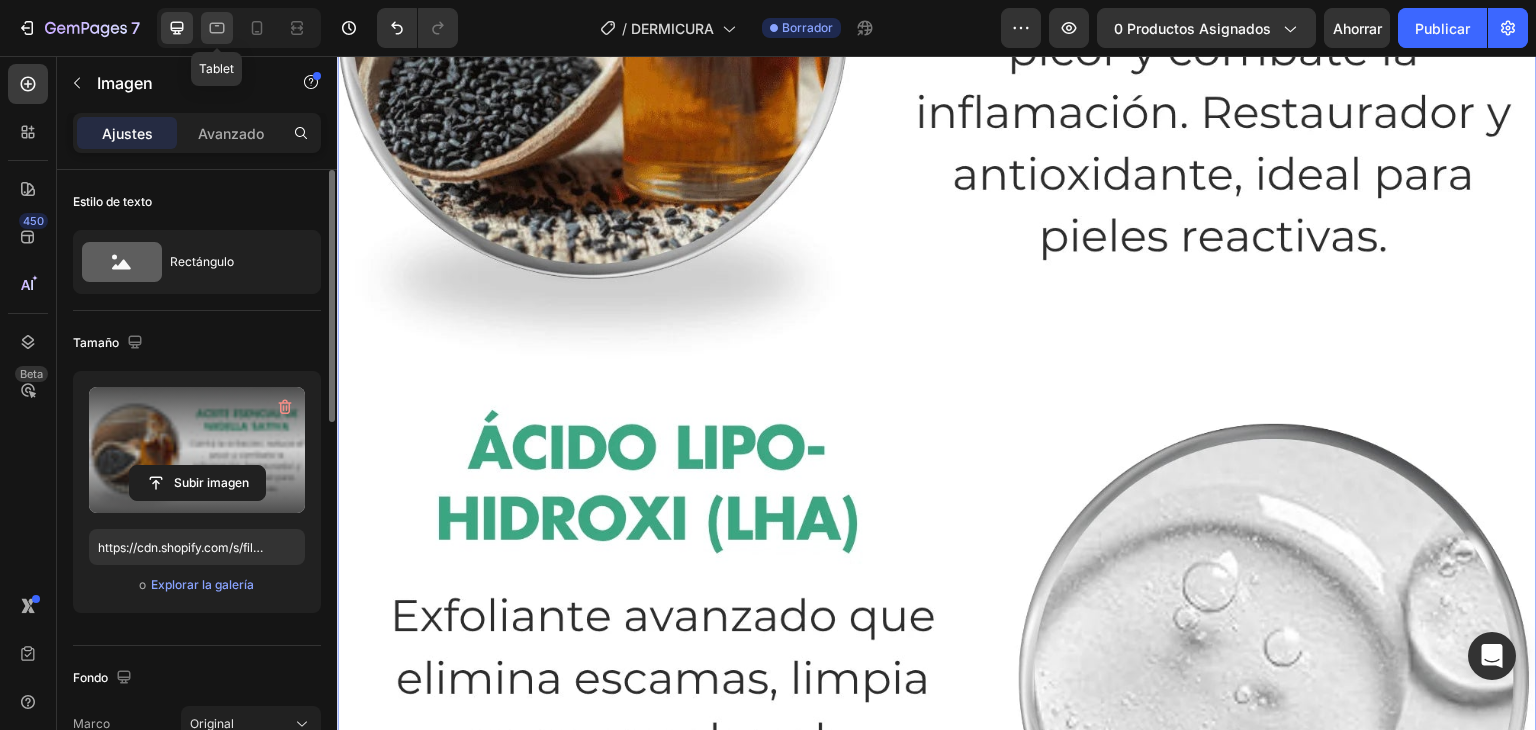 click 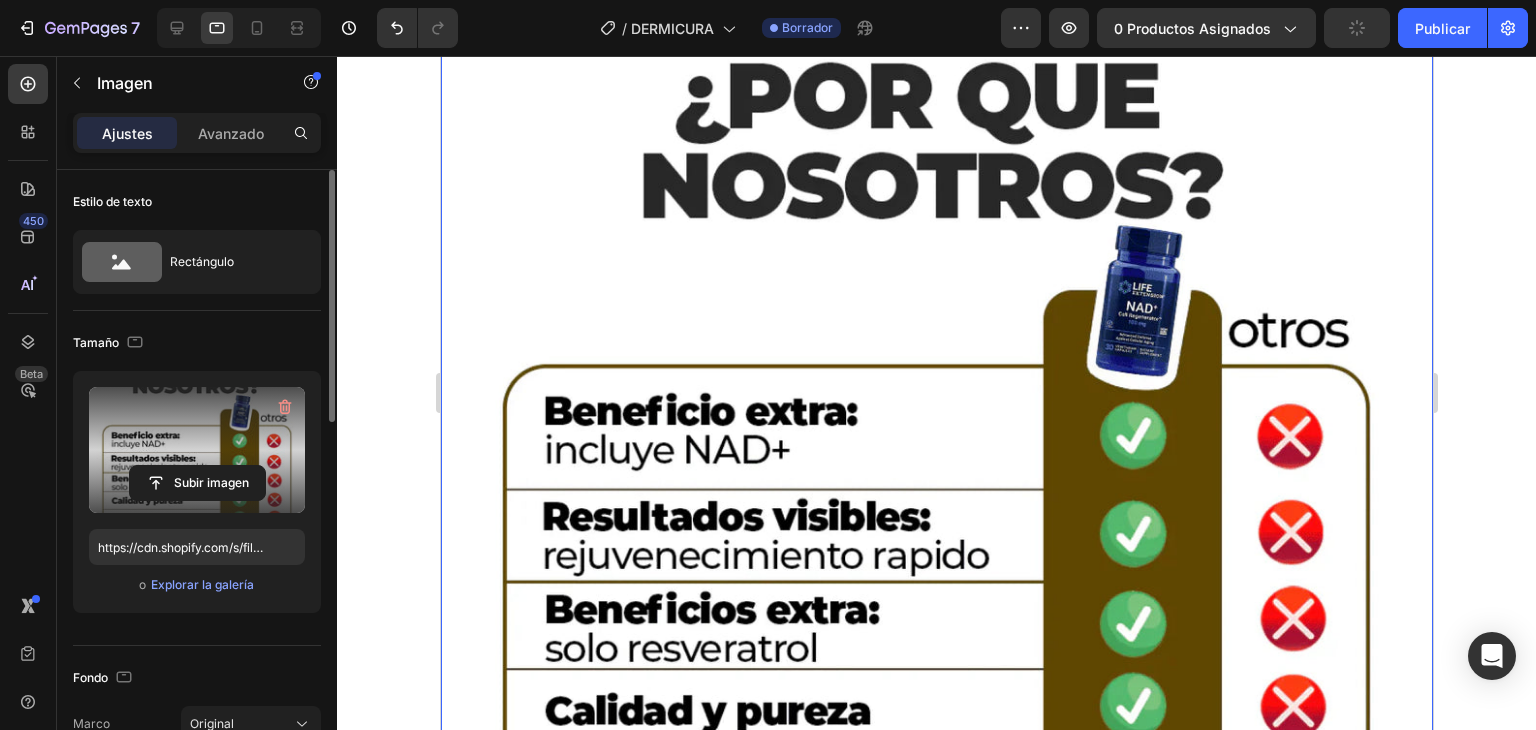 scroll, scrollTop: 11932, scrollLeft: 0, axis: vertical 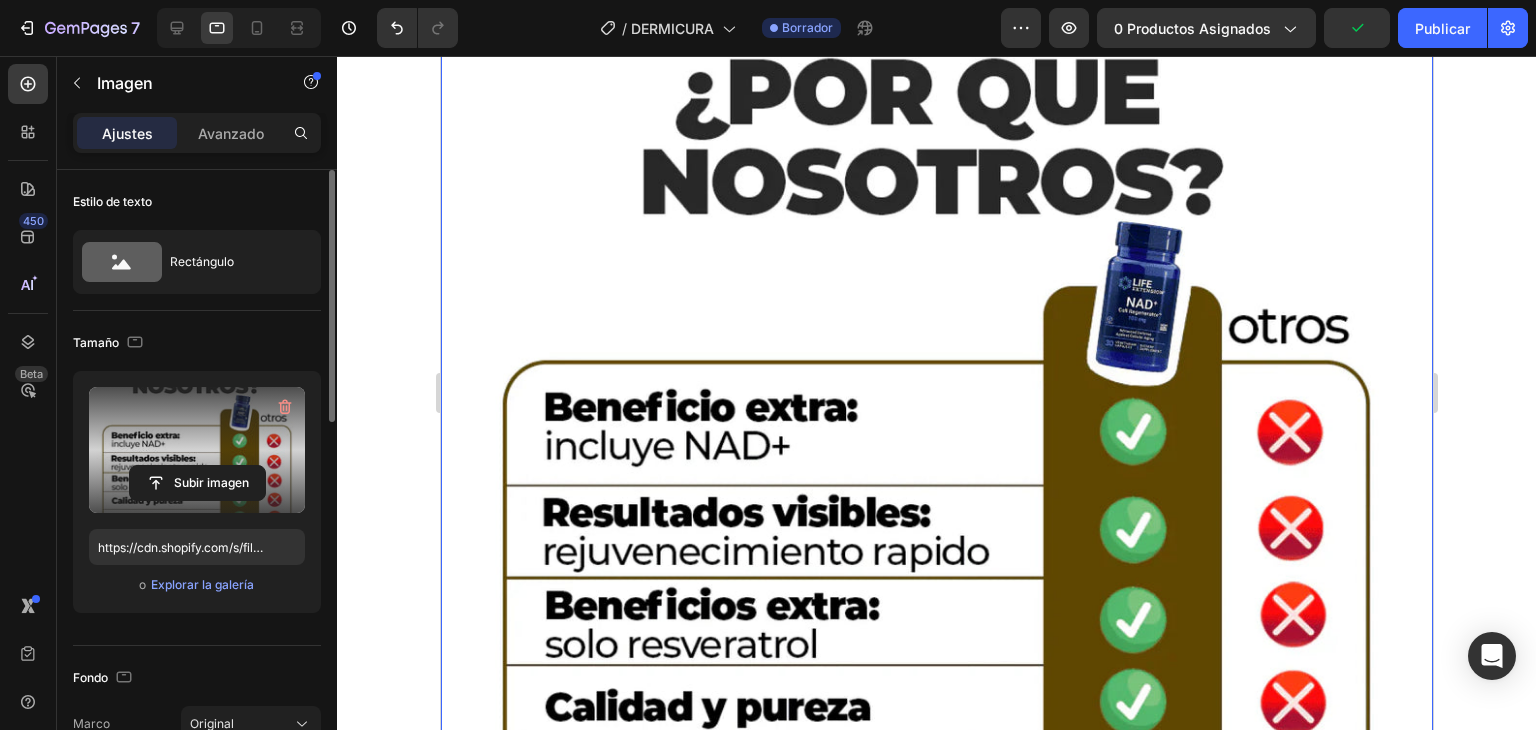 click at bounding box center (936, 474) 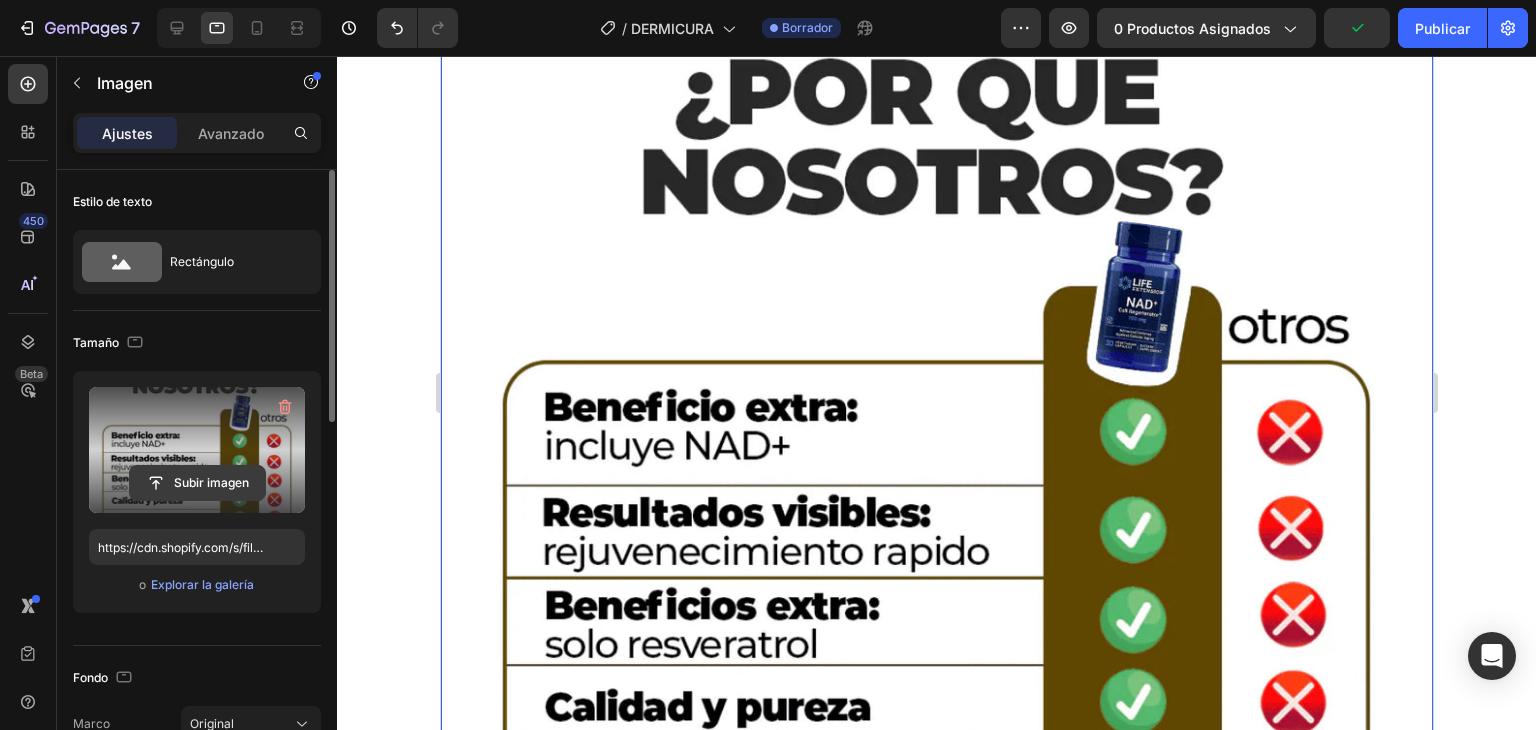 click 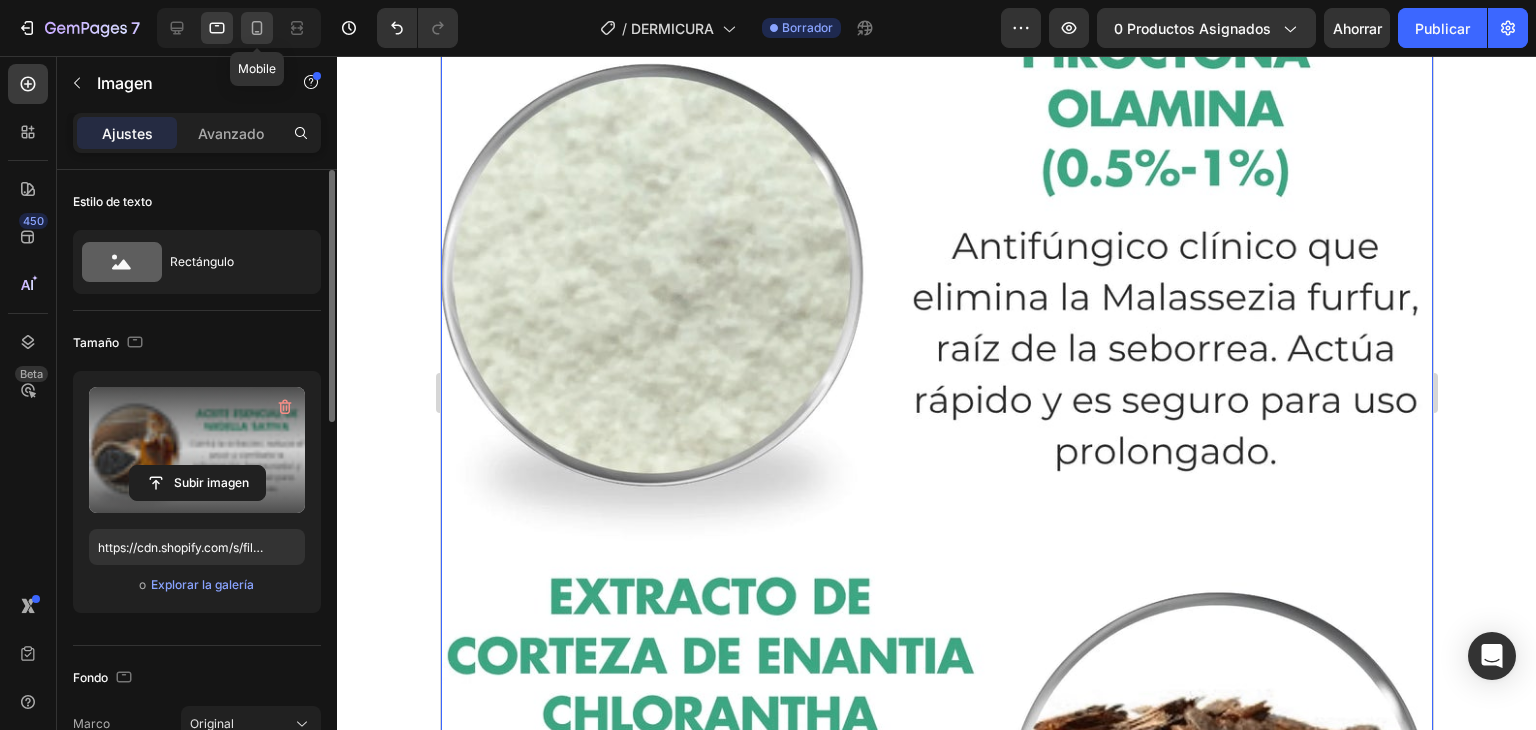 click 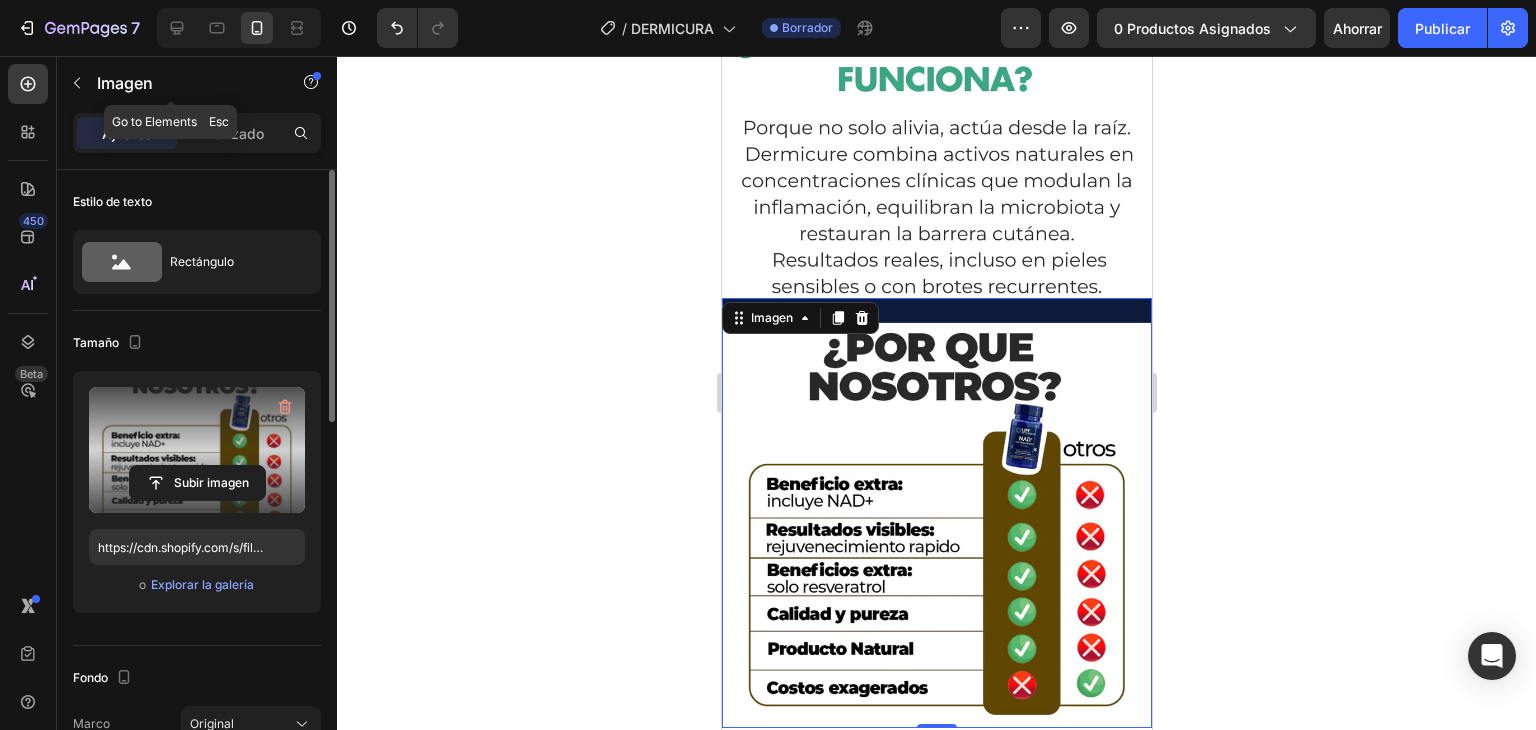 scroll, scrollTop: 5085, scrollLeft: 0, axis: vertical 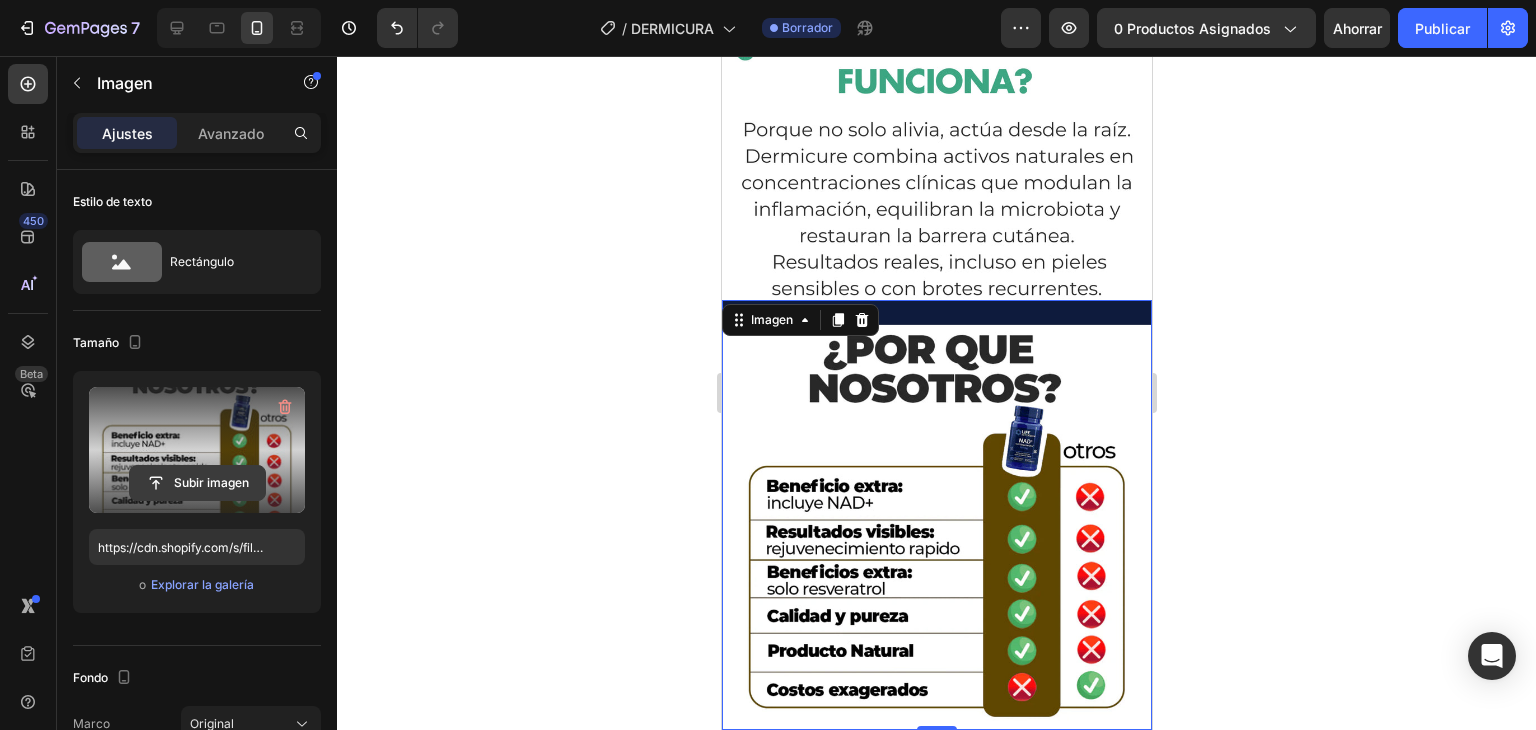 click 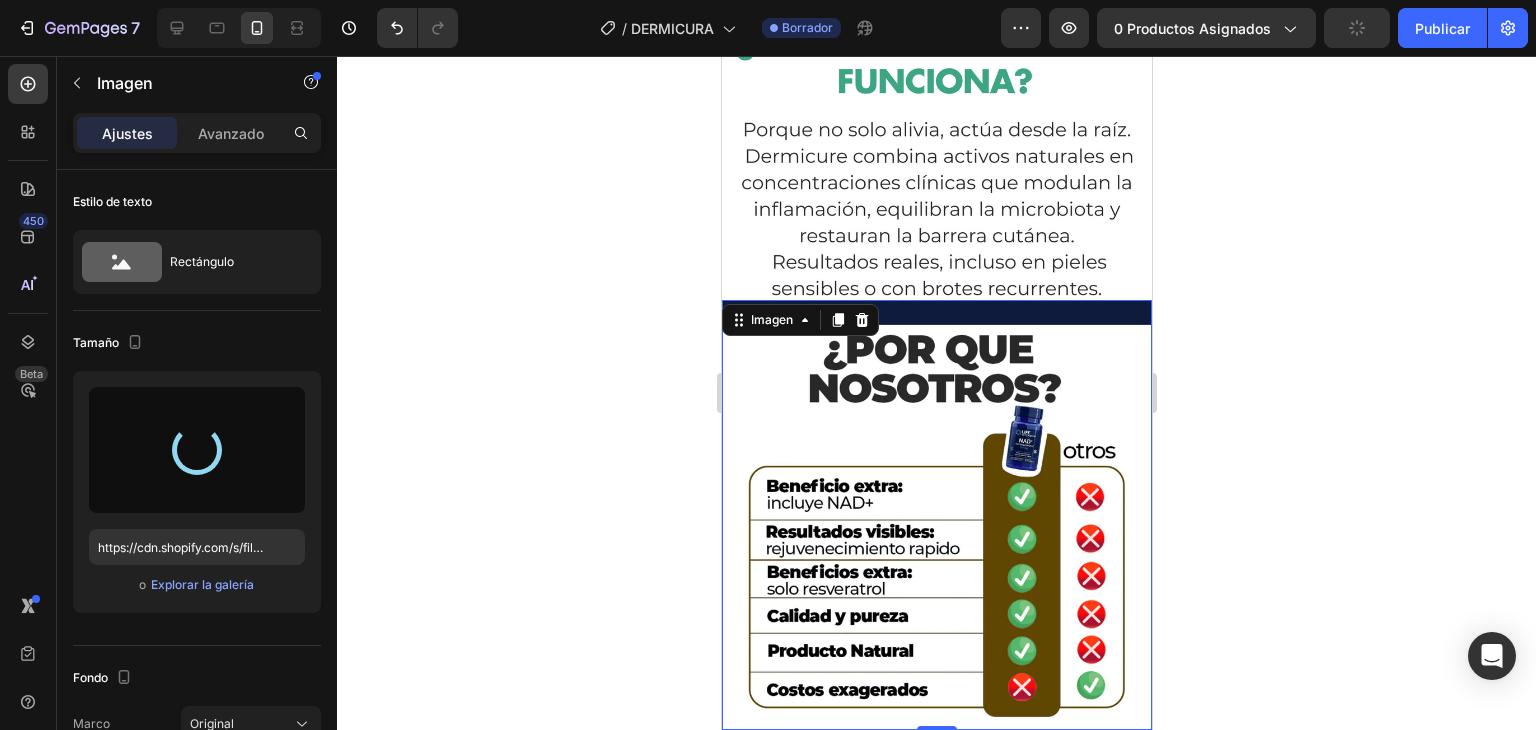 type on "https://cdn.shopify.com/s/files/1/0708/5346/0068/files/gempages_569050837007991829-fae42e6f-356e-499c-890c-8a4b21f3d090.webp" 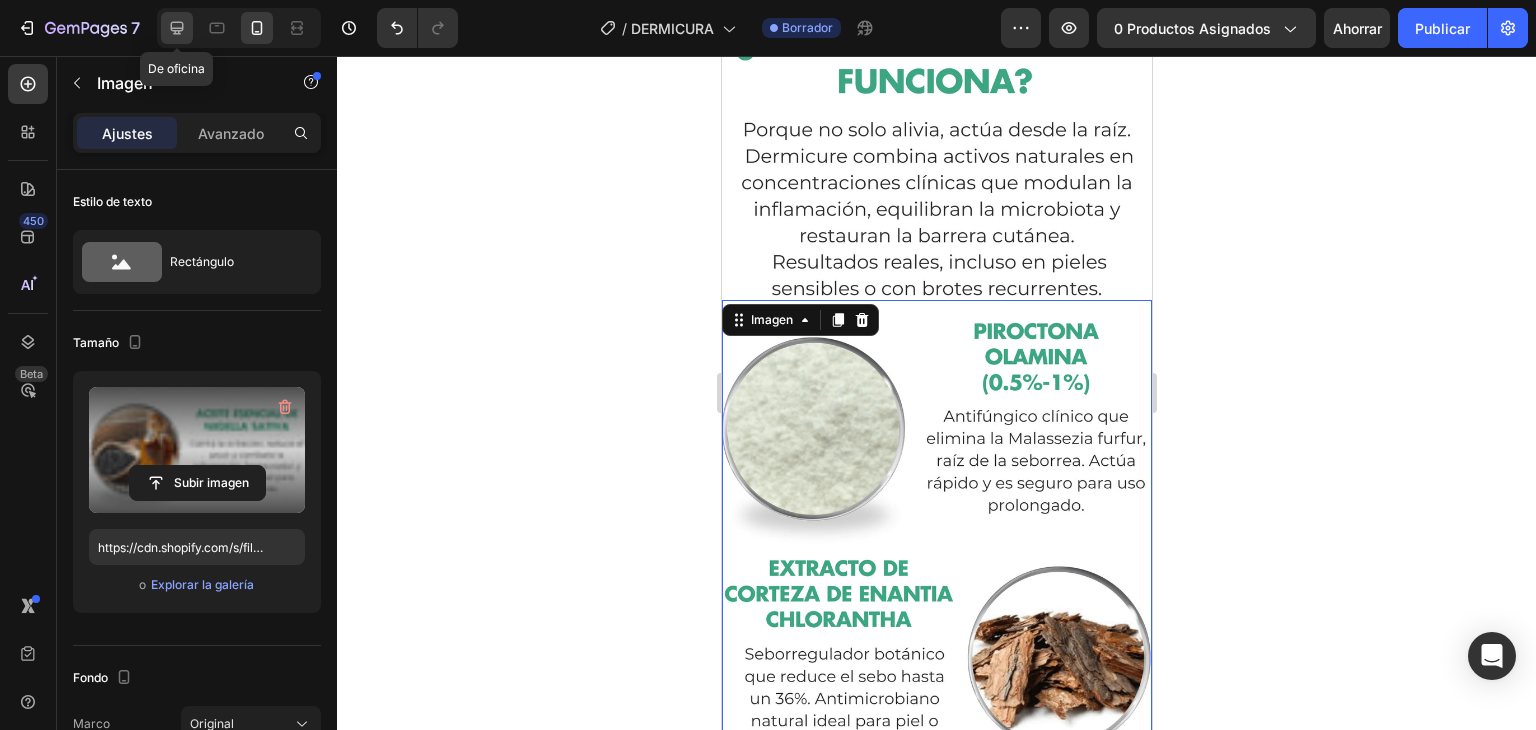 click 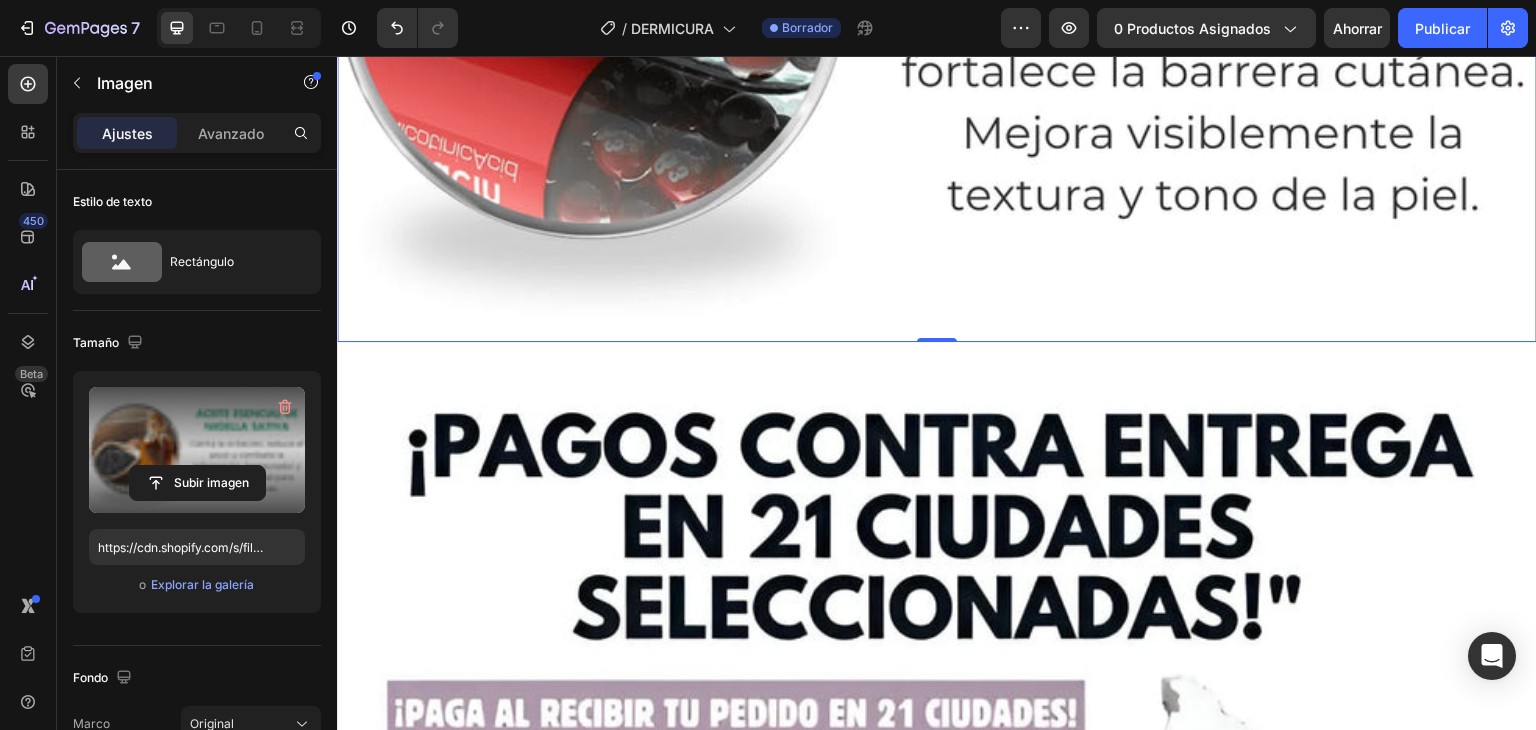 scroll, scrollTop: 17340, scrollLeft: 0, axis: vertical 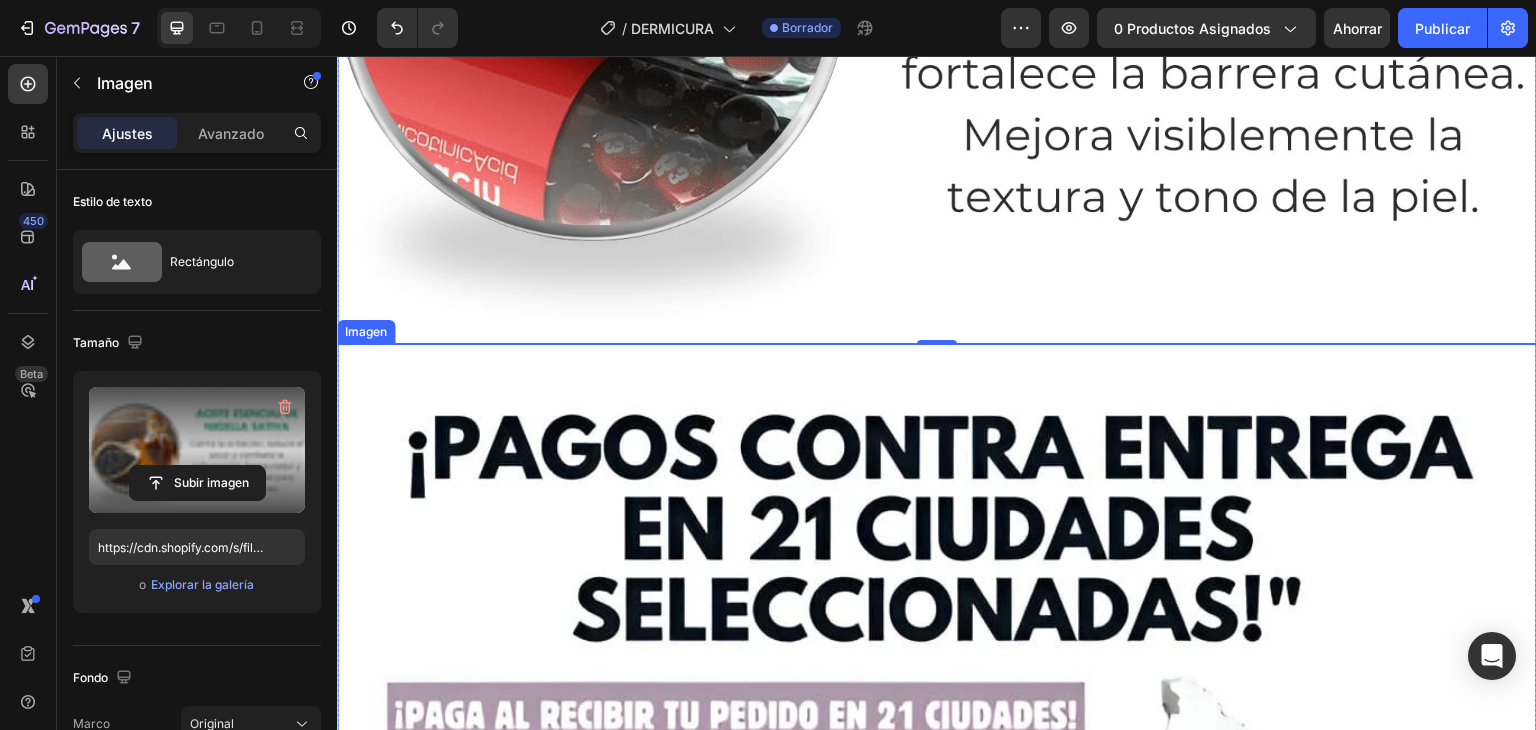 click at bounding box center (937, 944) 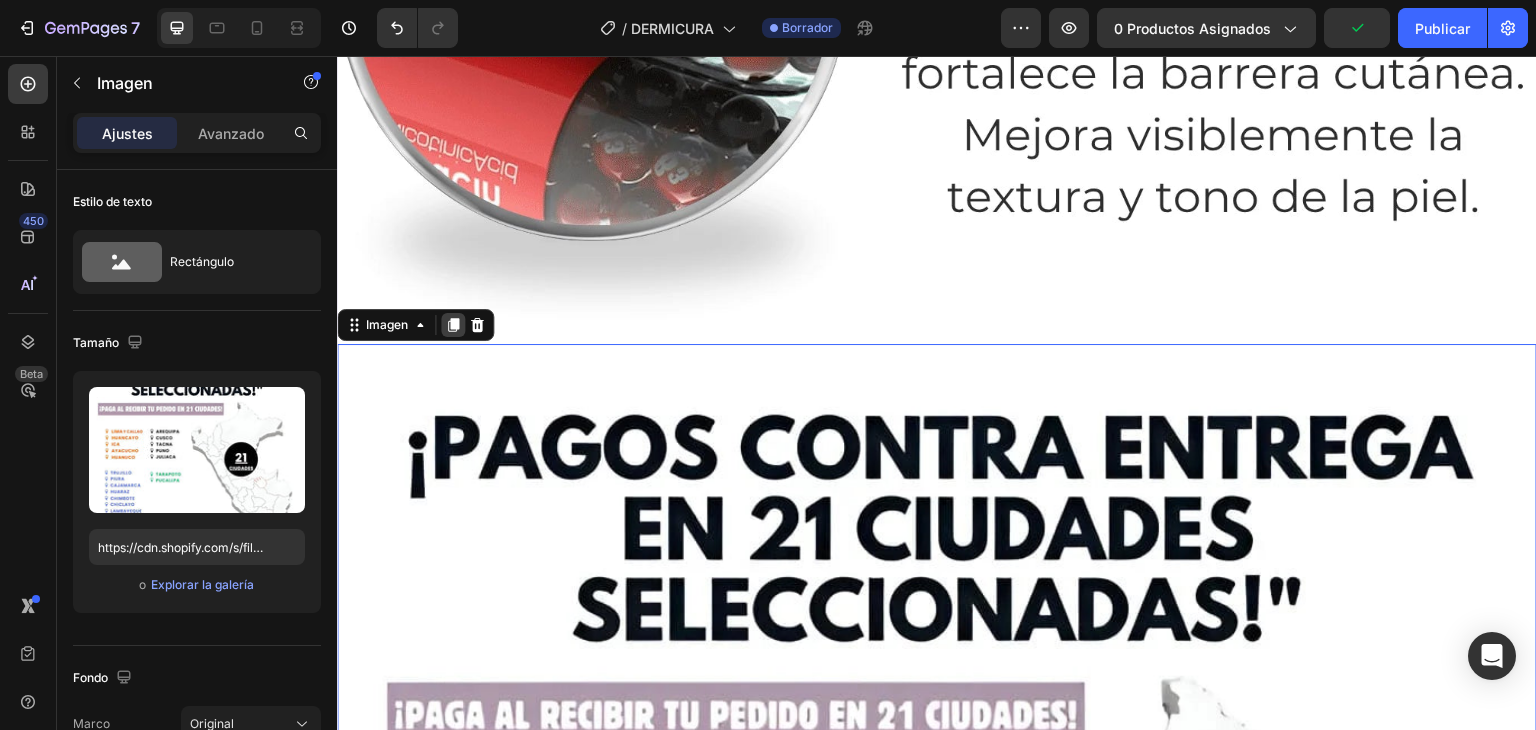 click 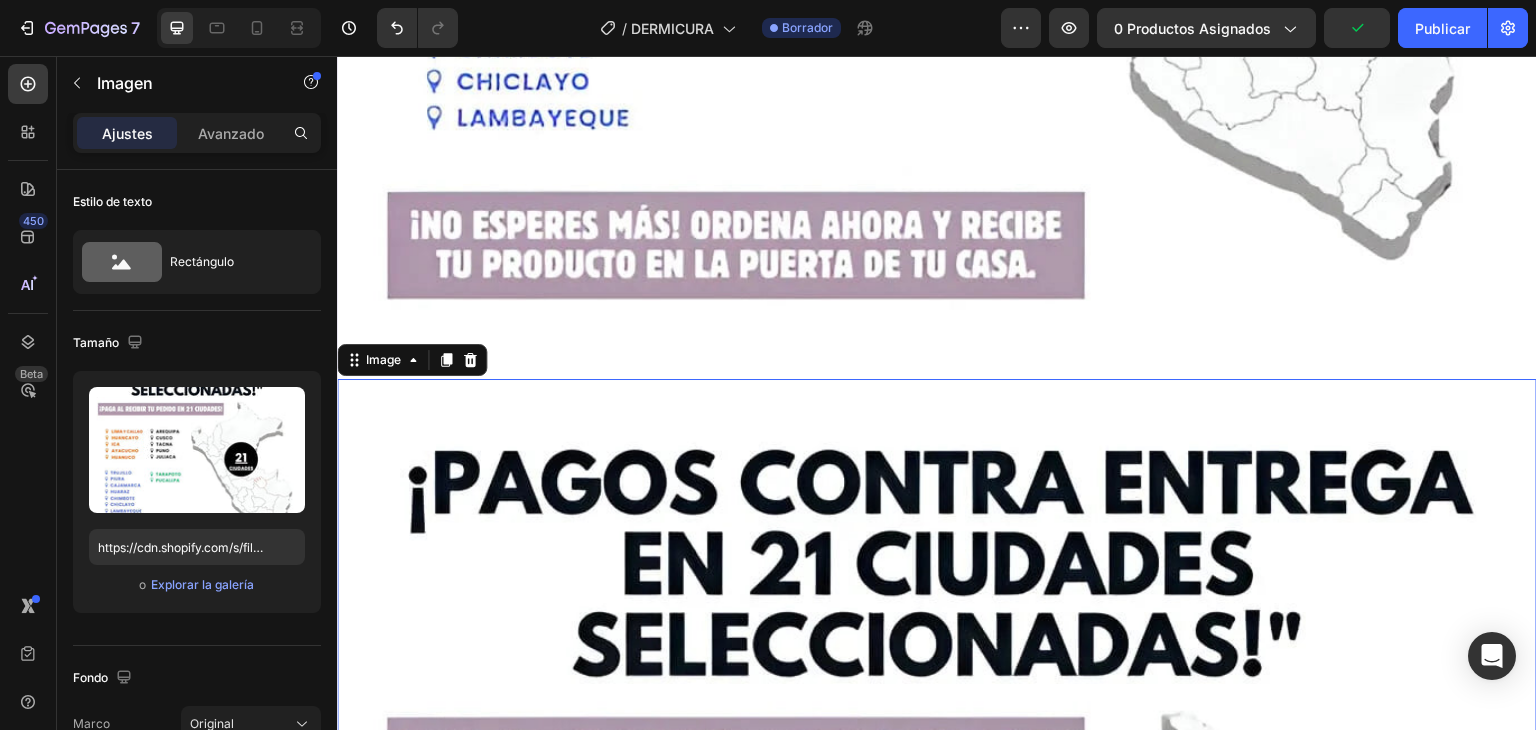 scroll, scrollTop: 18524, scrollLeft: 0, axis: vertical 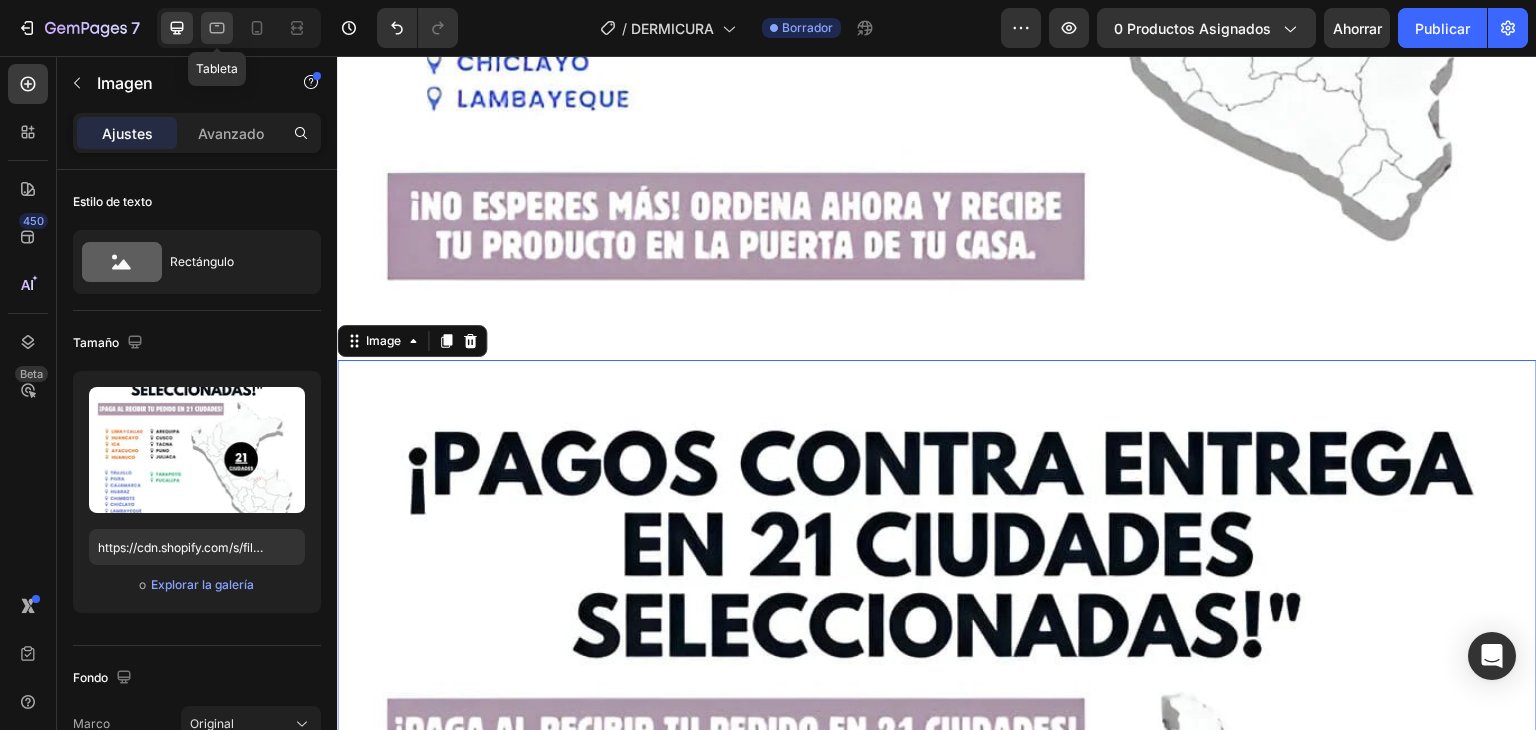 click 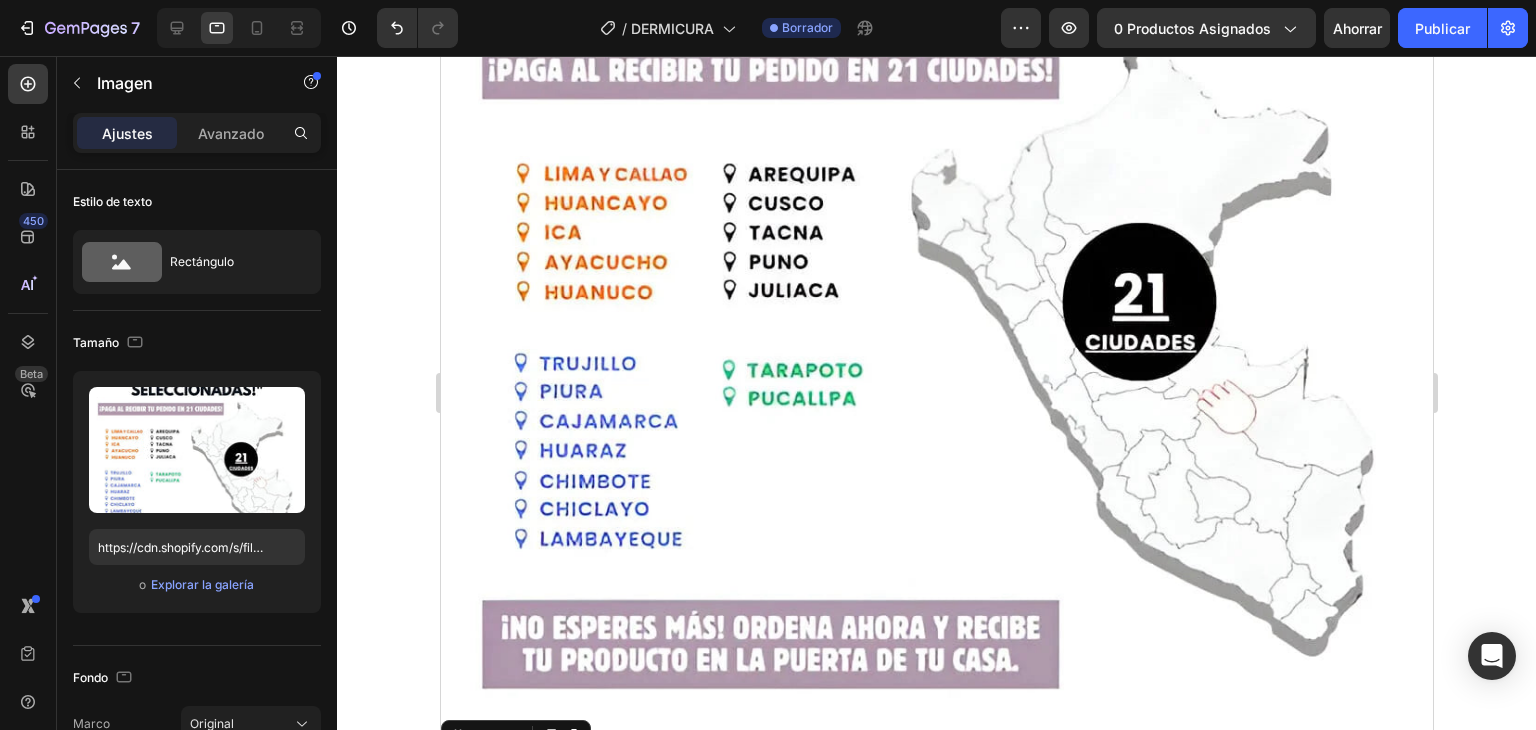 scroll, scrollTop: 14909, scrollLeft: 0, axis: vertical 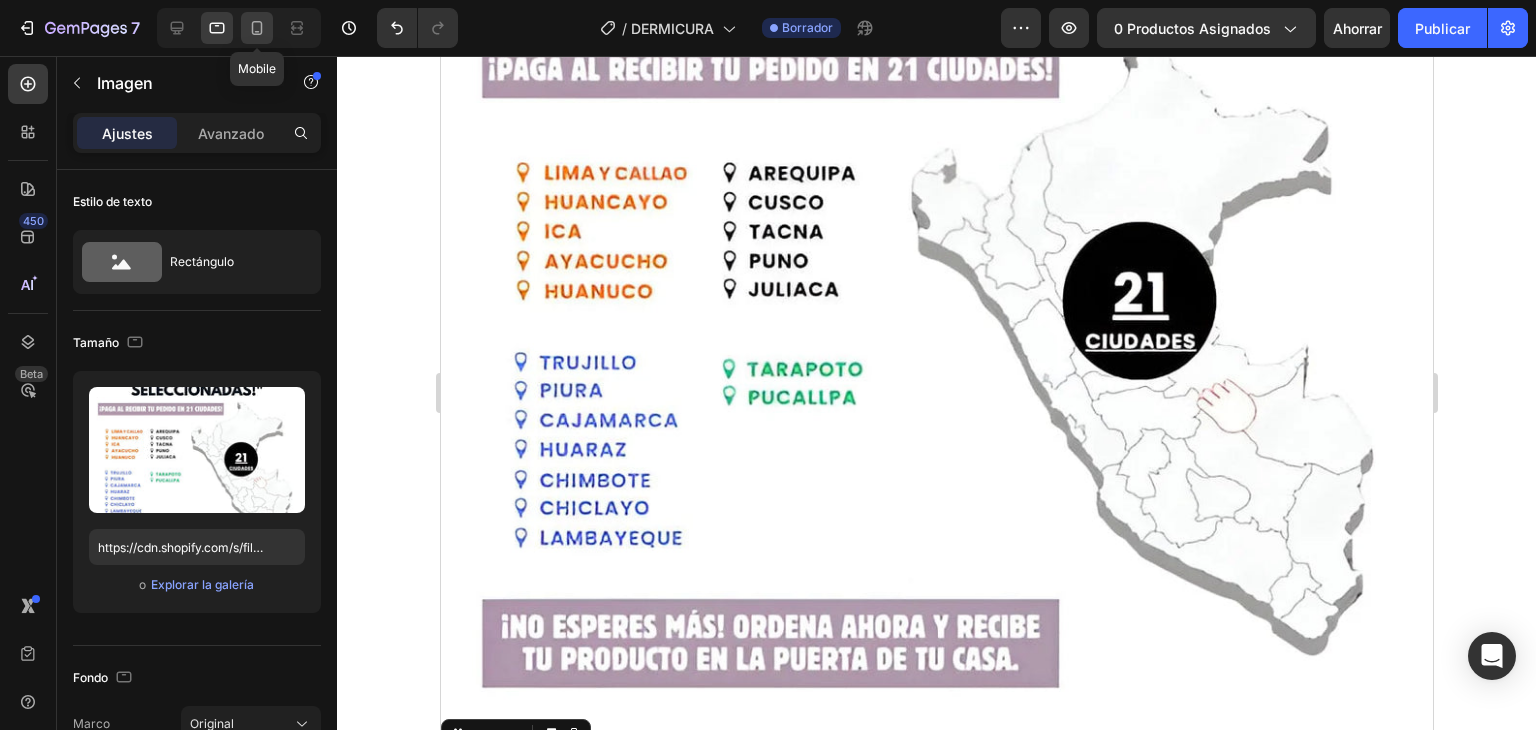 click 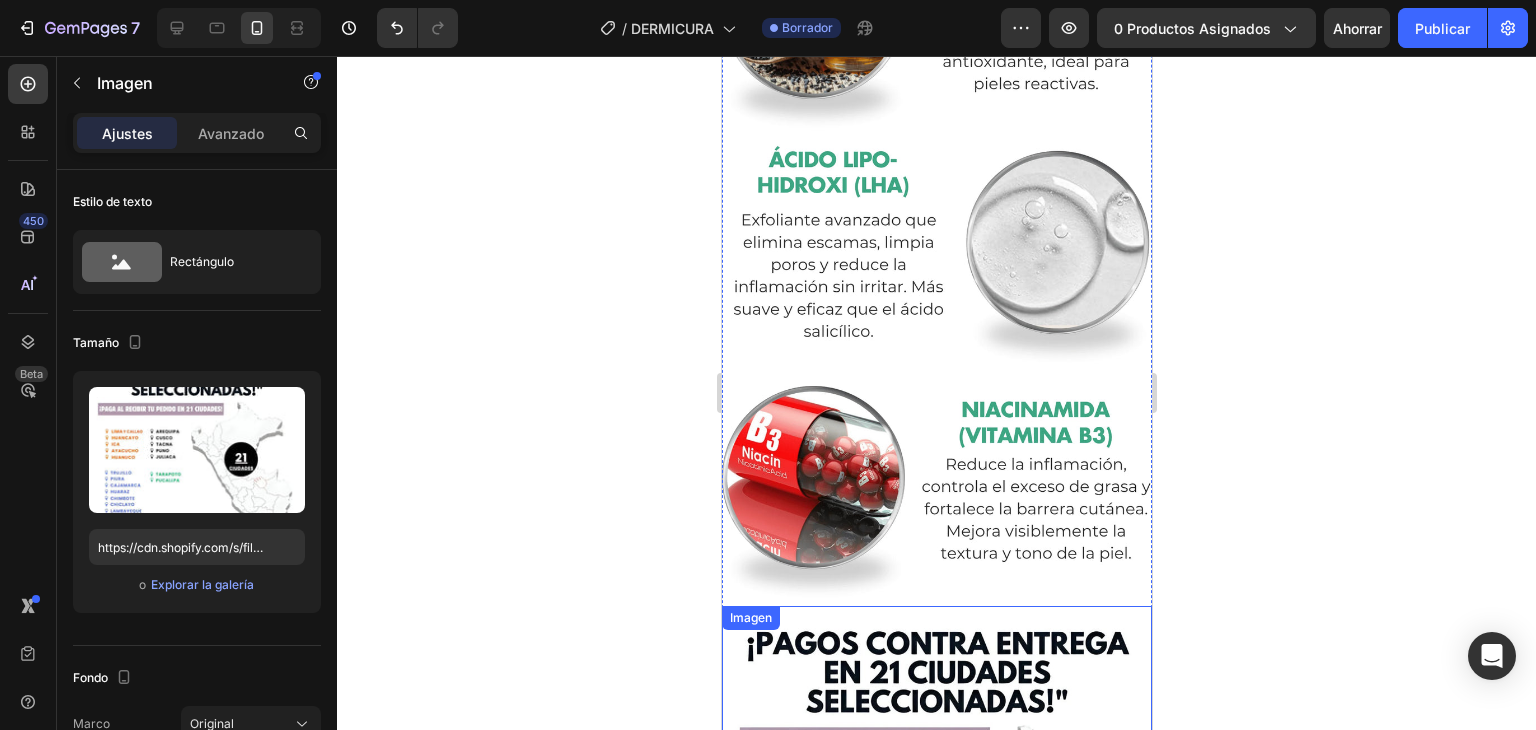 scroll, scrollTop: 5937, scrollLeft: 0, axis: vertical 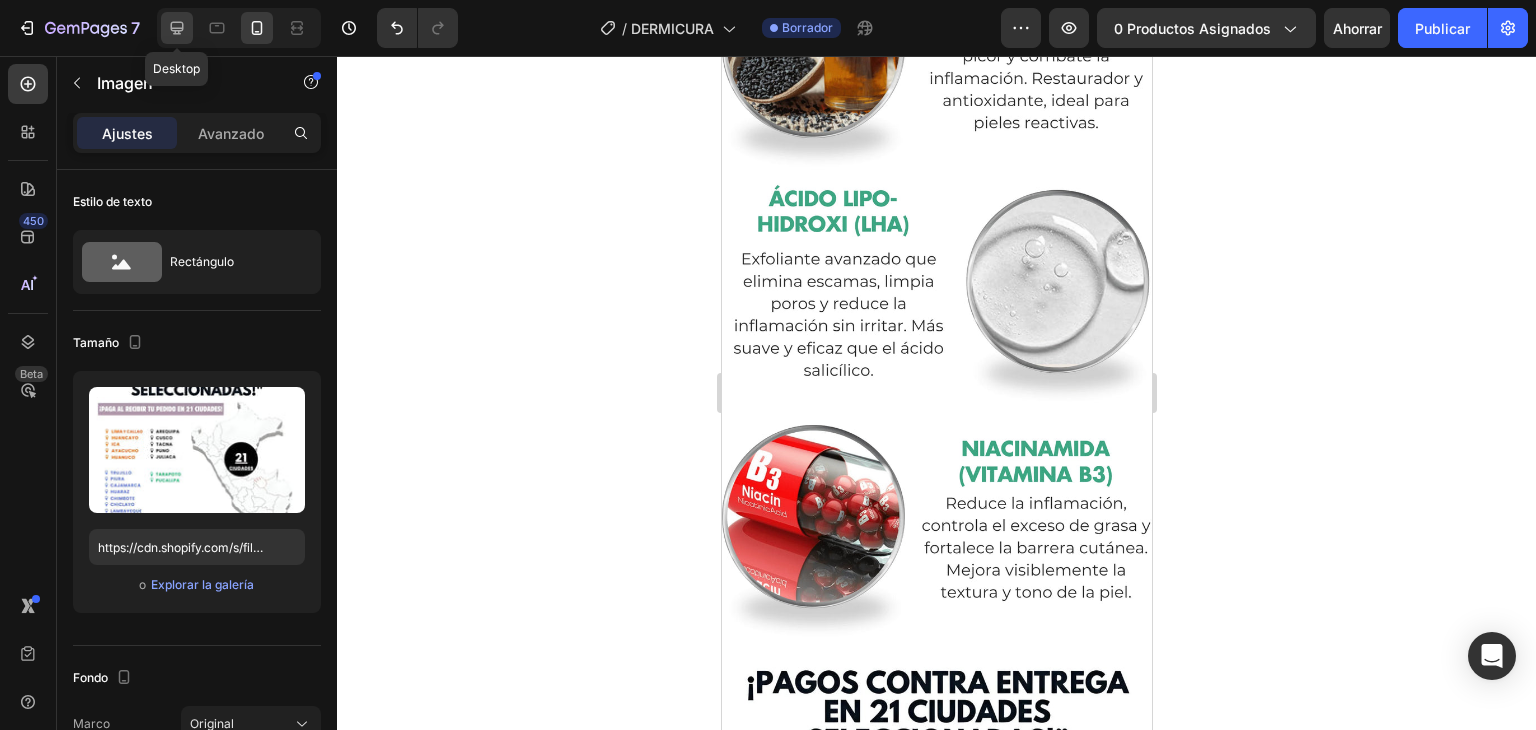 click 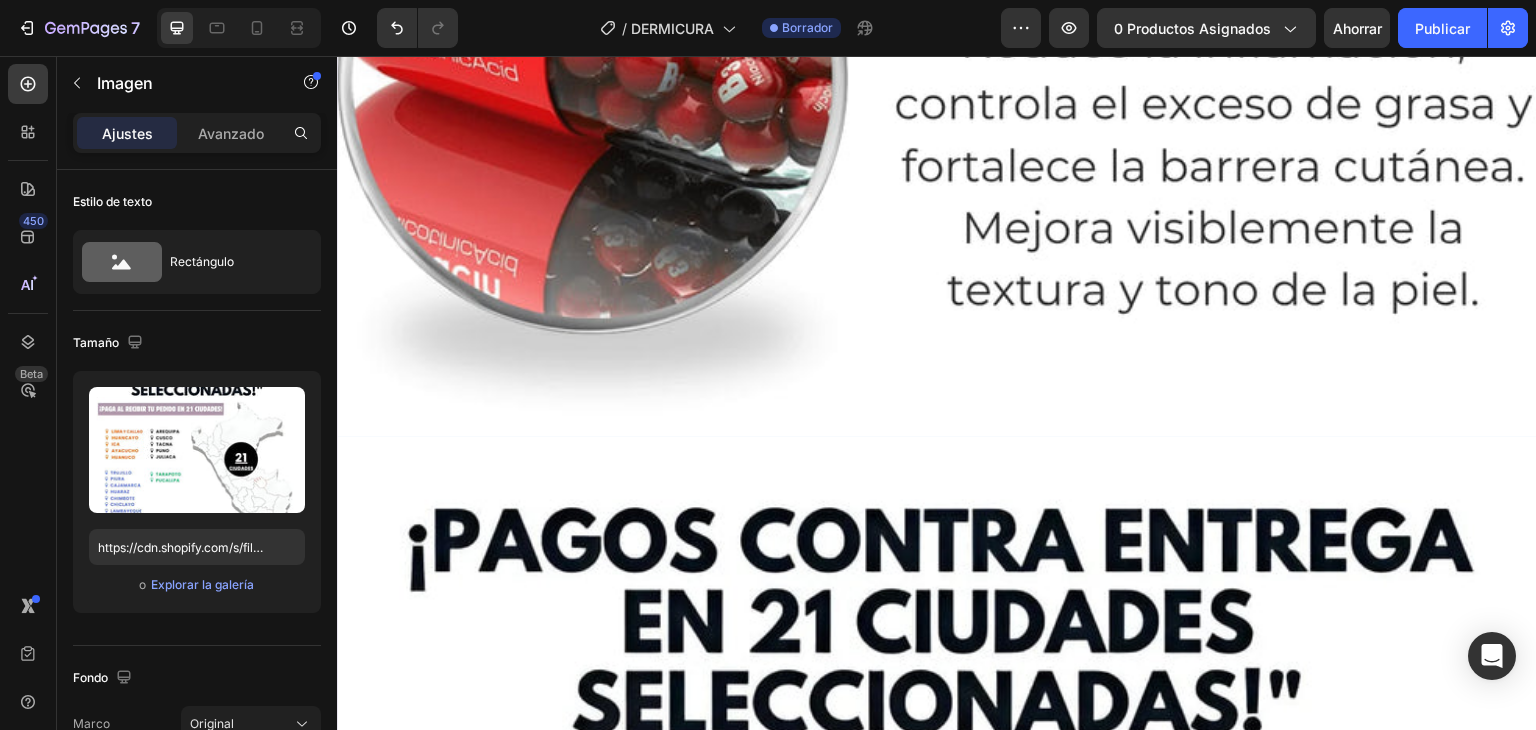scroll, scrollTop: 17290, scrollLeft: 0, axis: vertical 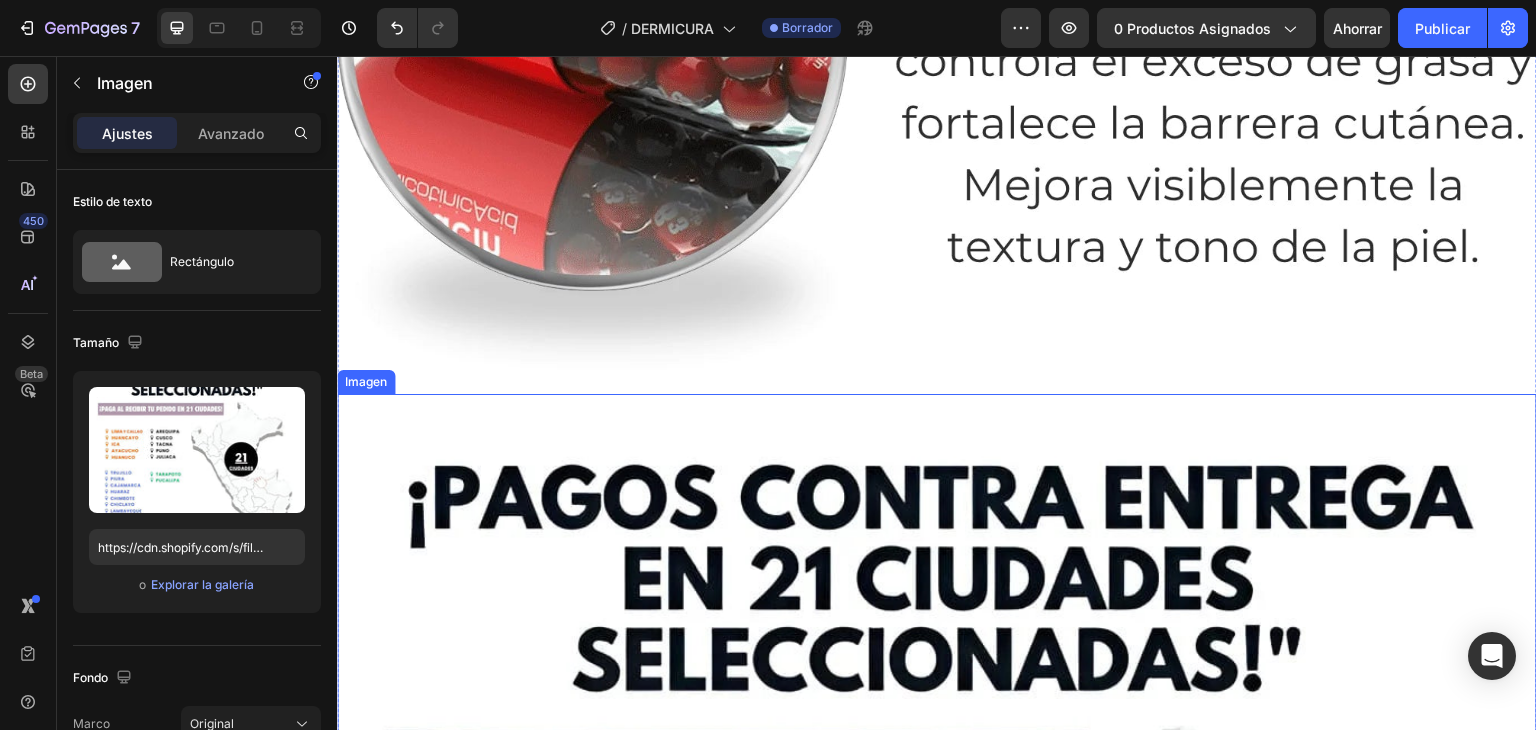 click at bounding box center [937, 994] 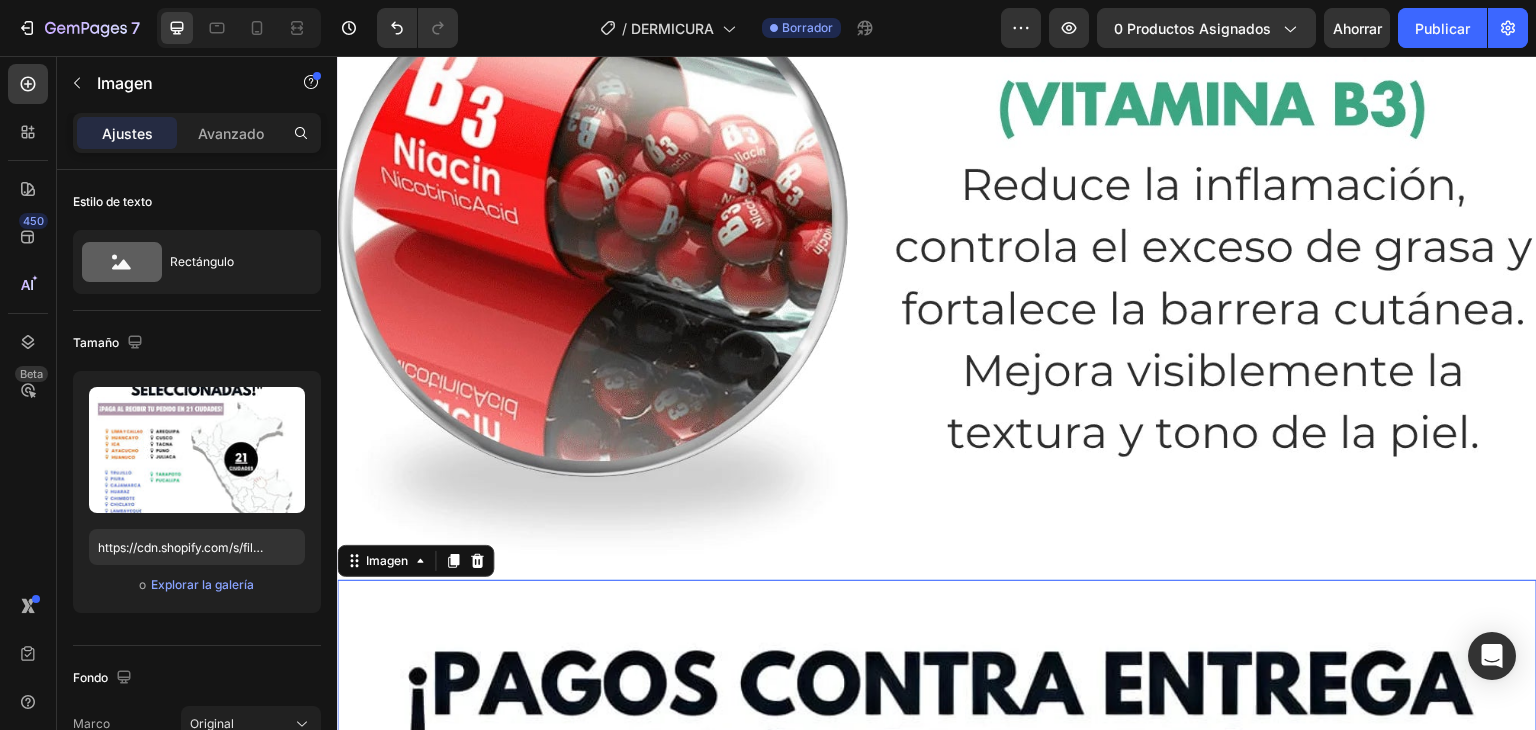 scroll, scrollTop: 17128, scrollLeft: 0, axis: vertical 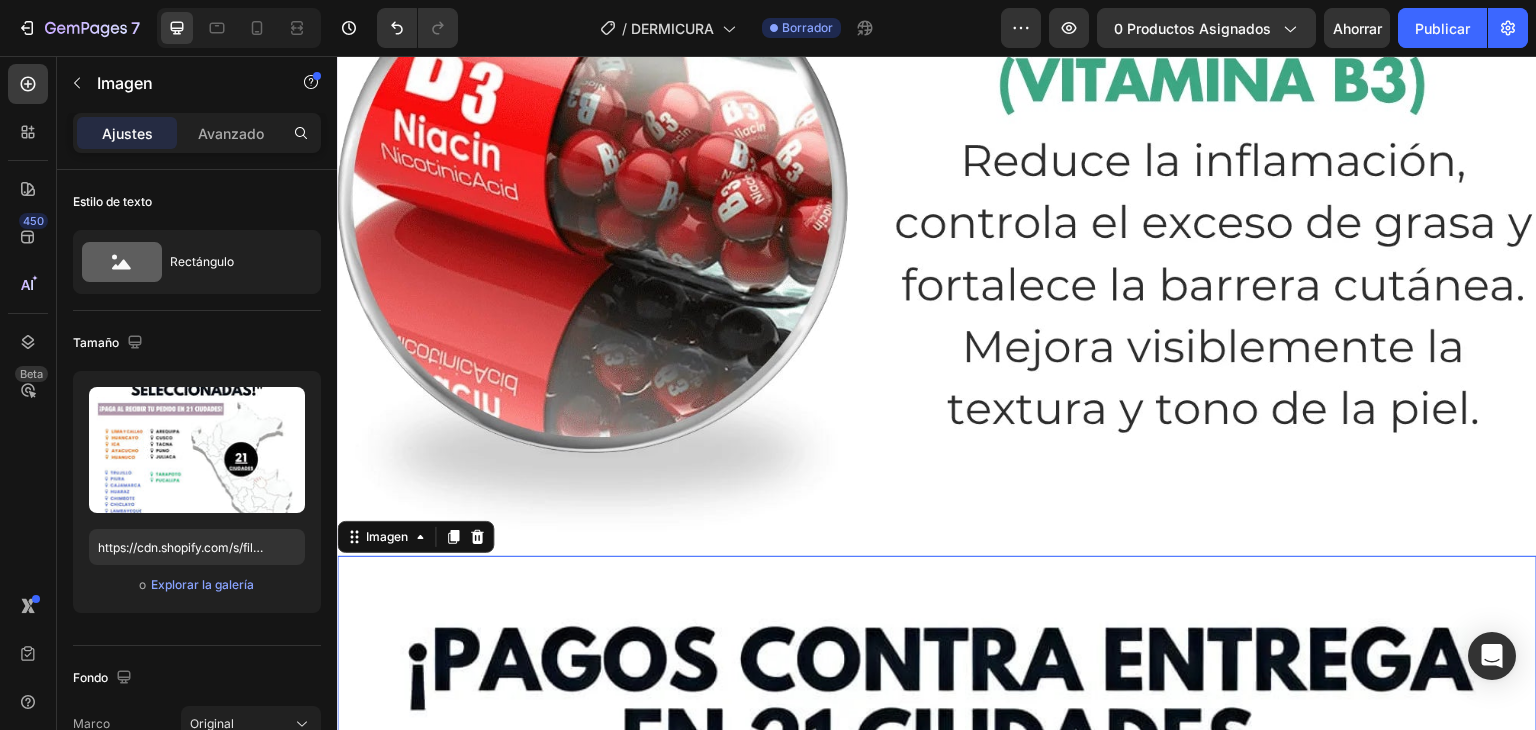 click at bounding box center (937, 1156) 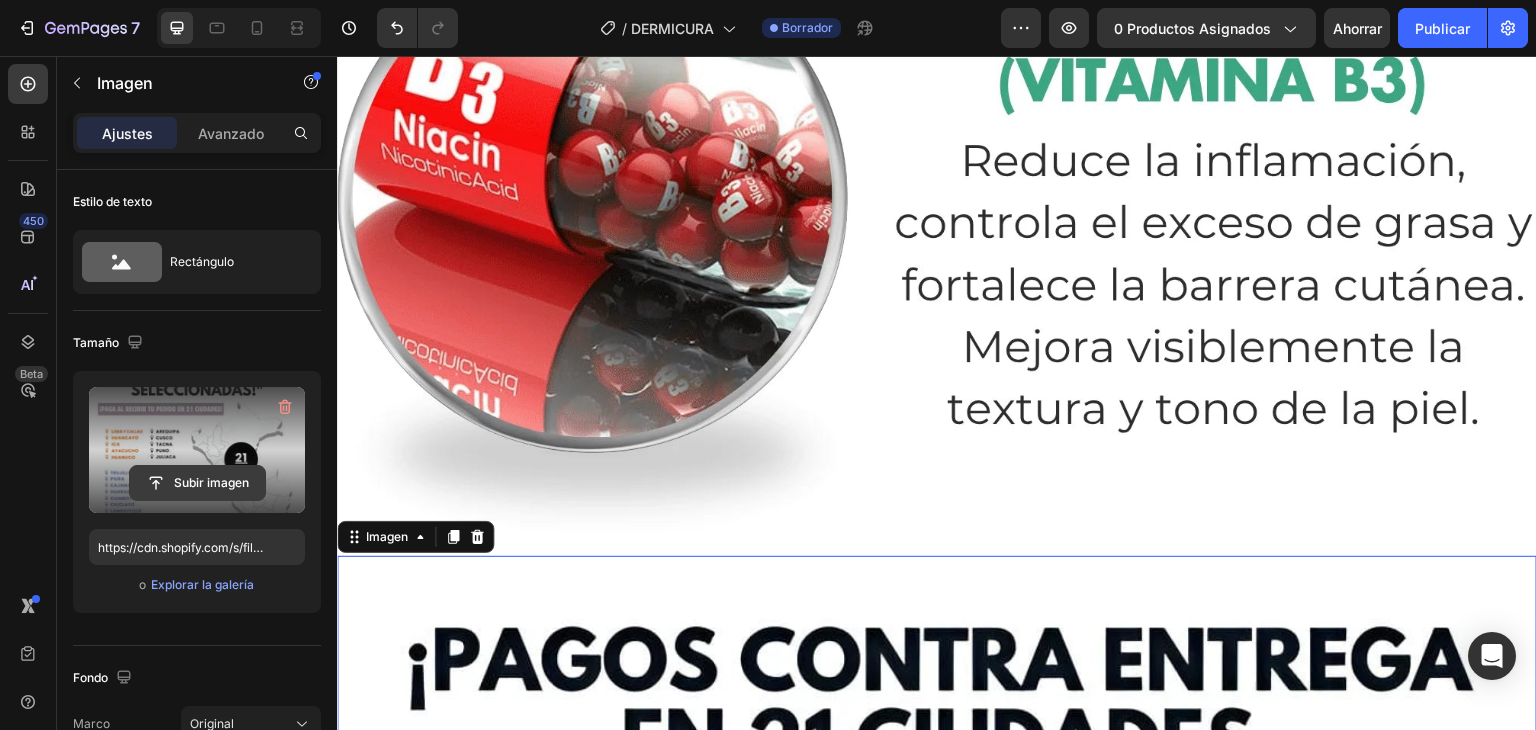 click 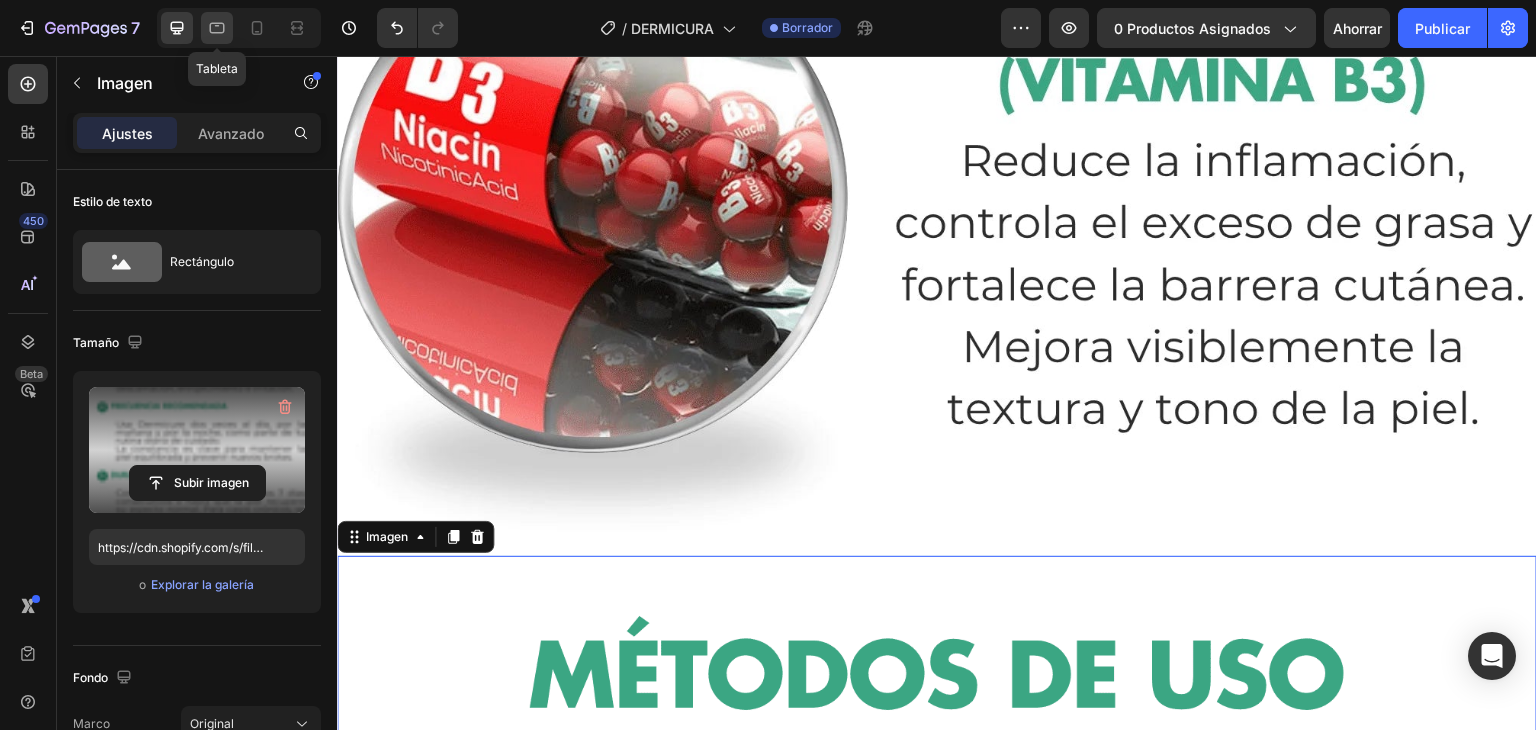 click 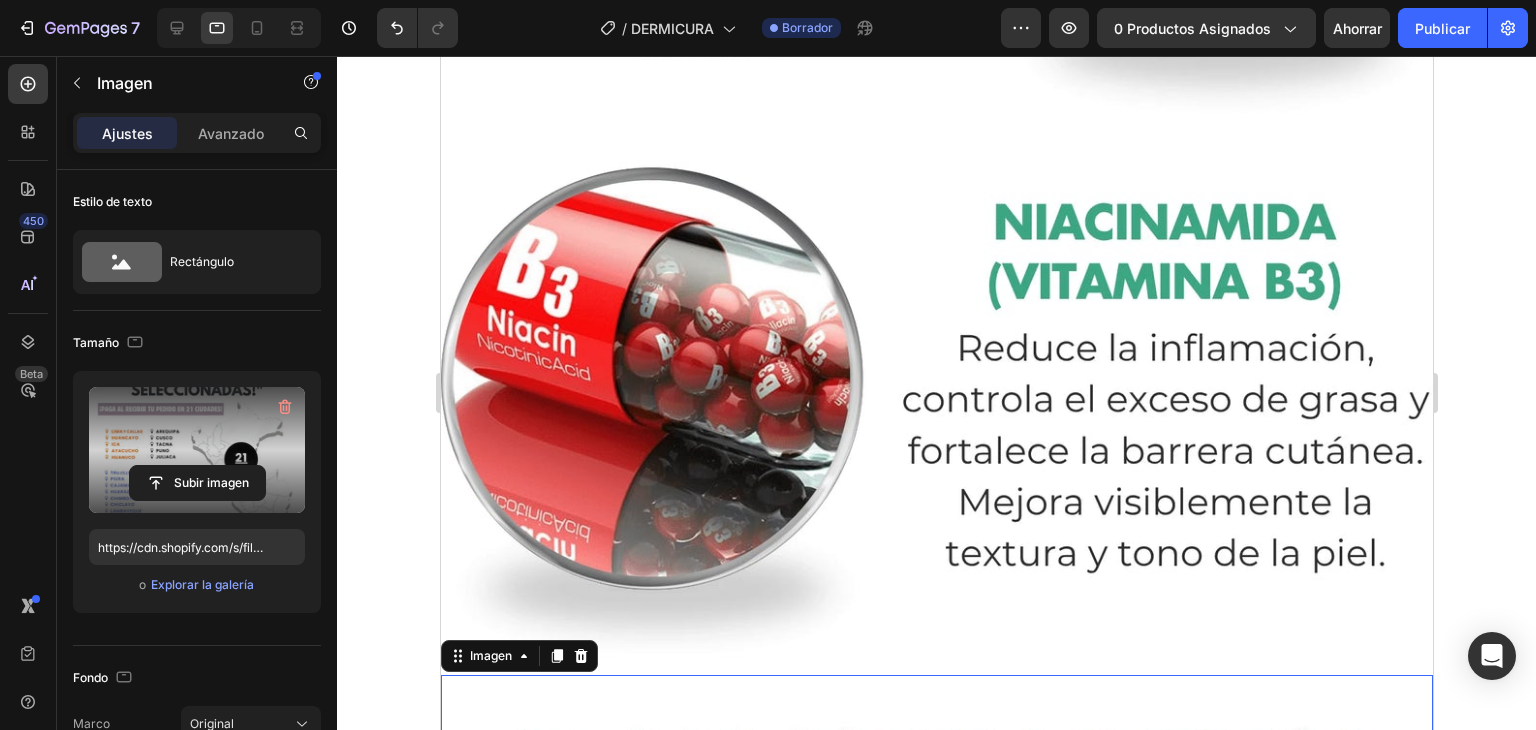 scroll, scrollTop: 13995, scrollLeft: 0, axis: vertical 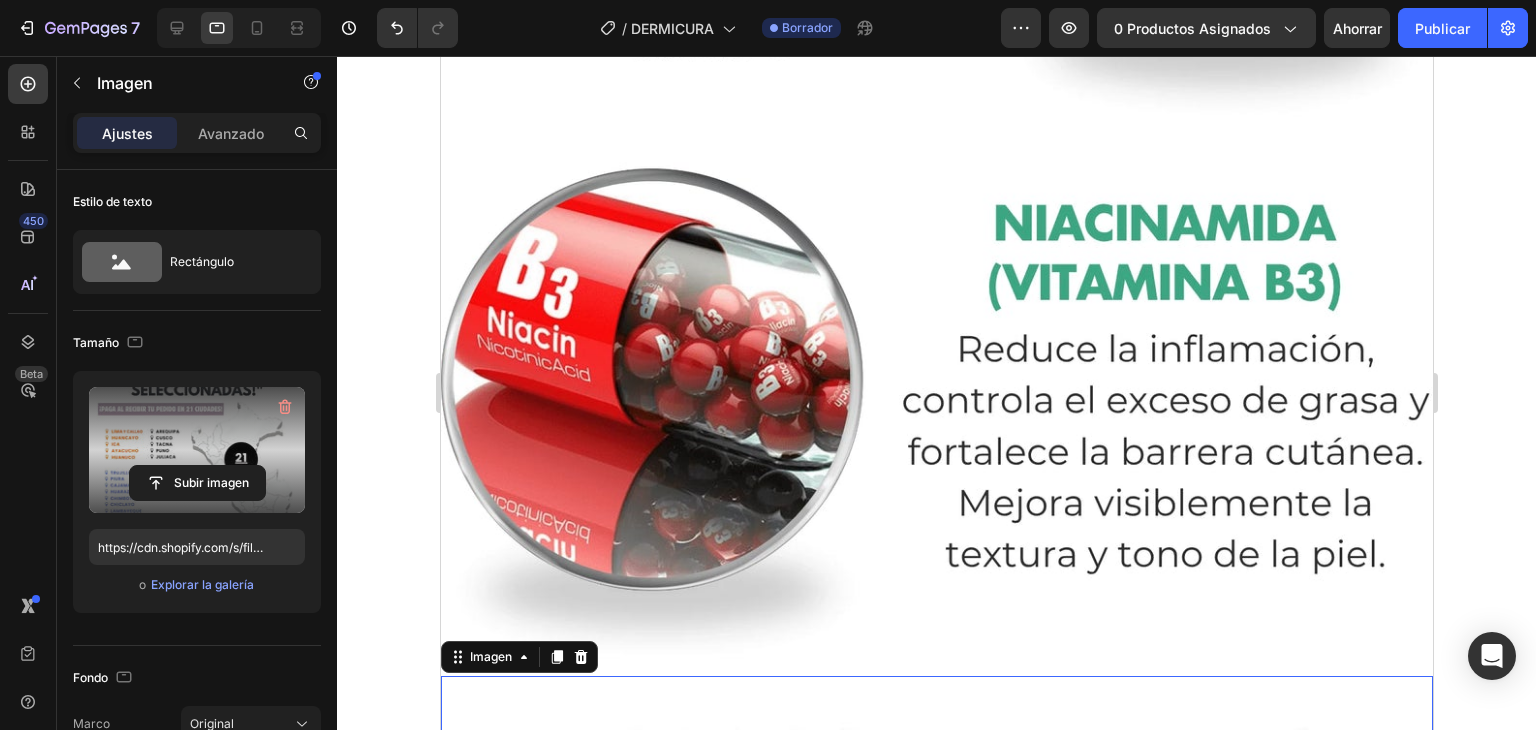 click at bounding box center (936, 1172) 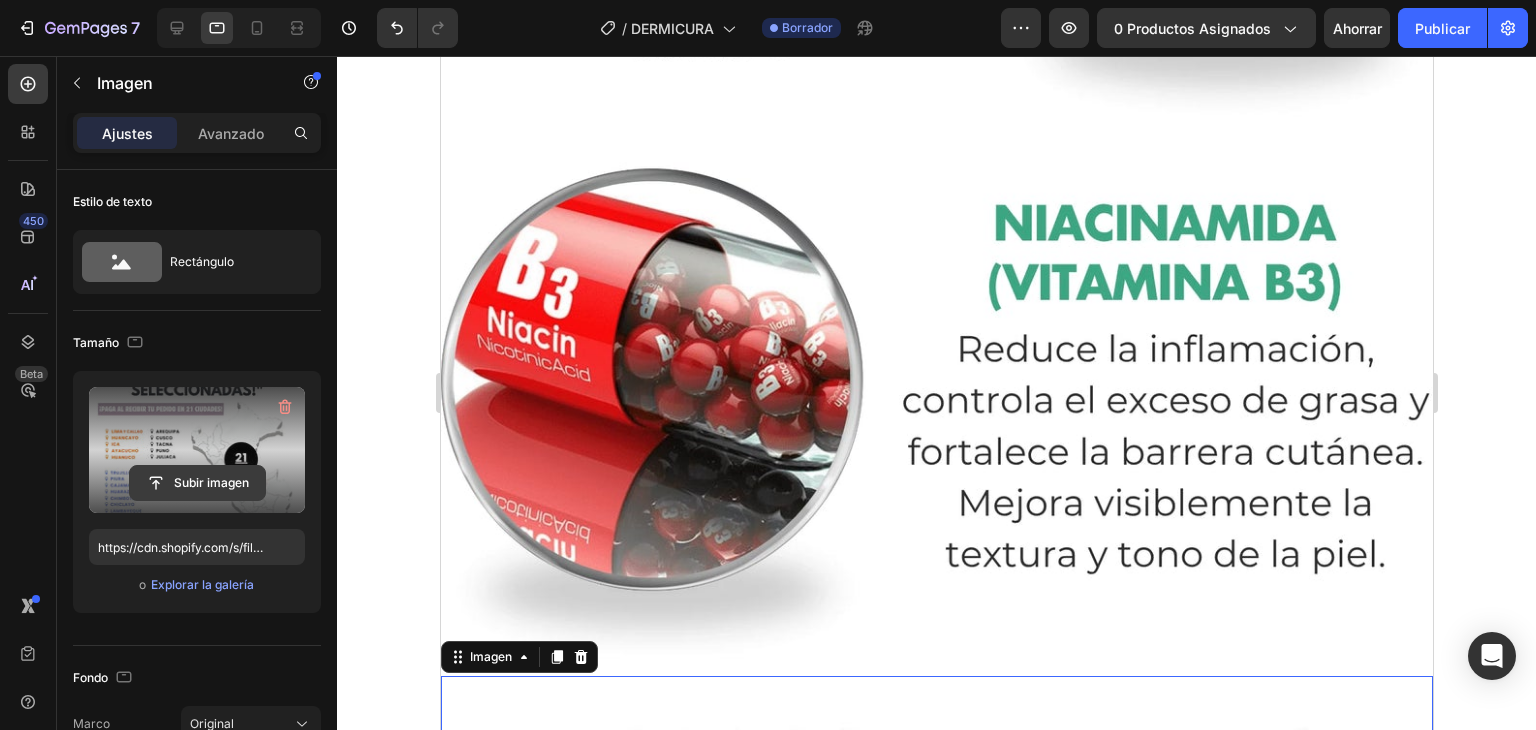 click 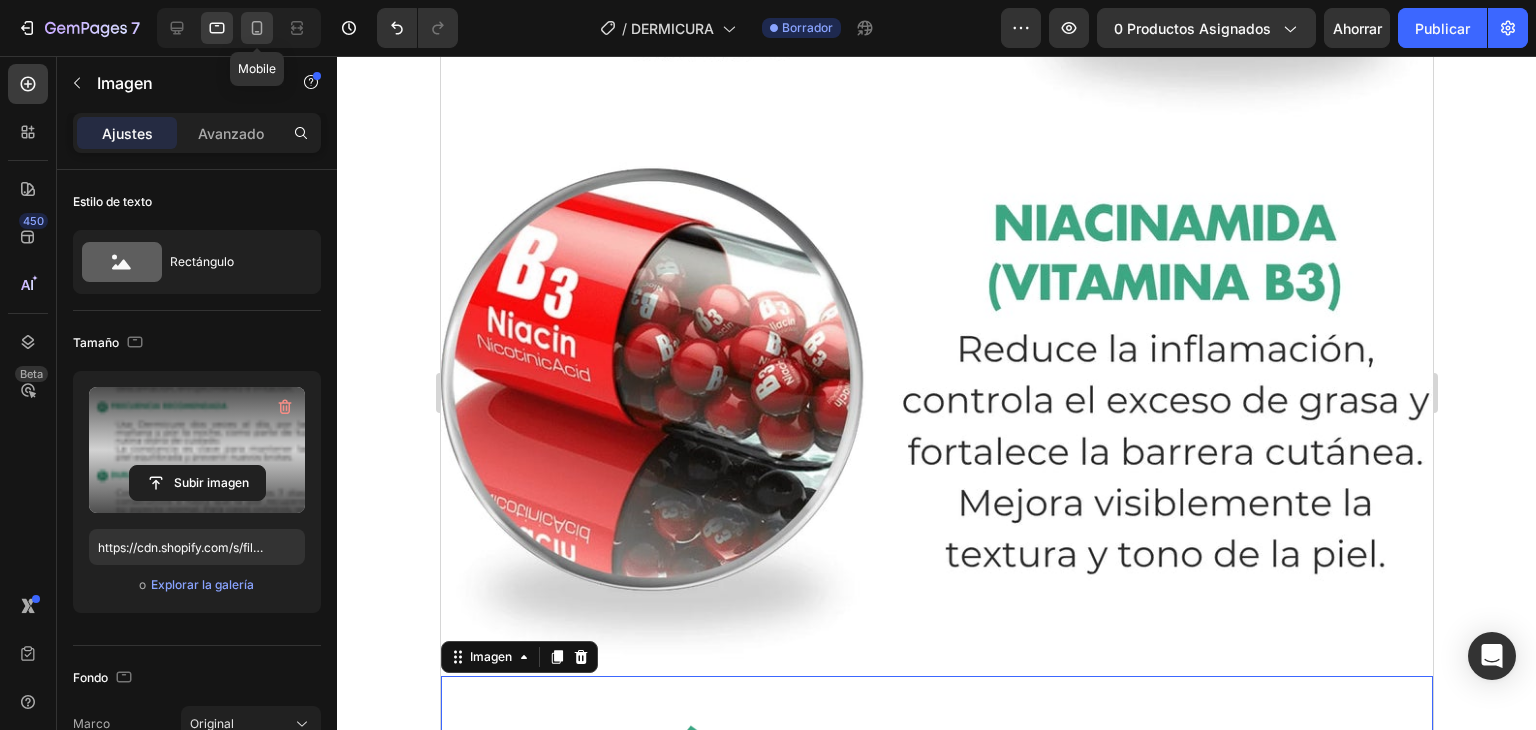 click 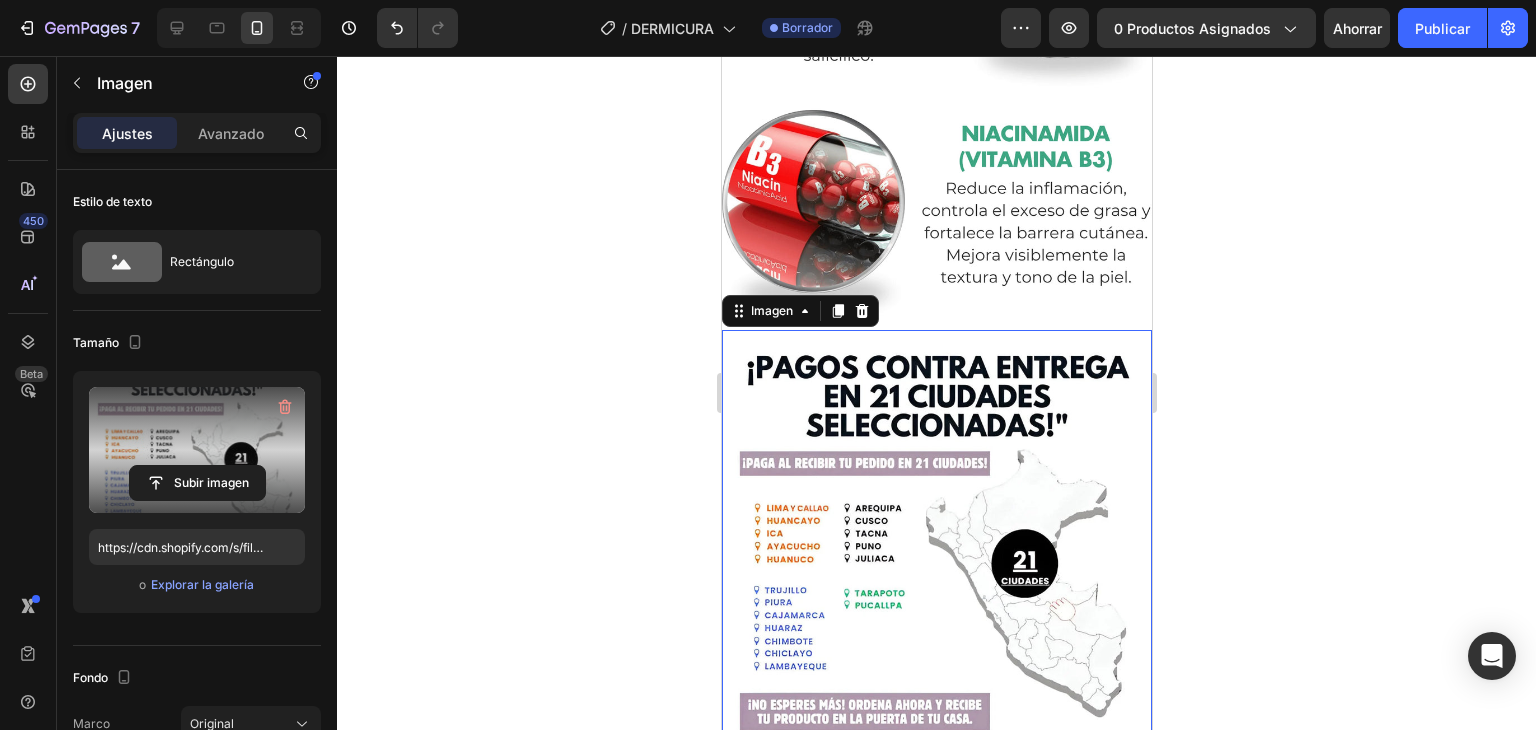 scroll, scrollTop: 6240, scrollLeft: 0, axis: vertical 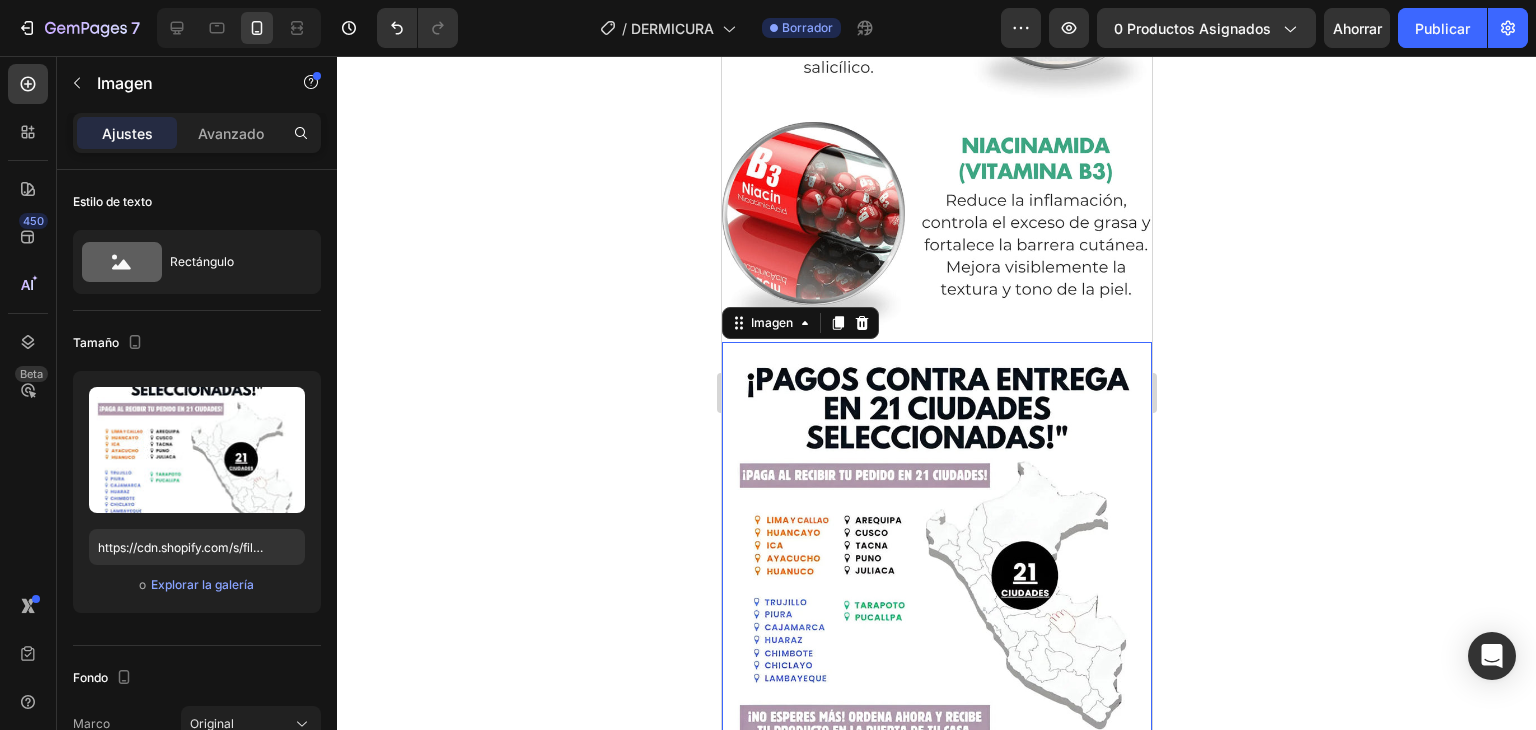 click at bounding box center [936, 557] 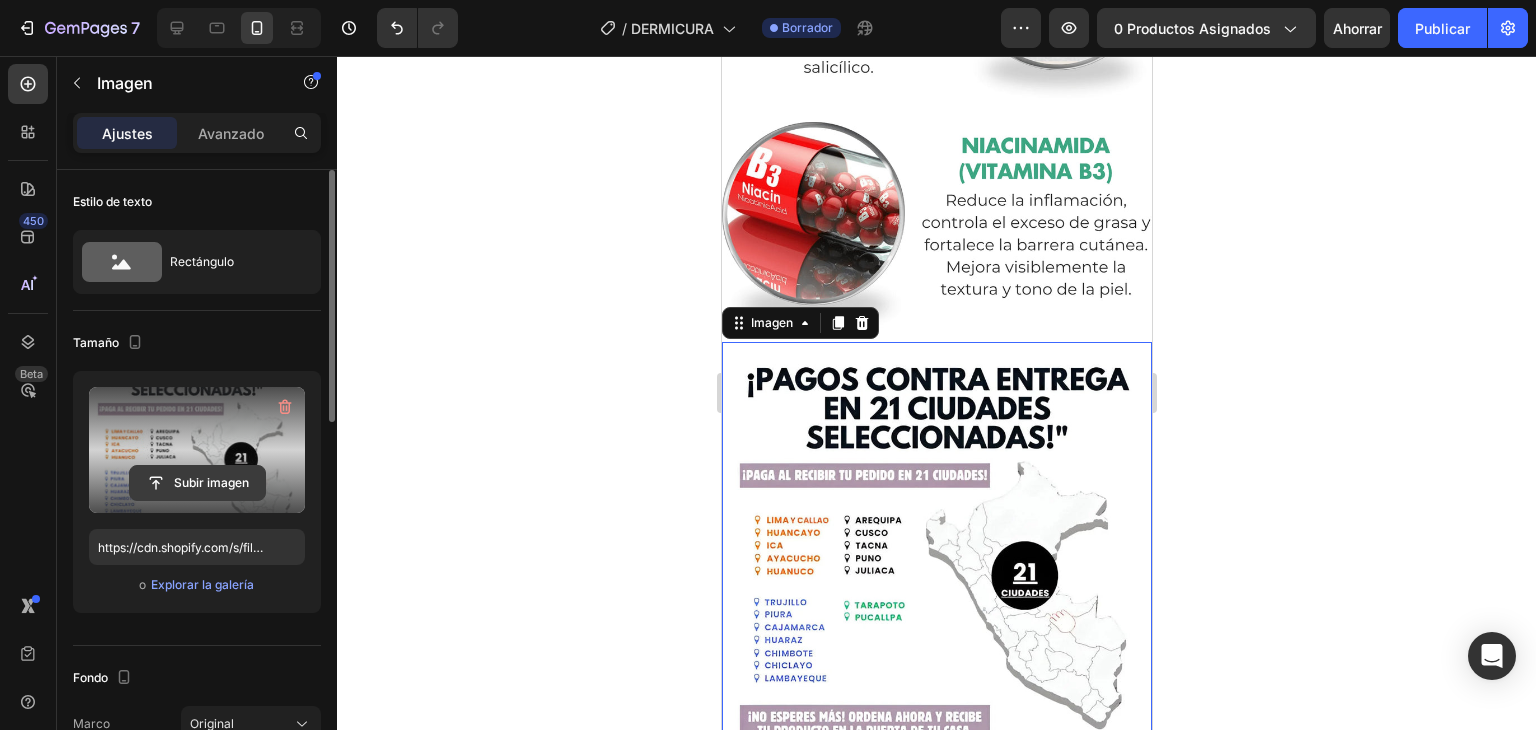 click 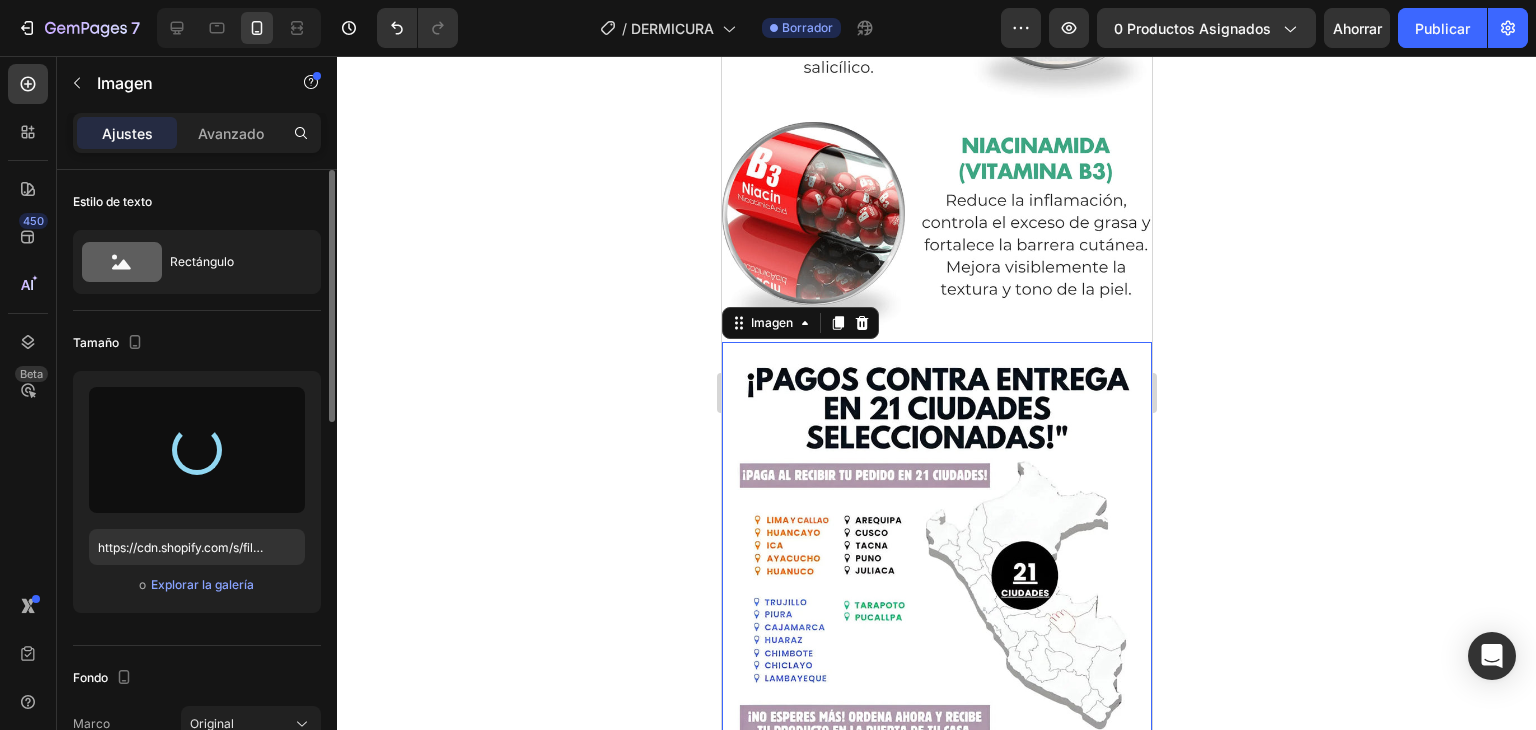type on "https://cdn.shopify.com/s/files/1/0708/5346/0068/files/gempages_569050837007991829-ef7e3379-7018-4d8a-8070-eb667cc5d15a.png" 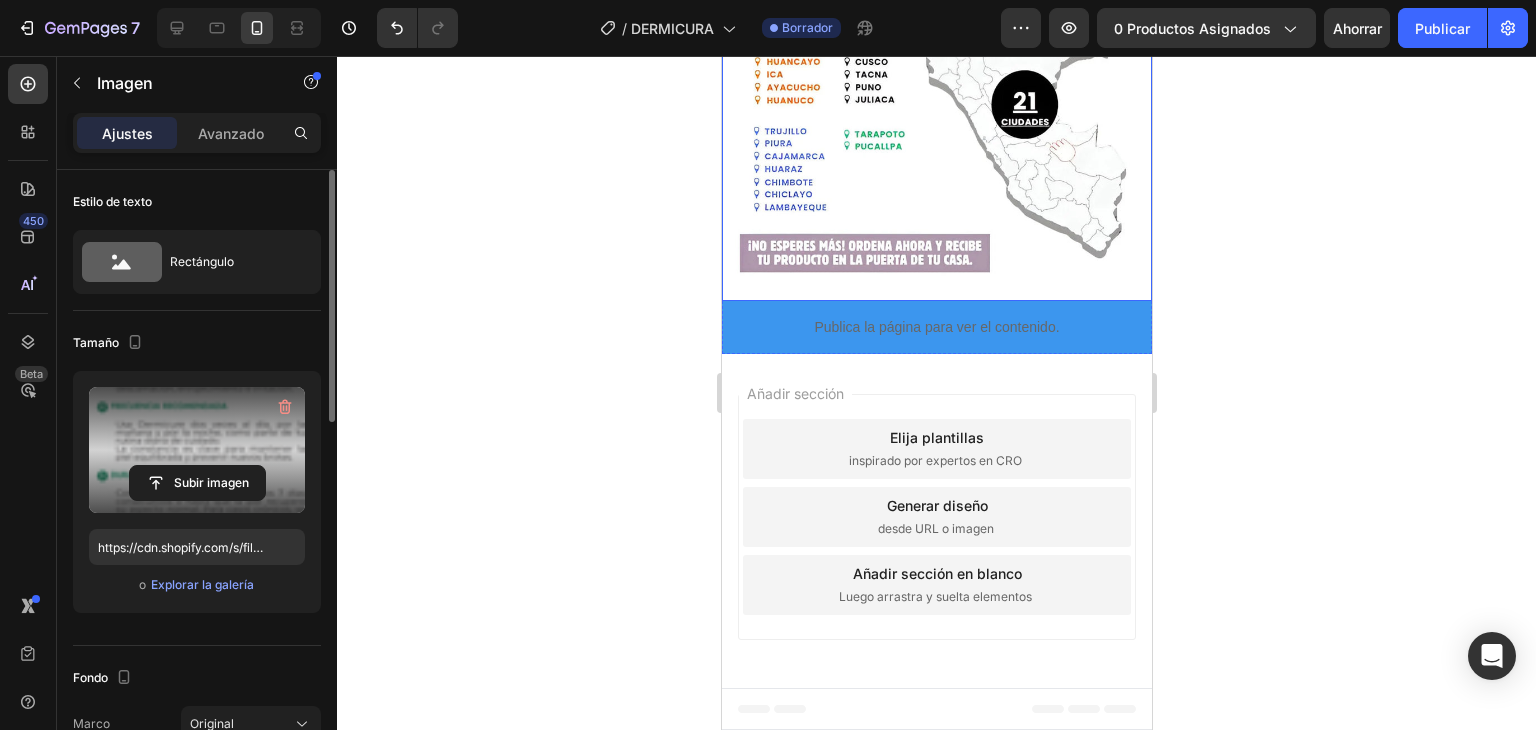 scroll, scrollTop: 7427, scrollLeft: 0, axis: vertical 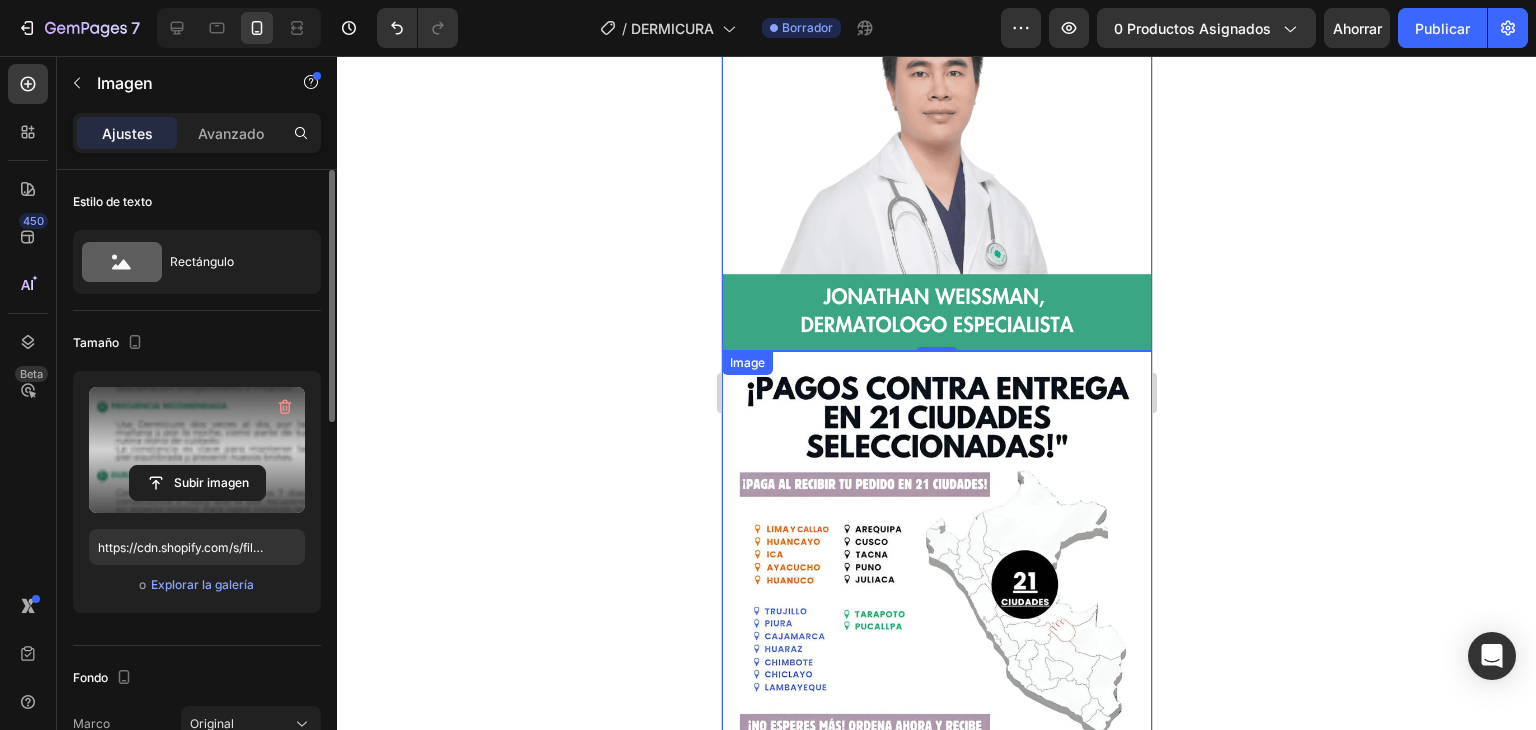click at bounding box center (936, 566) 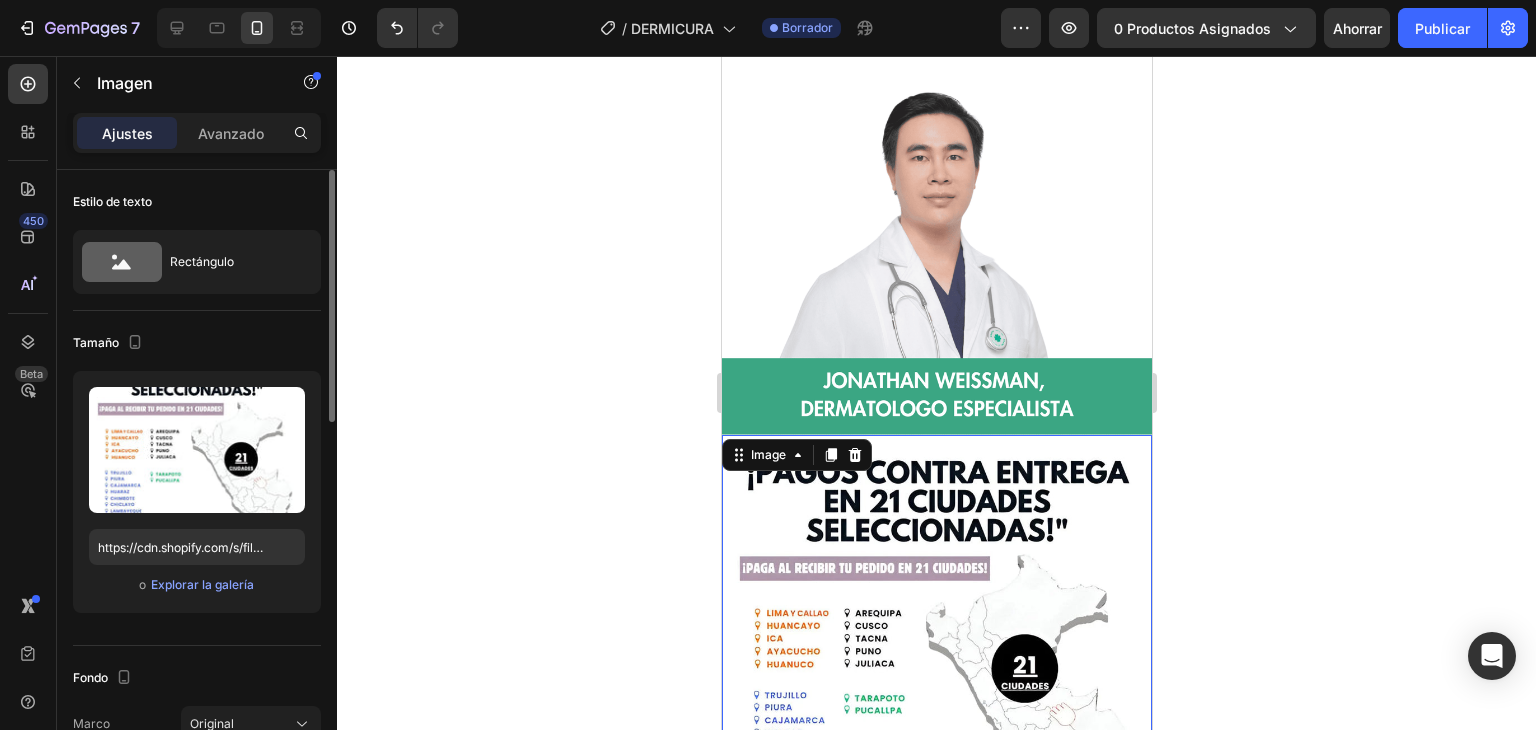 scroll, scrollTop: 7337, scrollLeft: 0, axis: vertical 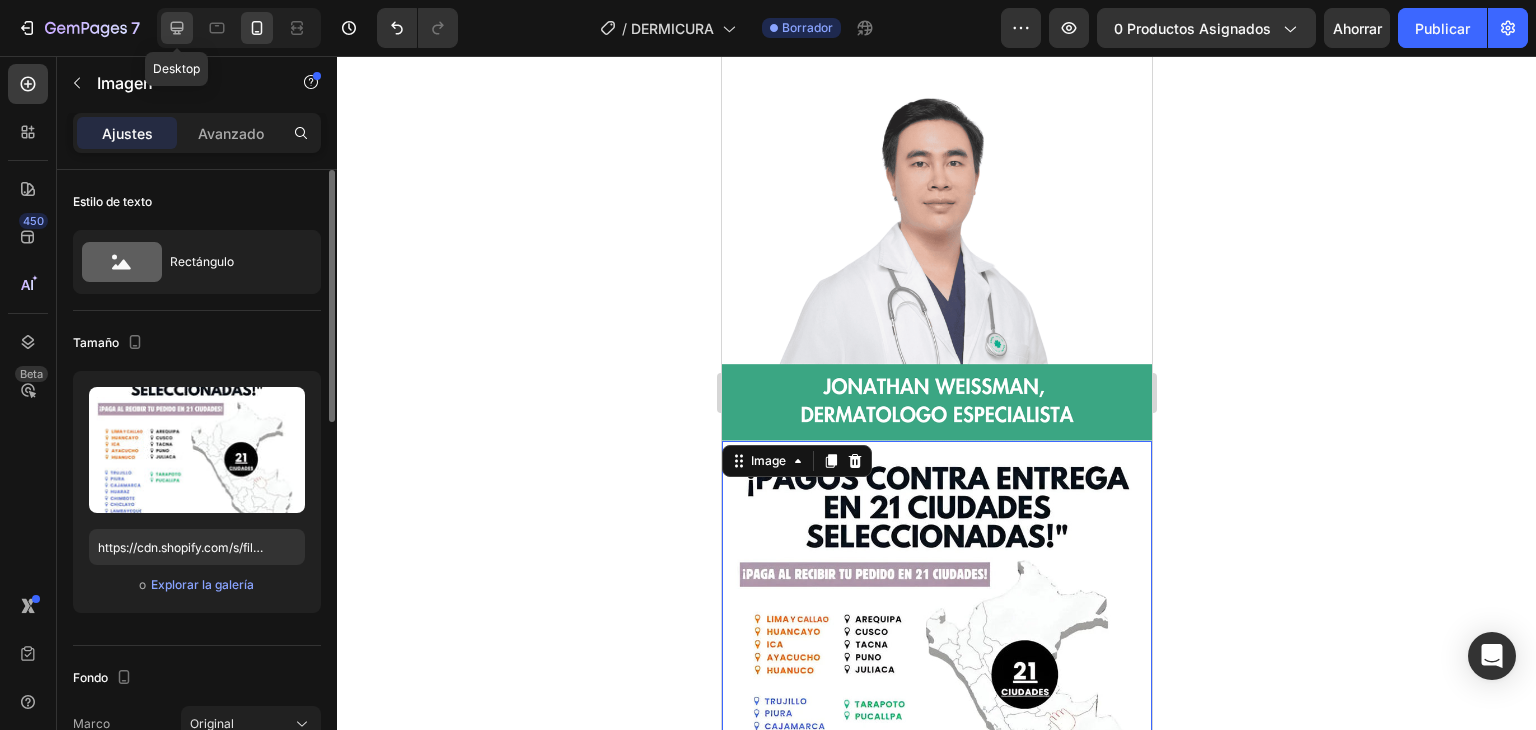 click 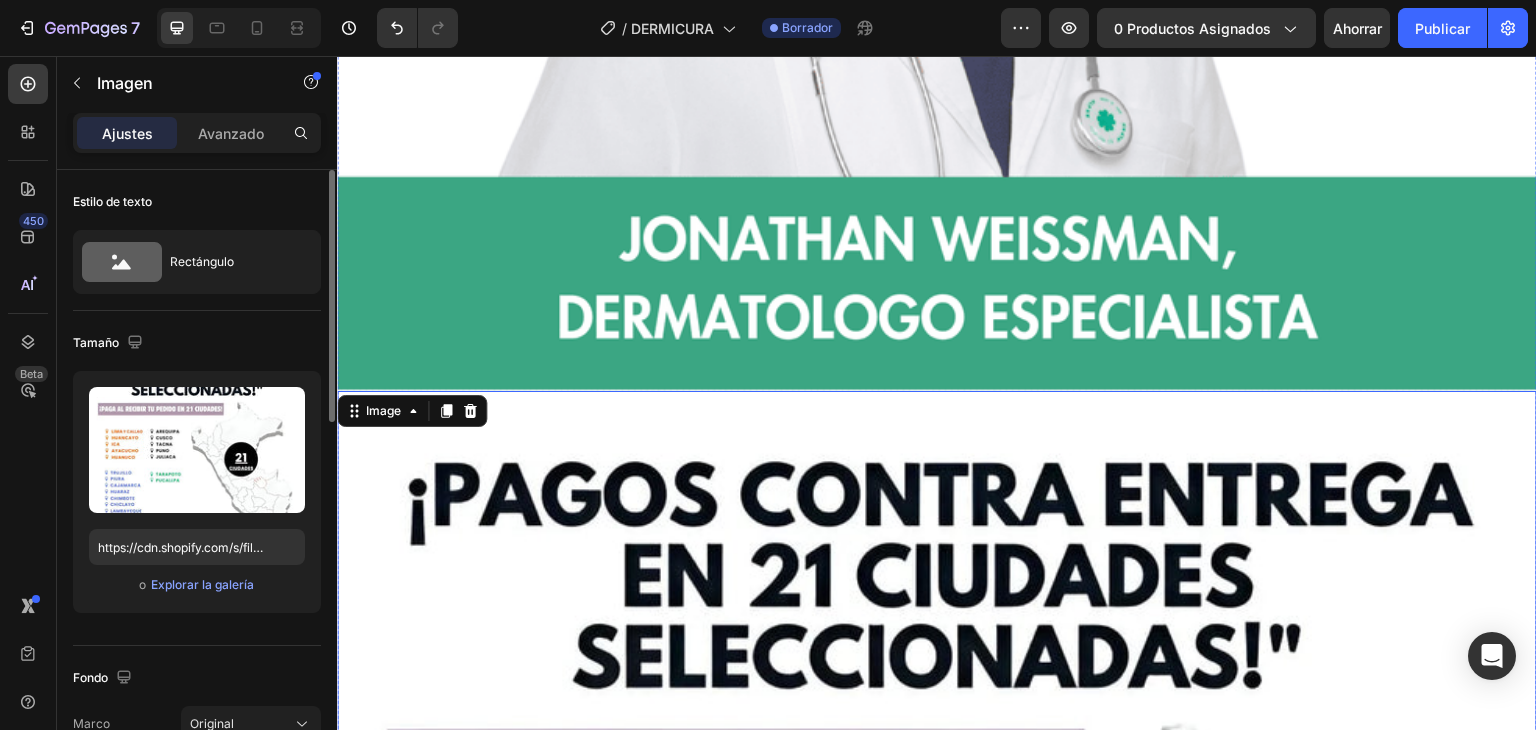 scroll, scrollTop: 20631, scrollLeft: 0, axis: vertical 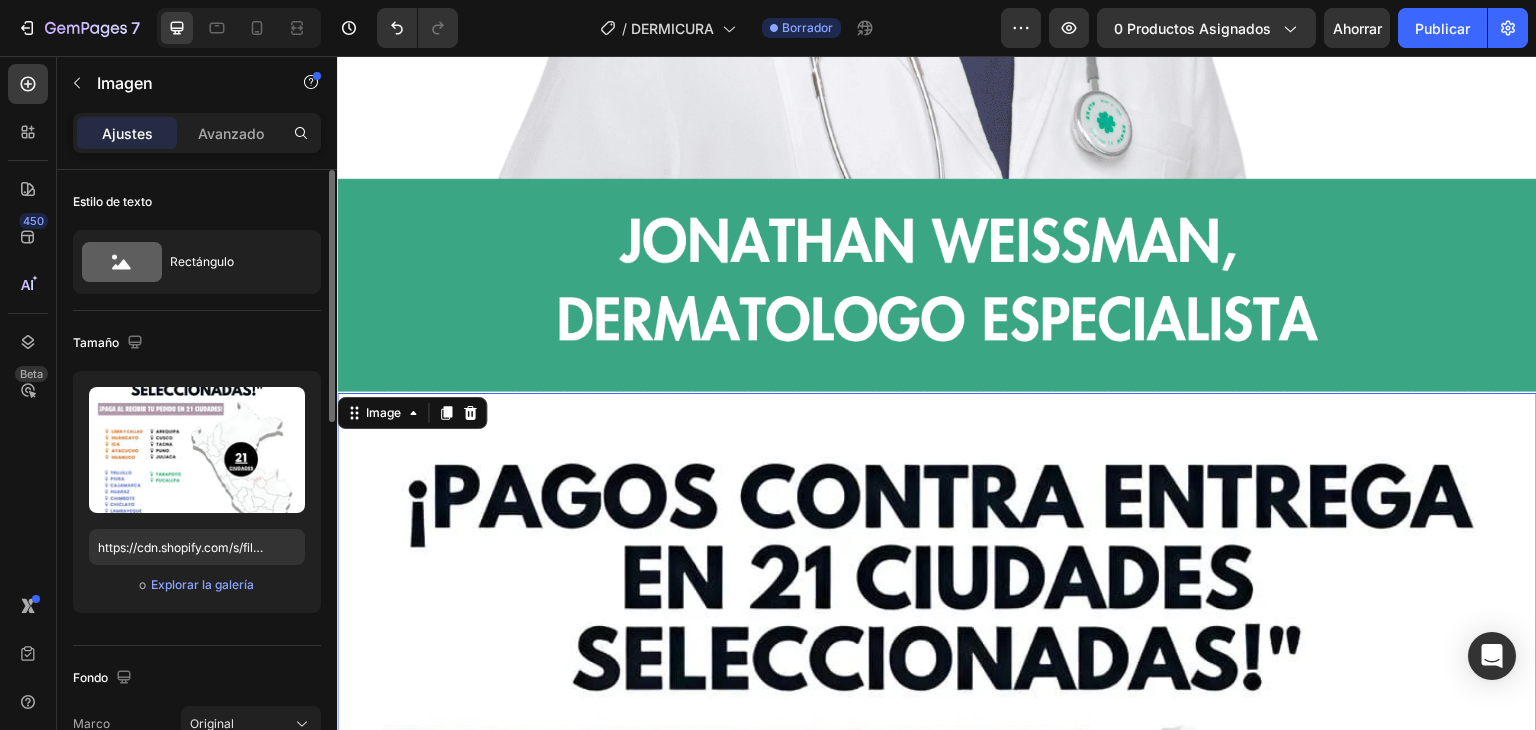 click at bounding box center (937, 993) 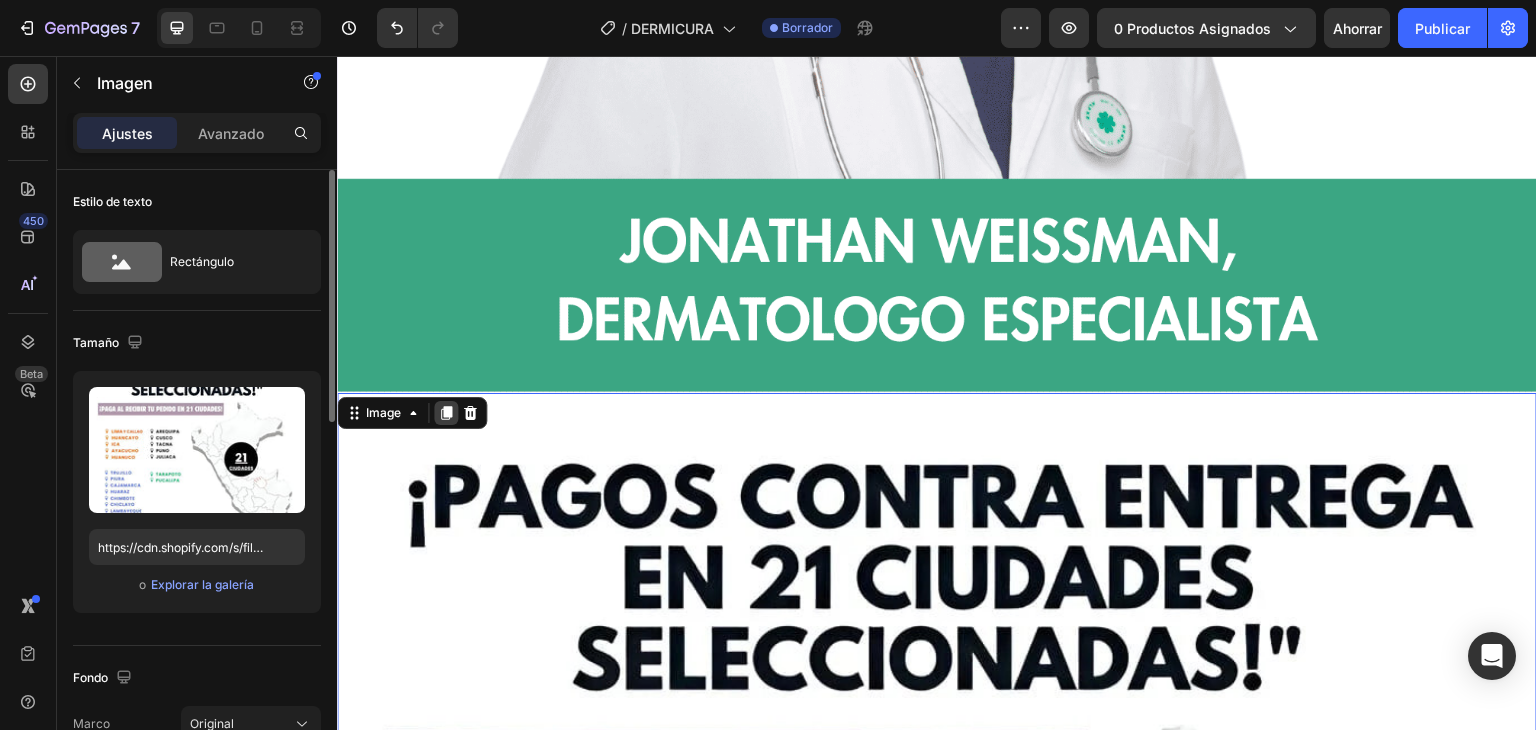 click 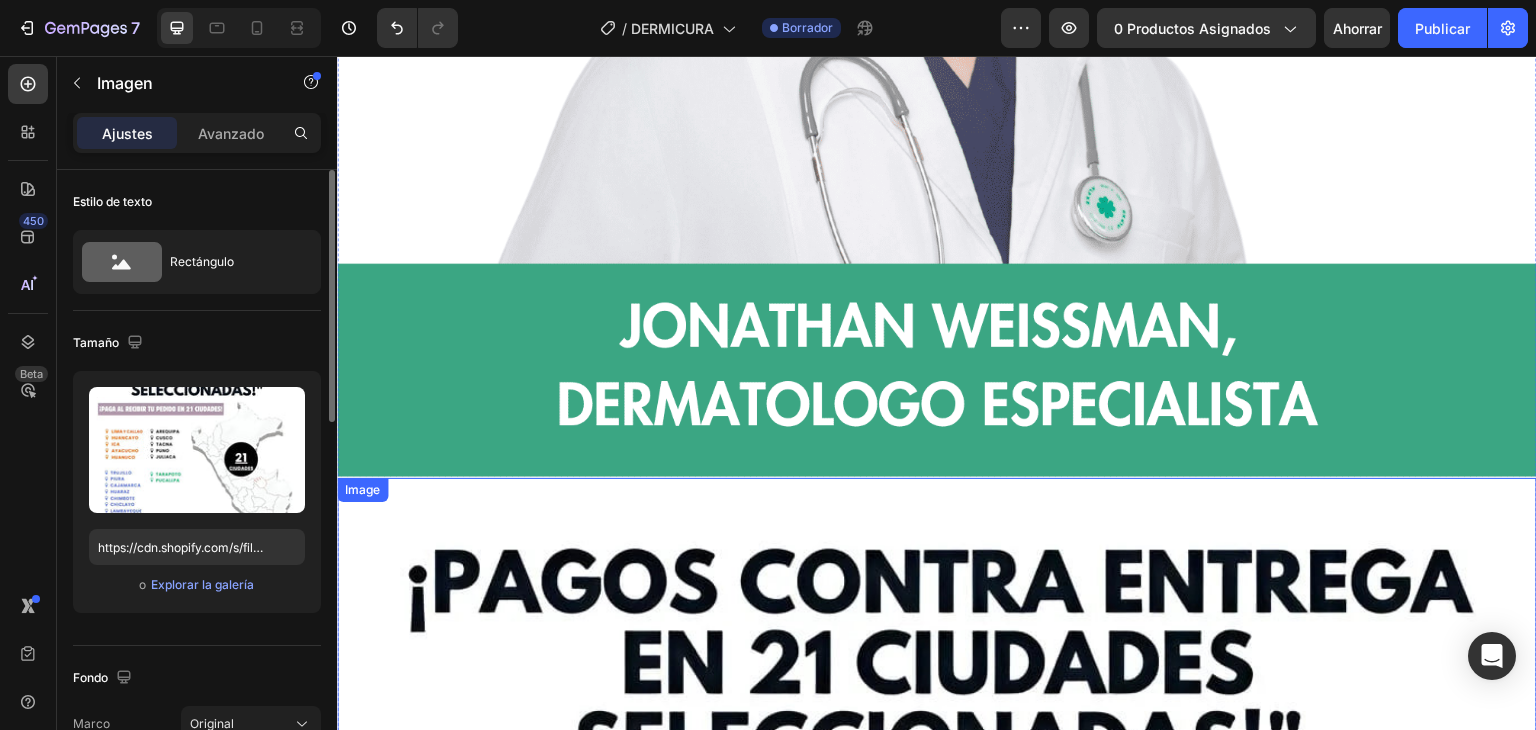 scroll, scrollTop: 20438, scrollLeft: 0, axis: vertical 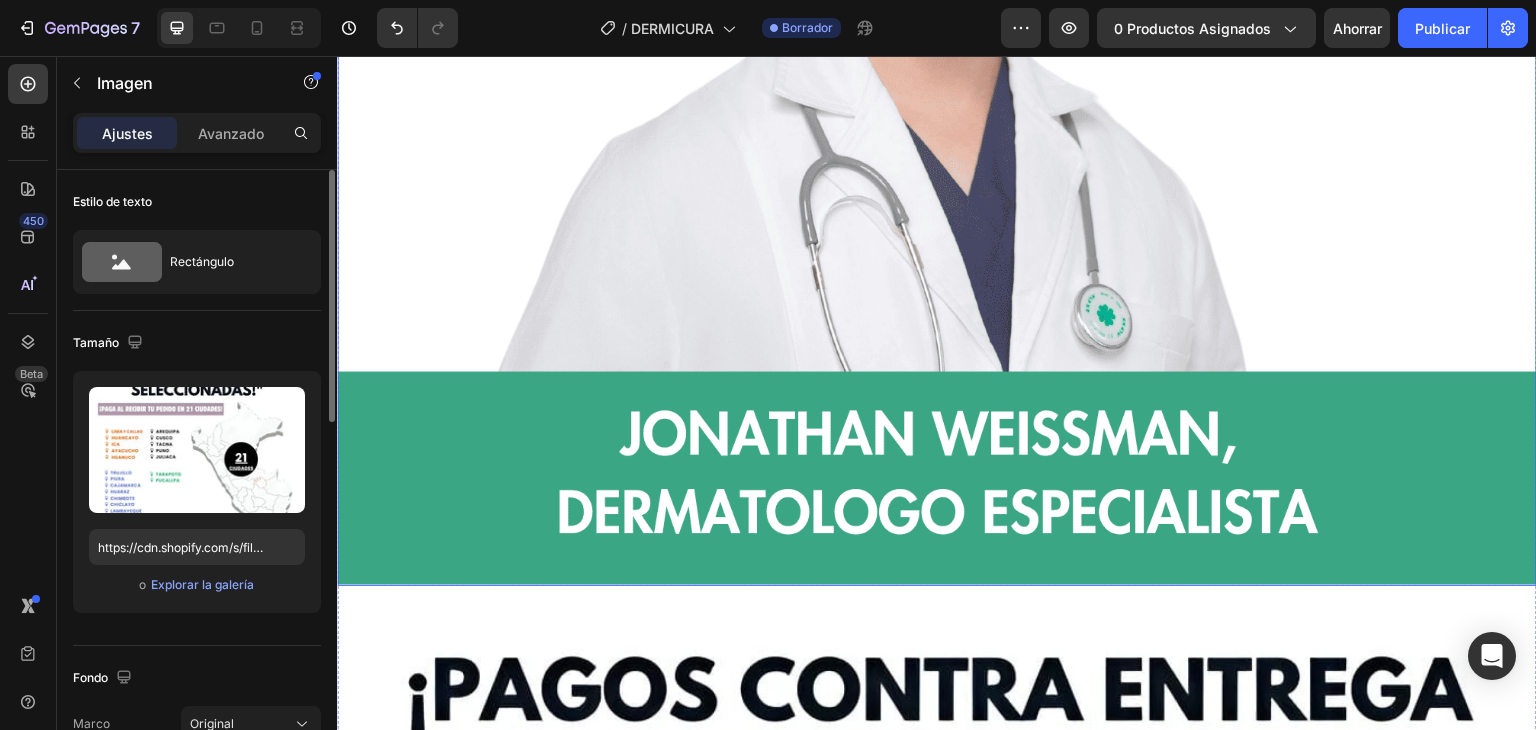 click at bounding box center (937, 1186) 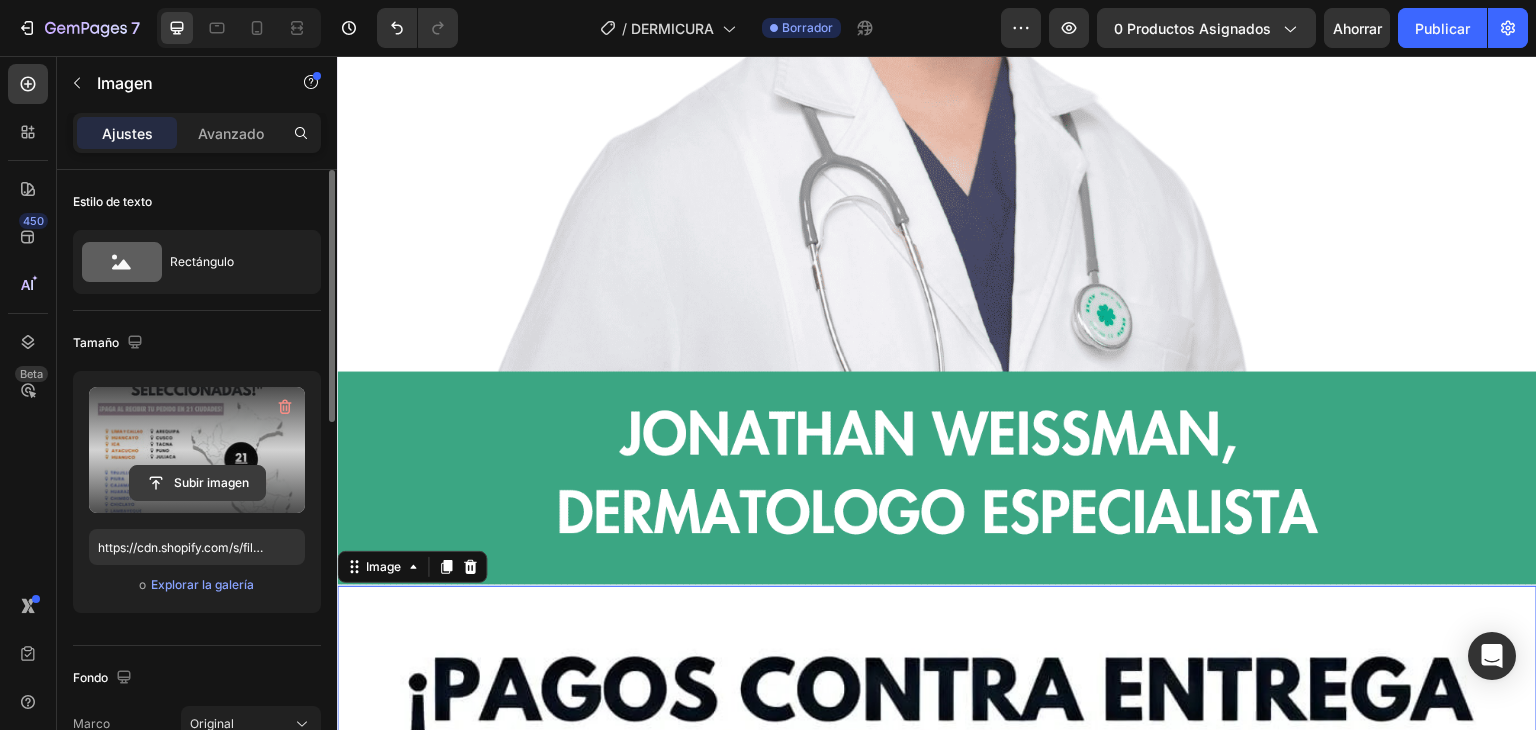 click 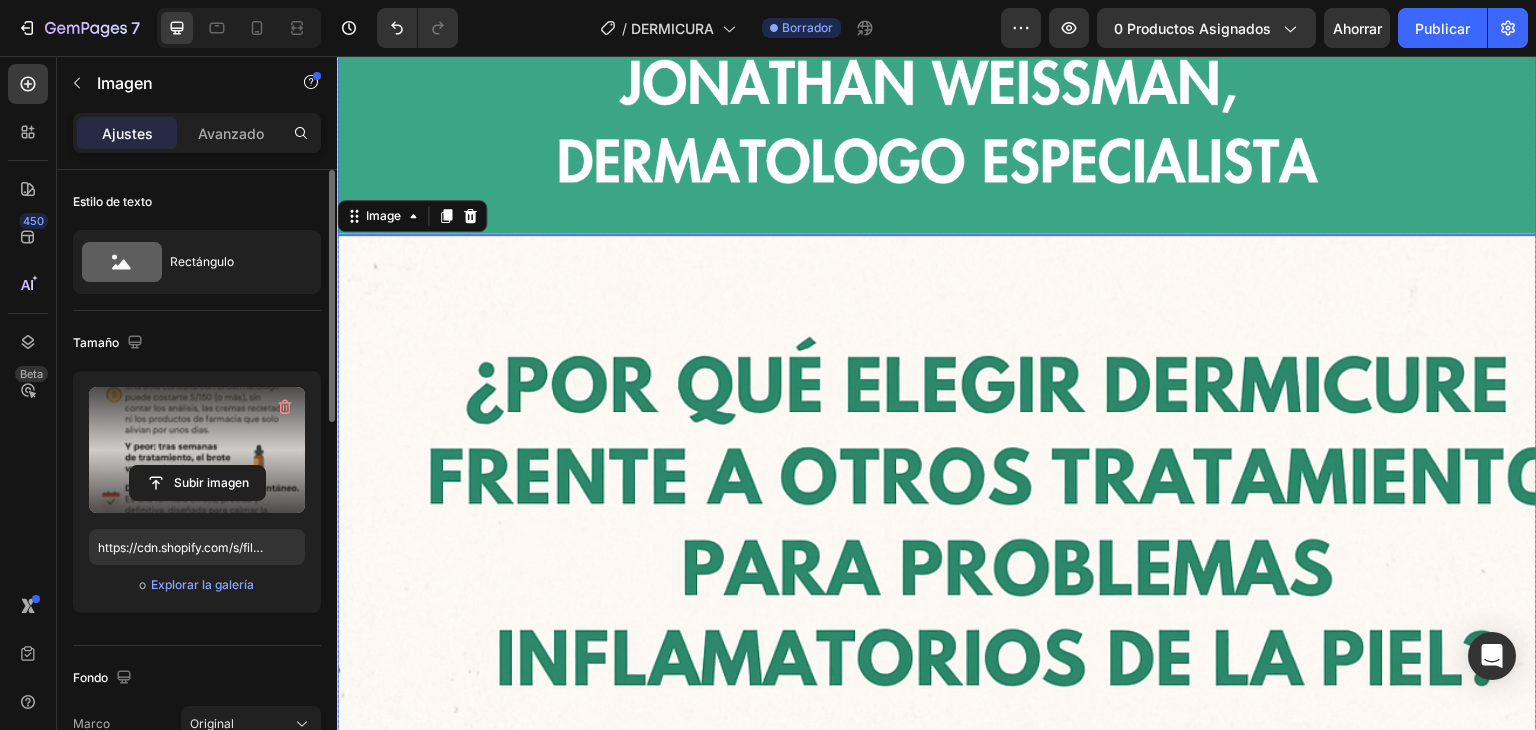 scroll, scrollTop: 20790, scrollLeft: 0, axis: vertical 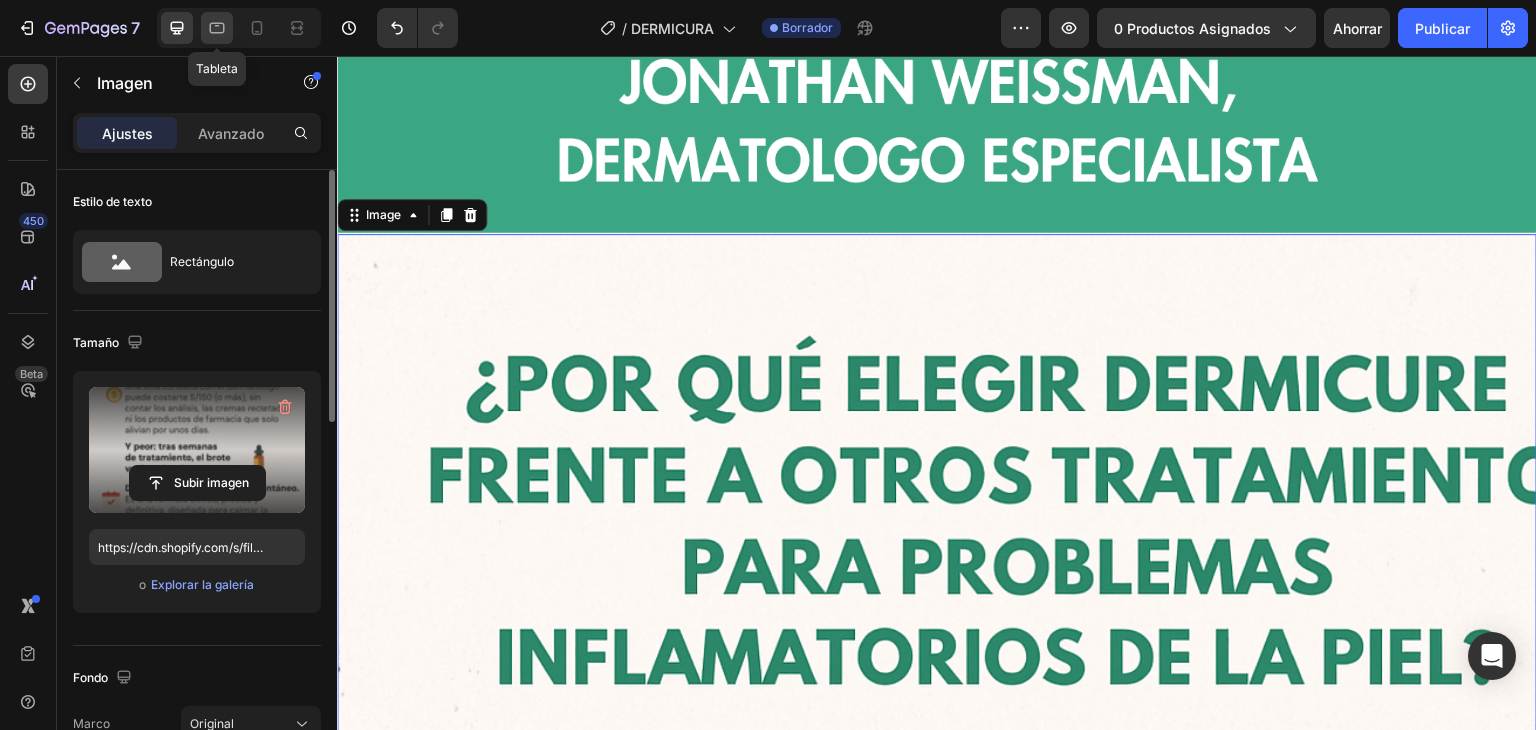 click 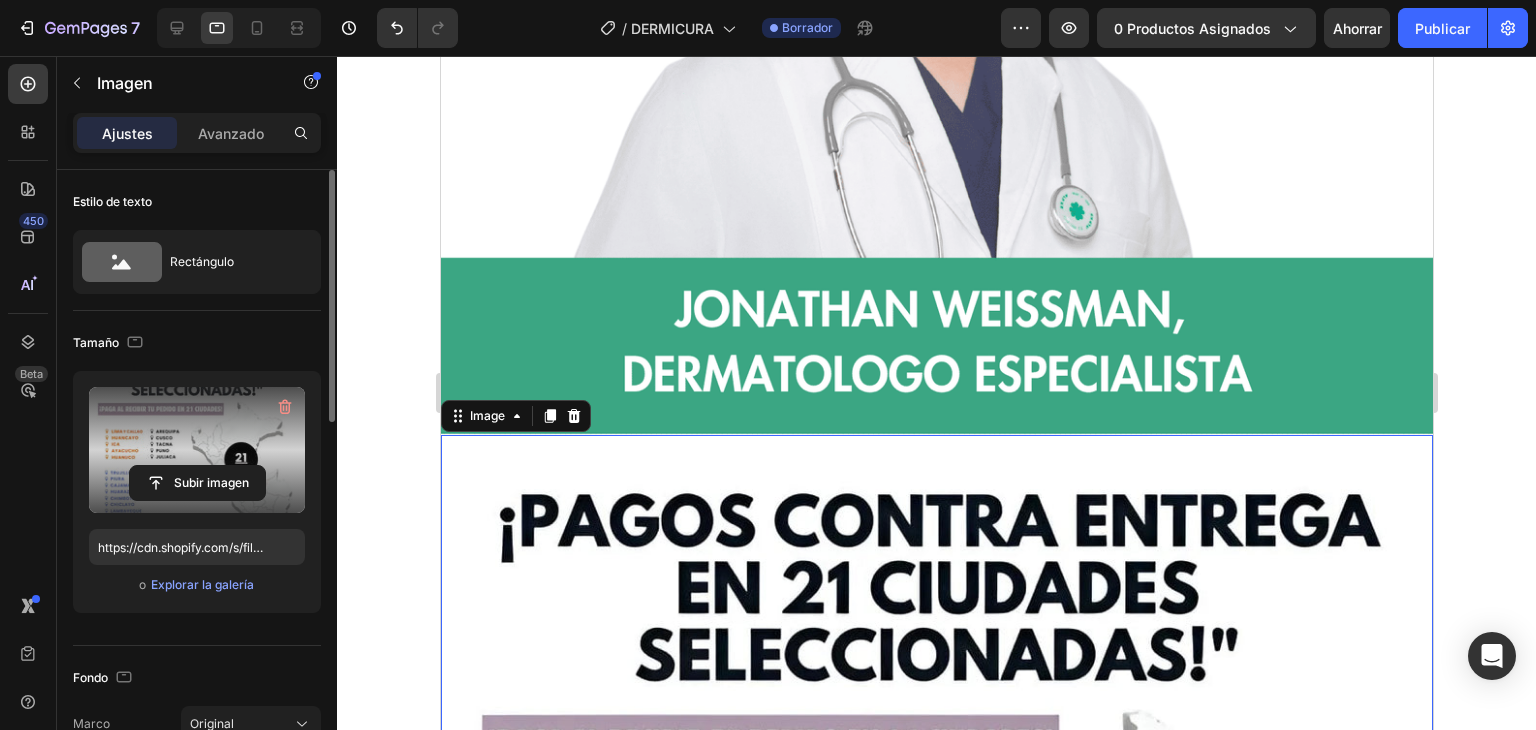 scroll, scrollTop: 17053, scrollLeft: 0, axis: vertical 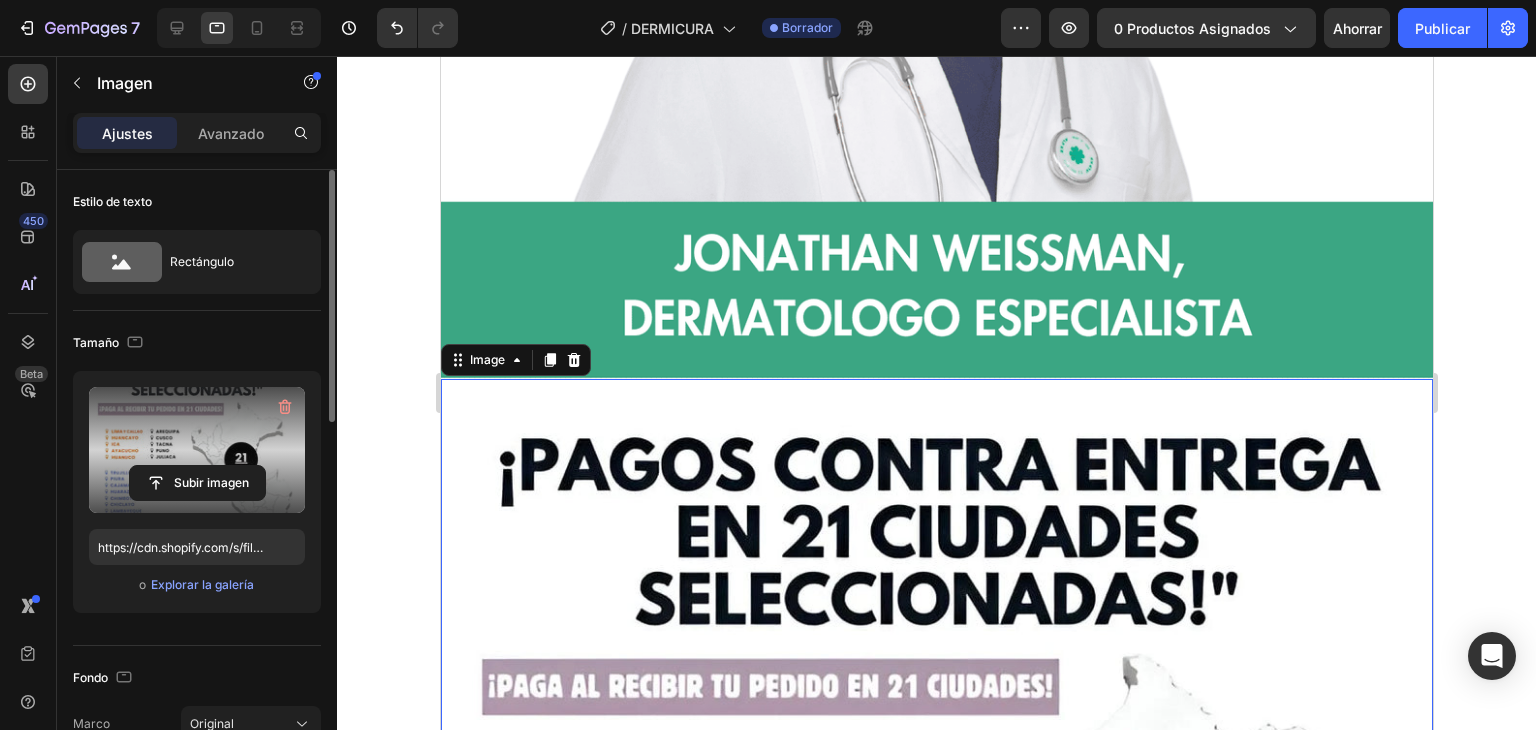 click at bounding box center (936, 875) 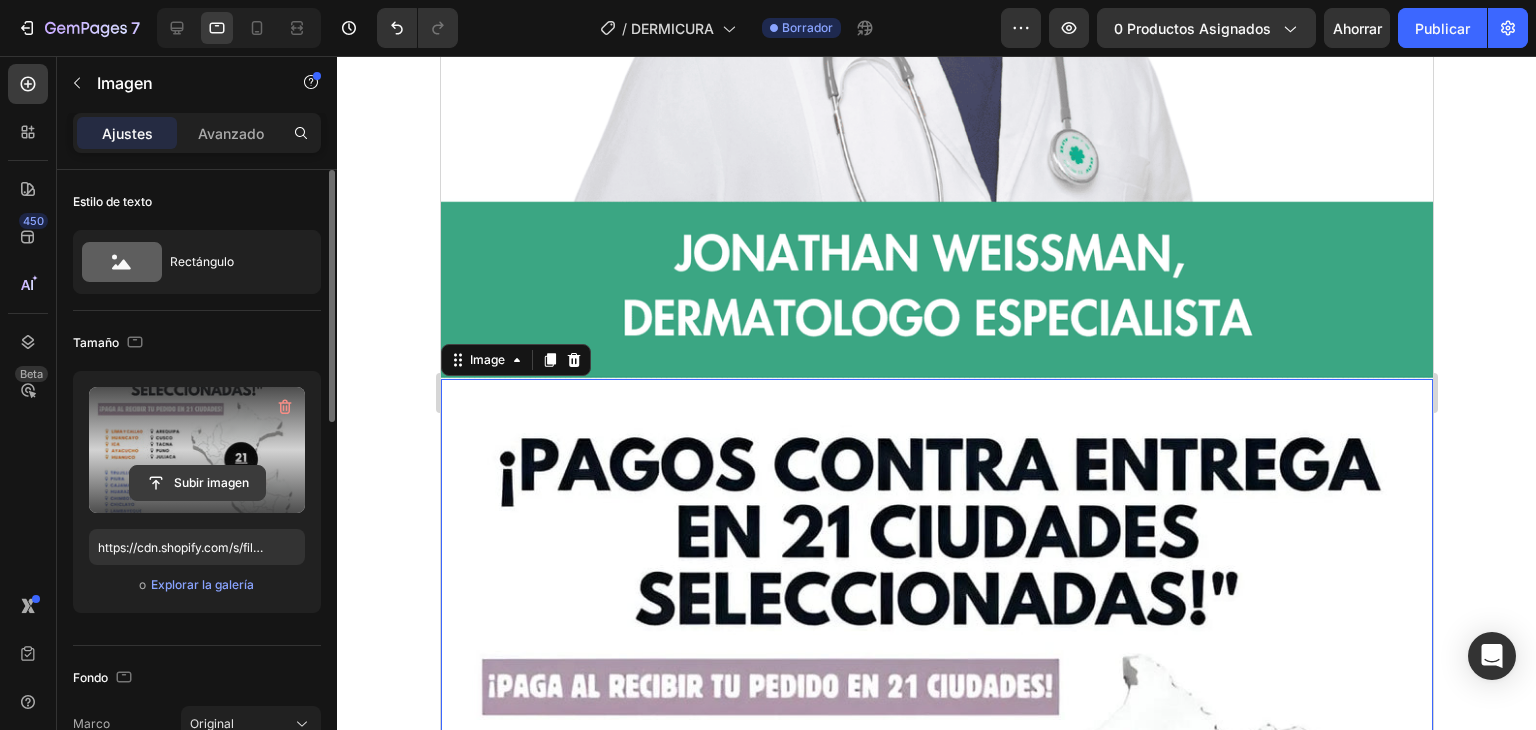 click 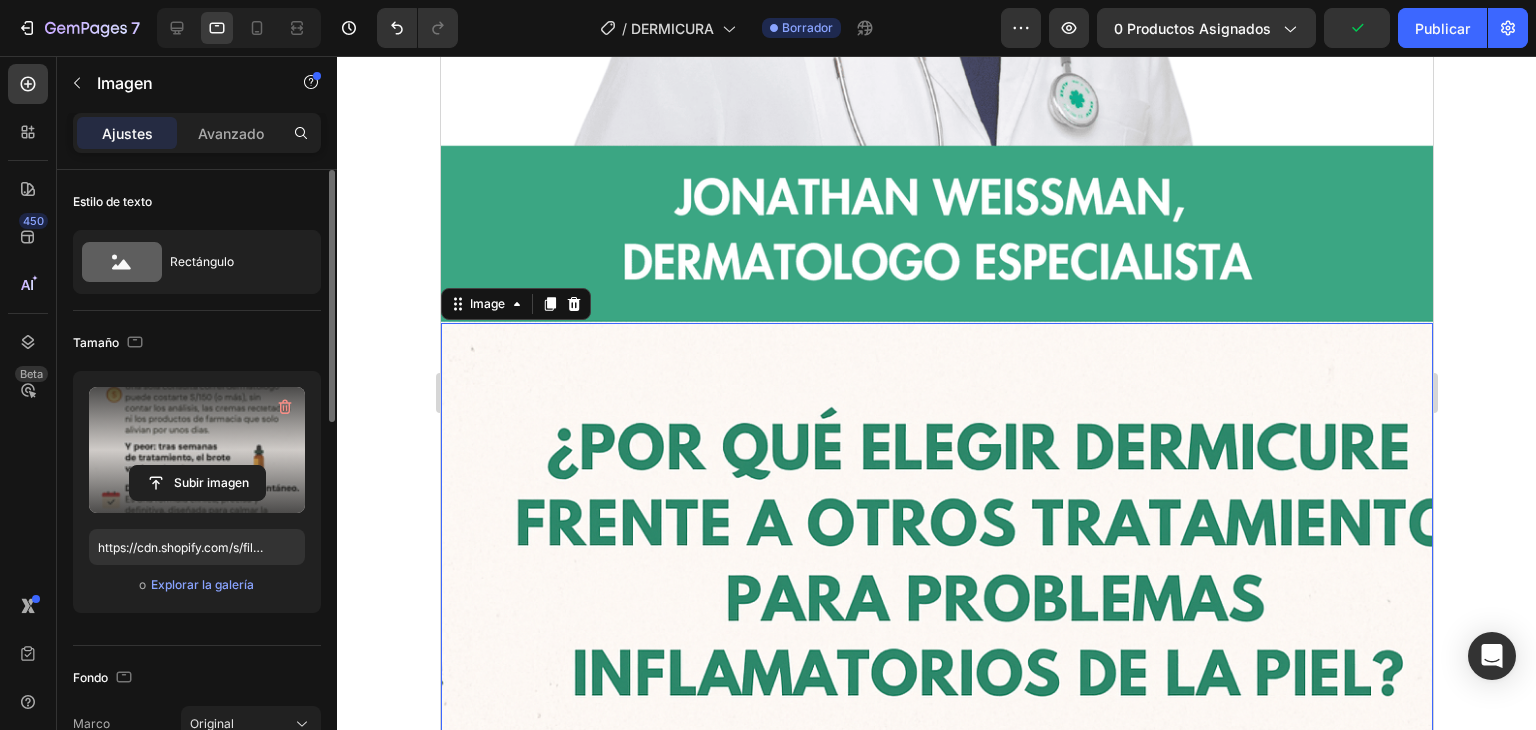 scroll, scrollTop: 16840, scrollLeft: 0, axis: vertical 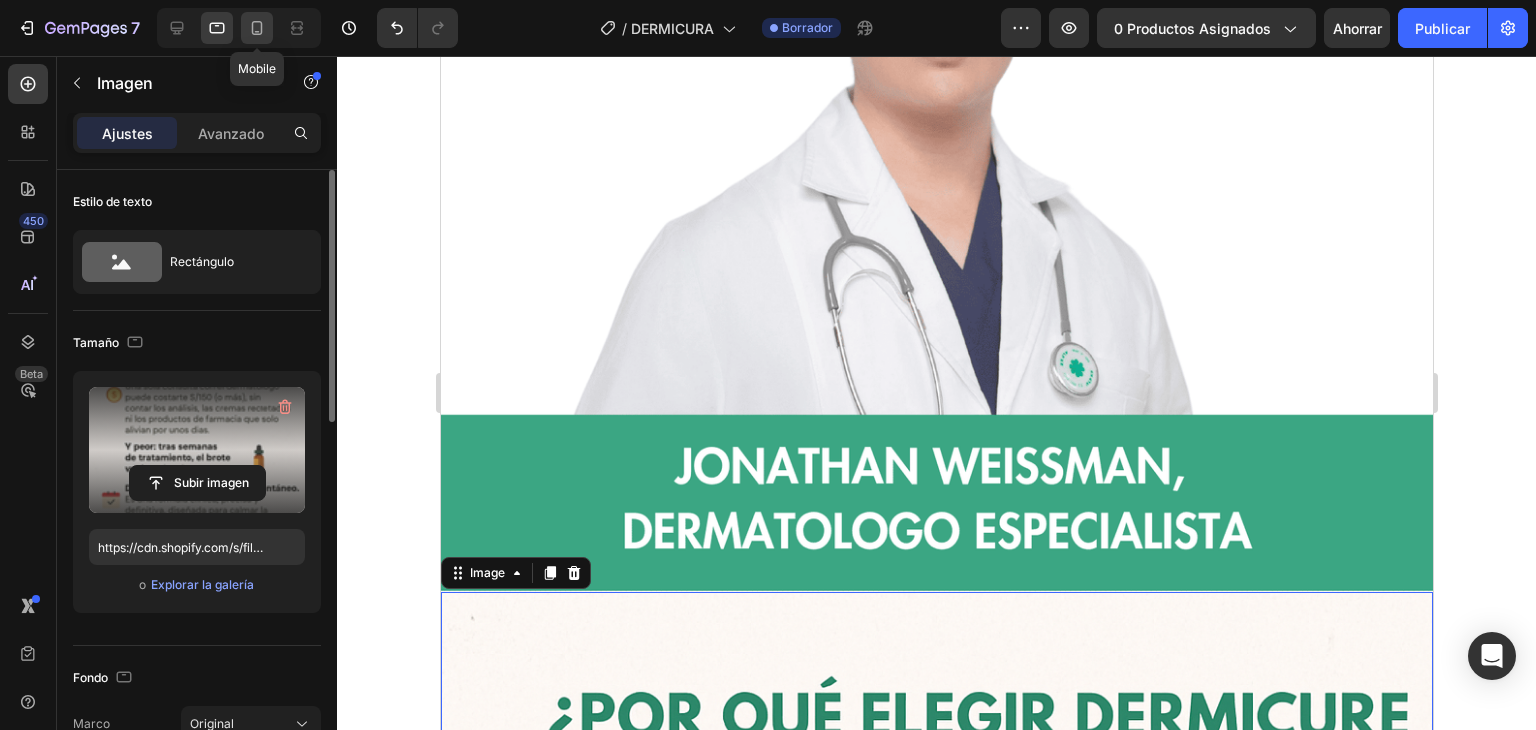 click 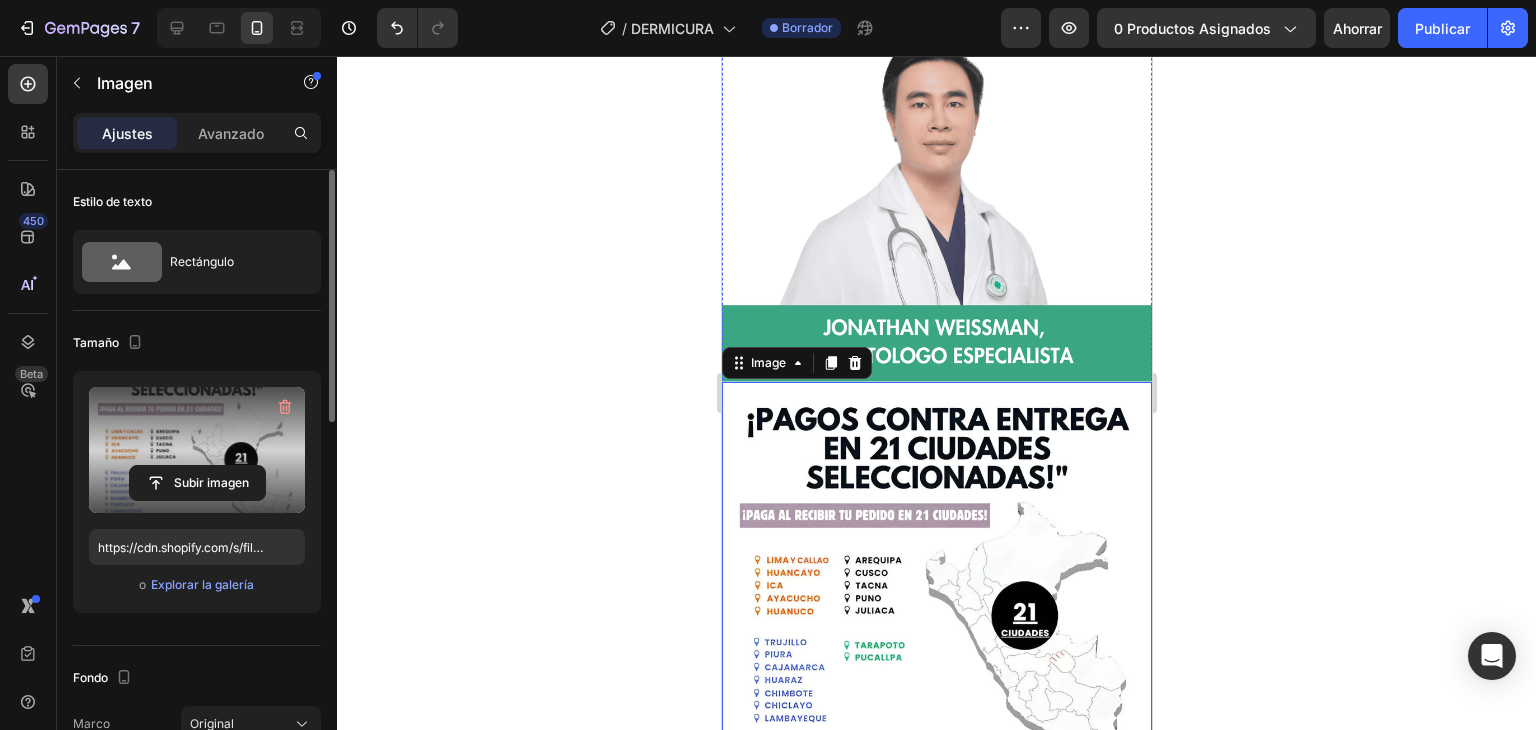 scroll, scrollTop: 7300, scrollLeft: 0, axis: vertical 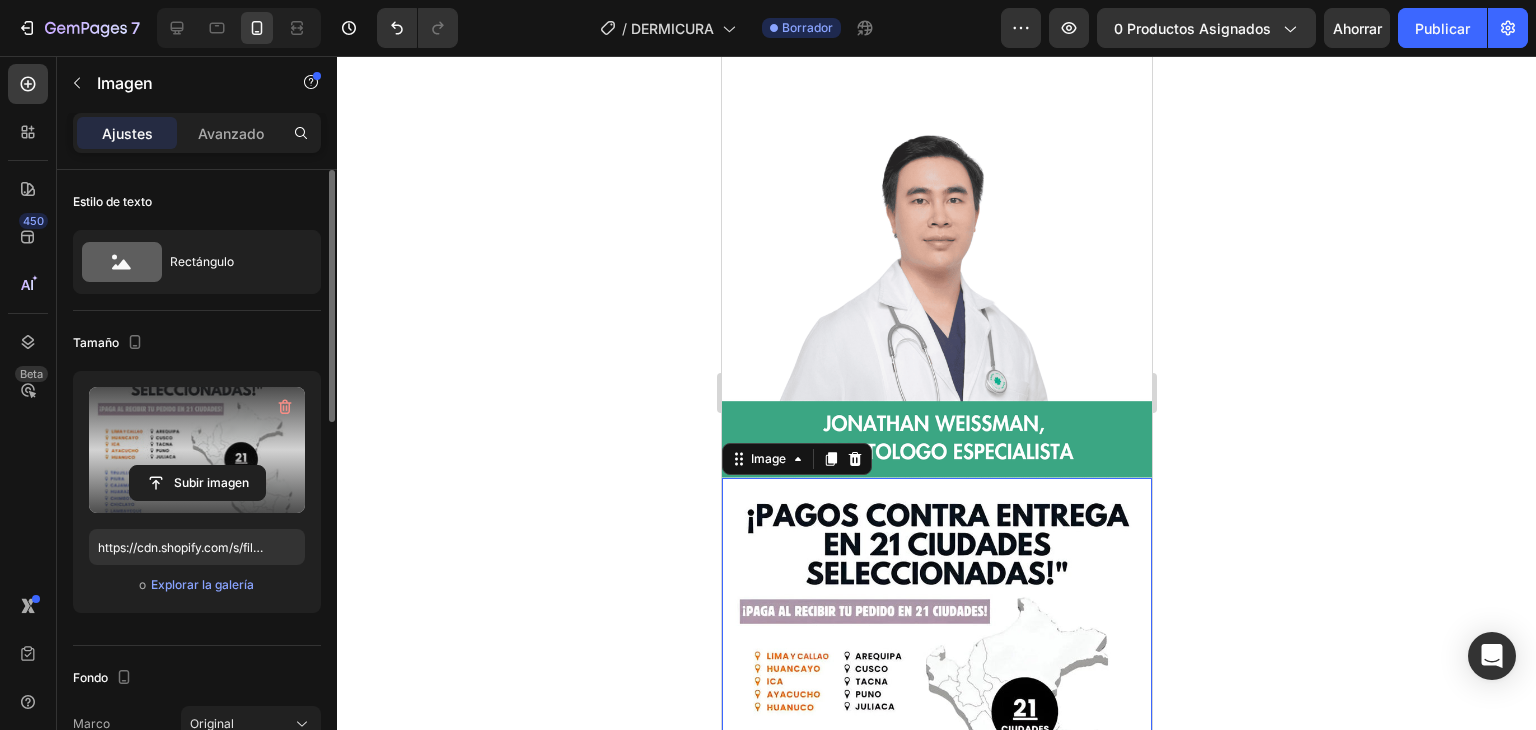click at bounding box center (936, 693) 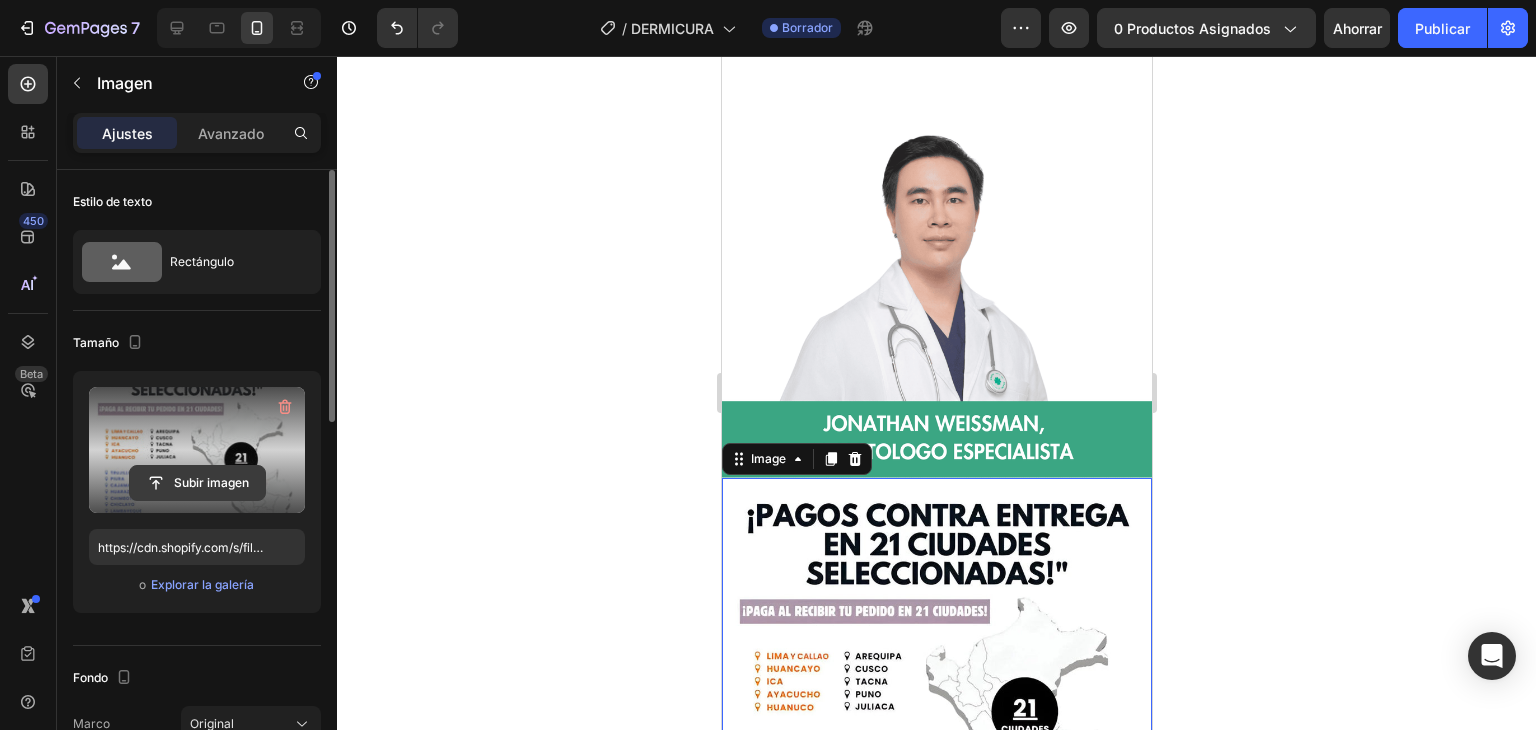 click 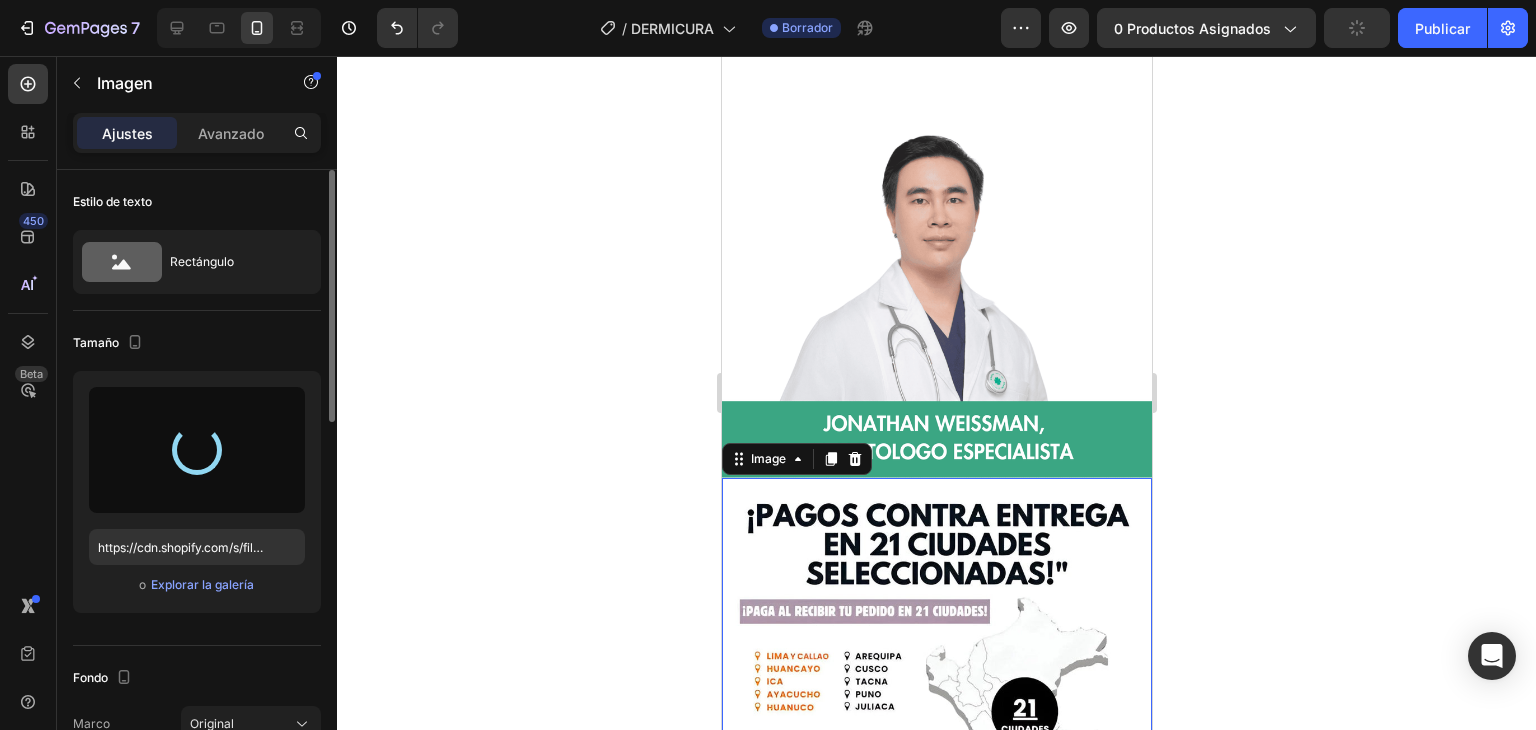 type on "https://cdn.shopify.com/s/files/1/0708/5346/0068/files/gempages_569050837007991829-5d6fdf6e-4d3a-466b-a628-c7a3927d1dc2.png" 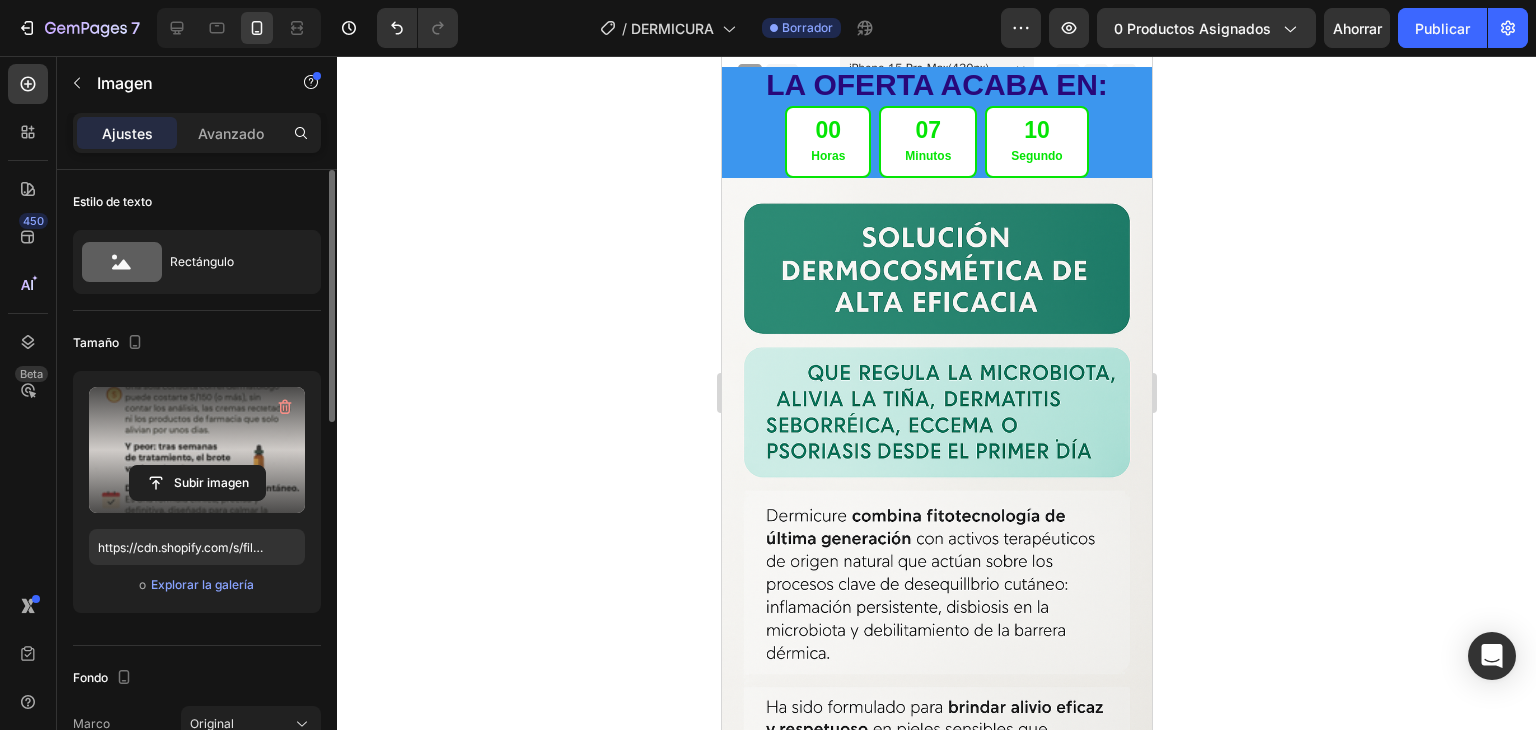 scroll, scrollTop: 0, scrollLeft: 0, axis: both 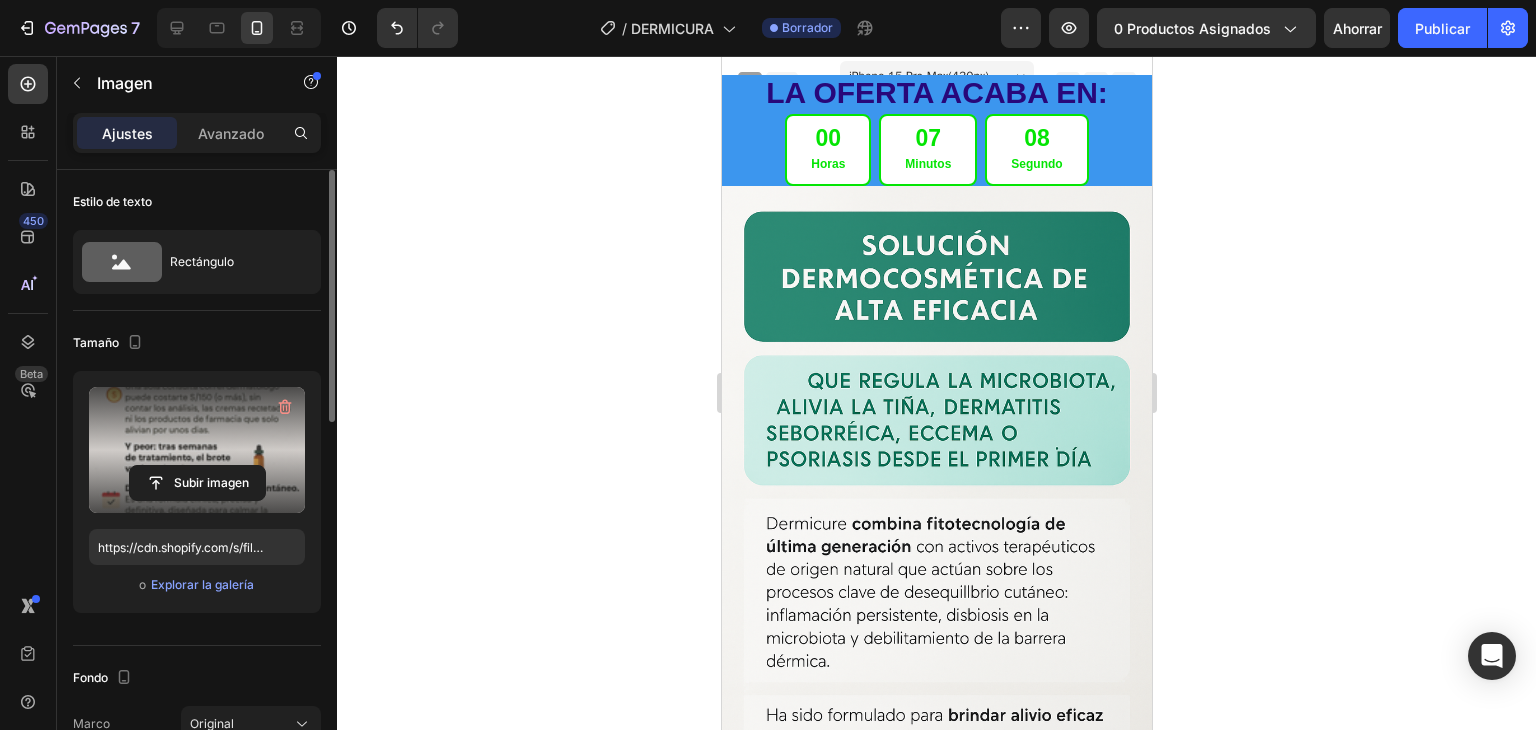 click 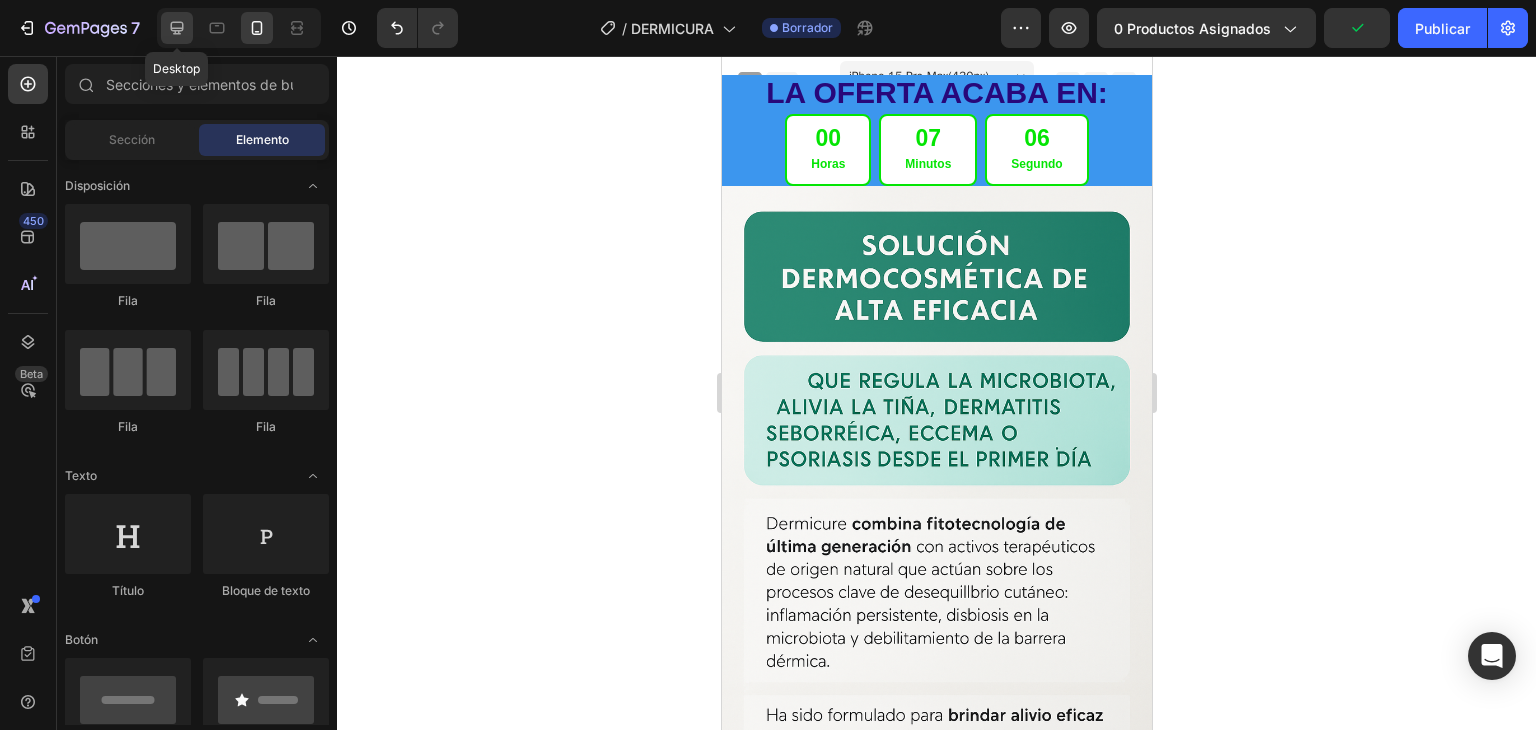 click 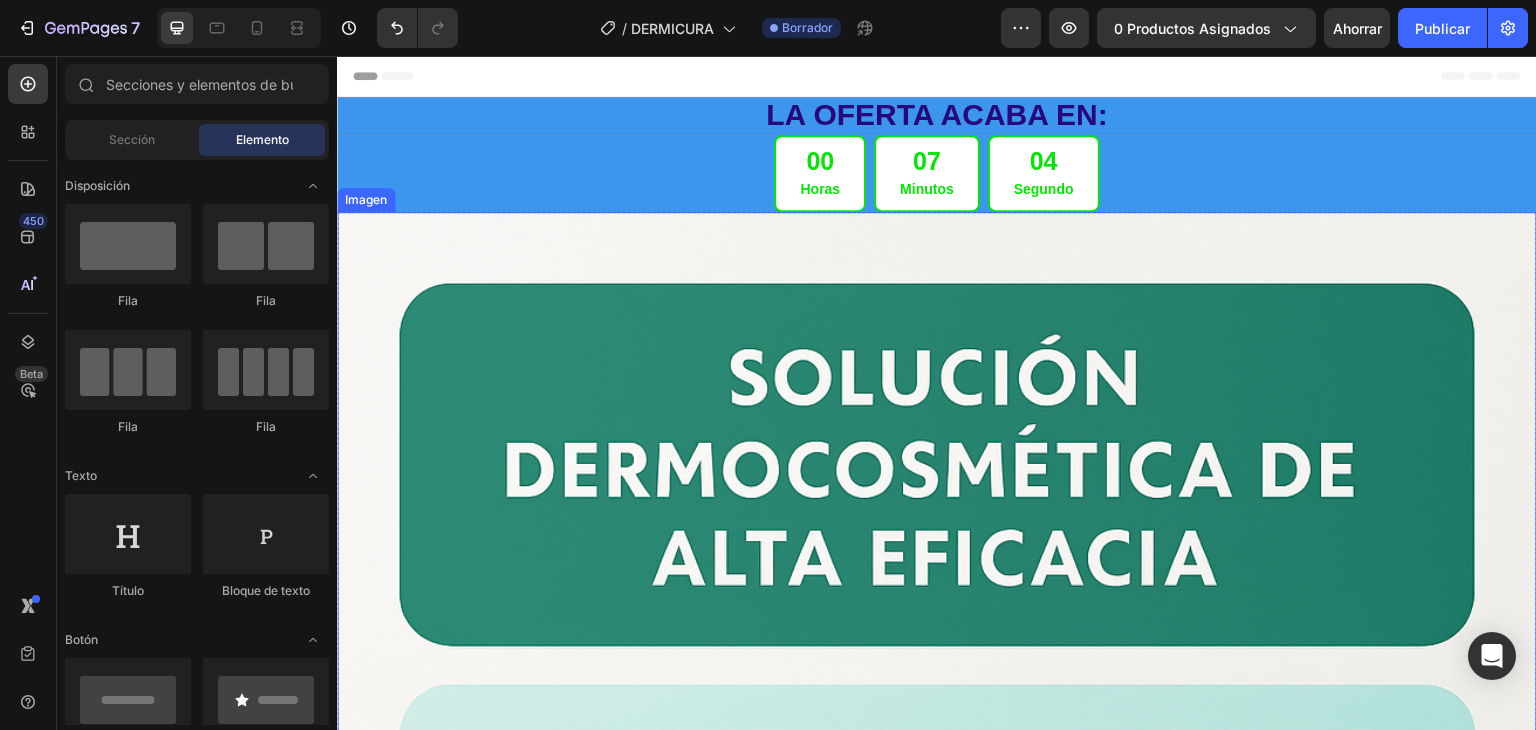 click at bounding box center [937, 1112] 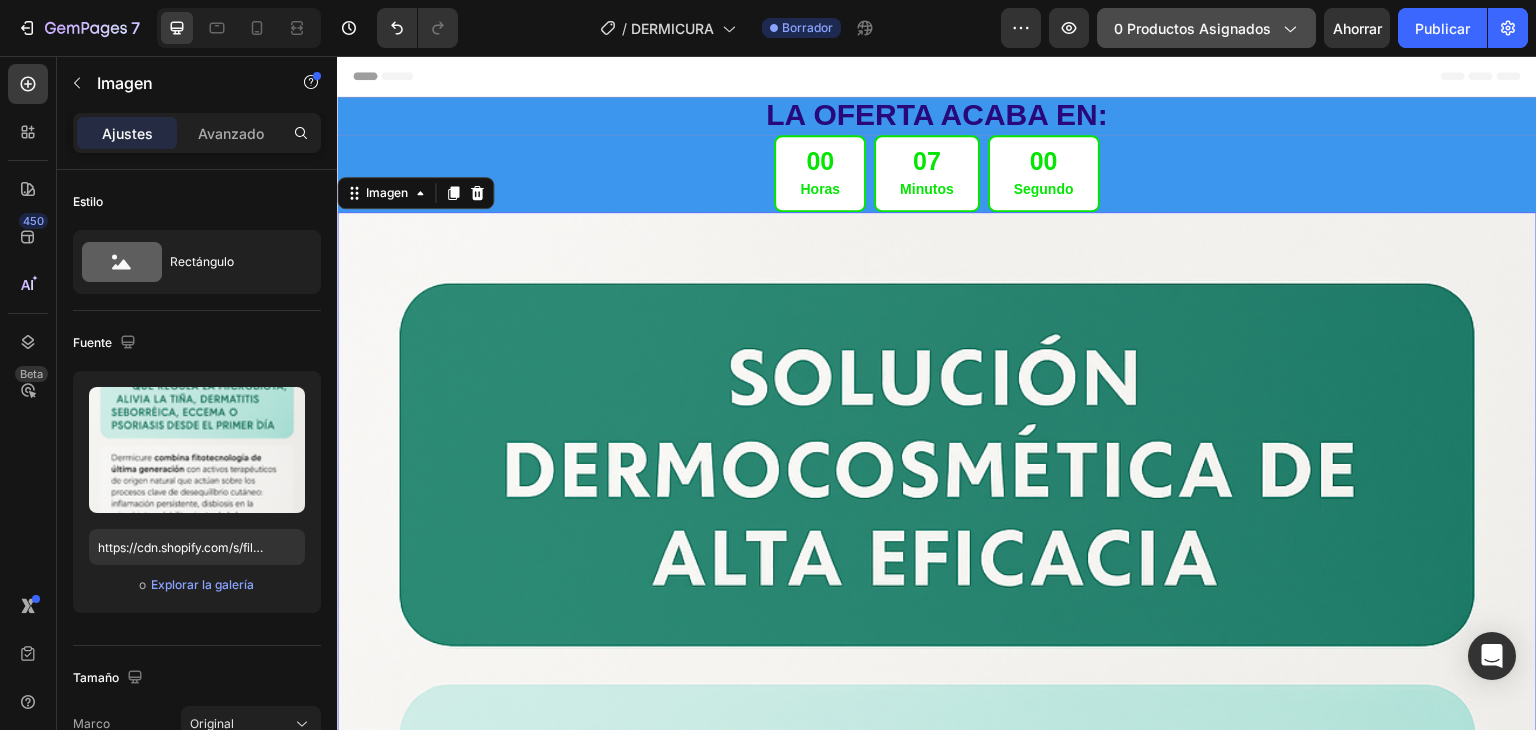 click 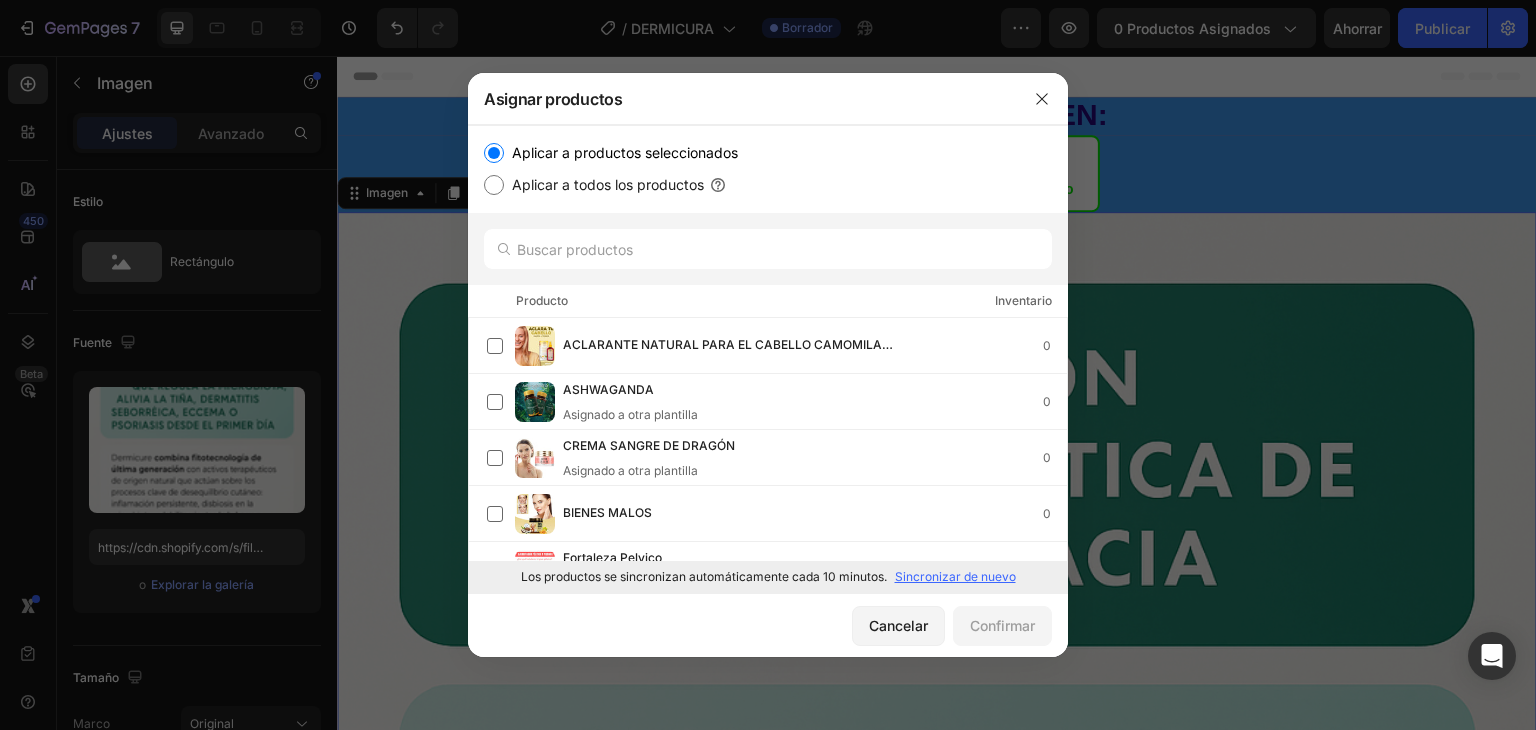 click on "Sincronizar de nuevo" at bounding box center [955, 576] 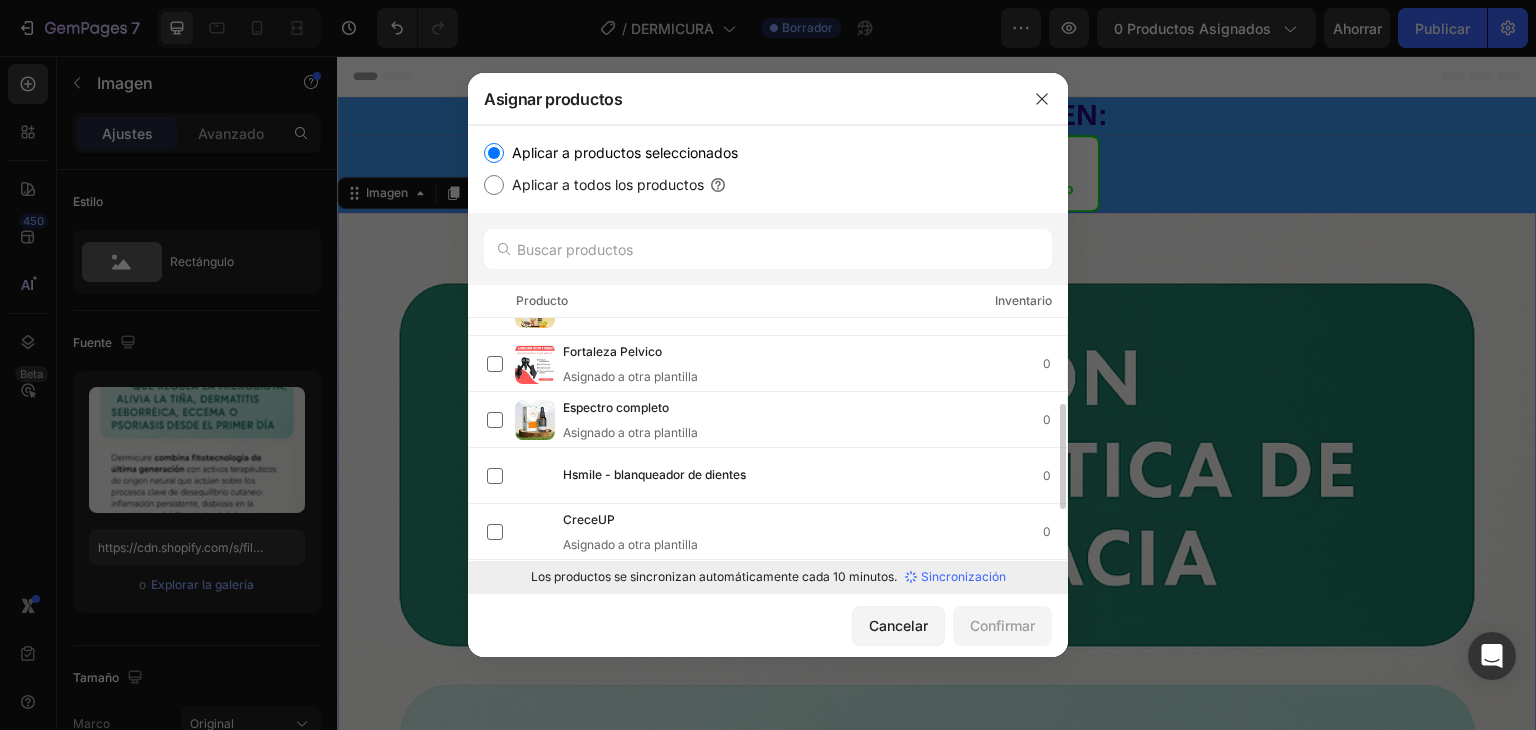 scroll, scrollTop: 0, scrollLeft: 0, axis: both 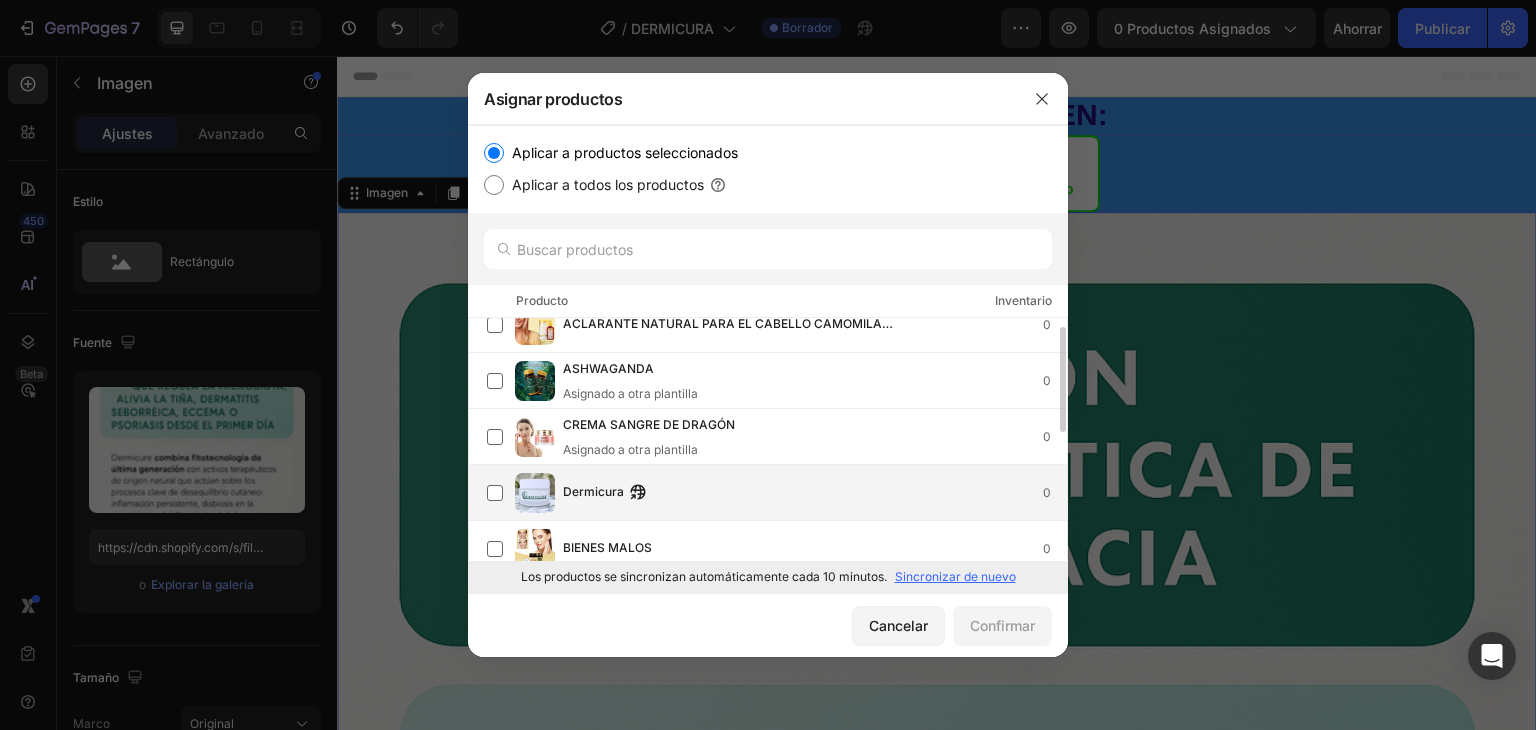 click on "Dermicura 0" at bounding box center [777, 493] 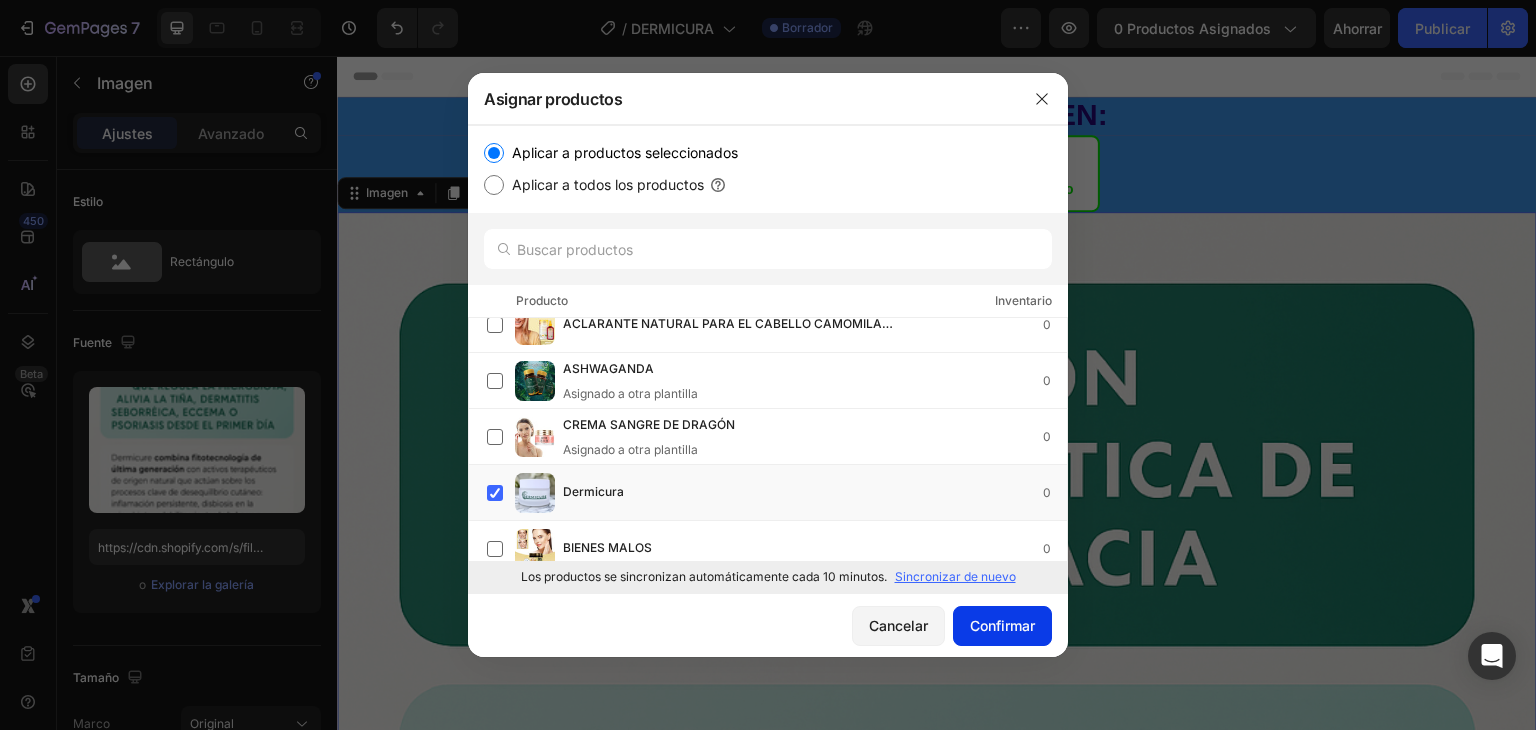 click on "Confirmar" at bounding box center (1002, 625) 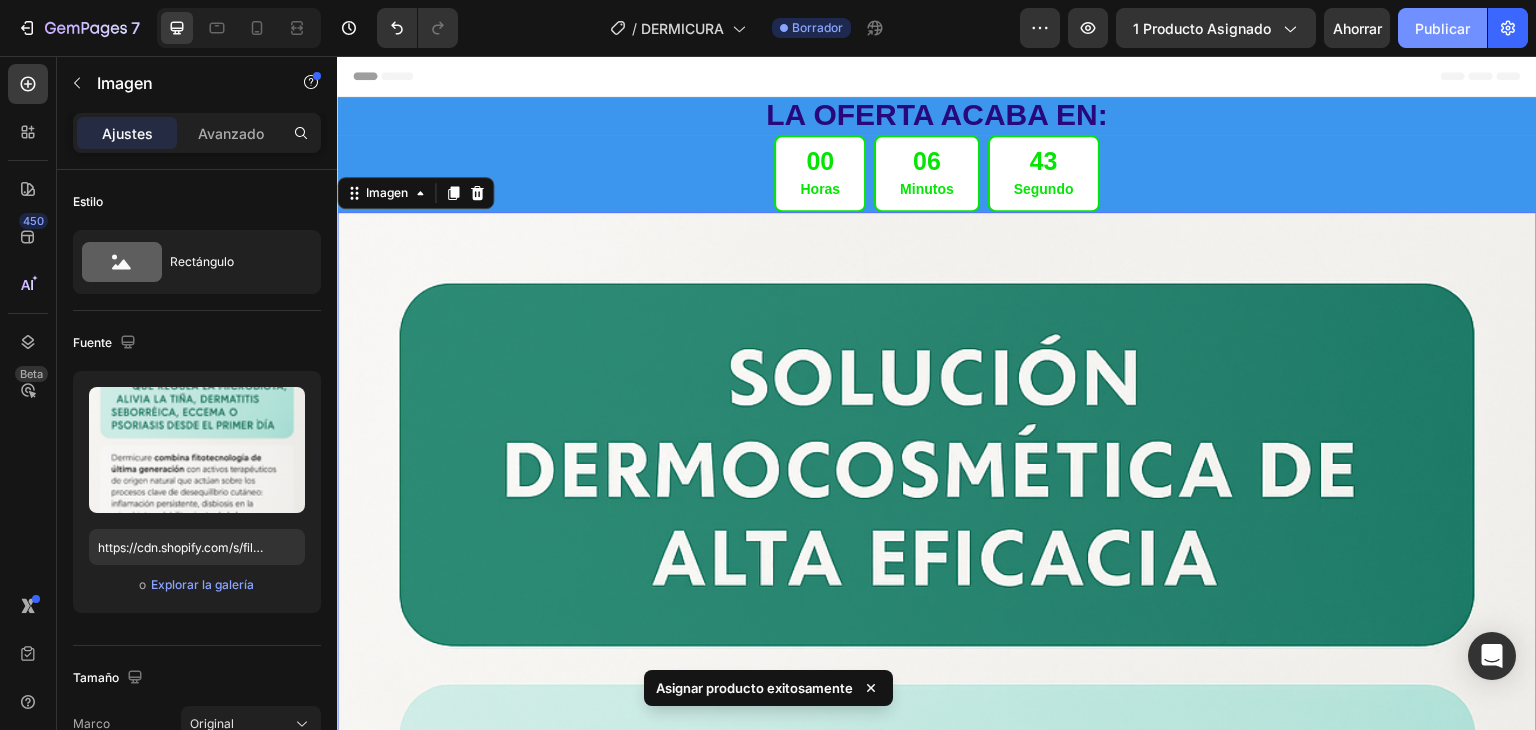 click on "Publicar" at bounding box center [1442, 28] 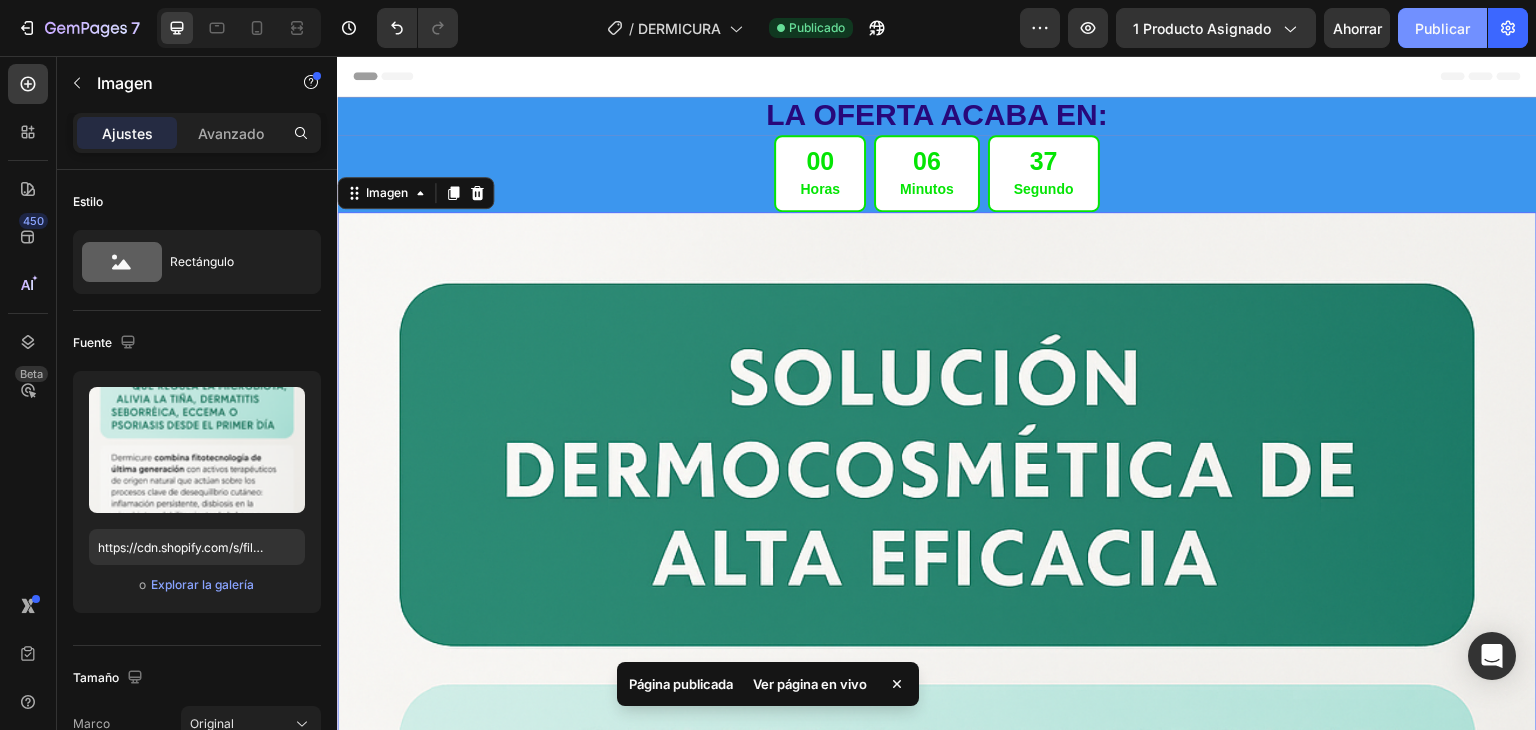 click on "Publicar" at bounding box center (1442, 28) 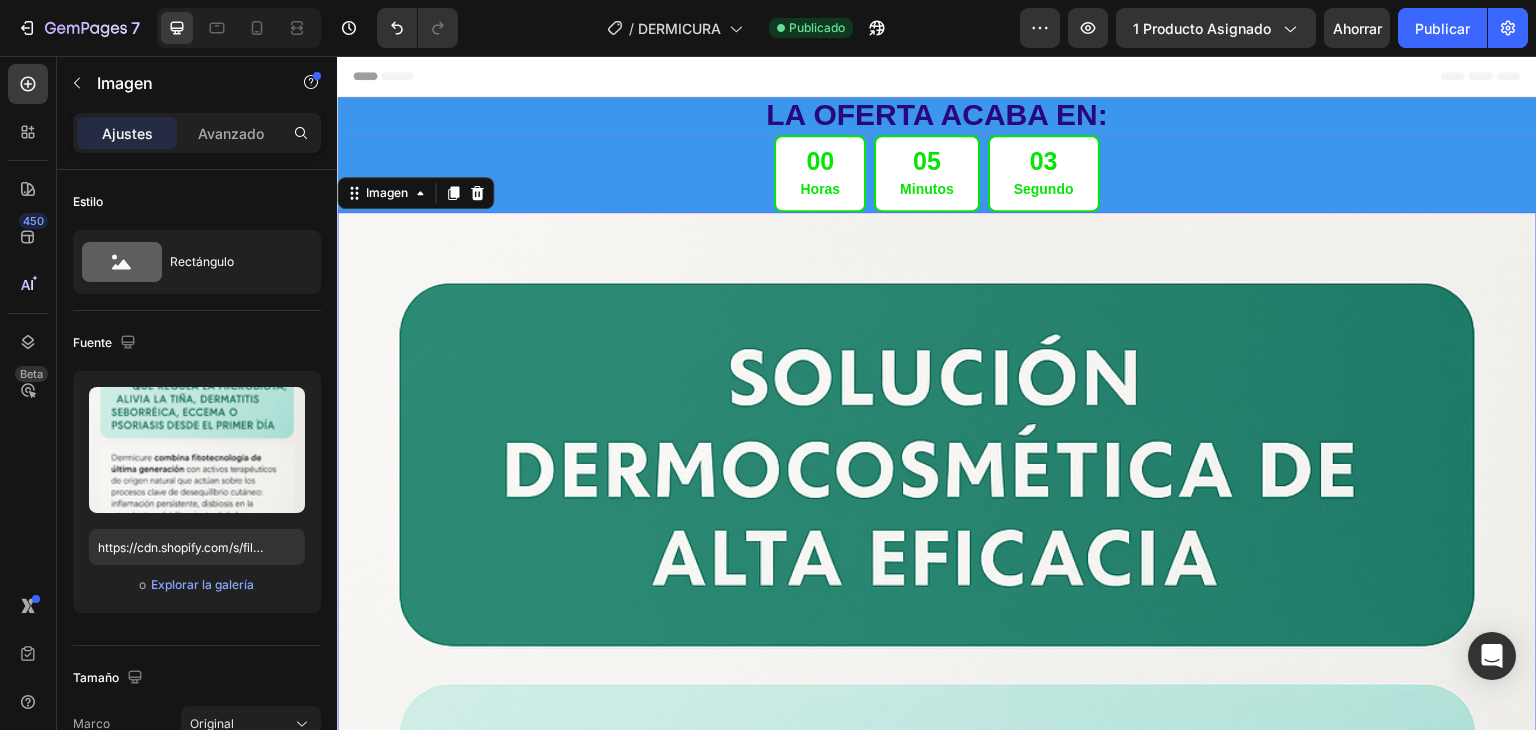 scroll, scrollTop: 42, scrollLeft: 0, axis: vertical 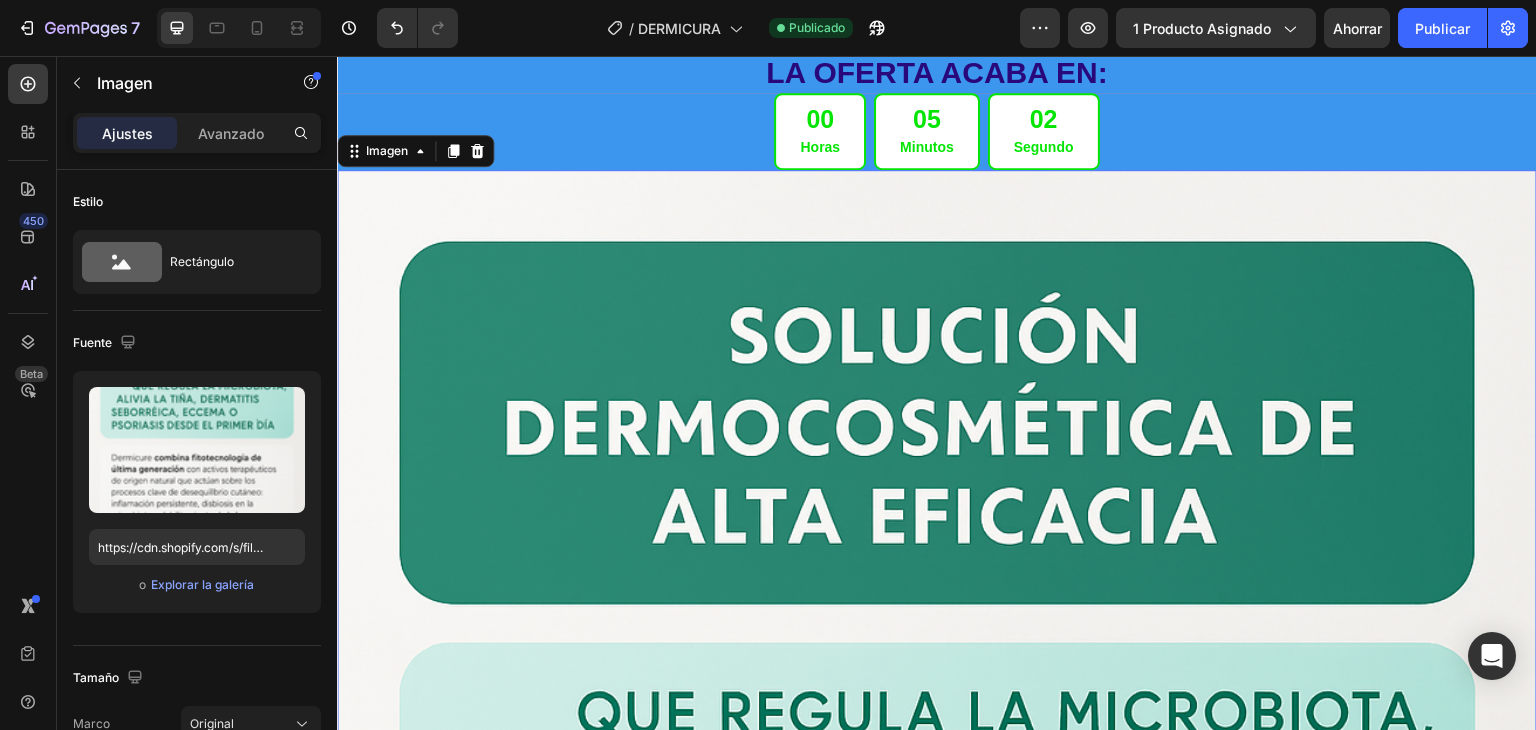 click at bounding box center (937, 1070) 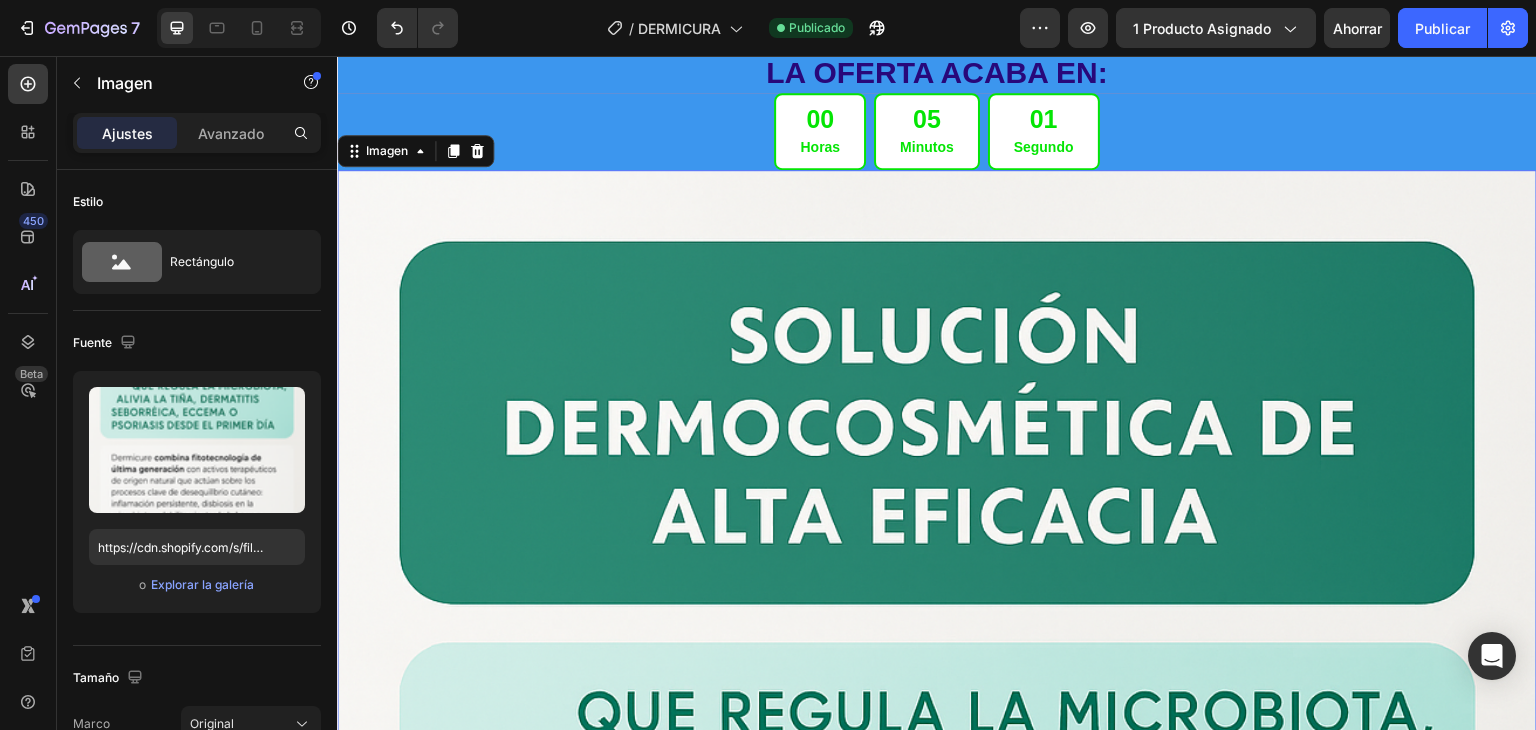 click at bounding box center (937, 1070) 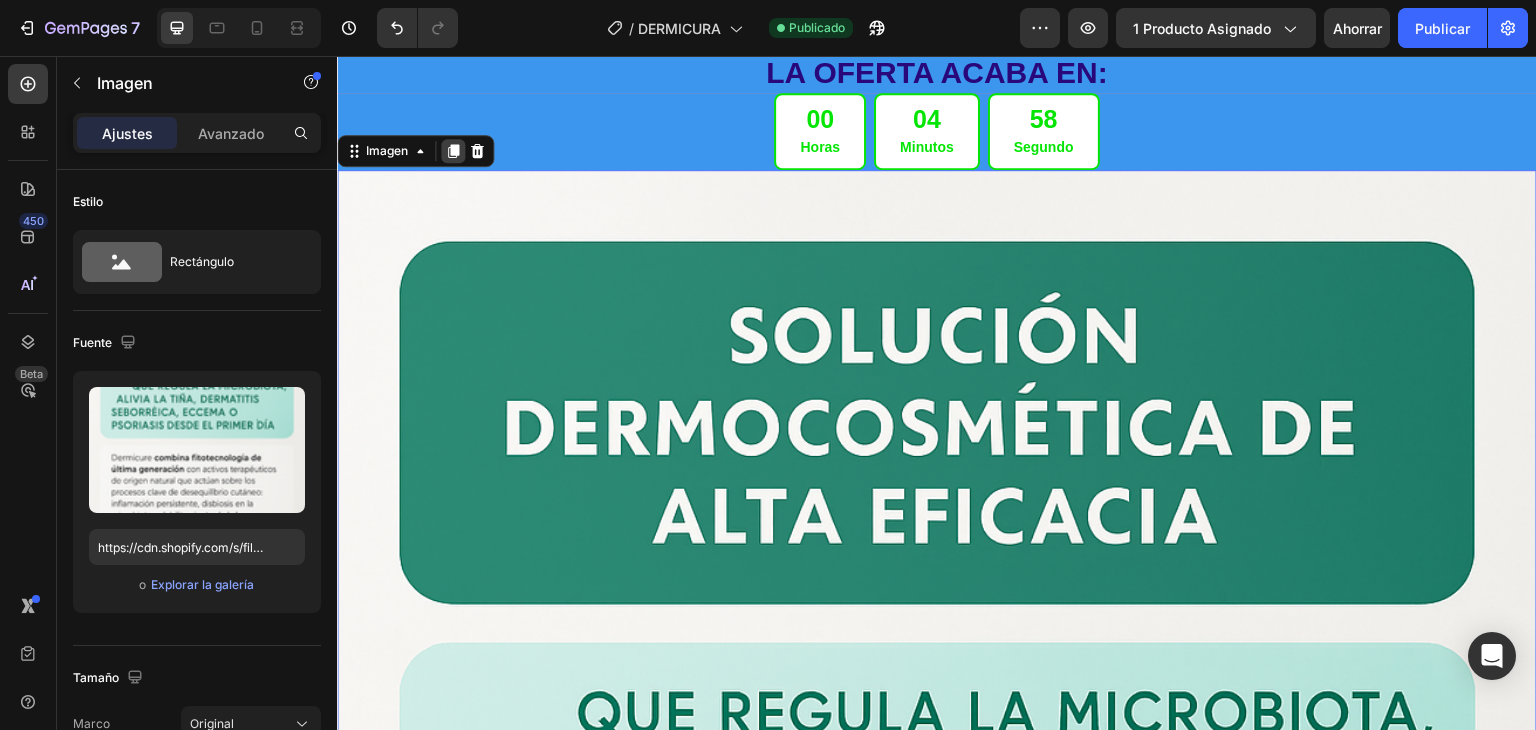 click 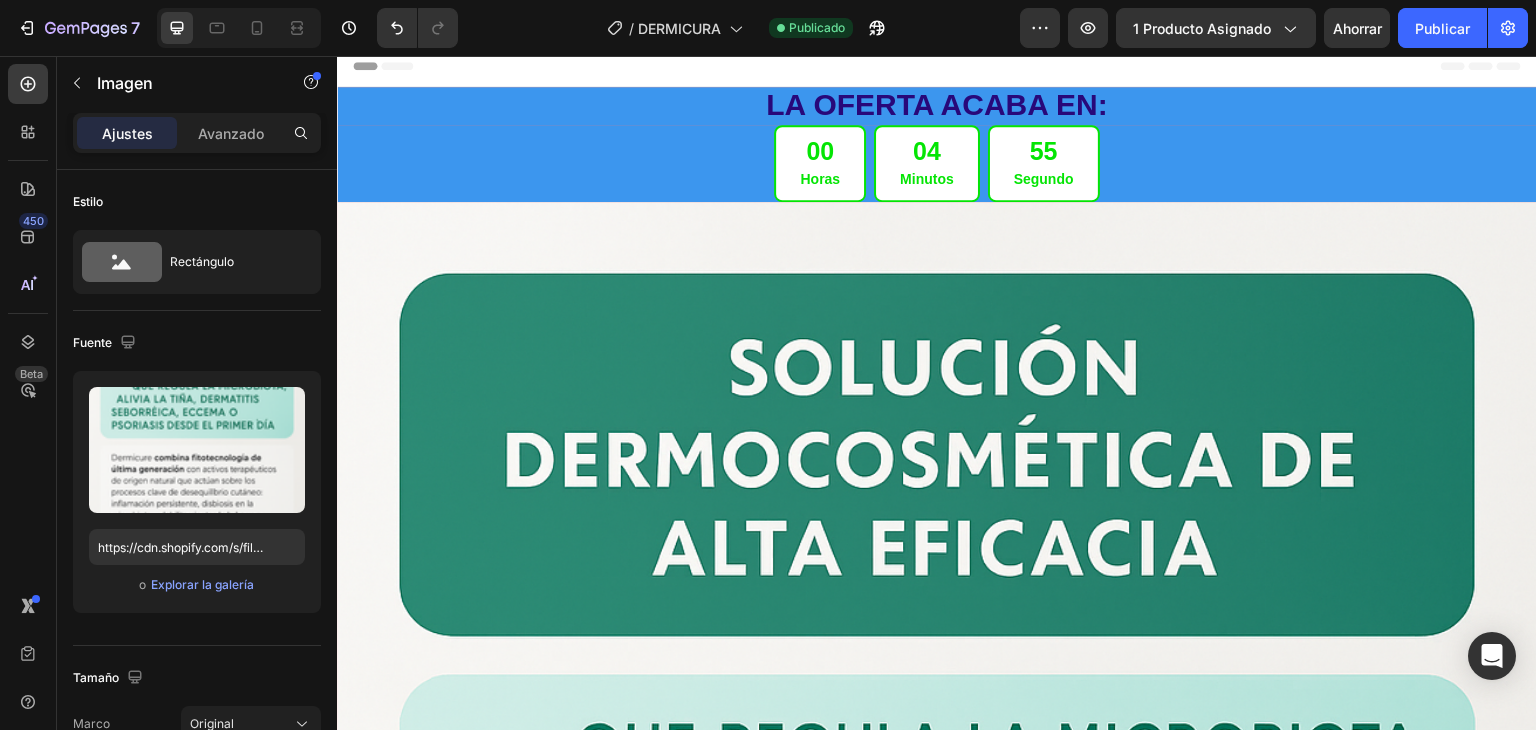 scroll, scrollTop: 0, scrollLeft: 0, axis: both 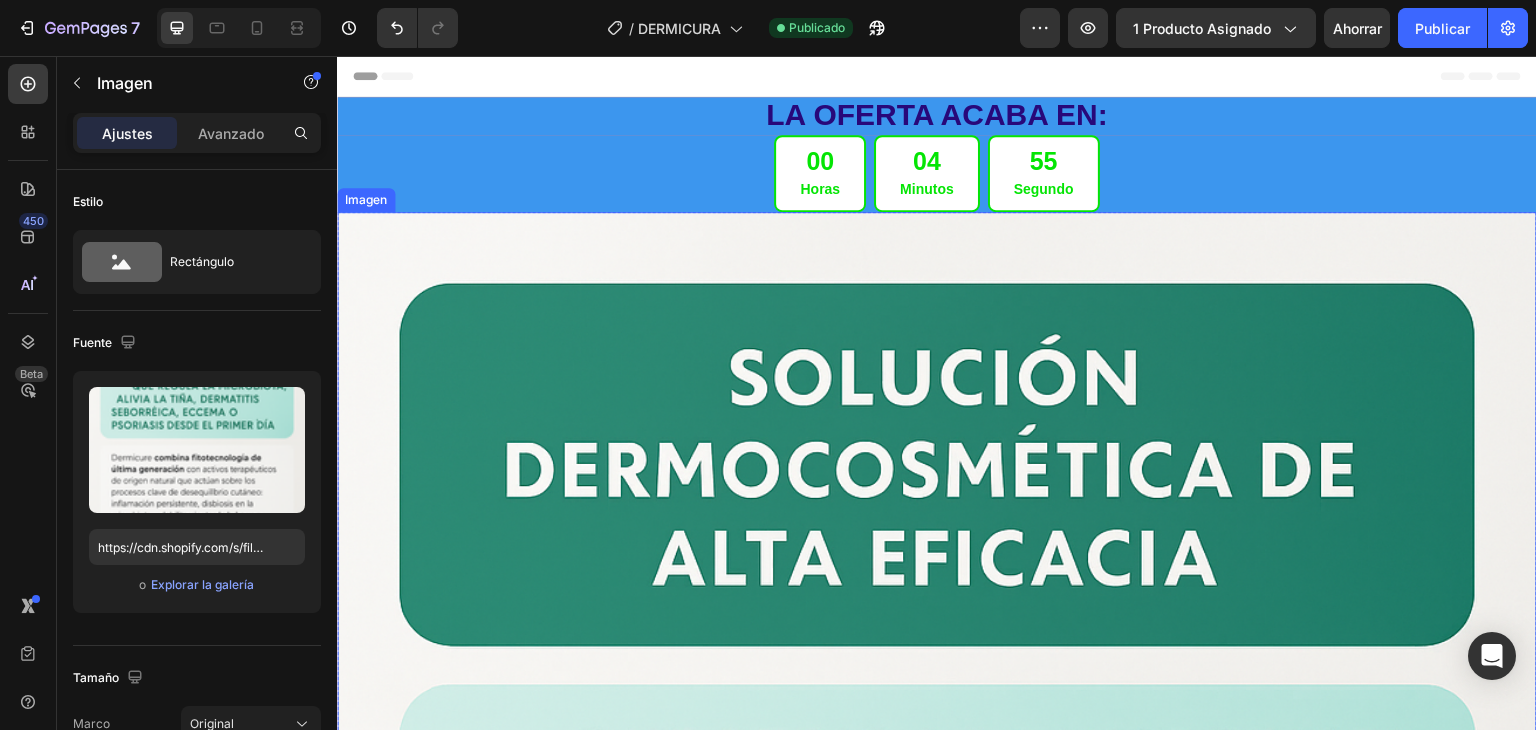 click at bounding box center [937, 1112] 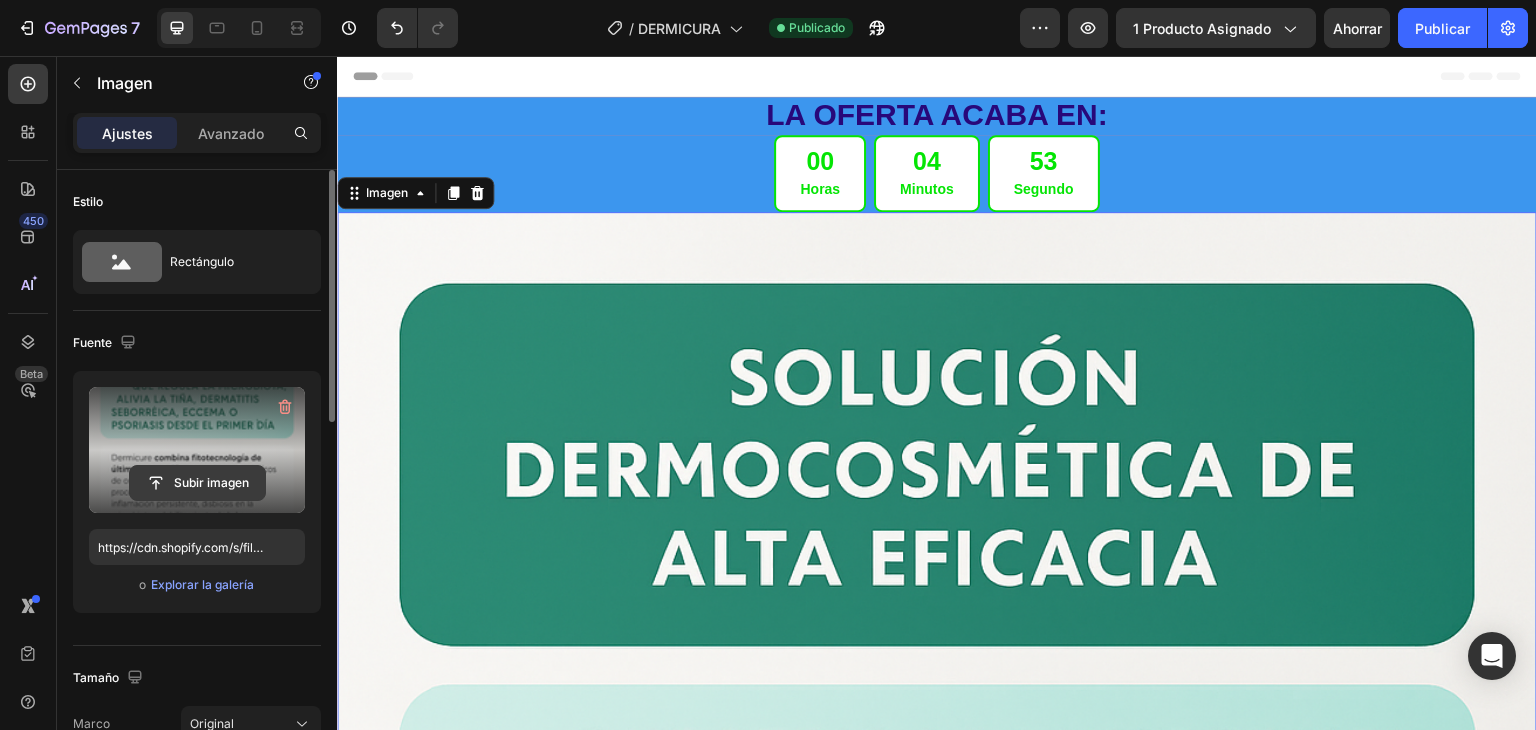 click 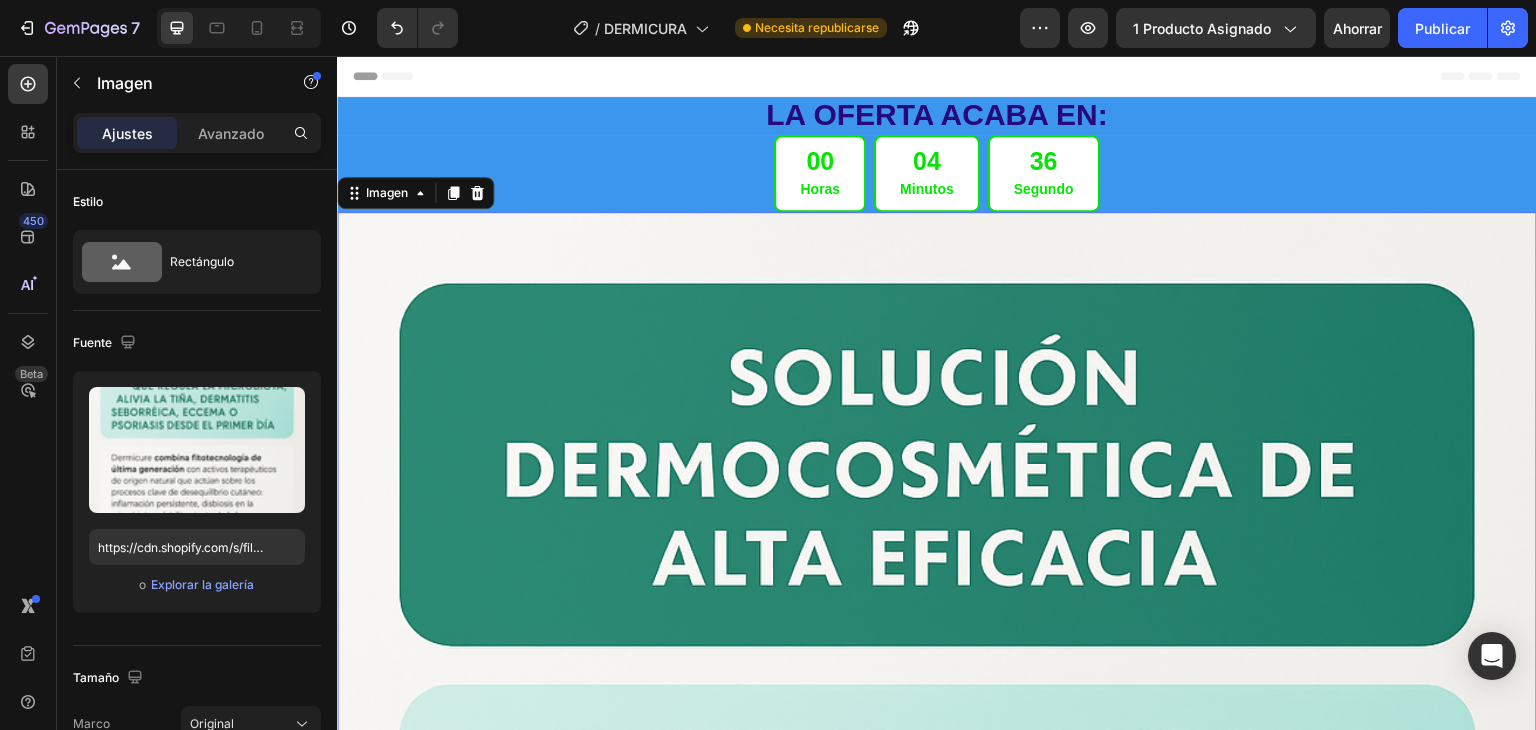 click on "7 Version history / DERMICURA Necesita republicarse Avance 1 producto asignado Ahorrar Publicar" 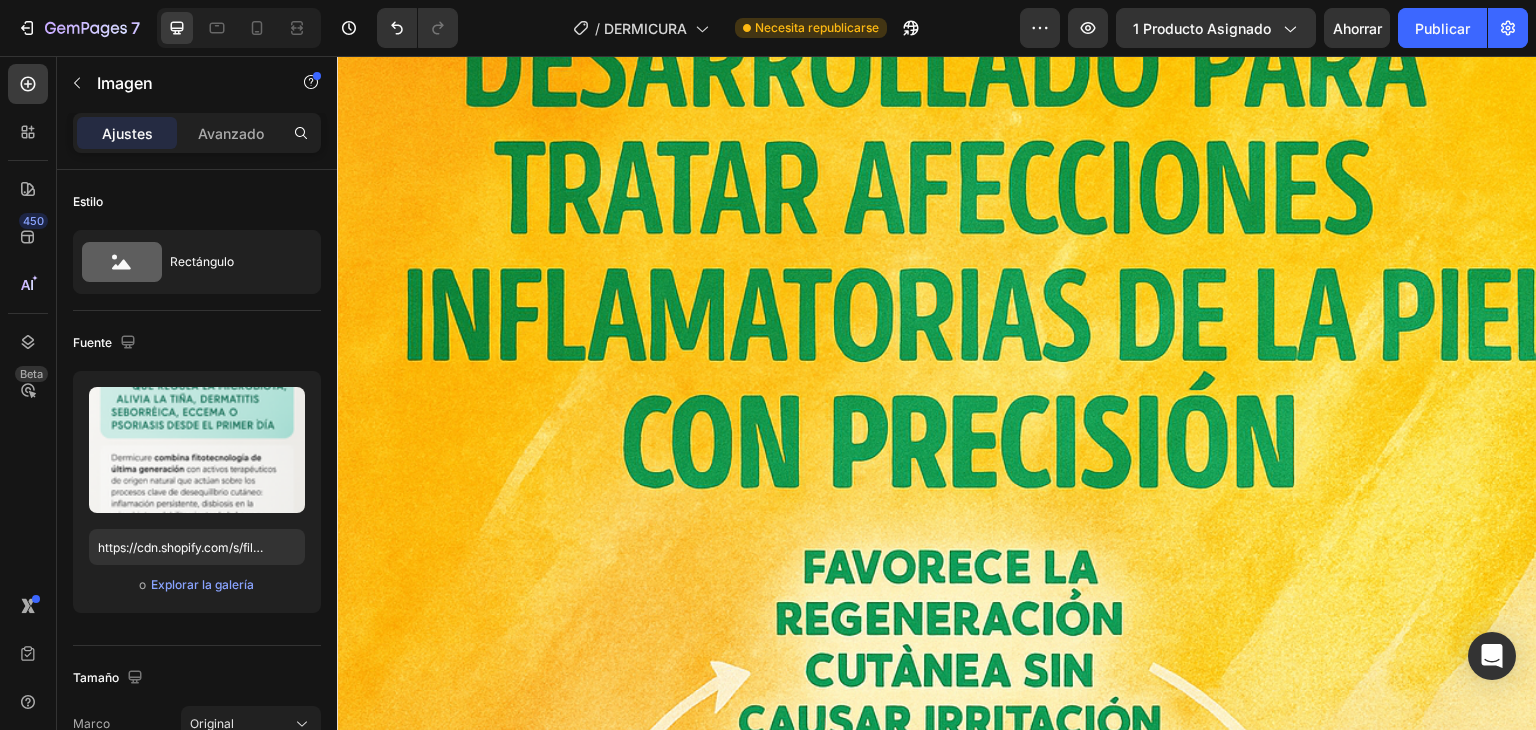 scroll, scrollTop: 8306, scrollLeft: 0, axis: vertical 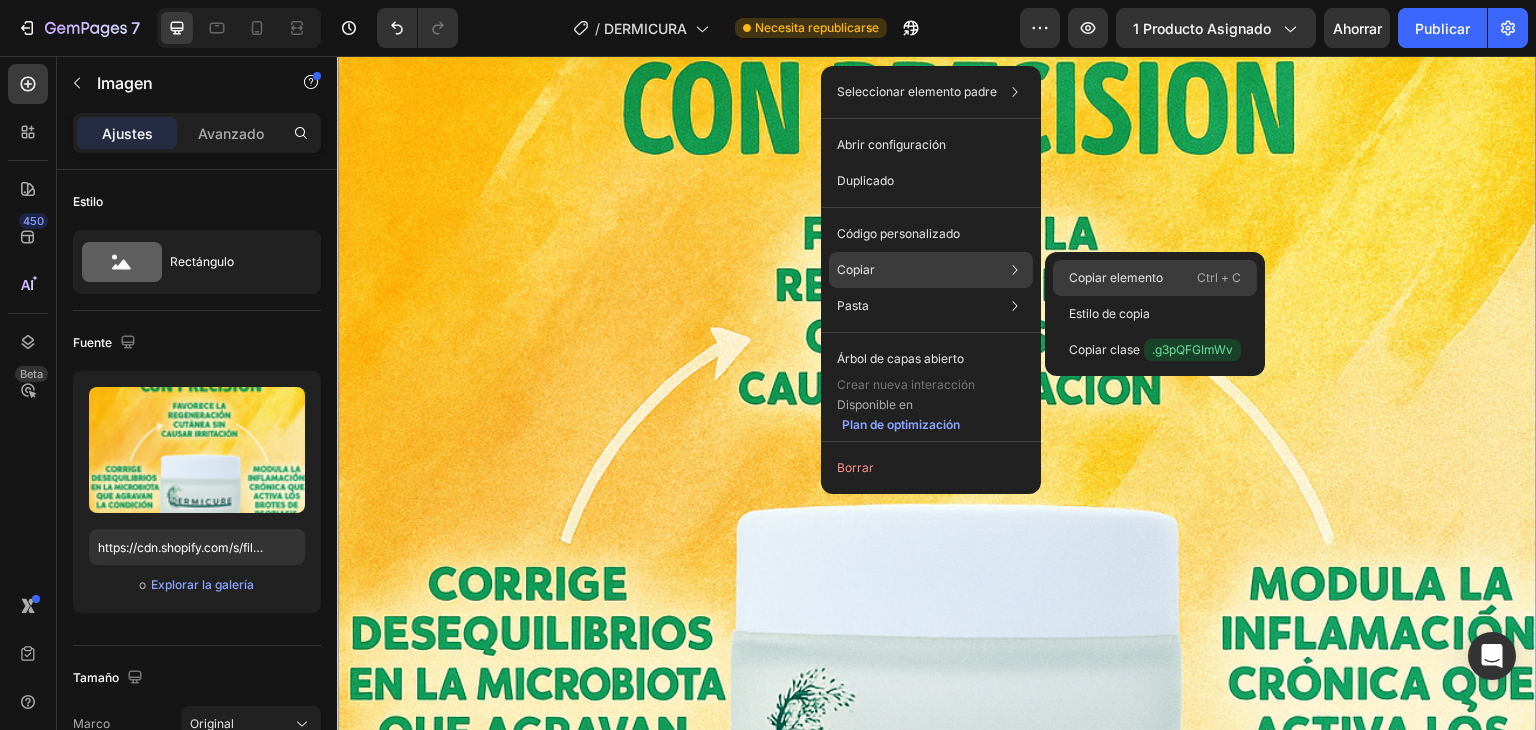 click on "Copiar elemento" at bounding box center [1116, 277] 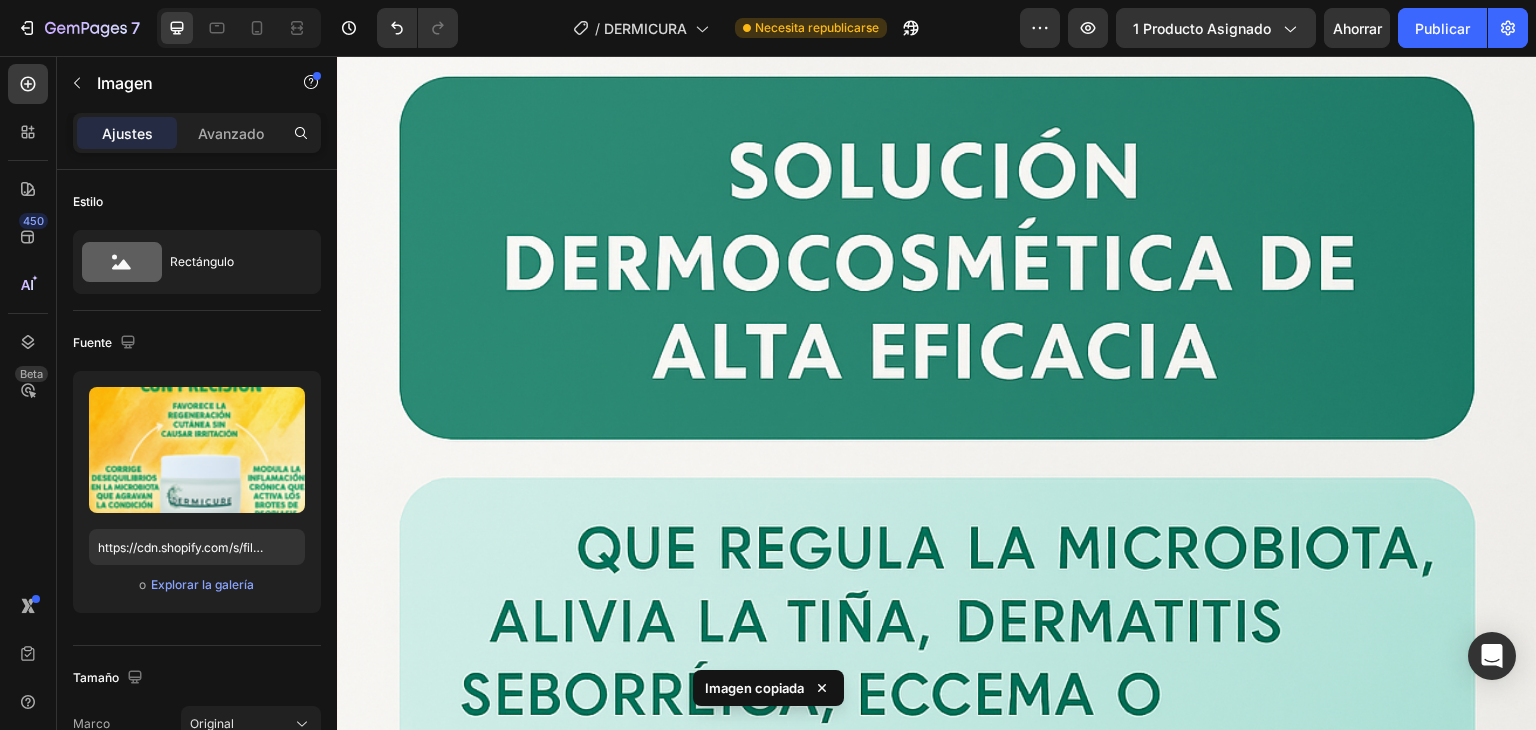 scroll, scrollTop: 0, scrollLeft: 0, axis: both 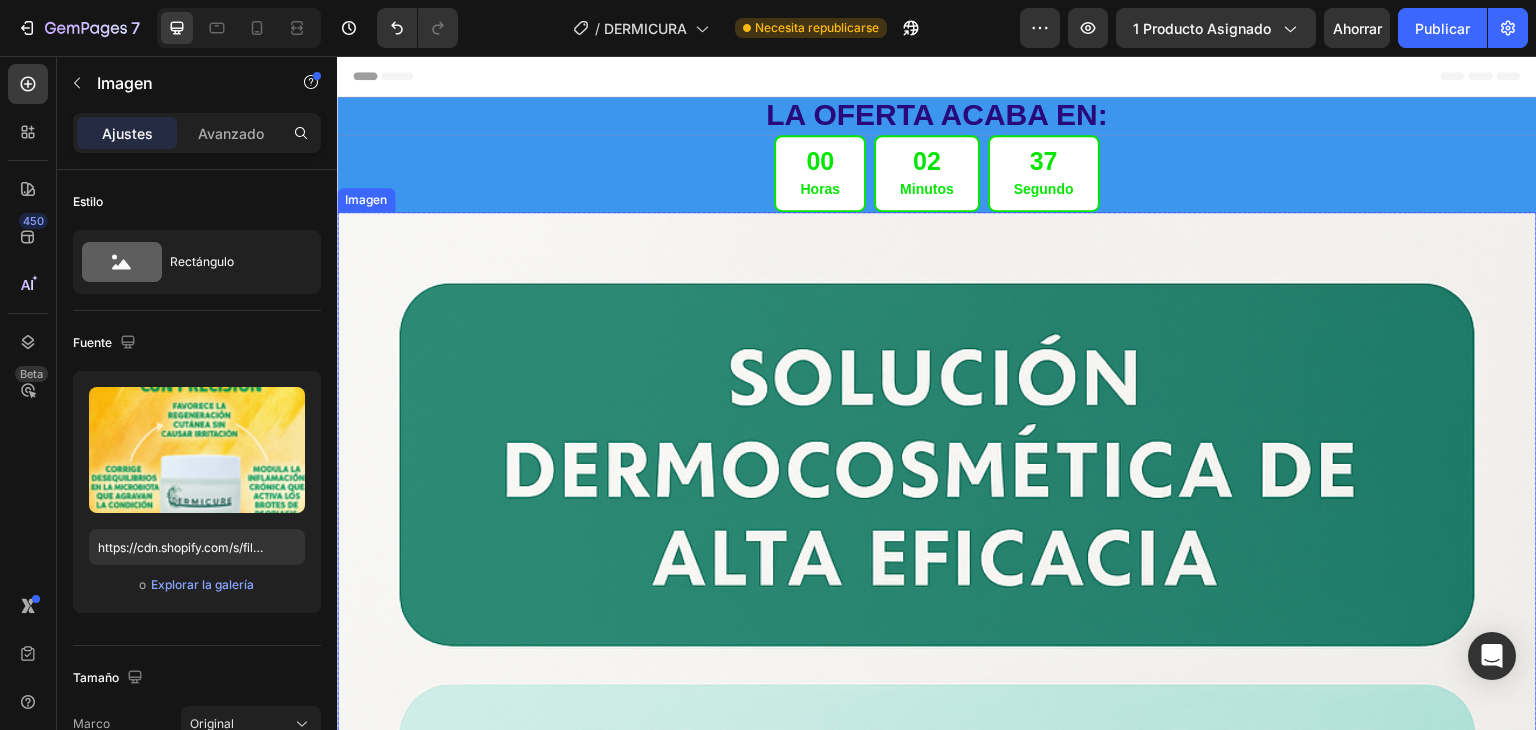 click at bounding box center (937, 1112) 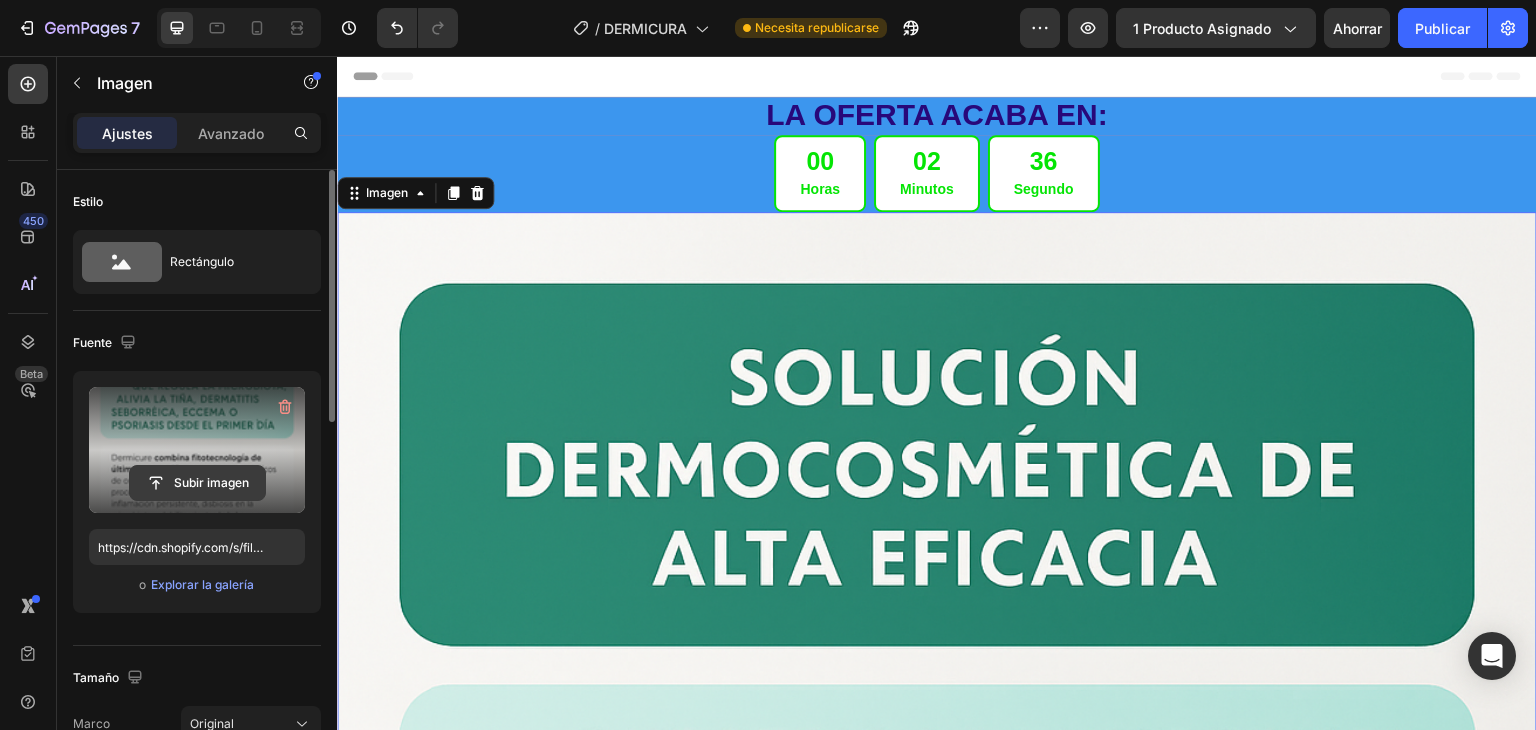 click 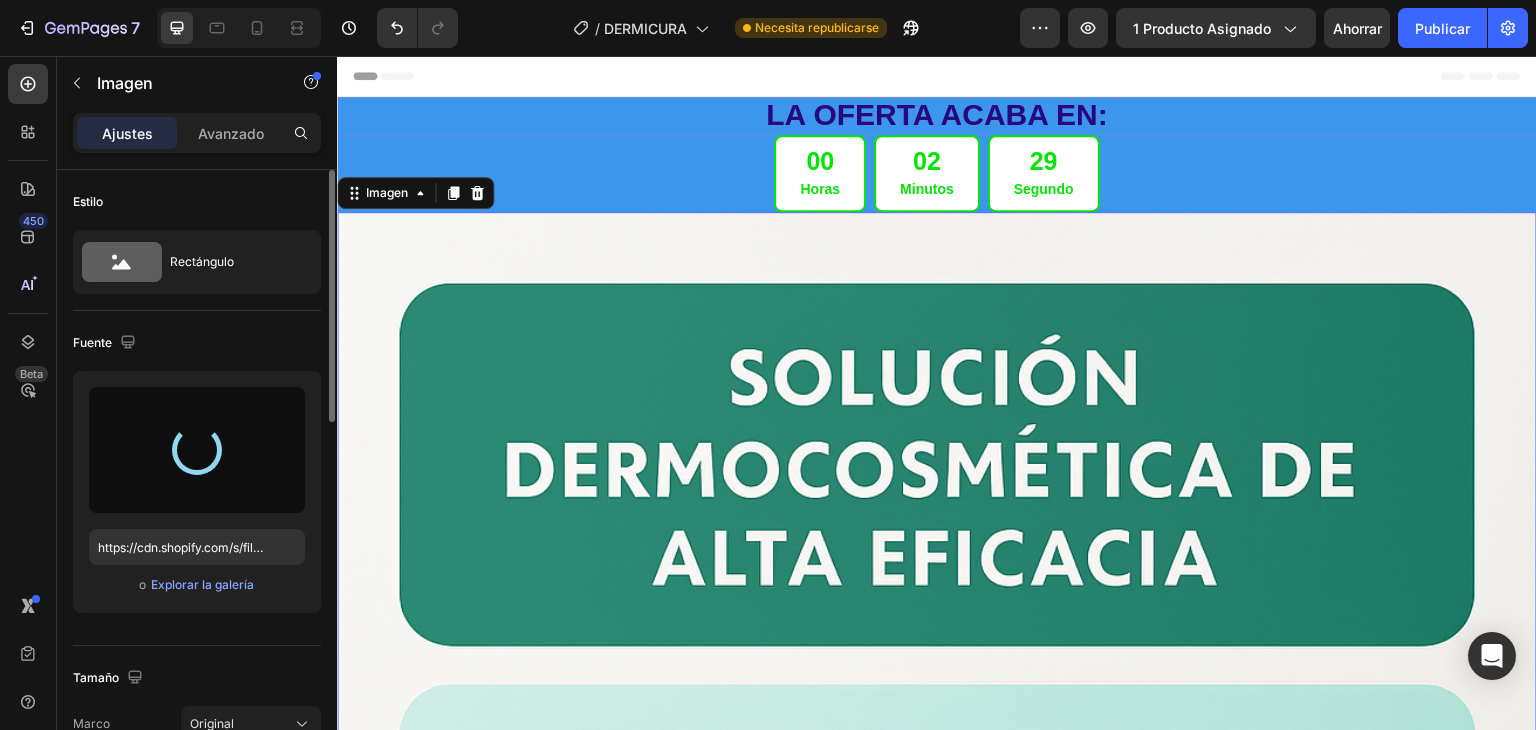 type on "https://cdn.shopify.com/s/files/1/0708/5346/0068/files/gempages_569050837007991829-bea8b0f4-d897-4628-bc78-8019a4c7deb7.webp" 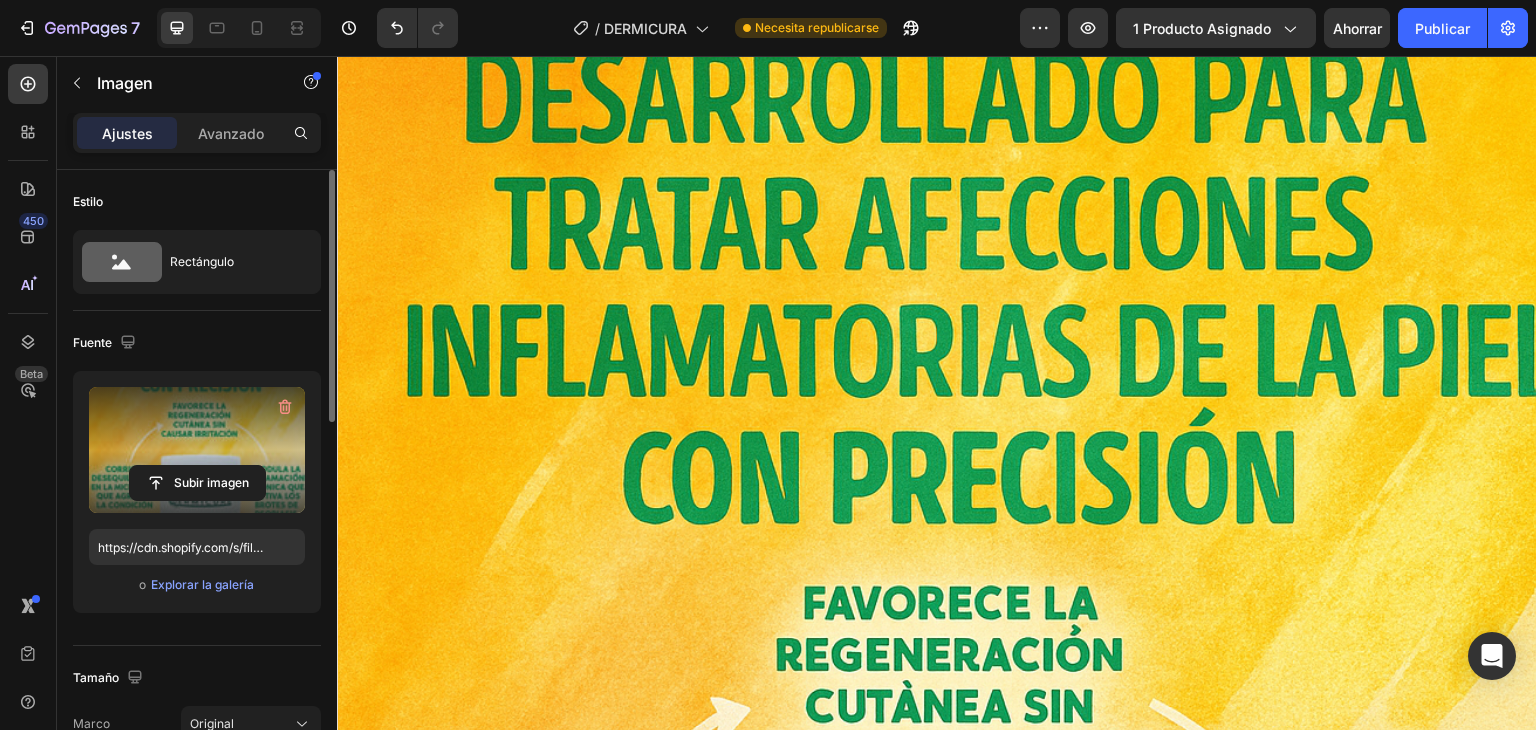 scroll, scrollTop: 7532, scrollLeft: 0, axis: vertical 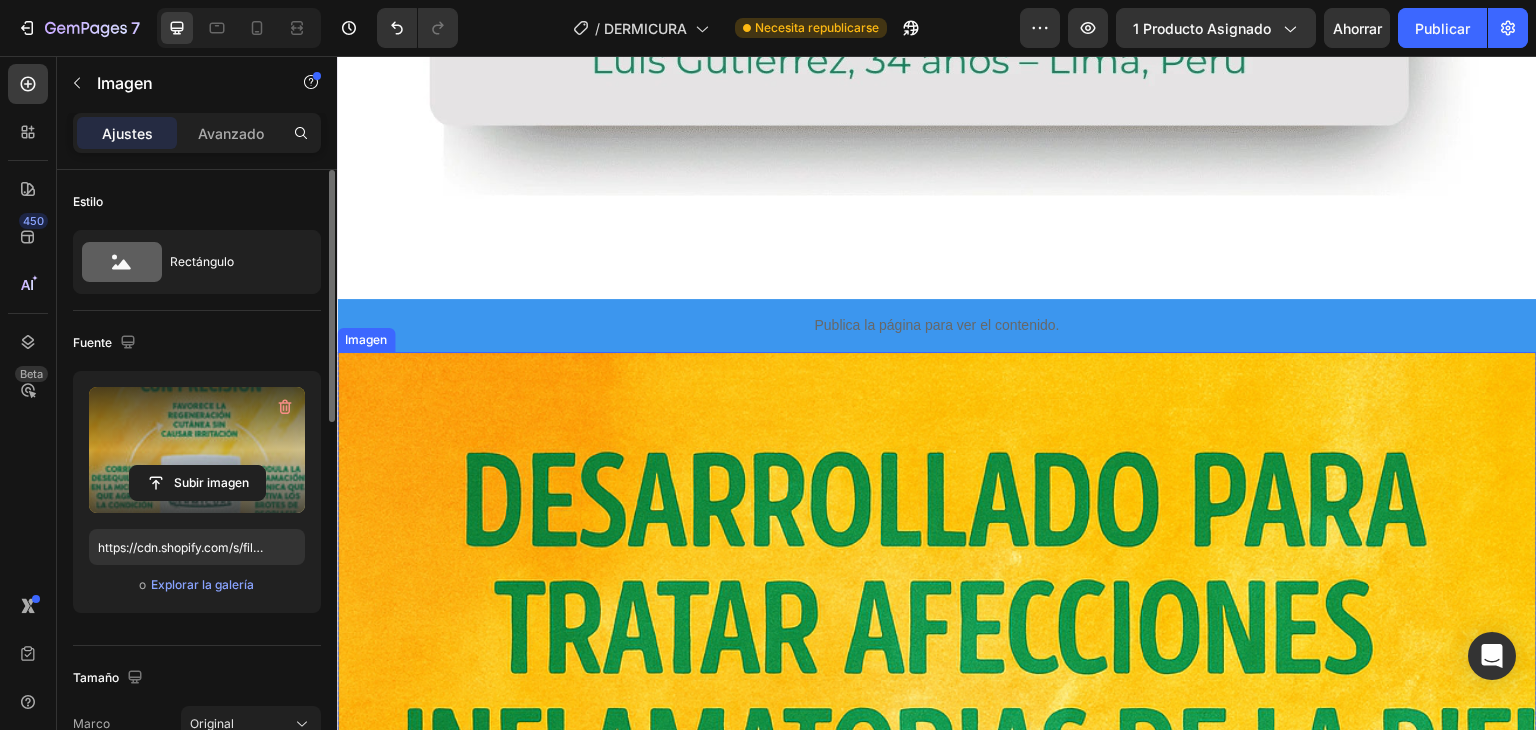 click at bounding box center [937, 1252] 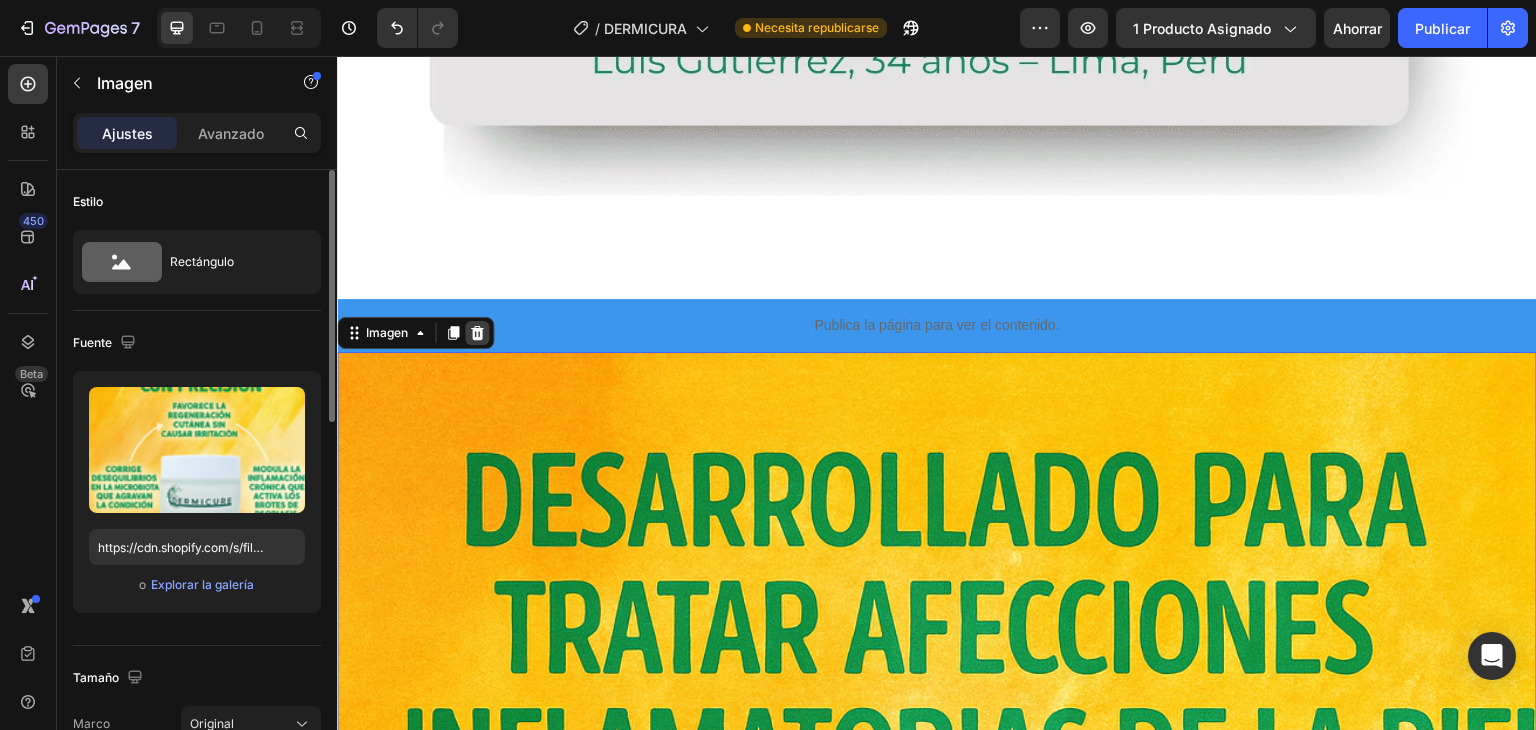click 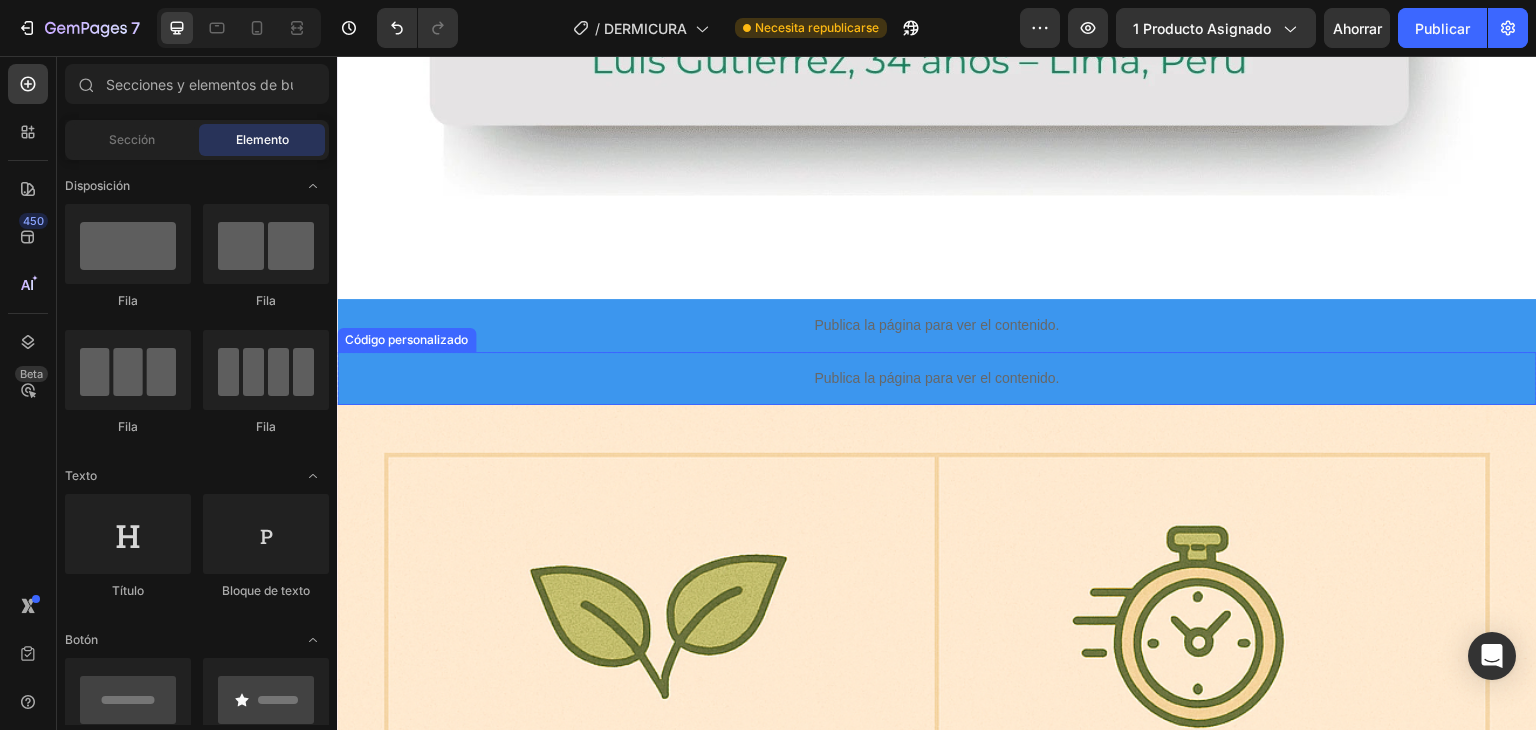 click on "Publica la página para ver el contenido." at bounding box center [937, 378] 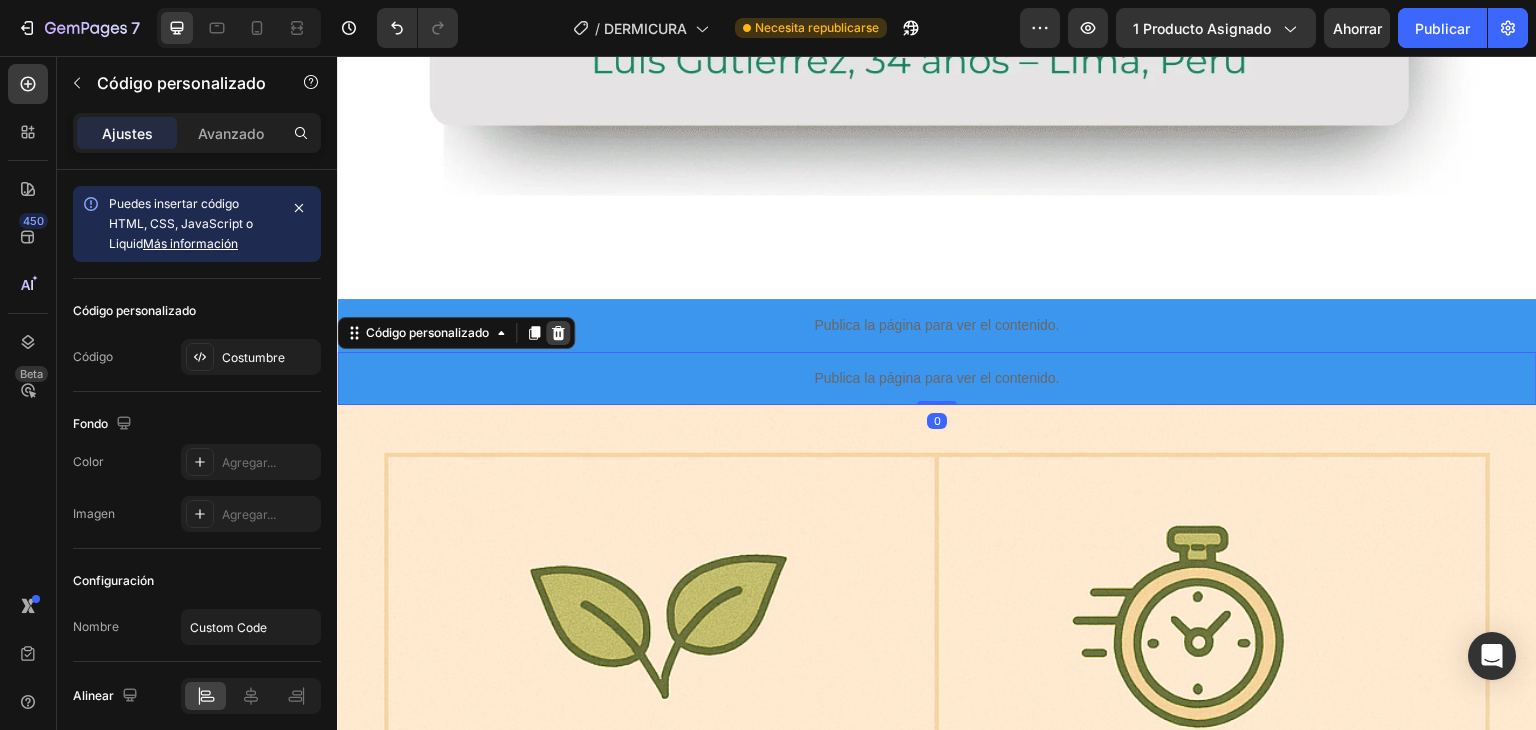 click 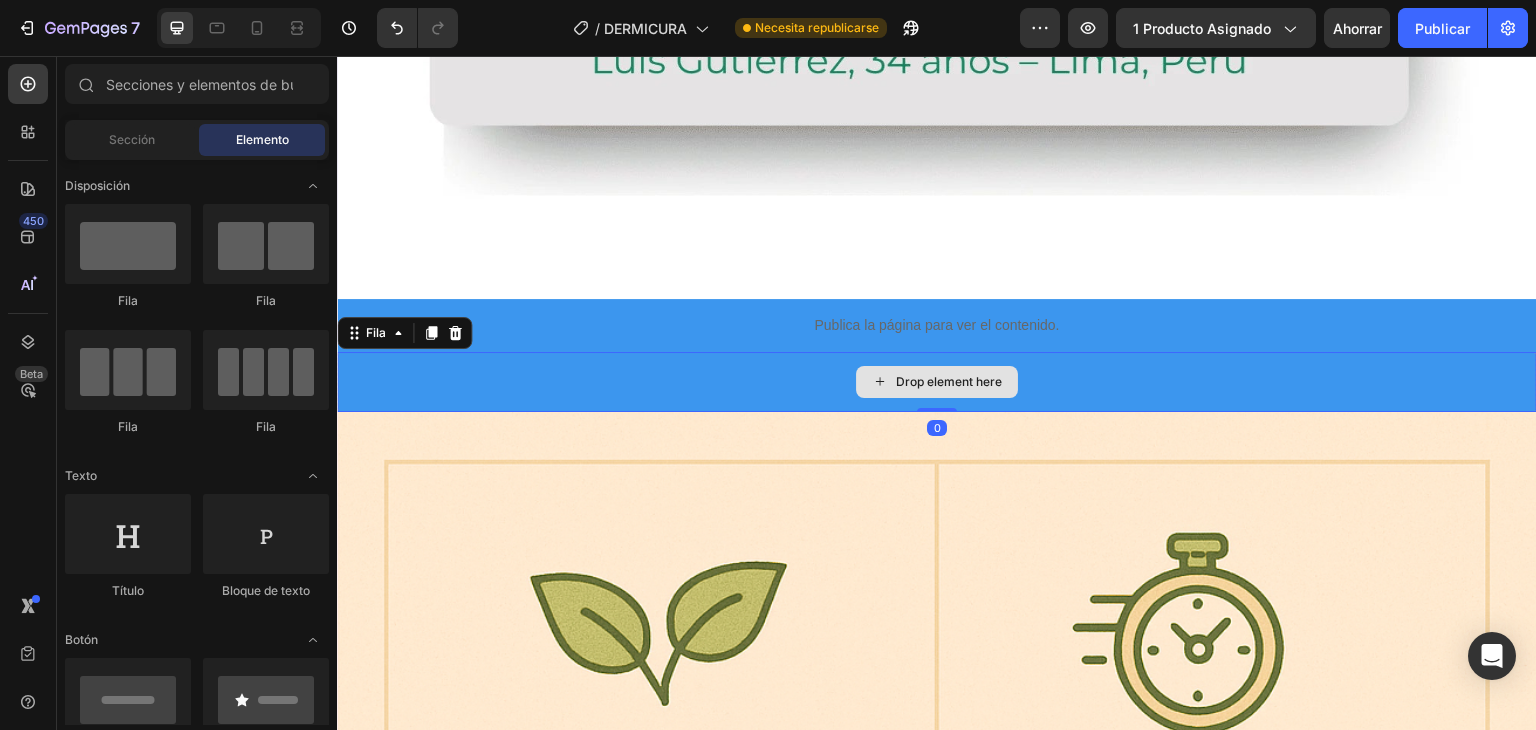 click on "Drop element here" at bounding box center [937, 382] 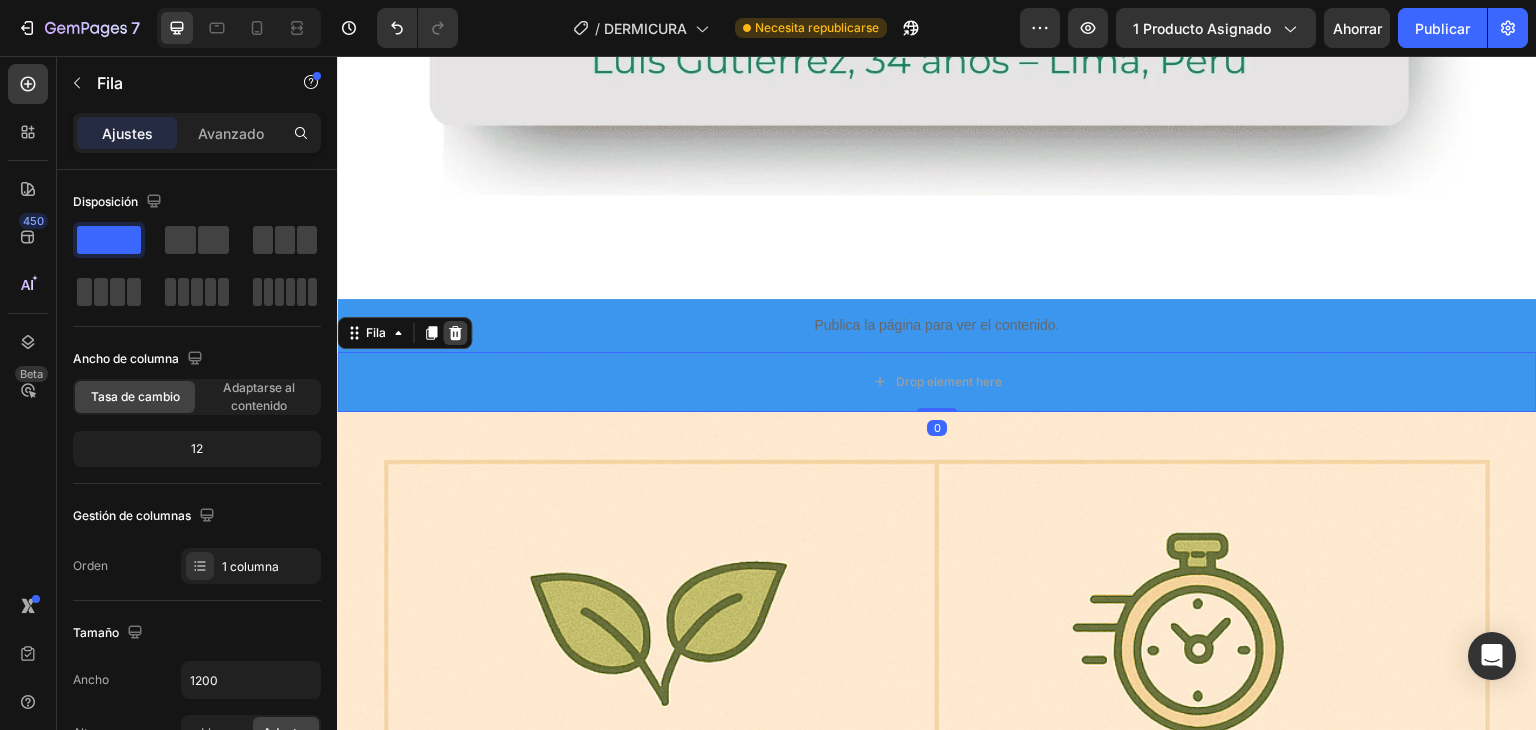 click 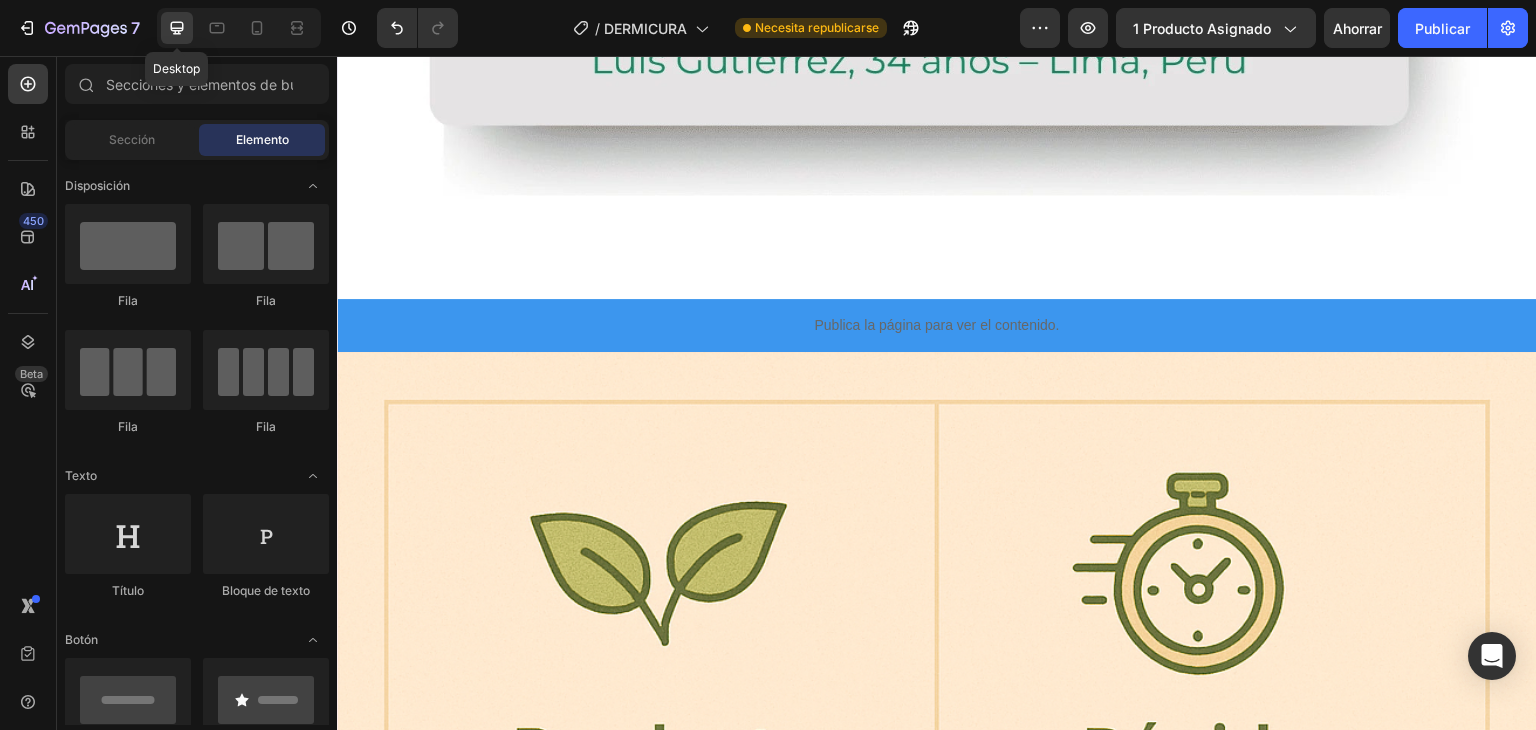 click 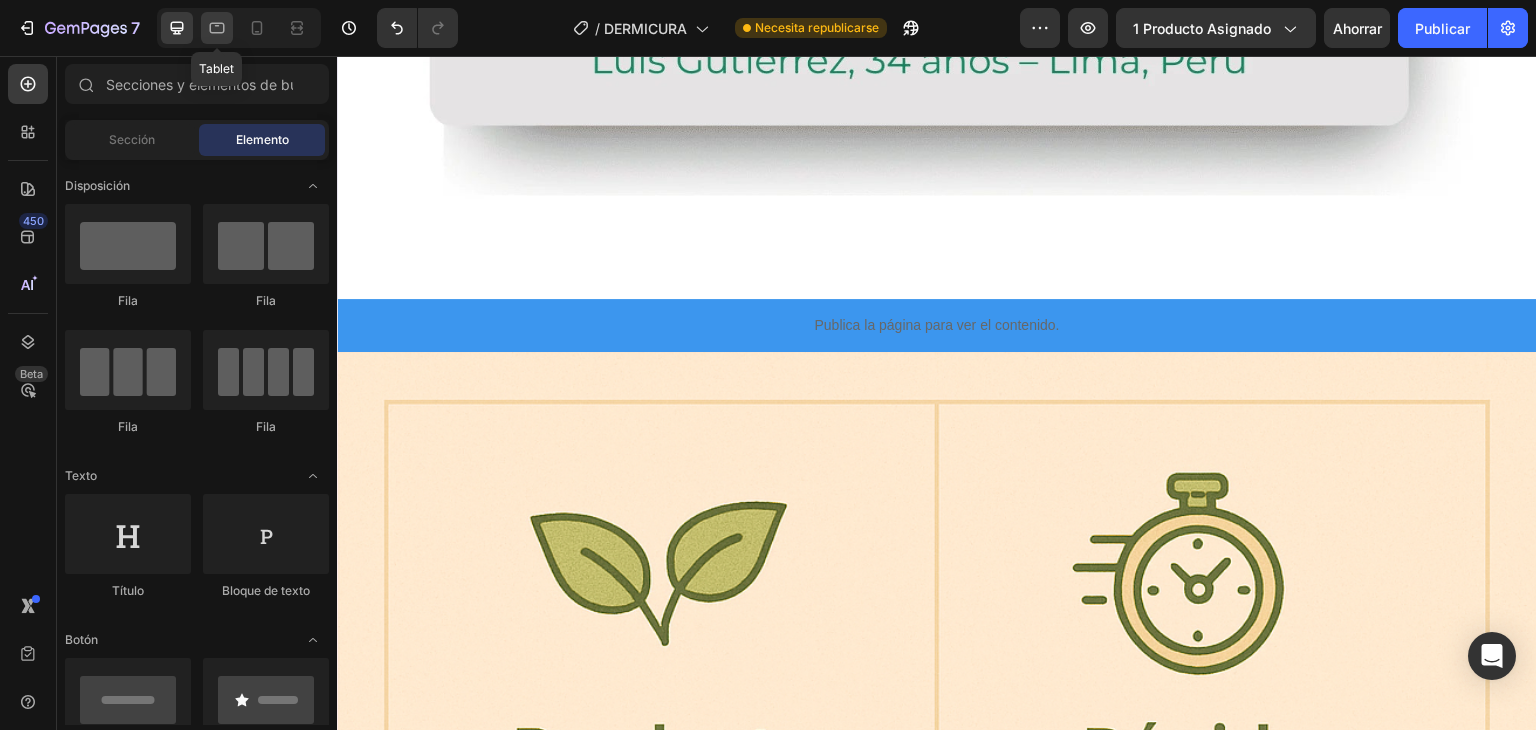 click 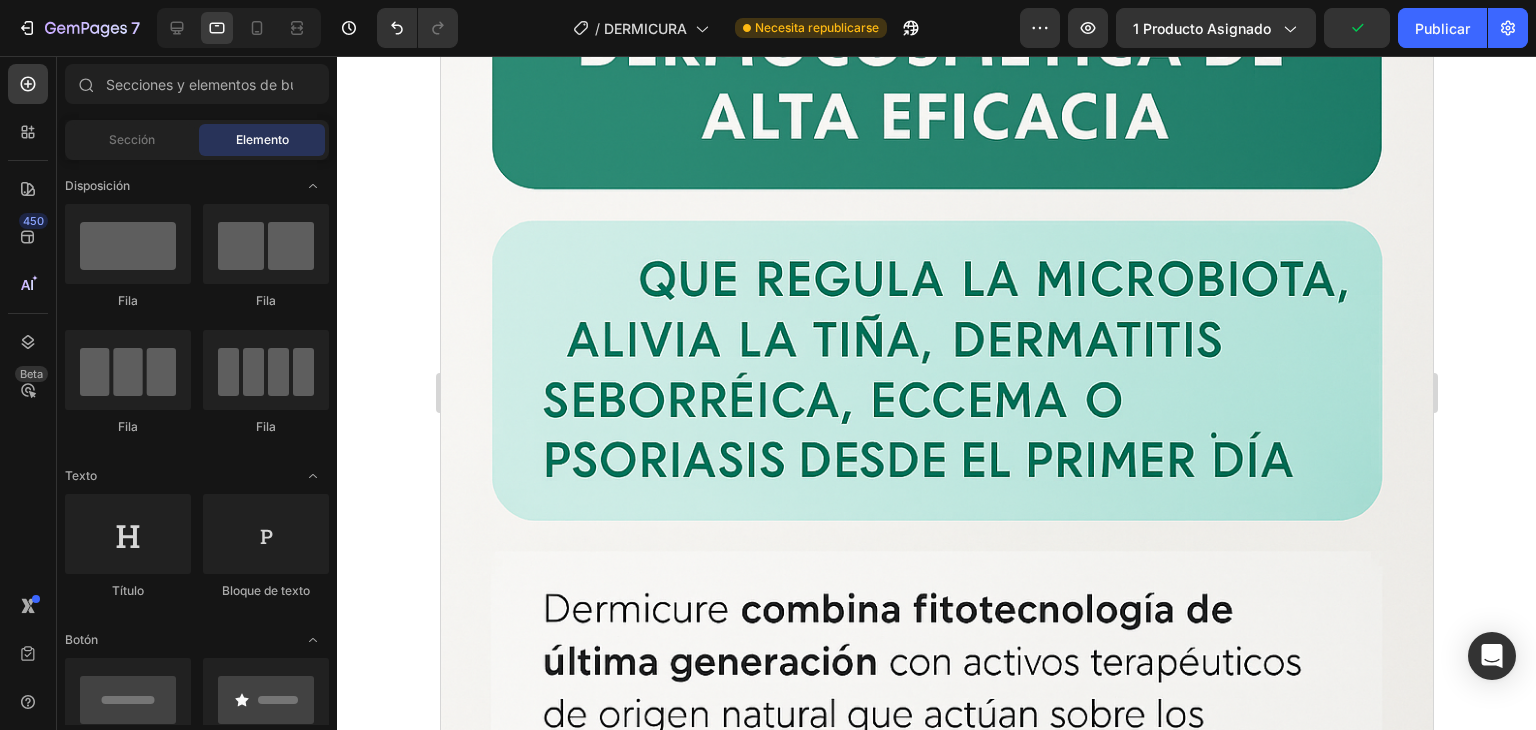scroll, scrollTop: 0, scrollLeft: 0, axis: both 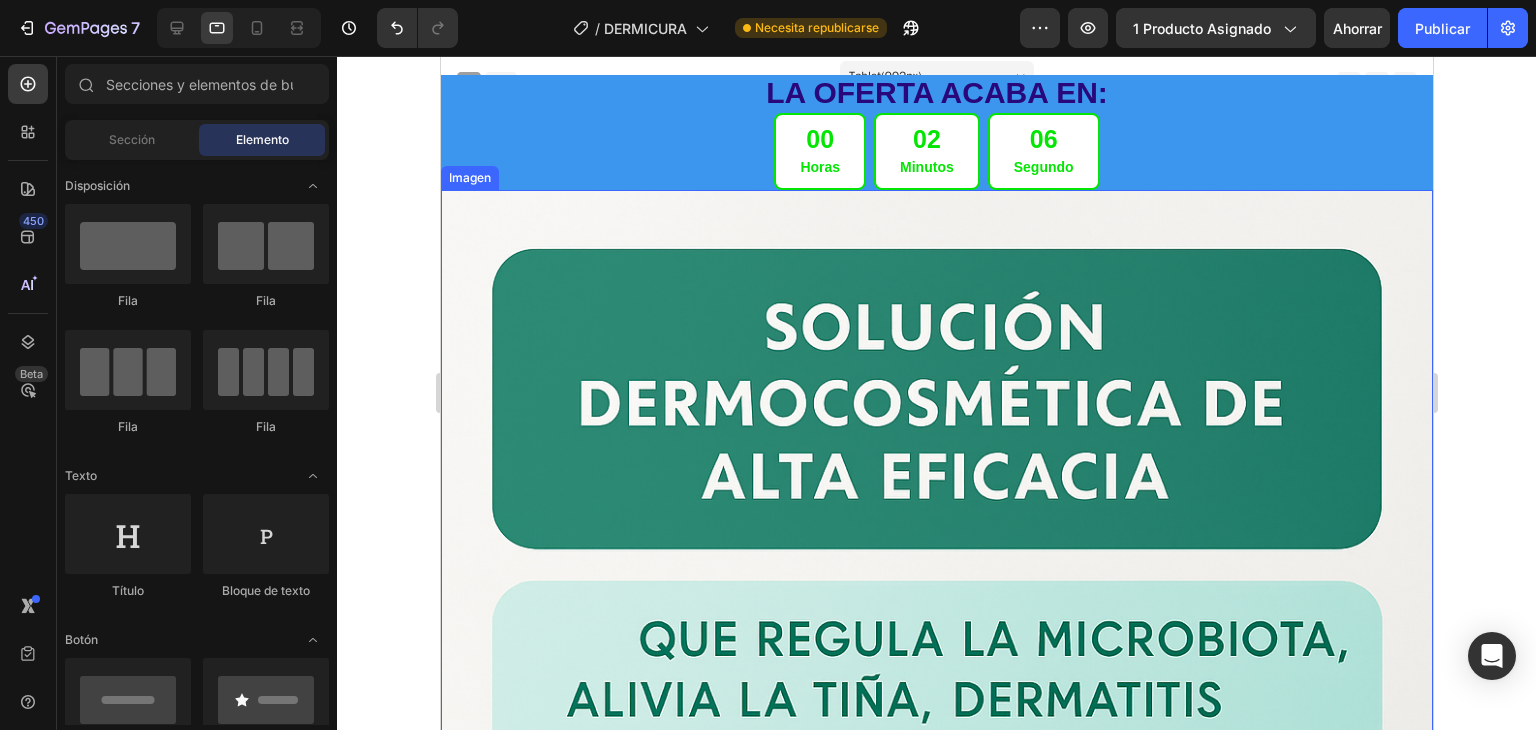 click at bounding box center [936, 934] 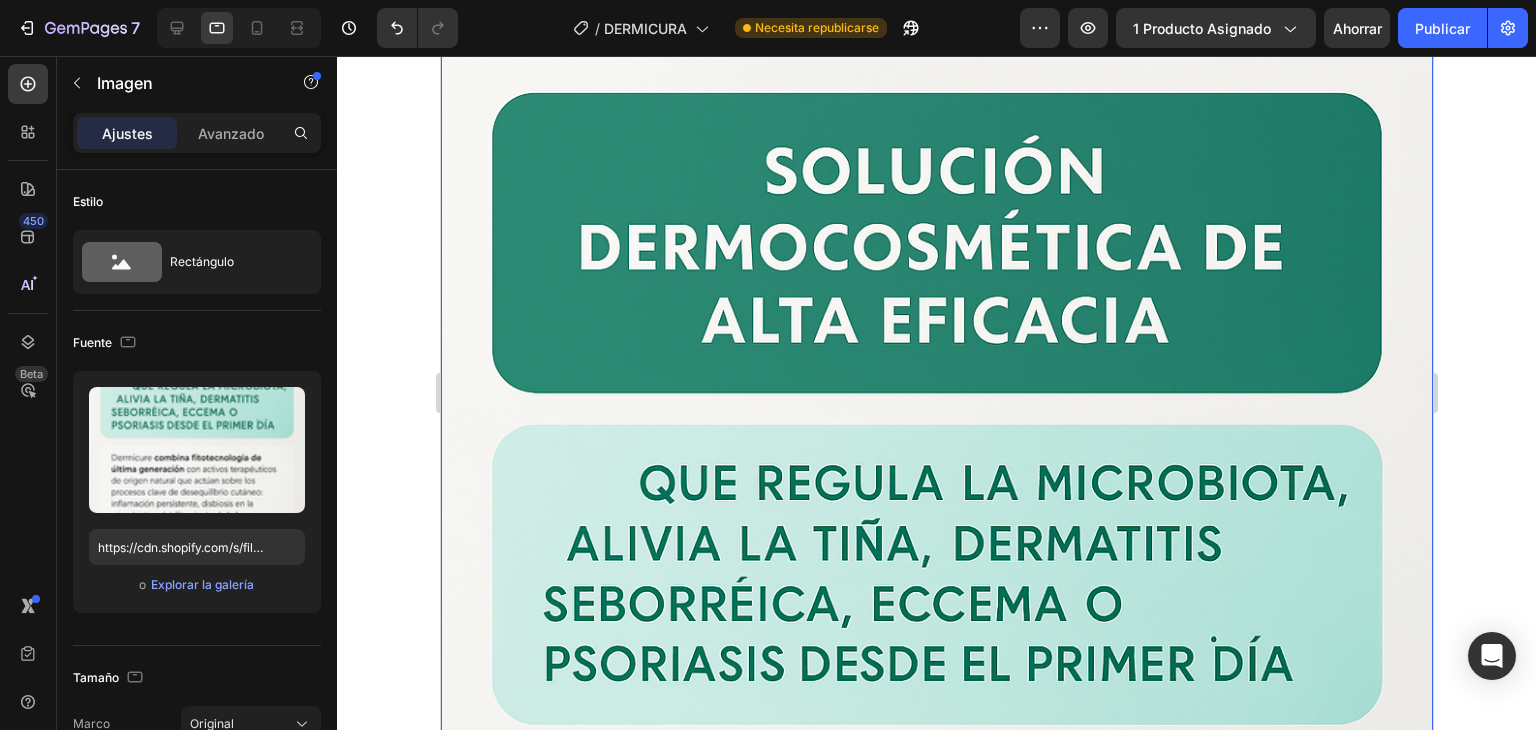 scroll, scrollTop: 0, scrollLeft: 0, axis: both 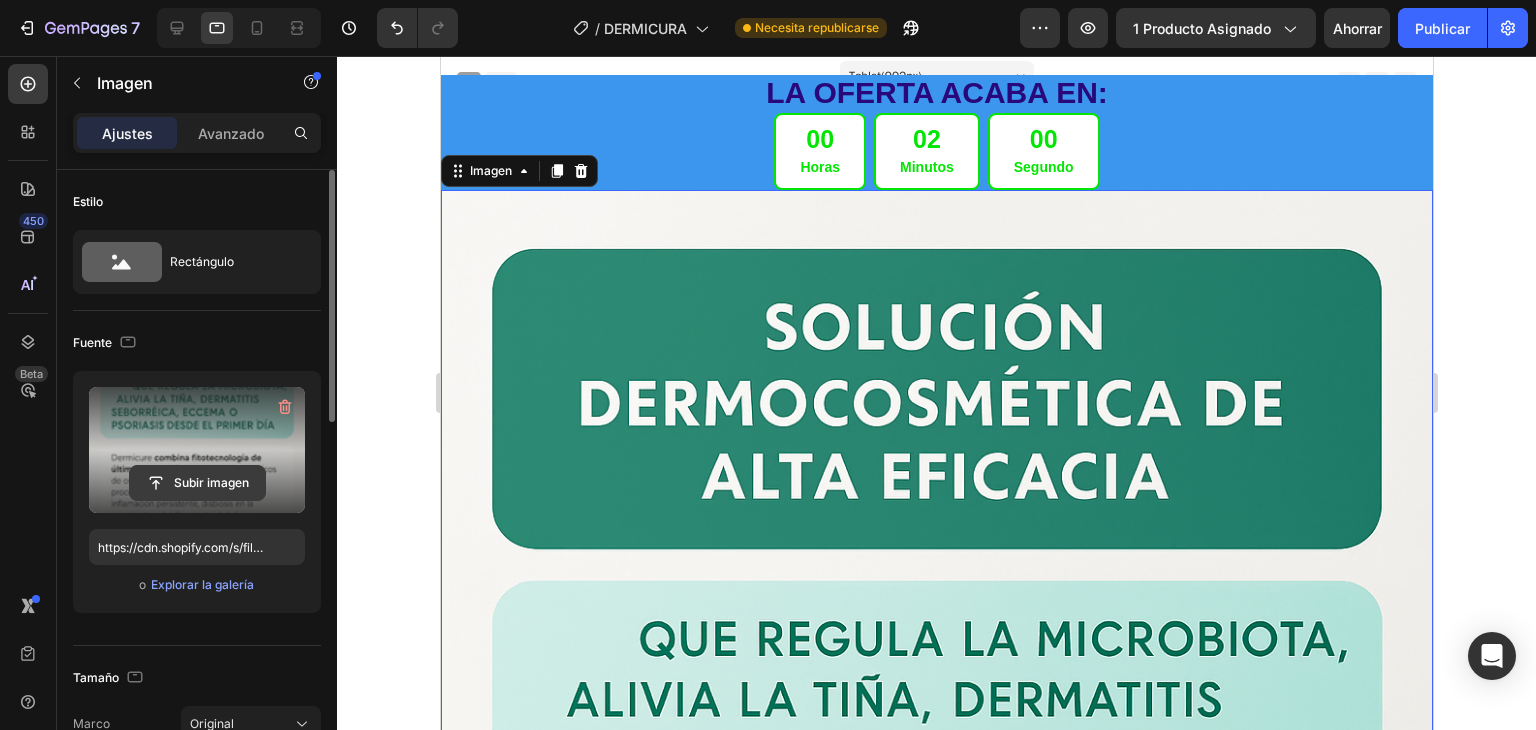 click 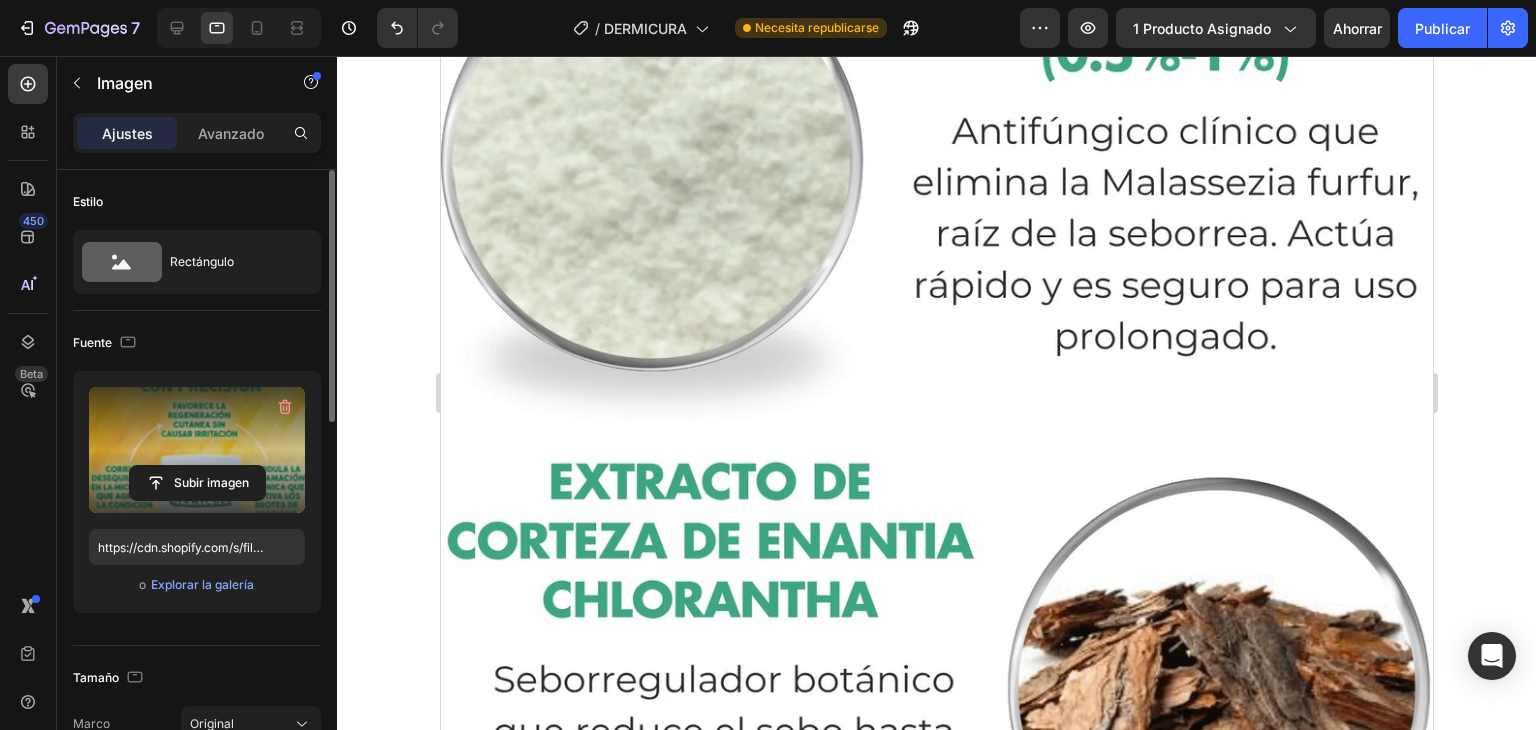 scroll, scrollTop: 11619, scrollLeft: 0, axis: vertical 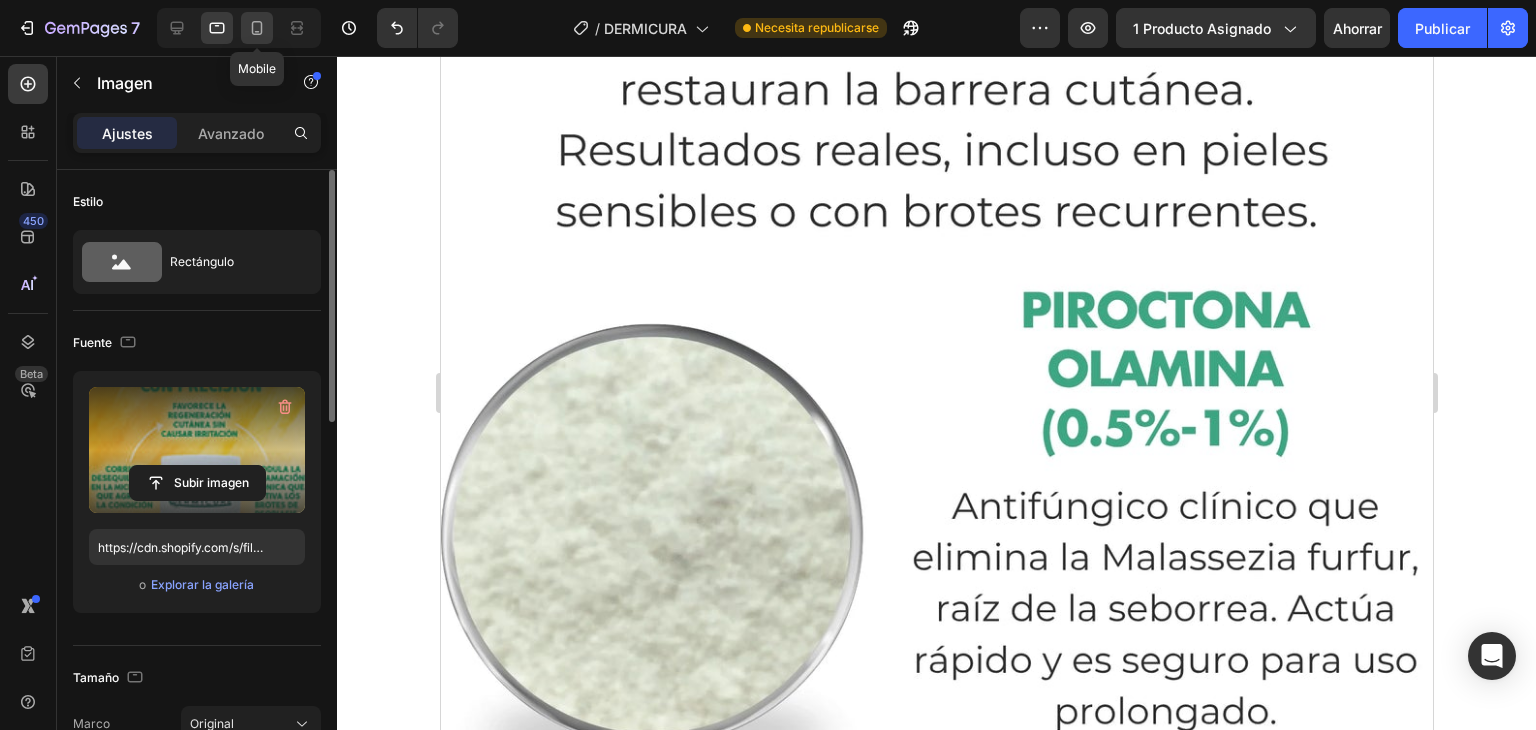 click 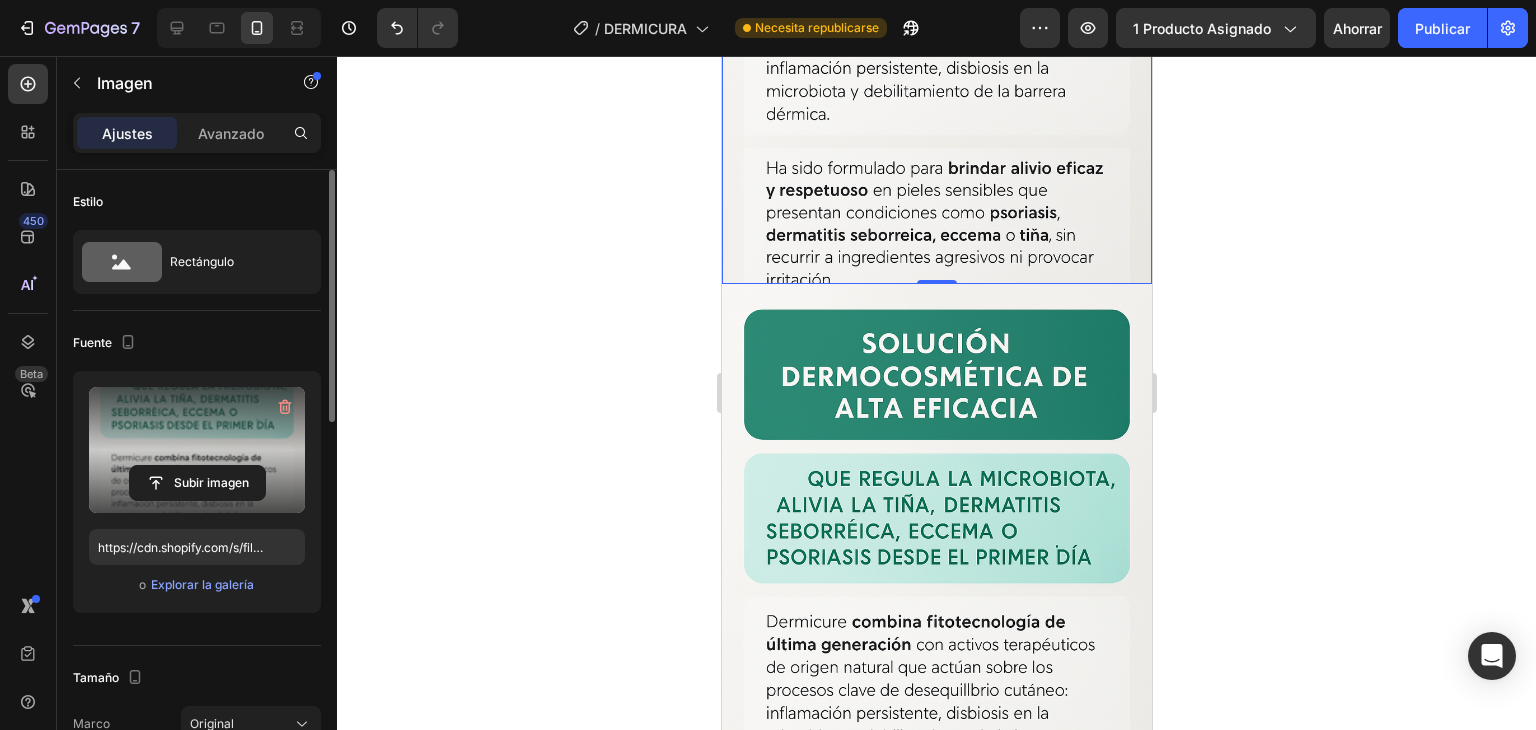 scroll, scrollTop: 57, scrollLeft: 0, axis: vertical 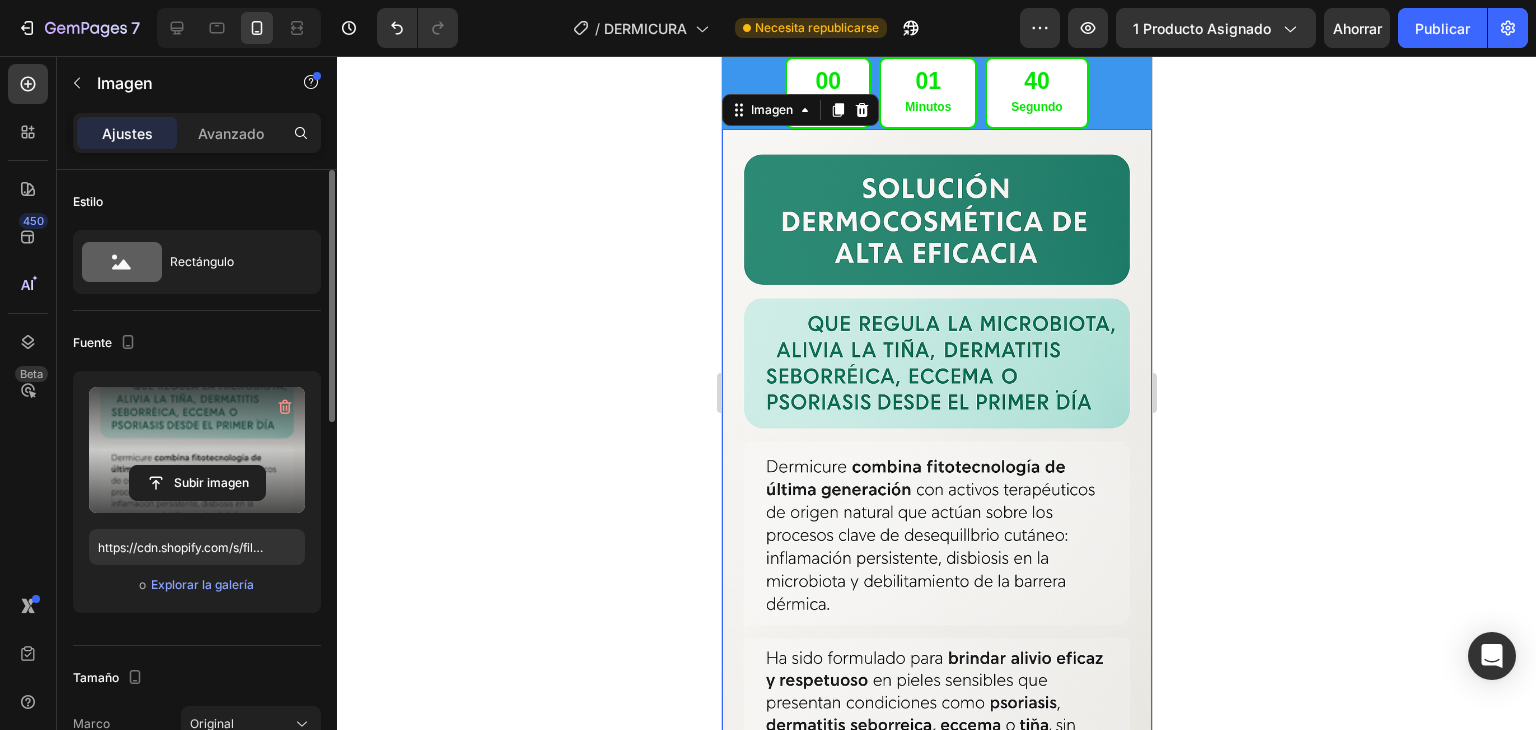 click at bounding box center (936, 451) 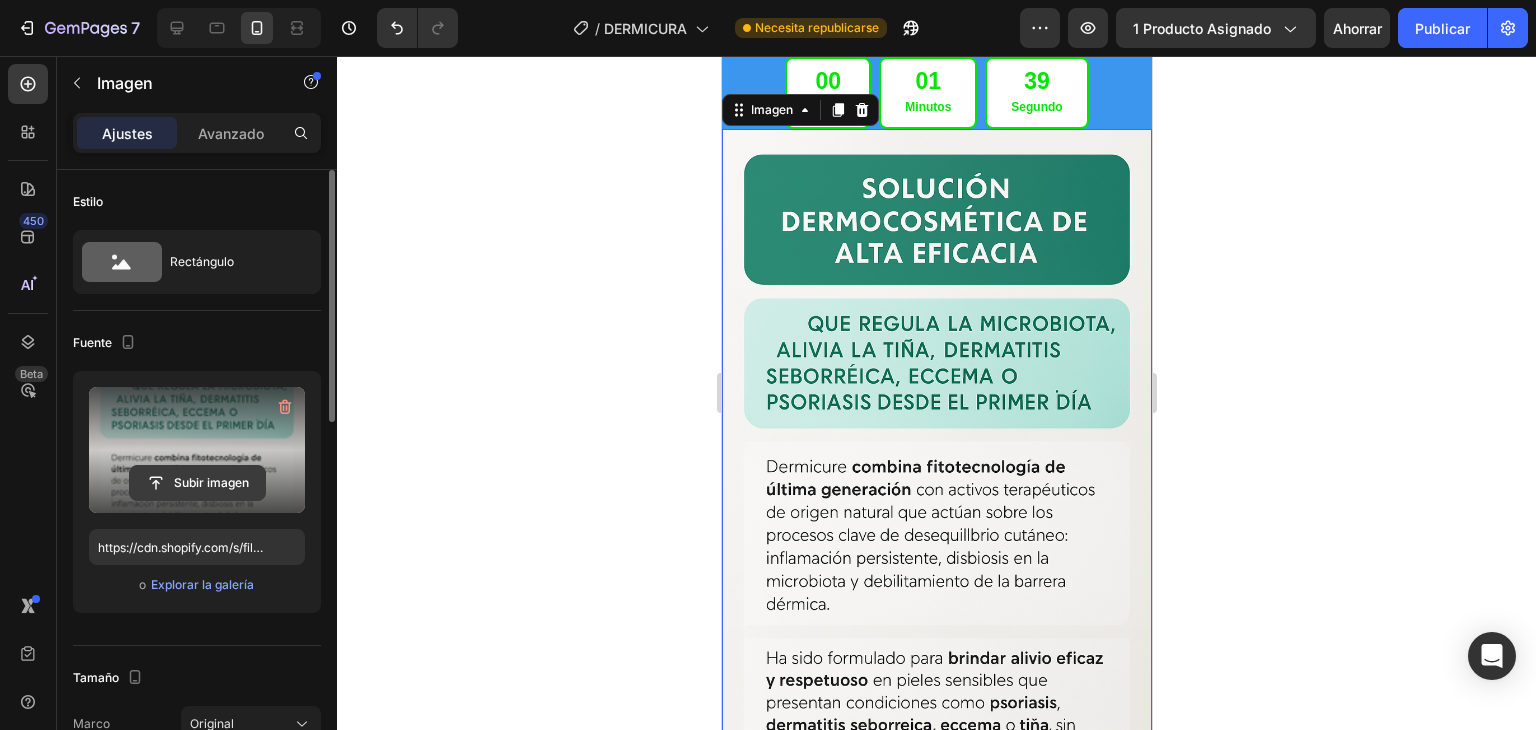 click 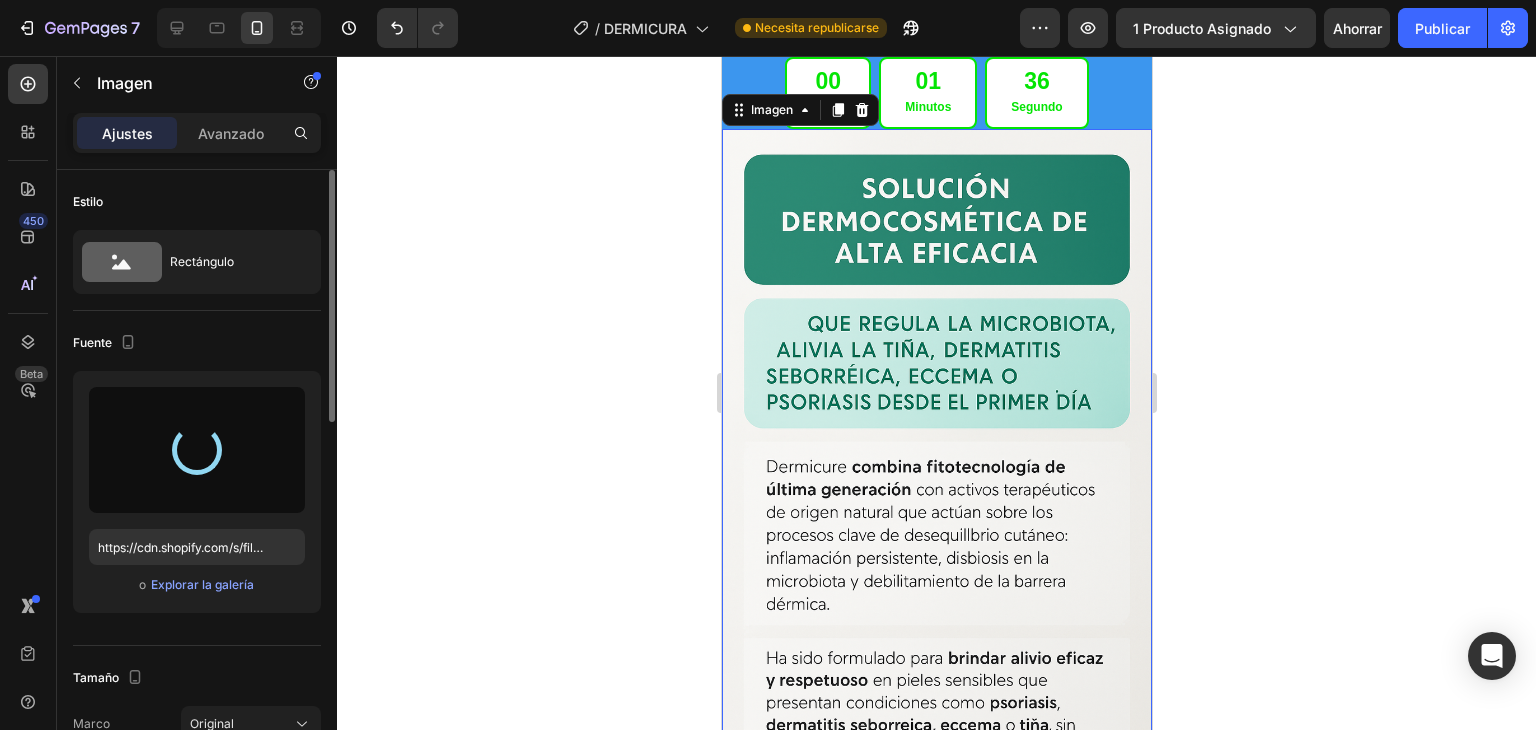 type on "https://cdn.shopify.com/s/files/1/0708/5346/0068/files/gempages_569050837007991829-bea8b0f4-d897-4628-bc78-8019a4c7deb7.webp" 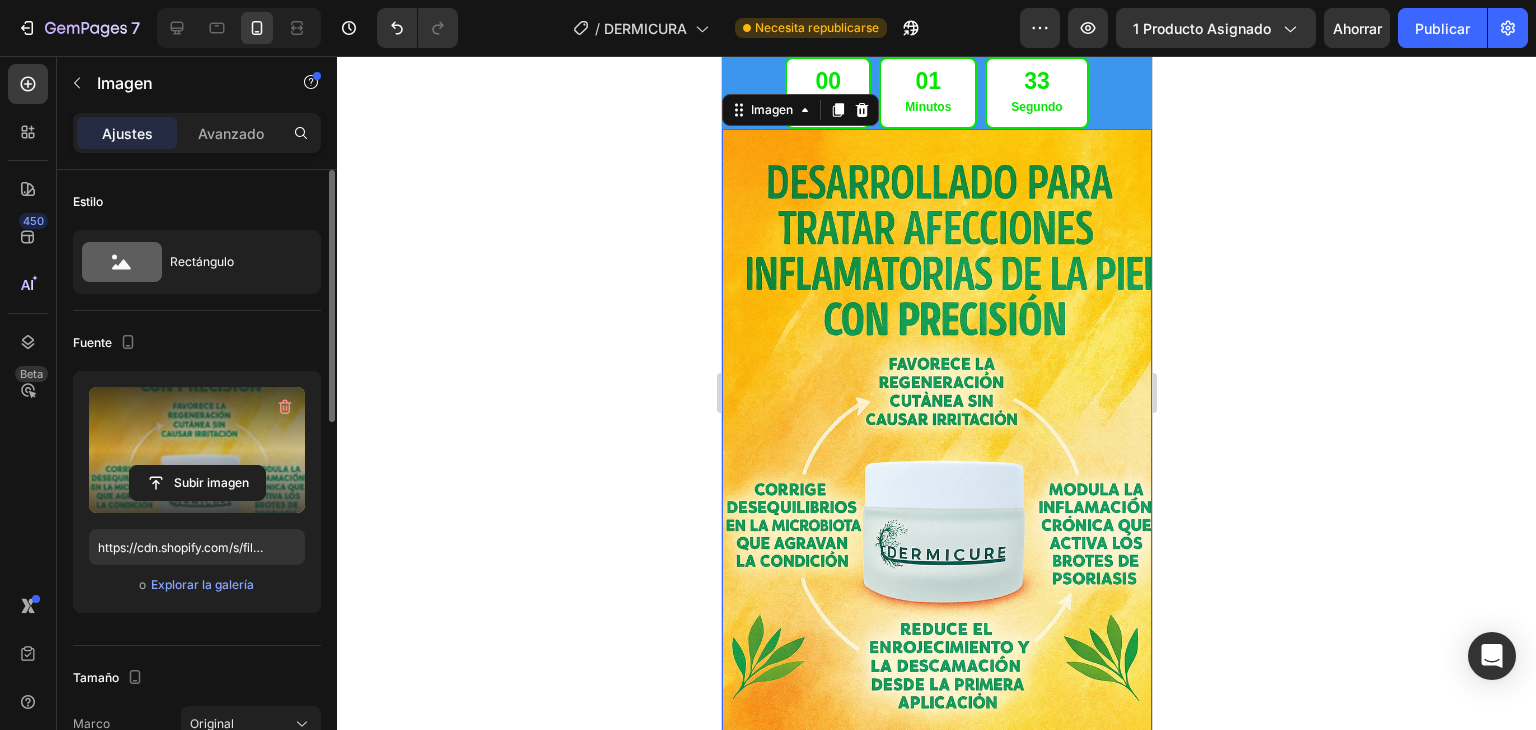 click 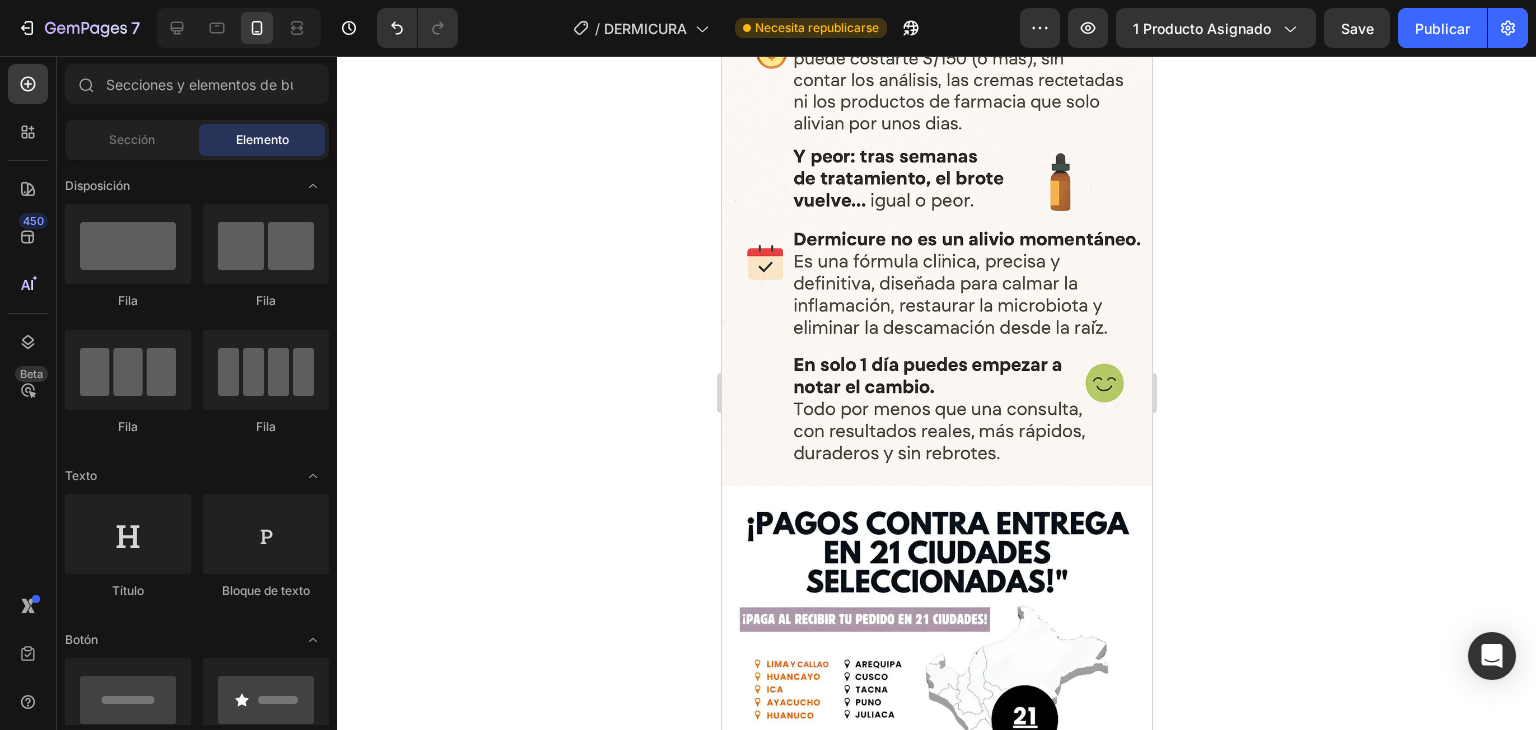 scroll, scrollTop: 8206, scrollLeft: 0, axis: vertical 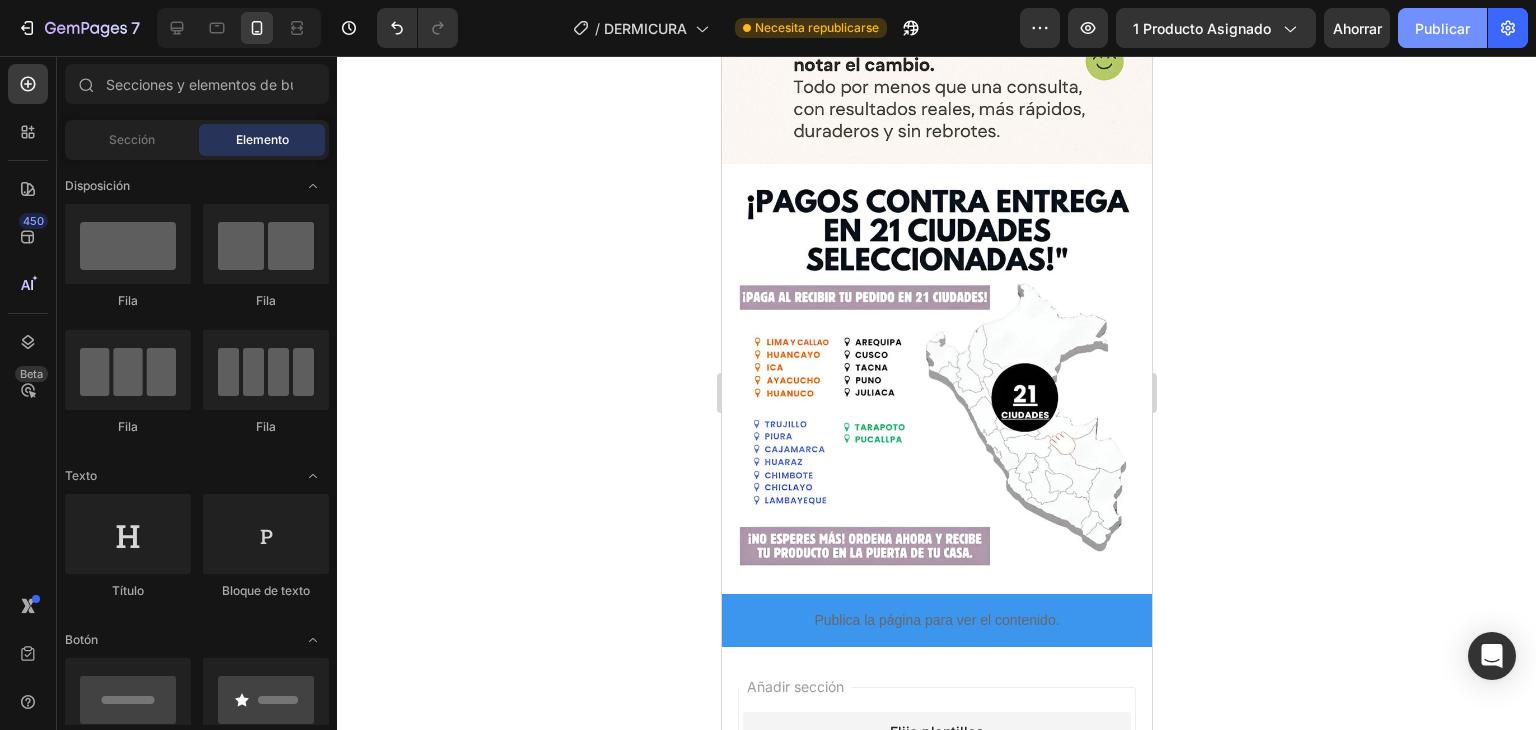 click on "Publicar" at bounding box center [1442, 28] 